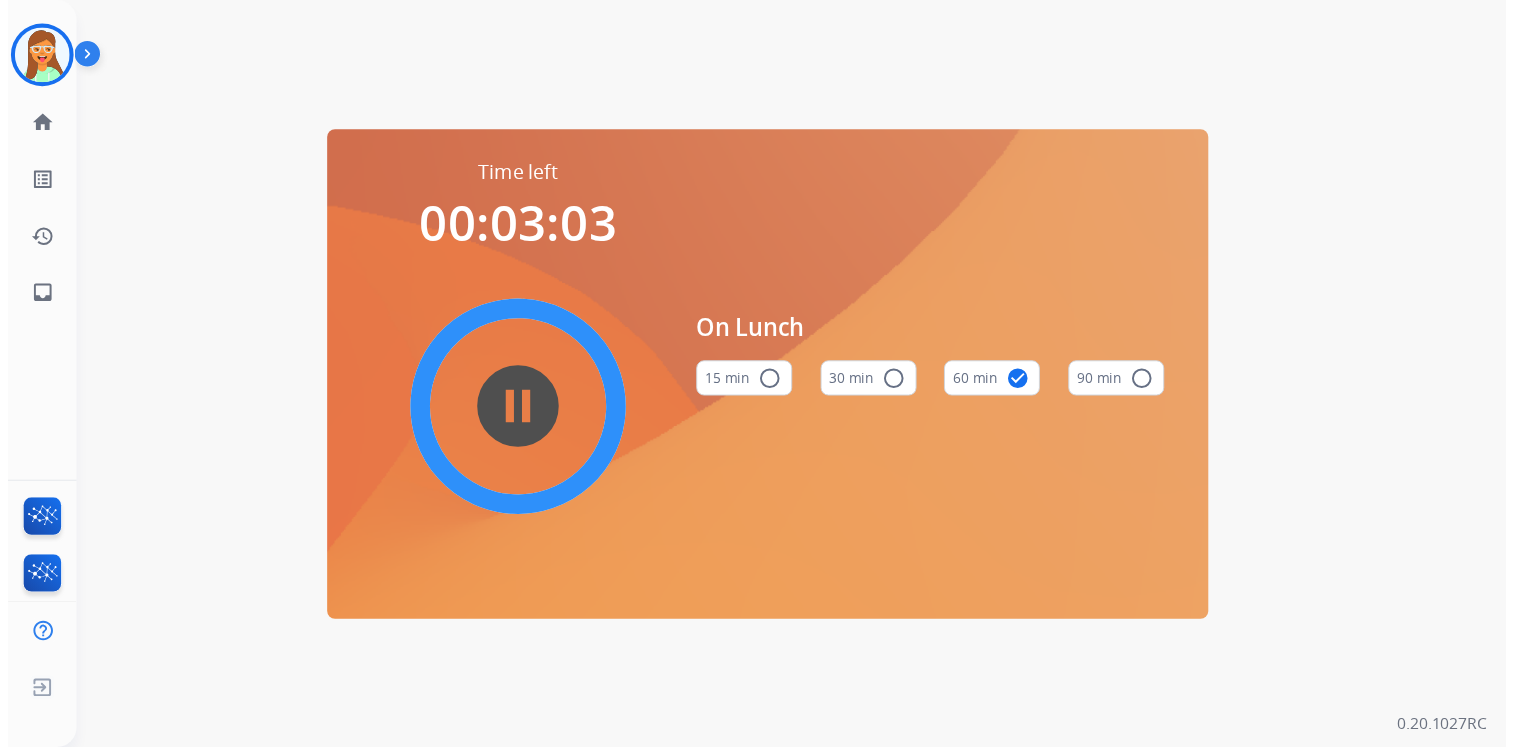 scroll, scrollTop: 0, scrollLeft: 0, axis: both 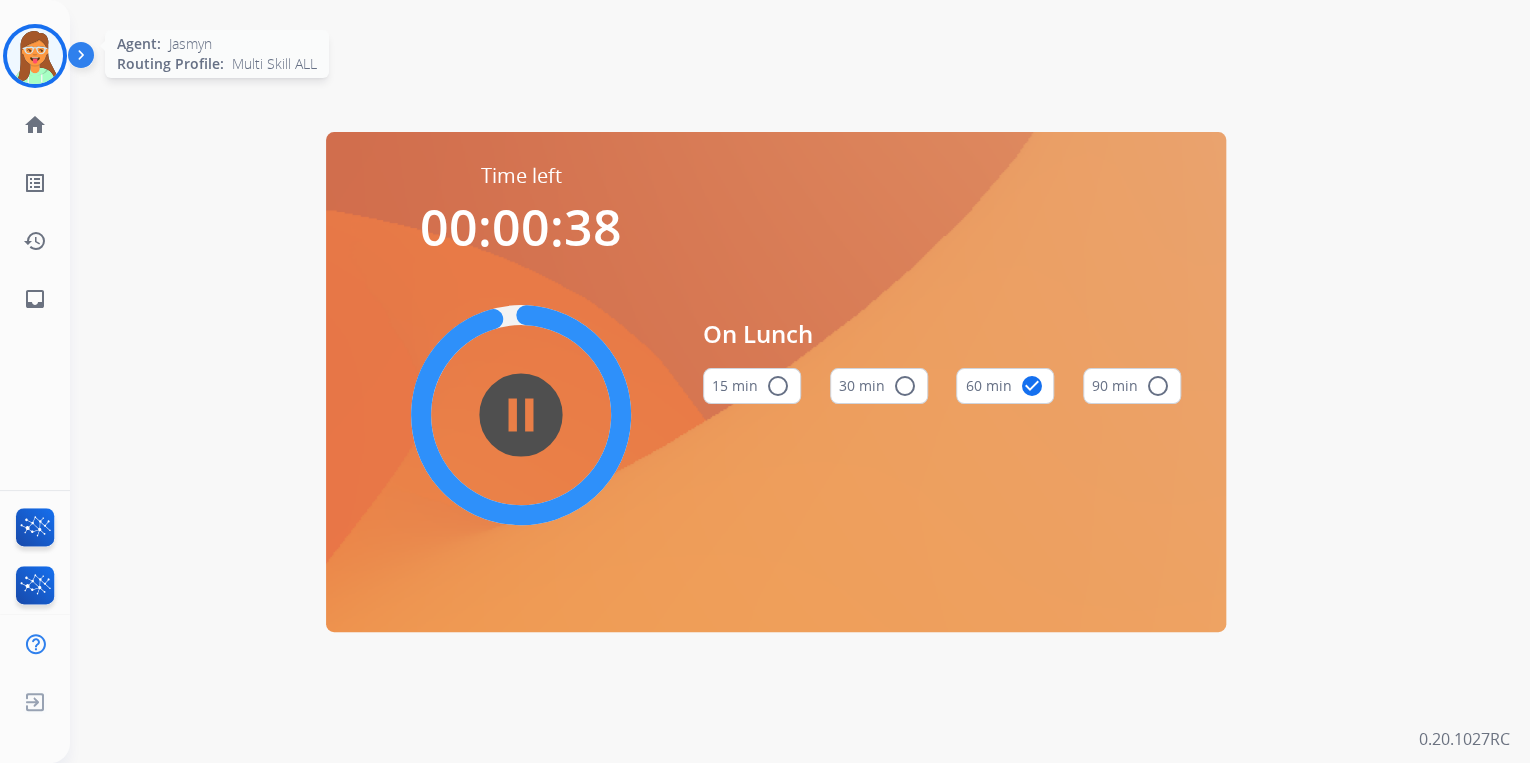 click at bounding box center [35, 56] 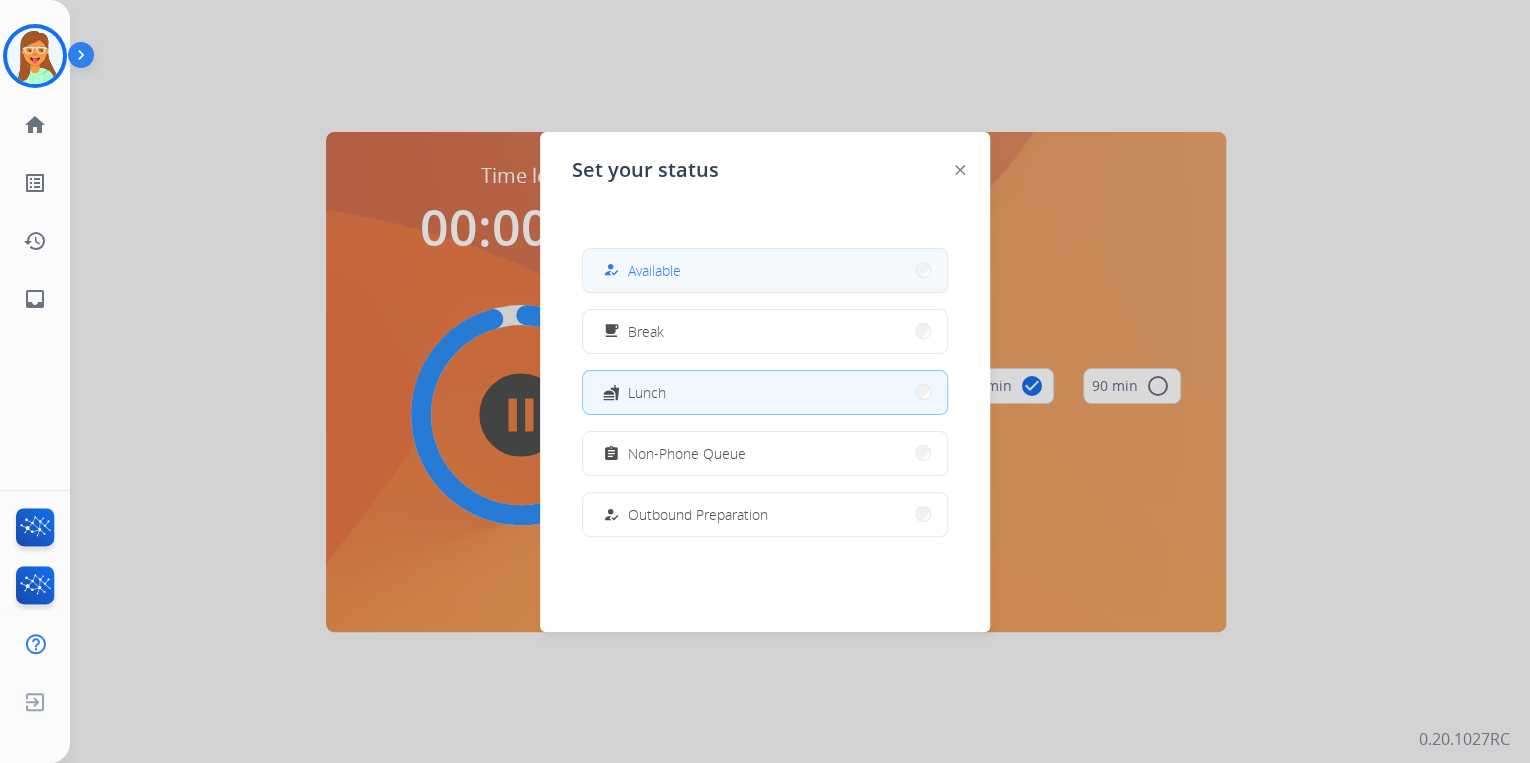 click on "how_to_reg Available" at bounding box center [765, 270] 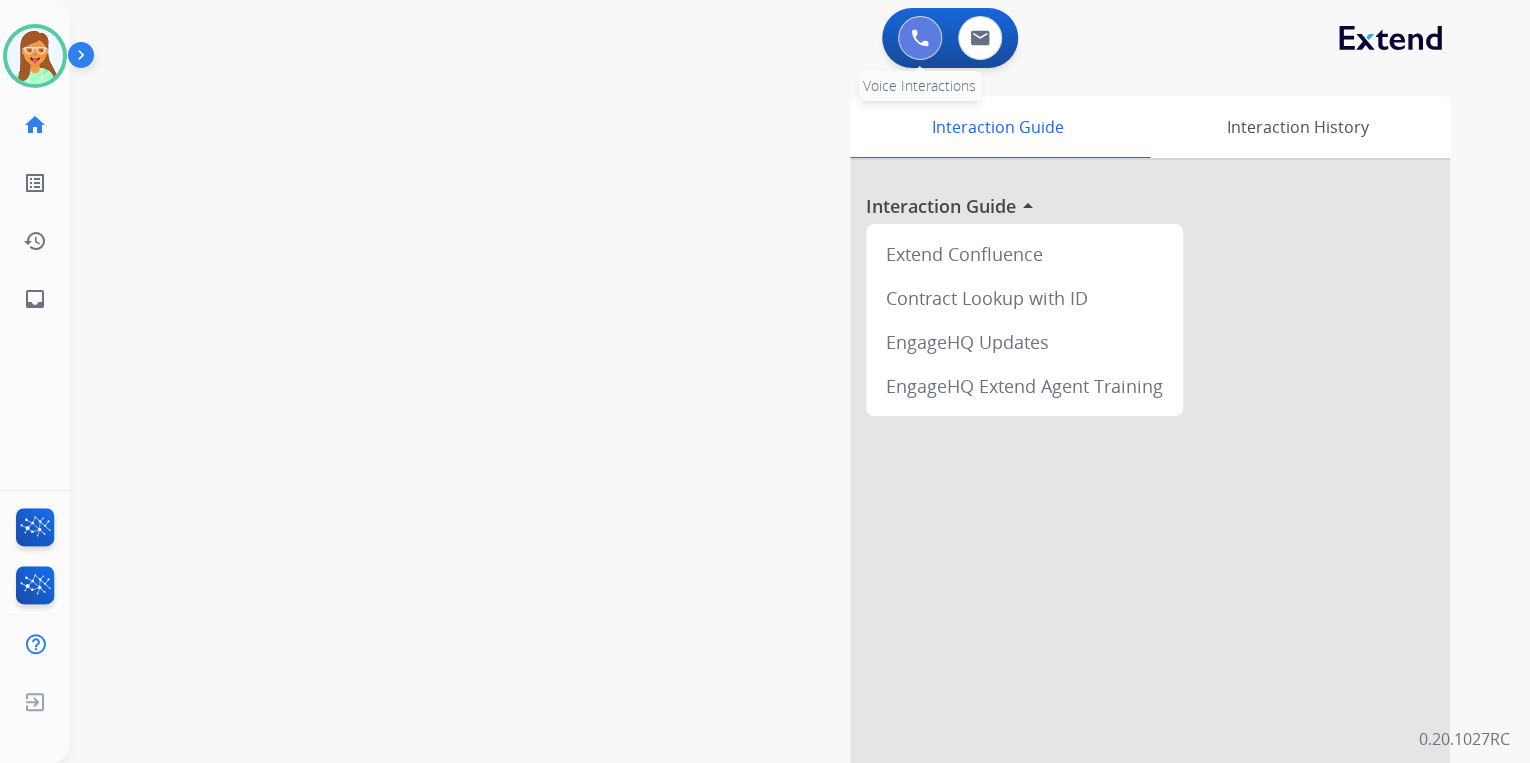 click at bounding box center [920, 38] 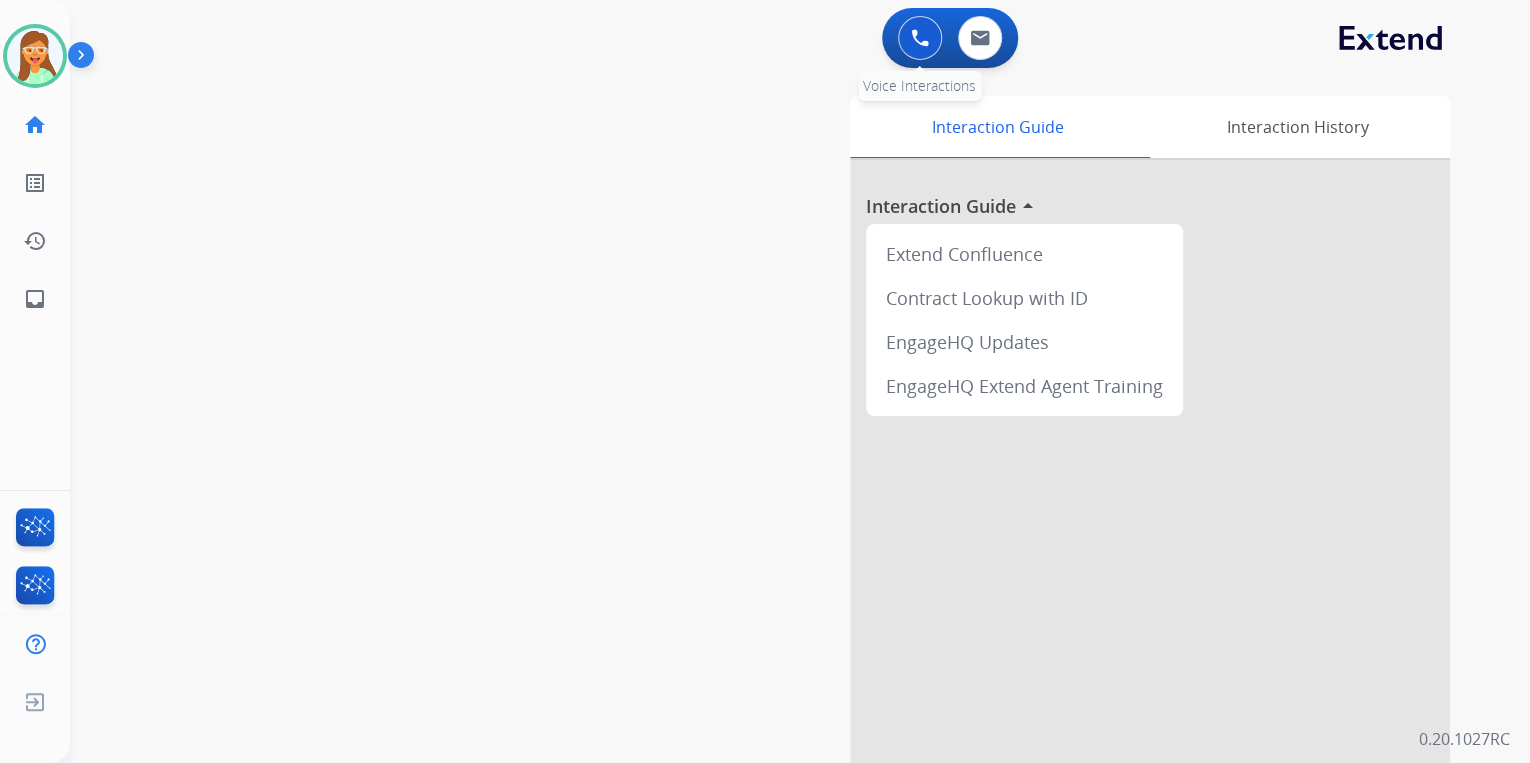 click at bounding box center (920, 38) 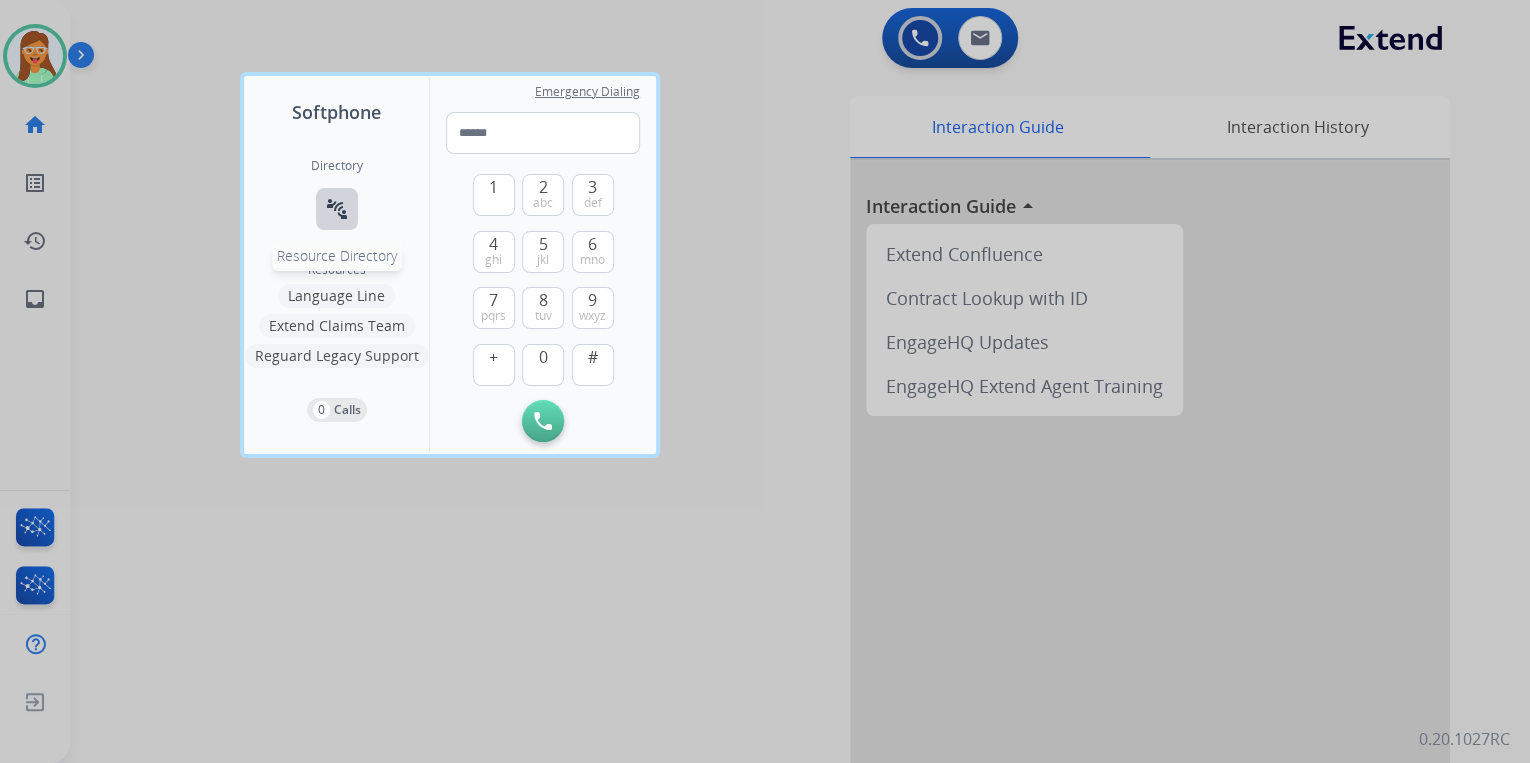 click on "connect_without_contact" at bounding box center (337, 209) 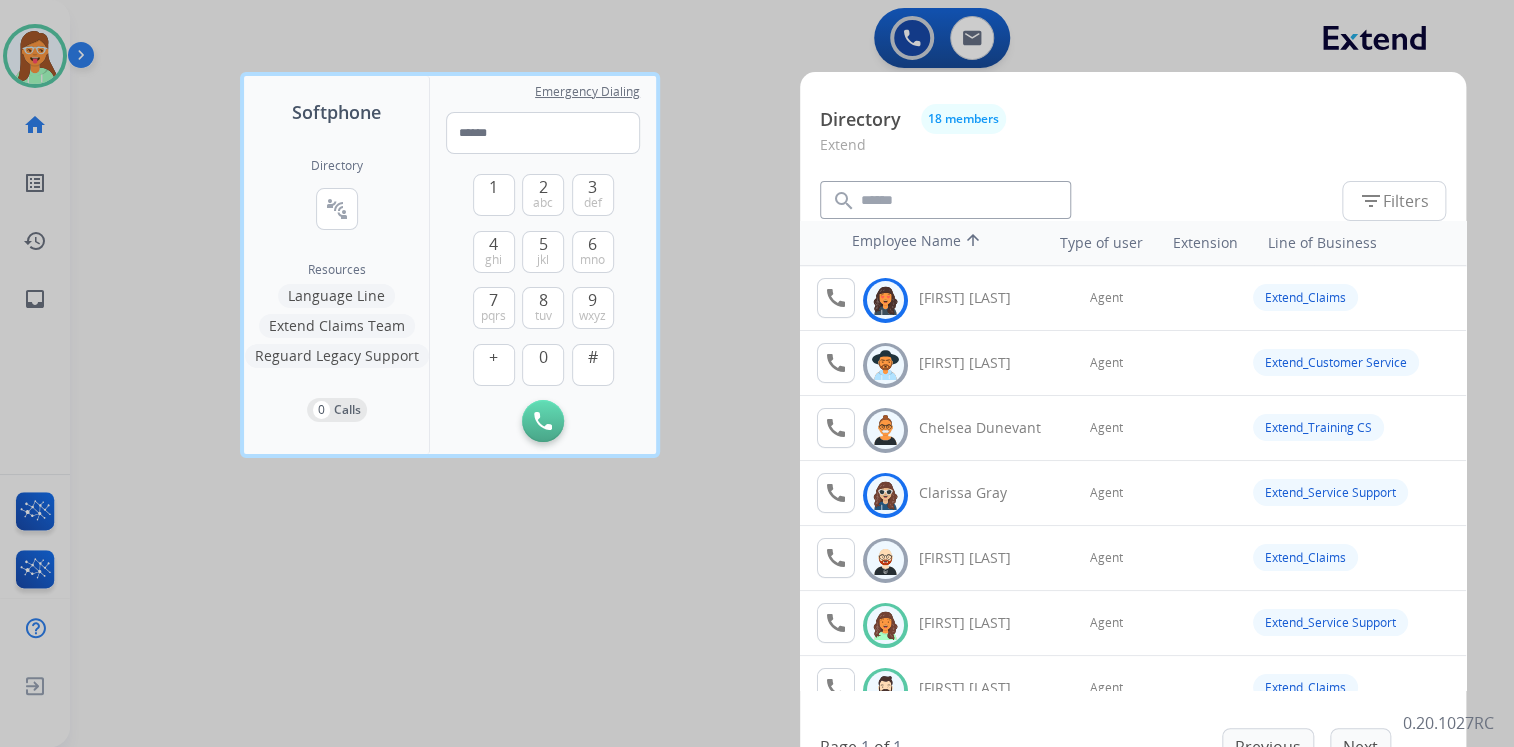 click at bounding box center (1188, 298) 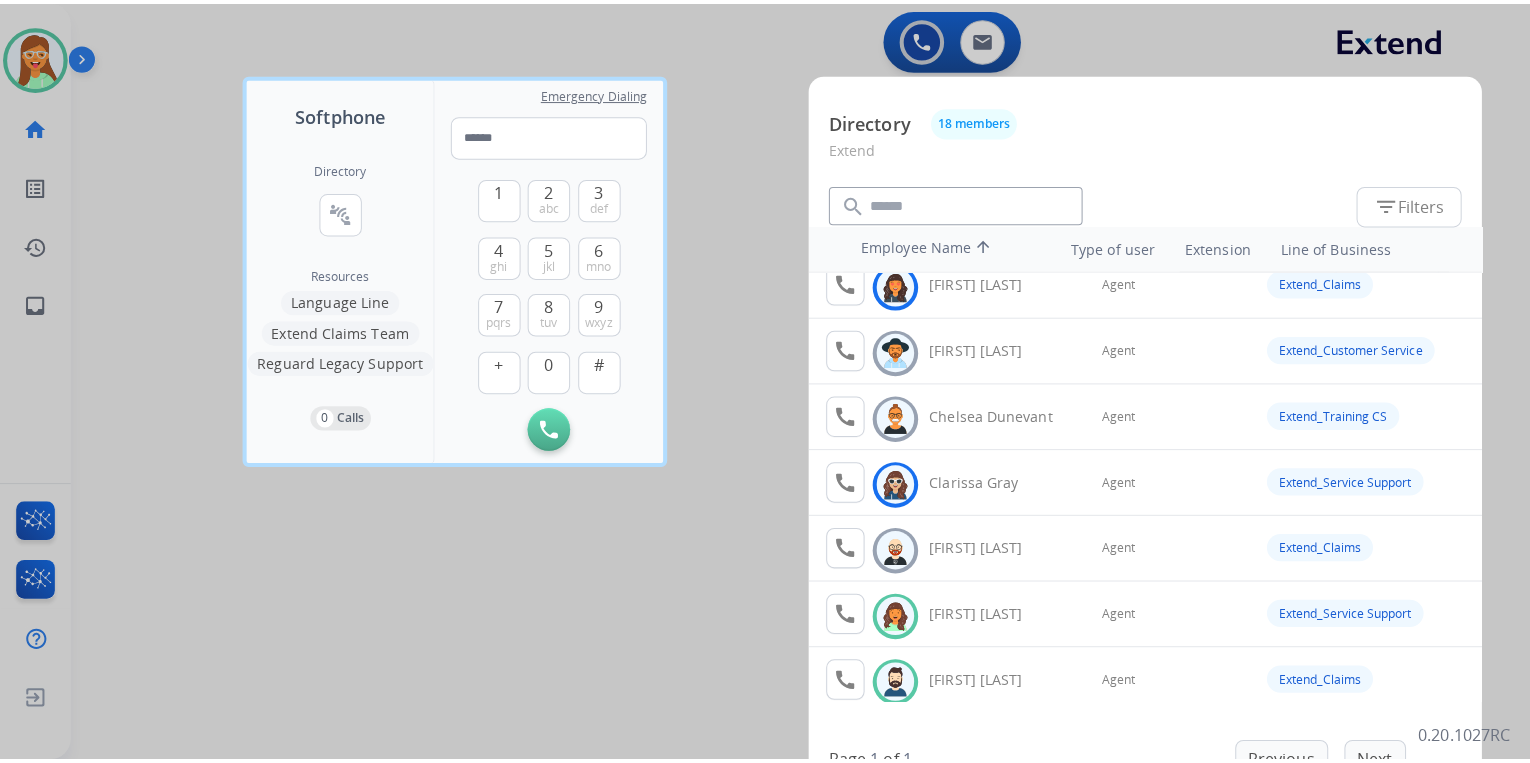 scroll, scrollTop: 80, scrollLeft: 0, axis: vertical 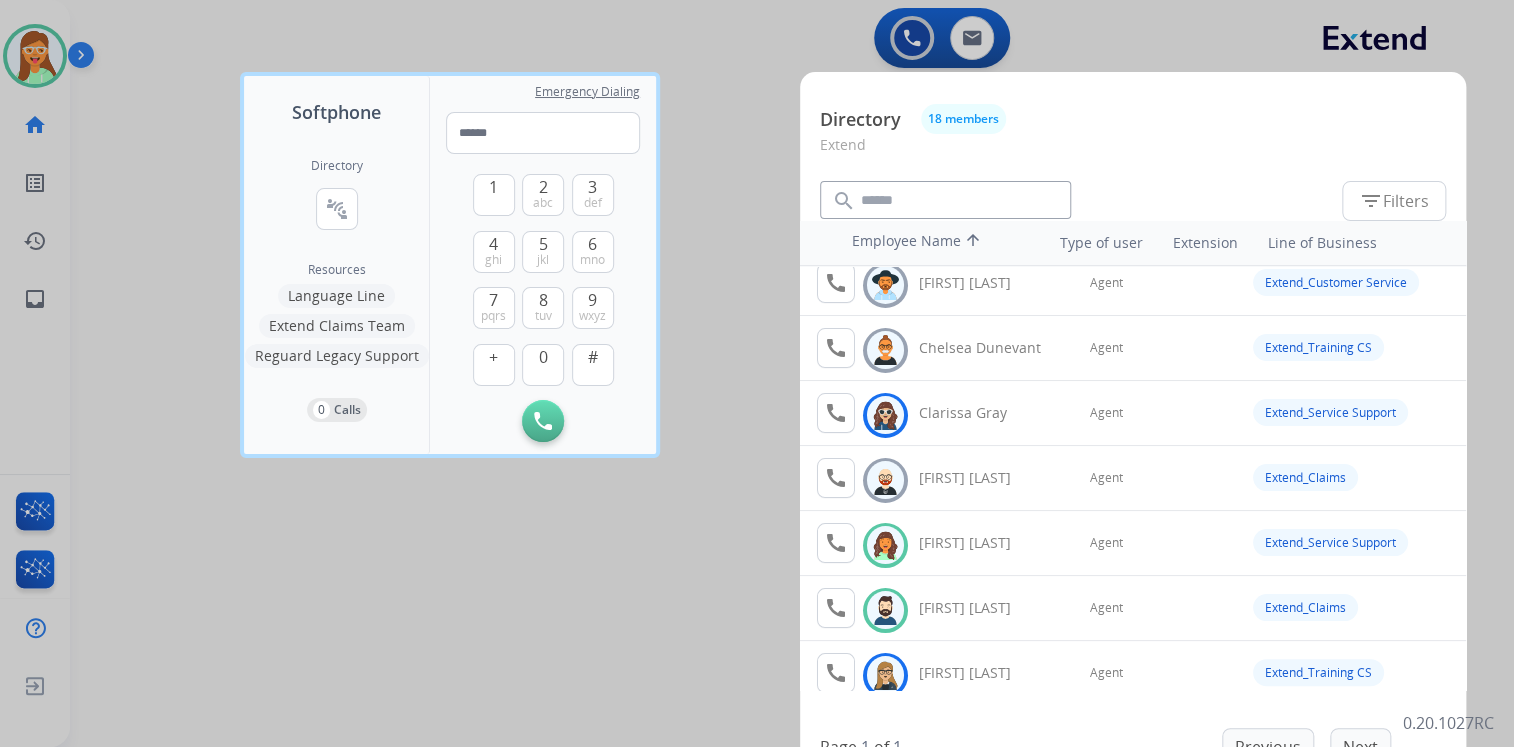click on "Extend Claims Team" at bounding box center (337, 326) 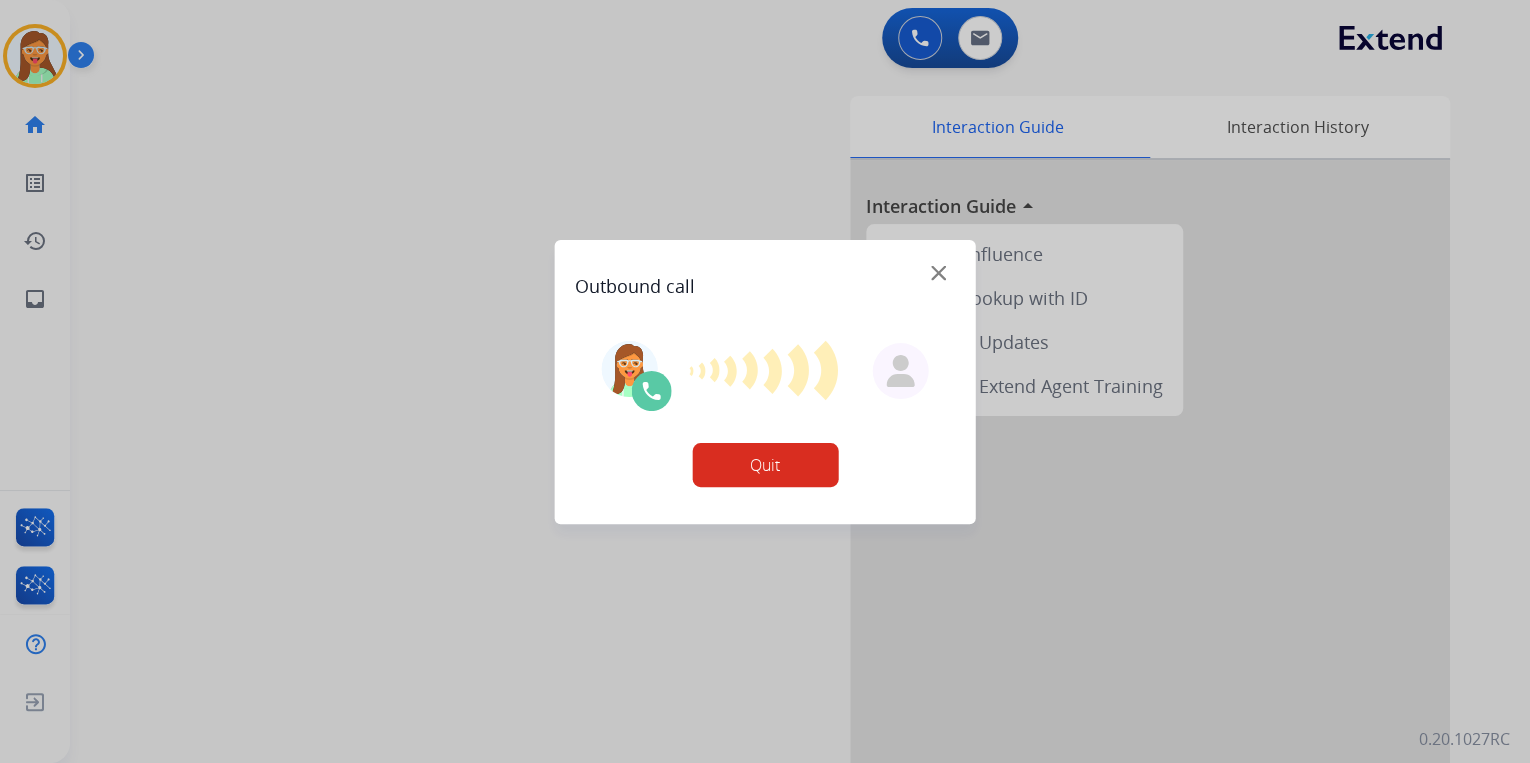 click at bounding box center (938, 272) 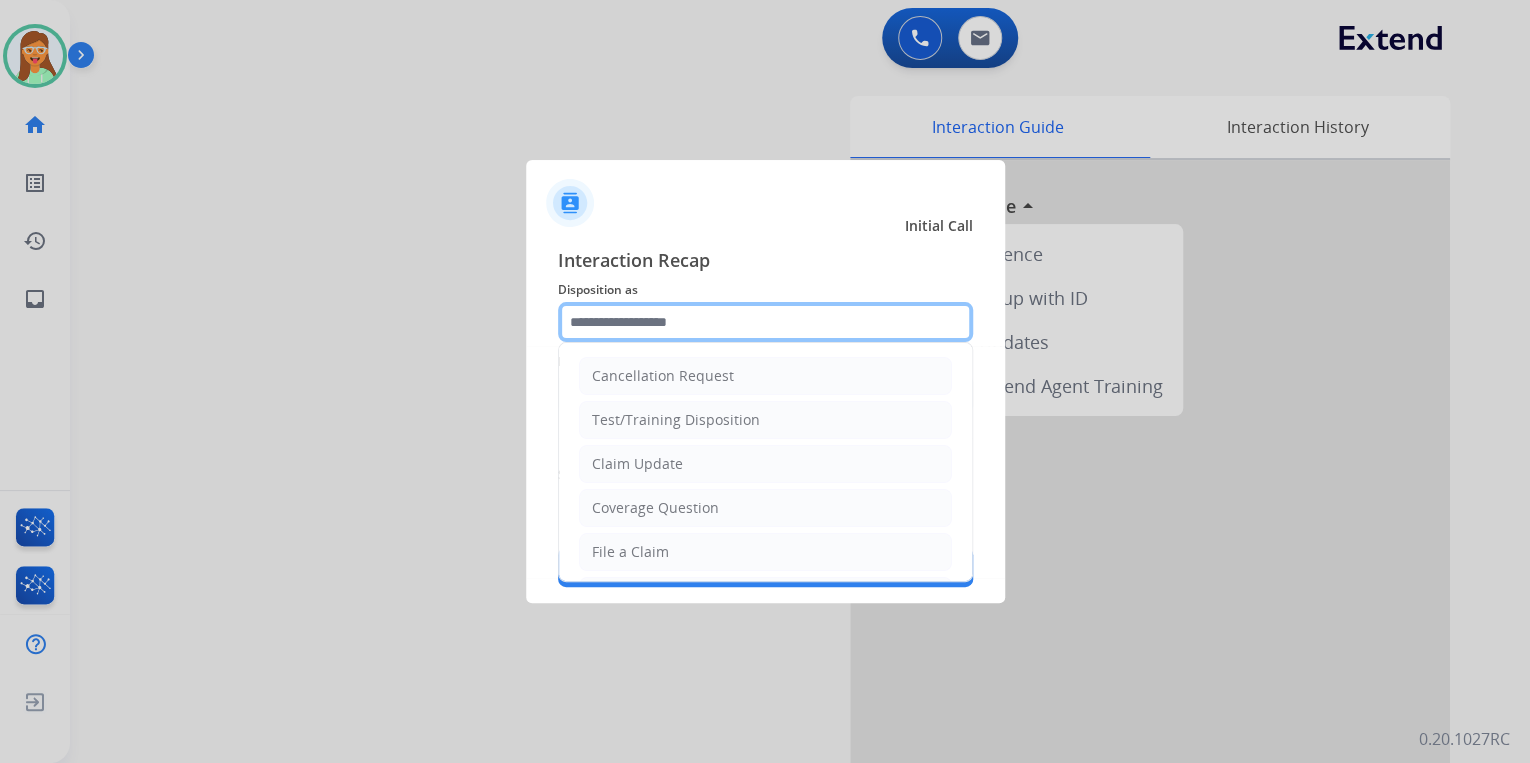 type on "*" 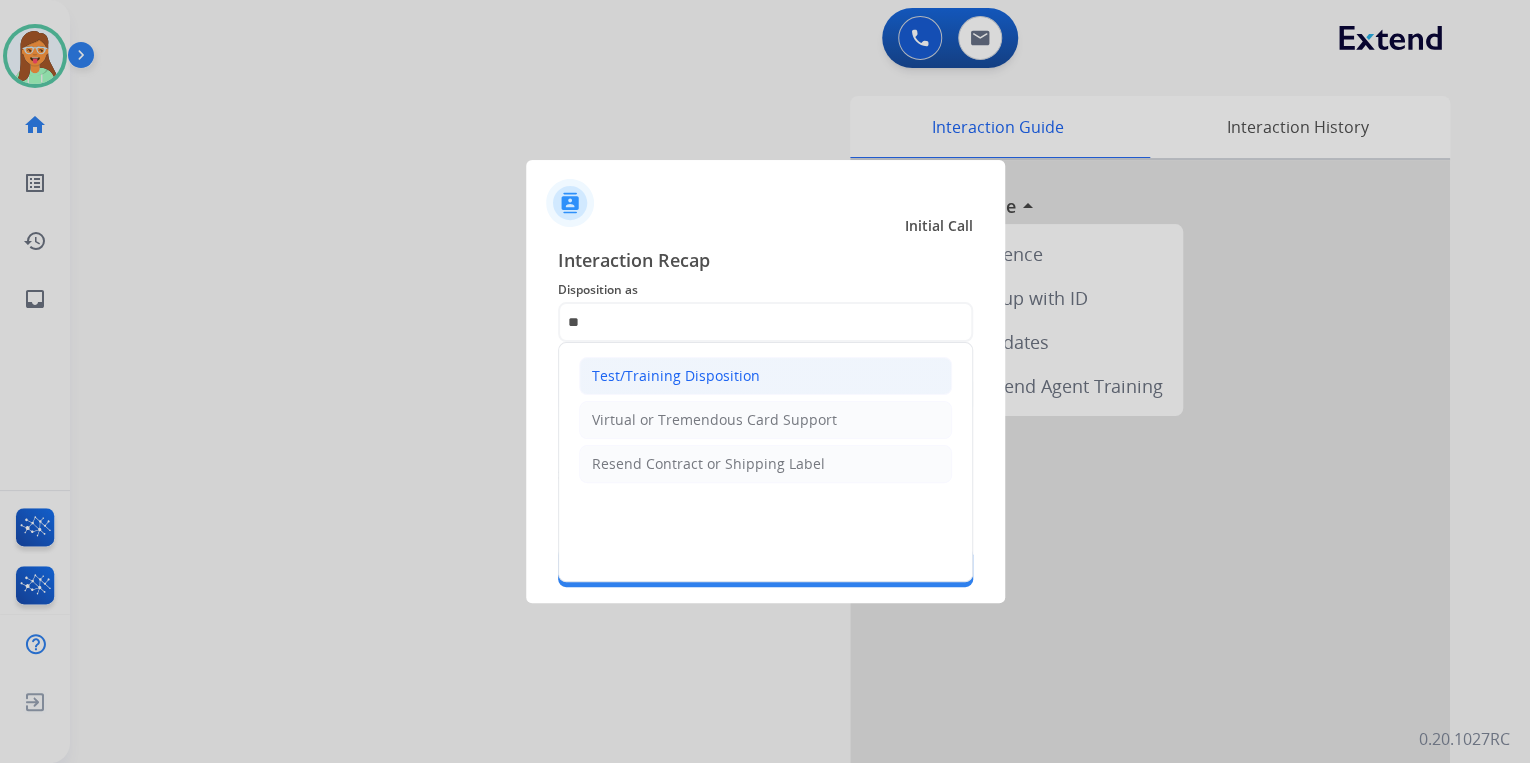 click on "Test/Training Disposition" 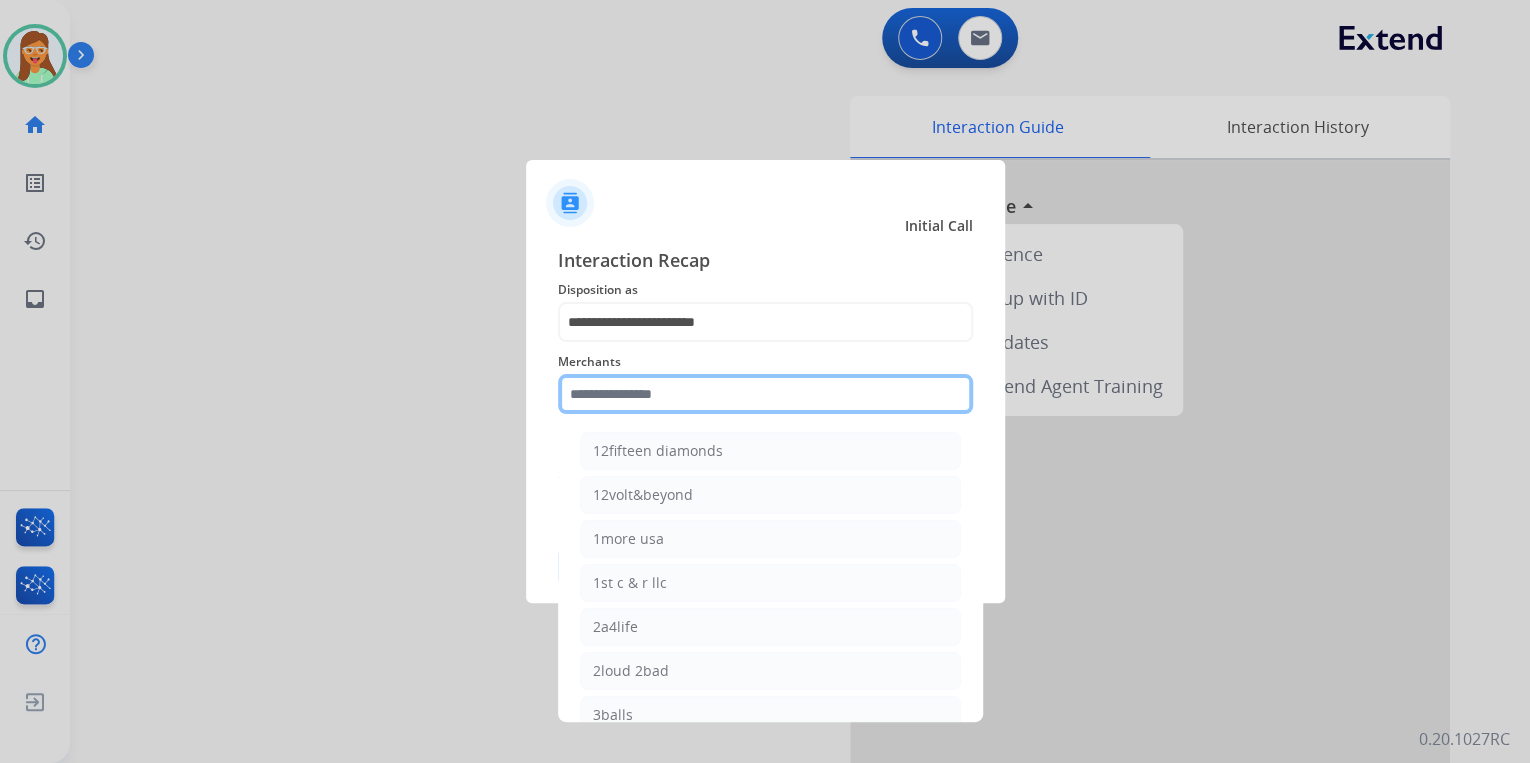 click 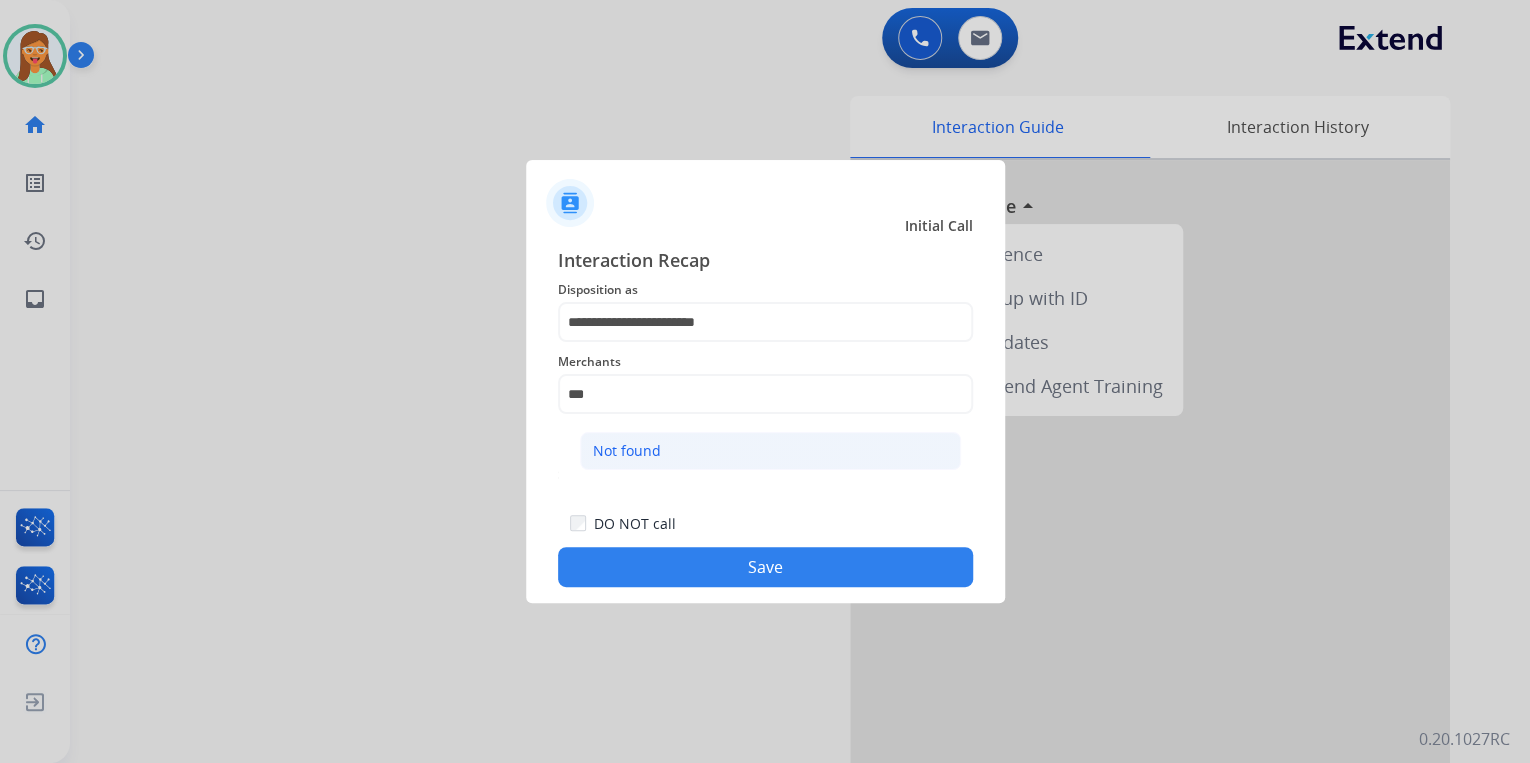 click on "Not found" 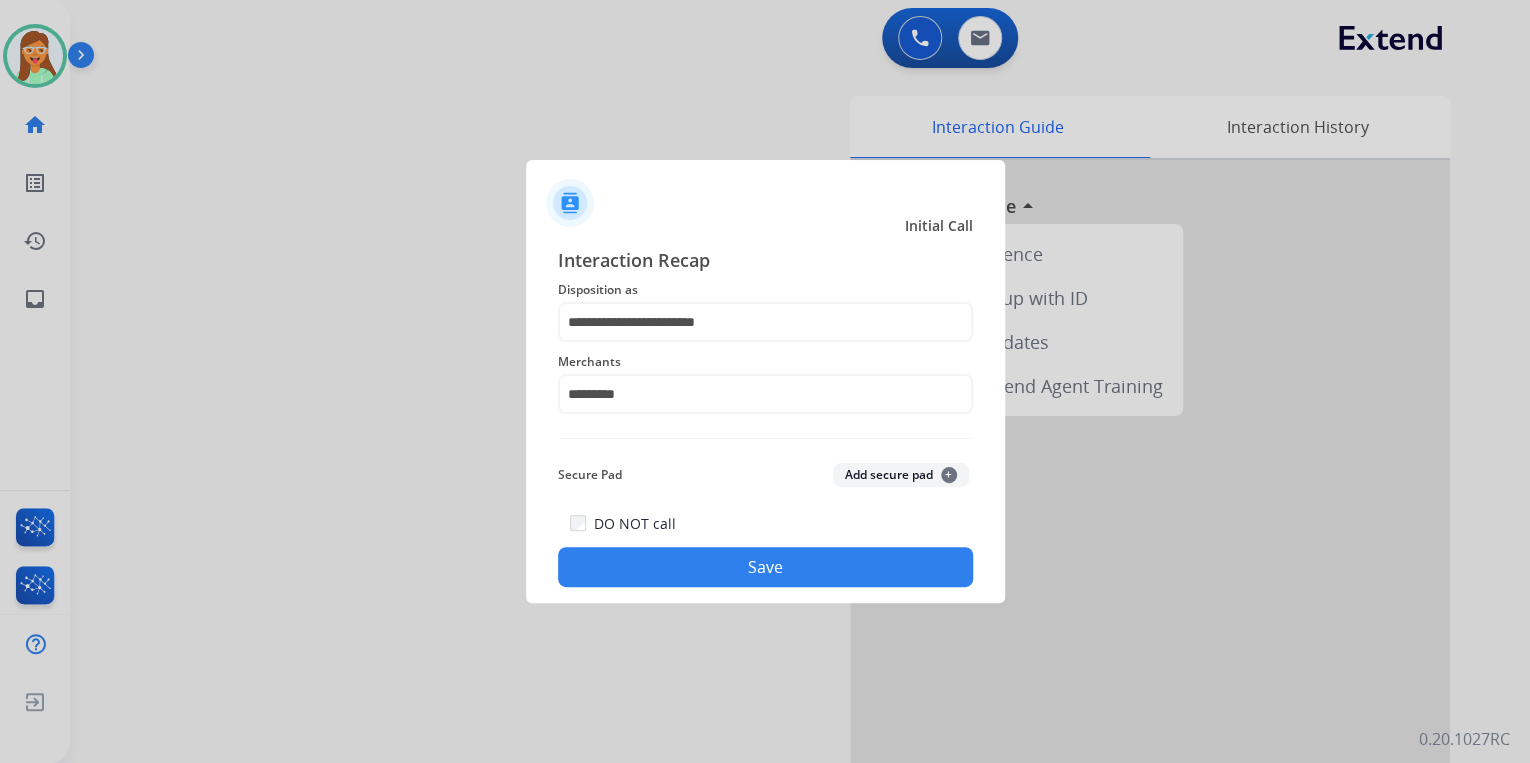 click on "Save" 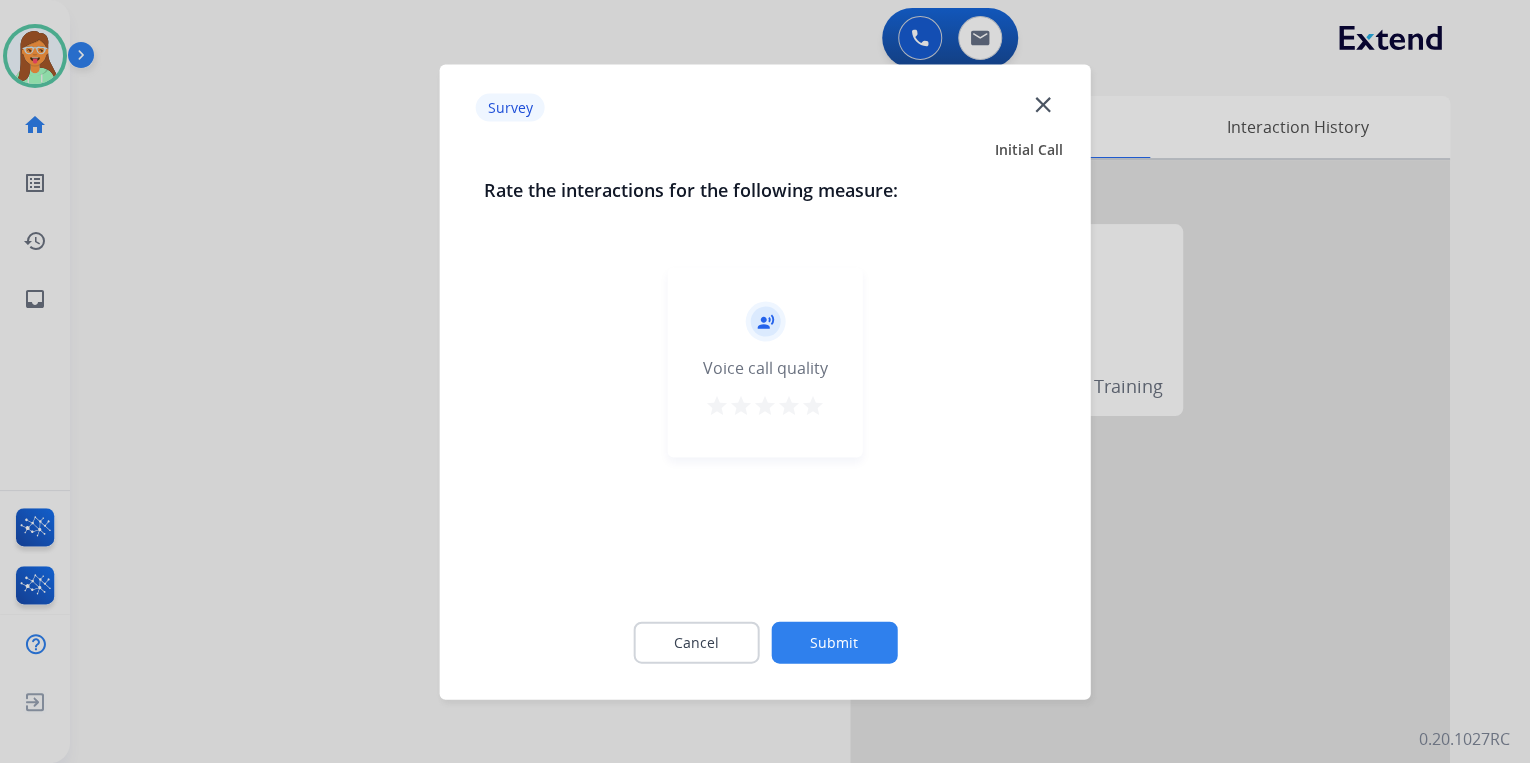 click on "close" 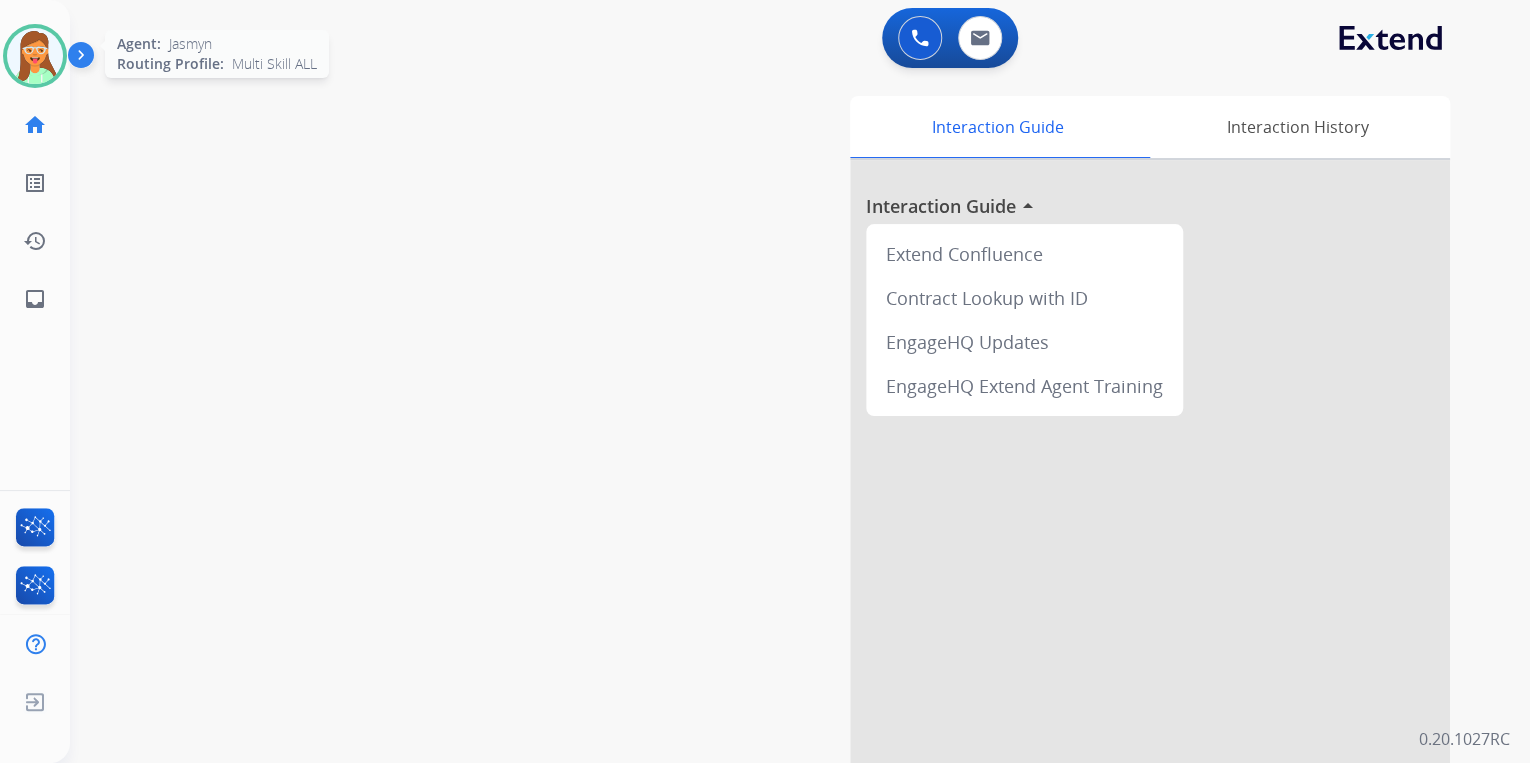click at bounding box center (35, 56) 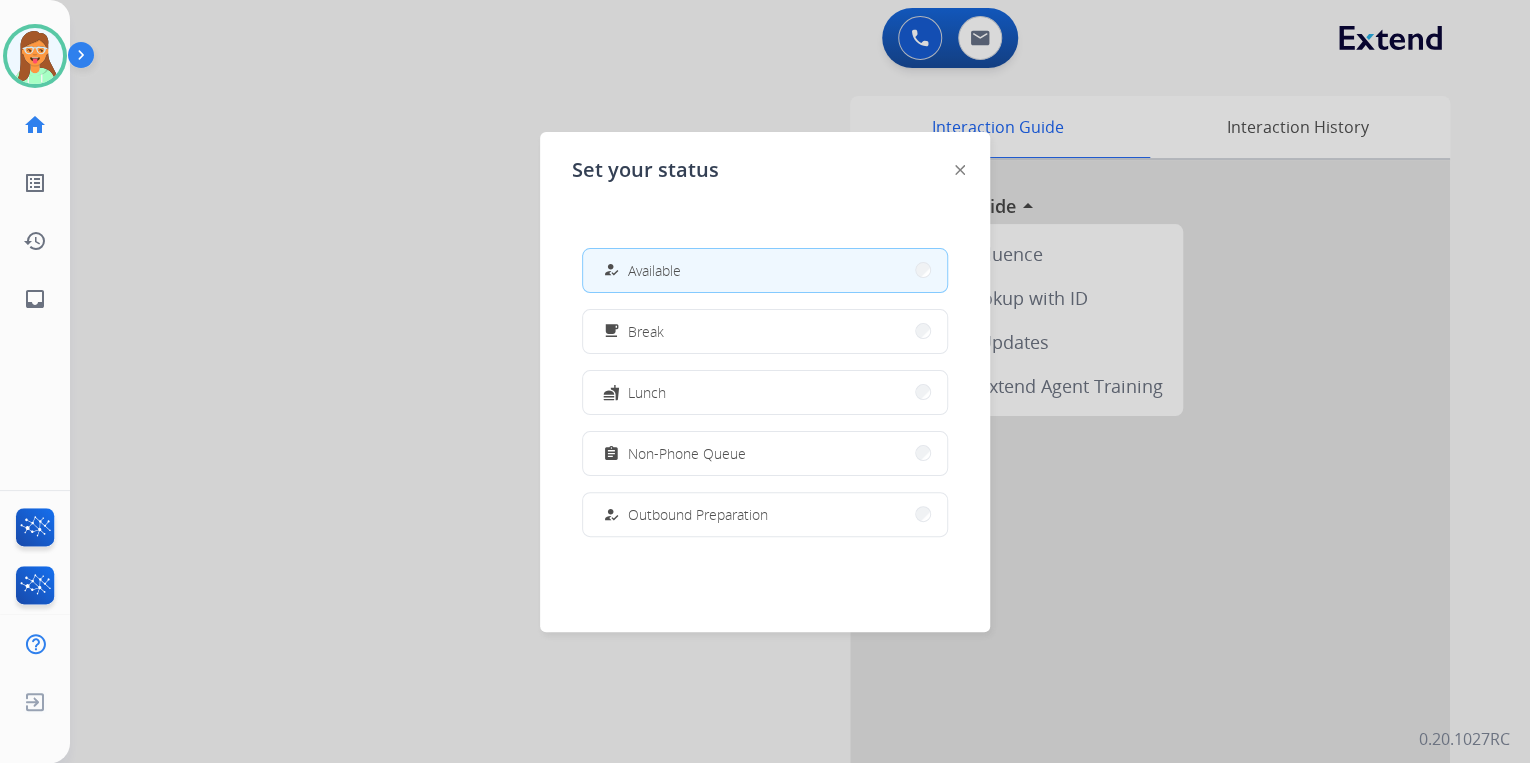 drag, startPoint x: 172, startPoint y: 137, endPoint x: 615, endPoint y: 82, distance: 446.40115 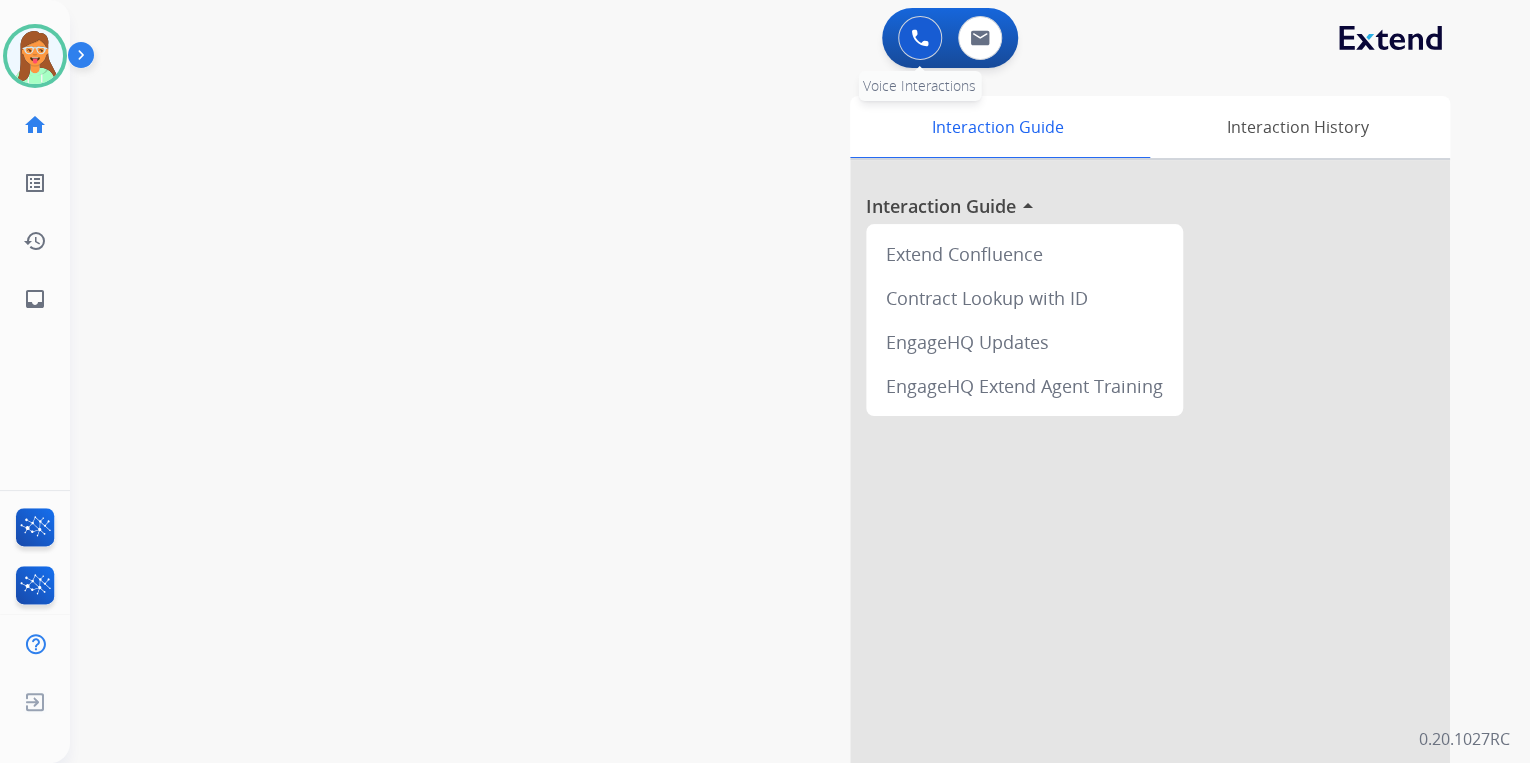 click on "0 Voice Interactions" at bounding box center (920, 38) 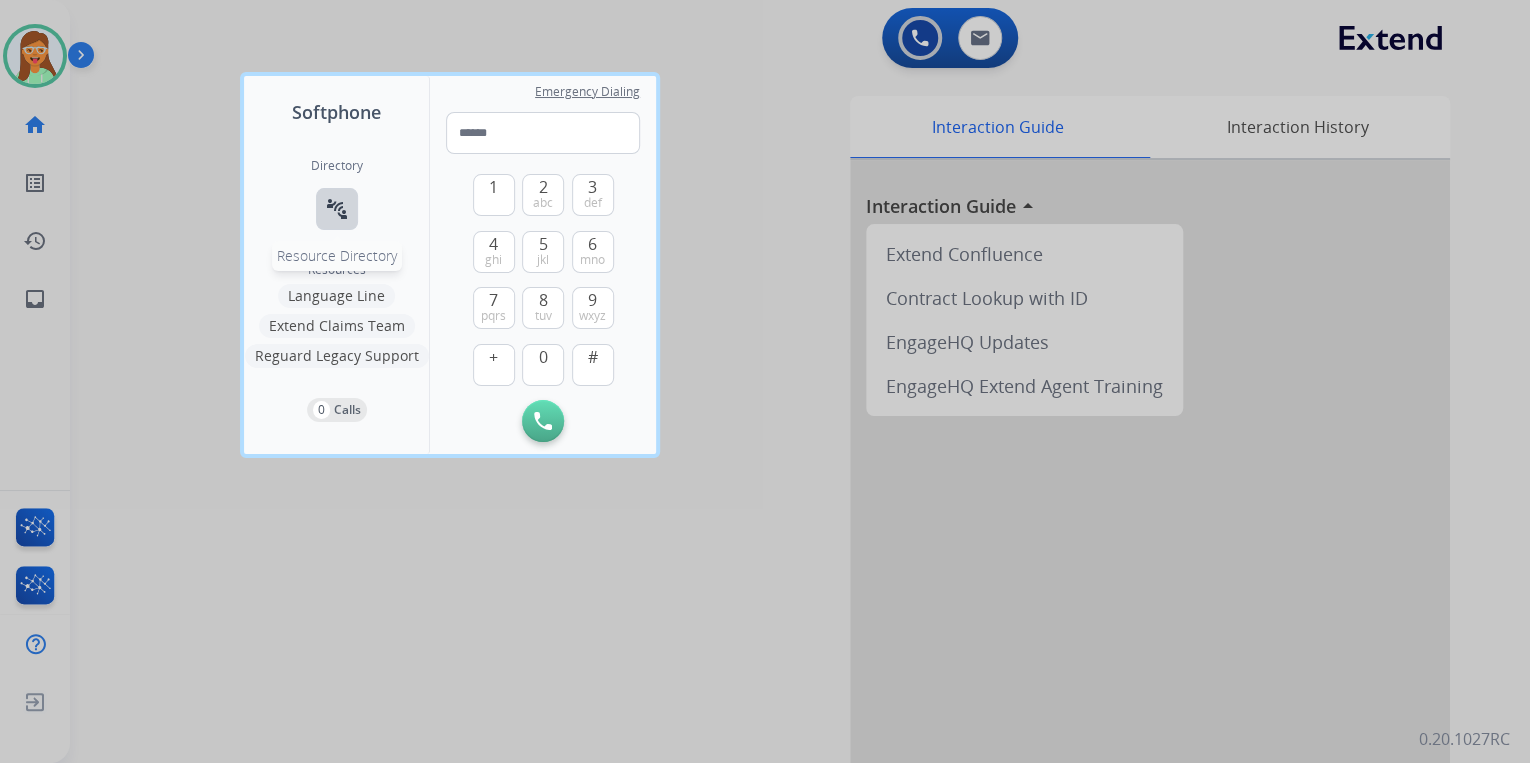 click on "connect_without_contact" at bounding box center (337, 209) 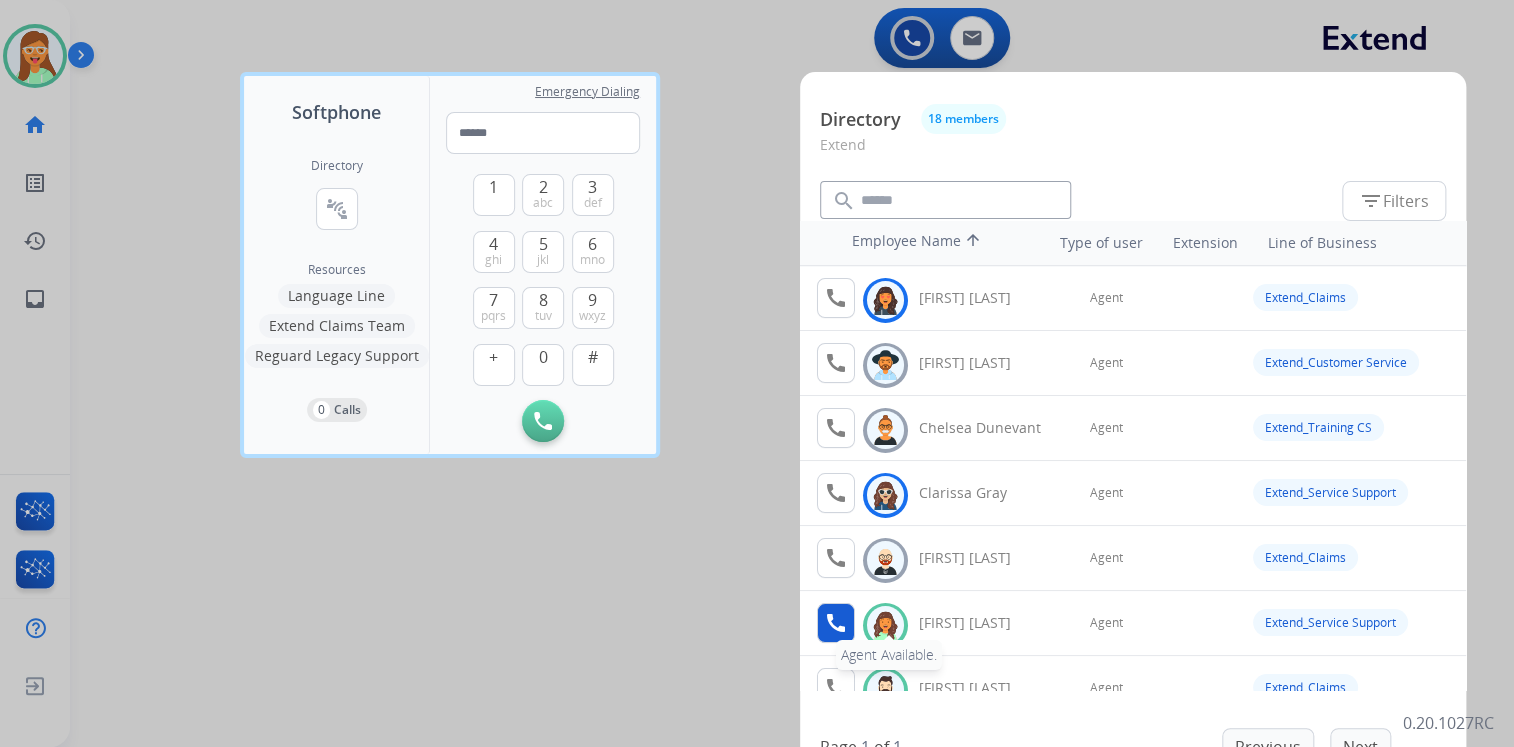 click on "call" at bounding box center [836, 623] 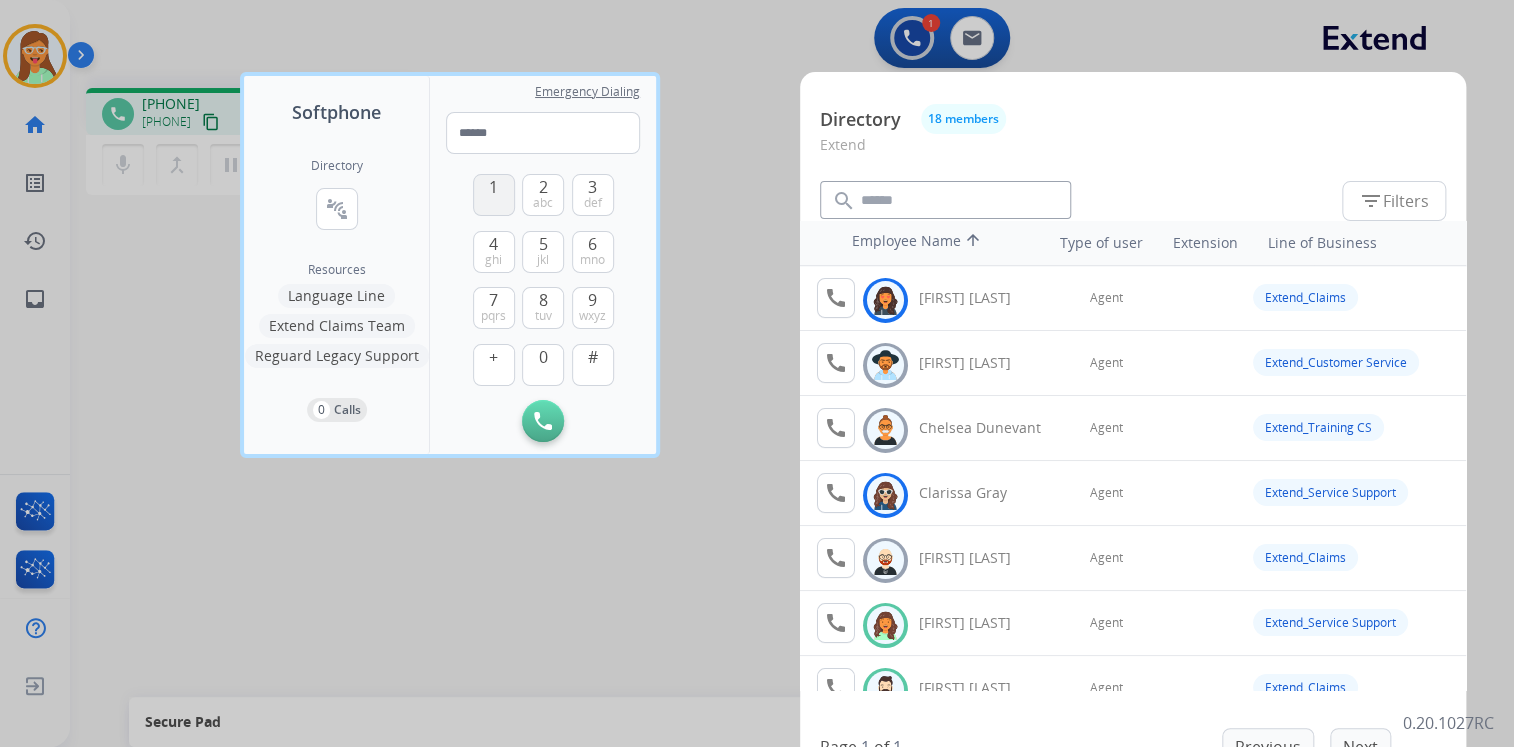 click on "1" at bounding box center [494, 195] 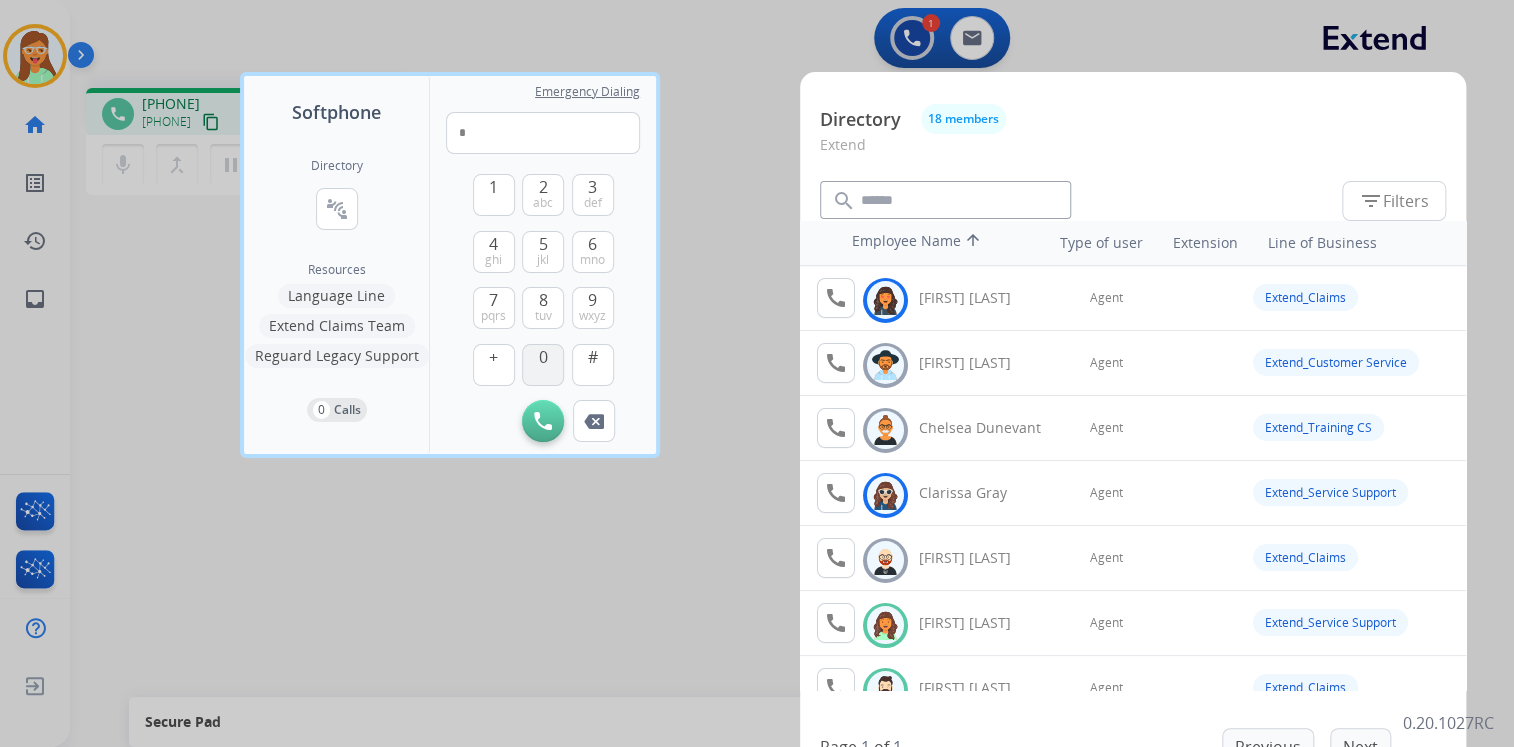 click on "0" at bounding box center (543, 365) 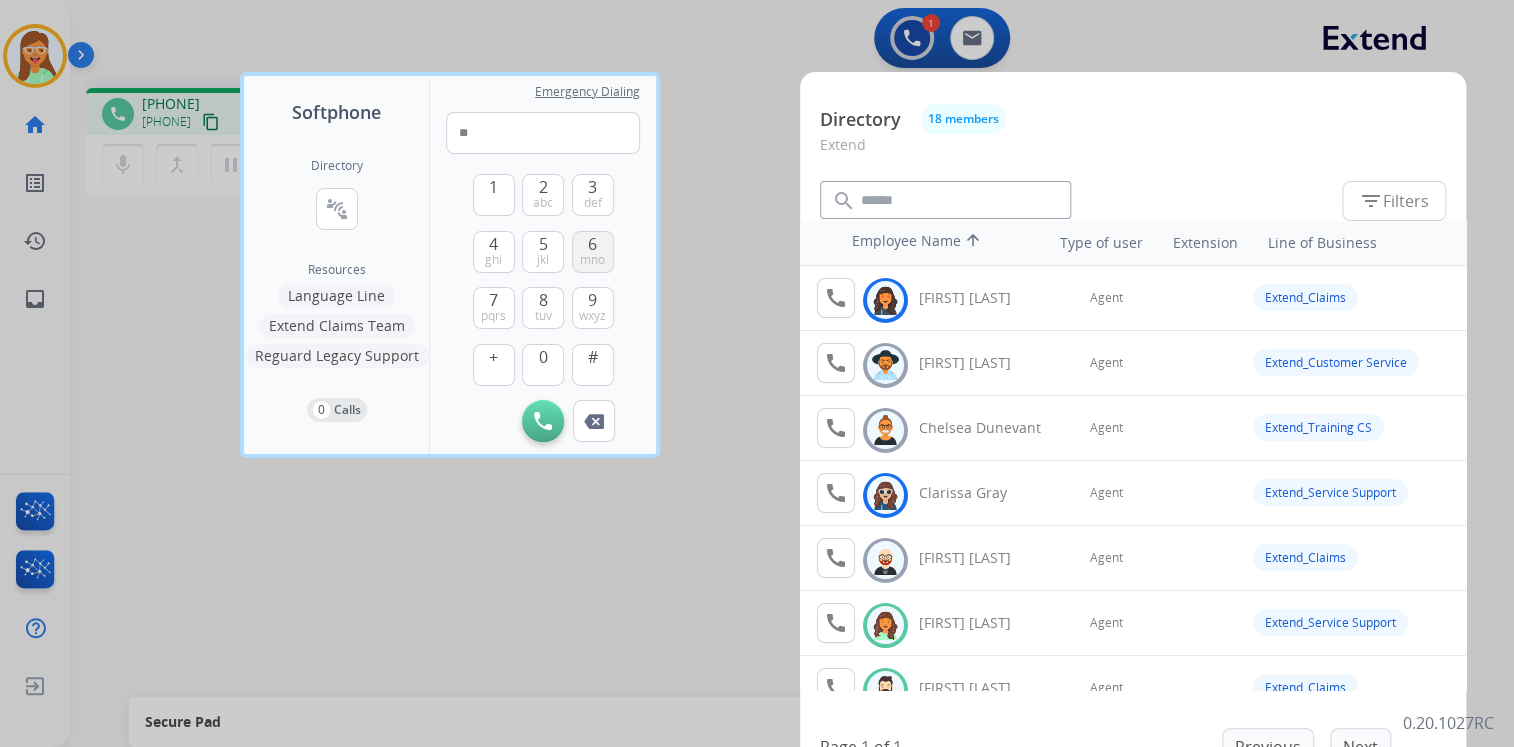 click on "mno" at bounding box center (592, 260) 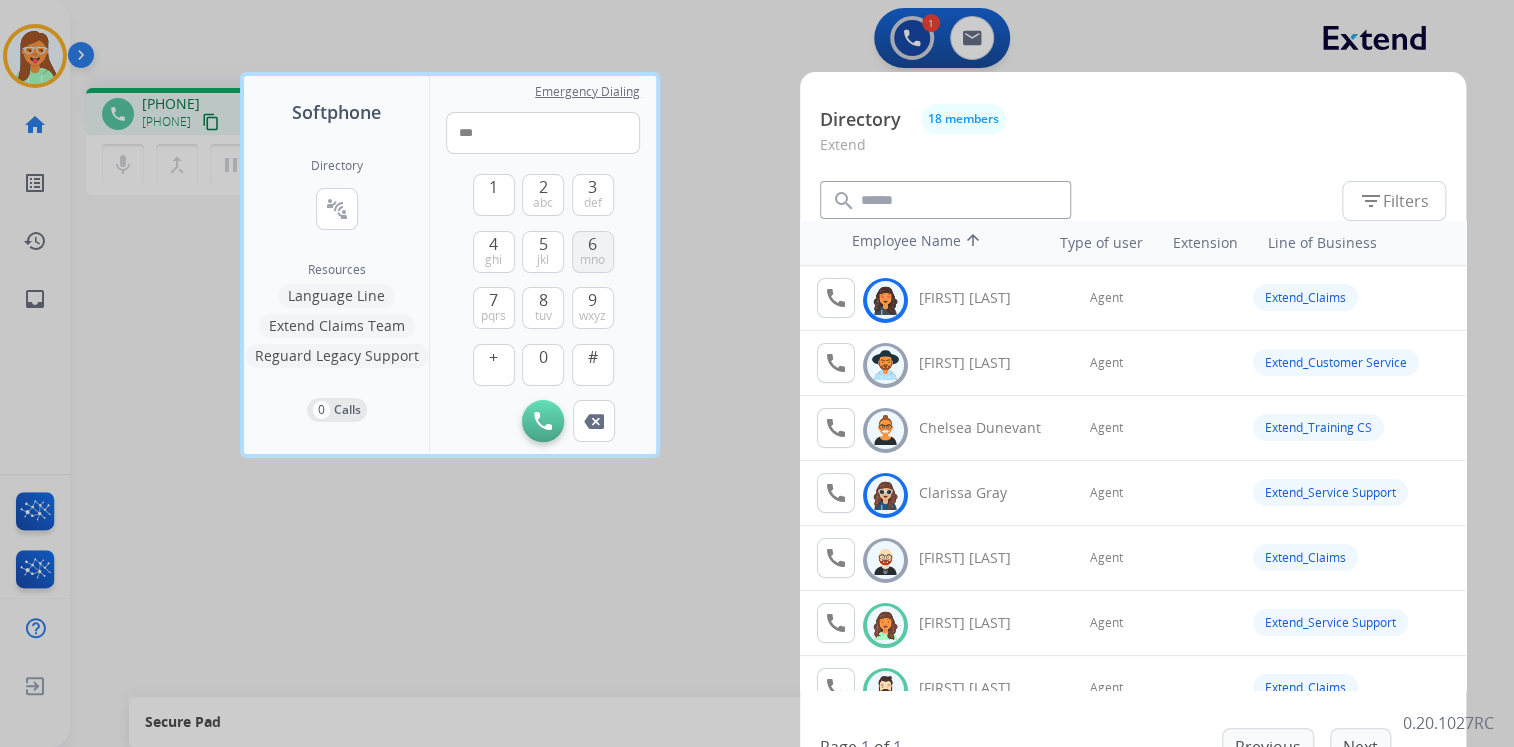 click on "6 mno" at bounding box center (593, 252) 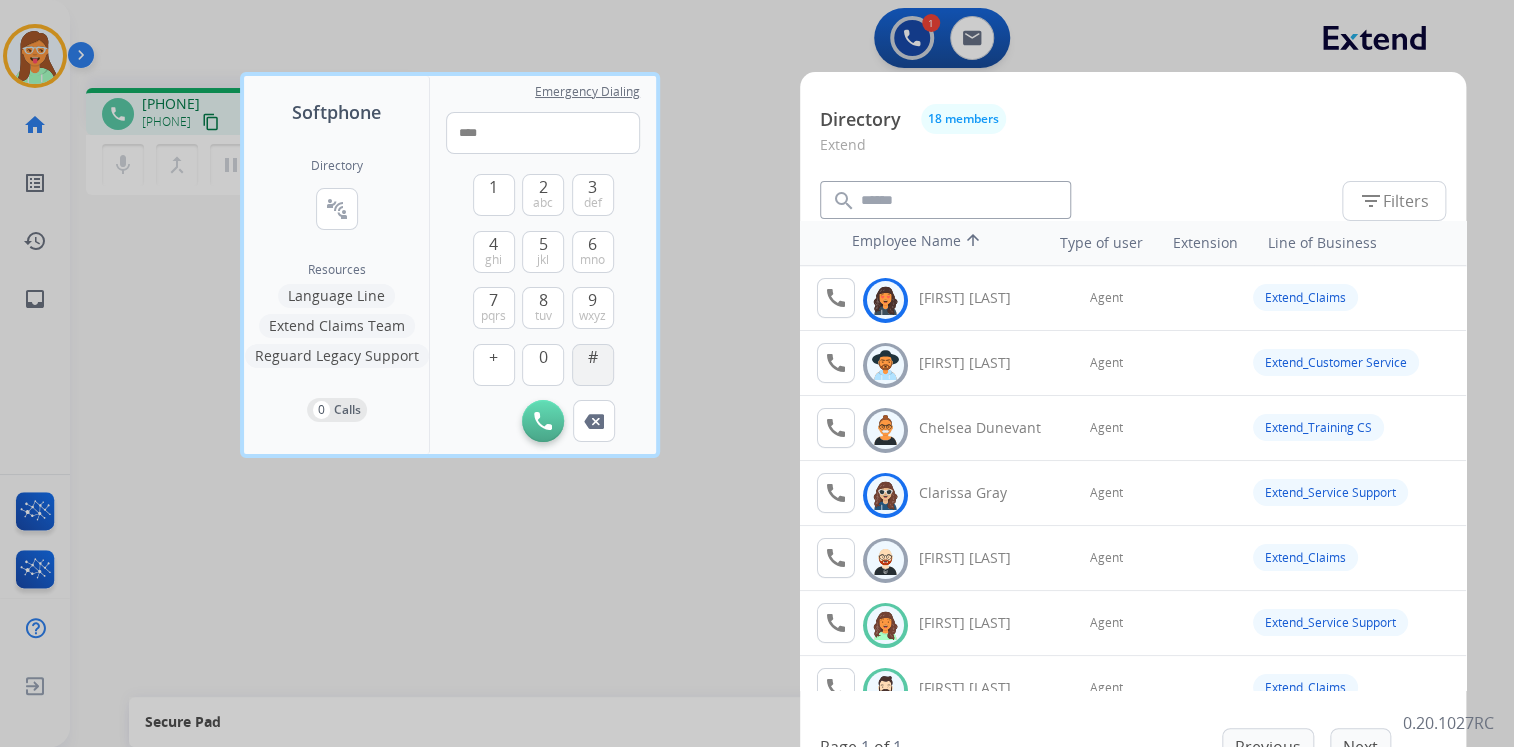 click on "#" at bounding box center (593, 357) 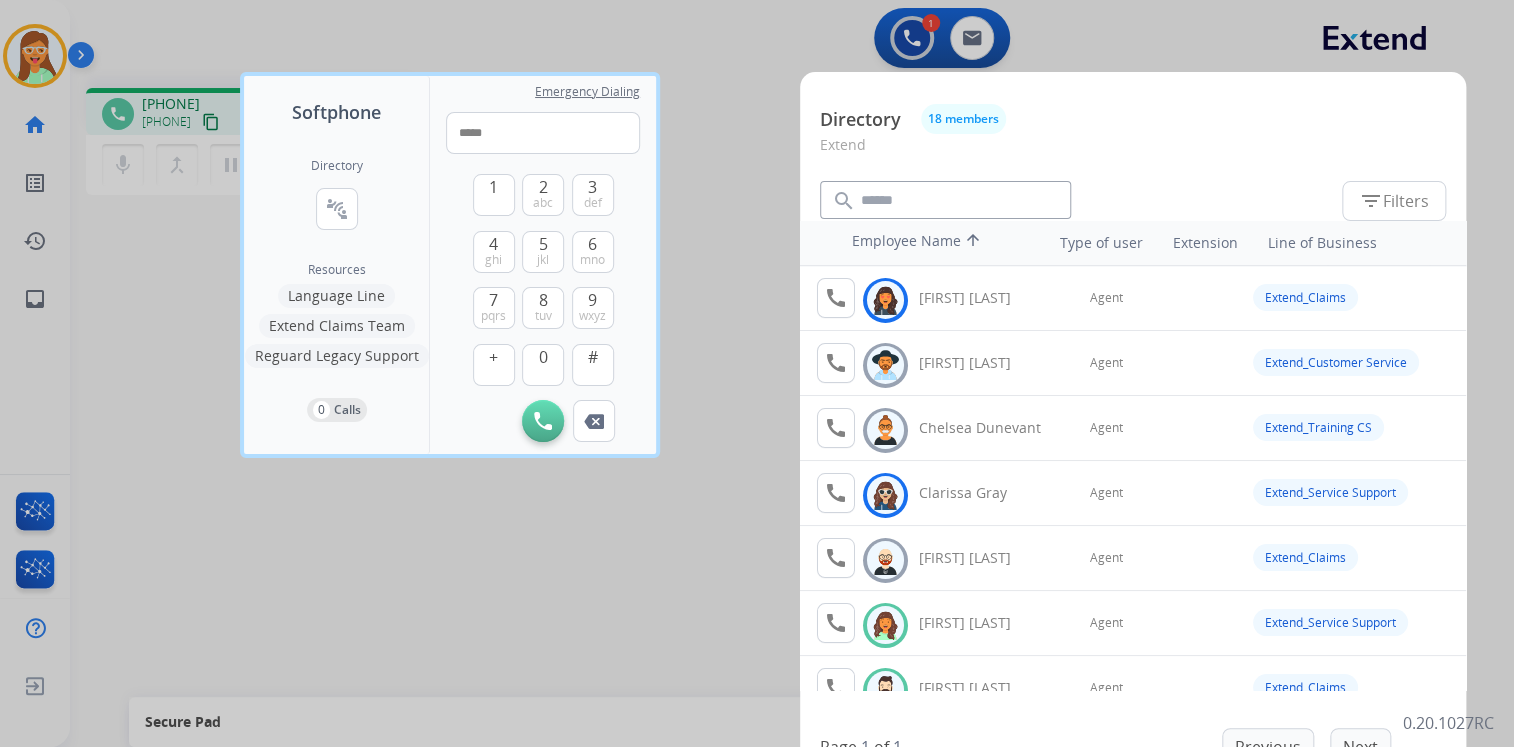 click at bounding box center [757, 373] 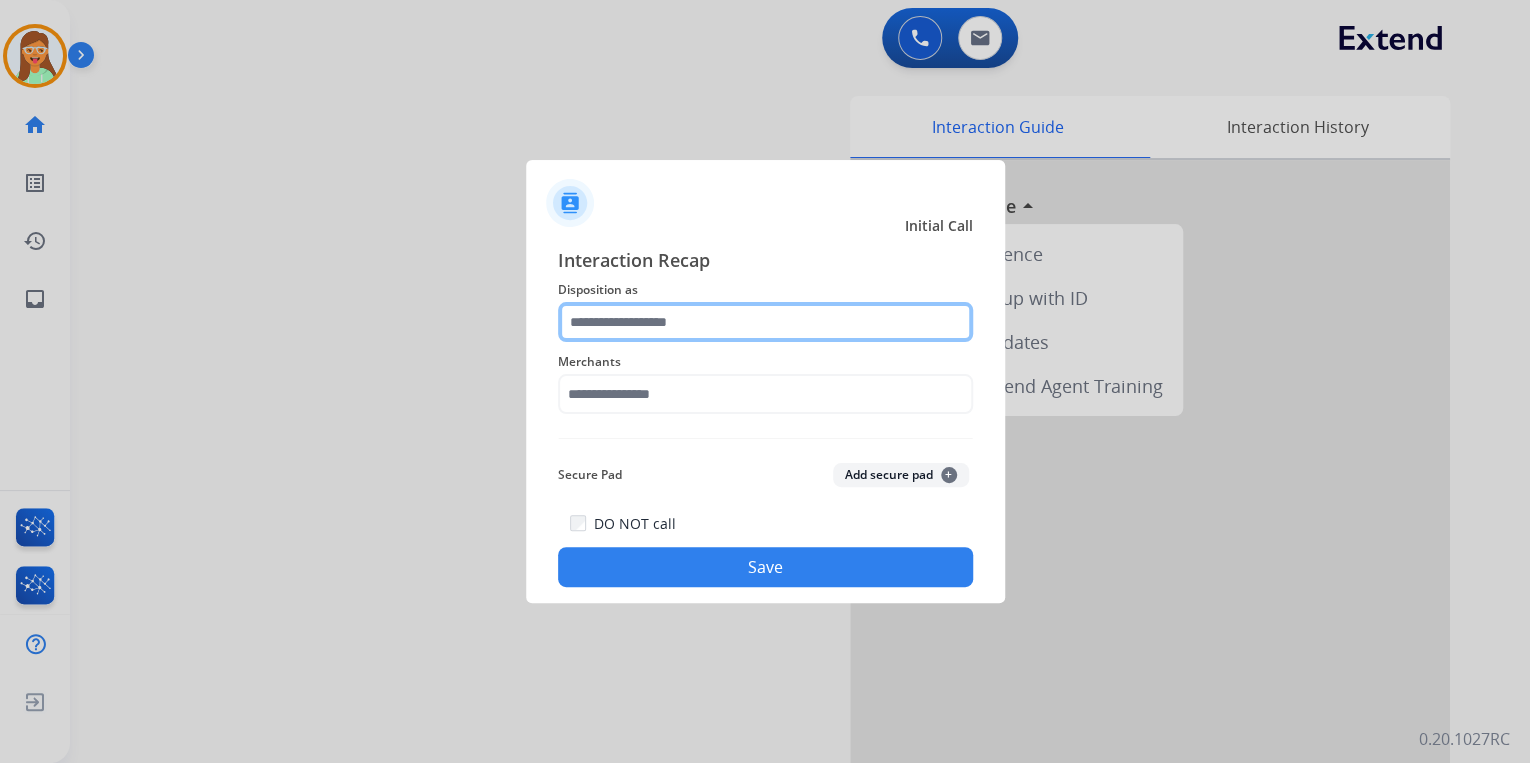 click 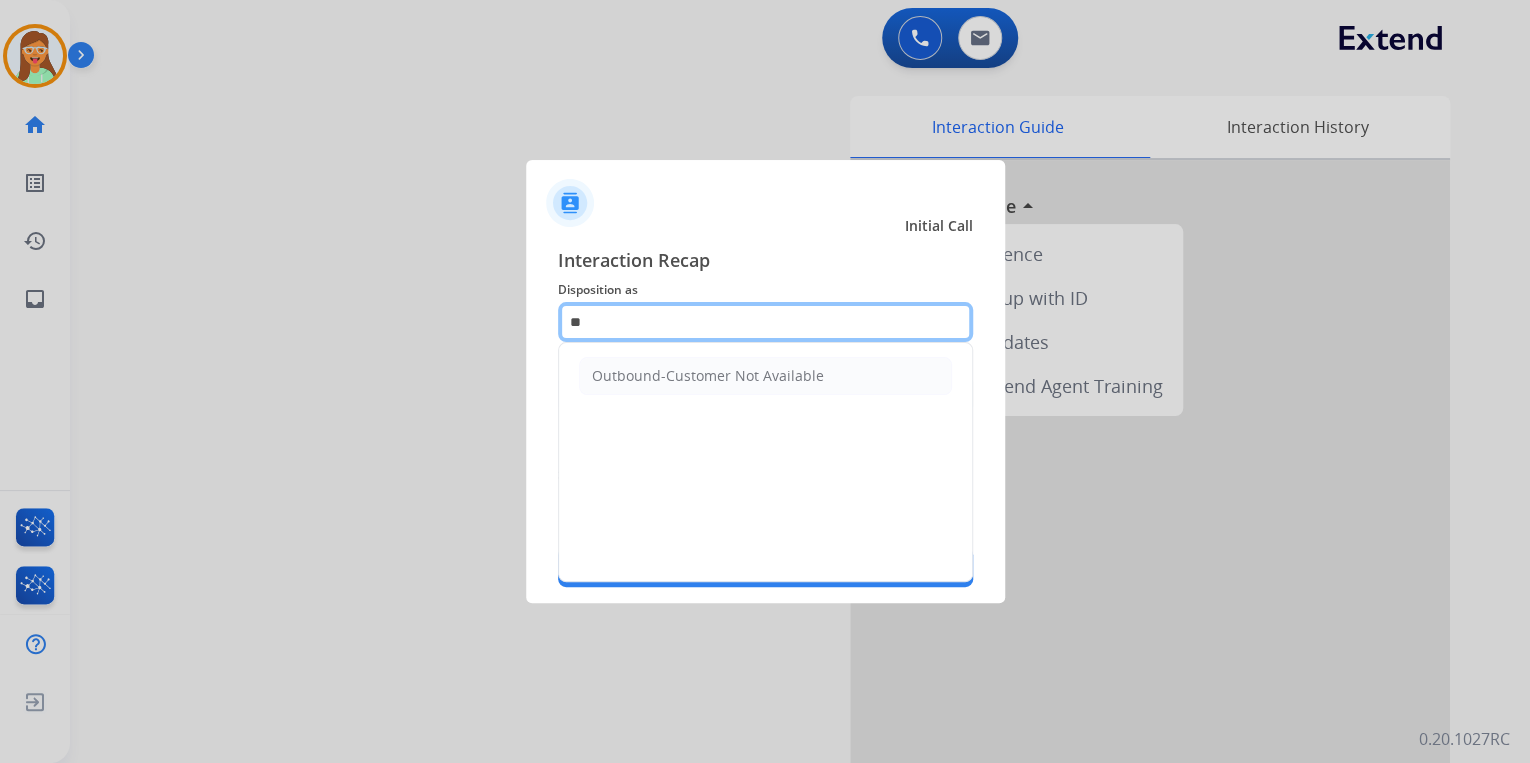 type on "*" 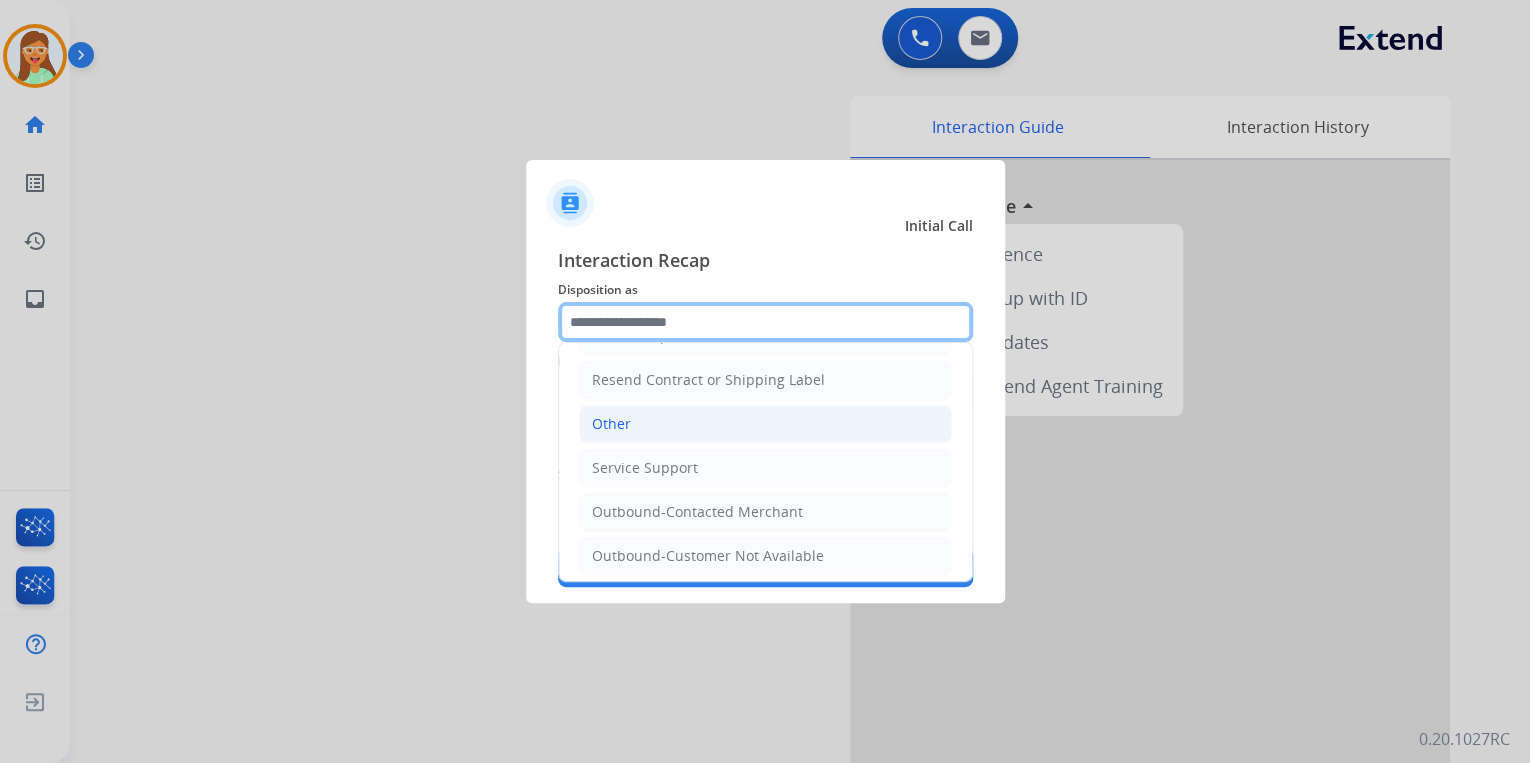scroll, scrollTop: 393, scrollLeft: 0, axis: vertical 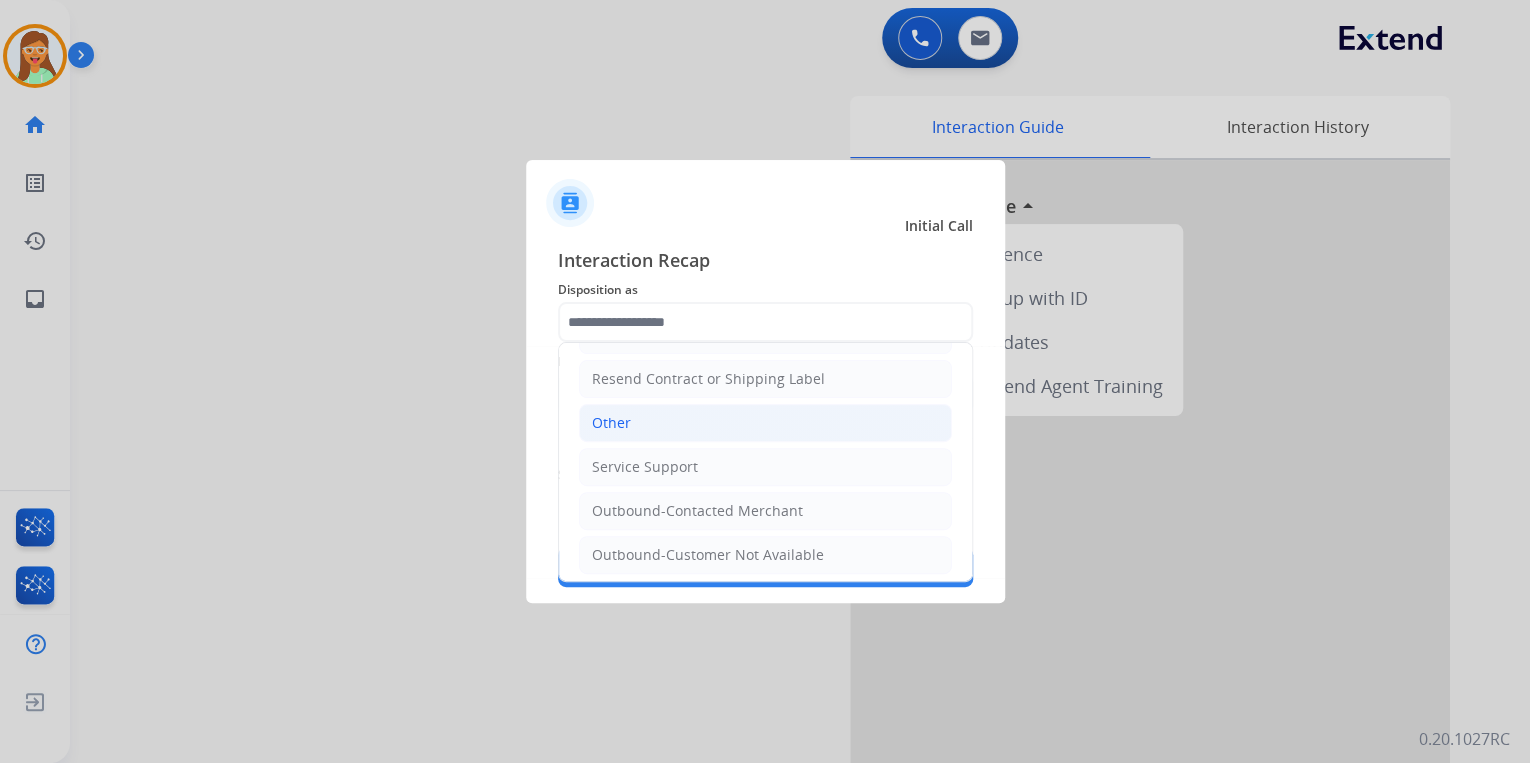 click on "Other" 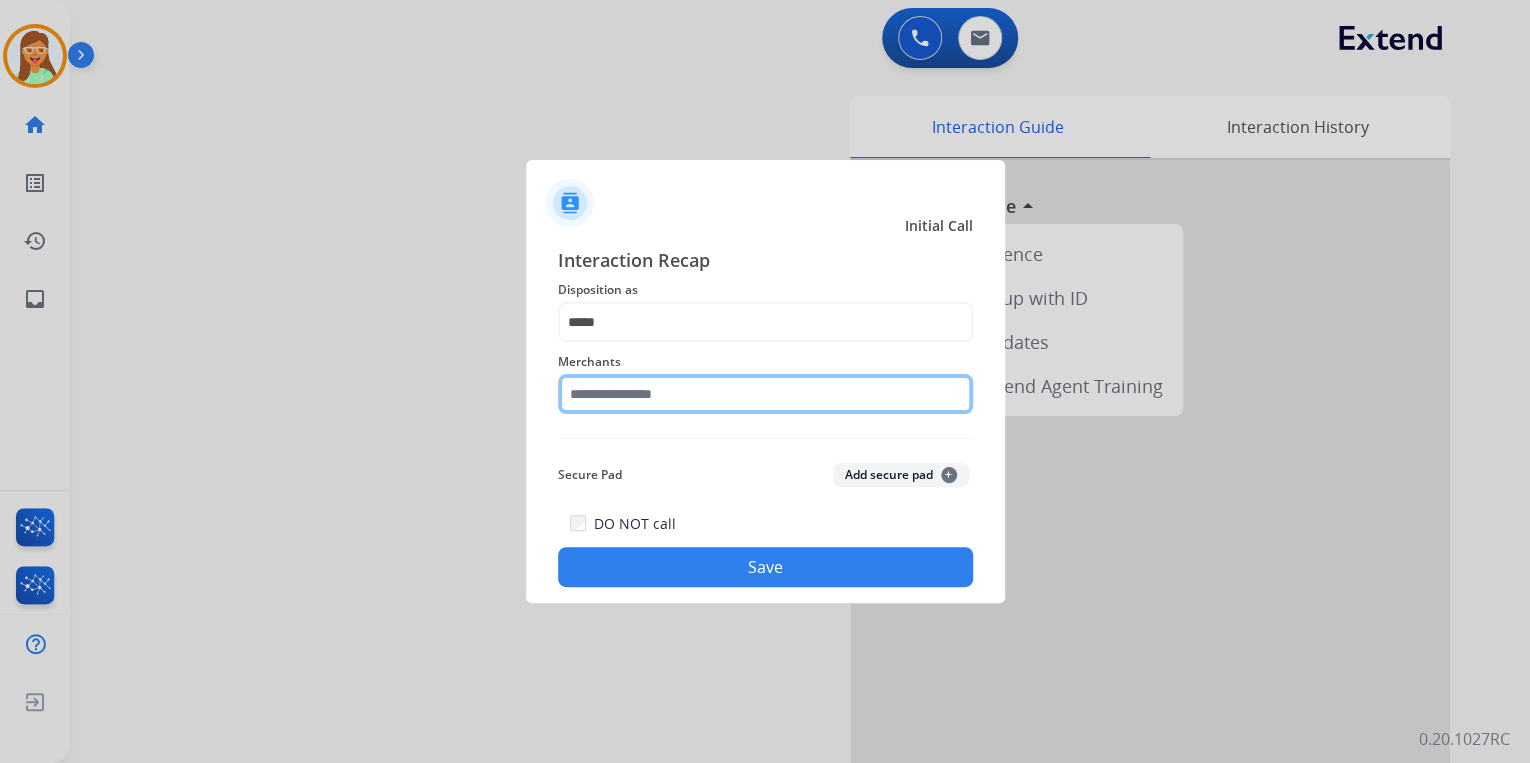 click 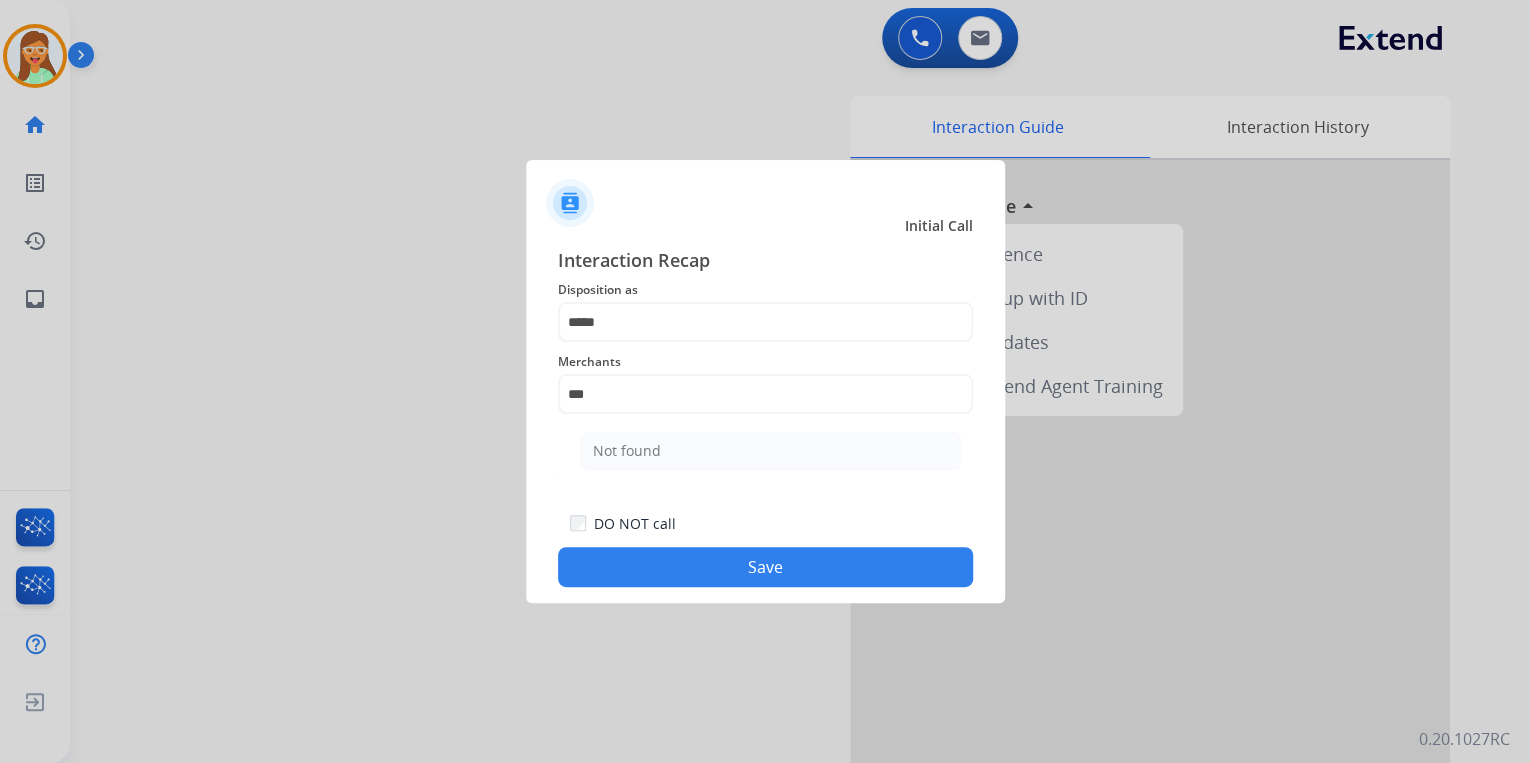 click on "Not found" 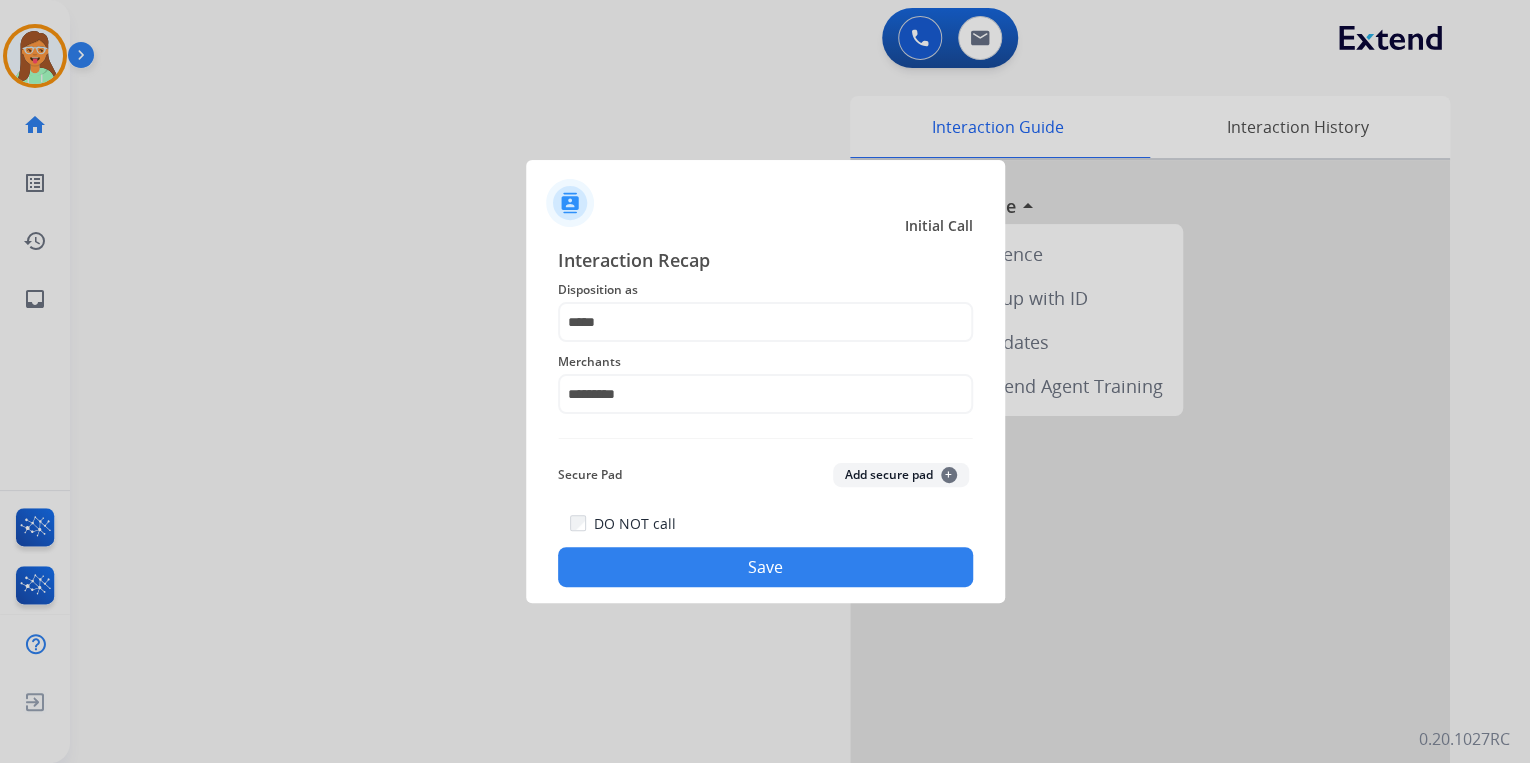 click on "Save" 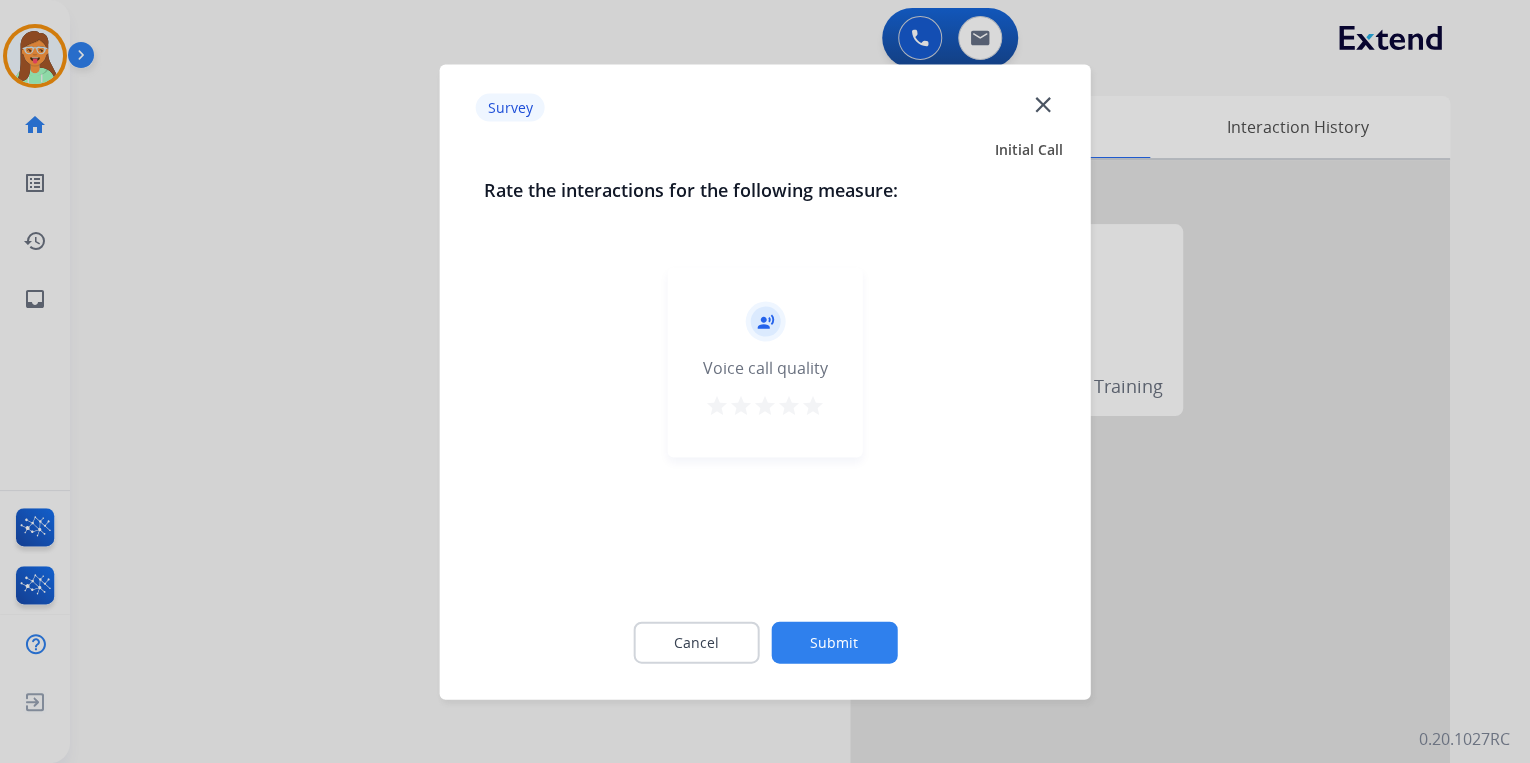 click on "star" at bounding box center (813, 405) 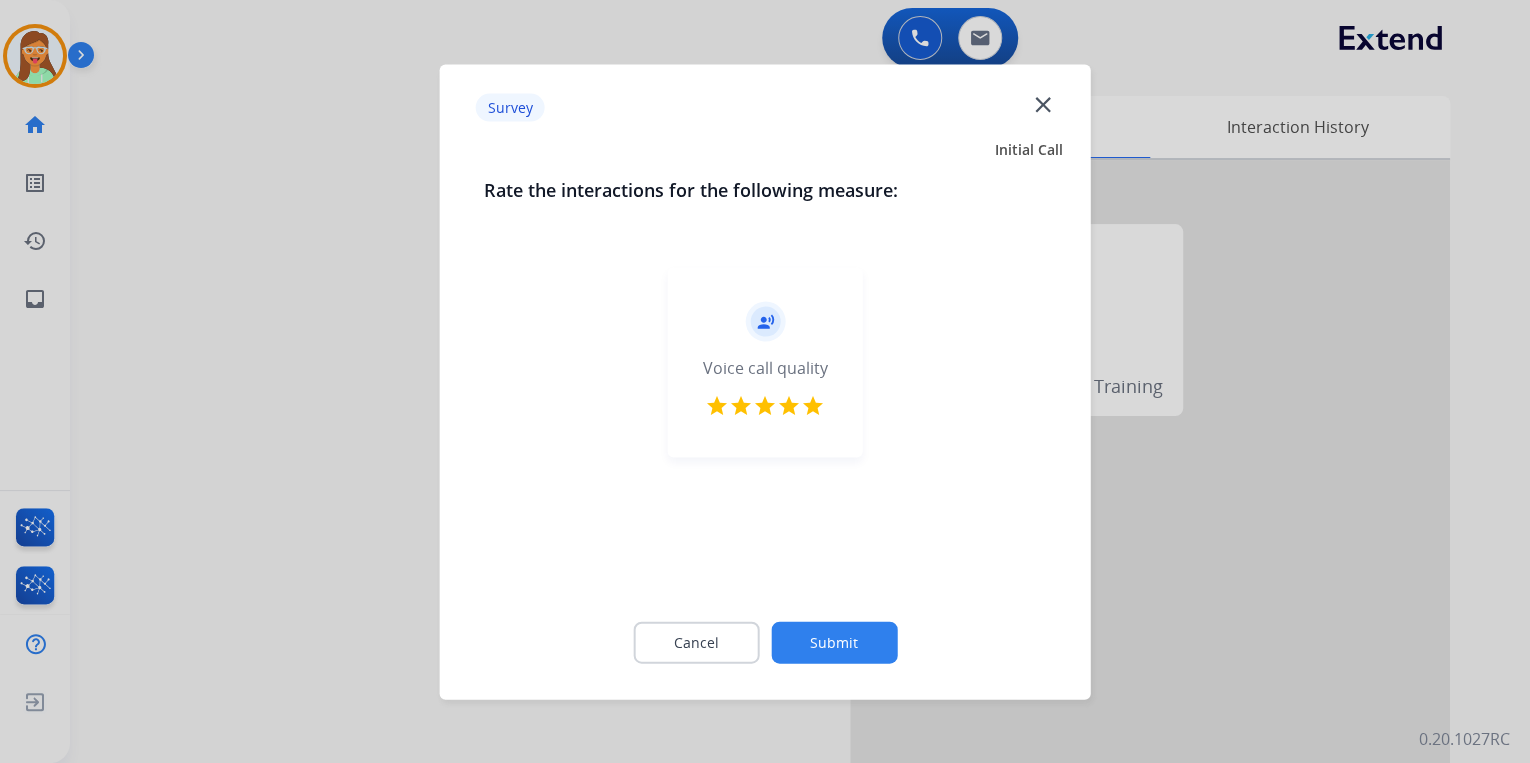 click on "Cancel Submit" 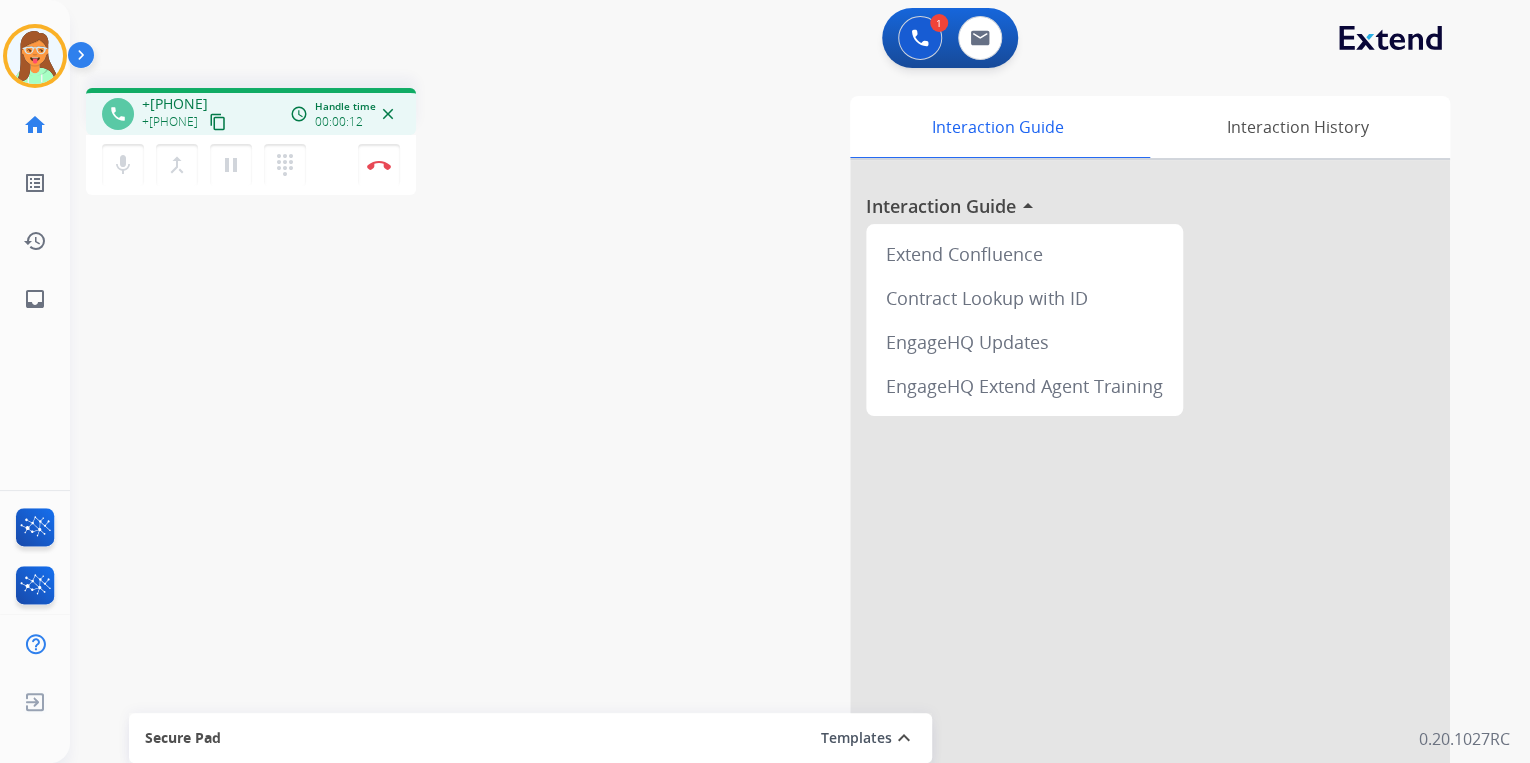 click on "content_copy" at bounding box center [218, 122] 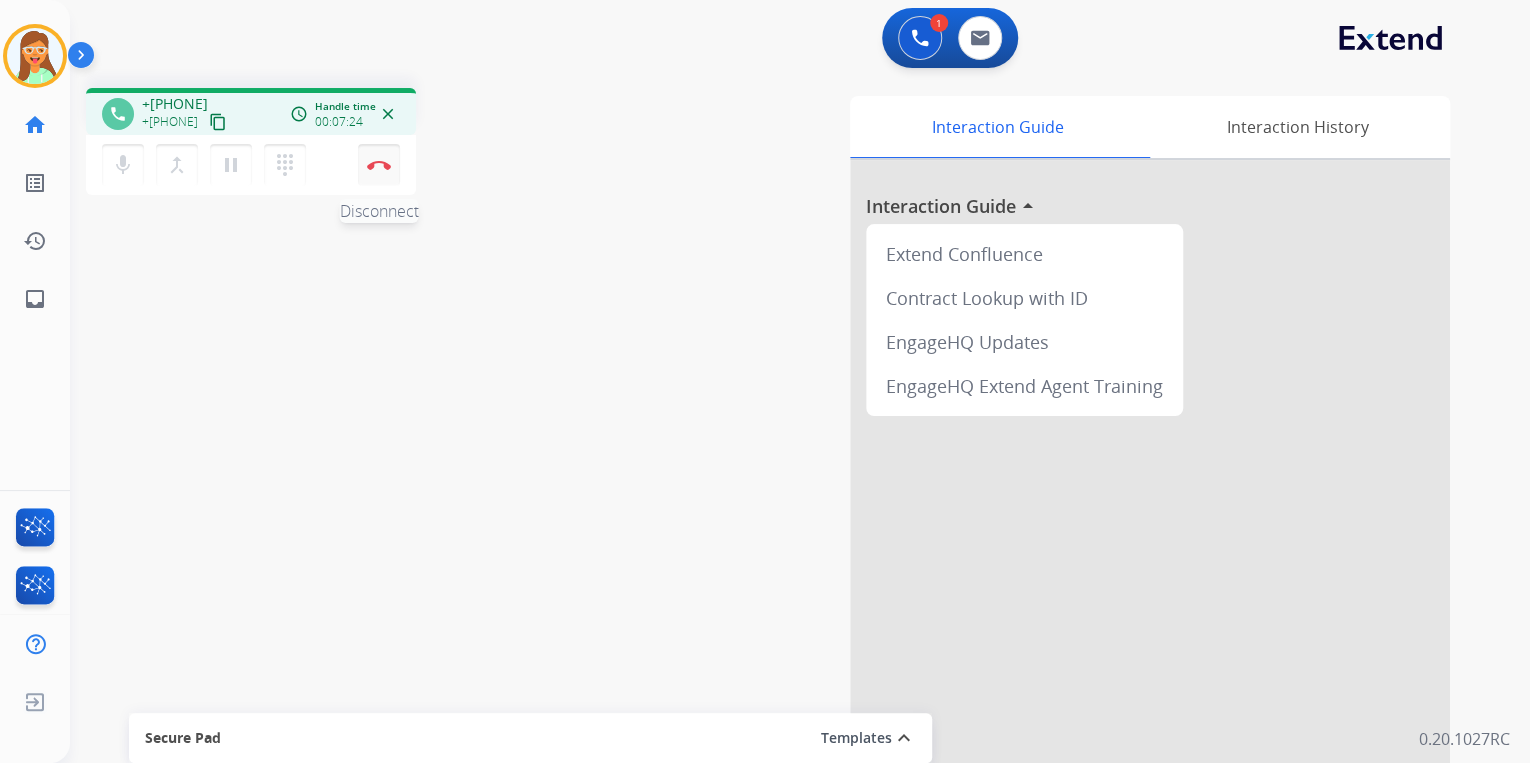 click on "Disconnect" at bounding box center [379, 165] 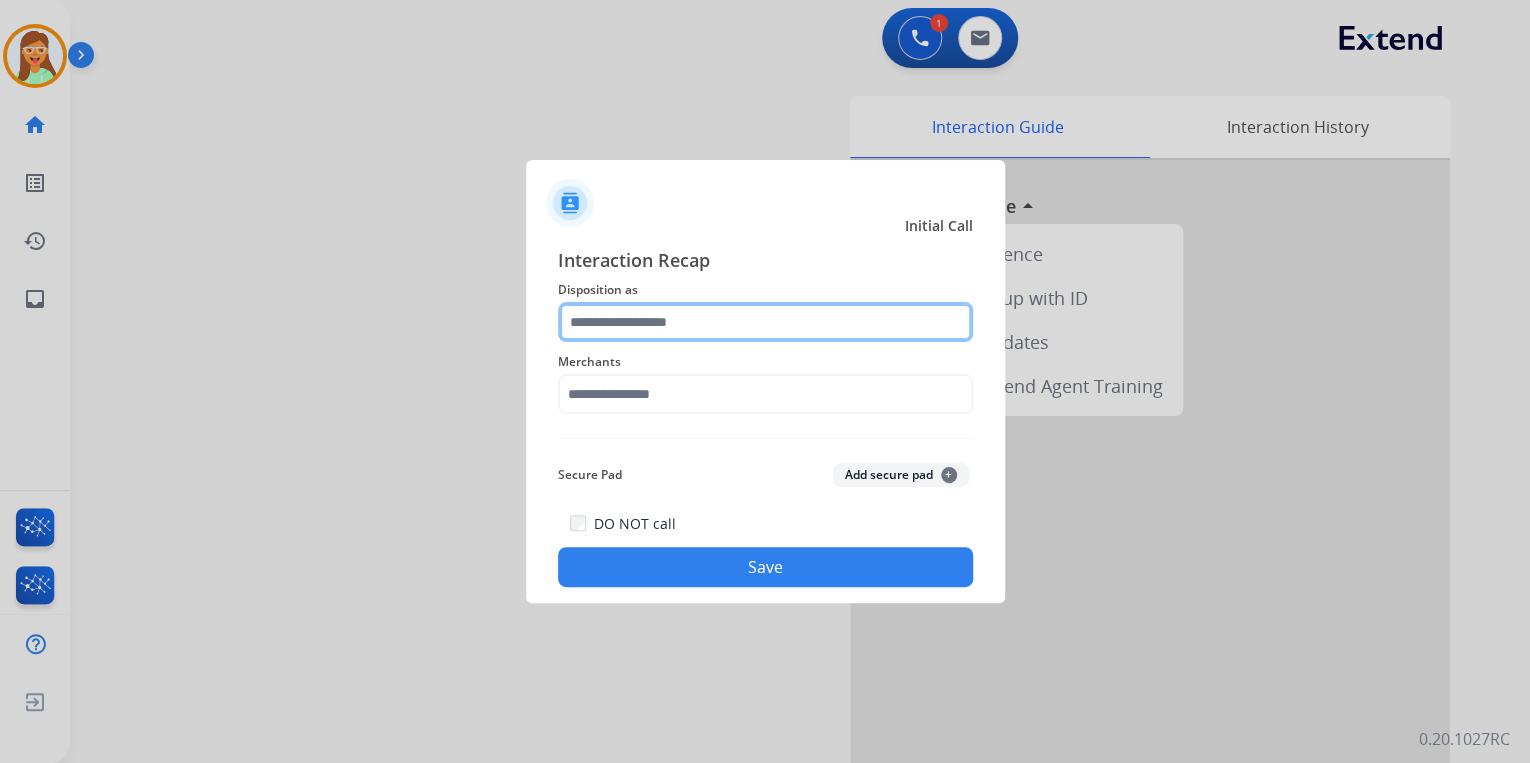 click 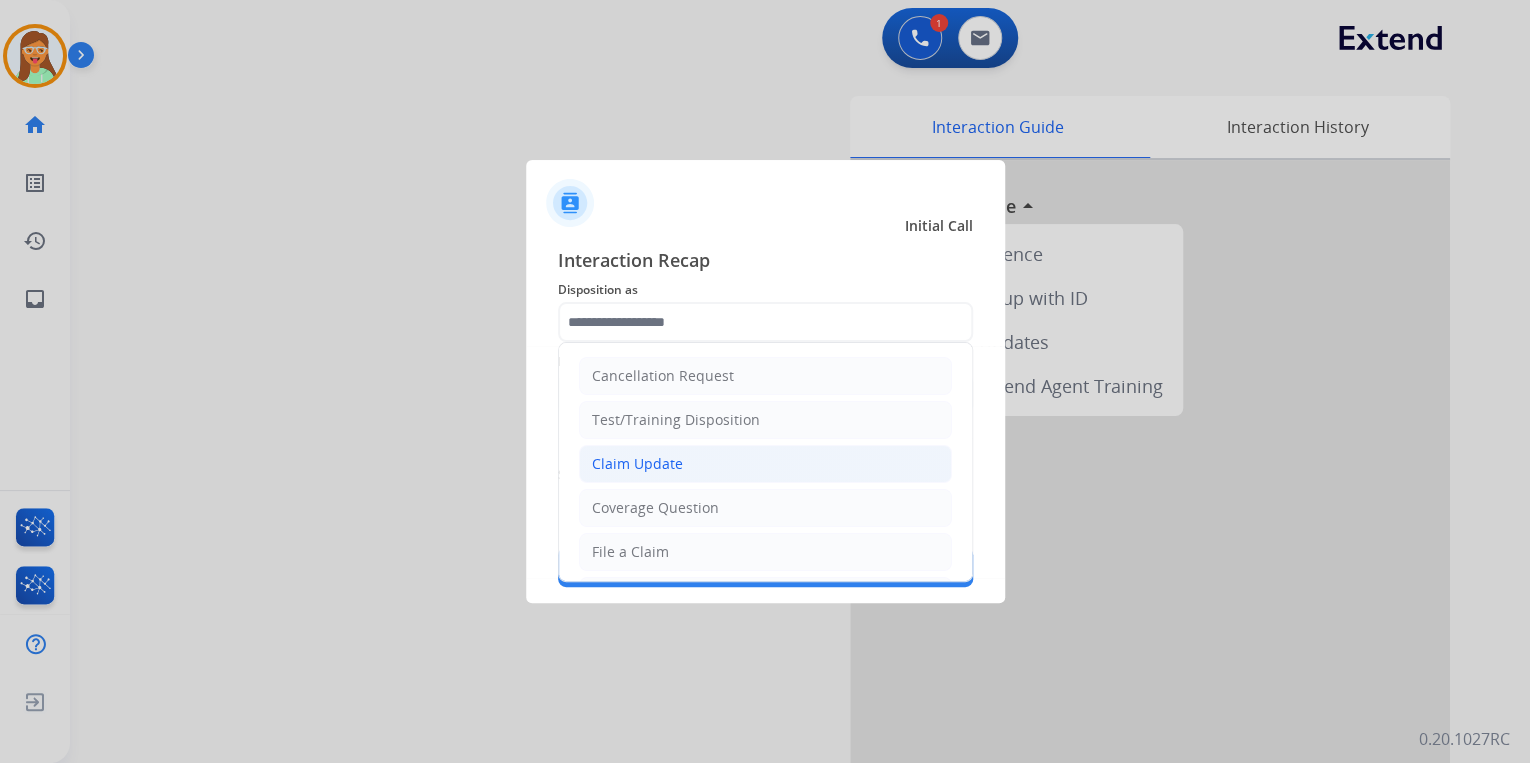 click on "Claim Update" 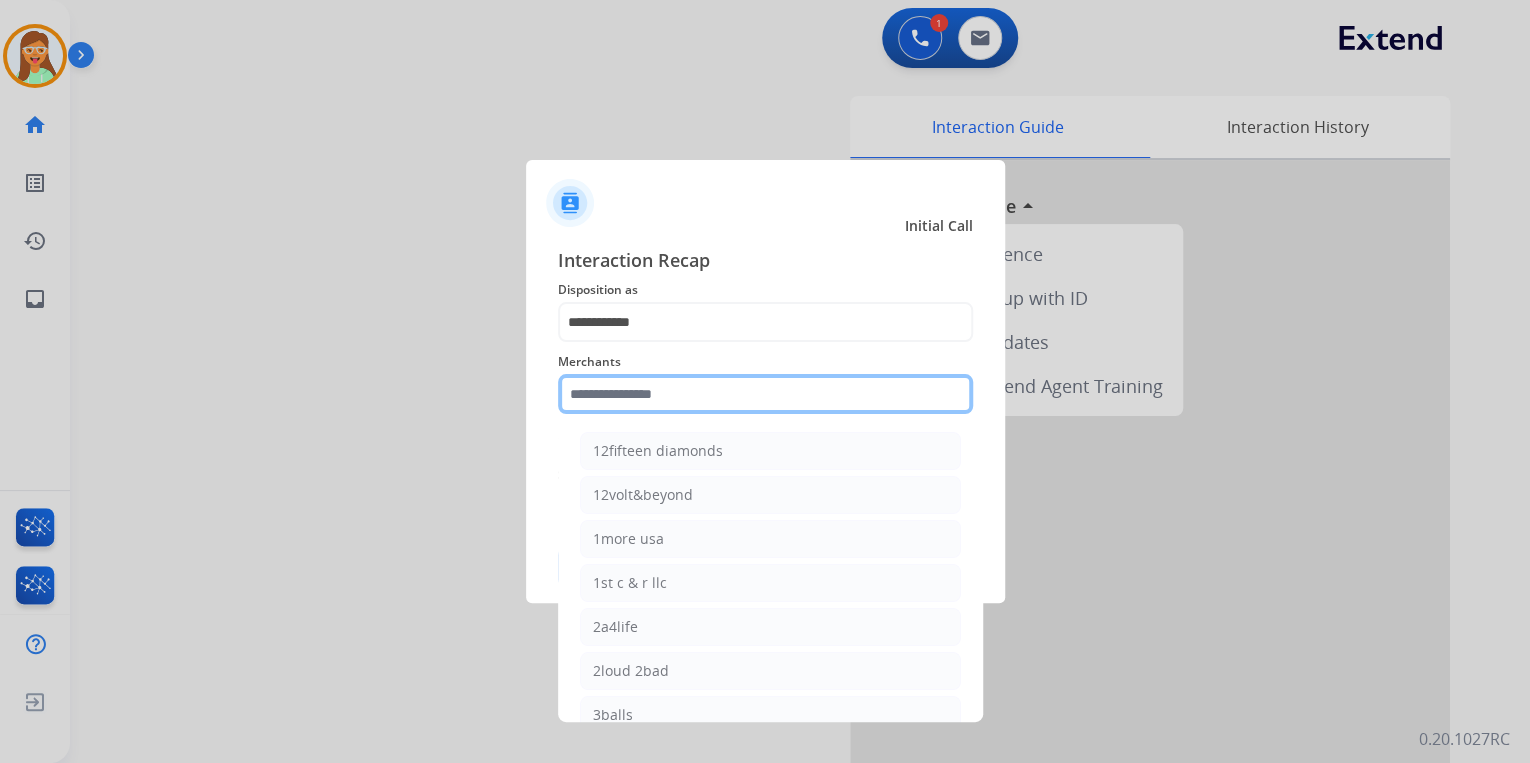 click 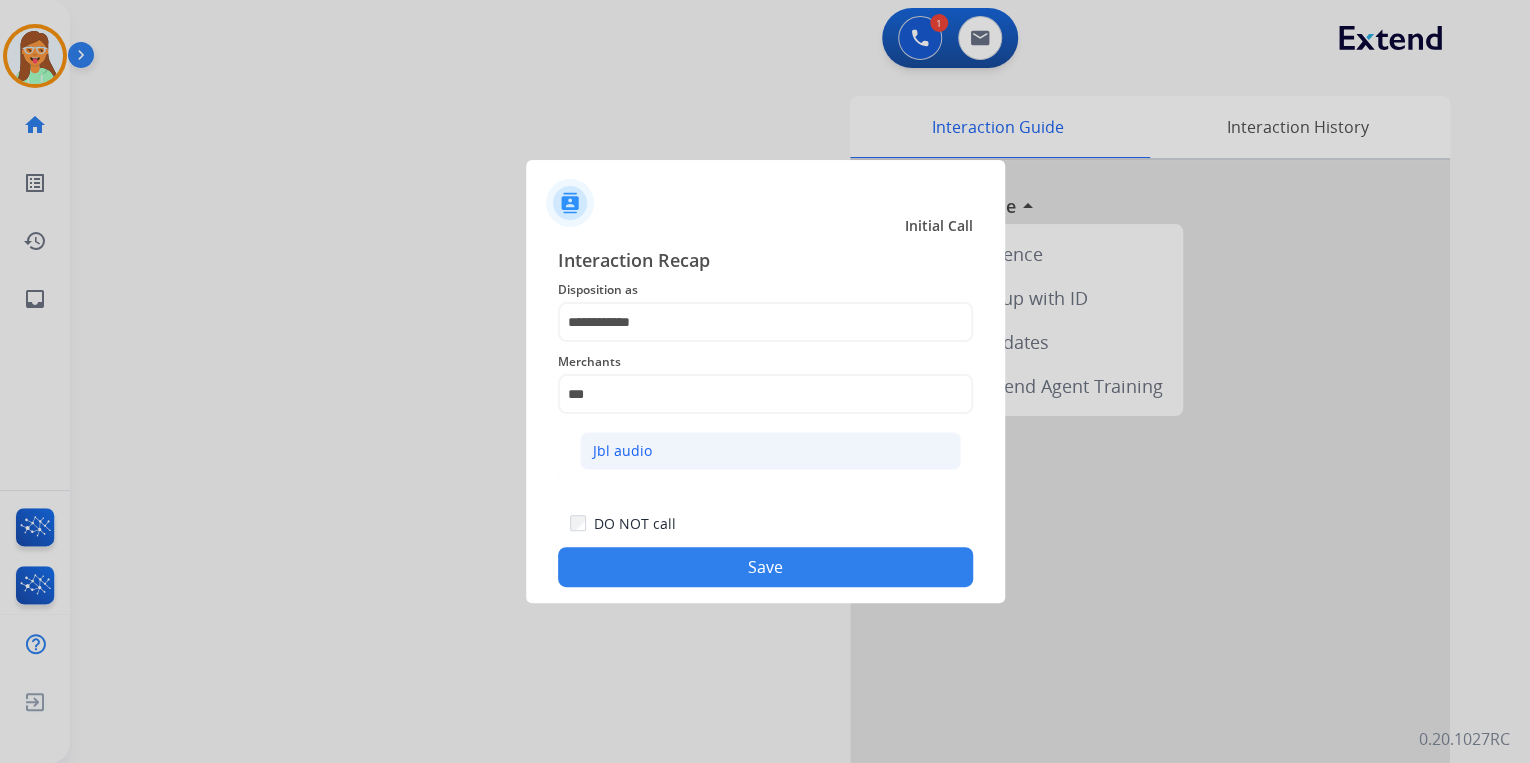 click on "Jbl audio" 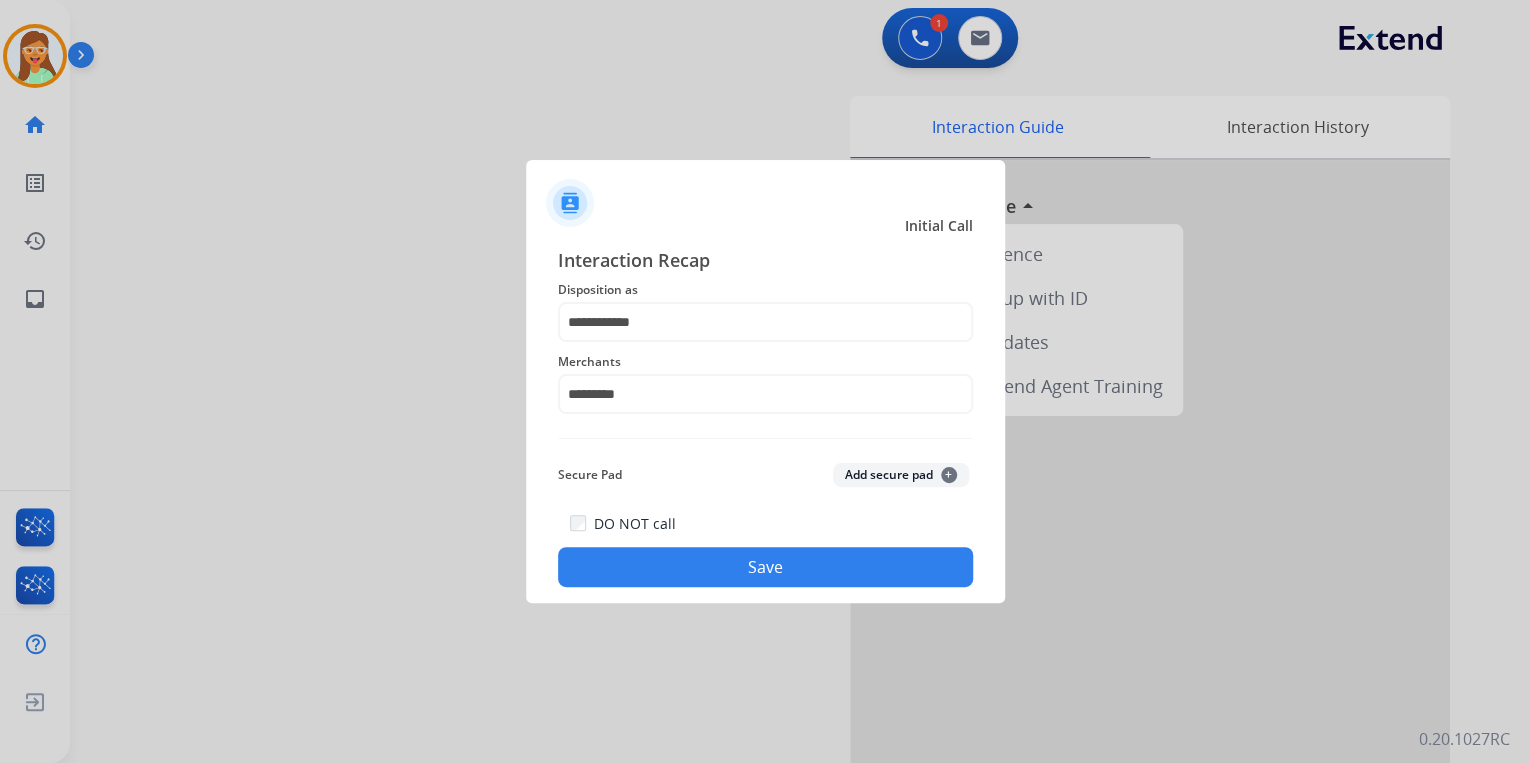 click on "Save" 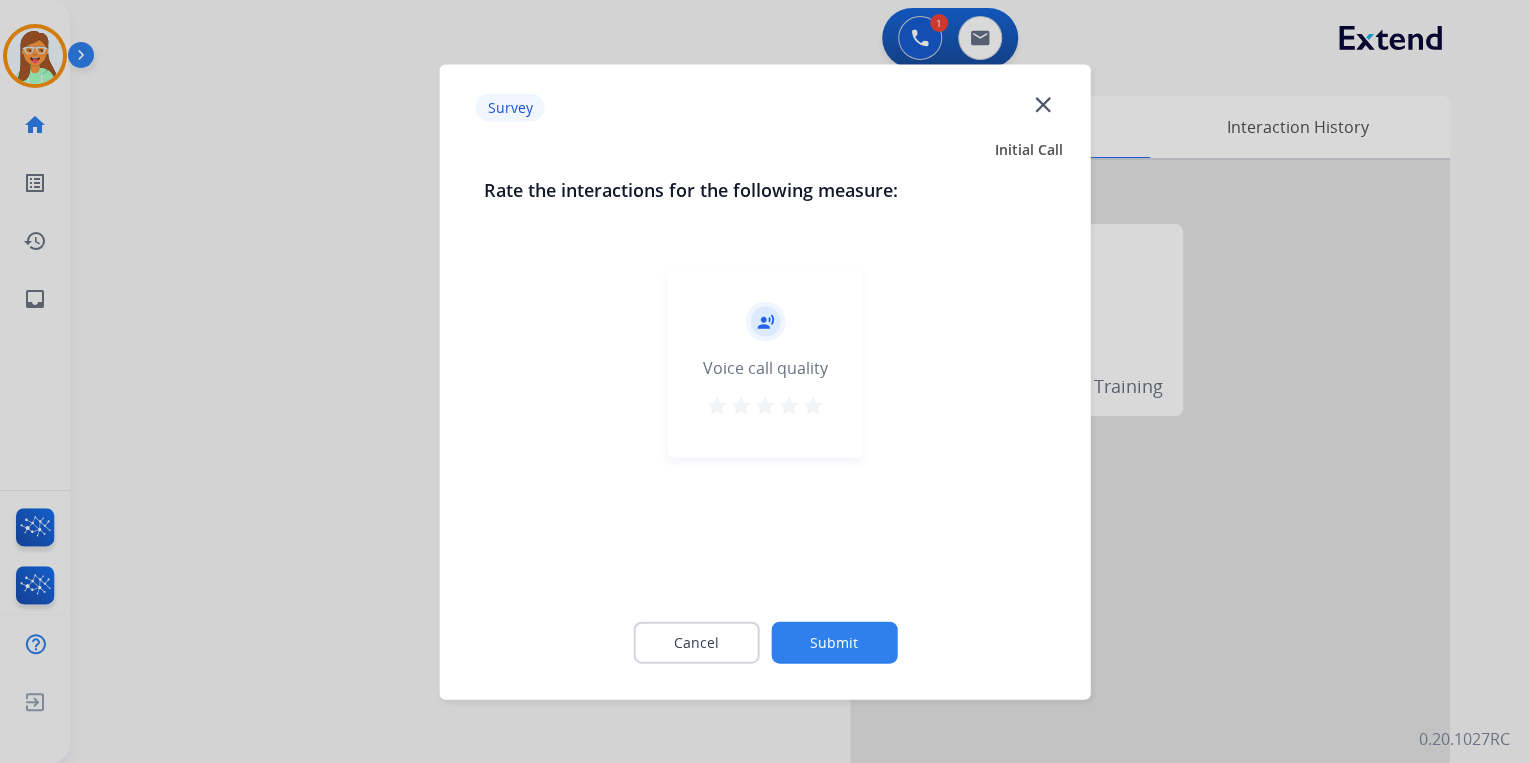 click on "star" at bounding box center (813, 405) 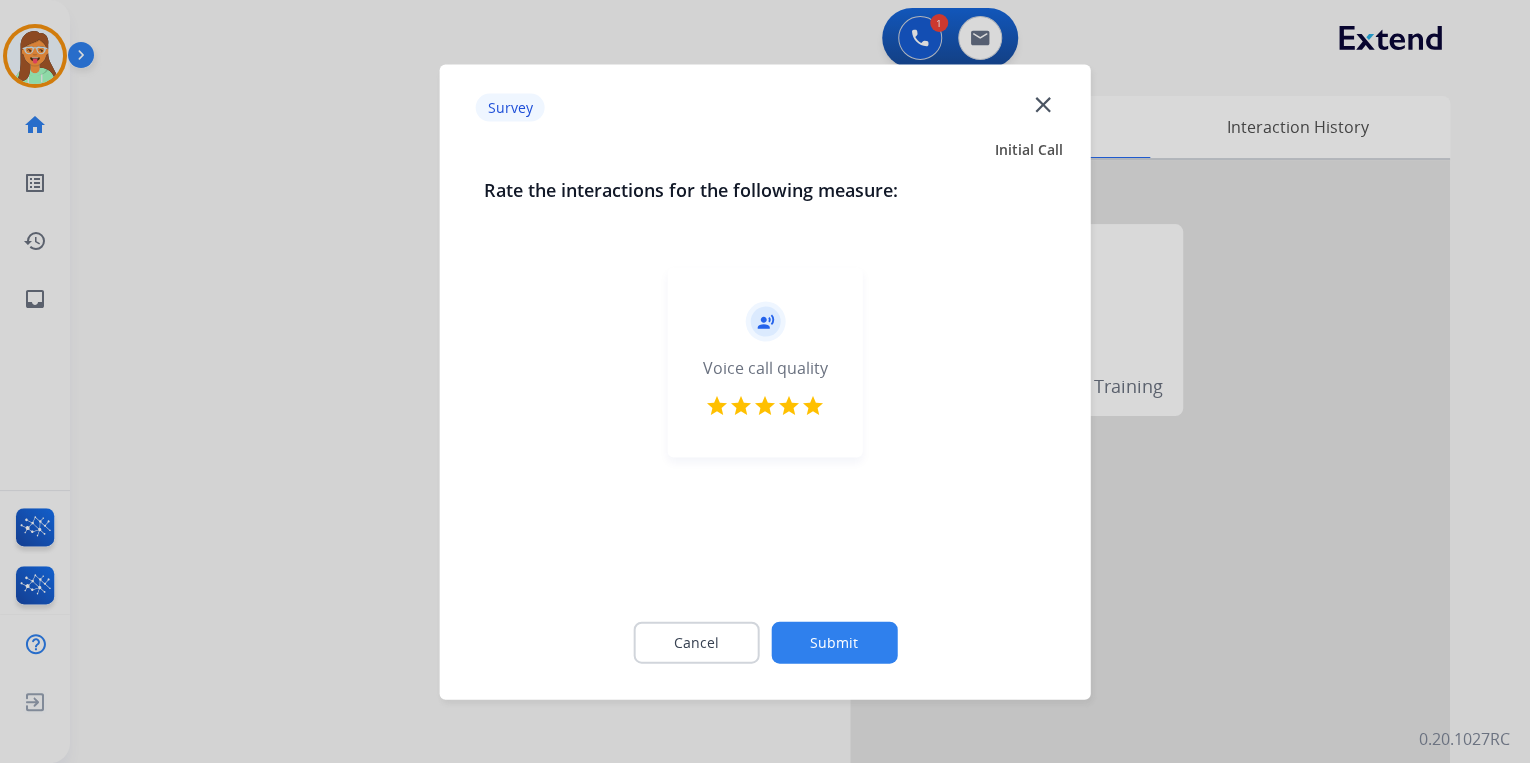 click on "Submit" 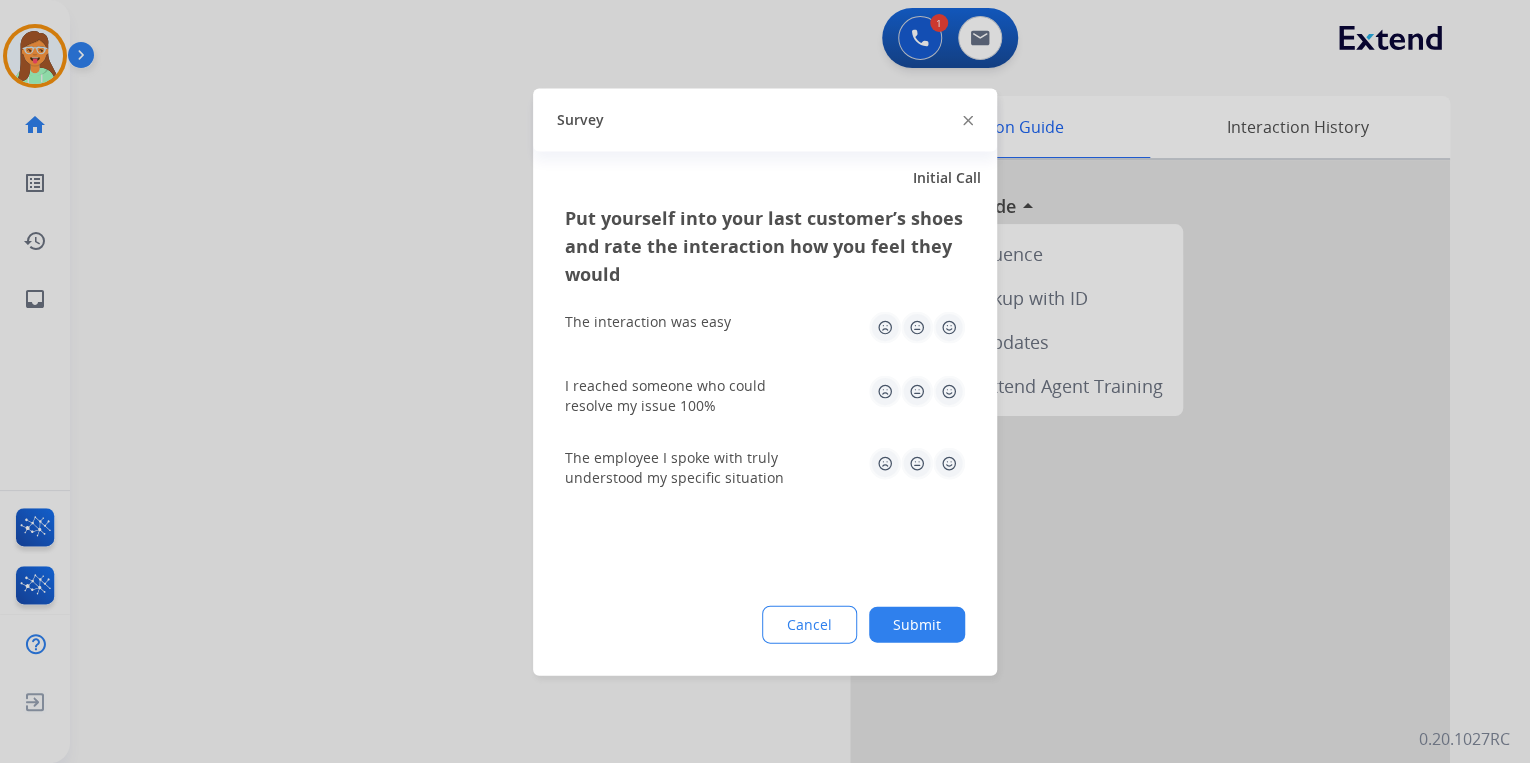click 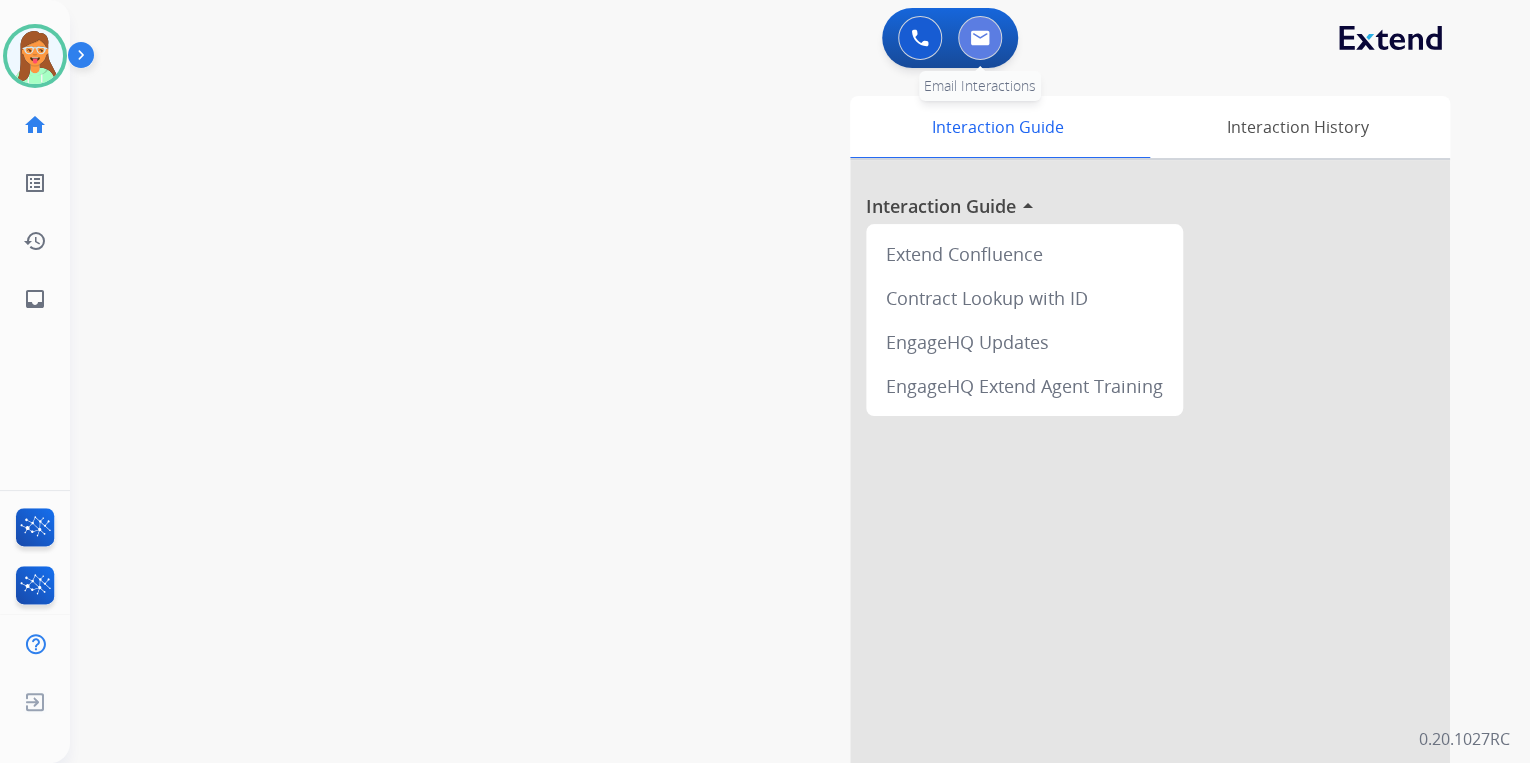 click at bounding box center (980, 38) 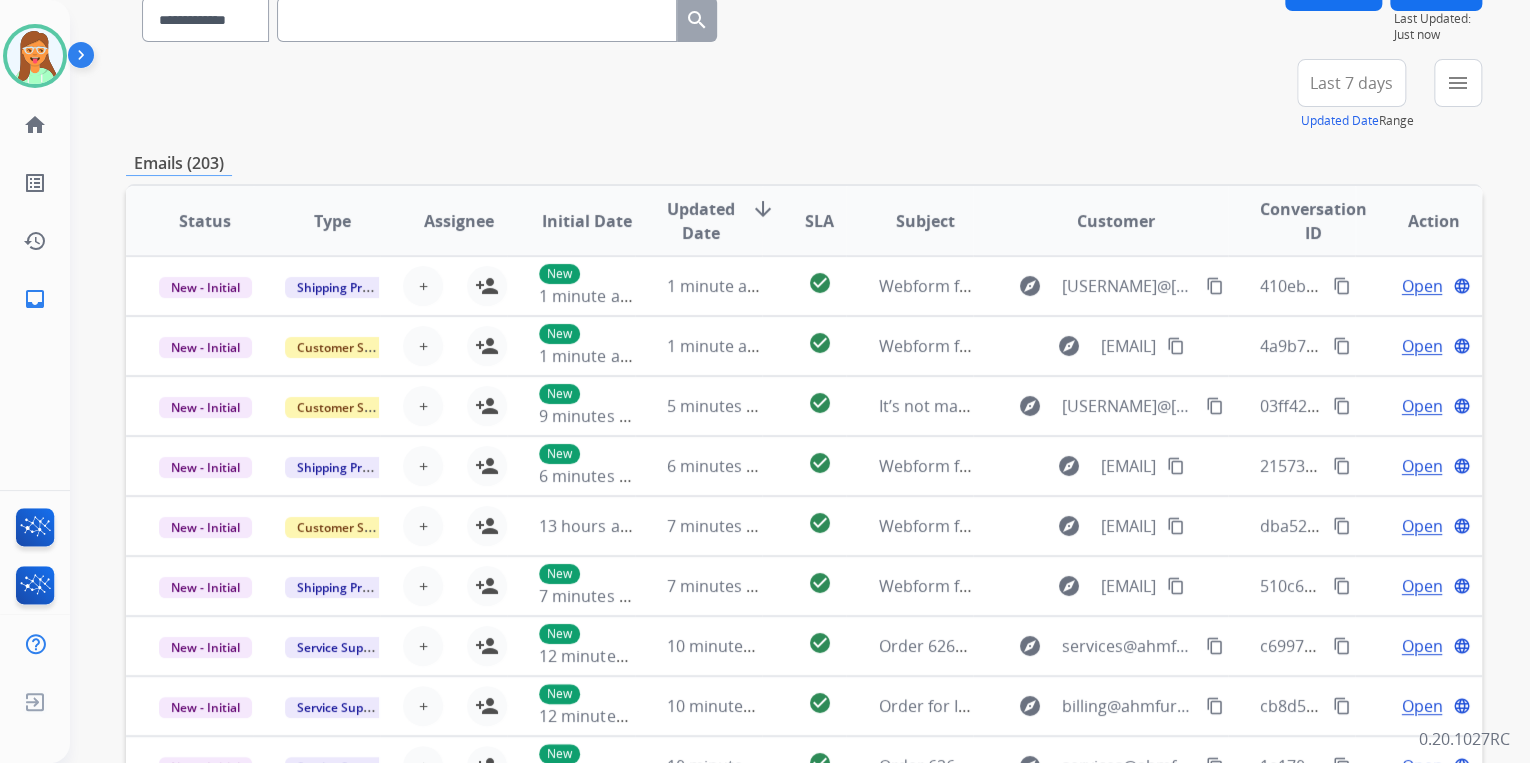 scroll, scrollTop: 0, scrollLeft: 0, axis: both 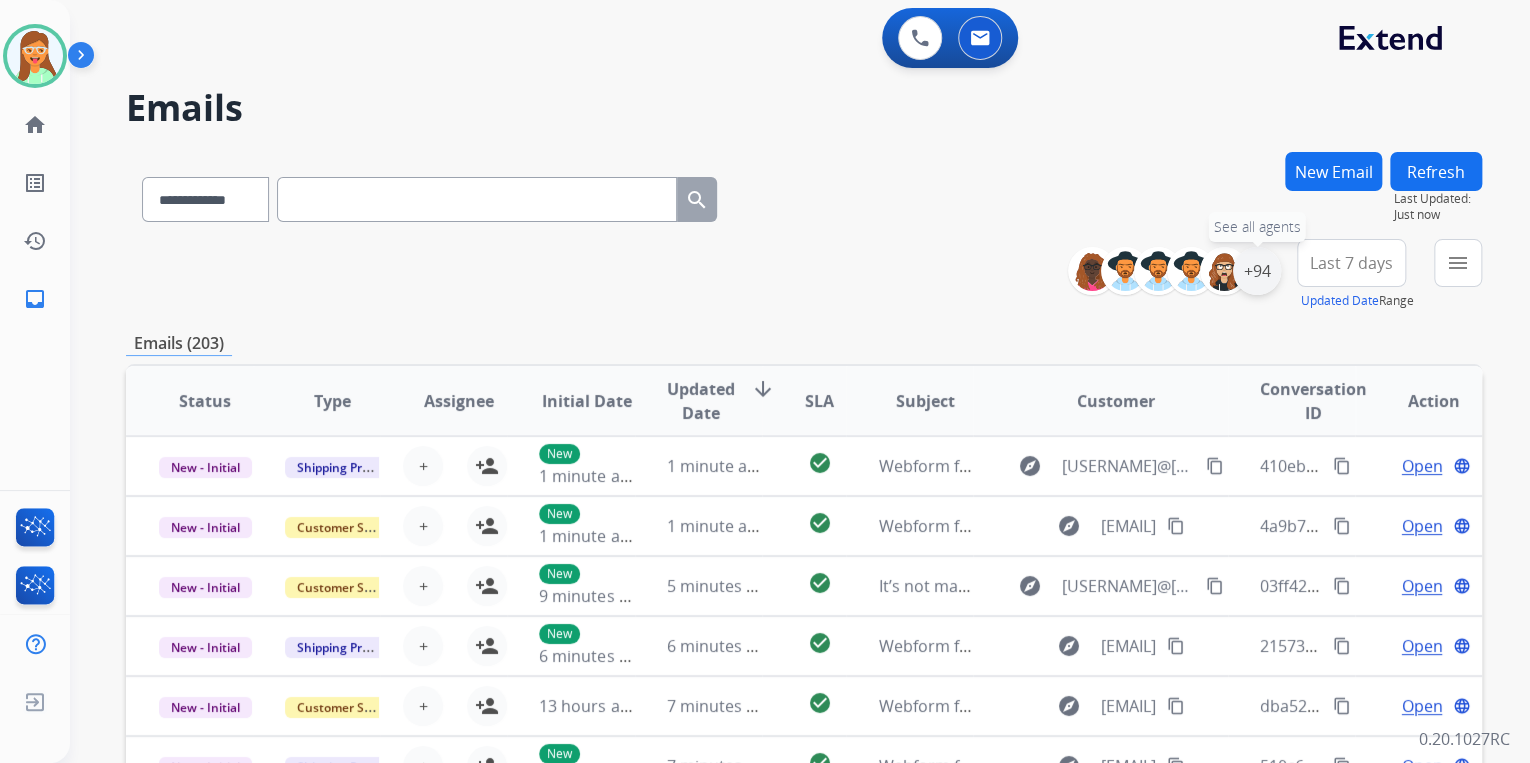 click on "+94" at bounding box center (1257, 271) 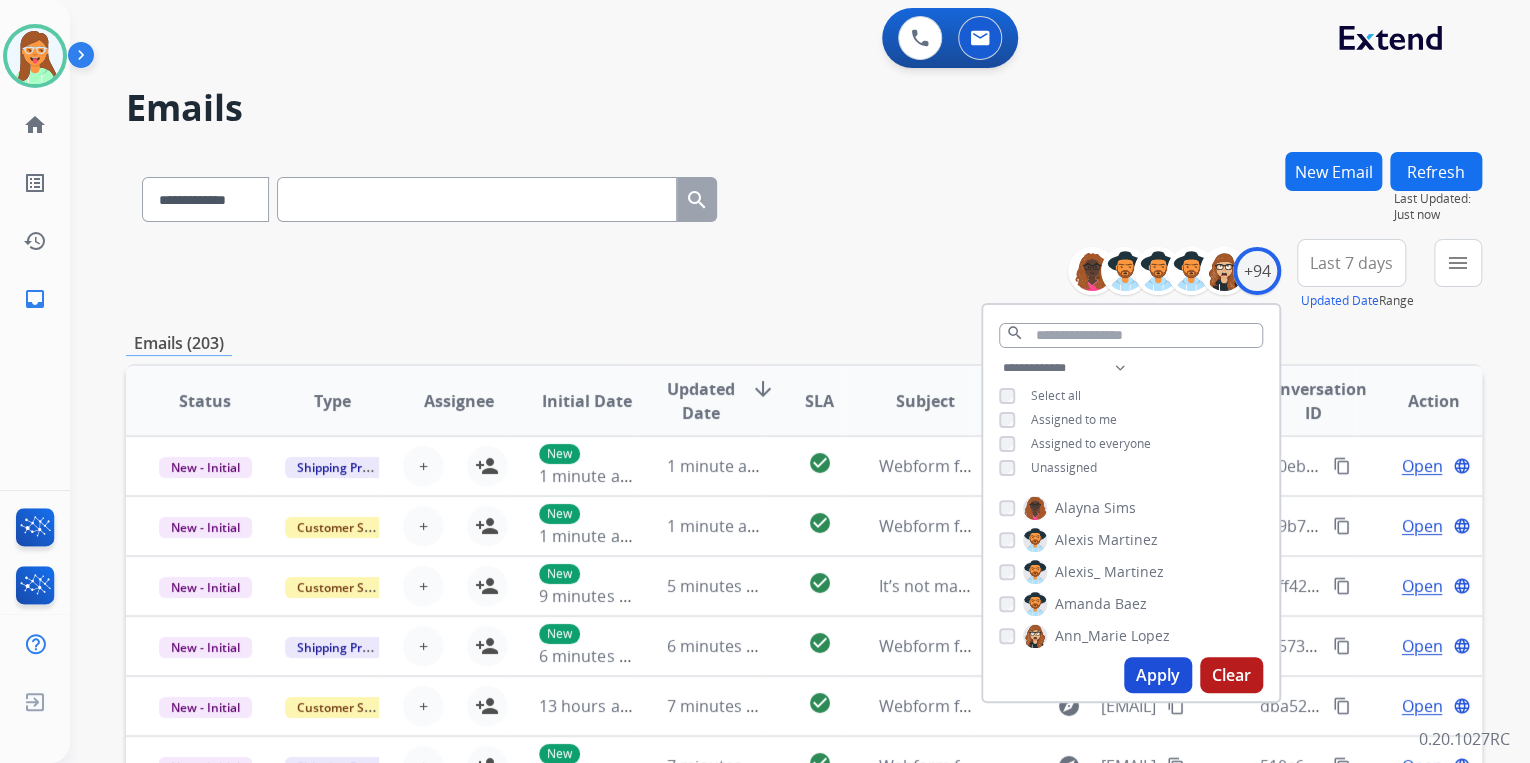 click on "Apply" at bounding box center (1158, 675) 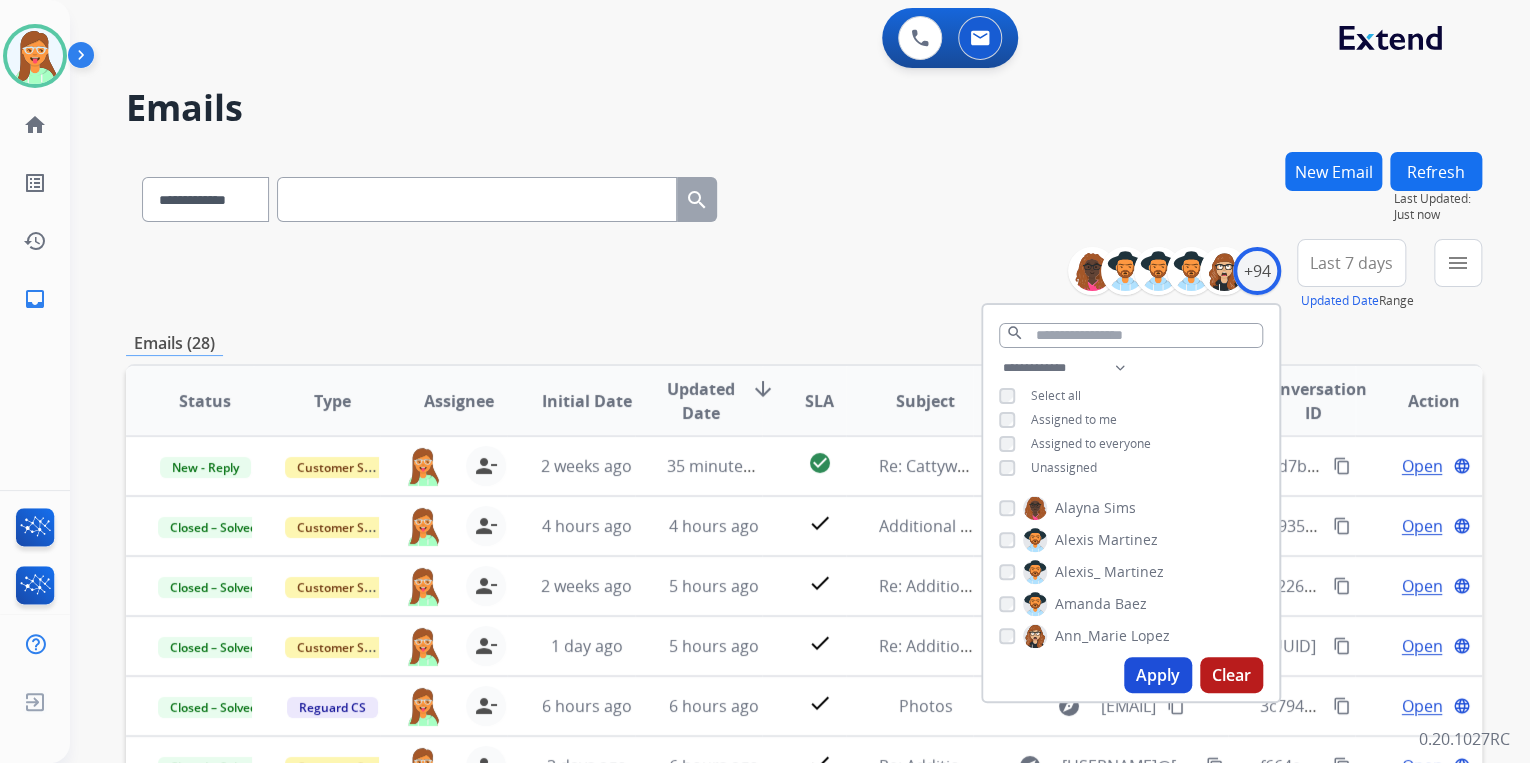 click on "**********" at bounding box center [804, 275] 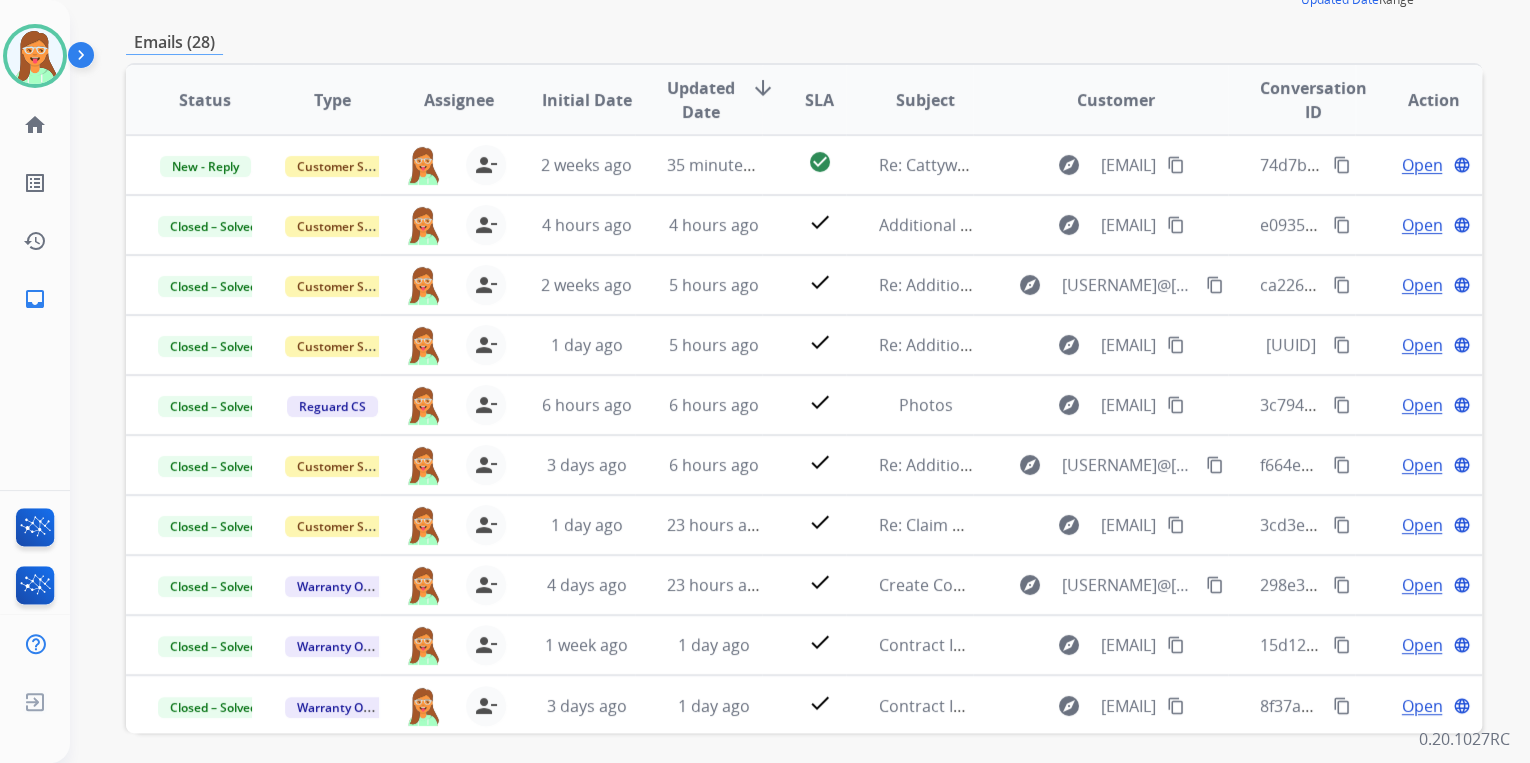 scroll, scrollTop: 214, scrollLeft: 0, axis: vertical 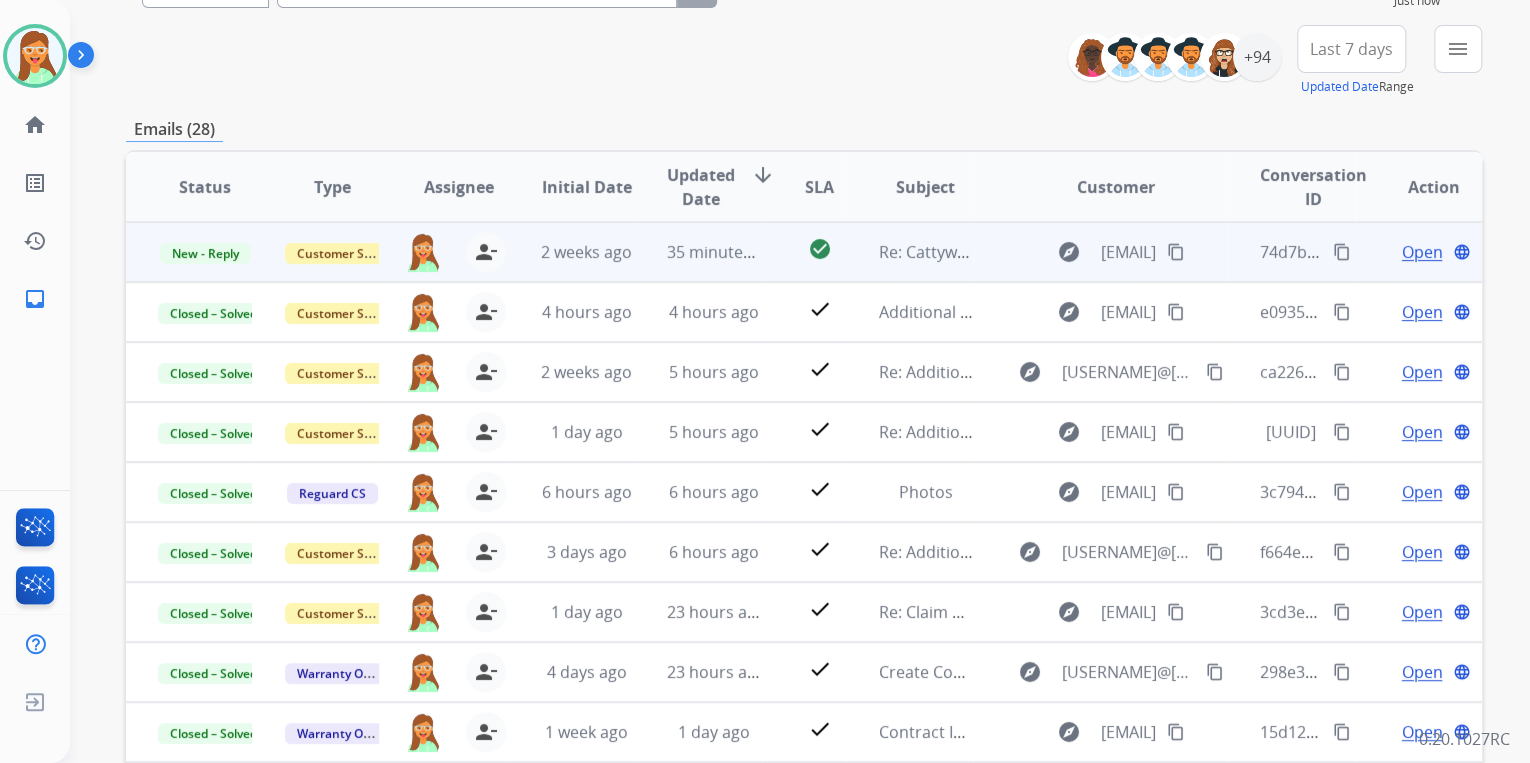 click on "Open" at bounding box center [1421, 252] 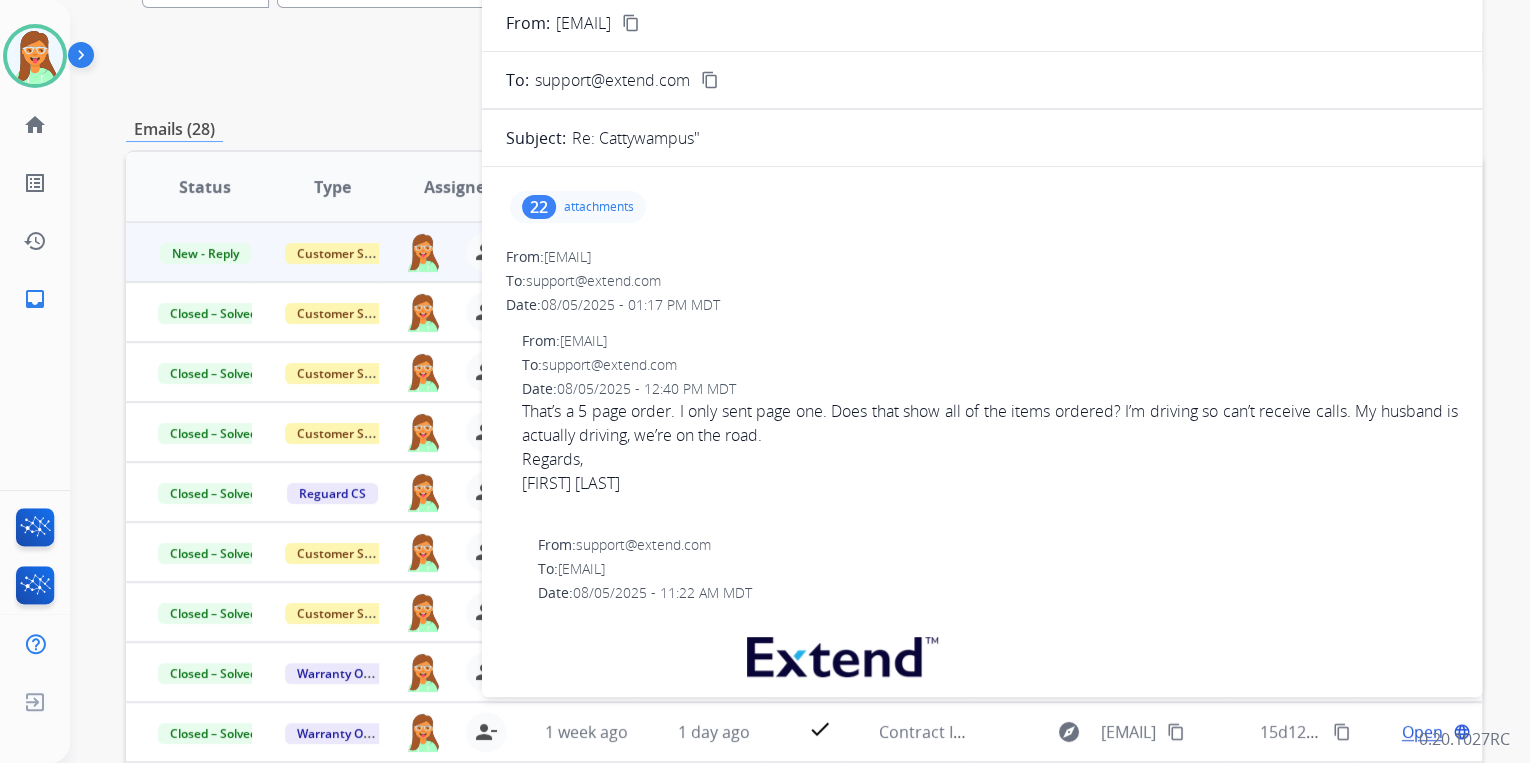 click on "attachments" at bounding box center [599, 207] 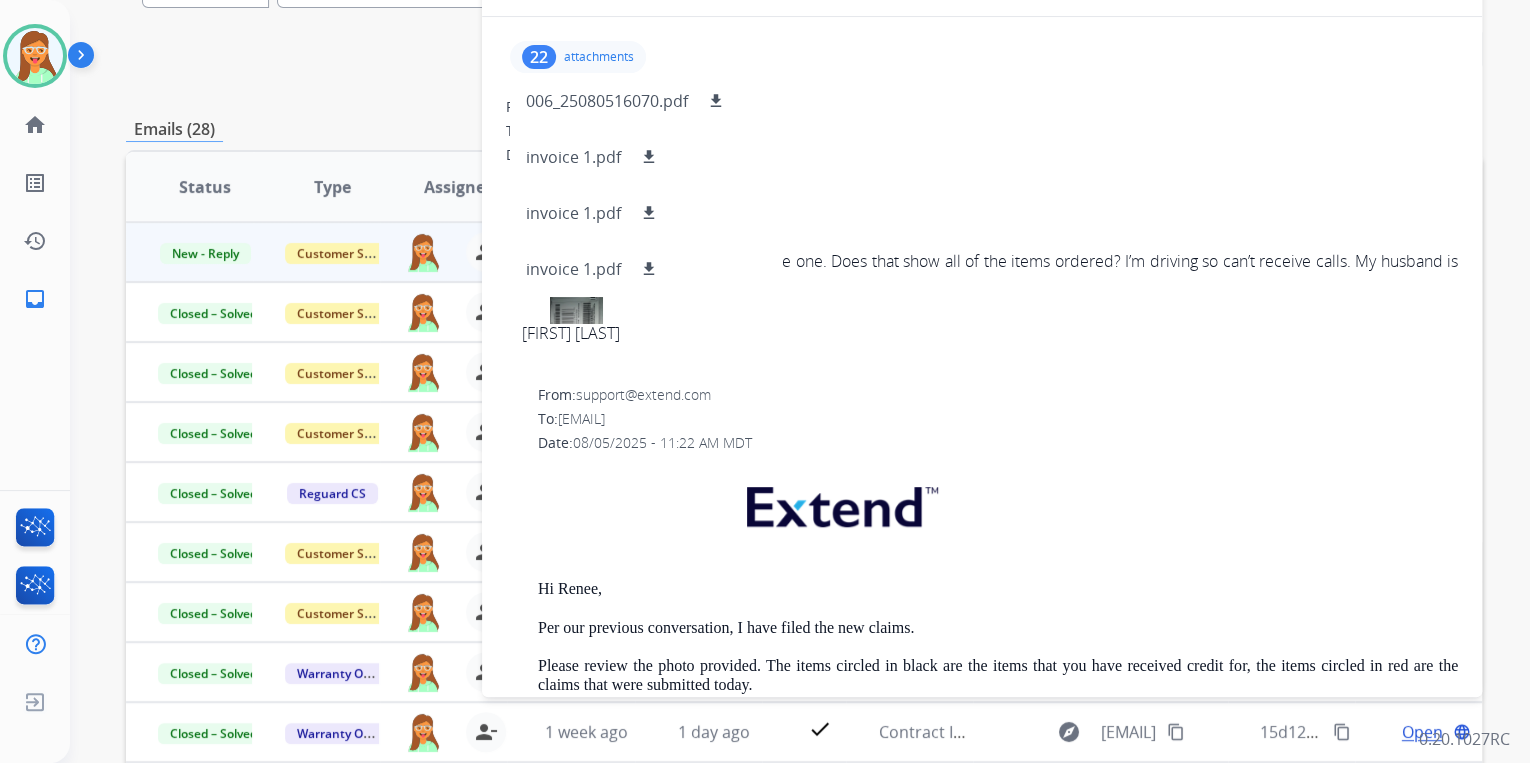 scroll, scrollTop: 160, scrollLeft: 0, axis: vertical 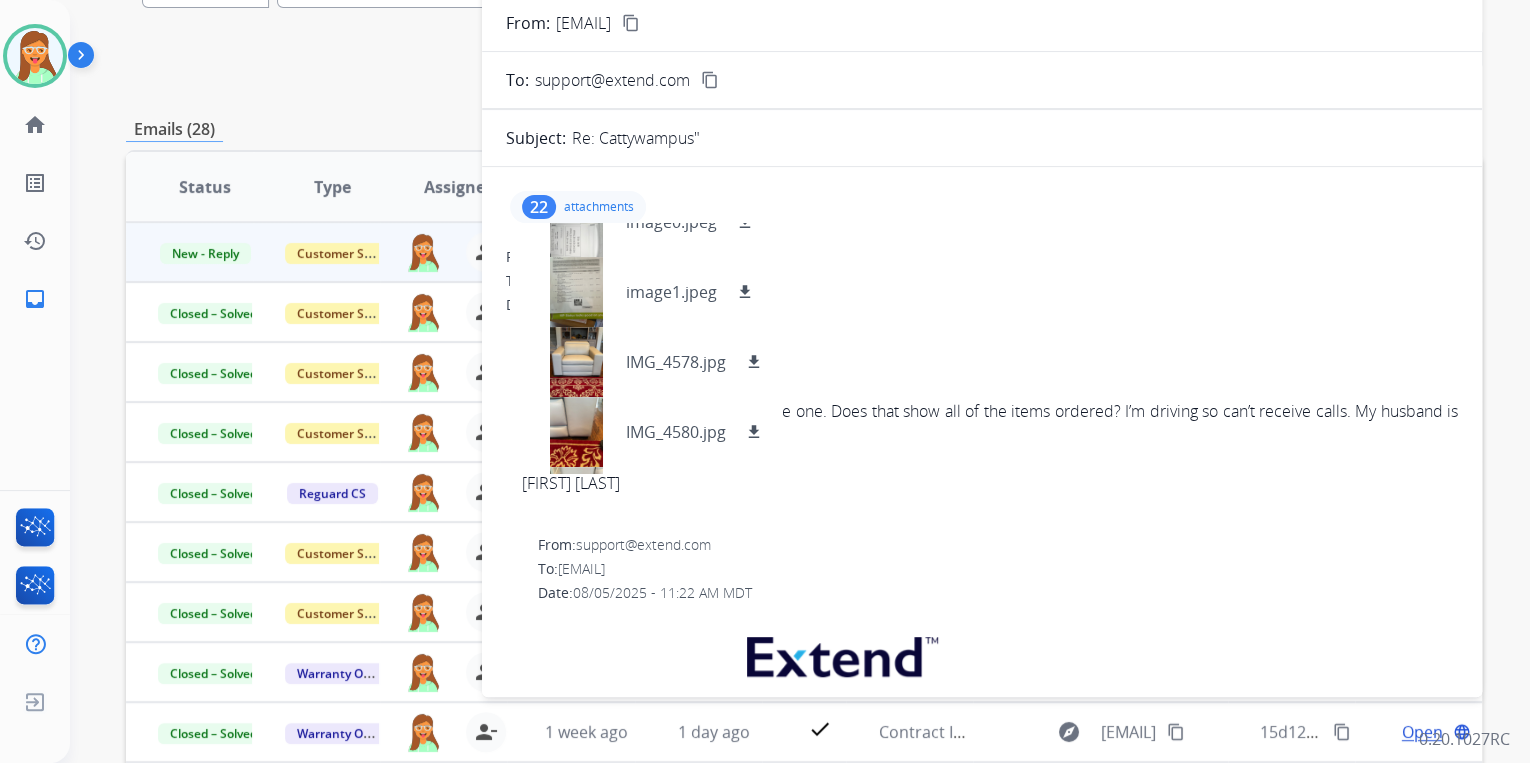 click on "attachments" at bounding box center [599, 207] 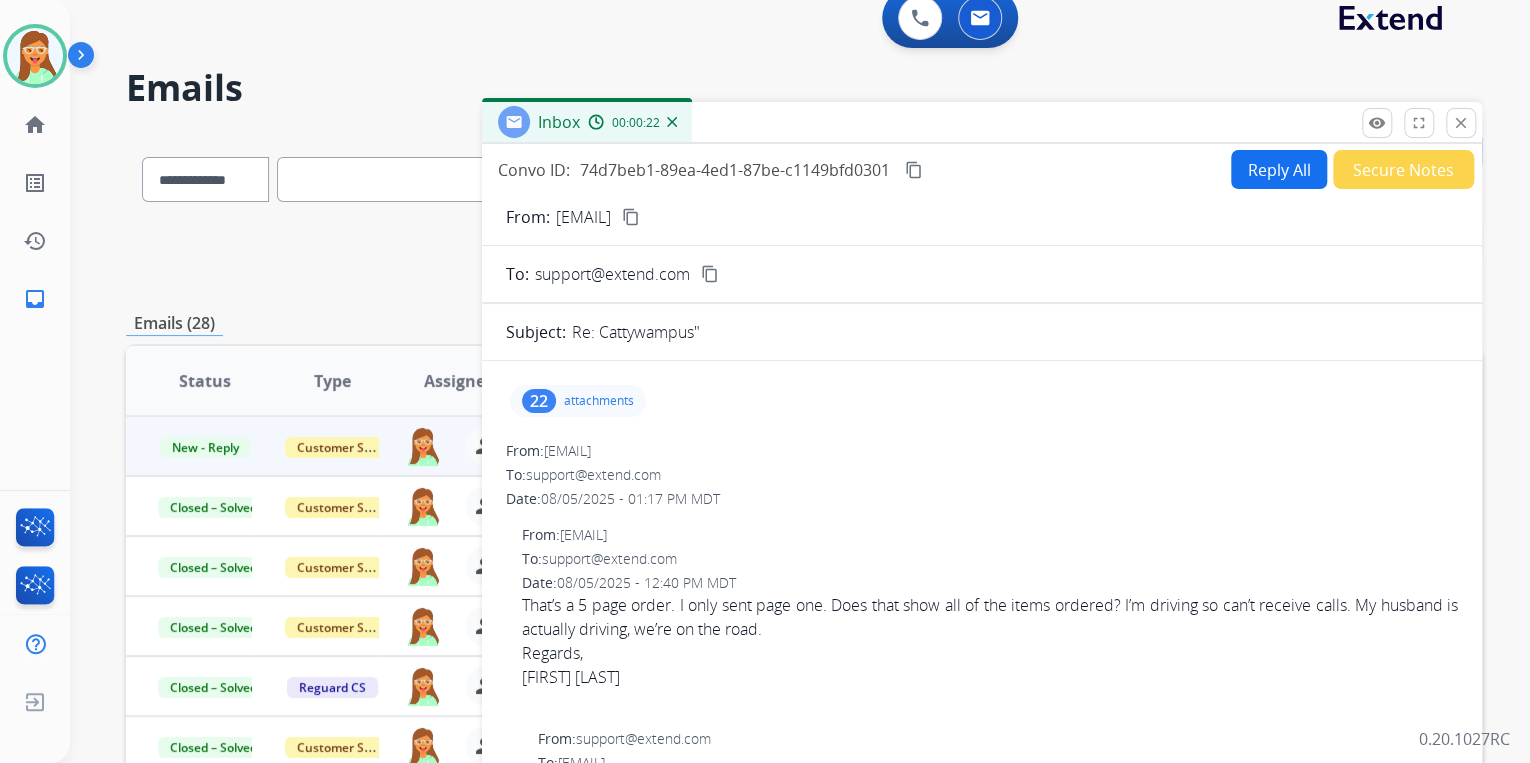 scroll, scrollTop: 0, scrollLeft: 0, axis: both 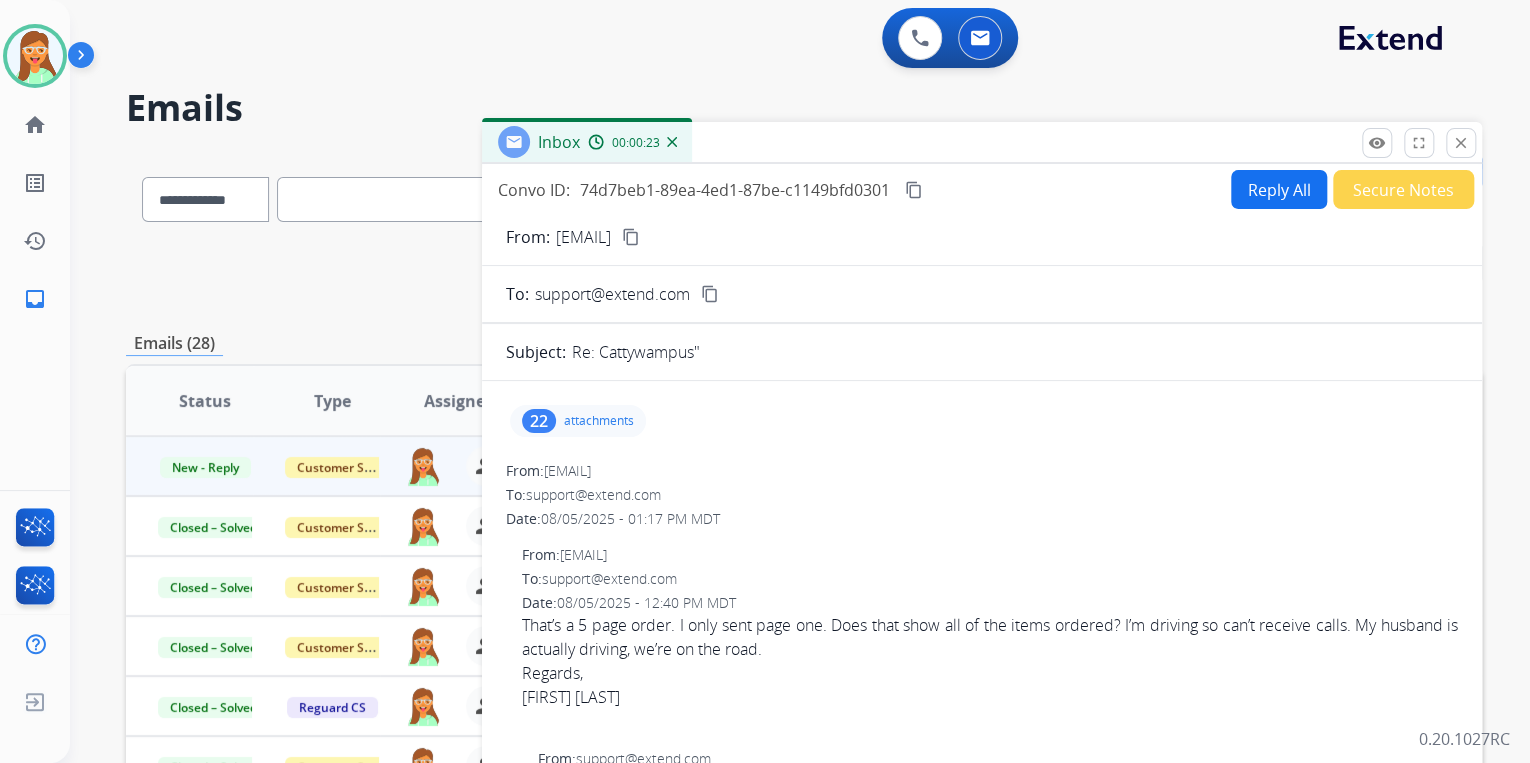 click on "Reply All" at bounding box center [1279, 189] 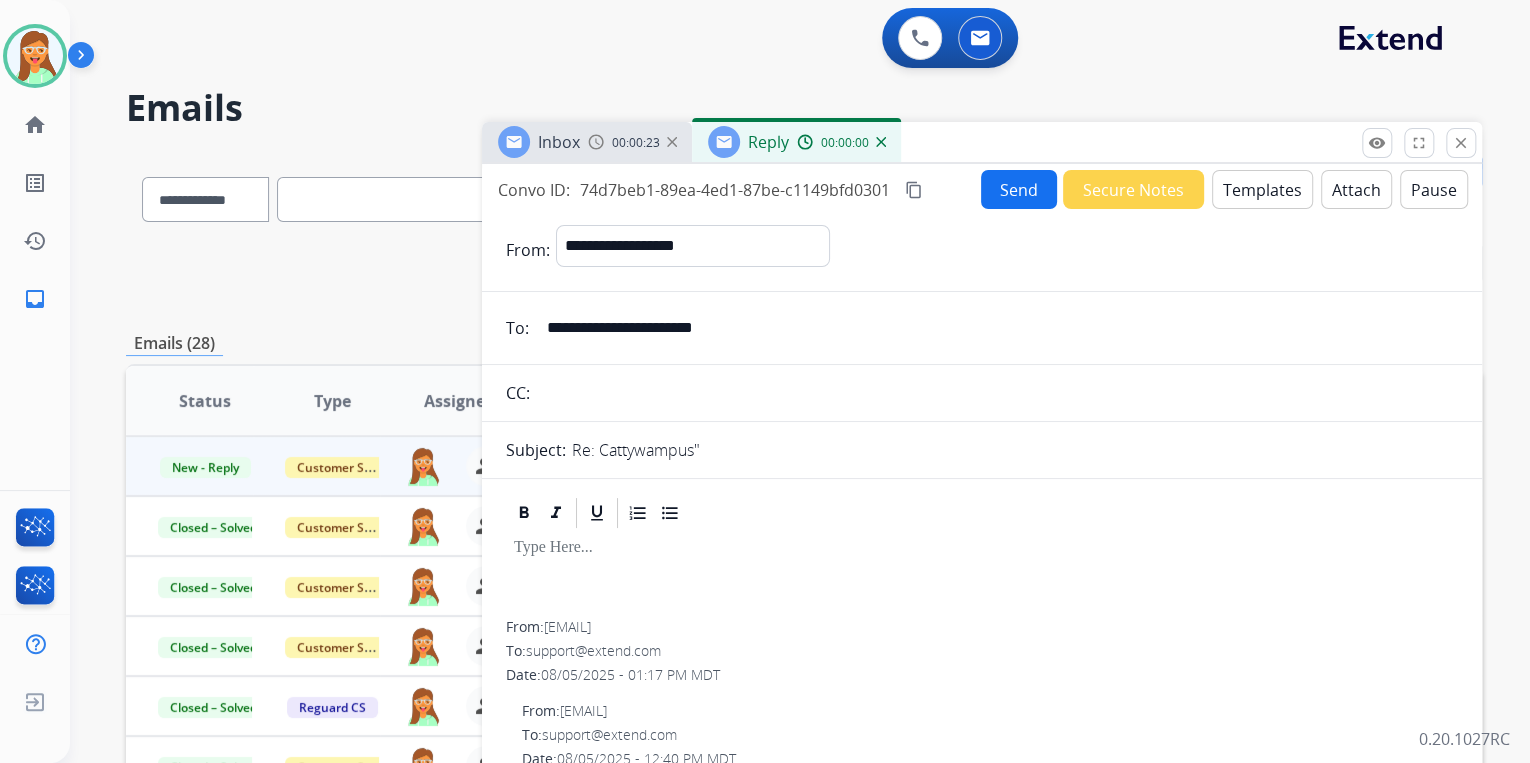 click on "Templates" at bounding box center (1262, 189) 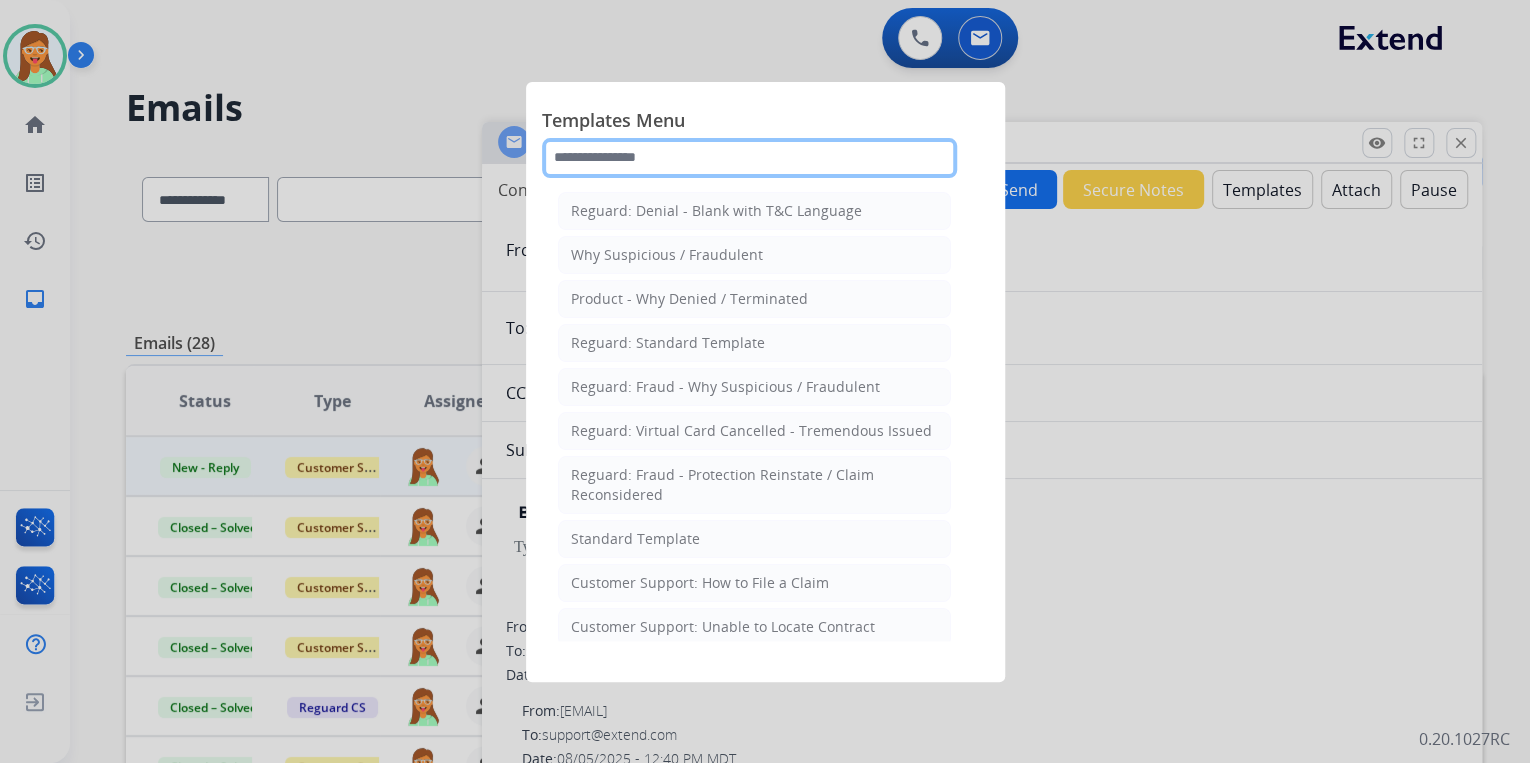 click 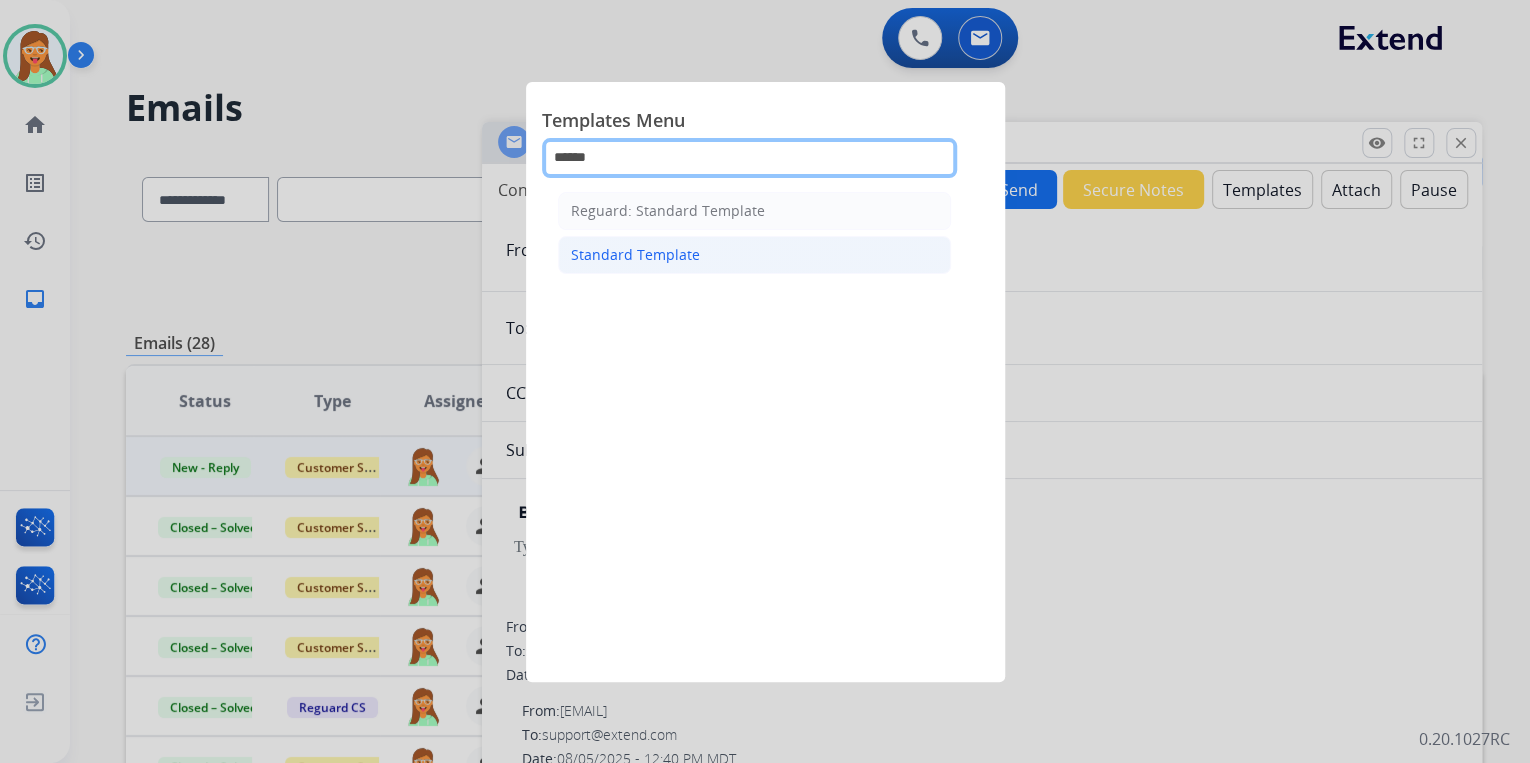 type on "******" 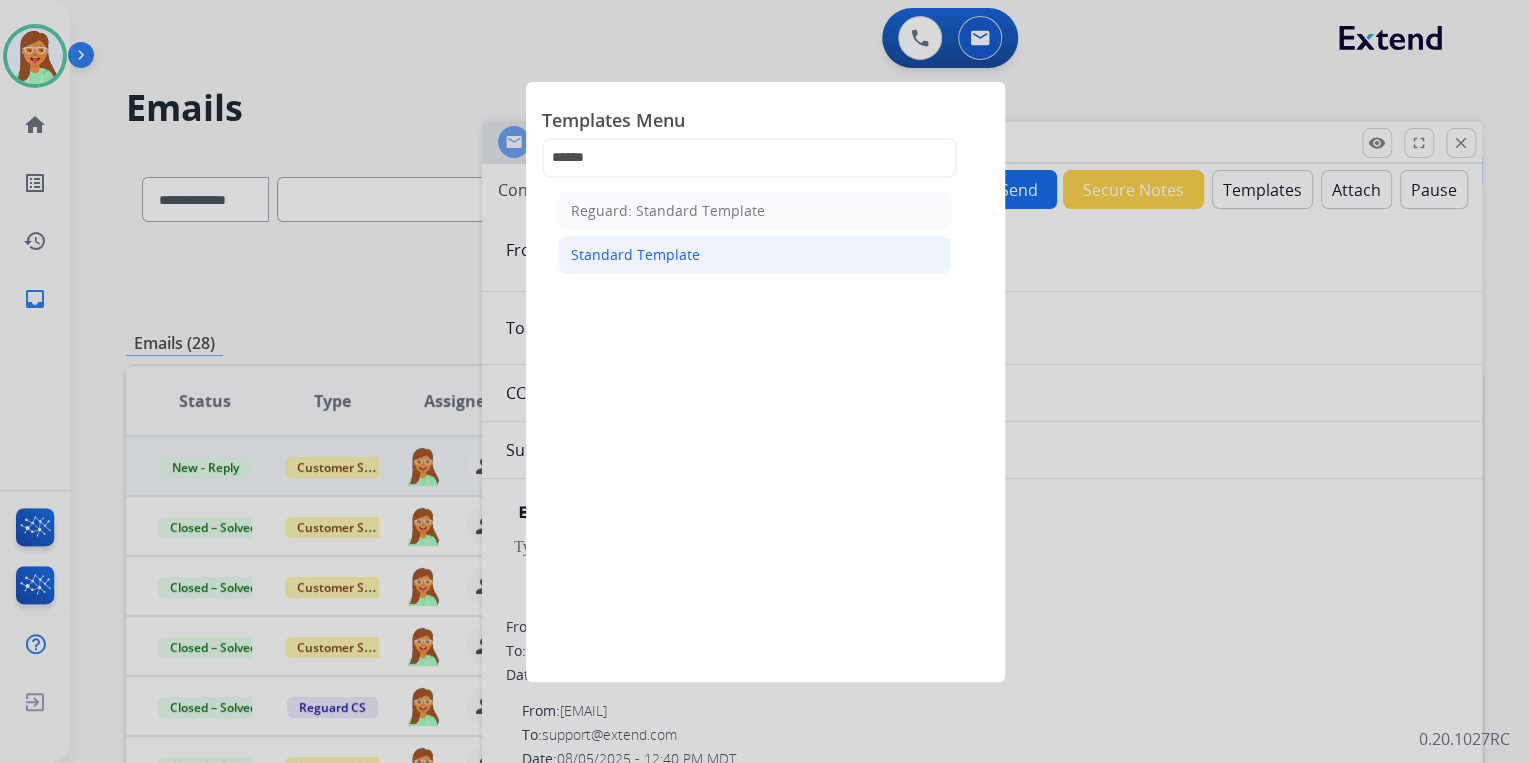 click on "Standard Template" 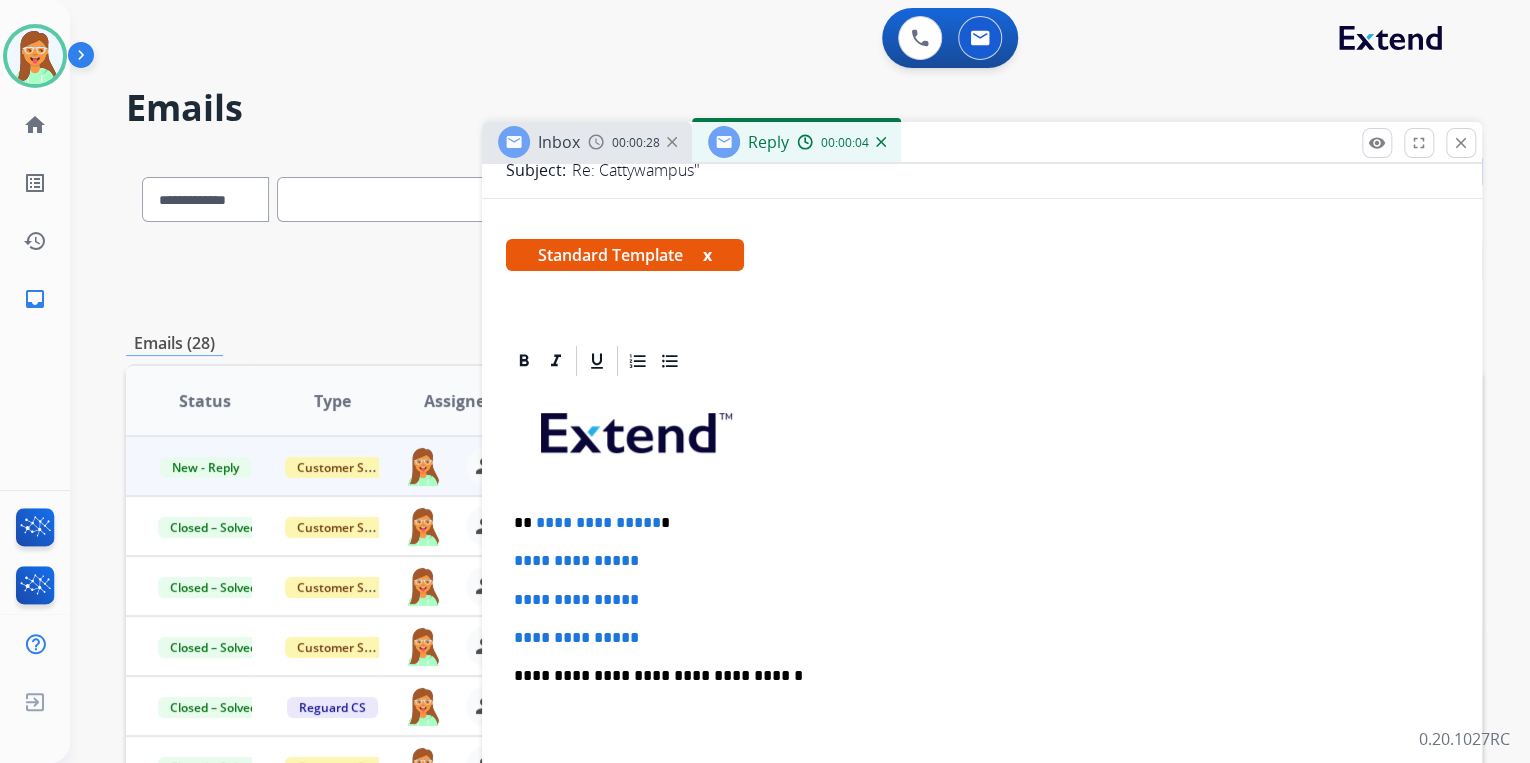 scroll, scrollTop: 480, scrollLeft: 0, axis: vertical 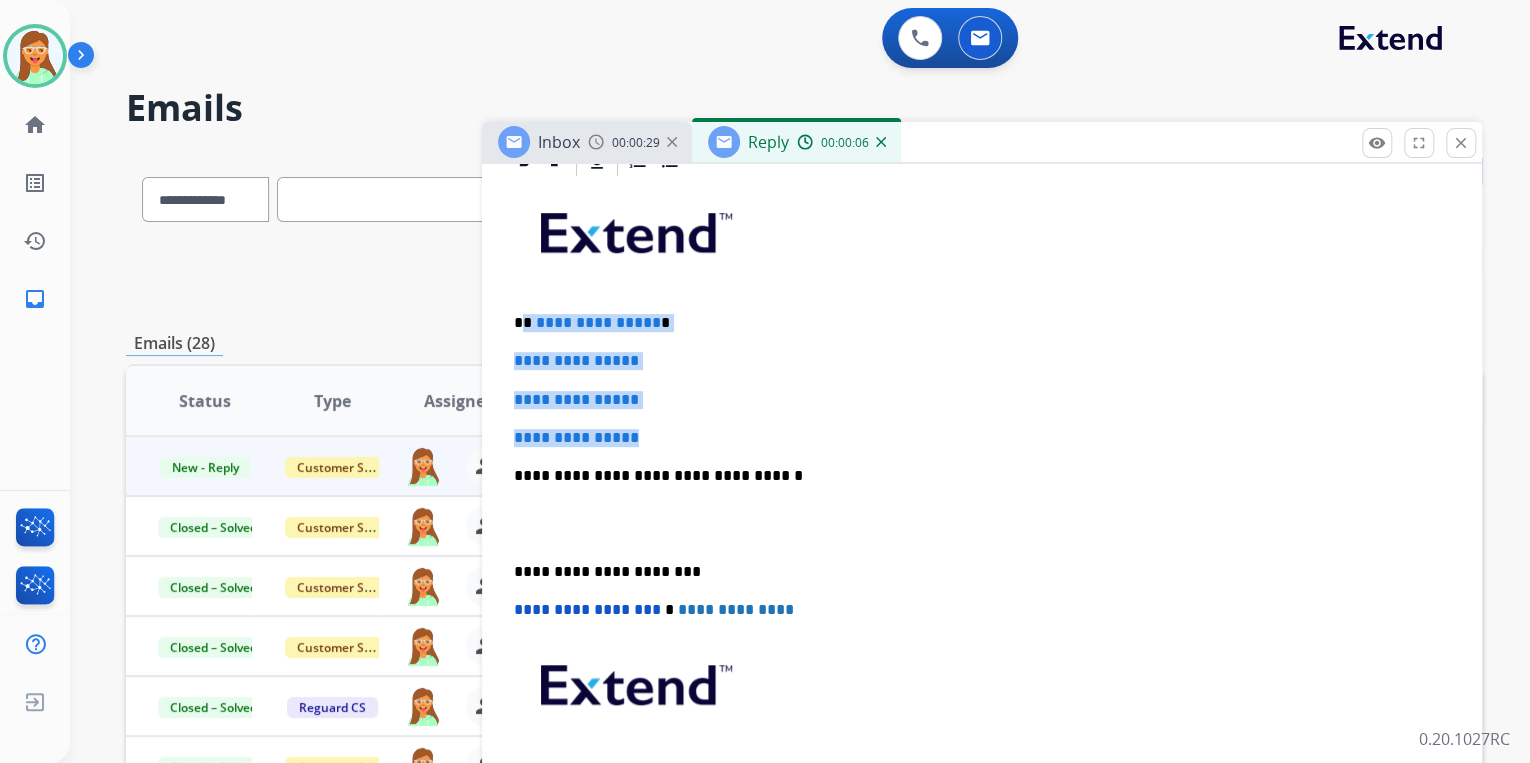 drag, startPoint x: 655, startPoint y: 431, endPoint x: 521, endPoint y: 301, distance: 186.69762 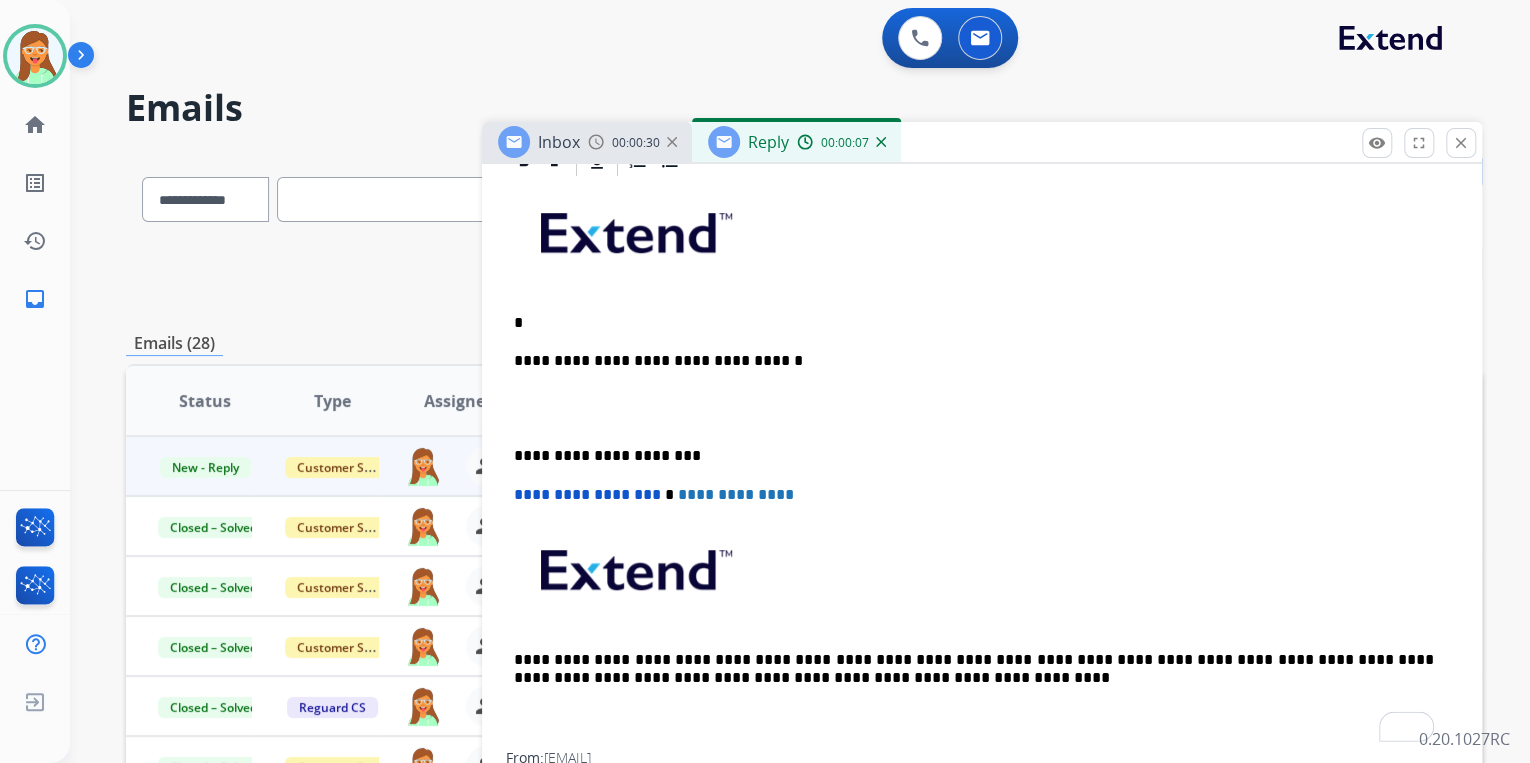 type 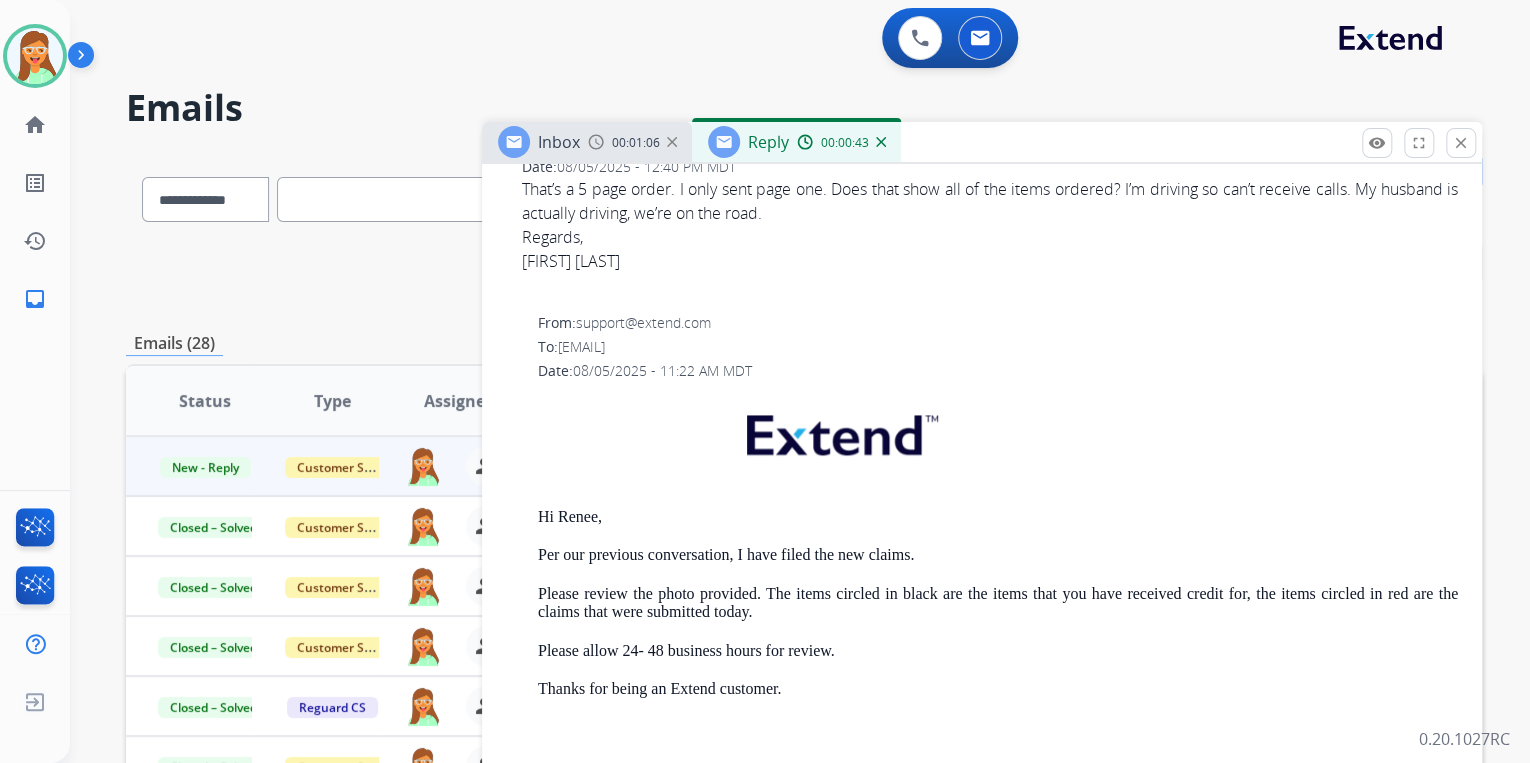 scroll, scrollTop: 1440, scrollLeft: 0, axis: vertical 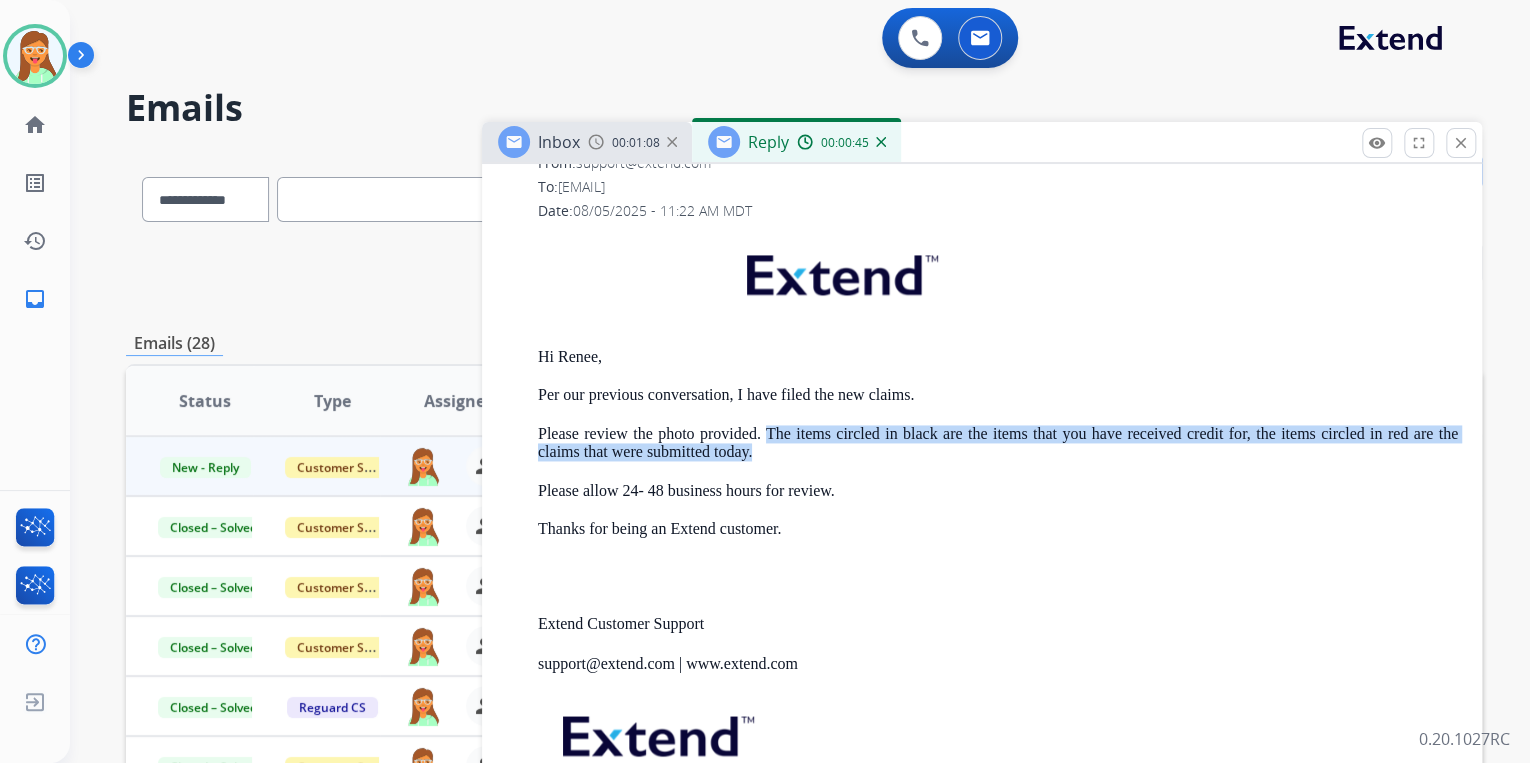 drag, startPoint x: 764, startPoint y: 426, endPoint x: 762, endPoint y: 449, distance: 23.086792 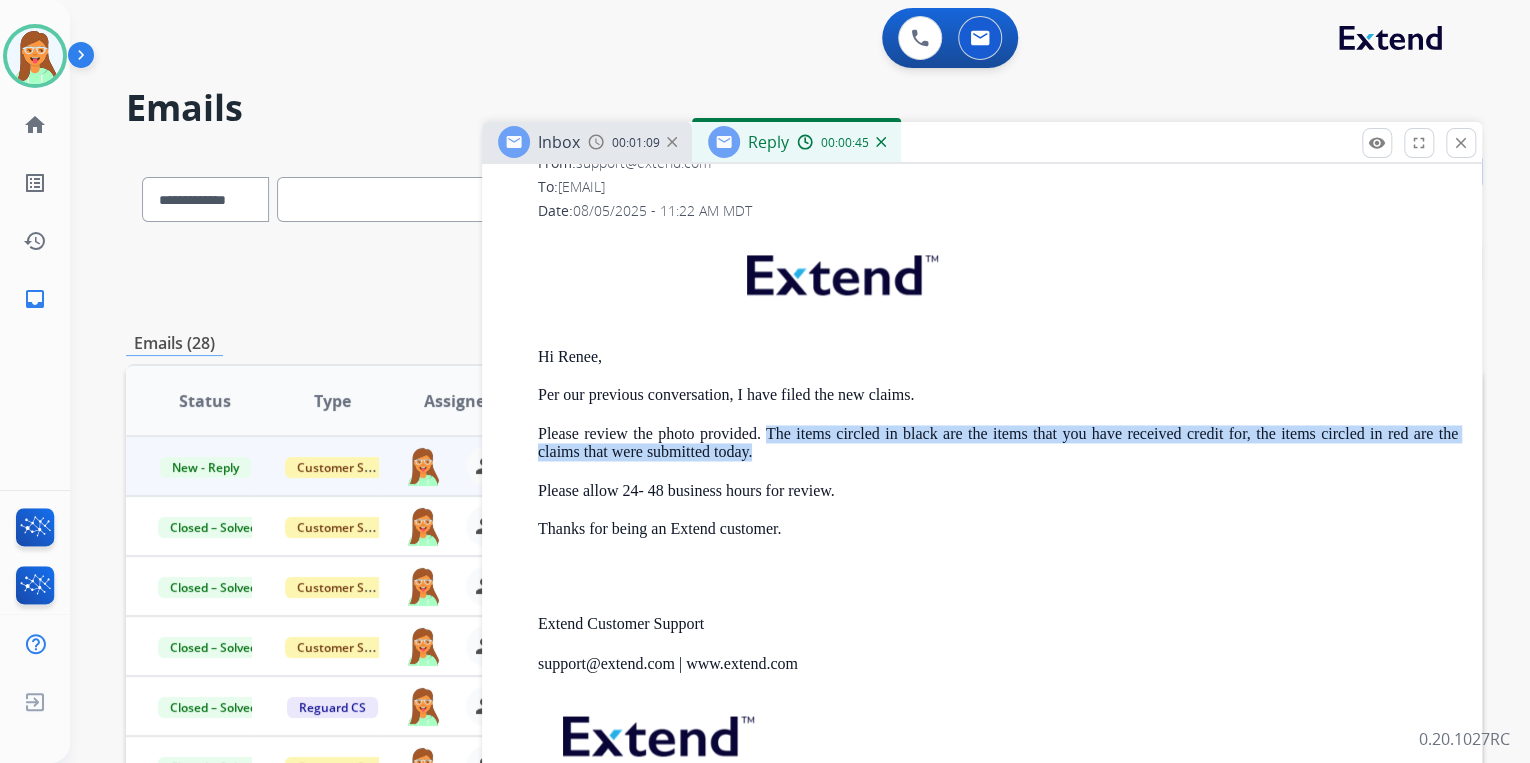 copy on "The items circled in black are the items that you have received credit for, the items circled in red are the claims that were submitted today." 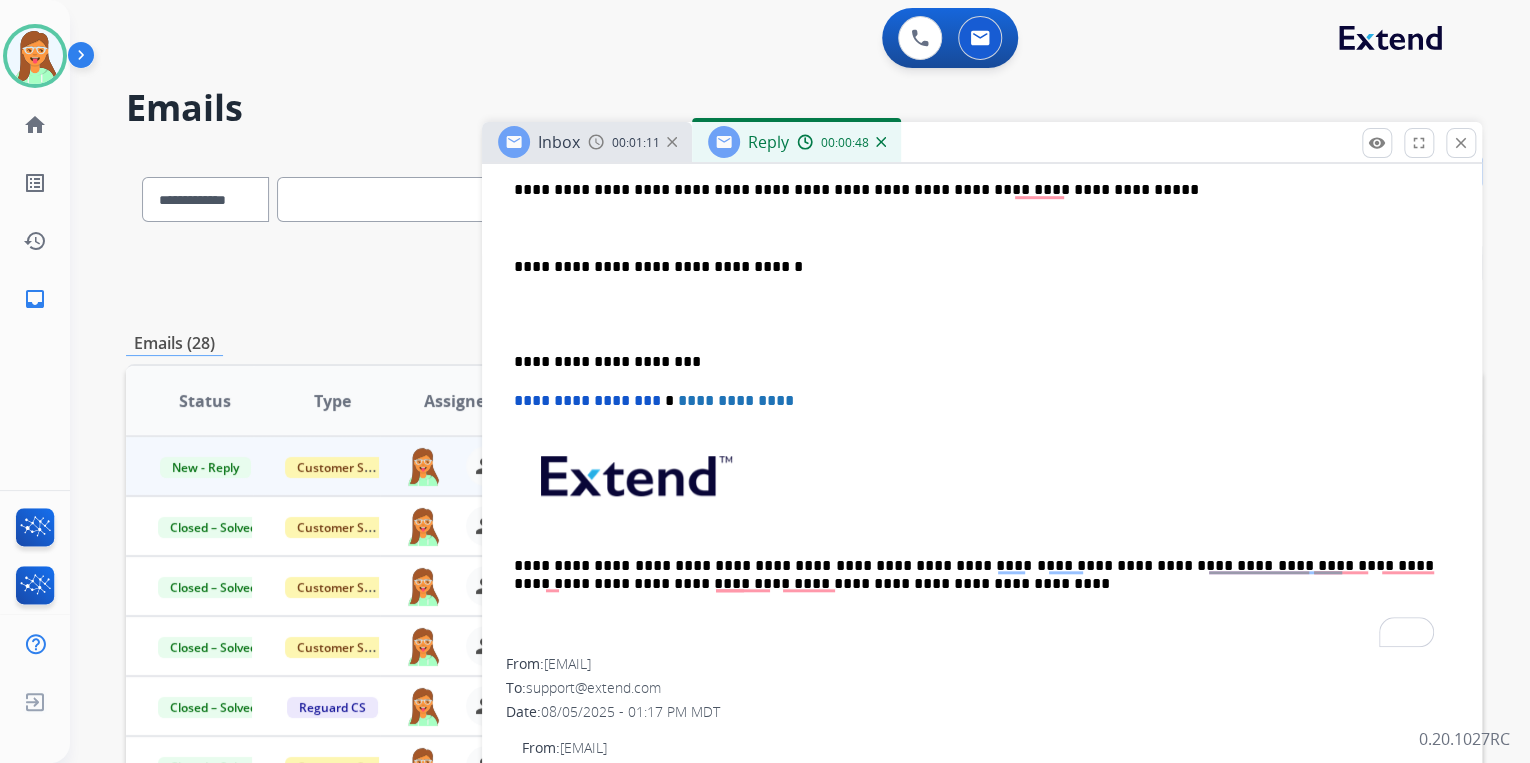 scroll, scrollTop: 560, scrollLeft: 0, axis: vertical 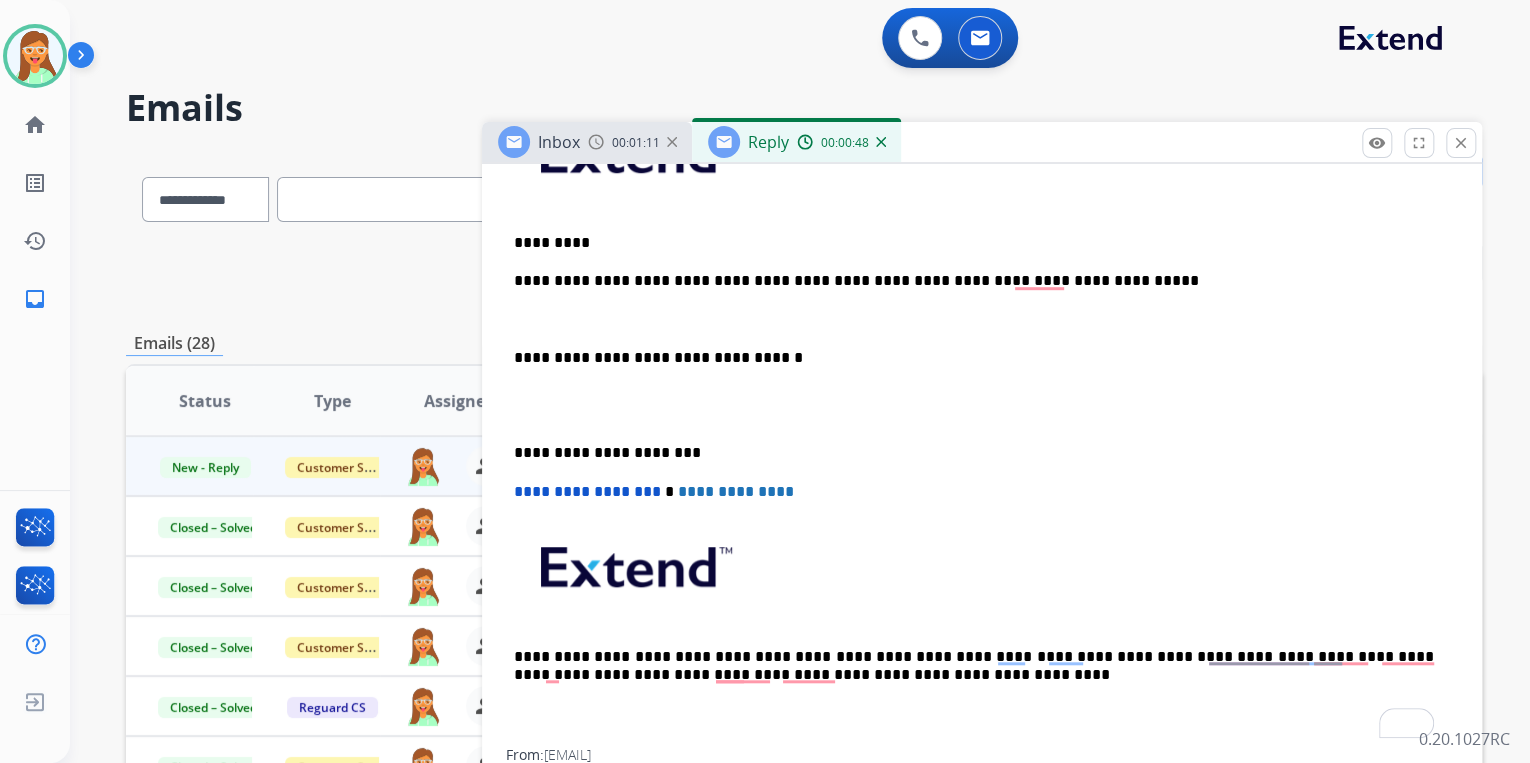 click on "**********" at bounding box center [982, 424] 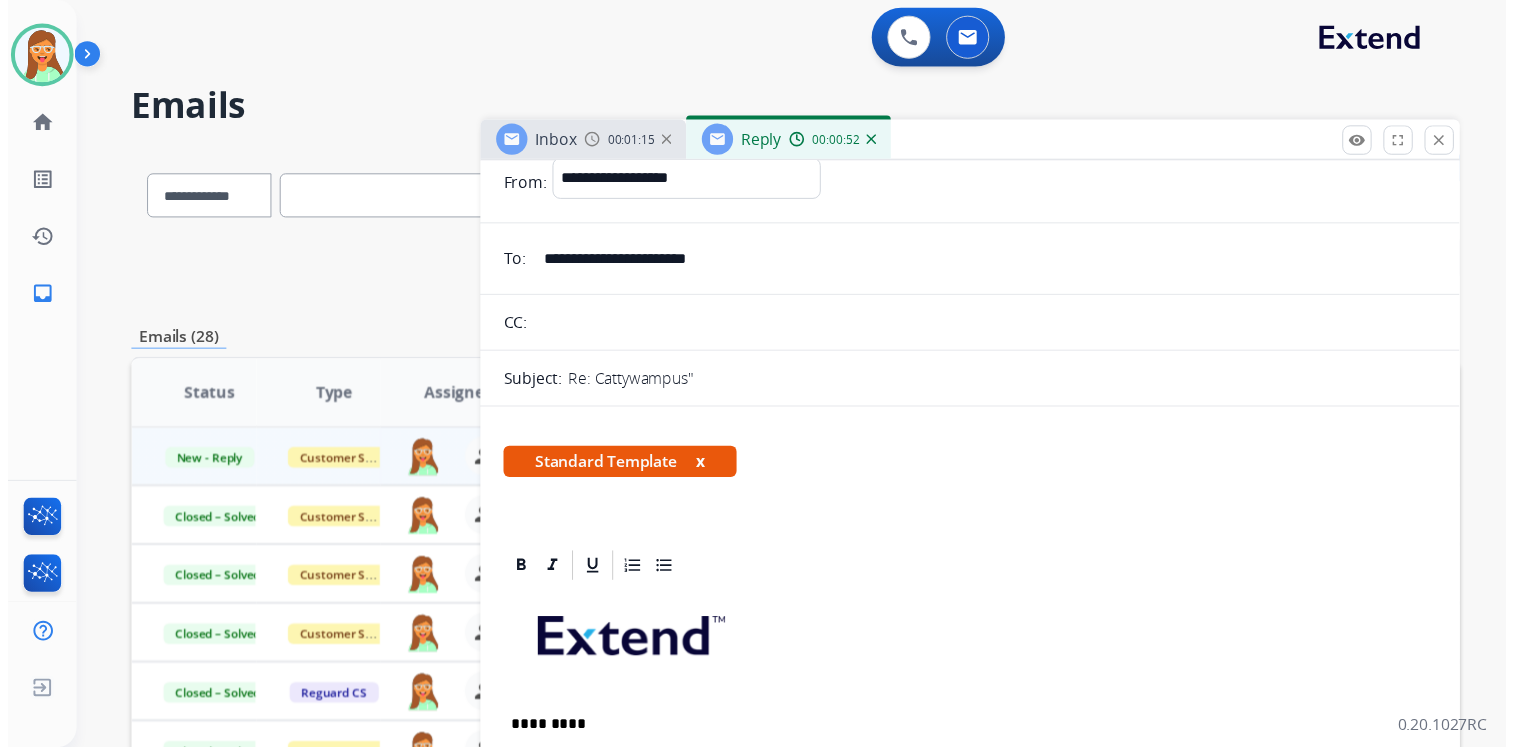 scroll, scrollTop: 0, scrollLeft: 0, axis: both 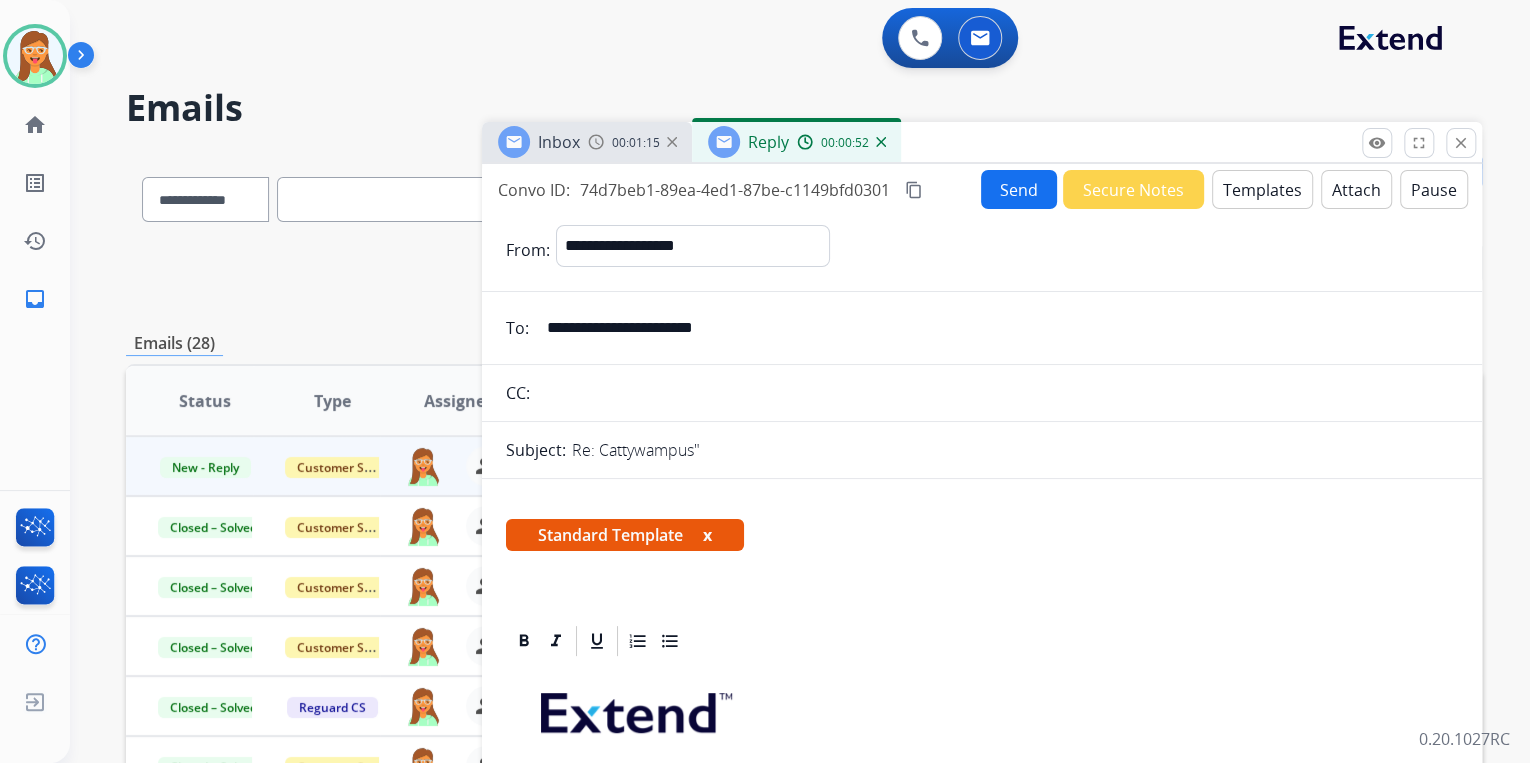 click on "Send" at bounding box center (1019, 189) 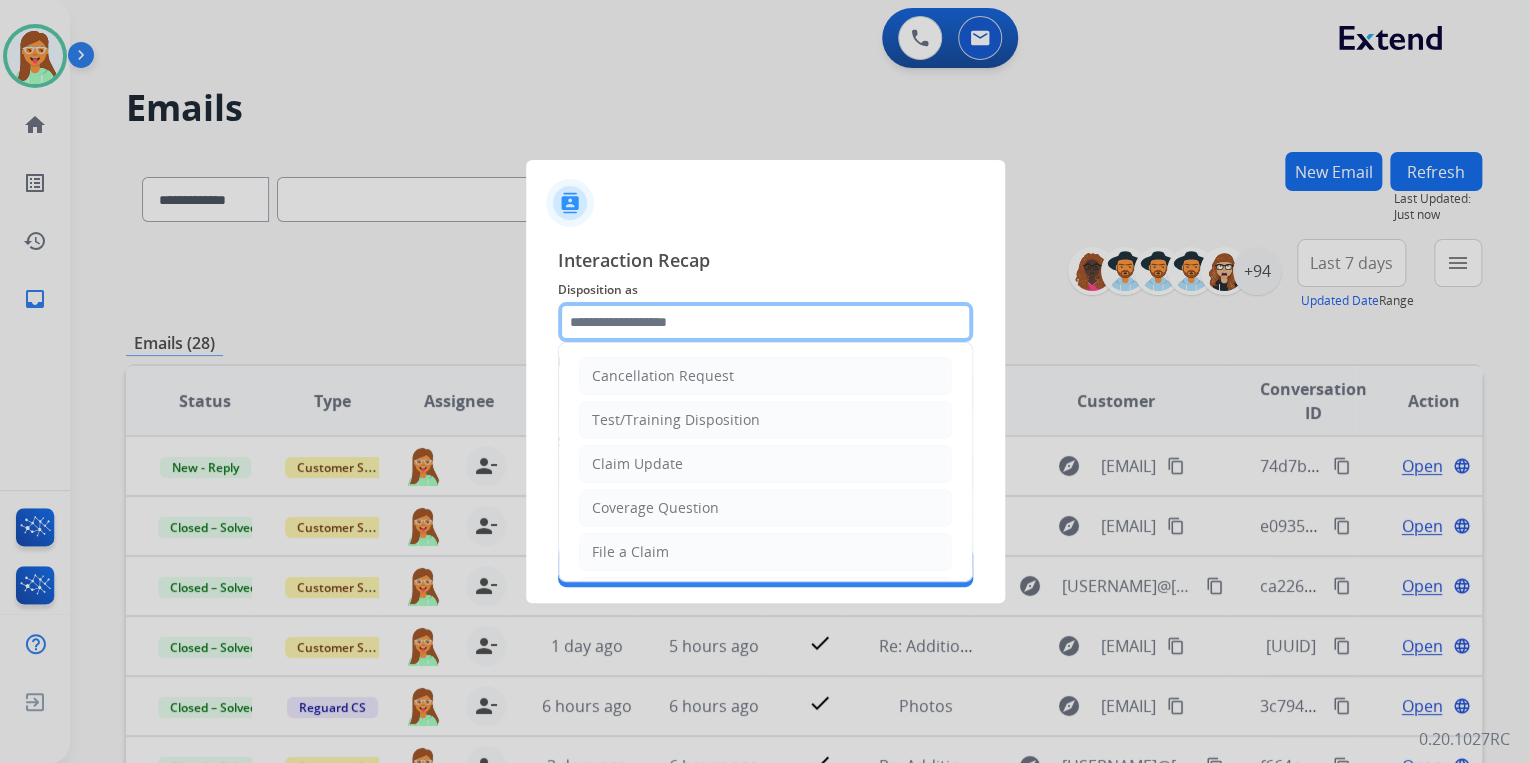 click 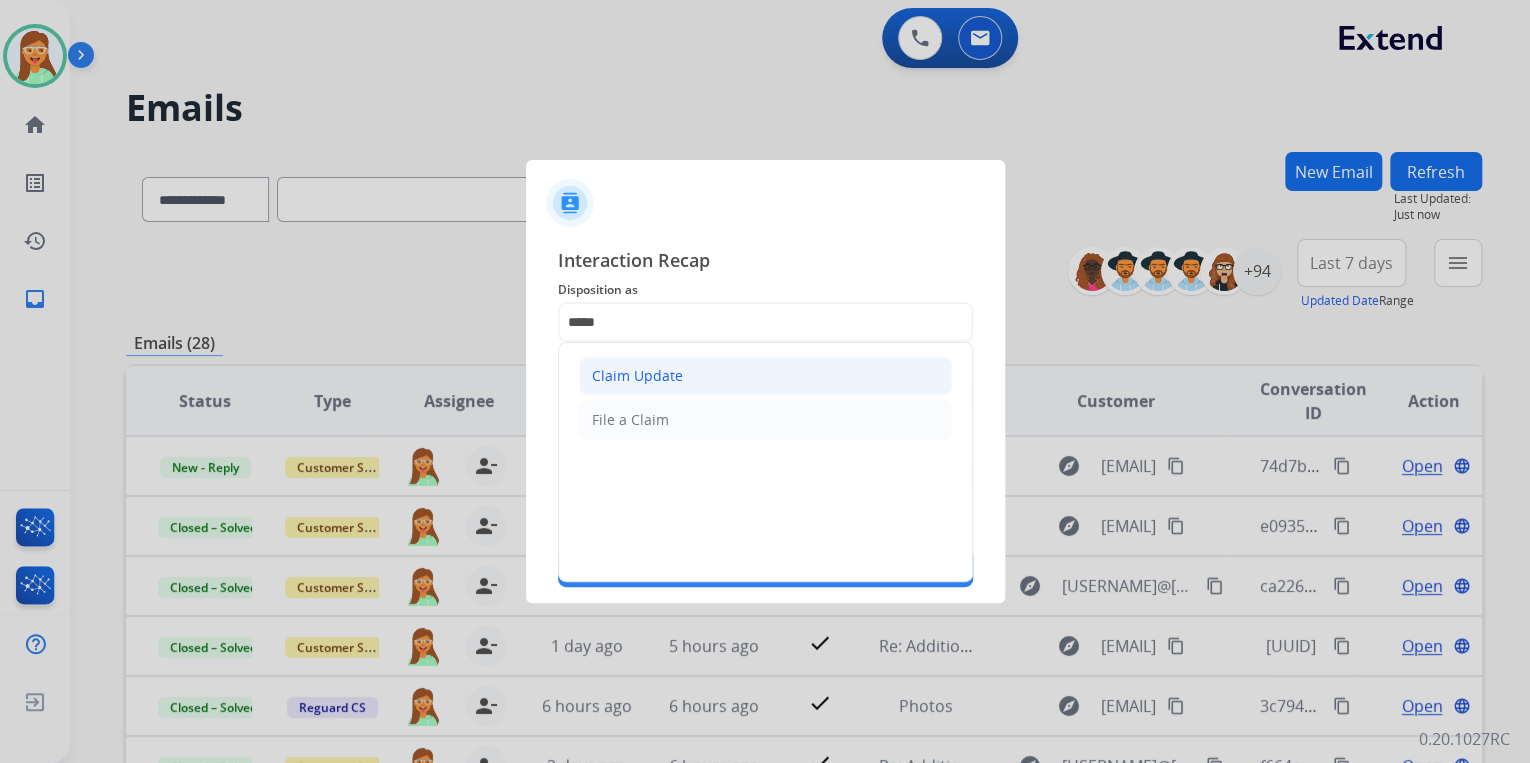 click on "Claim Update" 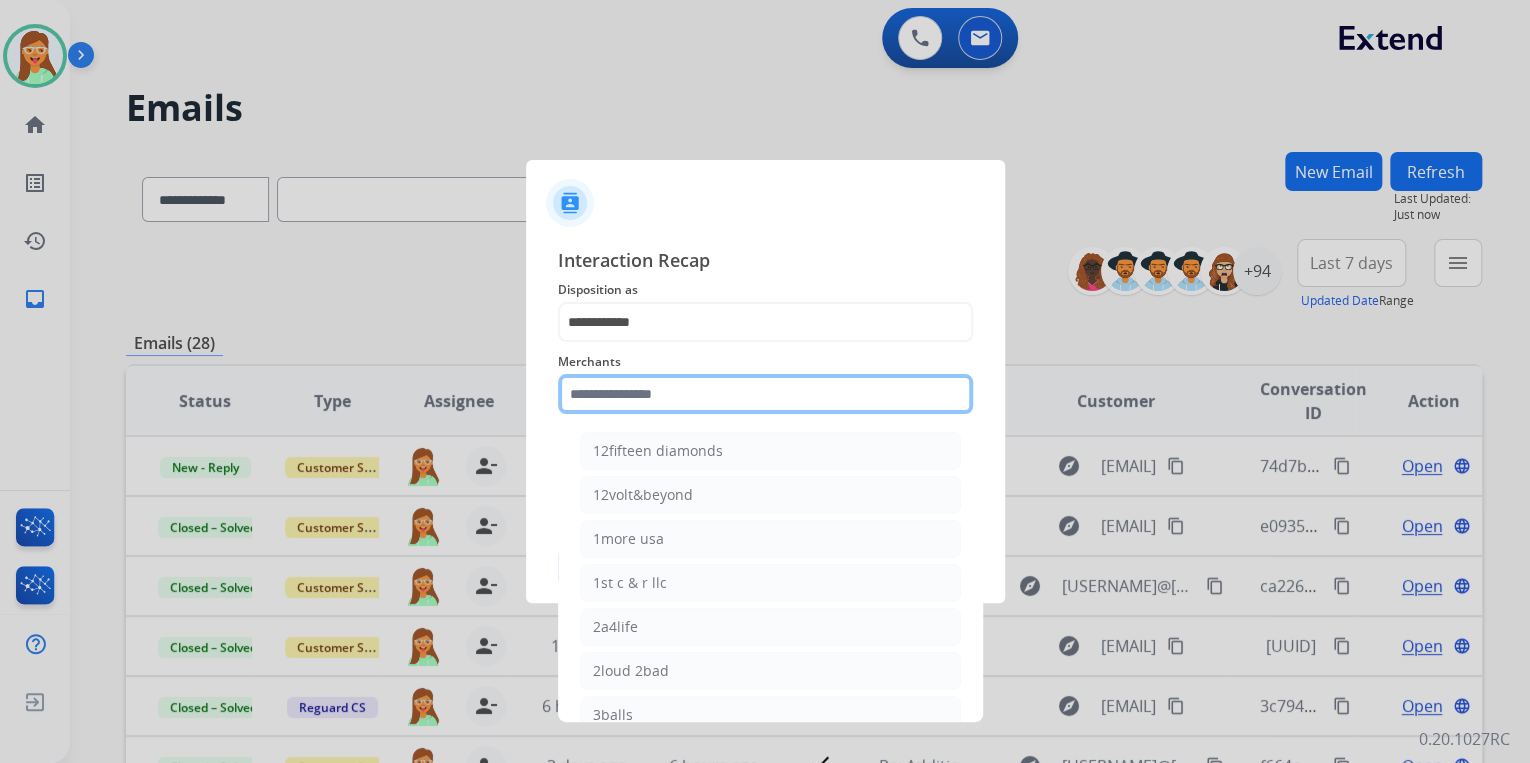 click 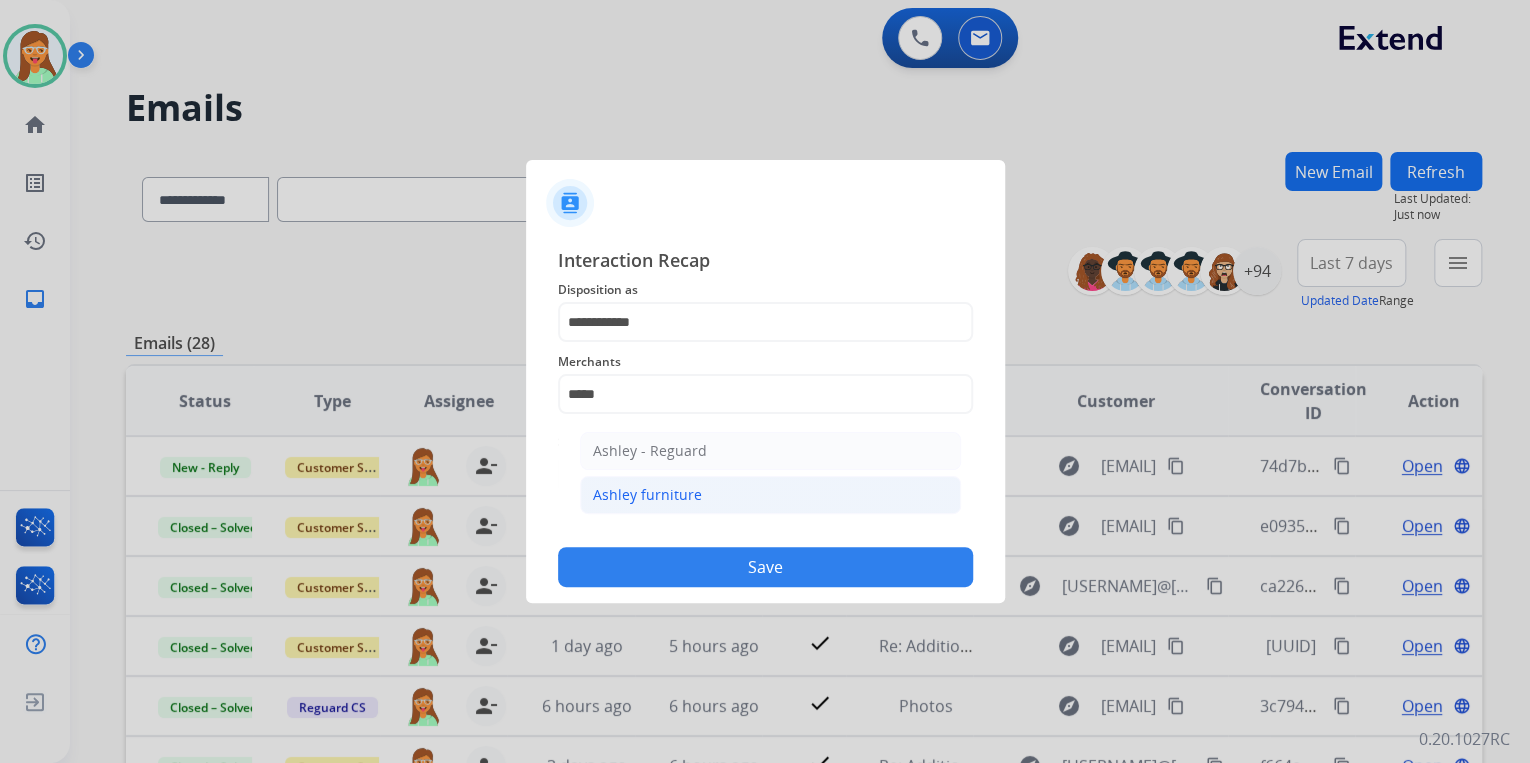 click on "Ashley furniture" 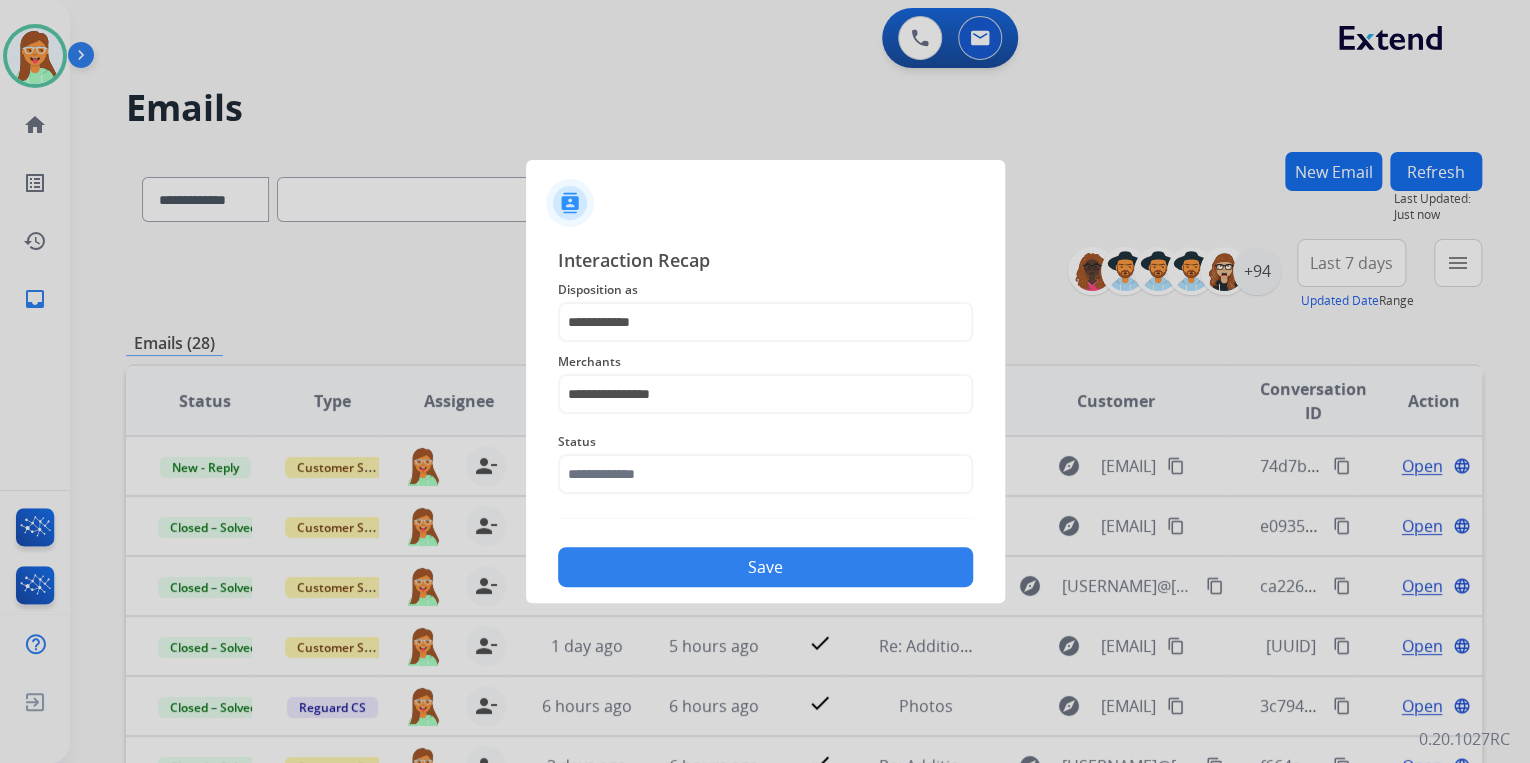 click on "Save" 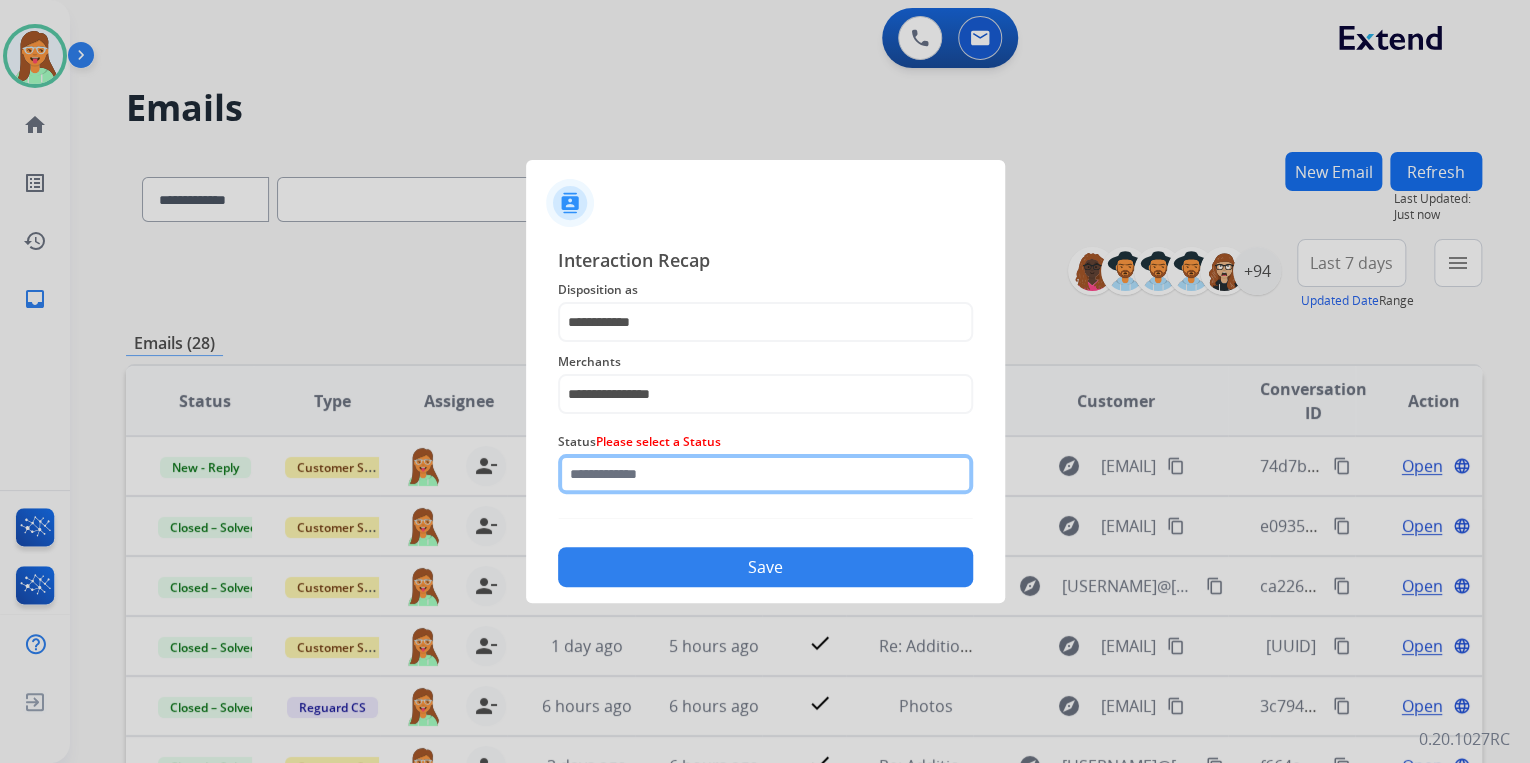 click 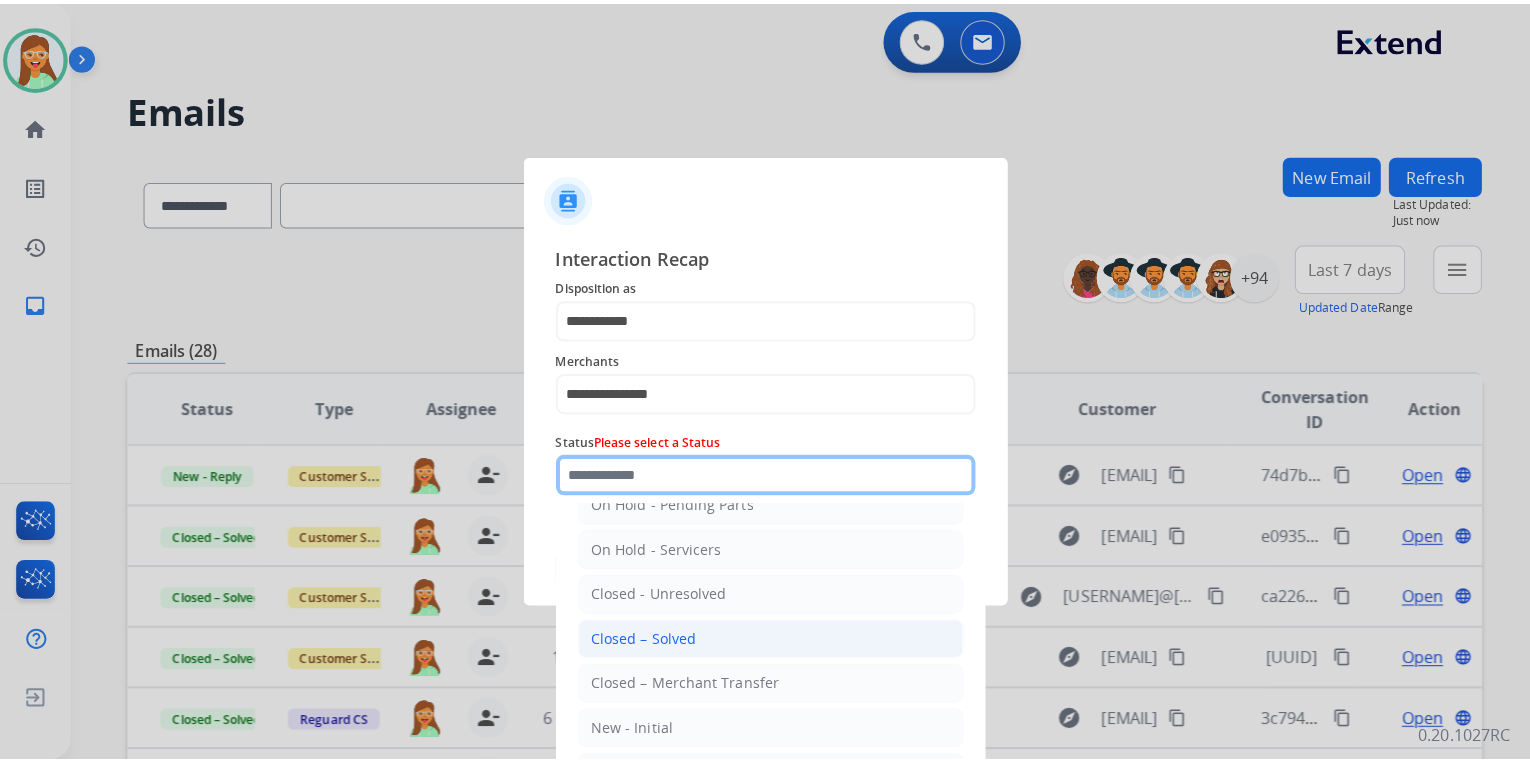 scroll, scrollTop: 116, scrollLeft: 0, axis: vertical 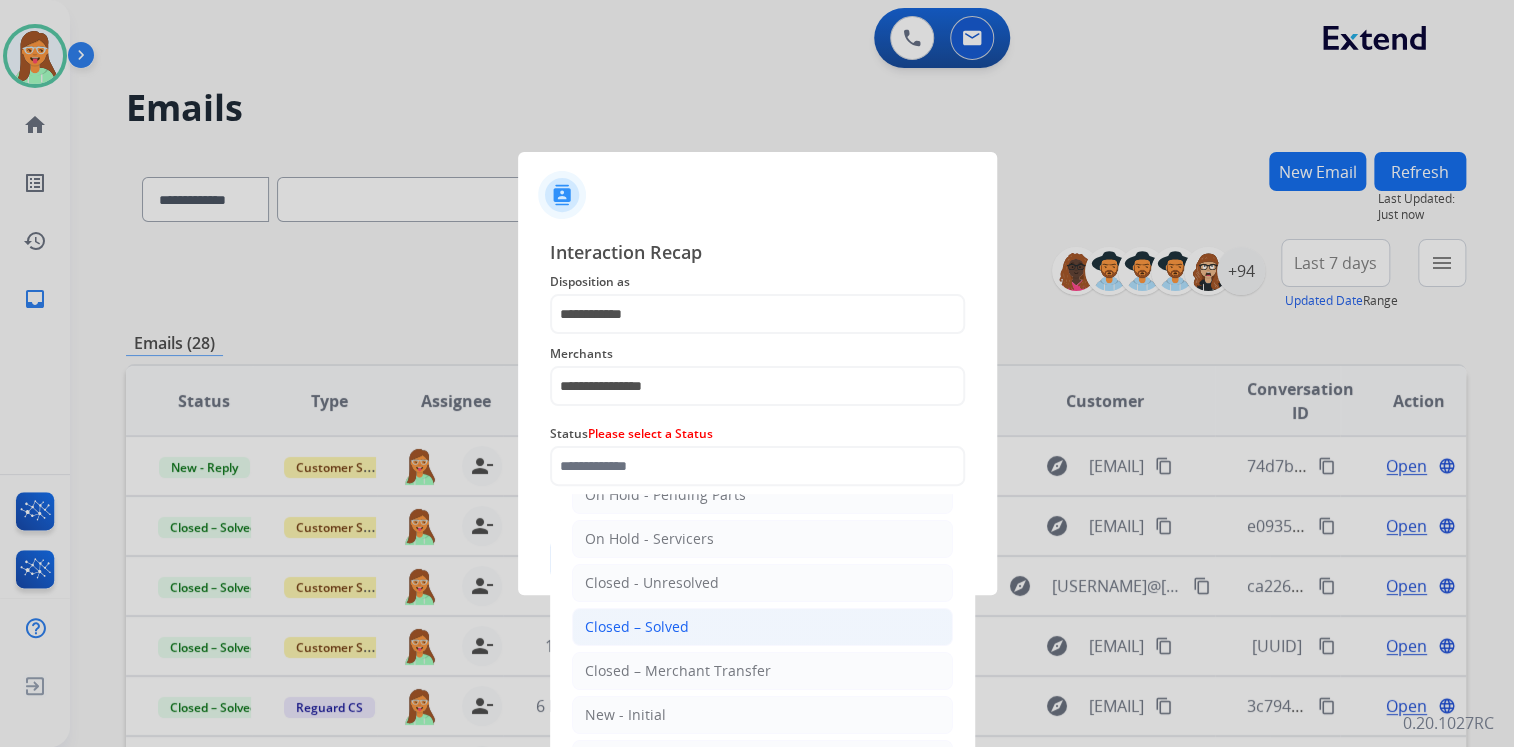drag, startPoint x: 710, startPoint y: 624, endPoint x: 706, endPoint y: 614, distance: 10.770329 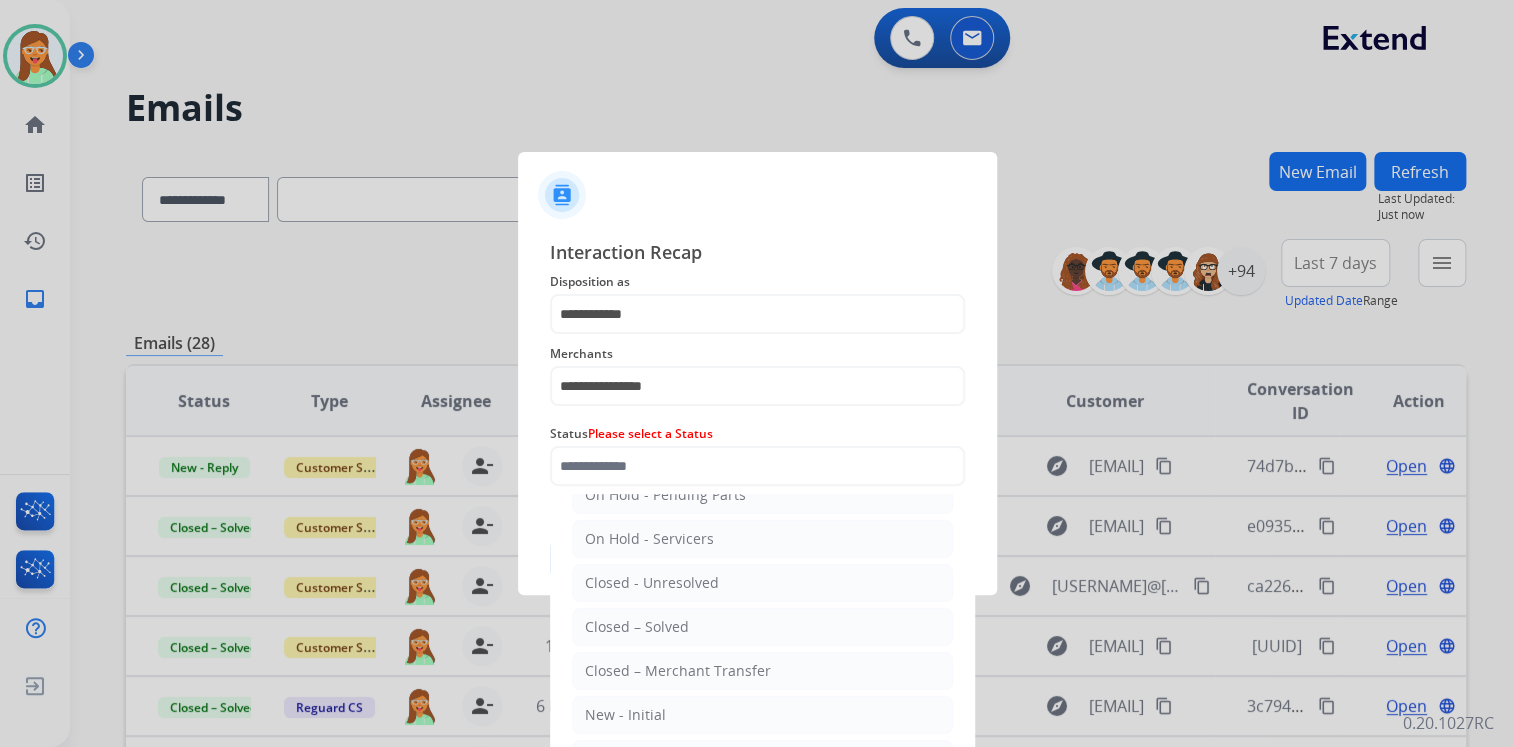 click on "Closed – Solved" 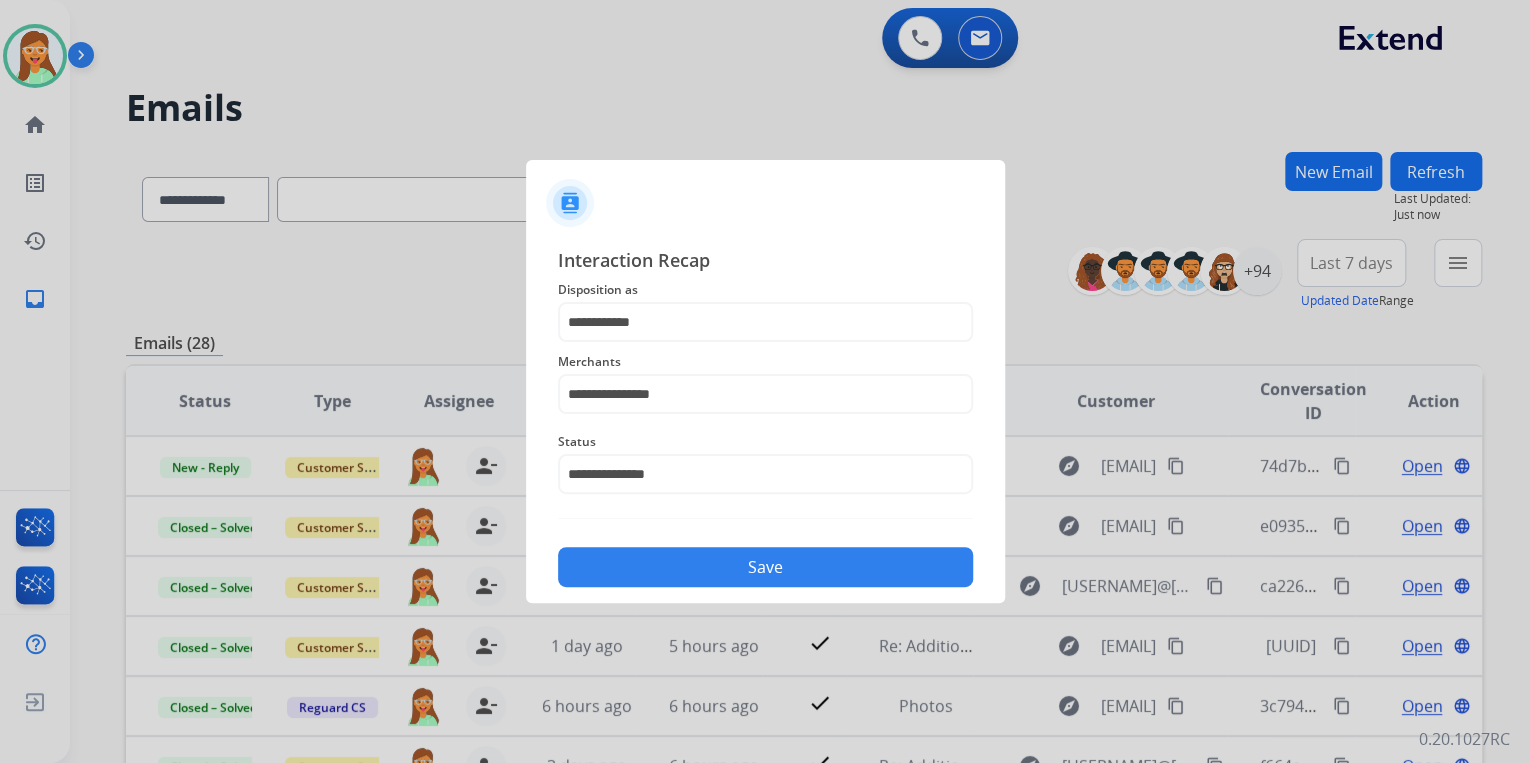 click on "Save" 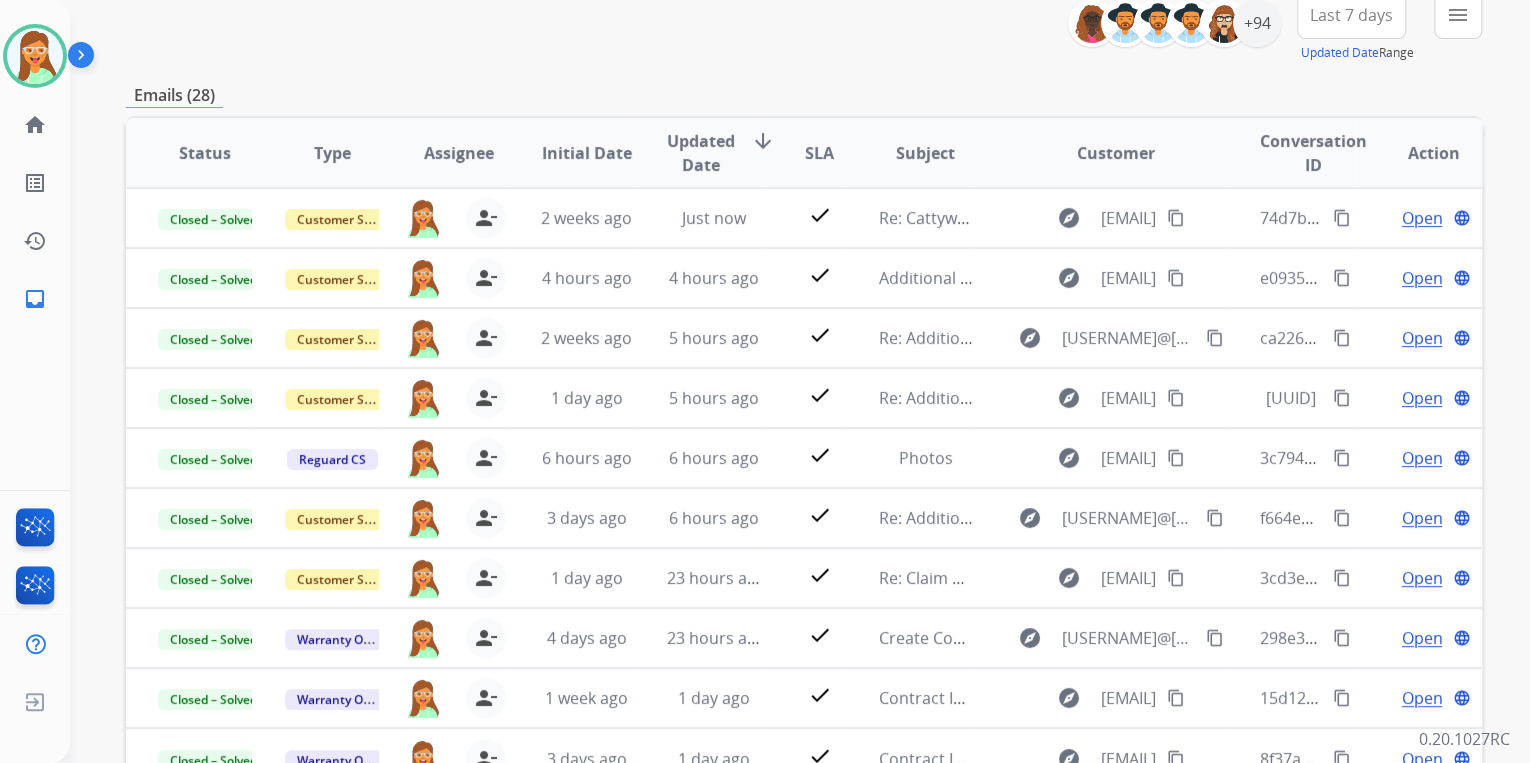 scroll, scrollTop: 0, scrollLeft: 0, axis: both 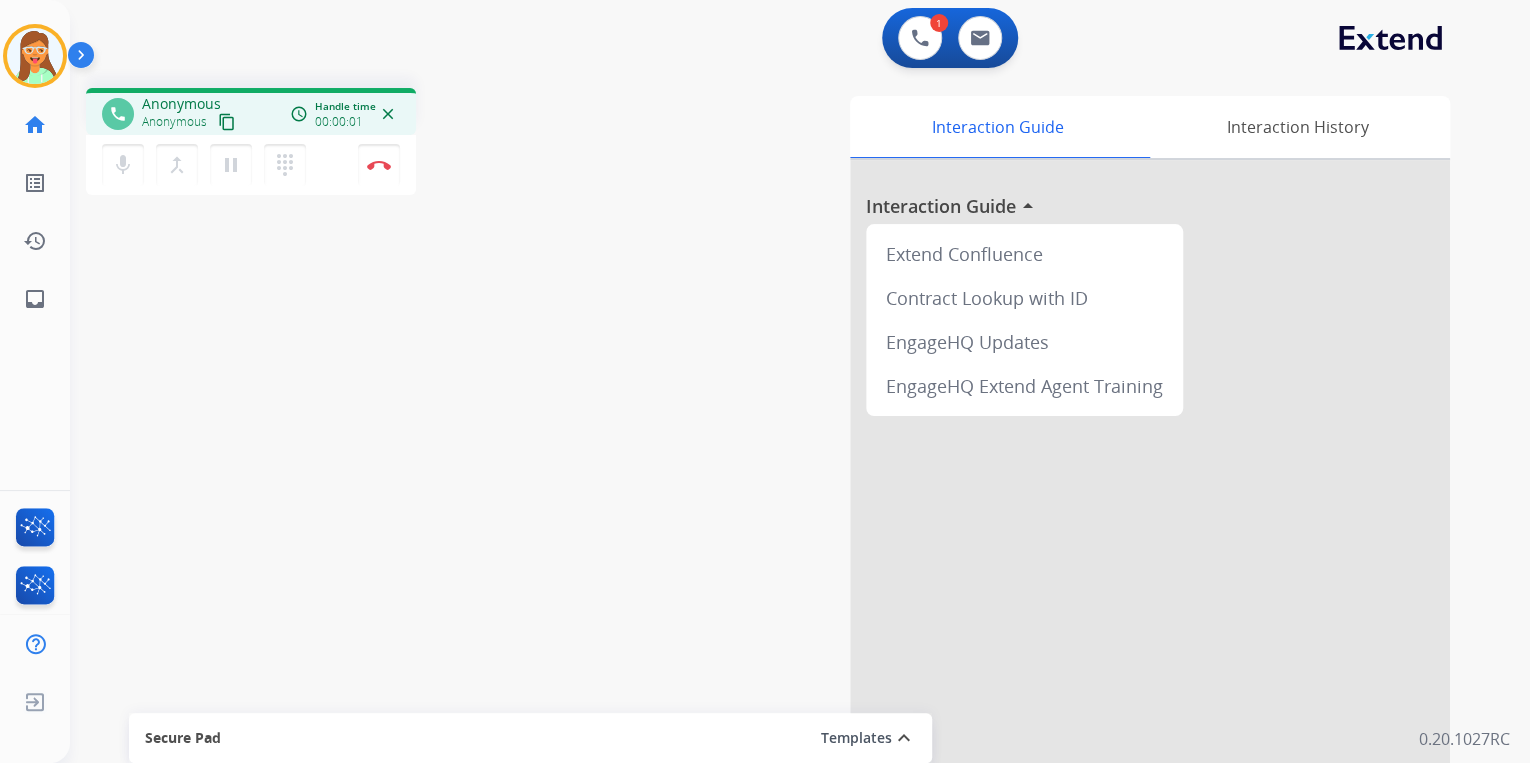 click on "content_copy" at bounding box center [227, 122] 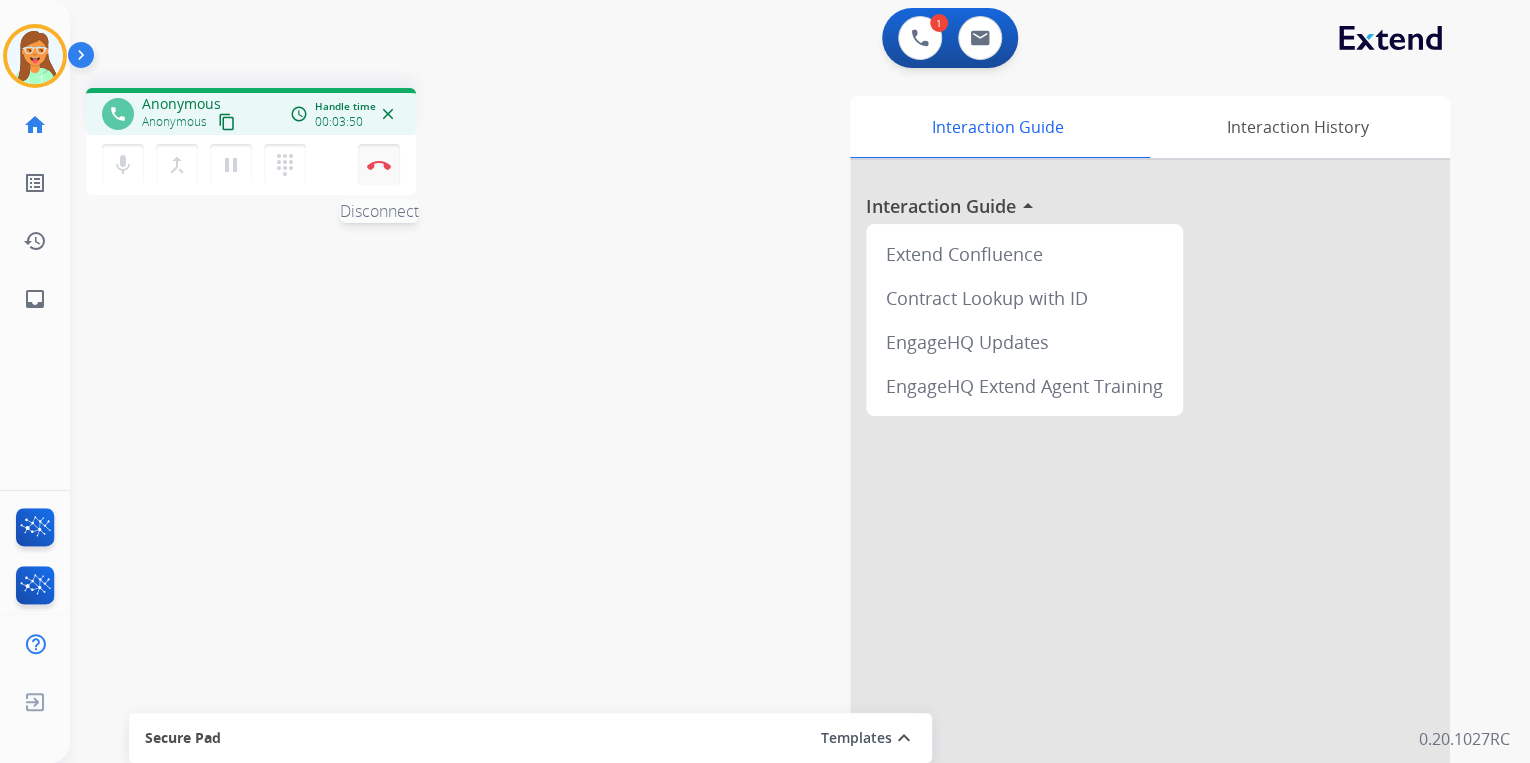 click on "mic Mute merge_type Bridge pause Hold dialpad Dialpad Disconnect" at bounding box center (251, 165) 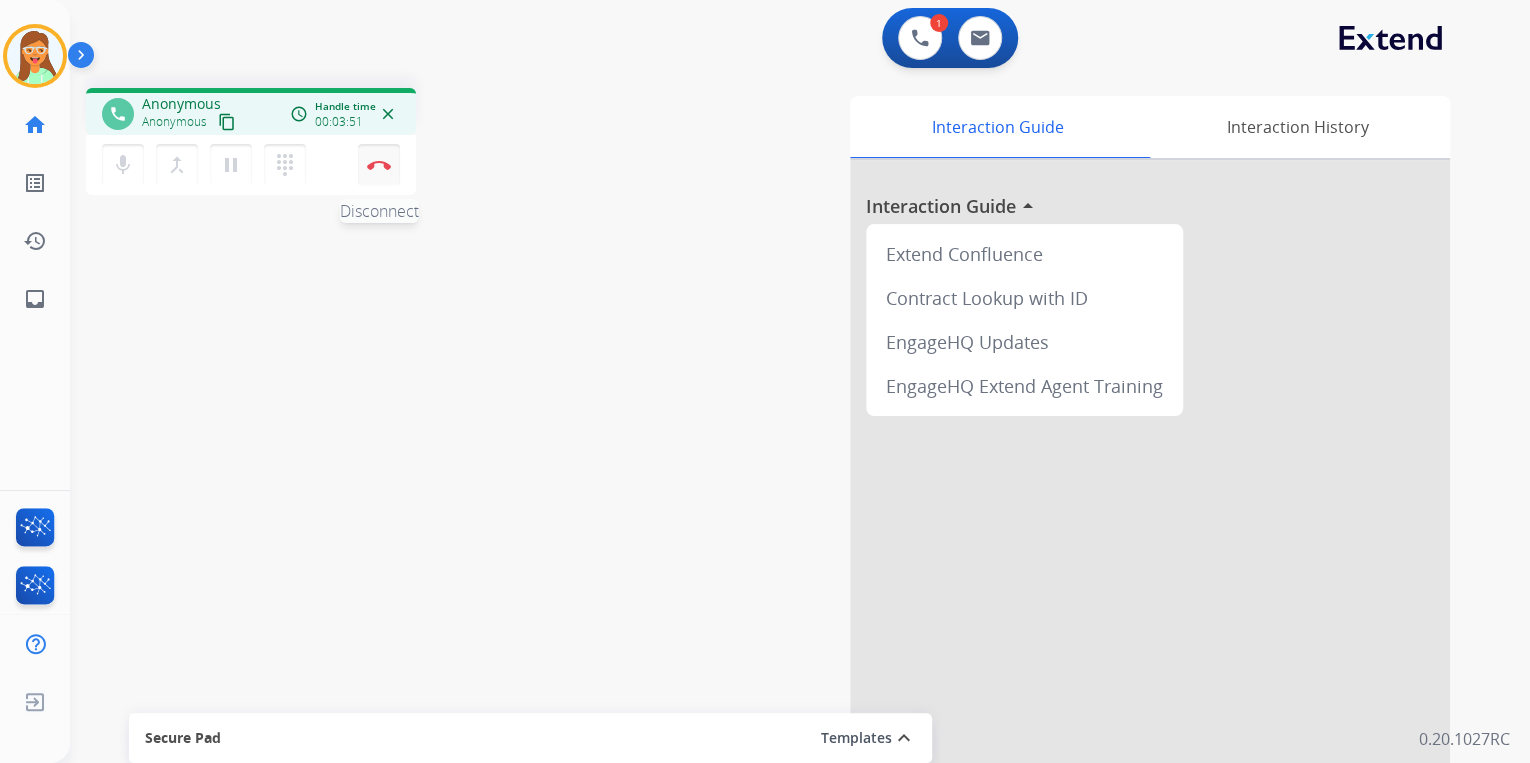 click on "Disconnect" at bounding box center (379, 165) 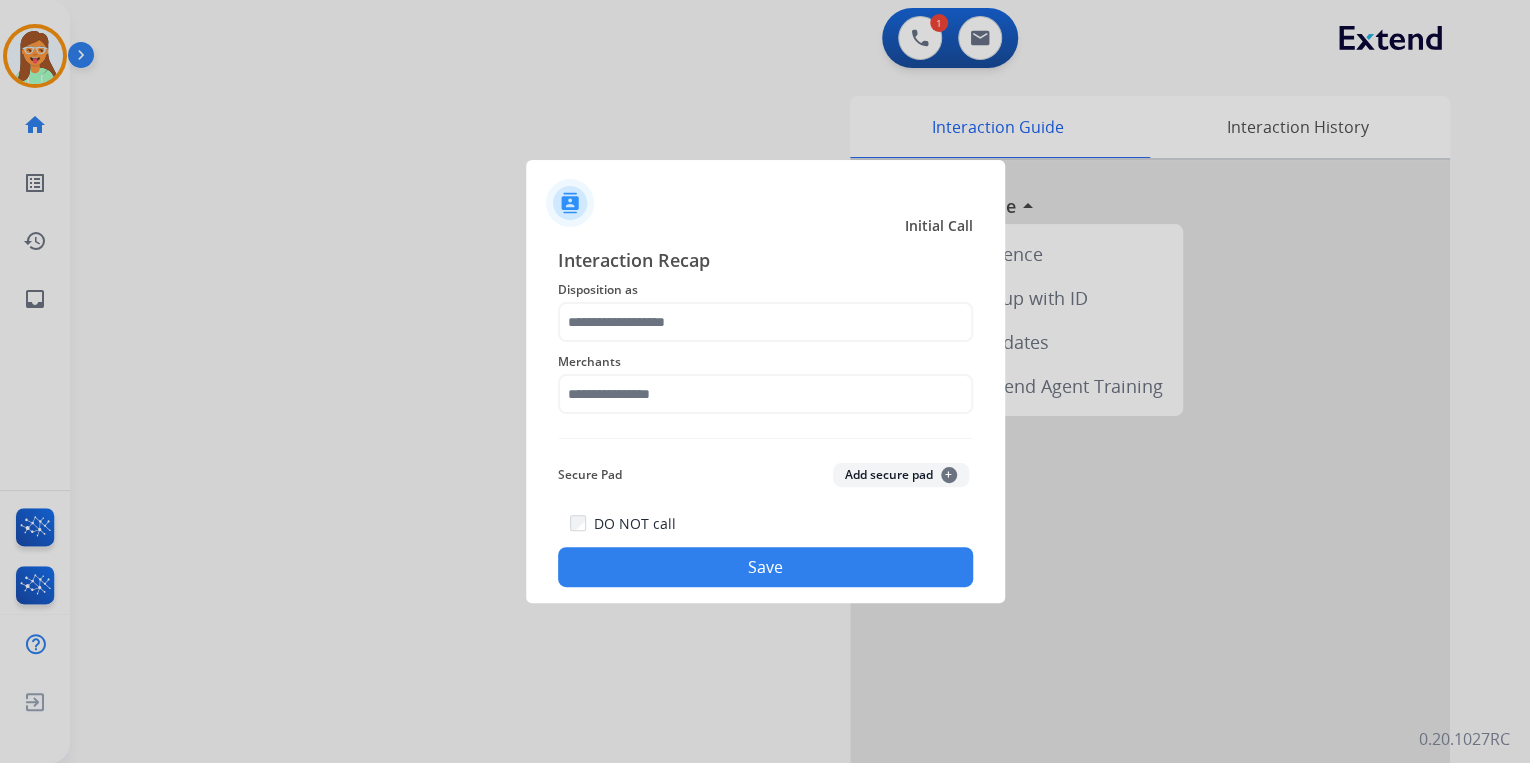 click on "Merchants" 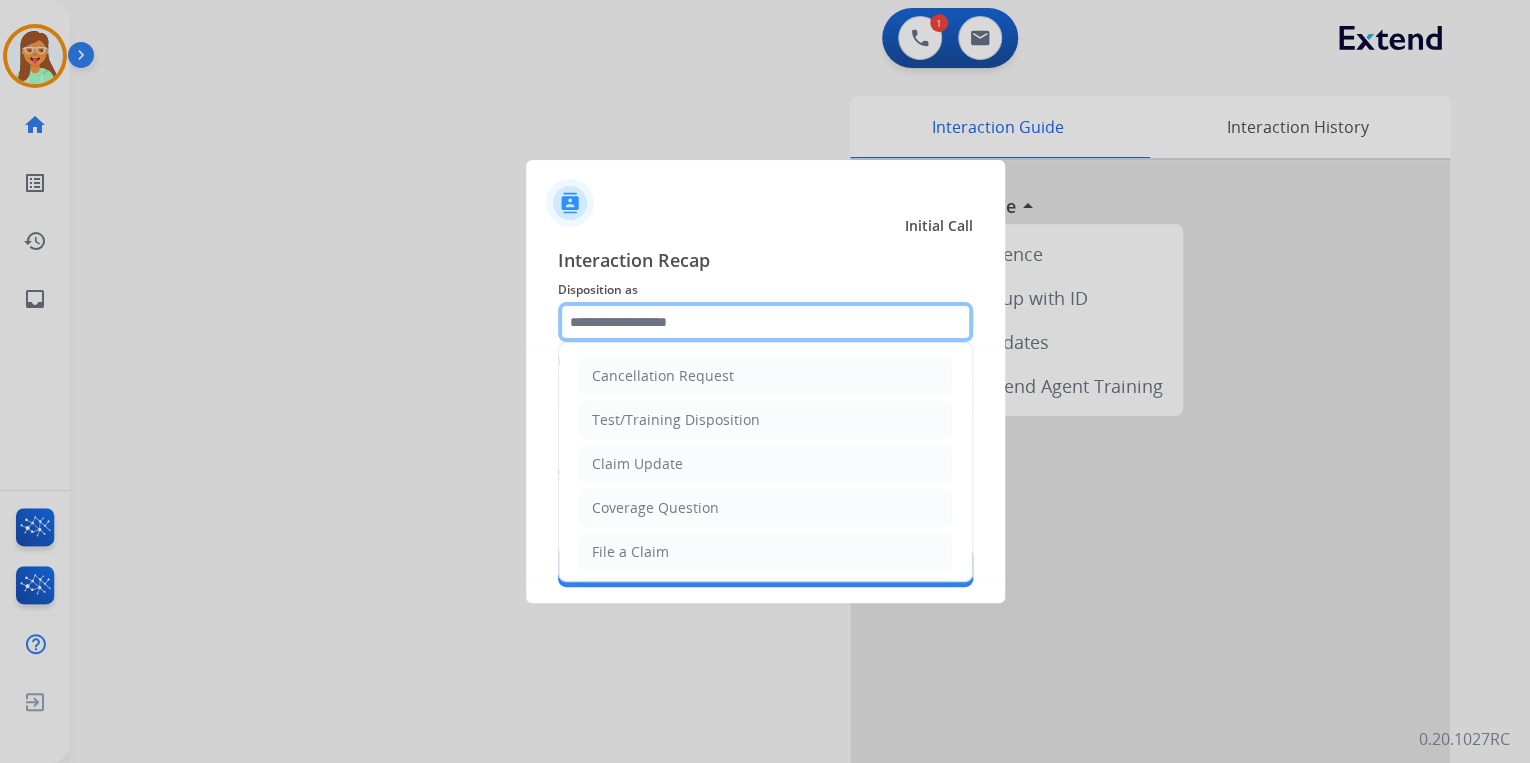 click 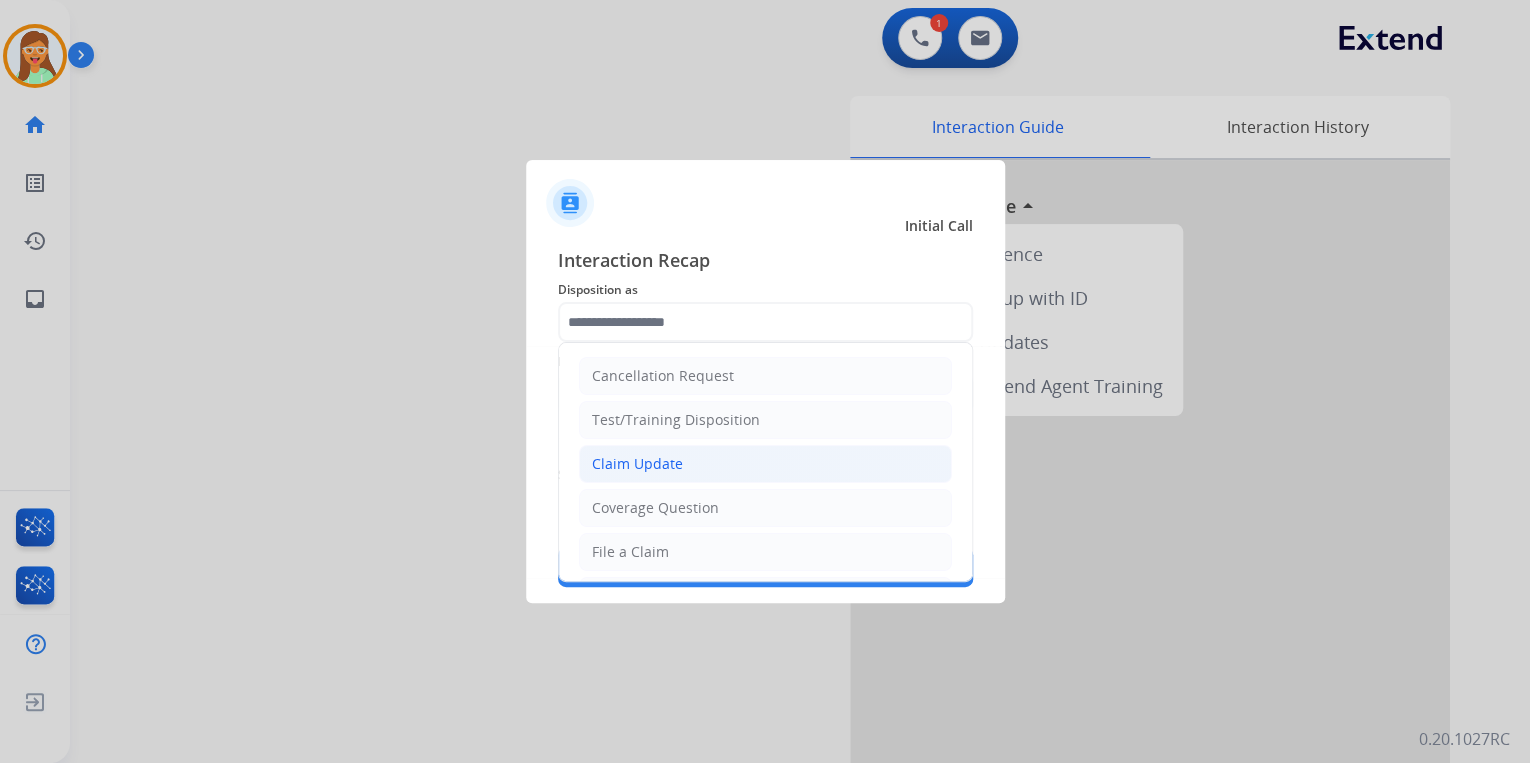 click on "Claim Update" 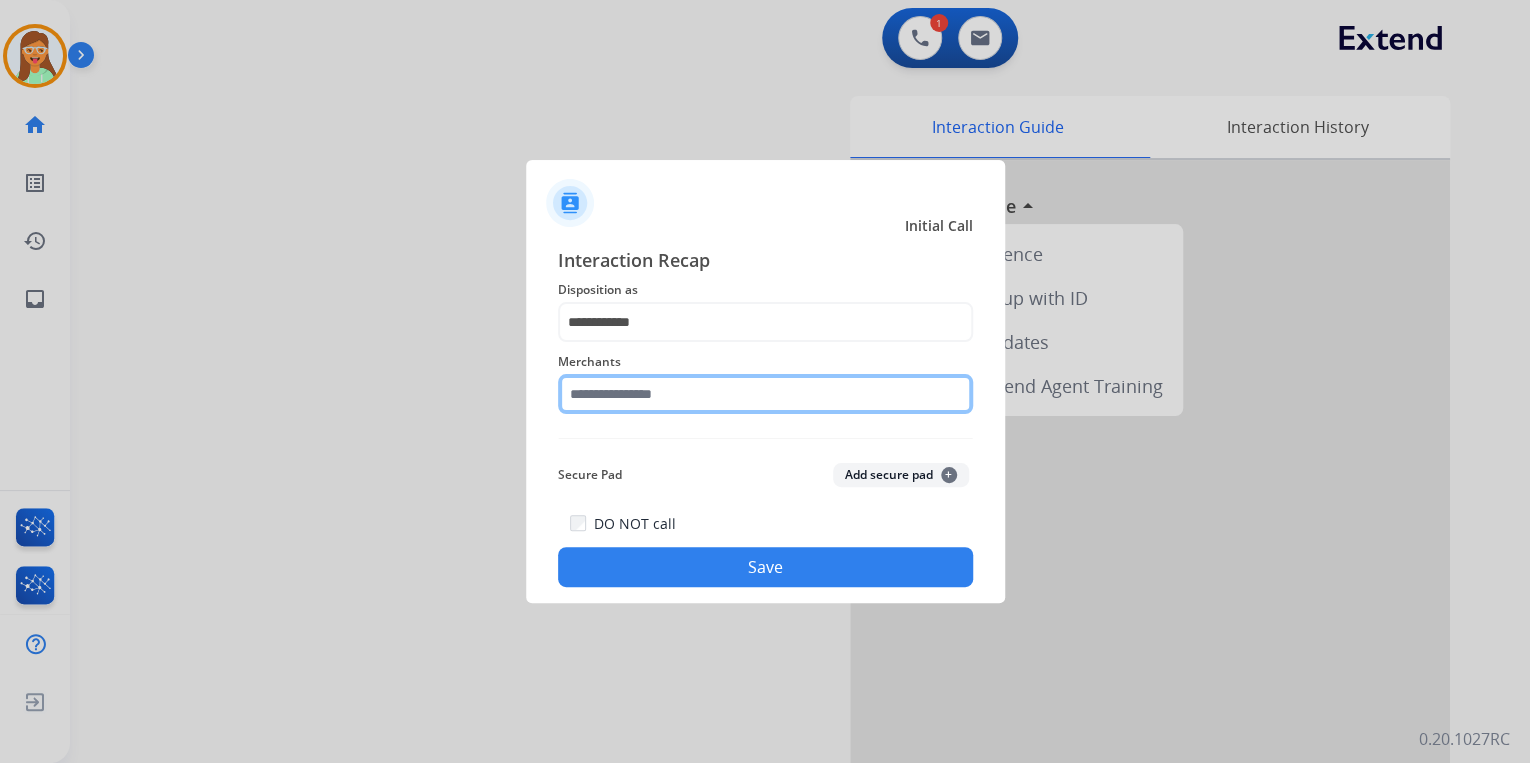 click 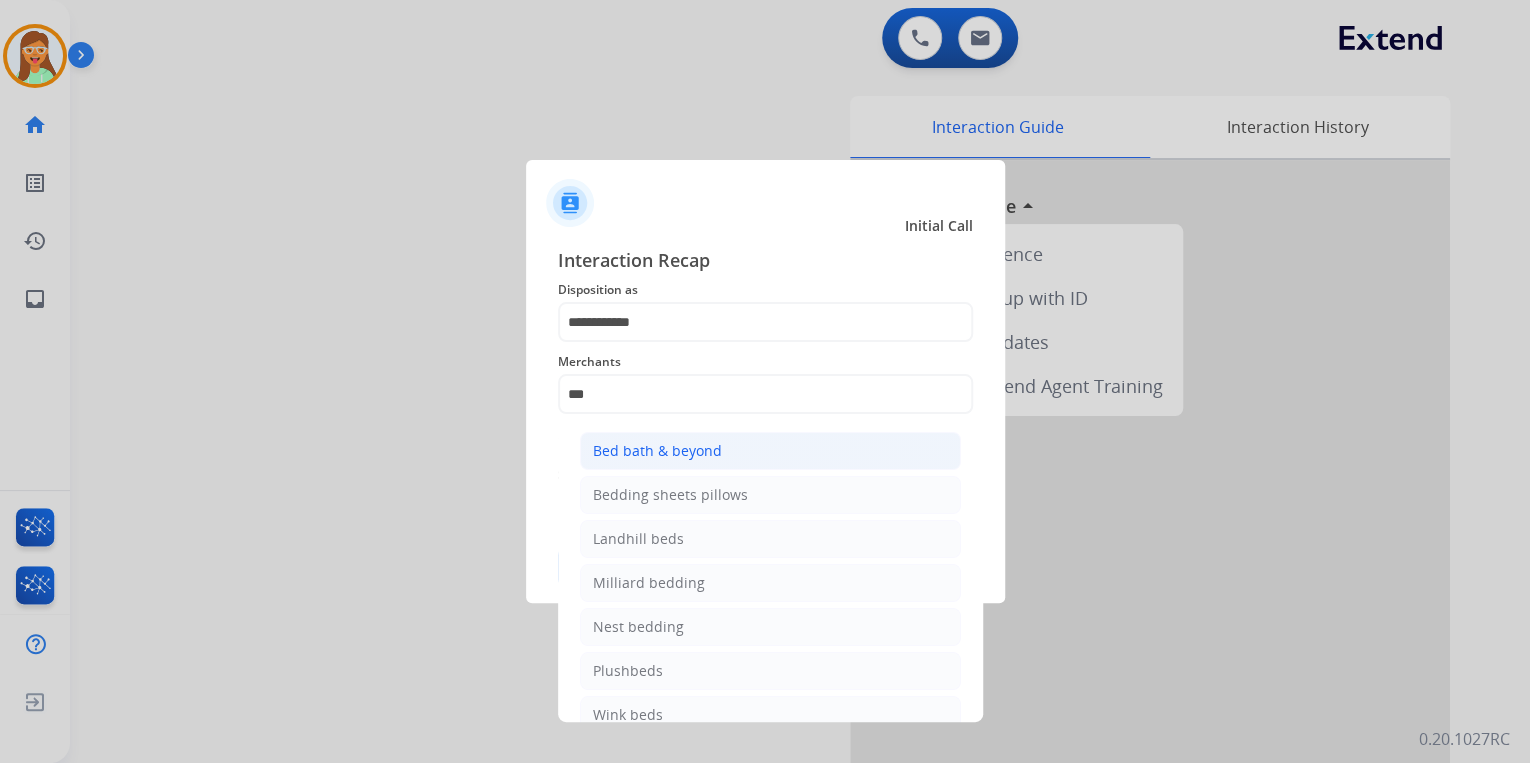 click on "Bed bath & beyond" 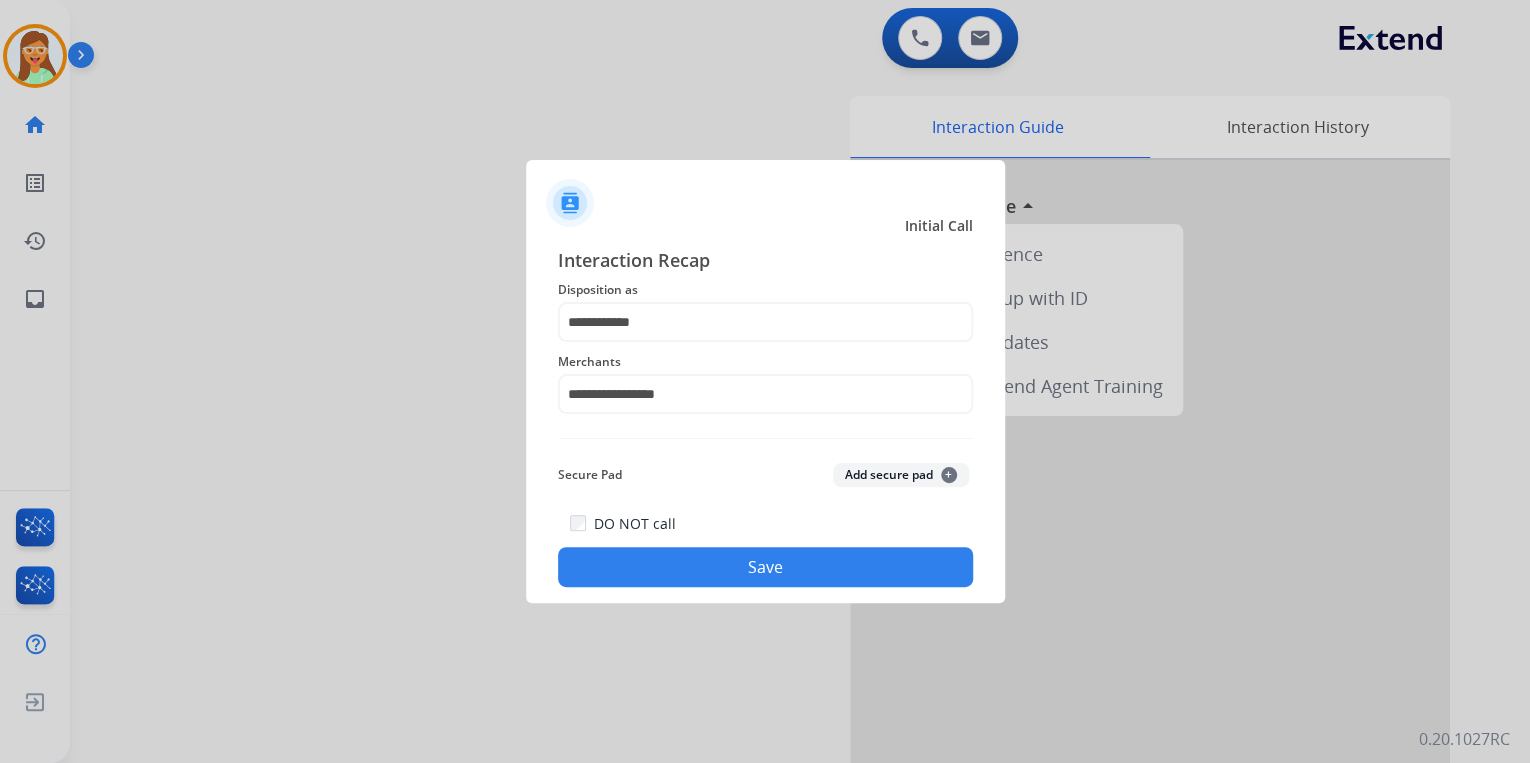 click on "Save" 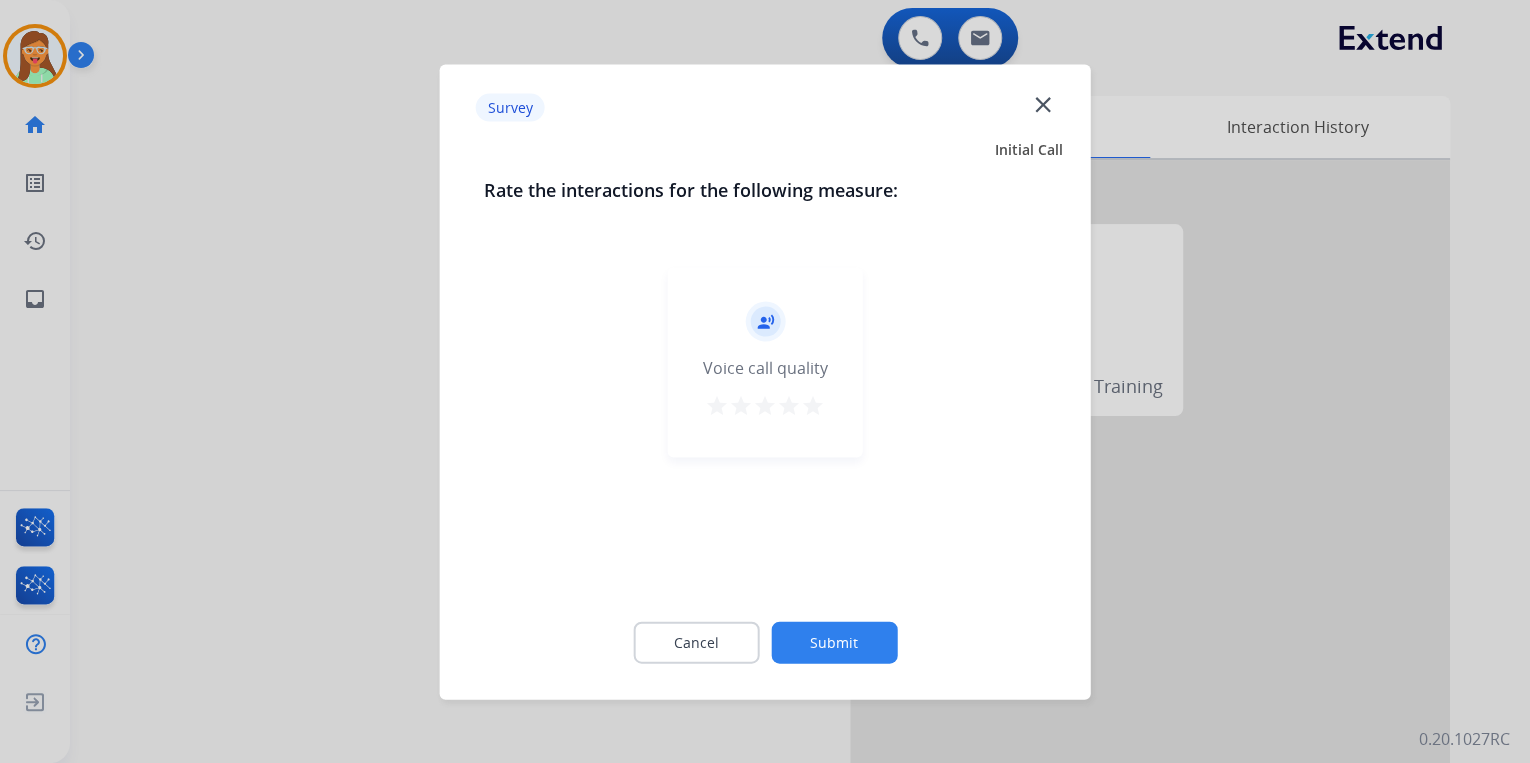 click on "record_voice_over   Voice call quality   star   star   star   star   star" 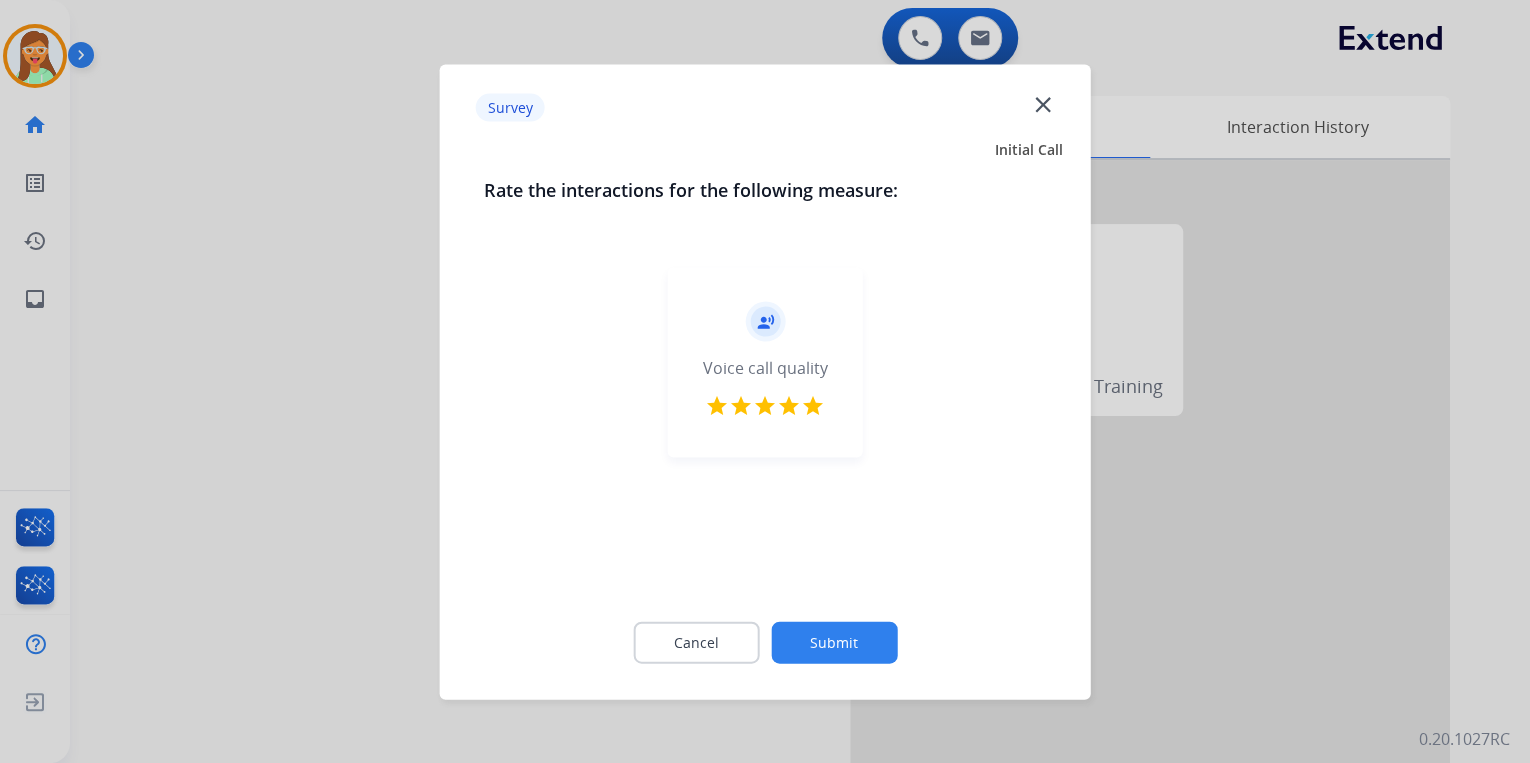 click on "Submit" 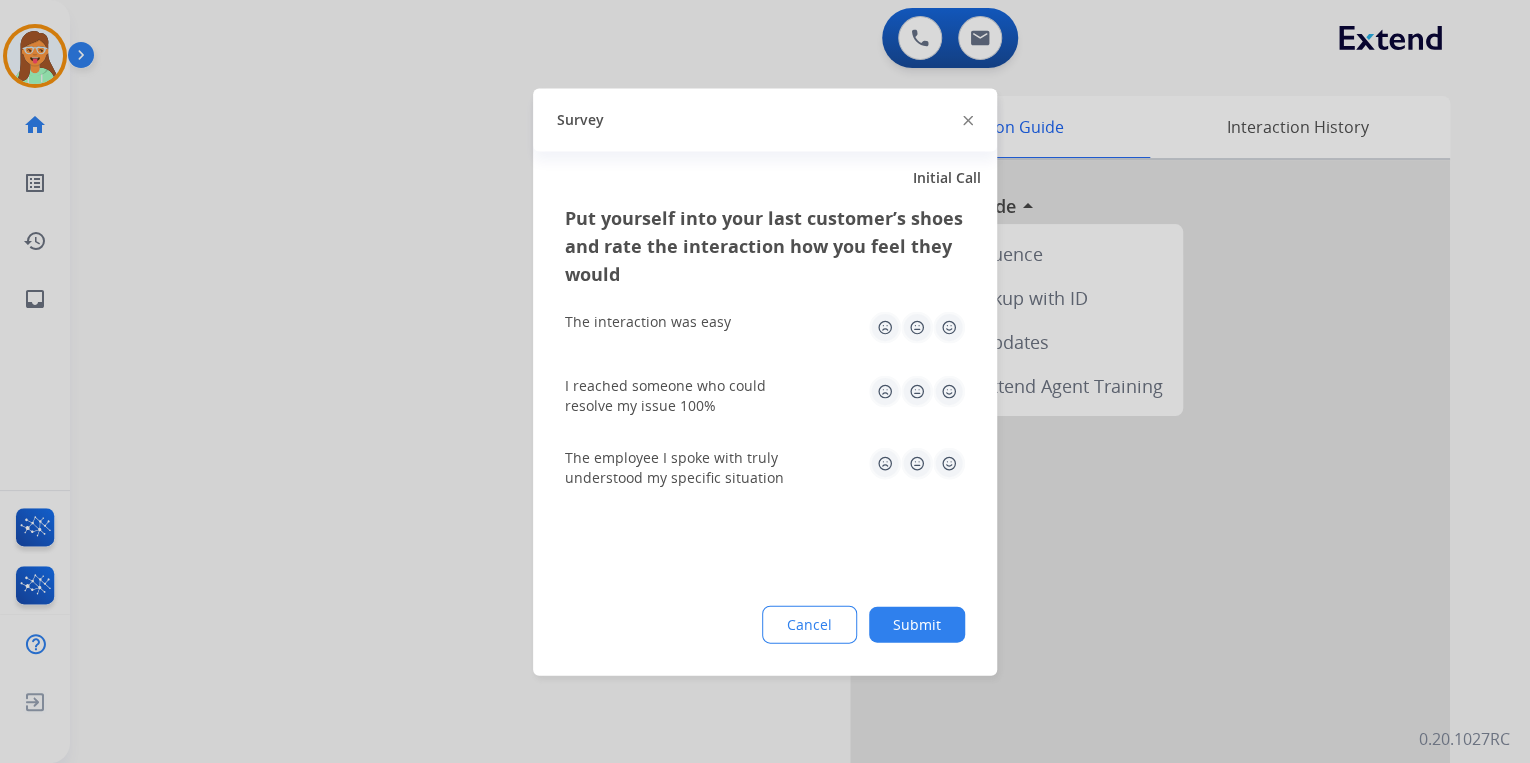 click 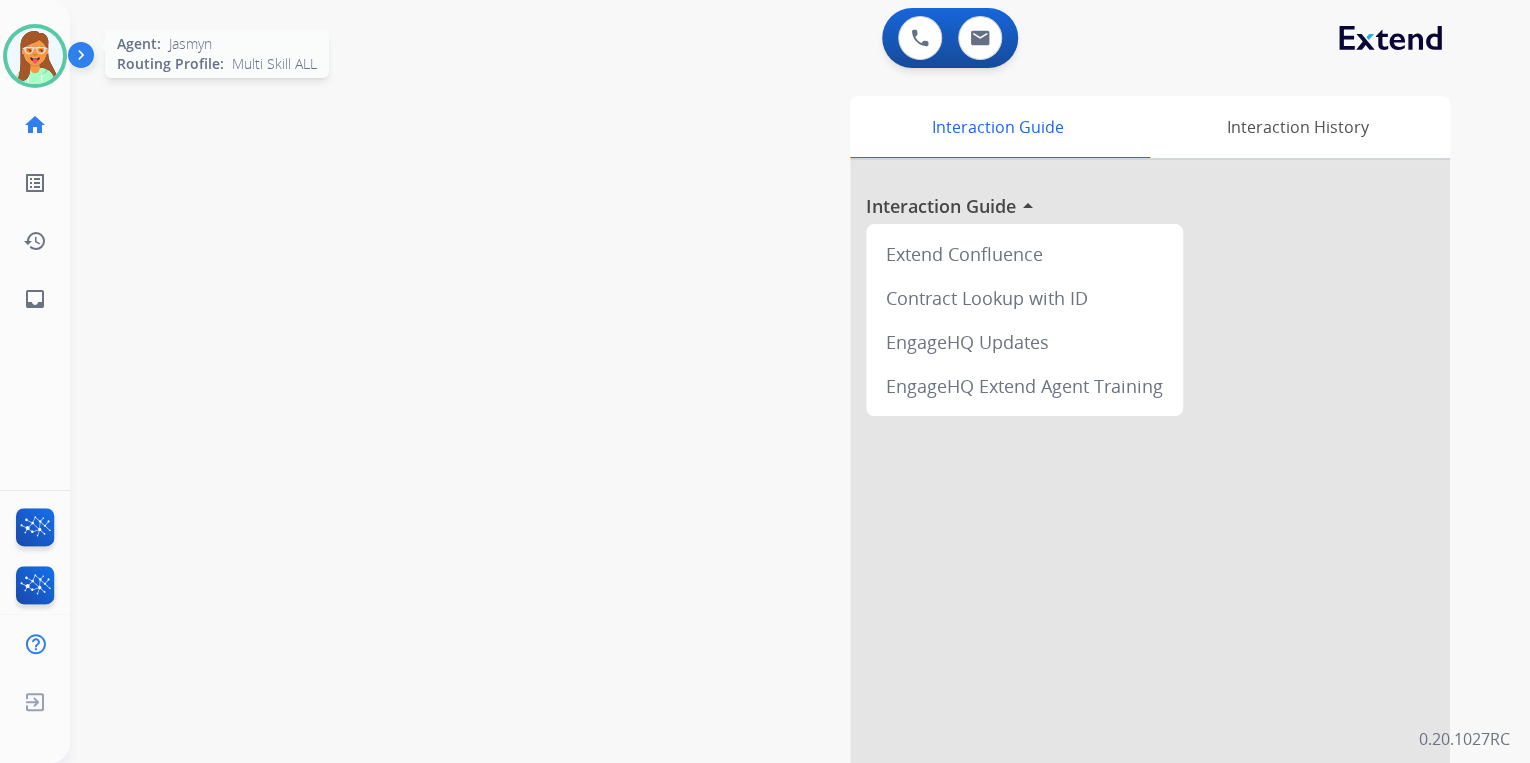 click at bounding box center (35, 56) 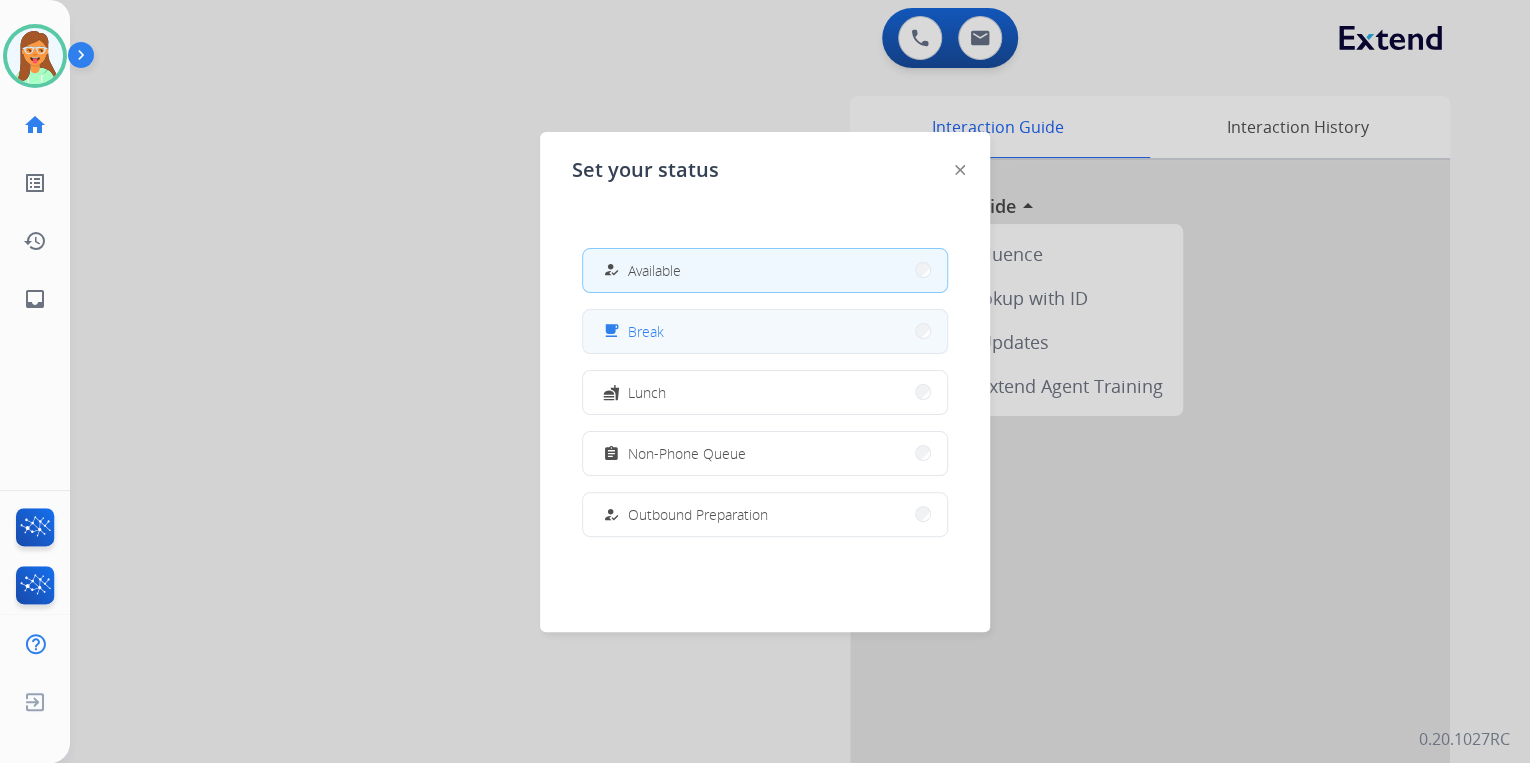 click on "free_breakfast Break" at bounding box center [765, 331] 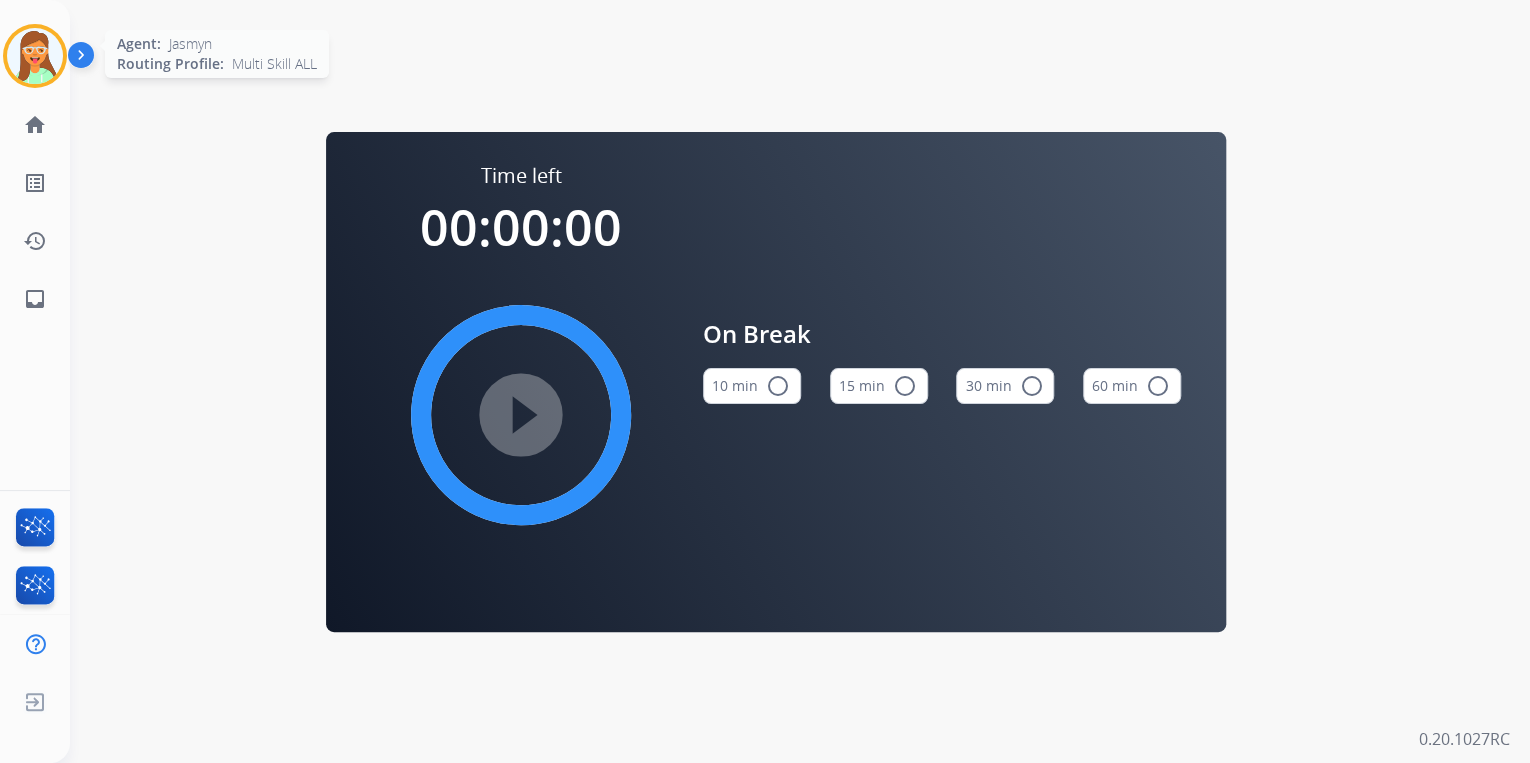 click at bounding box center [35, 56] 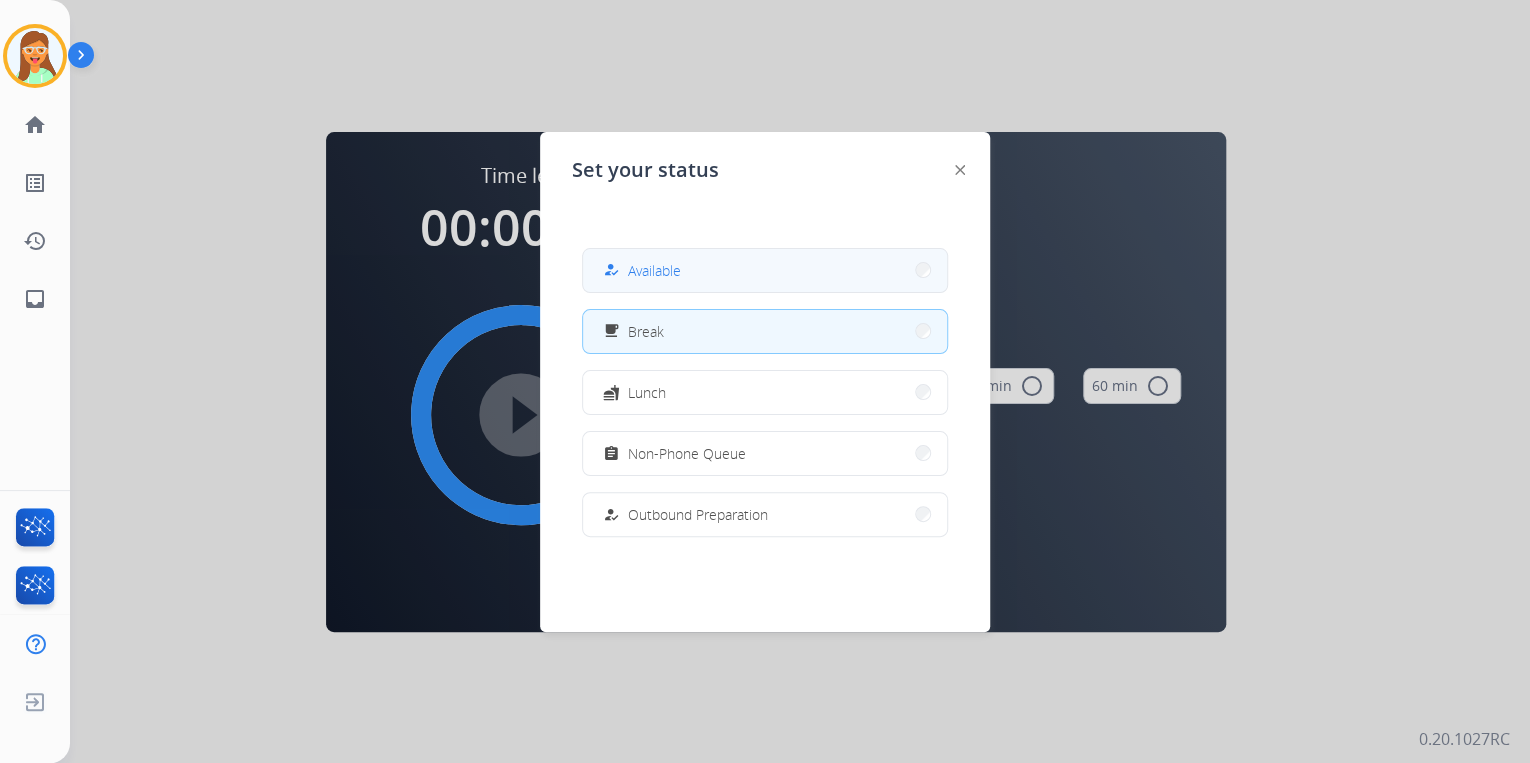 click on "how_to_reg Available" at bounding box center [765, 270] 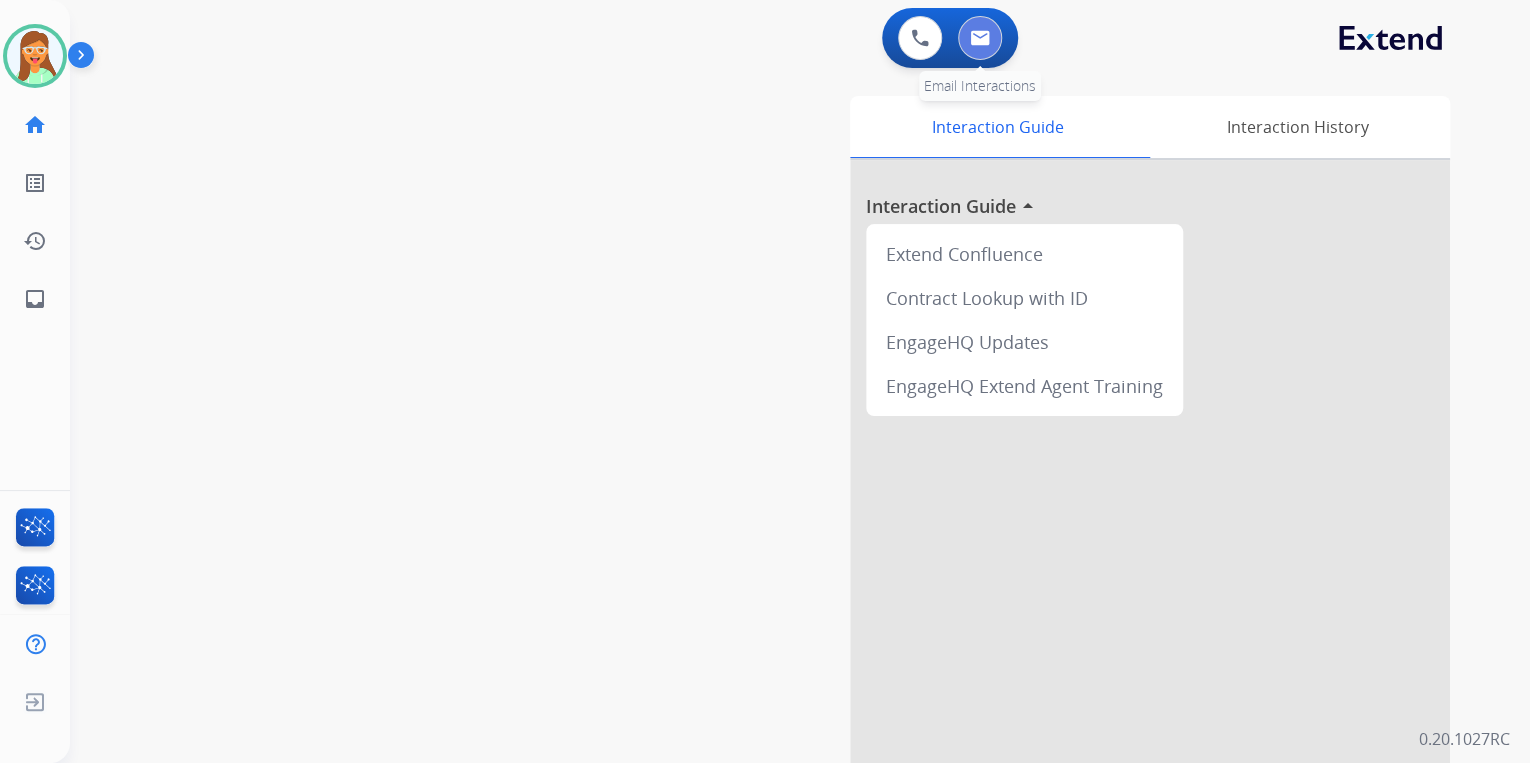 click at bounding box center (980, 38) 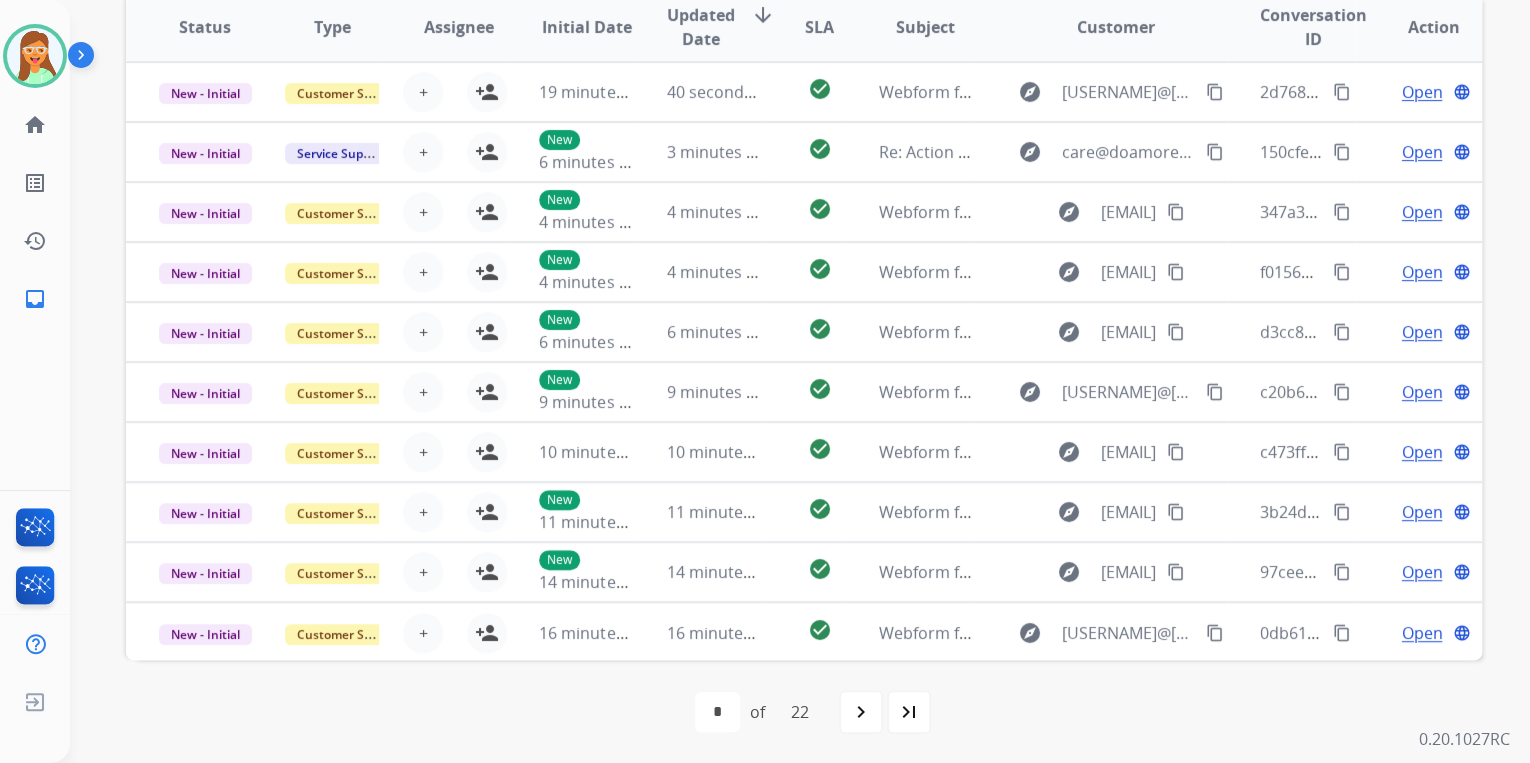scroll, scrollTop: 0, scrollLeft: 0, axis: both 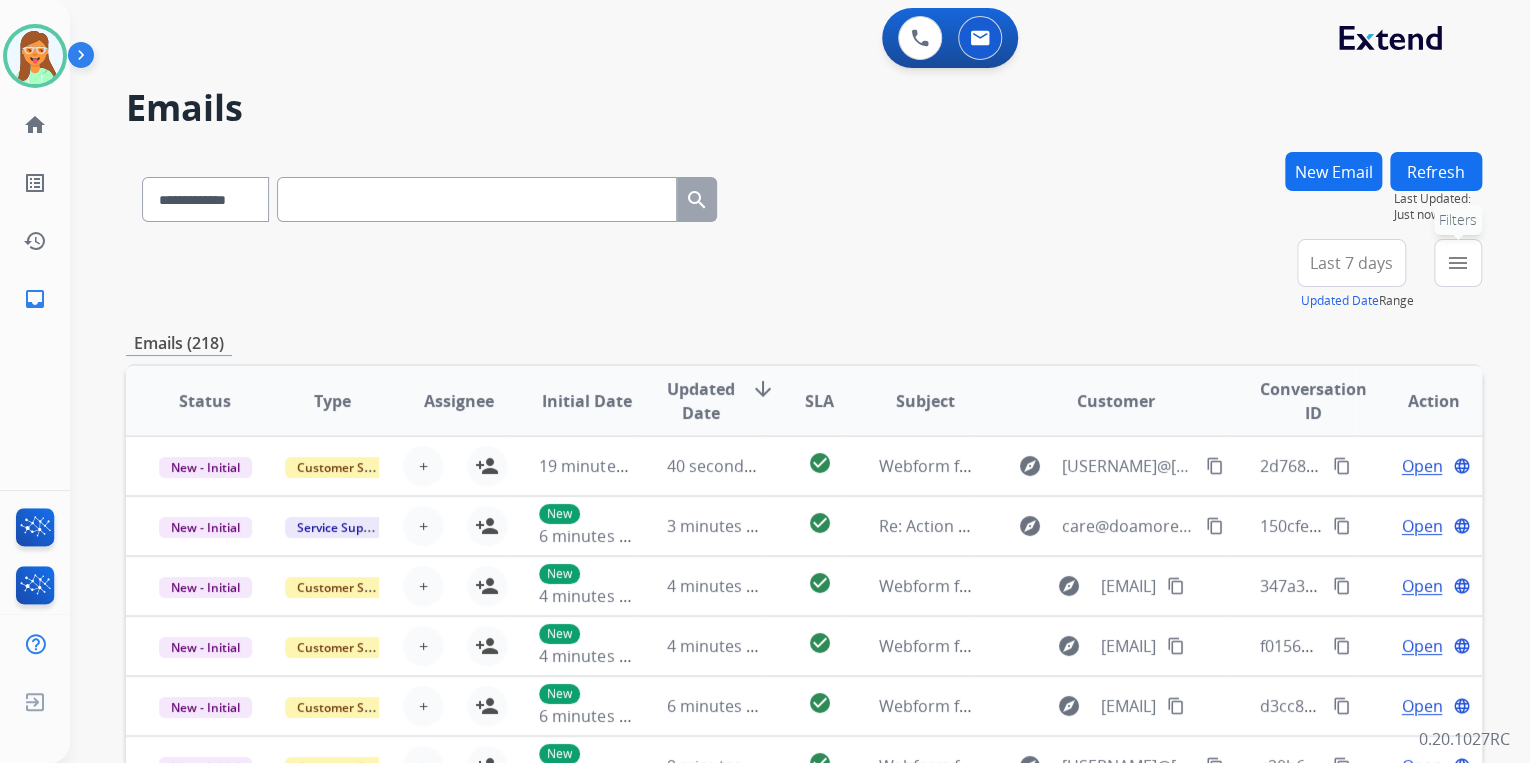 click on "menu" at bounding box center [1458, 263] 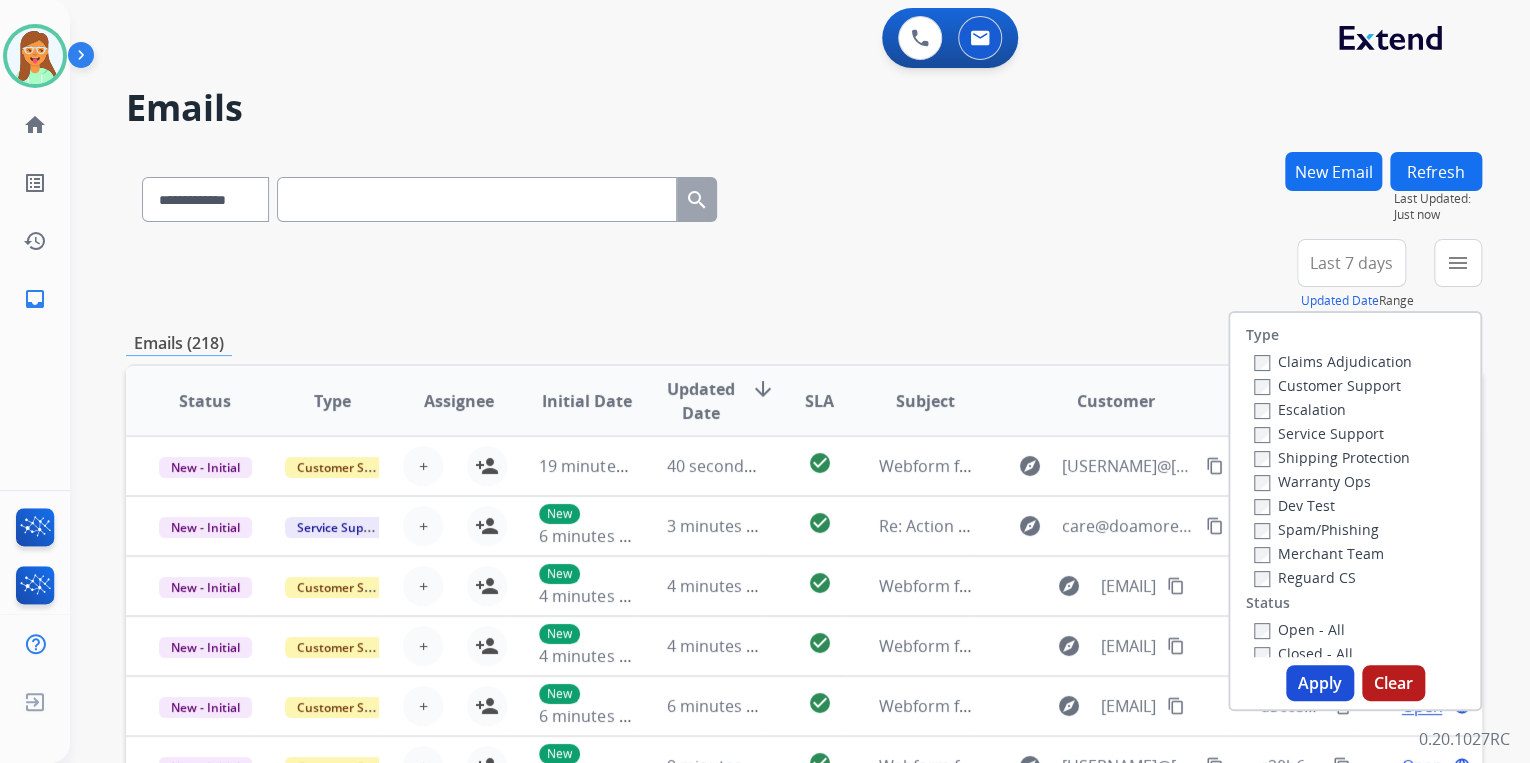 click on "Customer Support" at bounding box center (1327, 385) 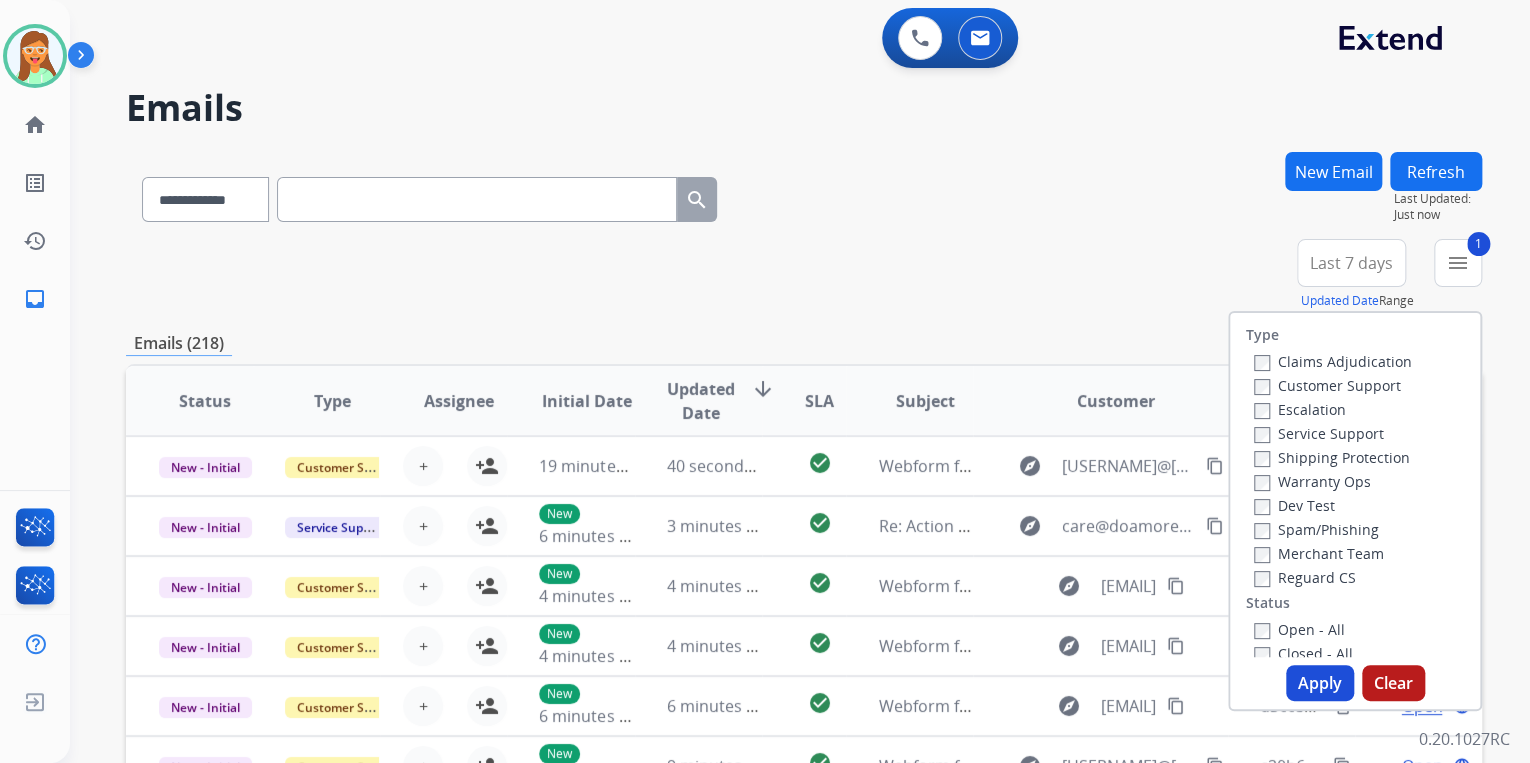 click on "Shipping Protection" at bounding box center (1332, 457) 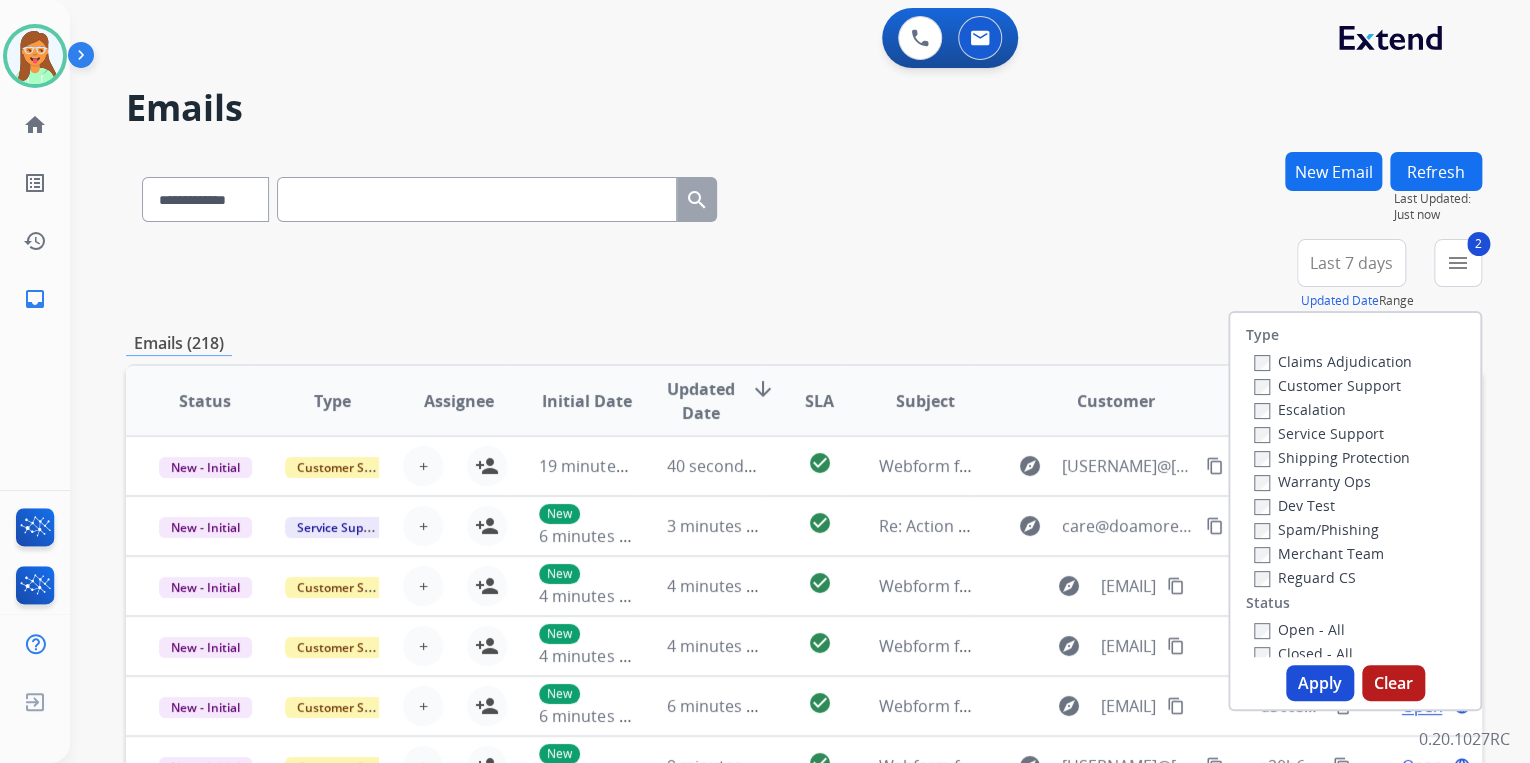 click on "Reguard CS" at bounding box center [1305, 577] 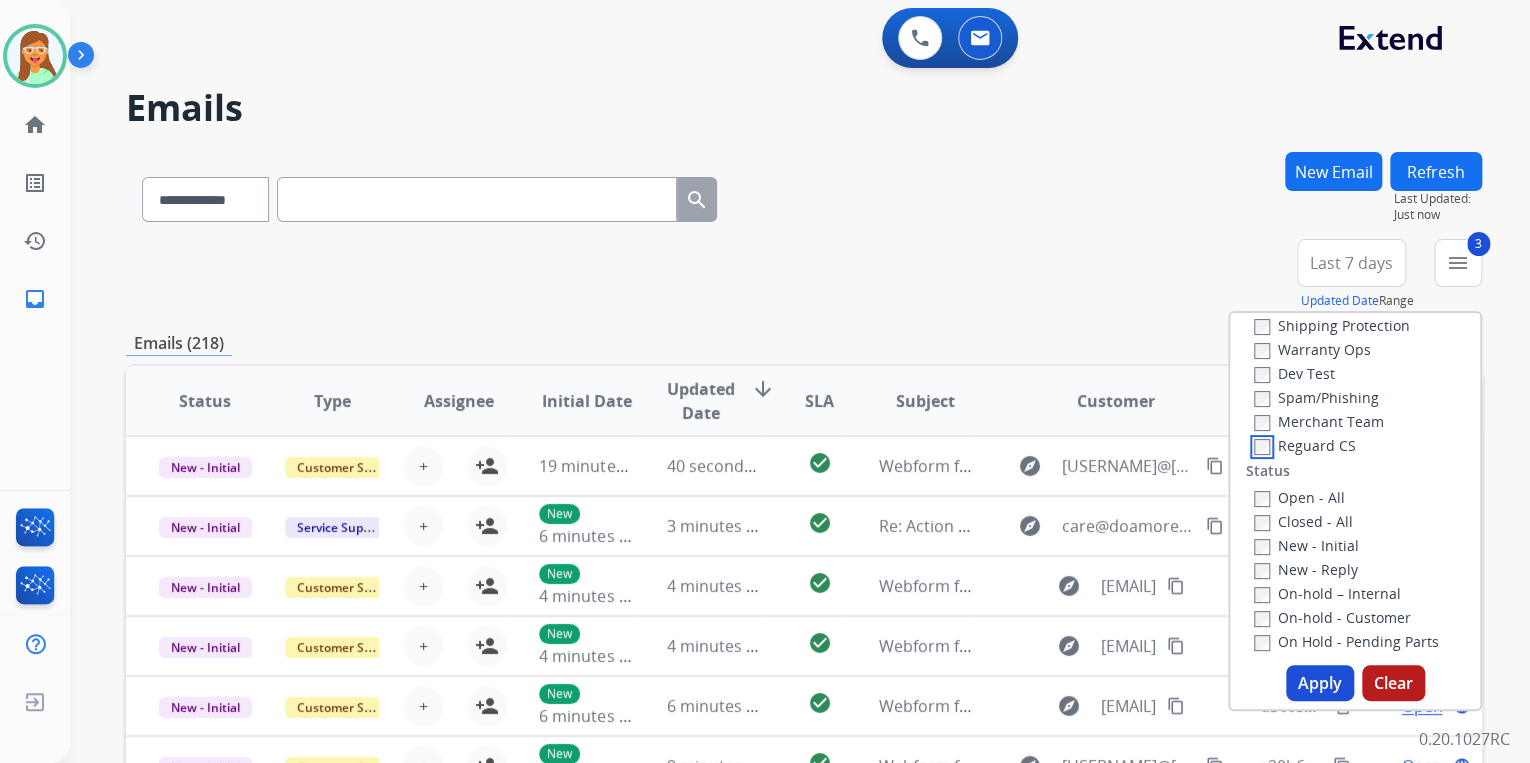 scroll, scrollTop: 160, scrollLeft: 0, axis: vertical 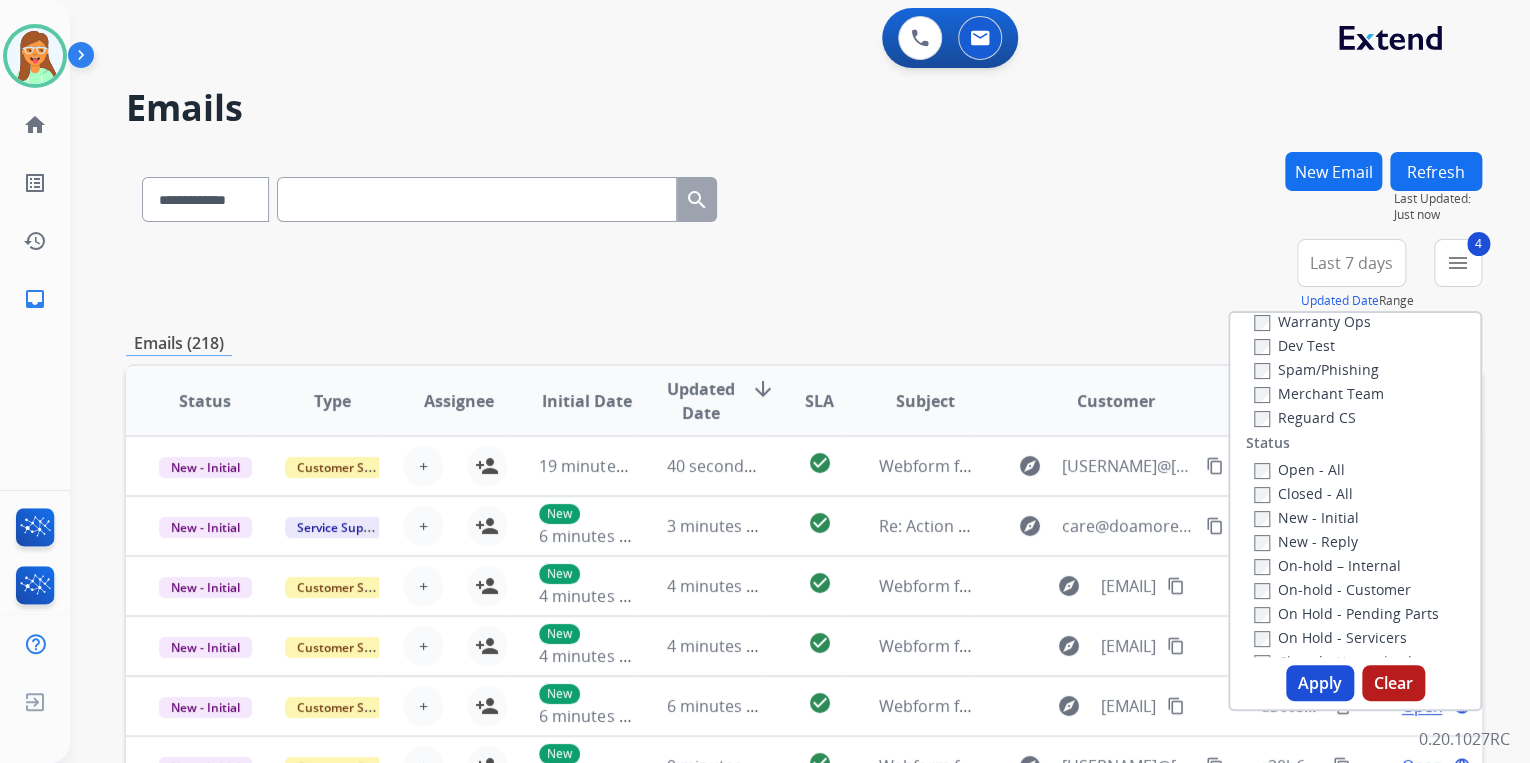 click on "Apply" at bounding box center [1320, 683] 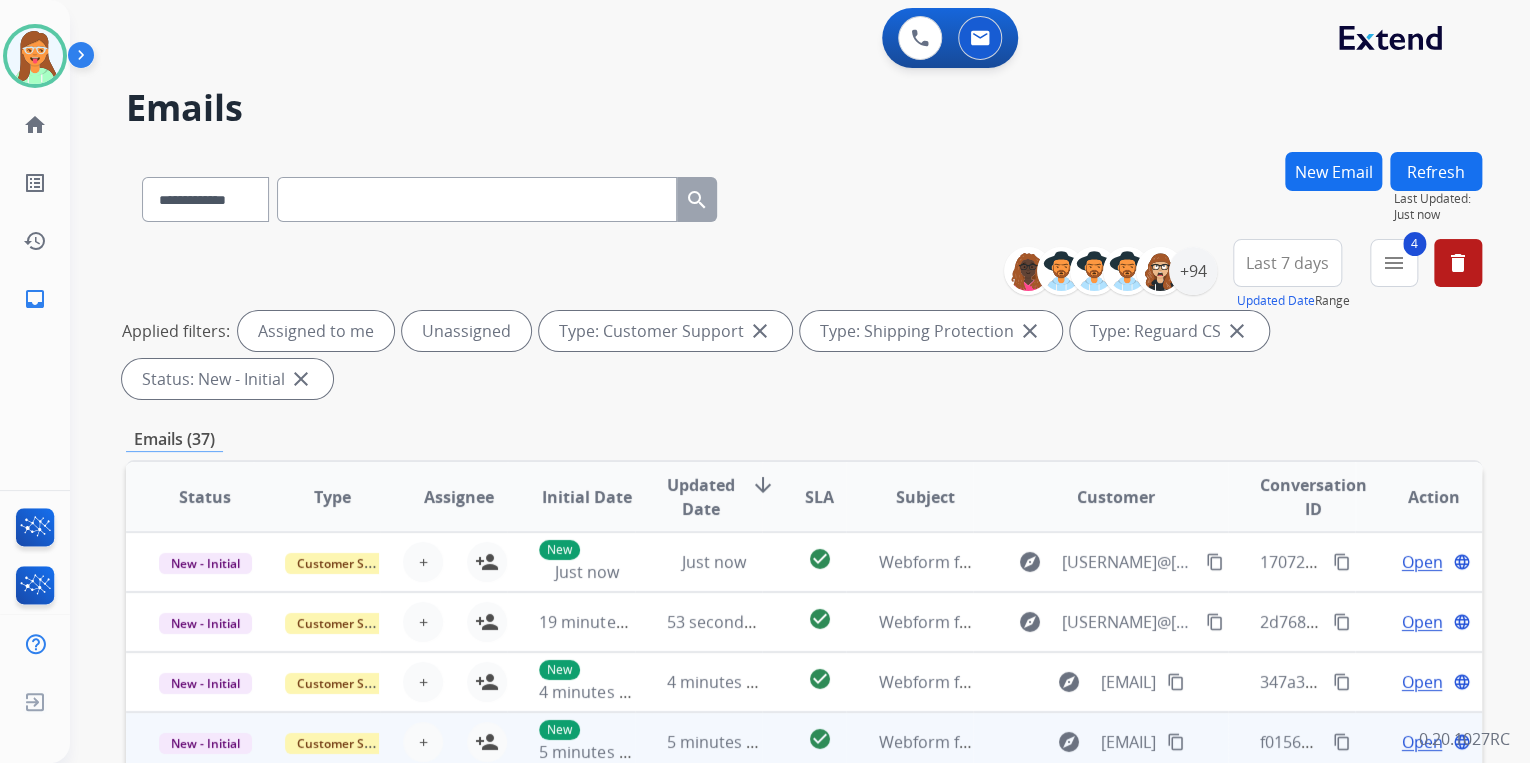 scroll, scrollTop: 422, scrollLeft: 0, axis: vertical 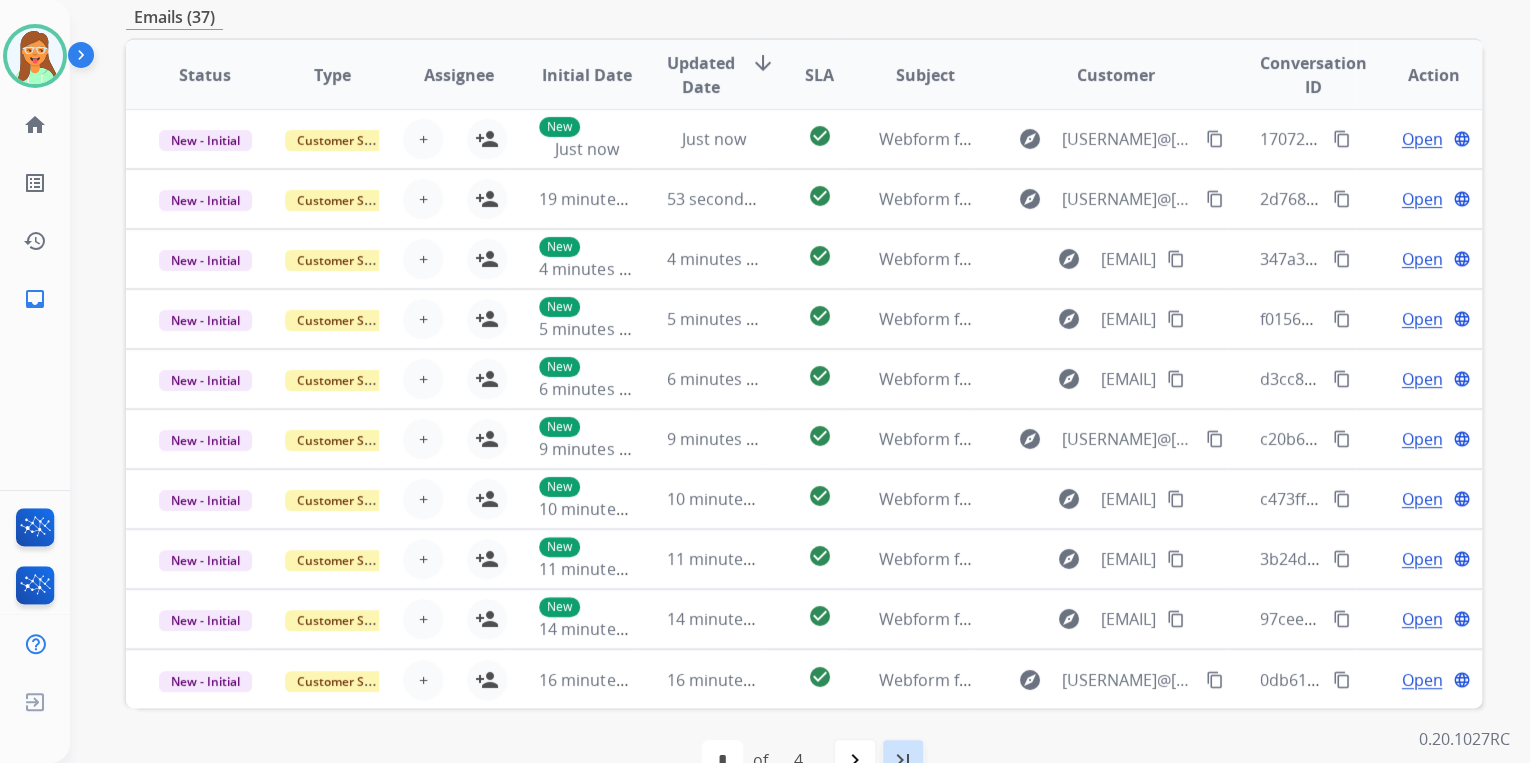 click on "last_page" at bounding box center [903, 760] 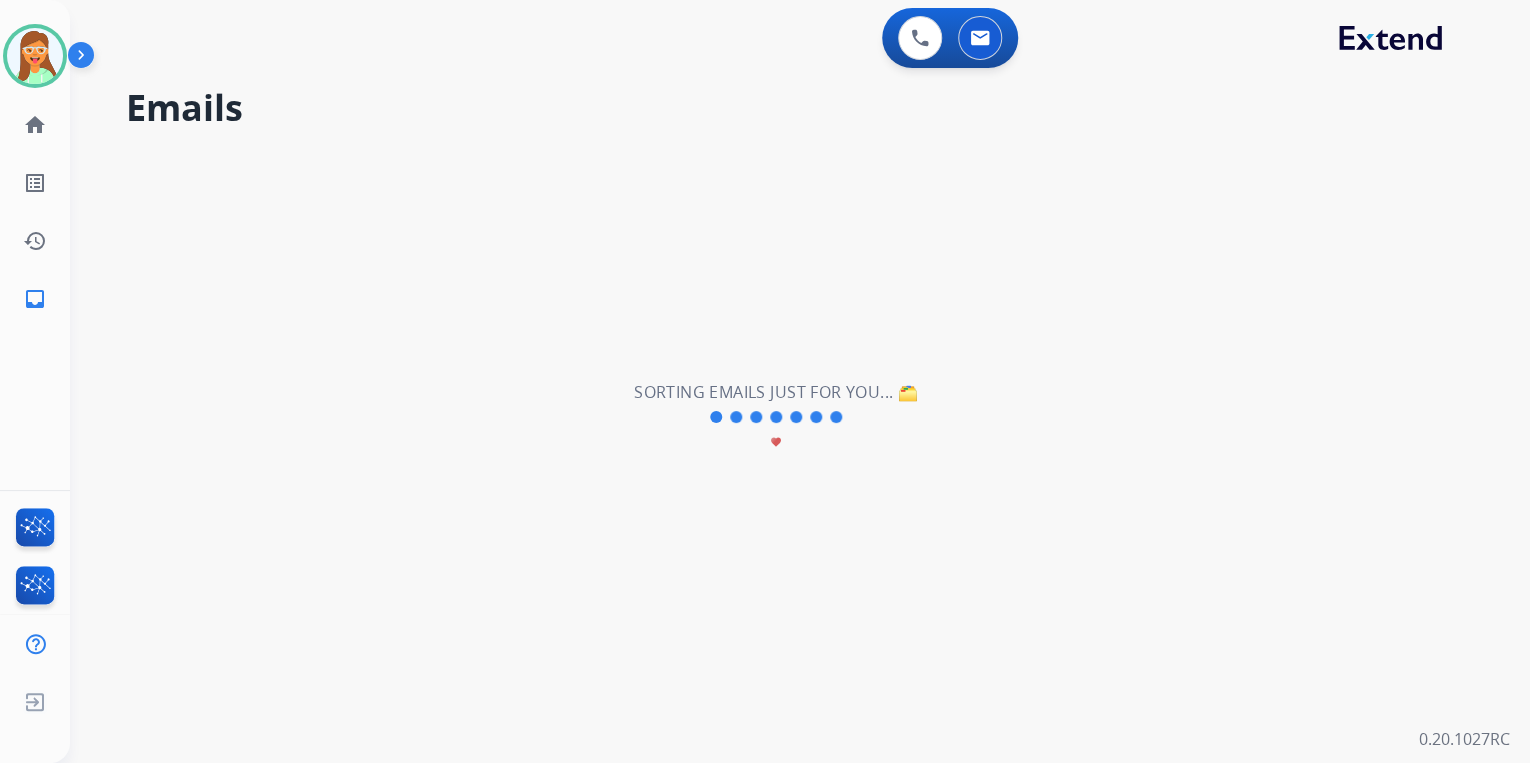 scroll, scrollTop: 0, scrollLeft: 0, axis: both 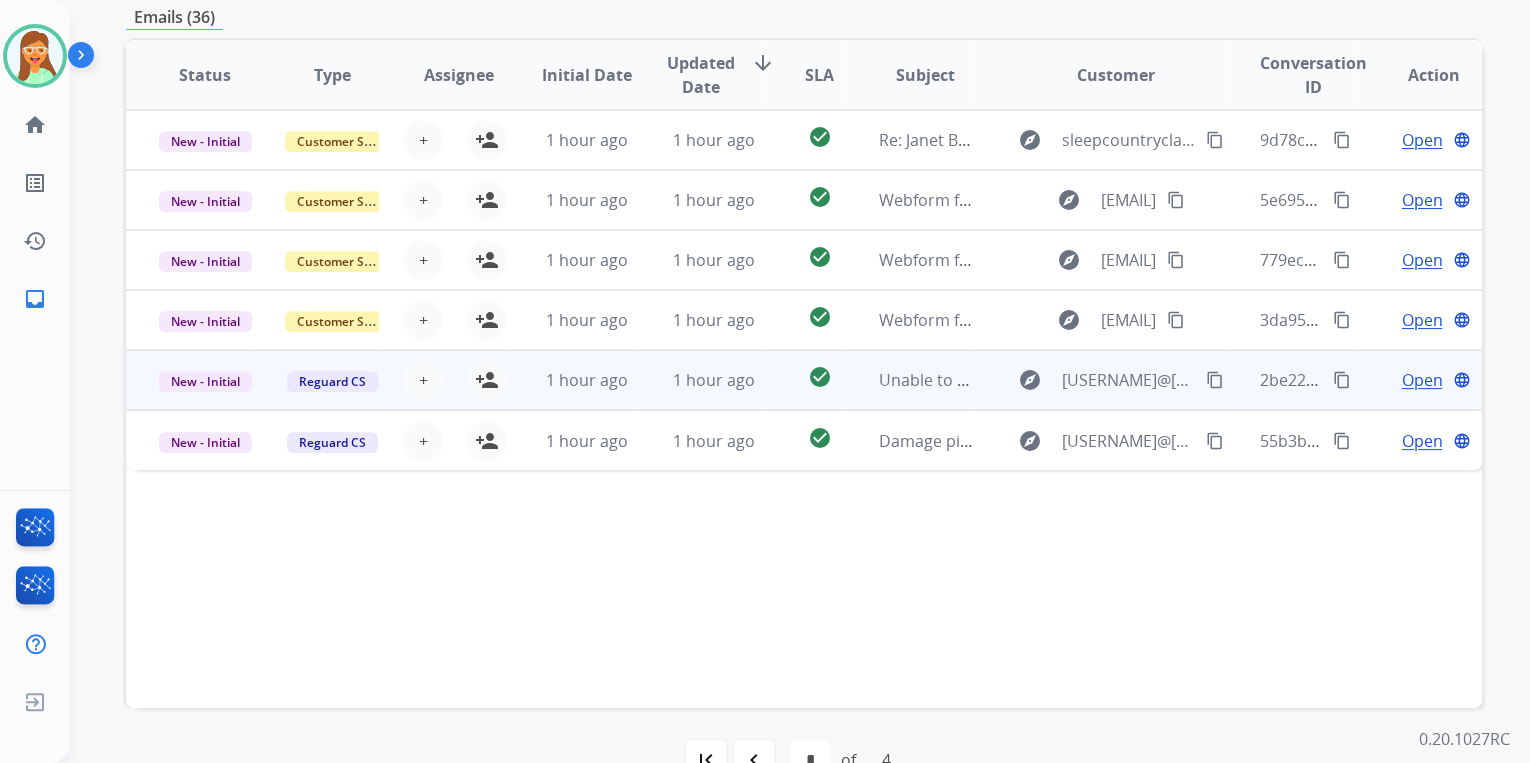 click on "content_copy" at bounding box center [1215, 380] 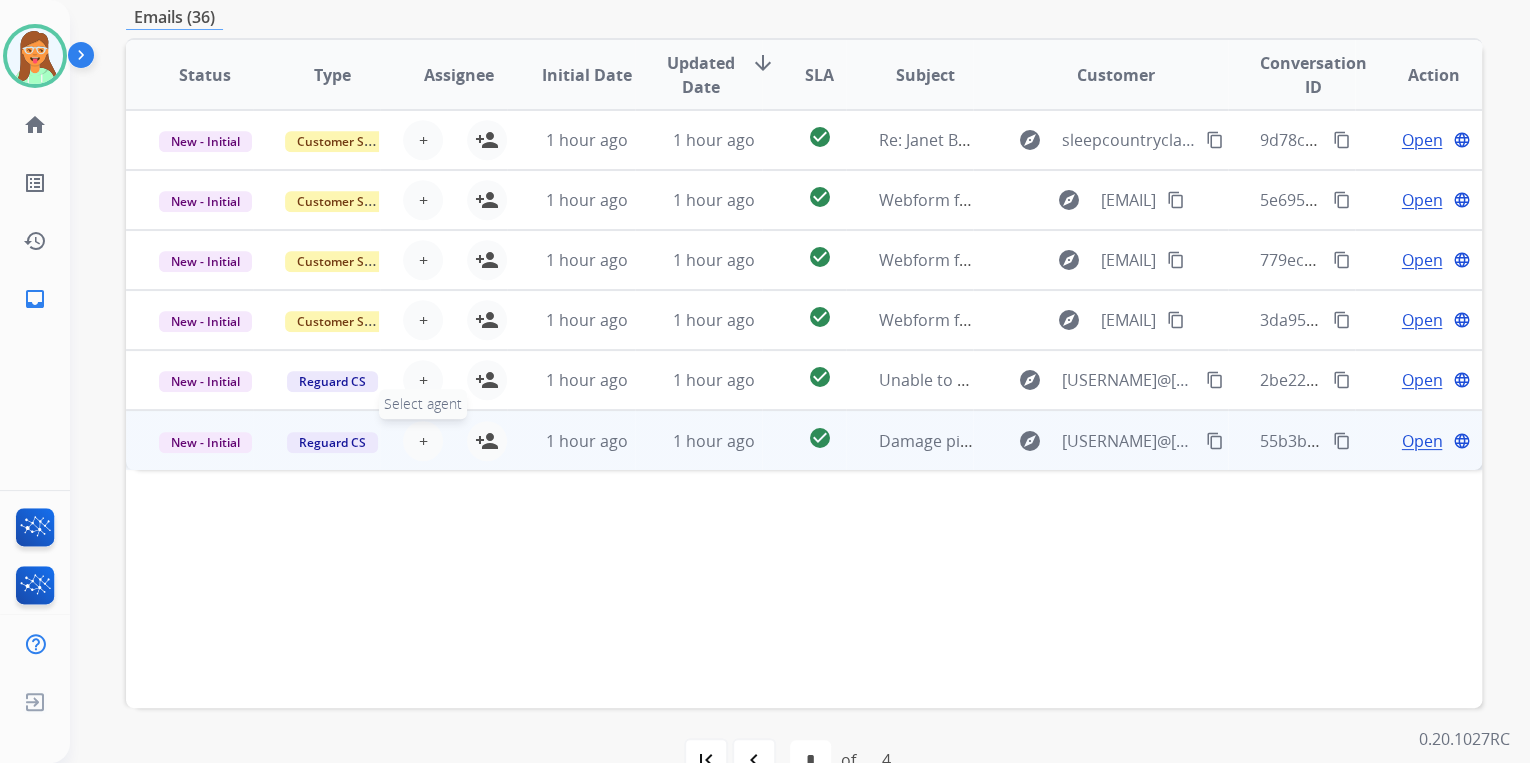 click on "+ Select agent" at bounding box center [423, 441] 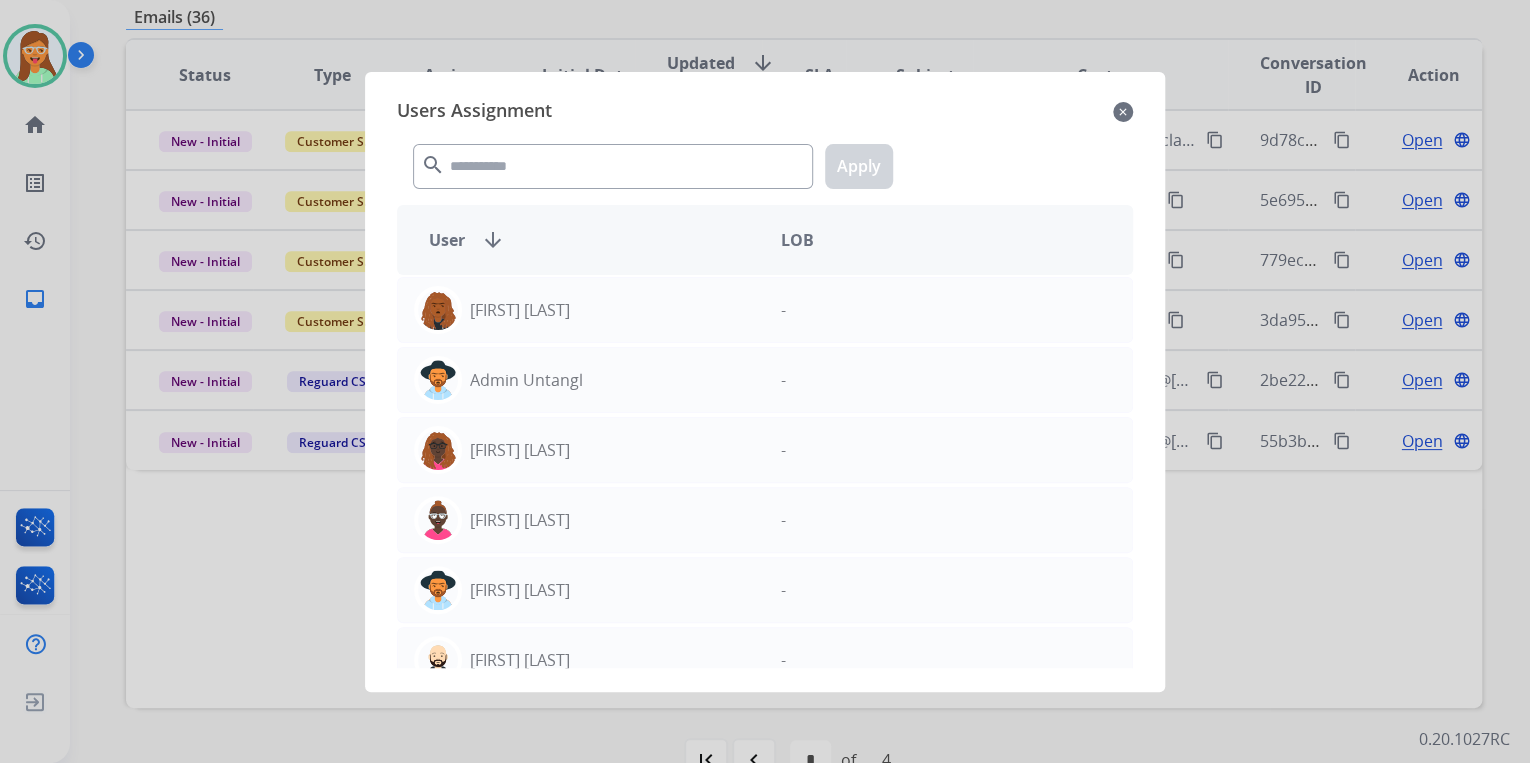 click on "close" 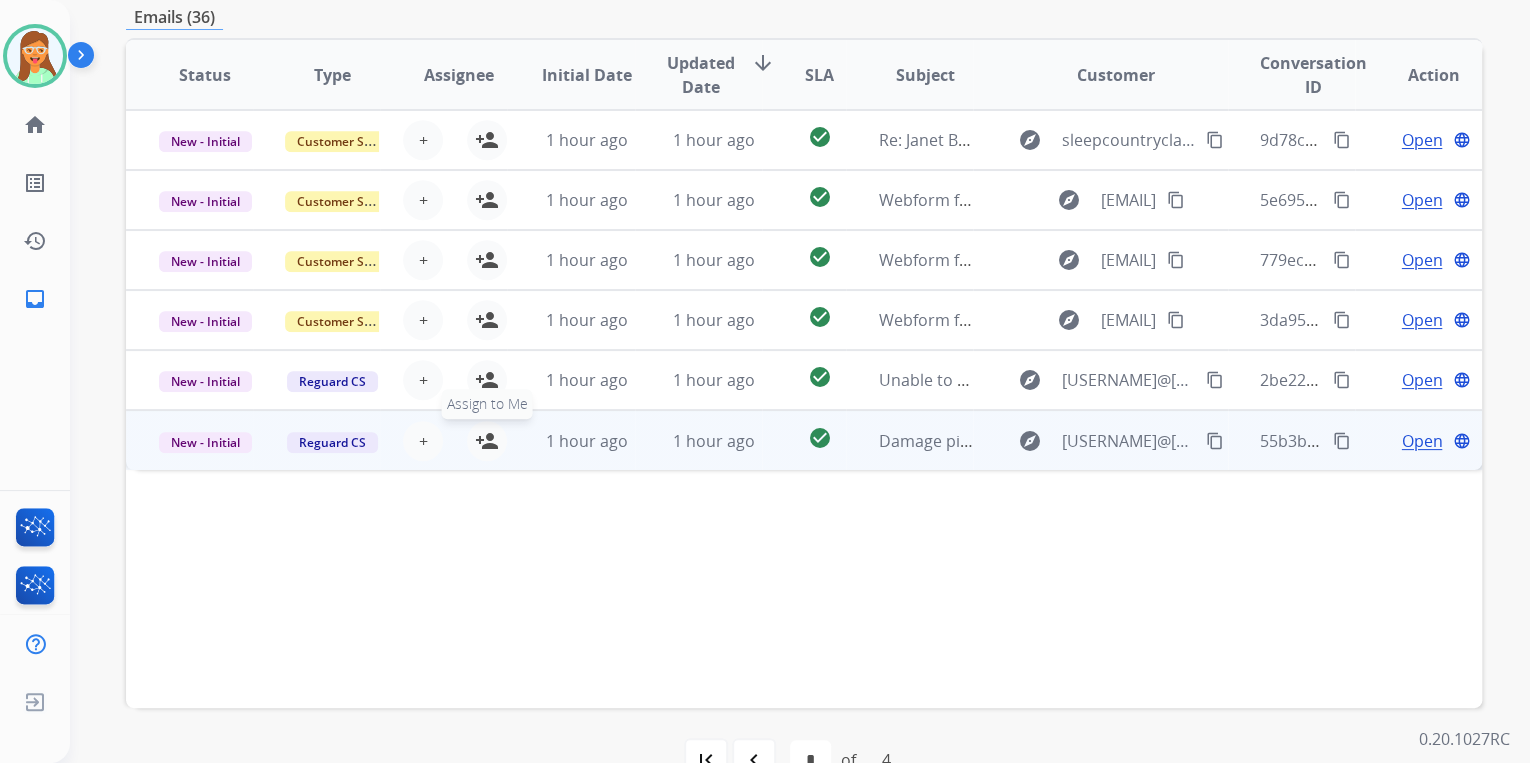 click on "person_add" at bounding box center (487, 441) 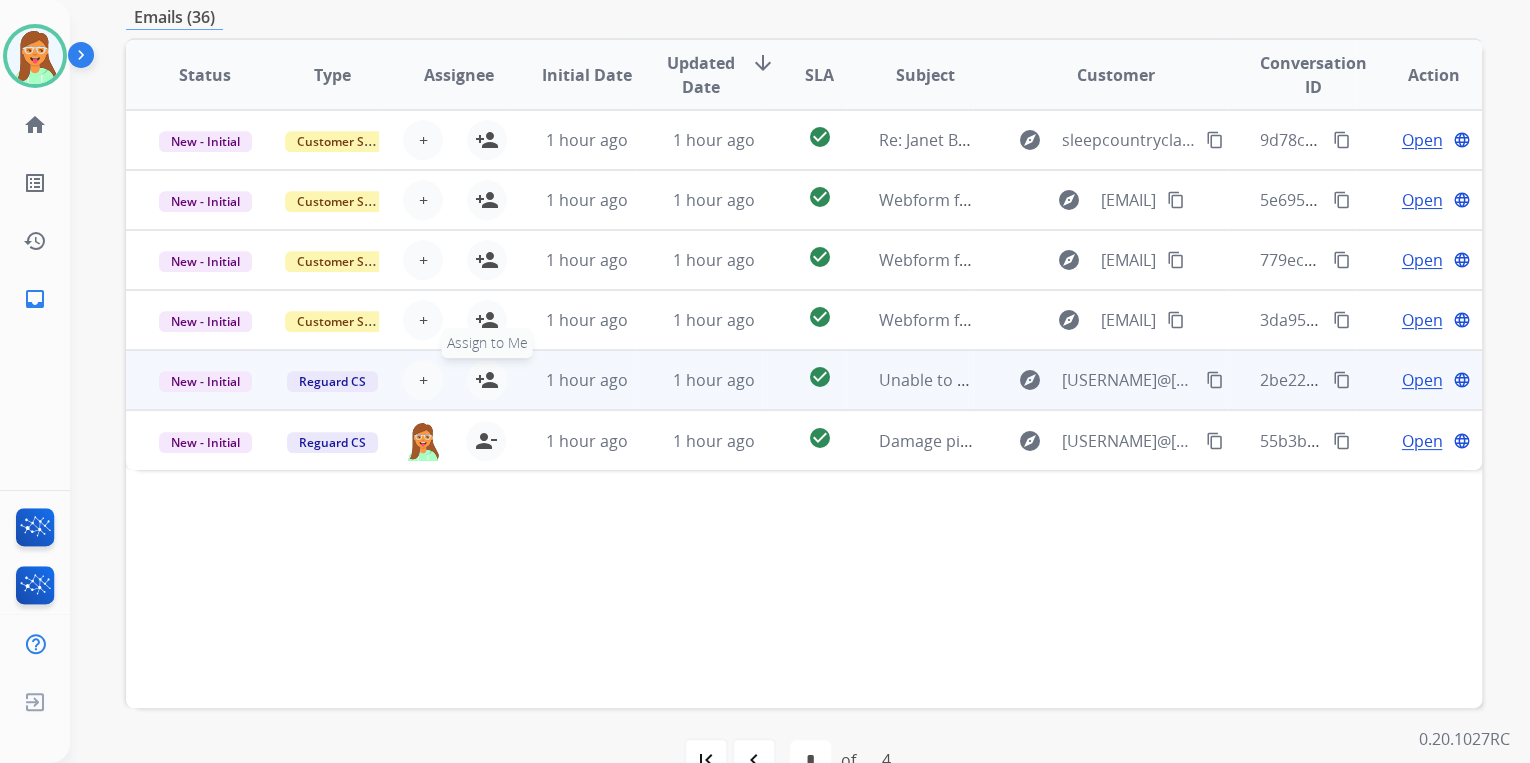 click on "person_add" at bounding box center [487, 380] 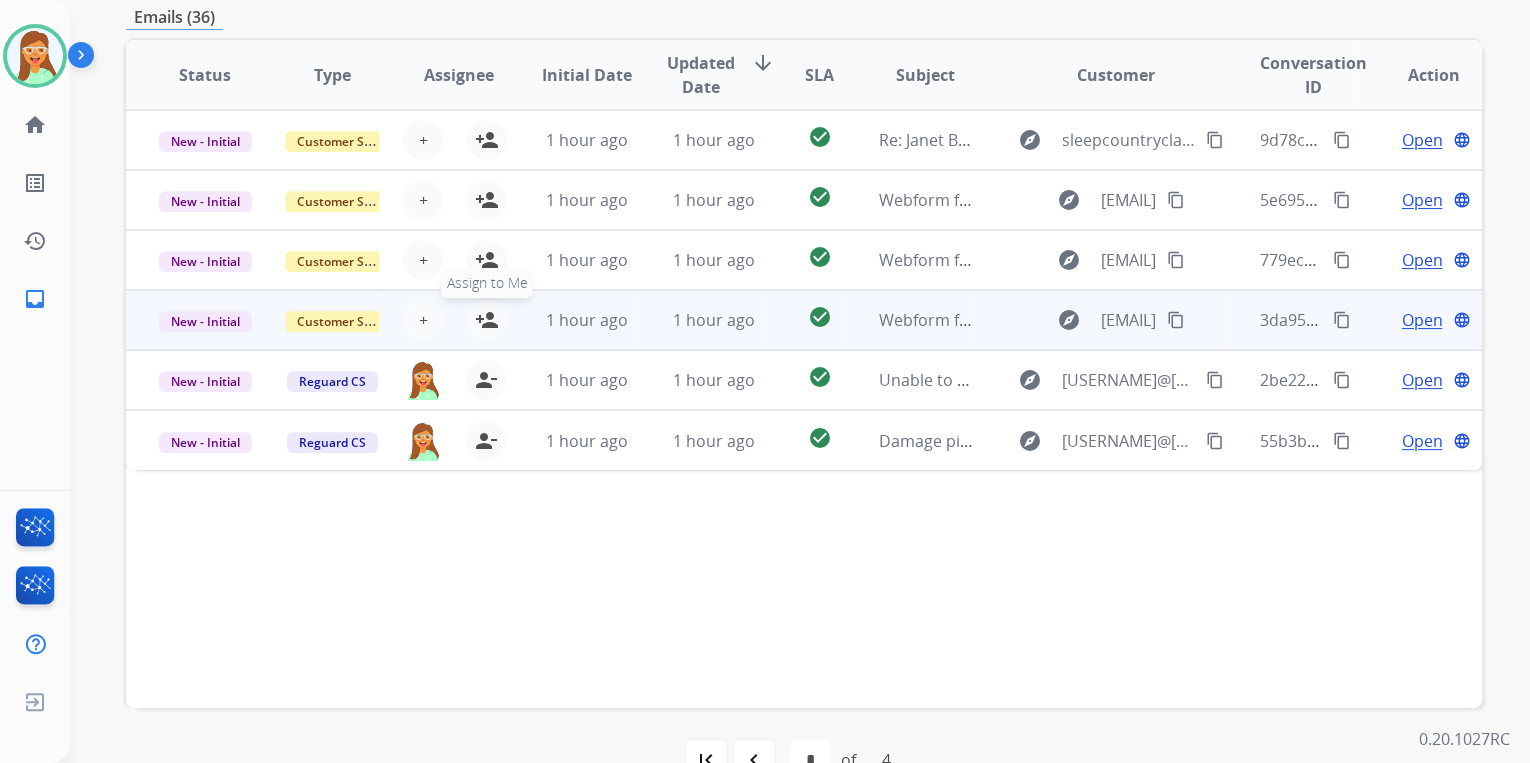 click on "person_add" at bounding box center [487, 320] 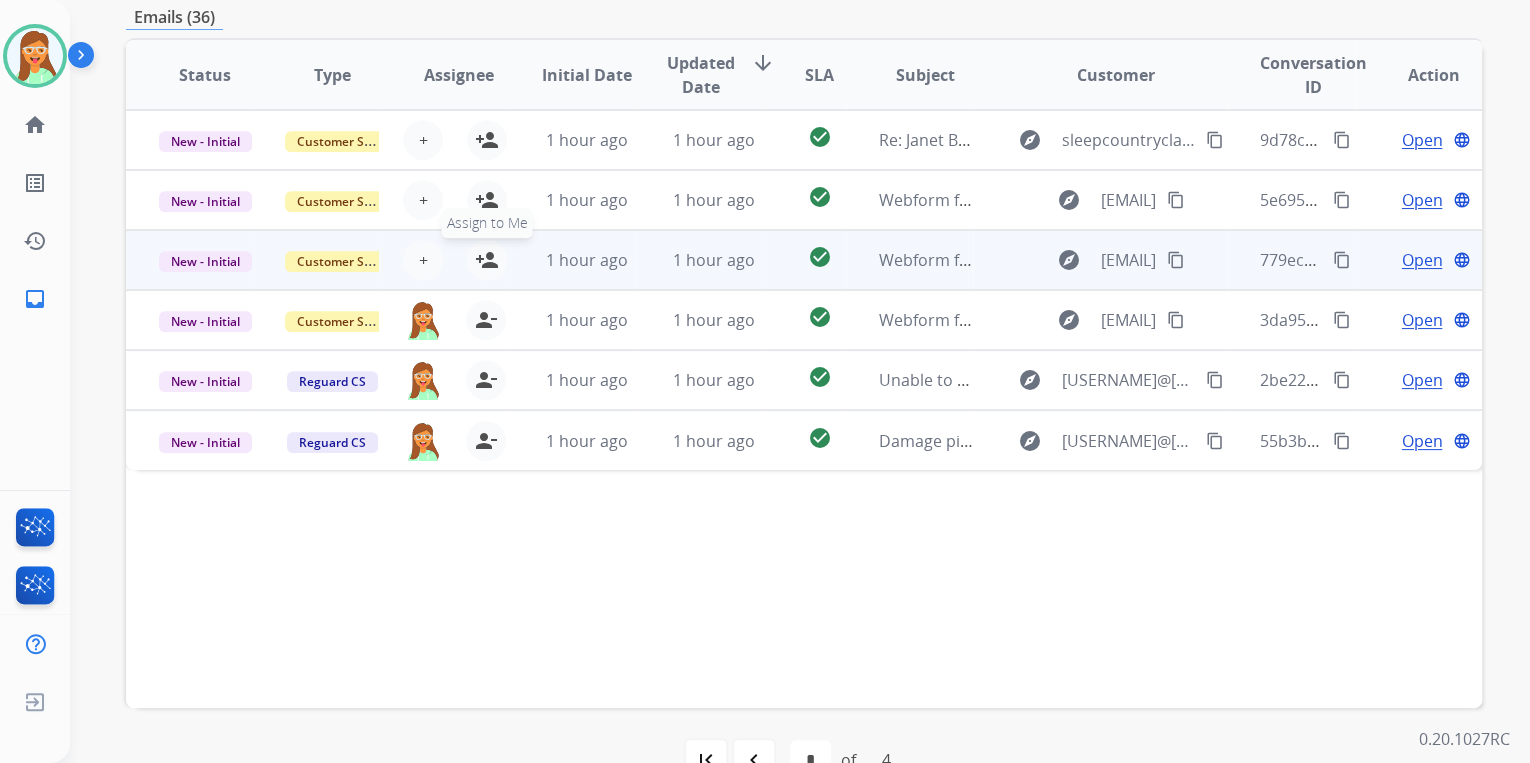 click on "person_add Assign to Me" at bounding box center [487, 260] 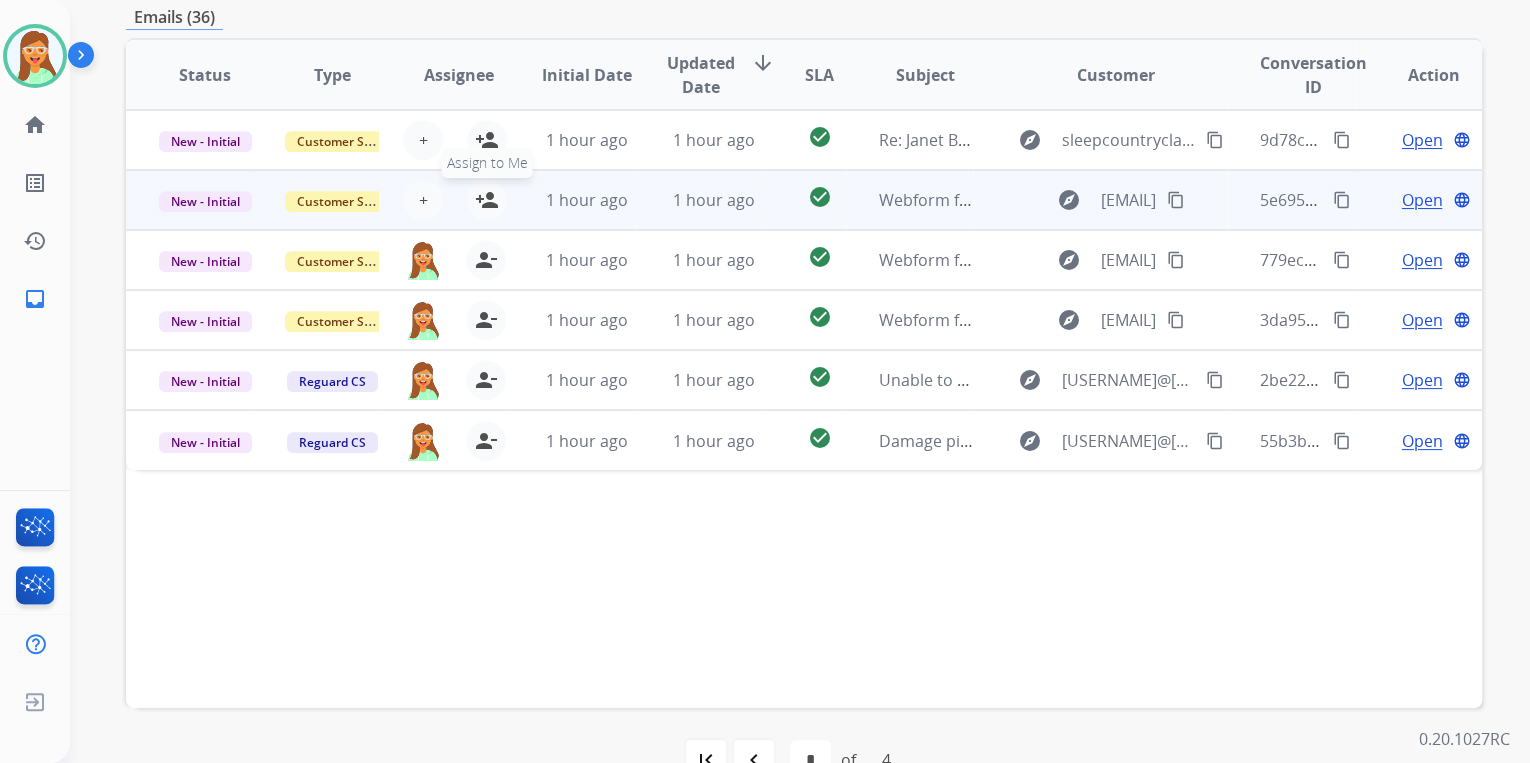 click on "person_add" at bounding box center (487, 200) 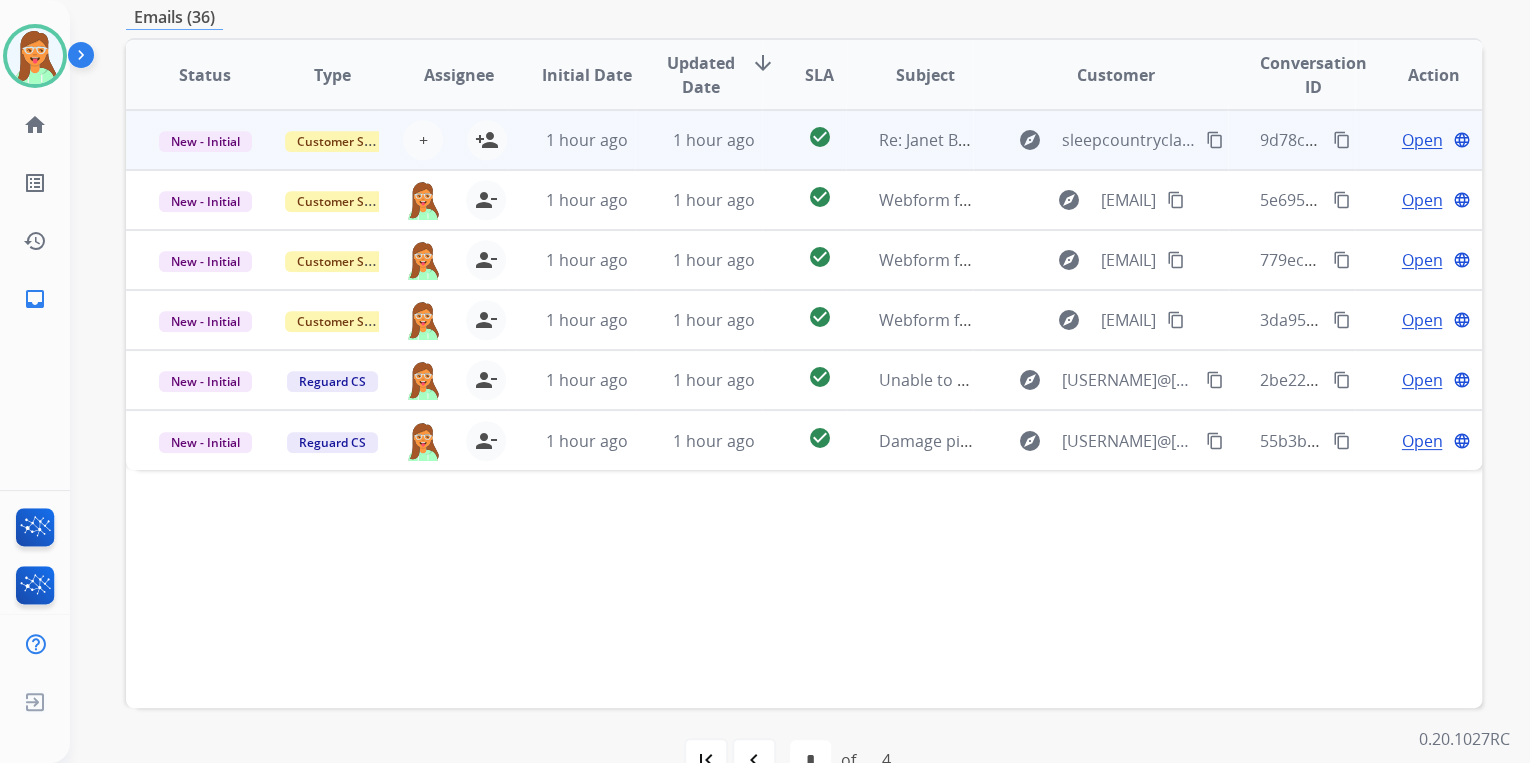 click on "+ Select agent person_add Assign to Me" at bounding box center [443, 140] 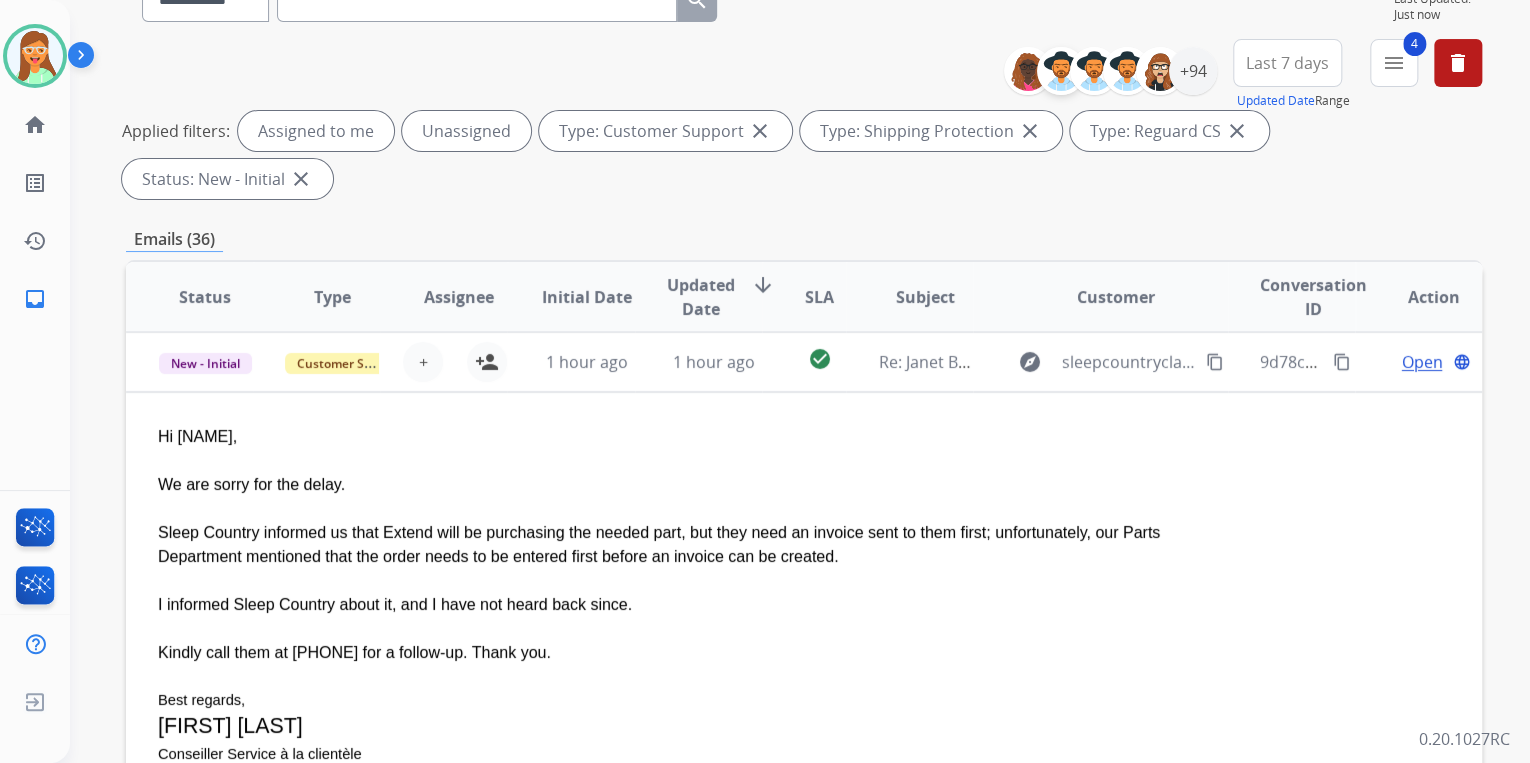 scroll, scrollTop: 0, scrollLeft: 0, axis: both 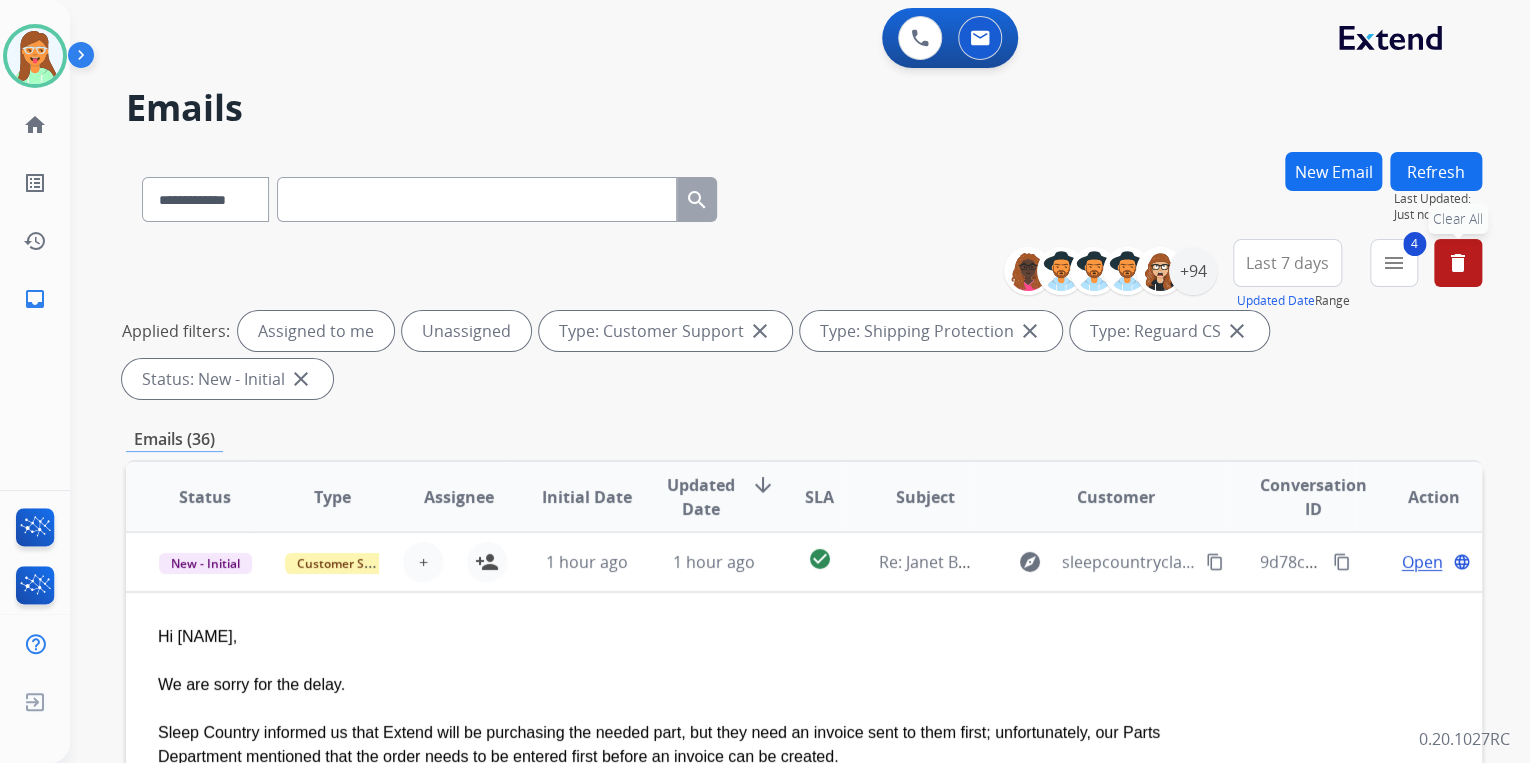 click on "delete" at bounding box center (1458, 263) 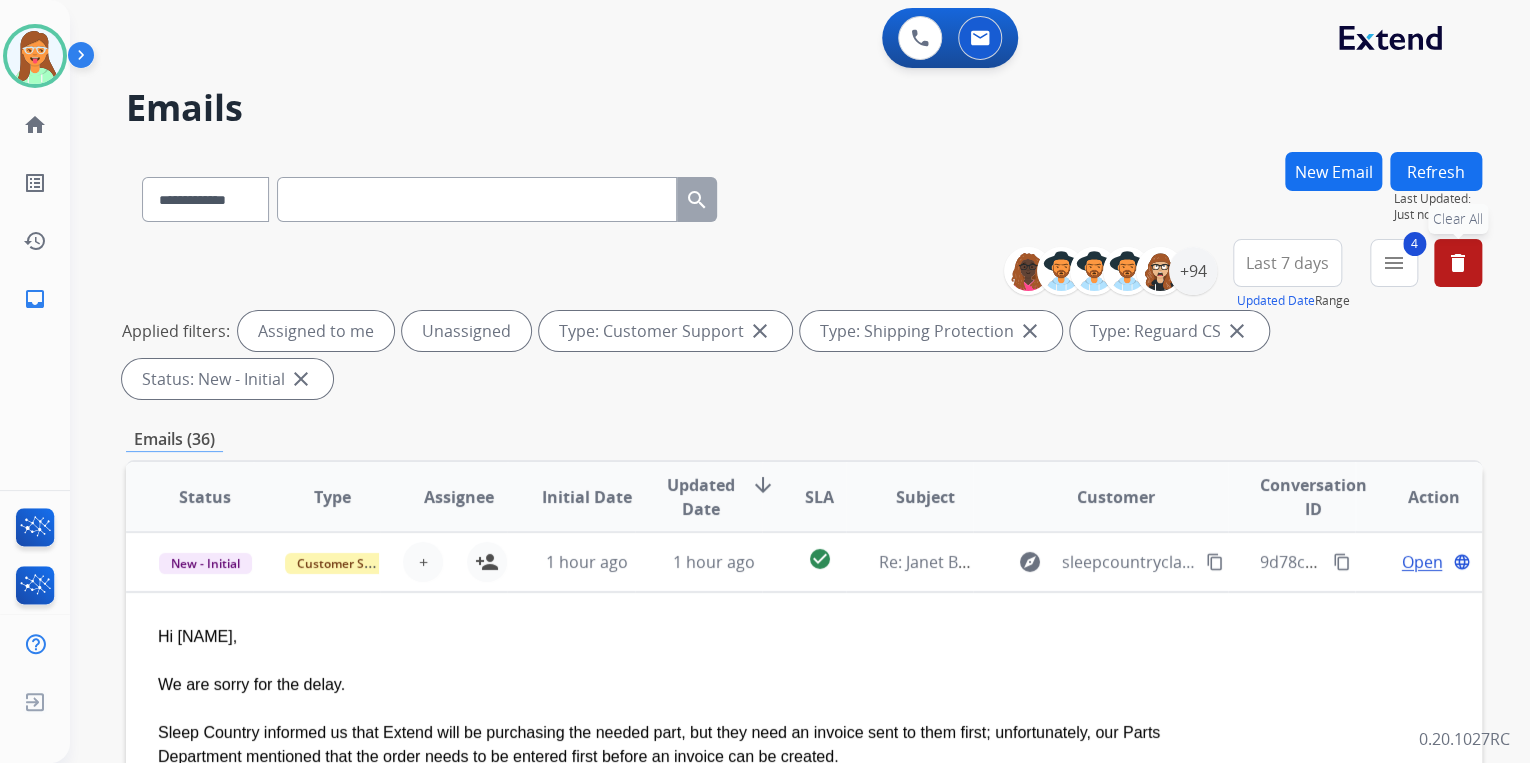 select on "*" 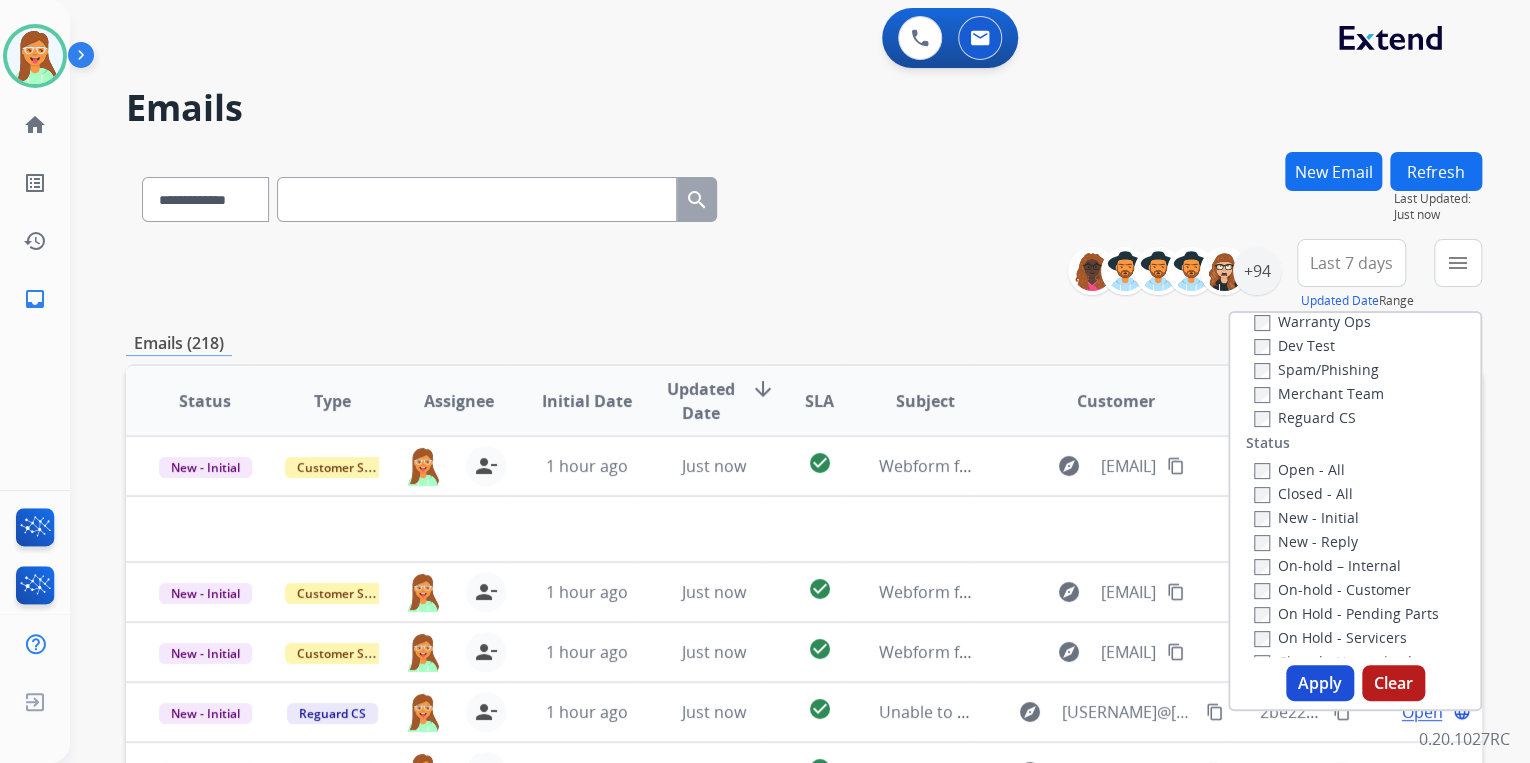 click on "**********" at bounding box center [804, 275] 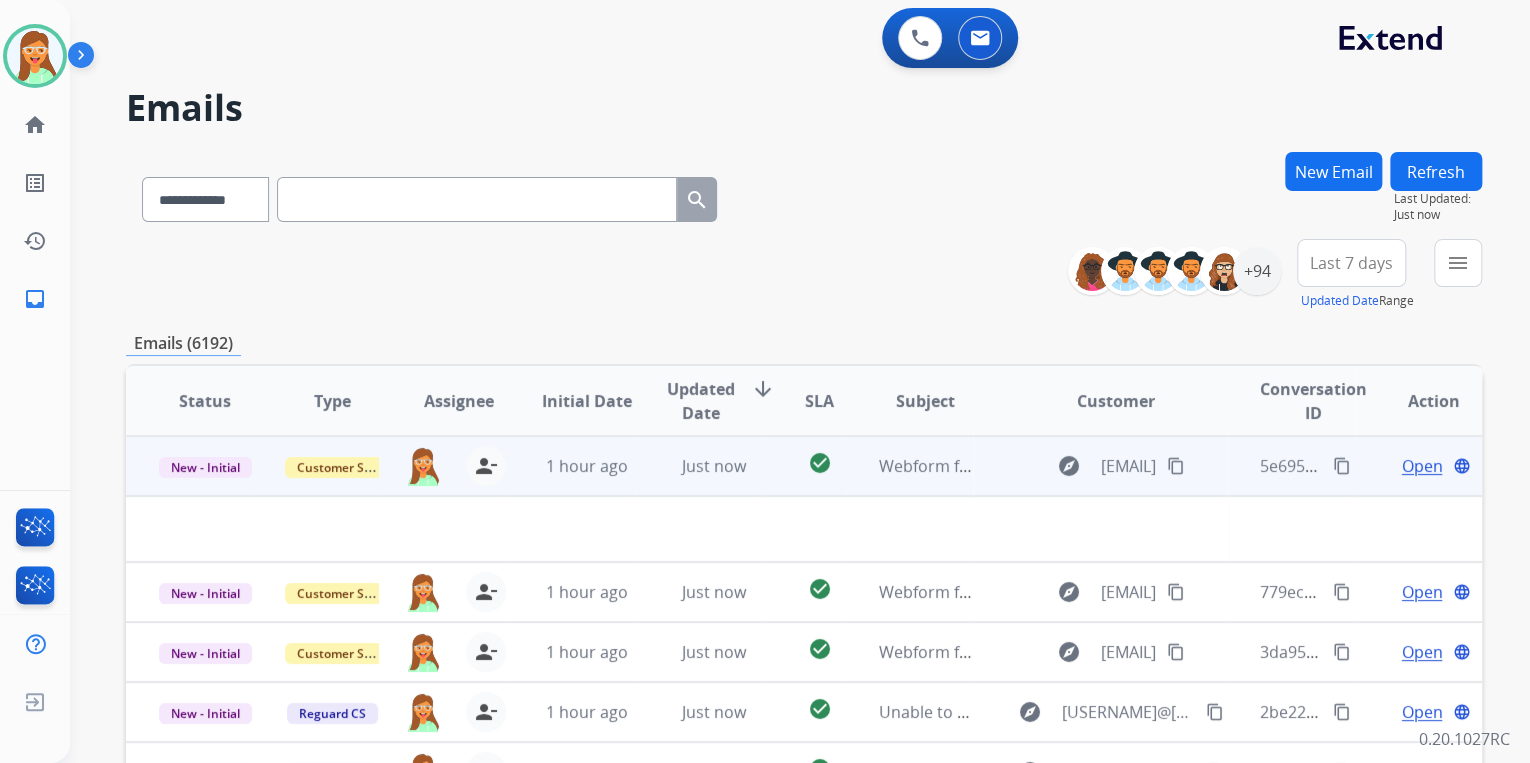 click on "explore [EMAIL] content_copy" at bounding box center (1100, 466) 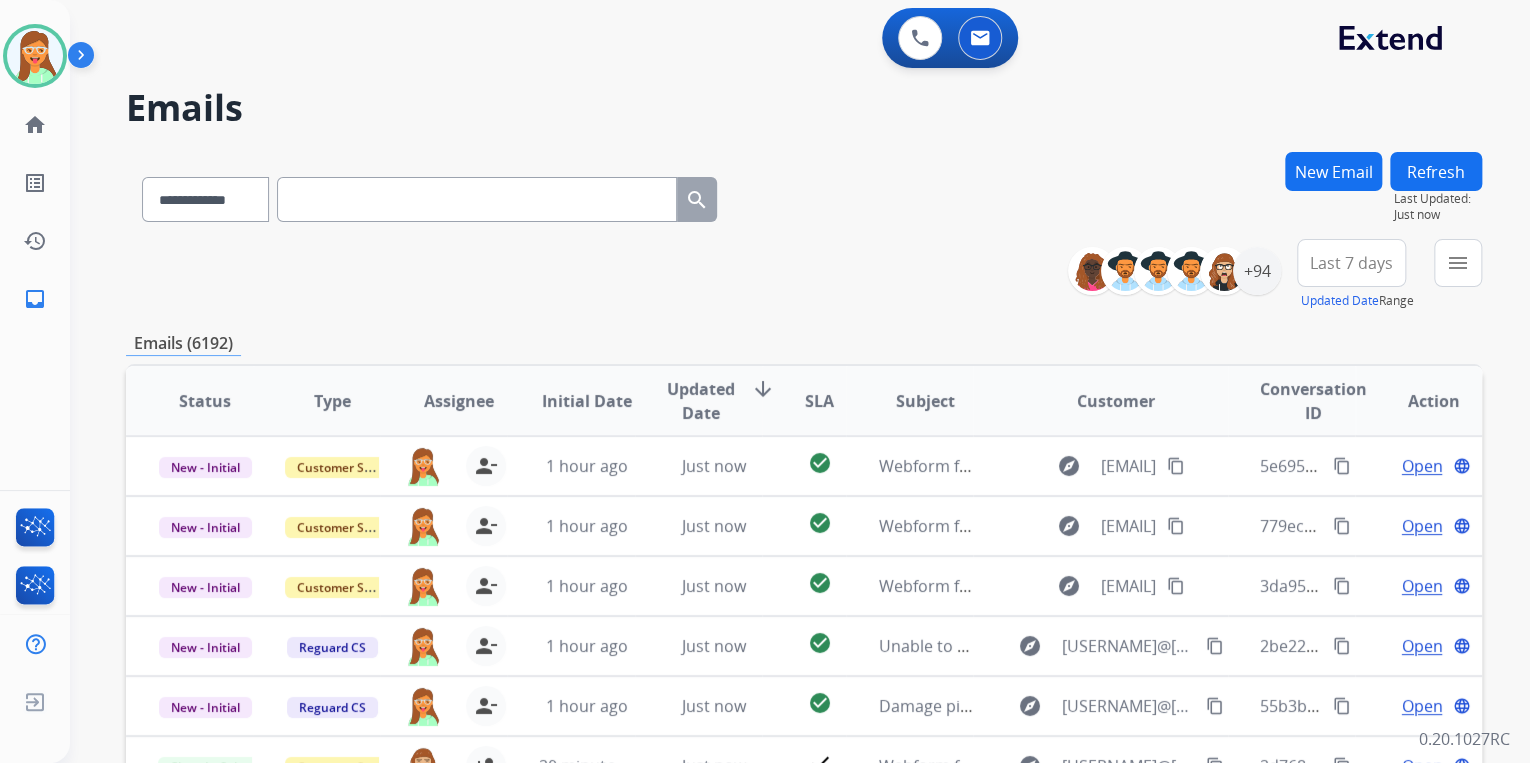 scroll, scrollTop: 1, scrollLeft: 0, axis: vertical 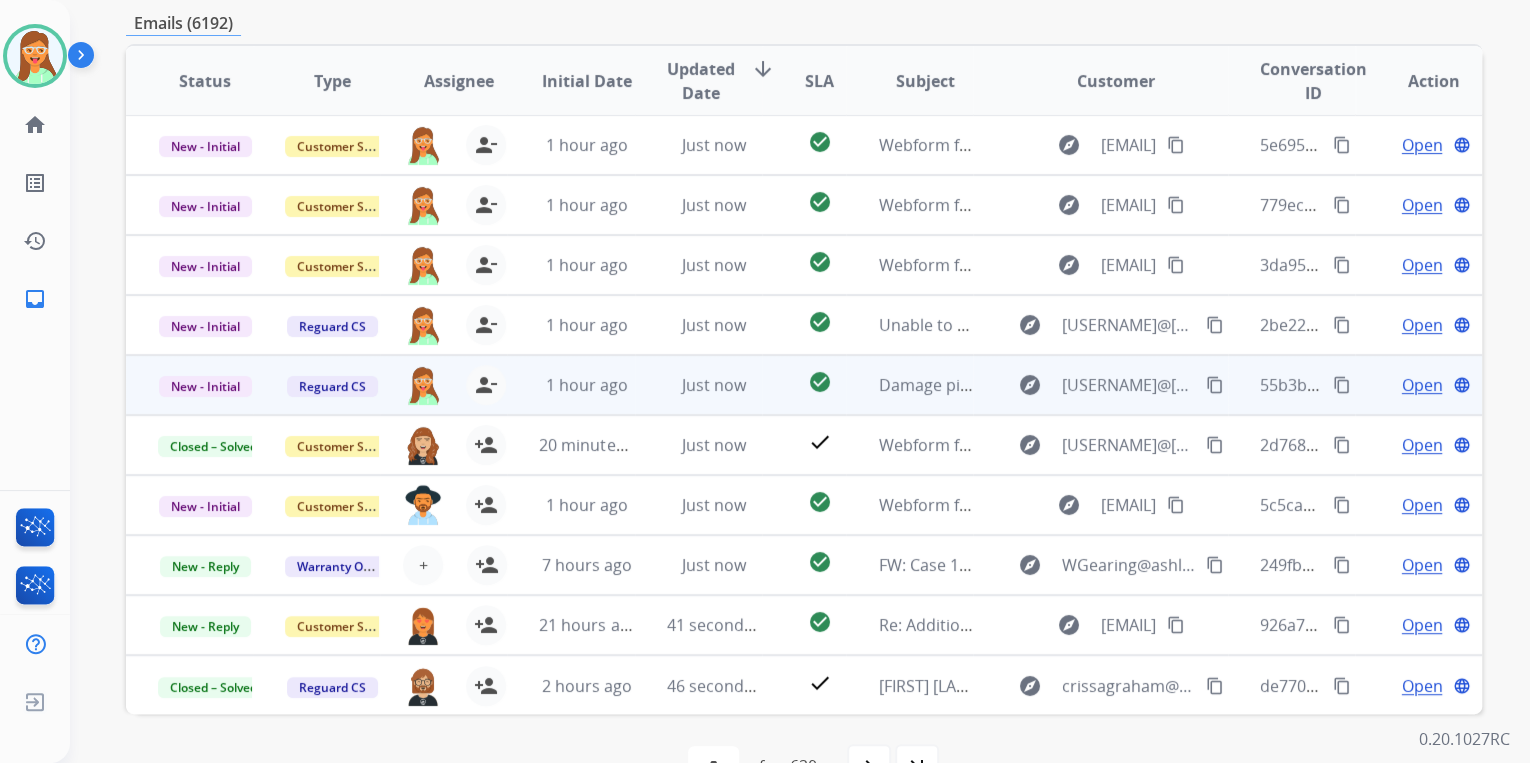 click on "Open" at bounding box center [1421, 385] 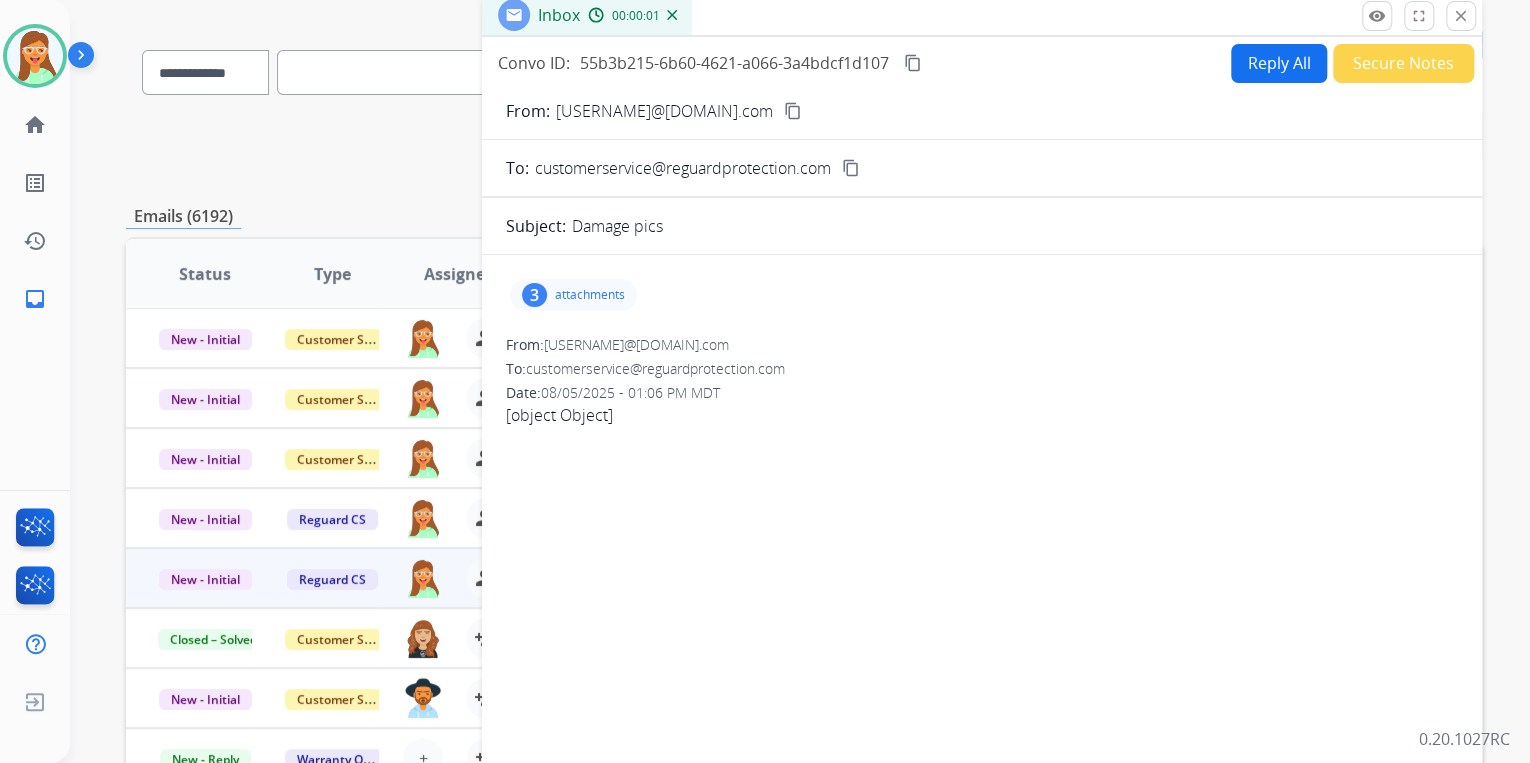 scroll, scrollTop: 80, scrollLeft: 0, axis: vertical 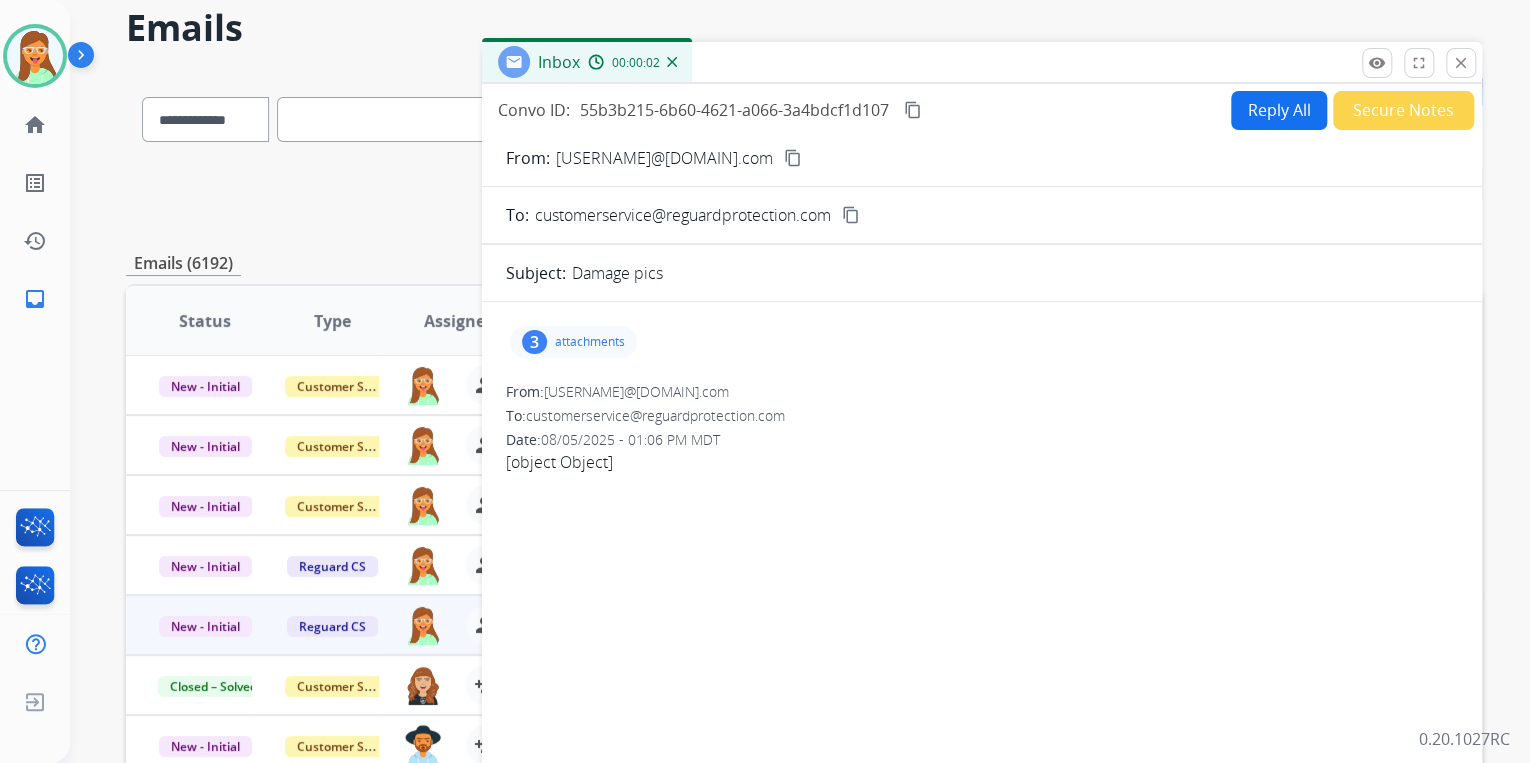 click on "content_copy" at bounding box center [793, 158] 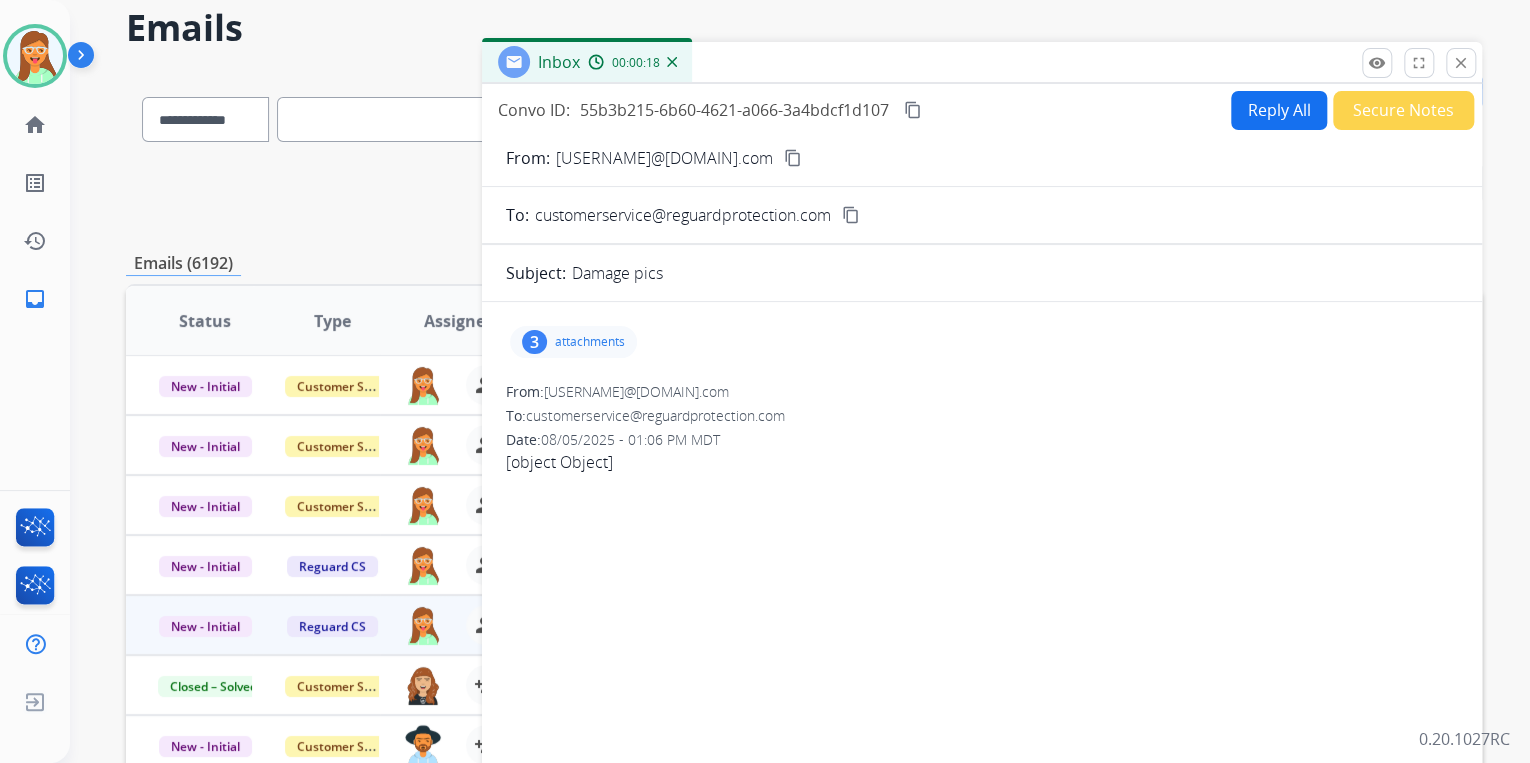 click on "attachments" at bounding box center [590, 342] 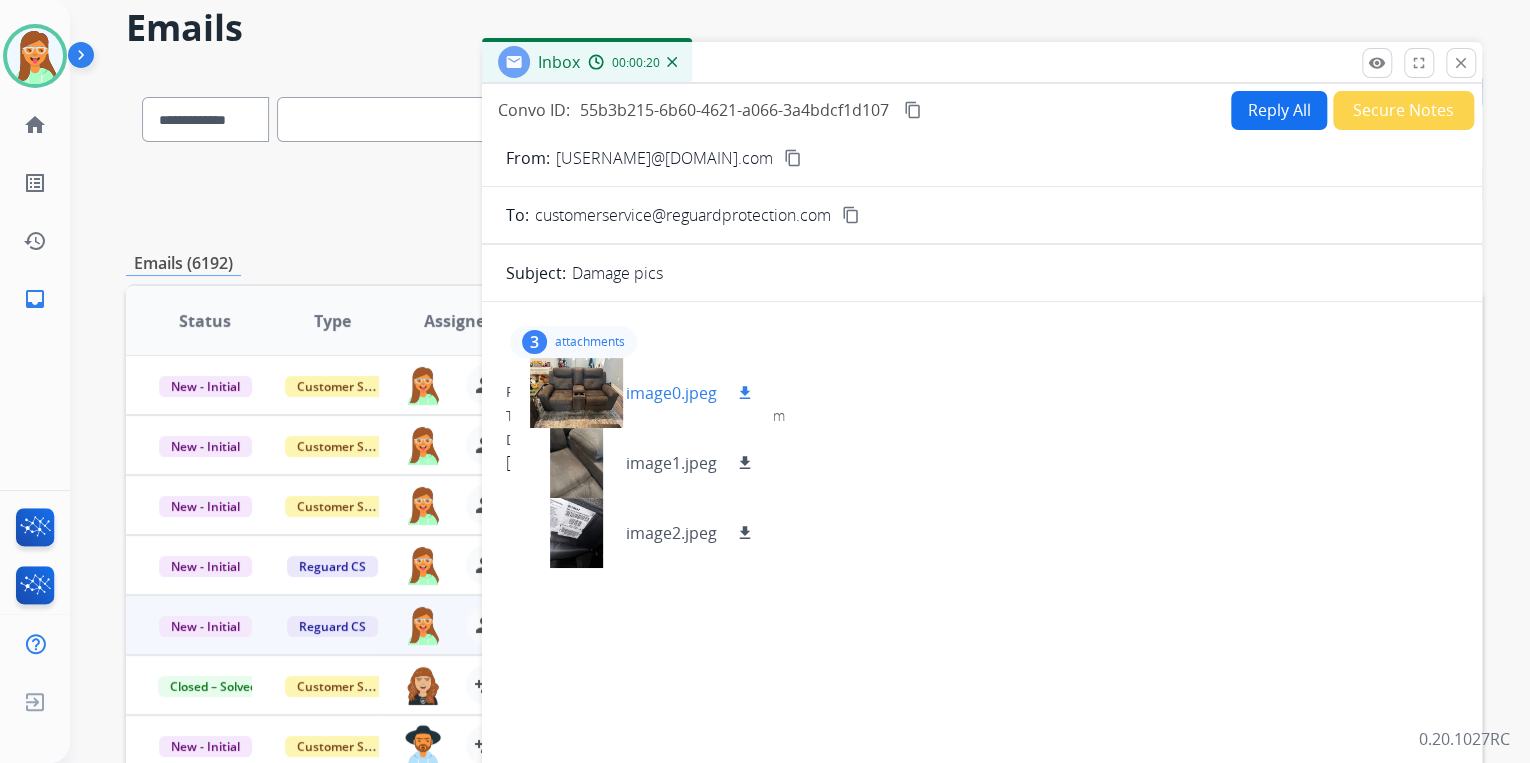 click on "download" at bounding box center [745, 393] 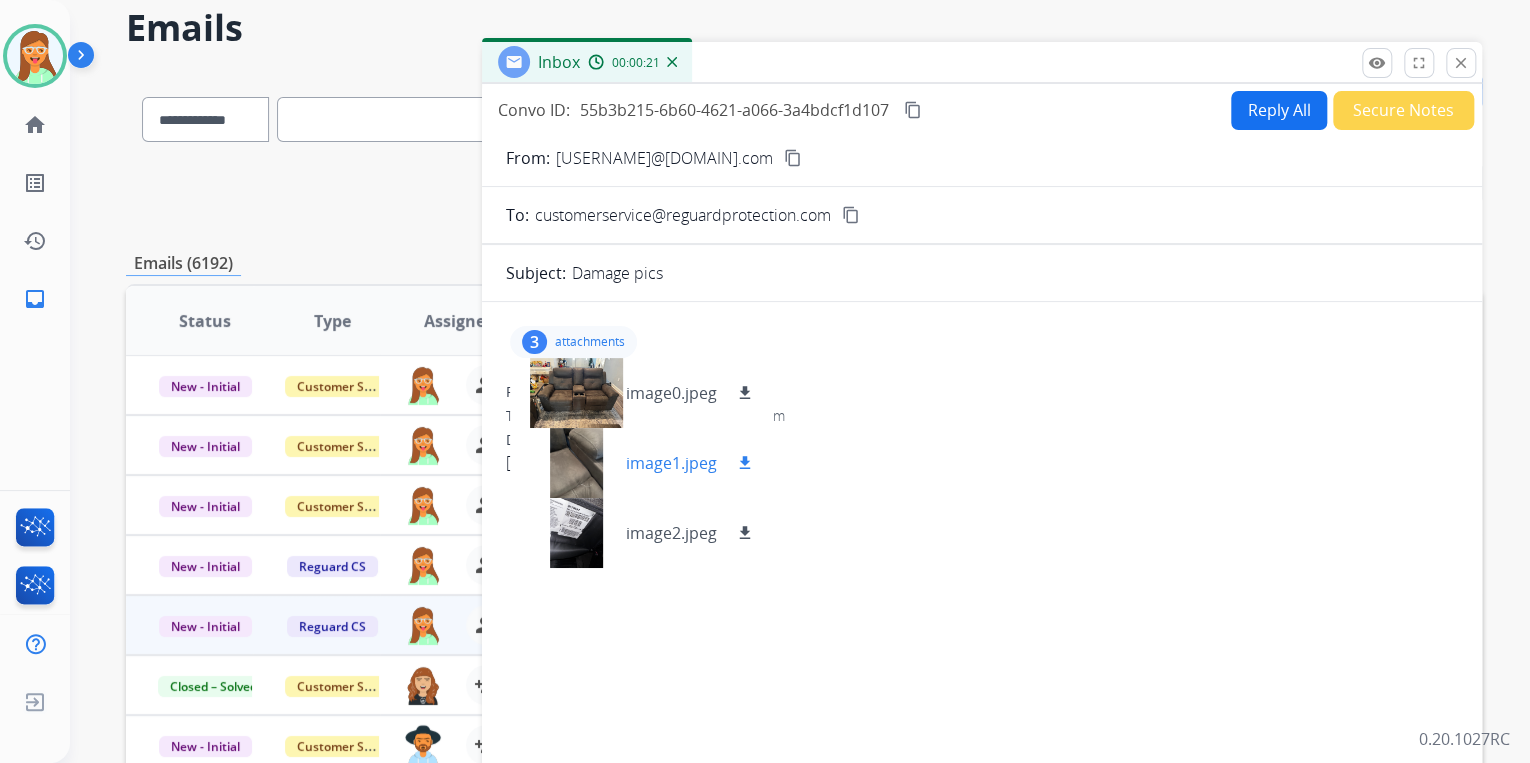 click on "download" at bounding box center (745, 463) 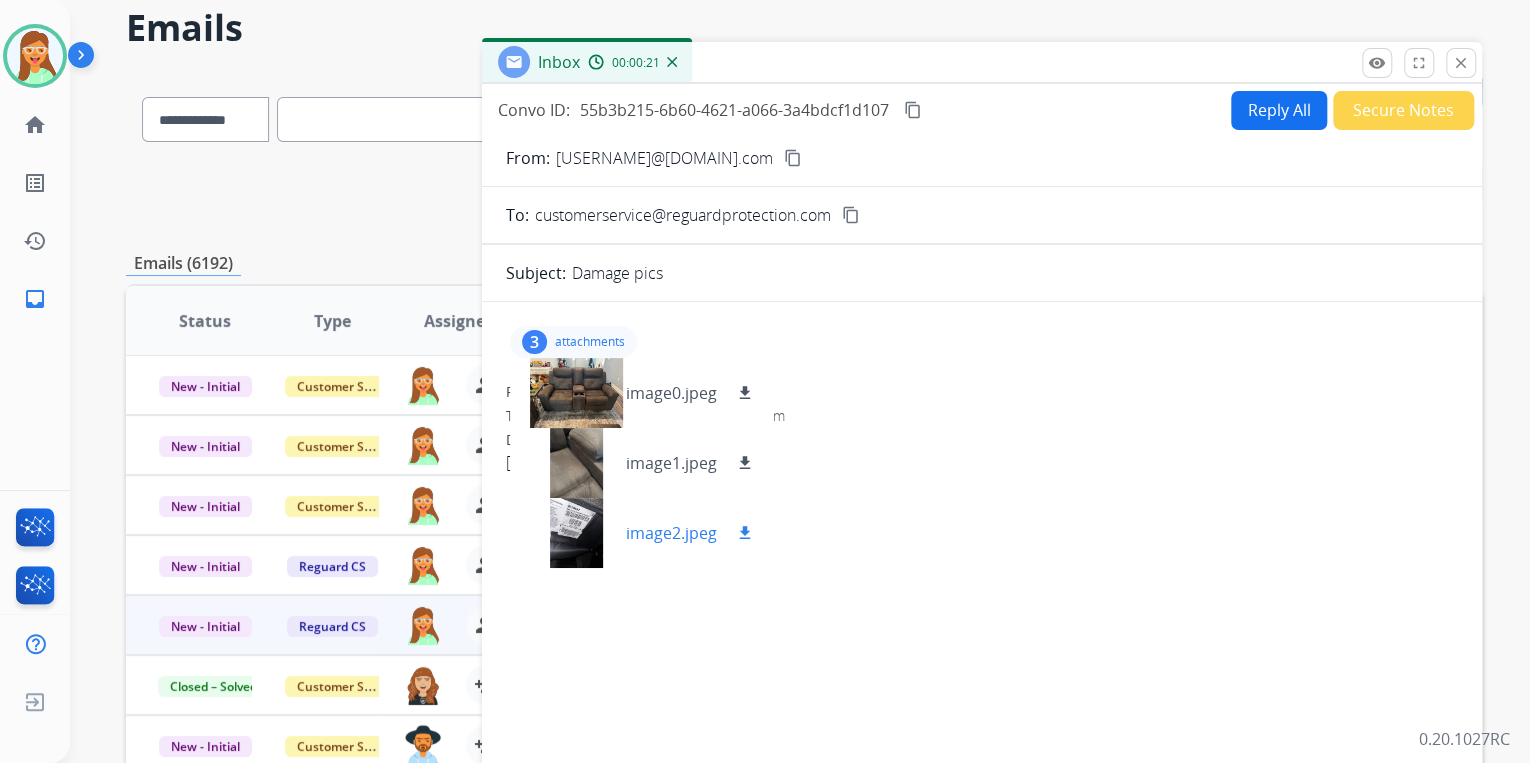 click on "download" at bounding box center (745, 533) 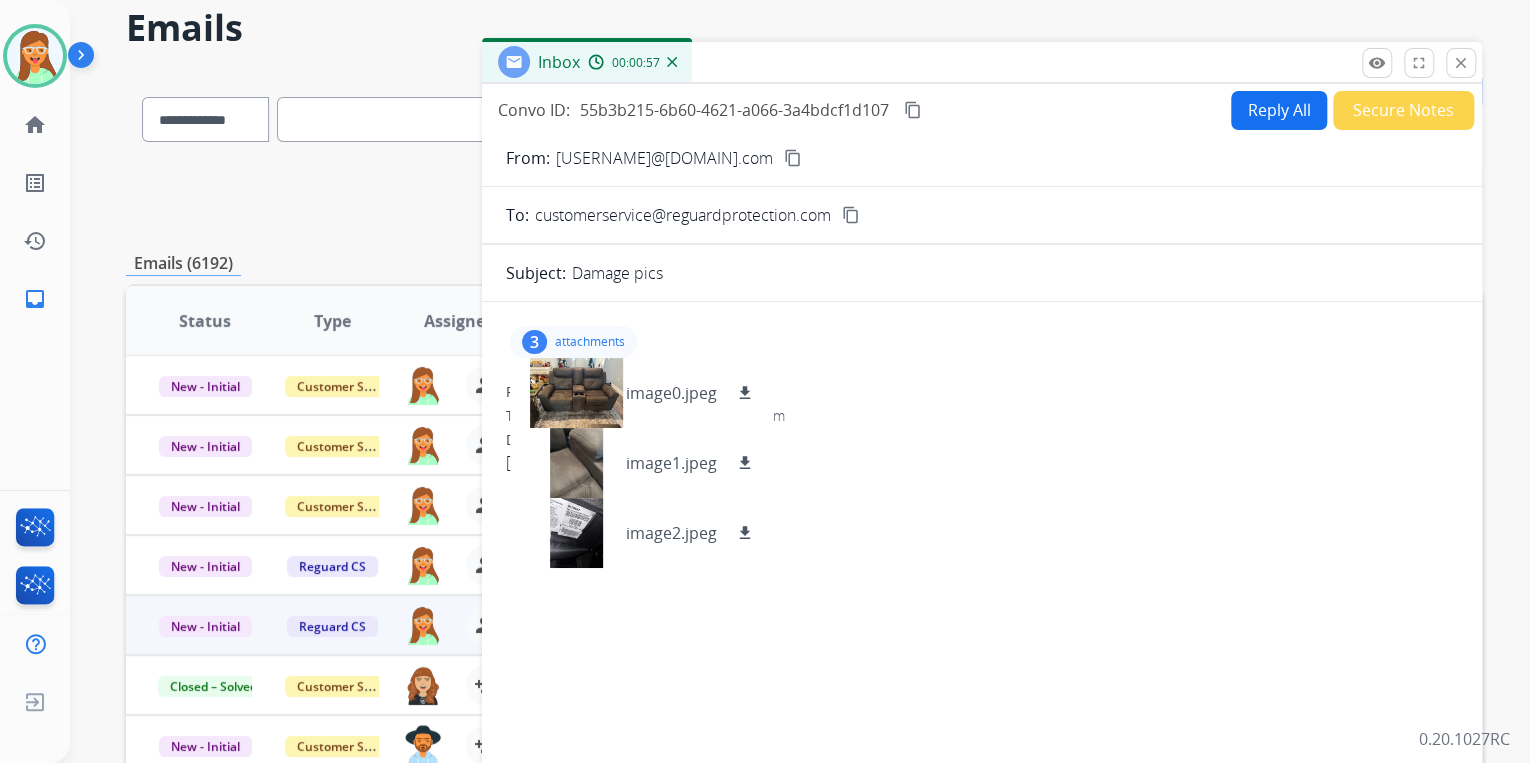 click on "Reply All" at bounding box center (1279, 110) 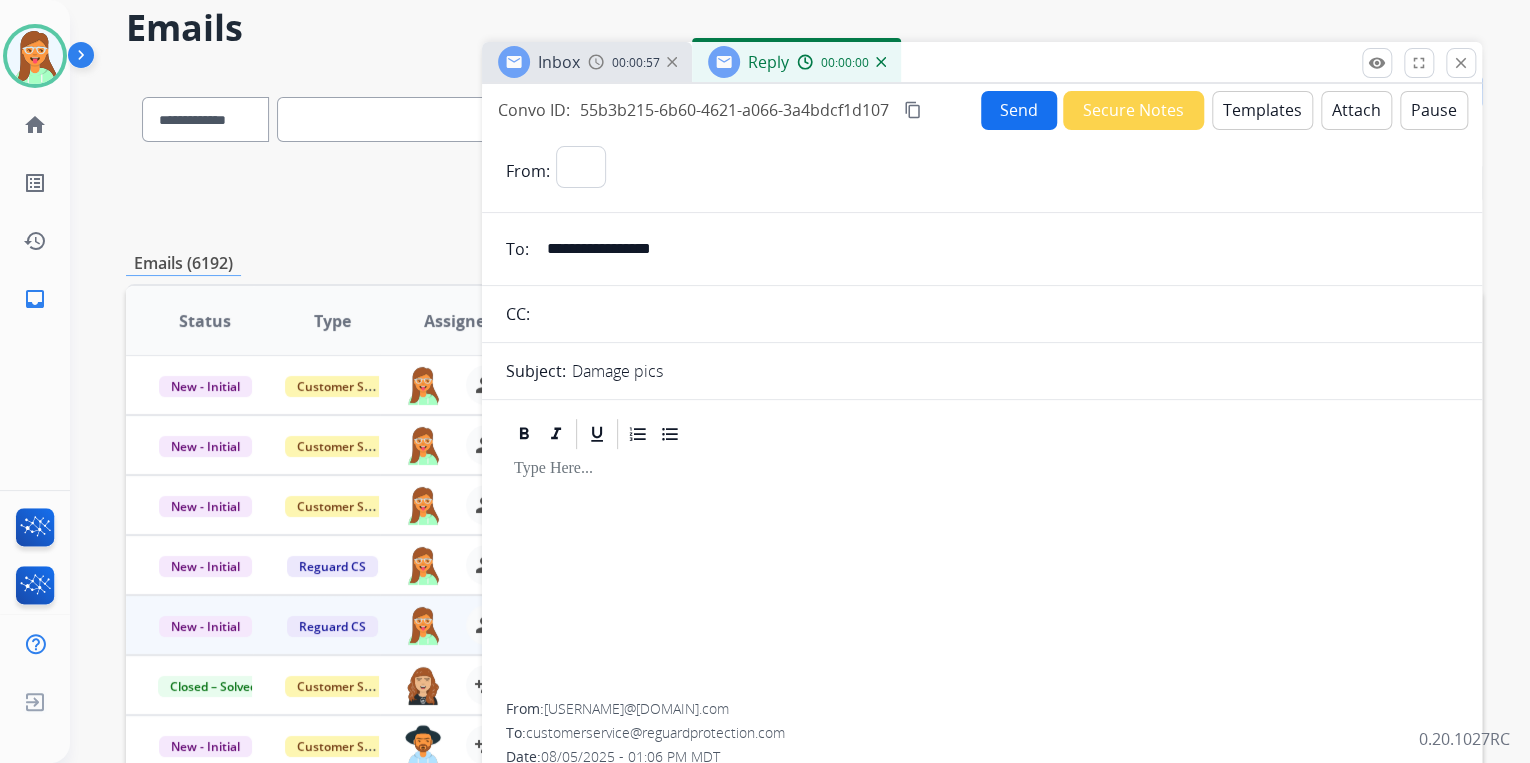 click on "Templates" at bounding box center (1262, 110) 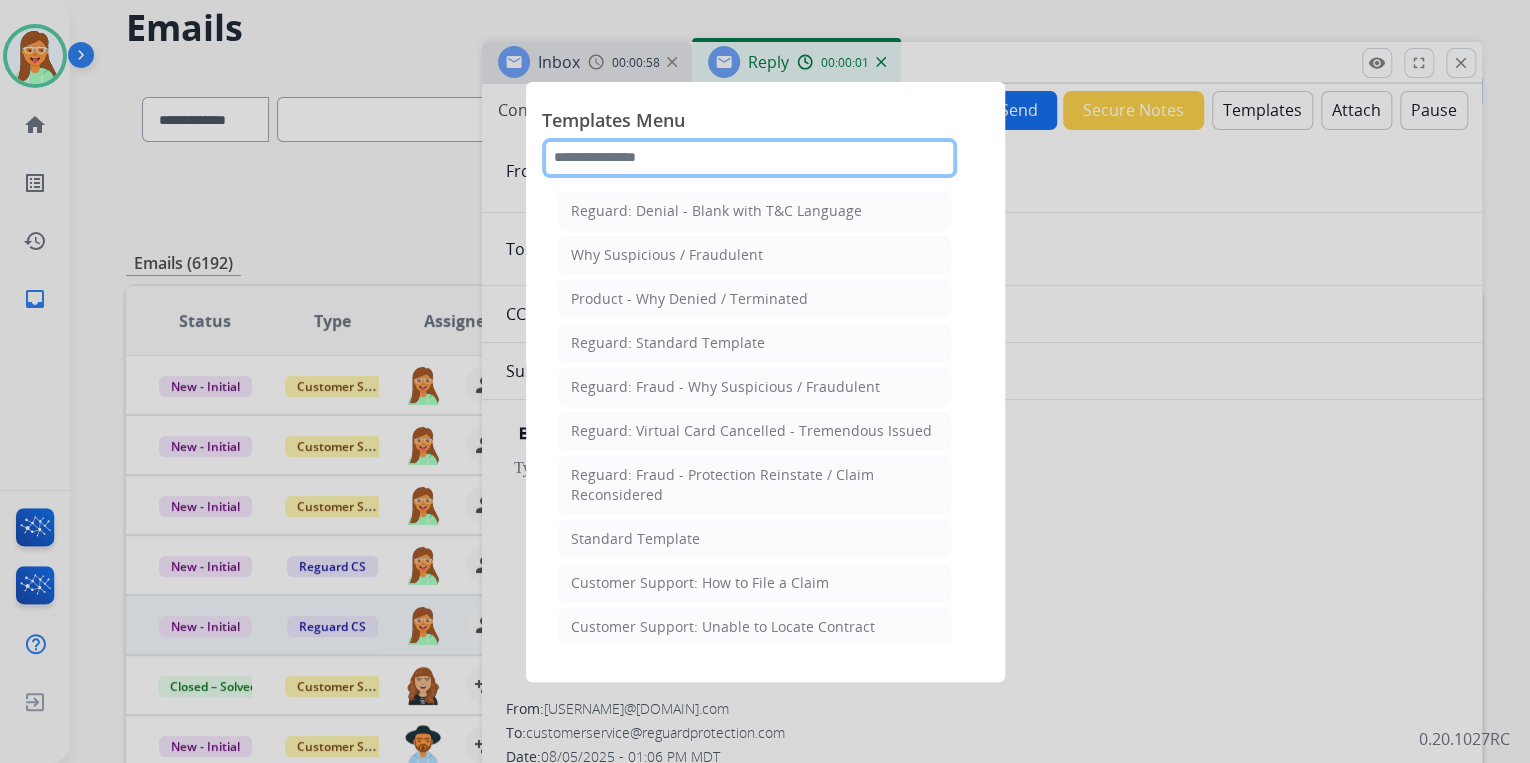 click 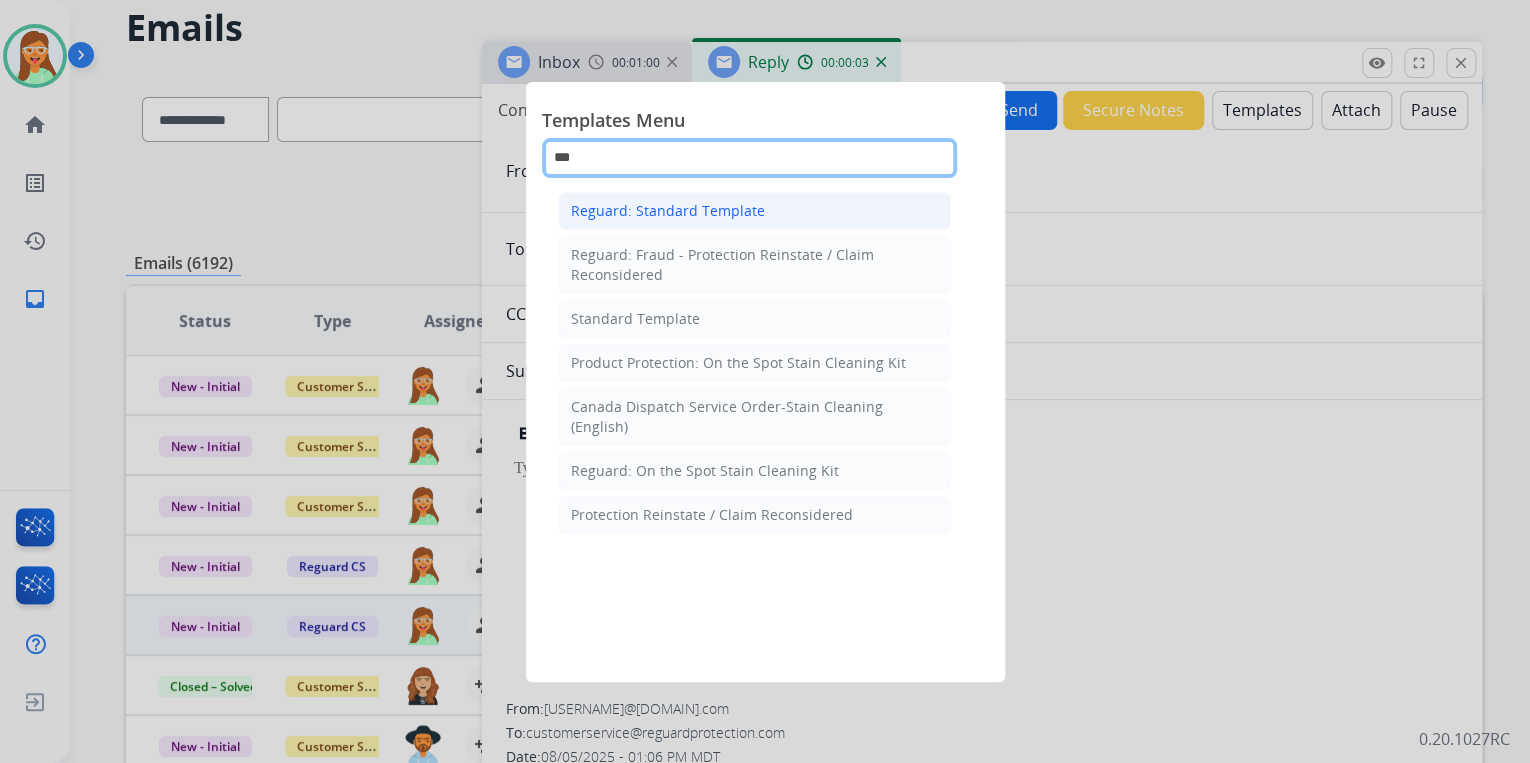 type on "***" 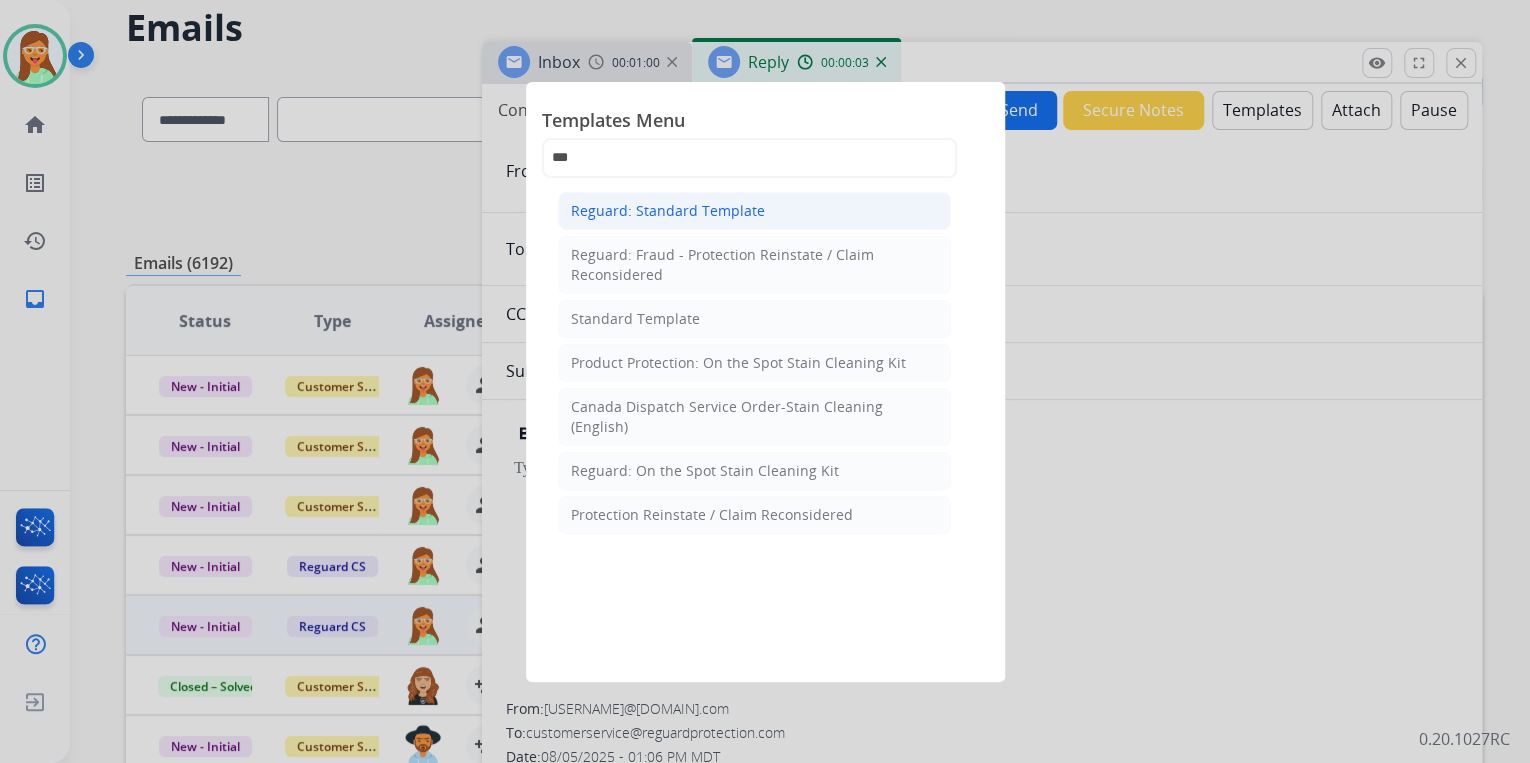 click on "Reguard: Standard Template" 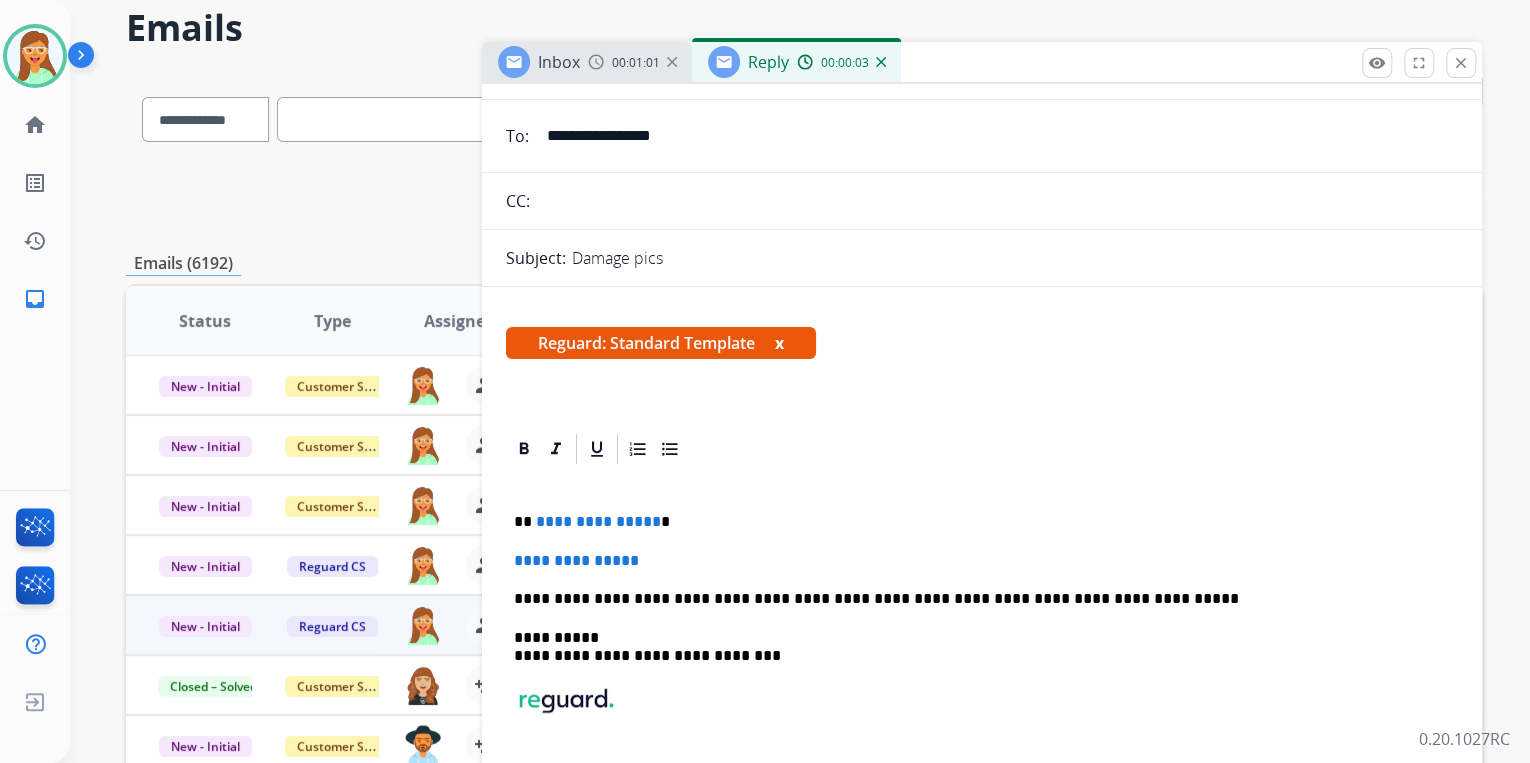 scroll, scrollTop: 260, scrollLeft: 0, axis: vertical 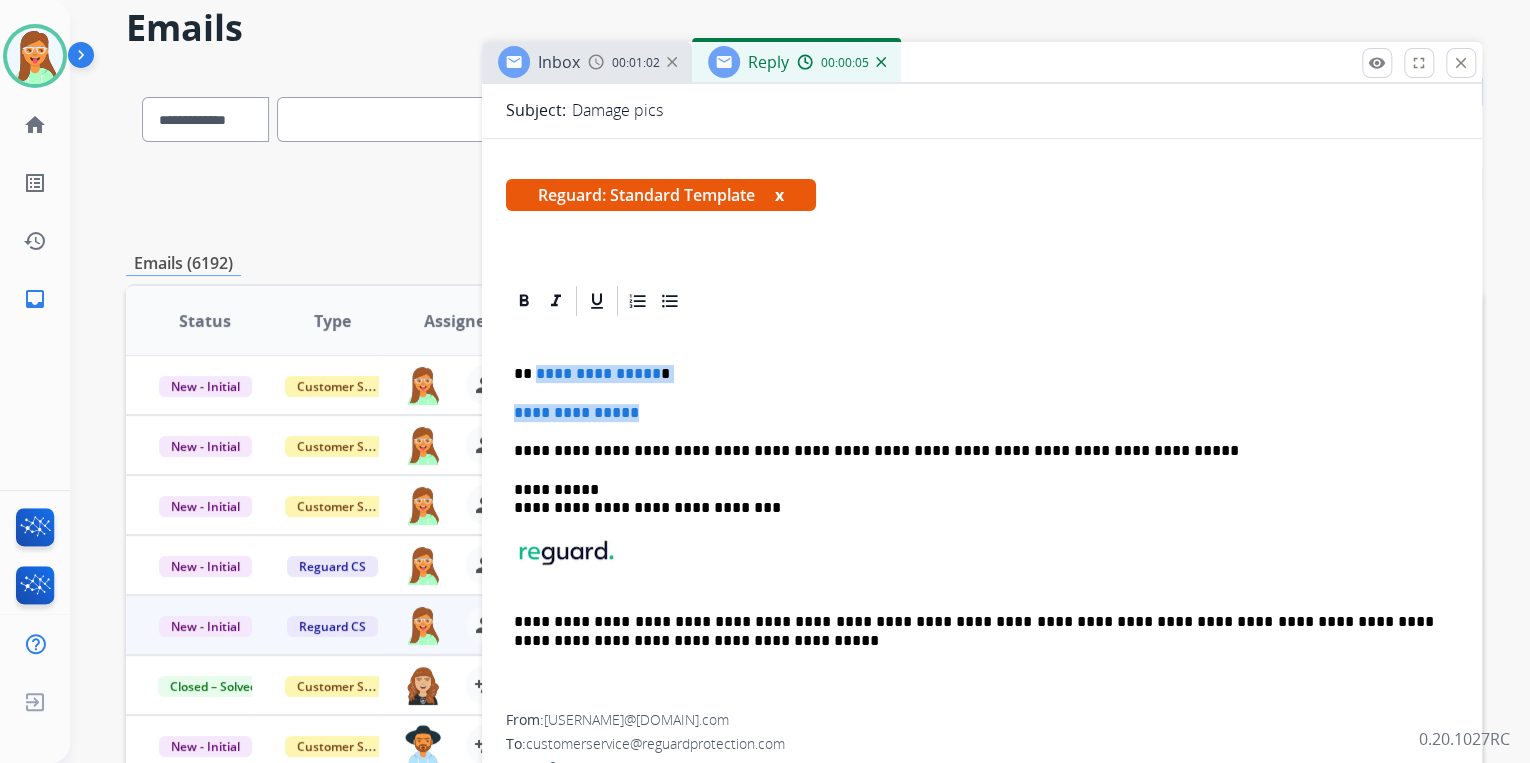 drag, startPoint x: 664, startPoint y: 408, endPoint x: 533, endPoint y: 359, distance: 139.86423 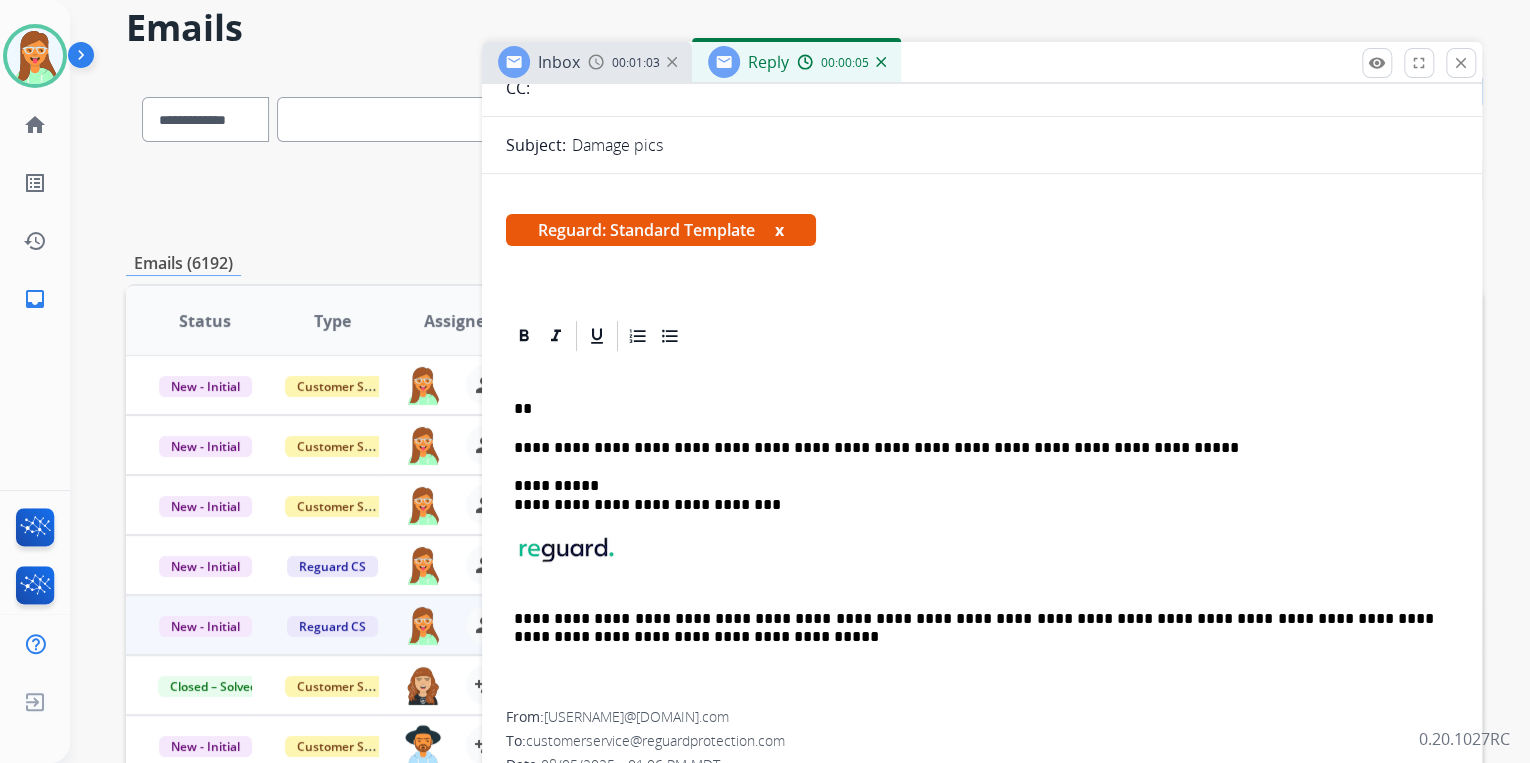 scroll, scrollTop: 221, scrollLeft: 0, axis: vertical 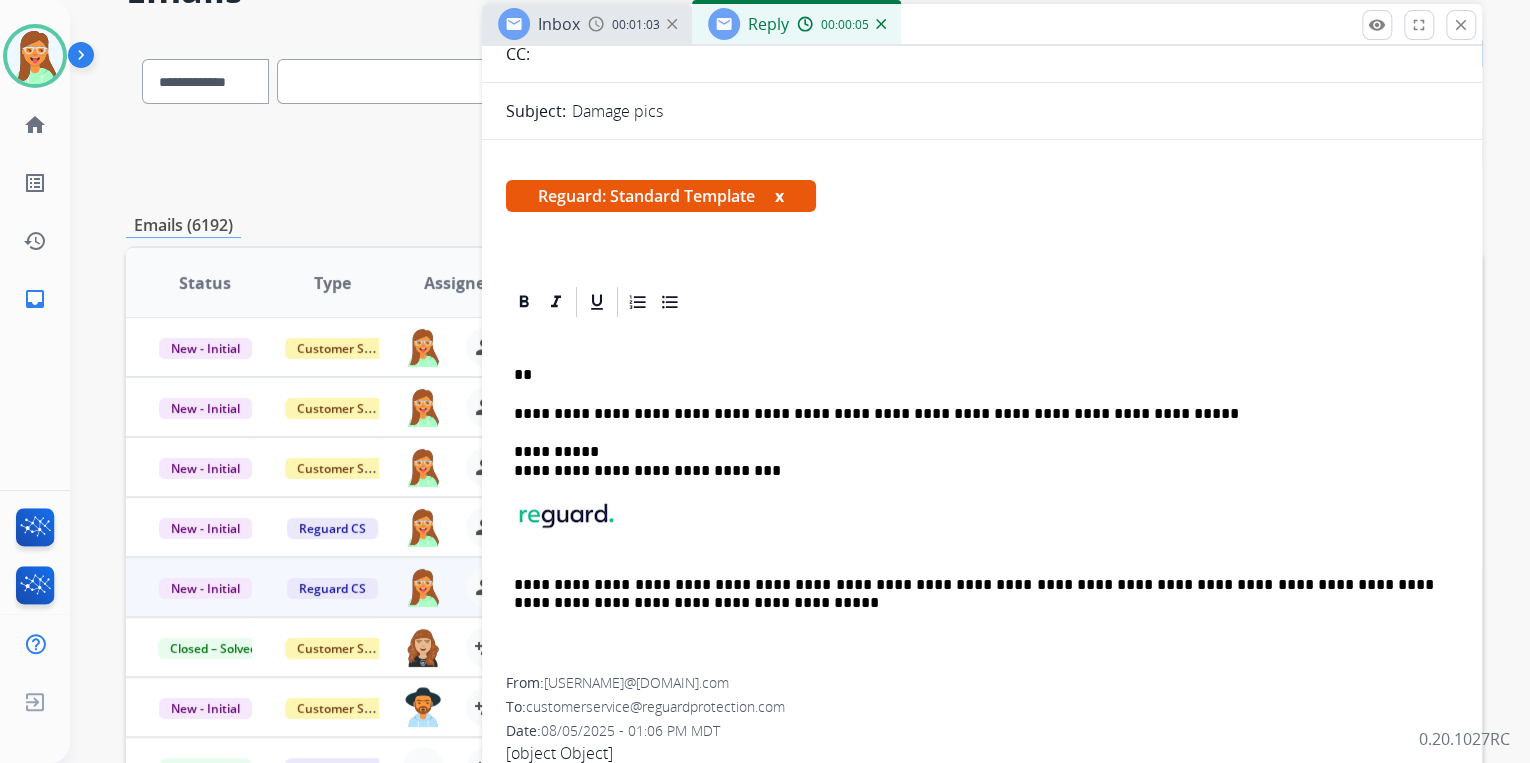 type 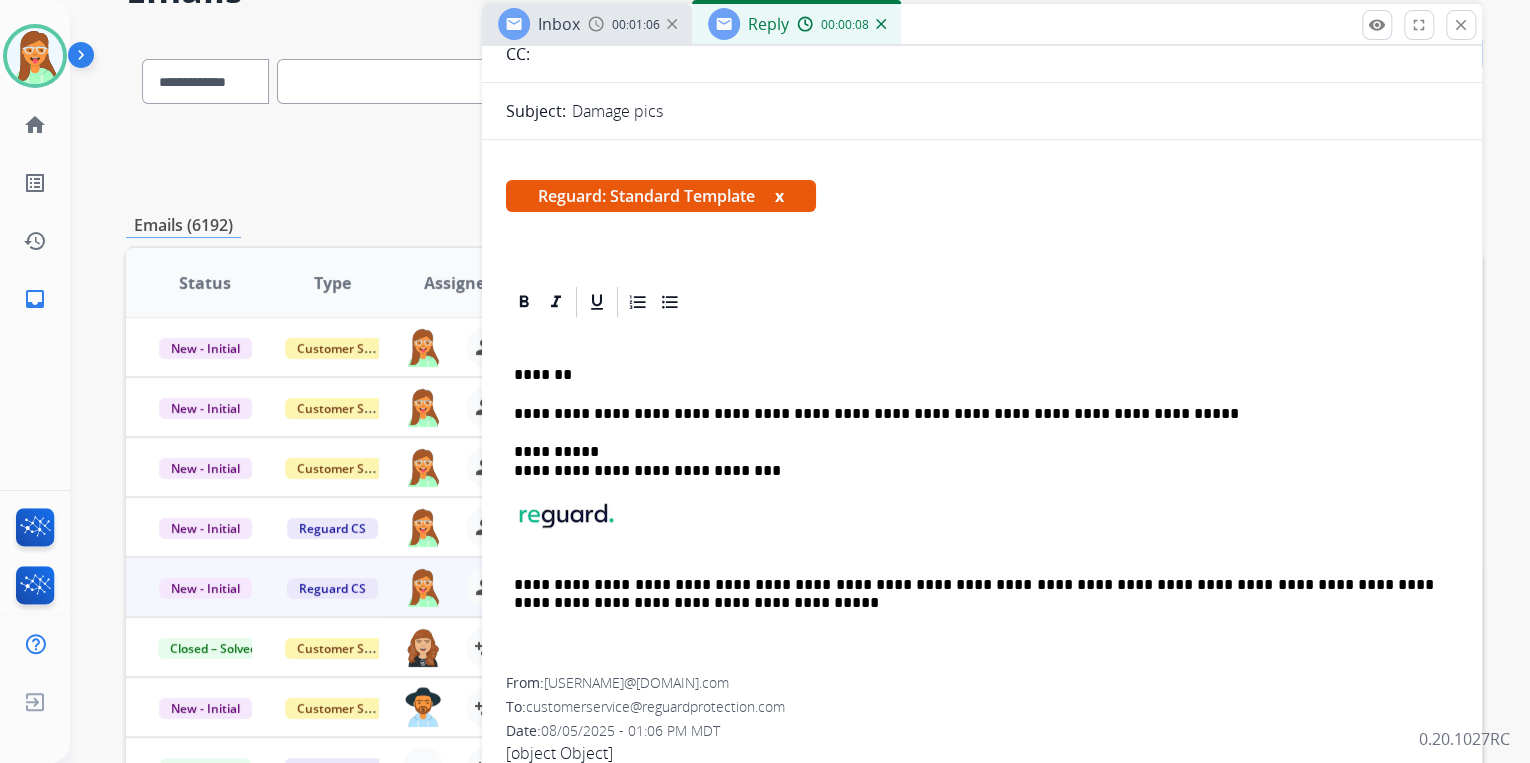 scroll, scrollTop: 260, scrollLeft: 0, axis: vertical 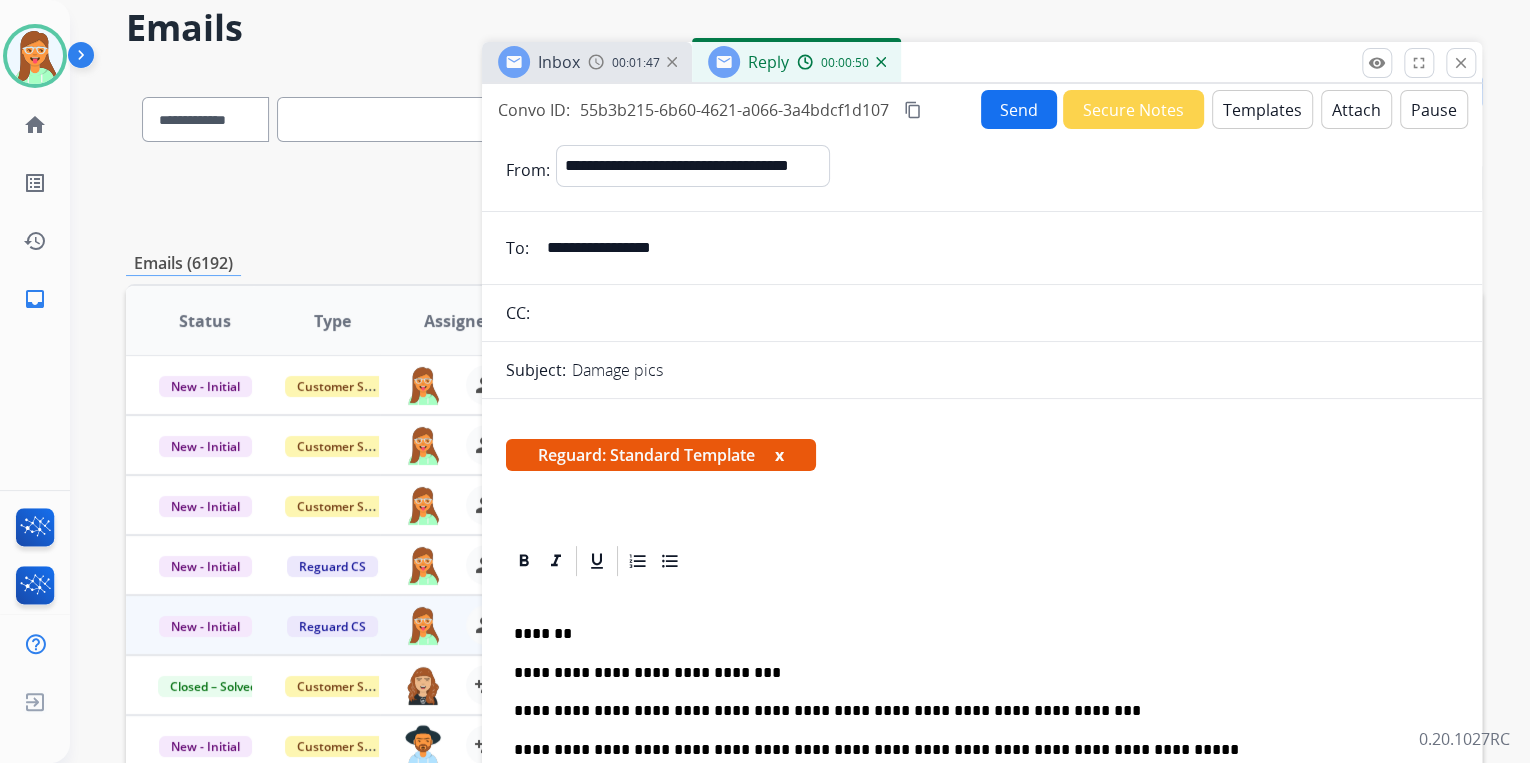click on "Send" at bounding box center (1019, 109) 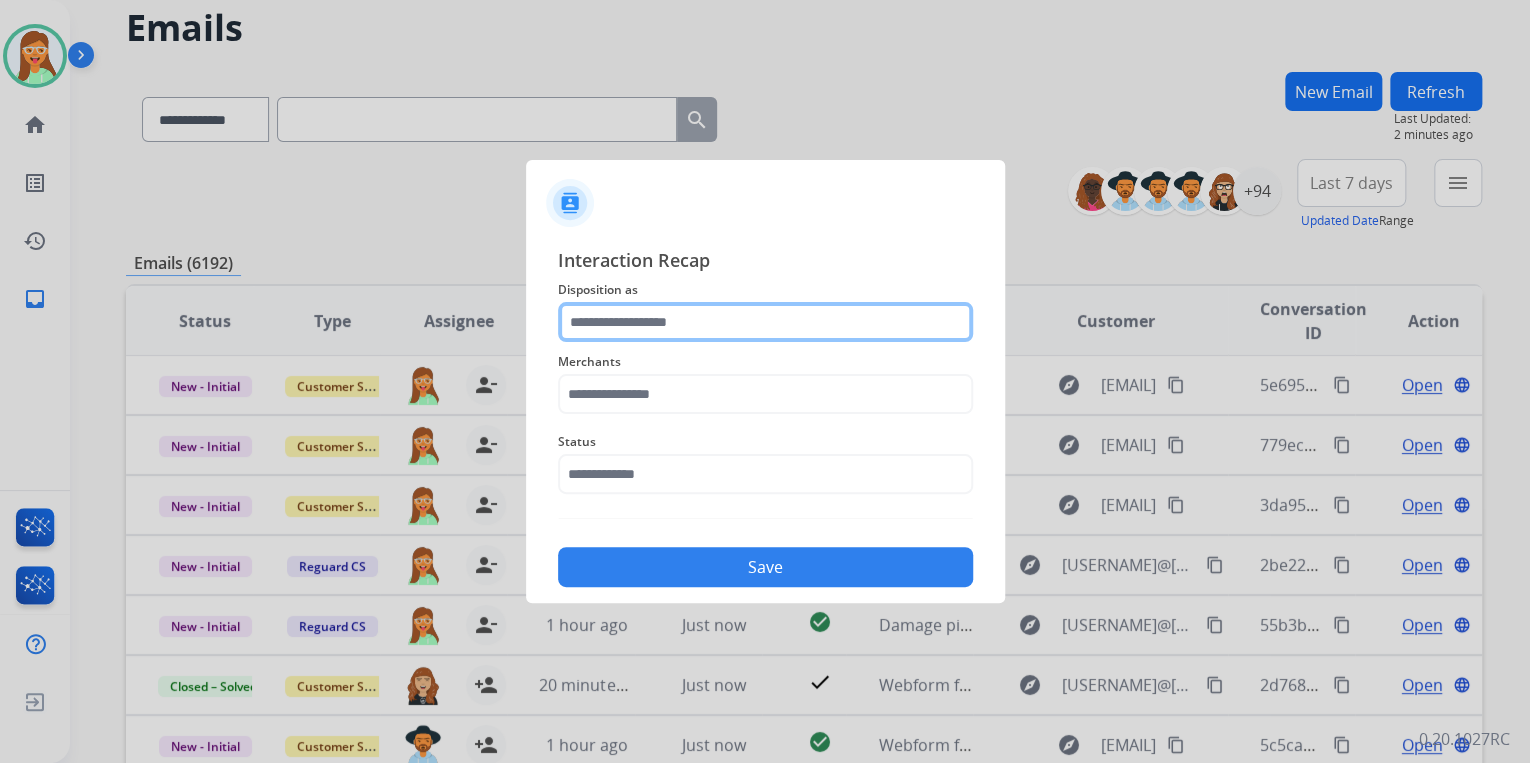 click 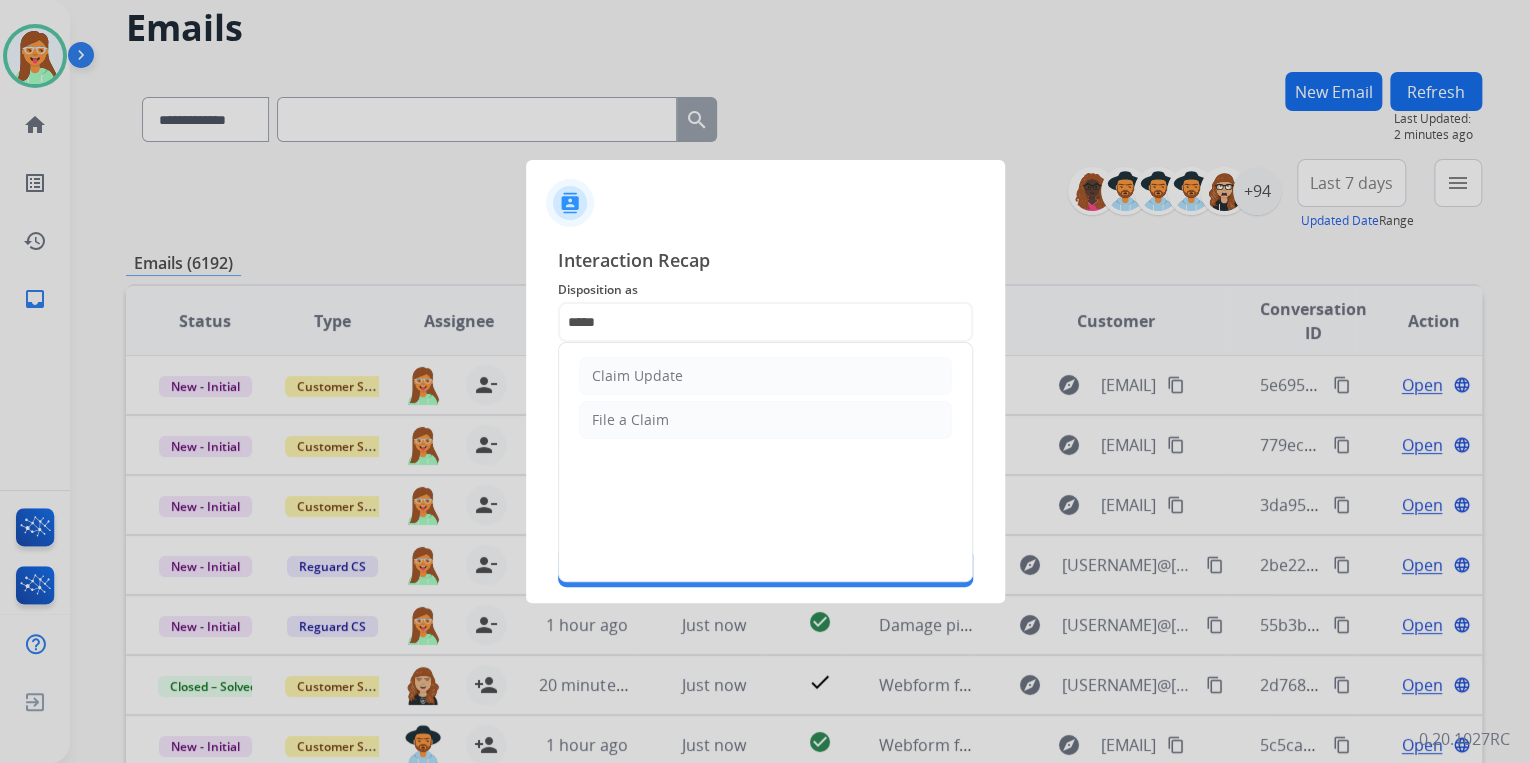 drag, startPoint x: 699, startPoint y: 378, endPoint x: 696, endPoint y: 391, distance: 13.341664 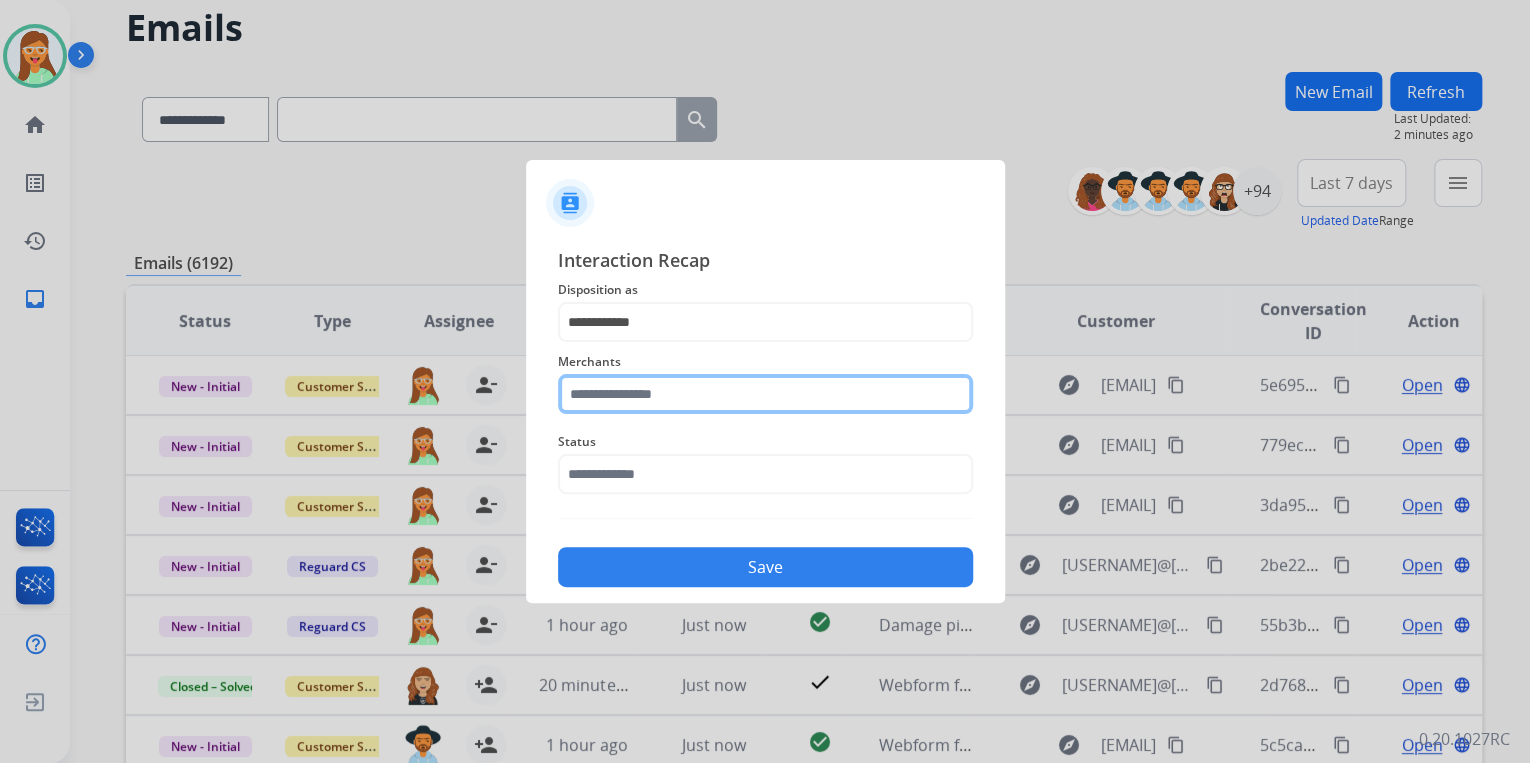click 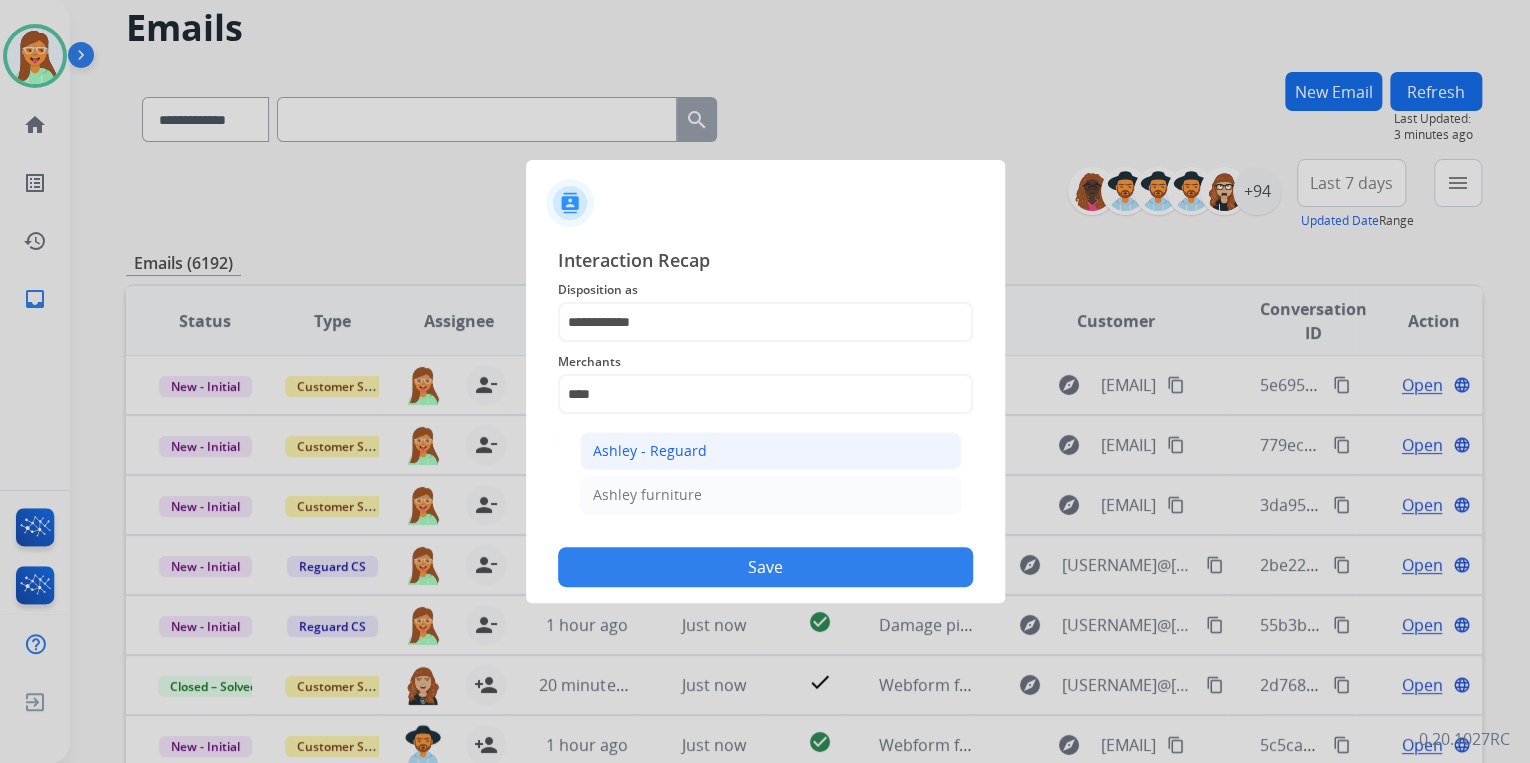 click on "Ashley - Reguard" 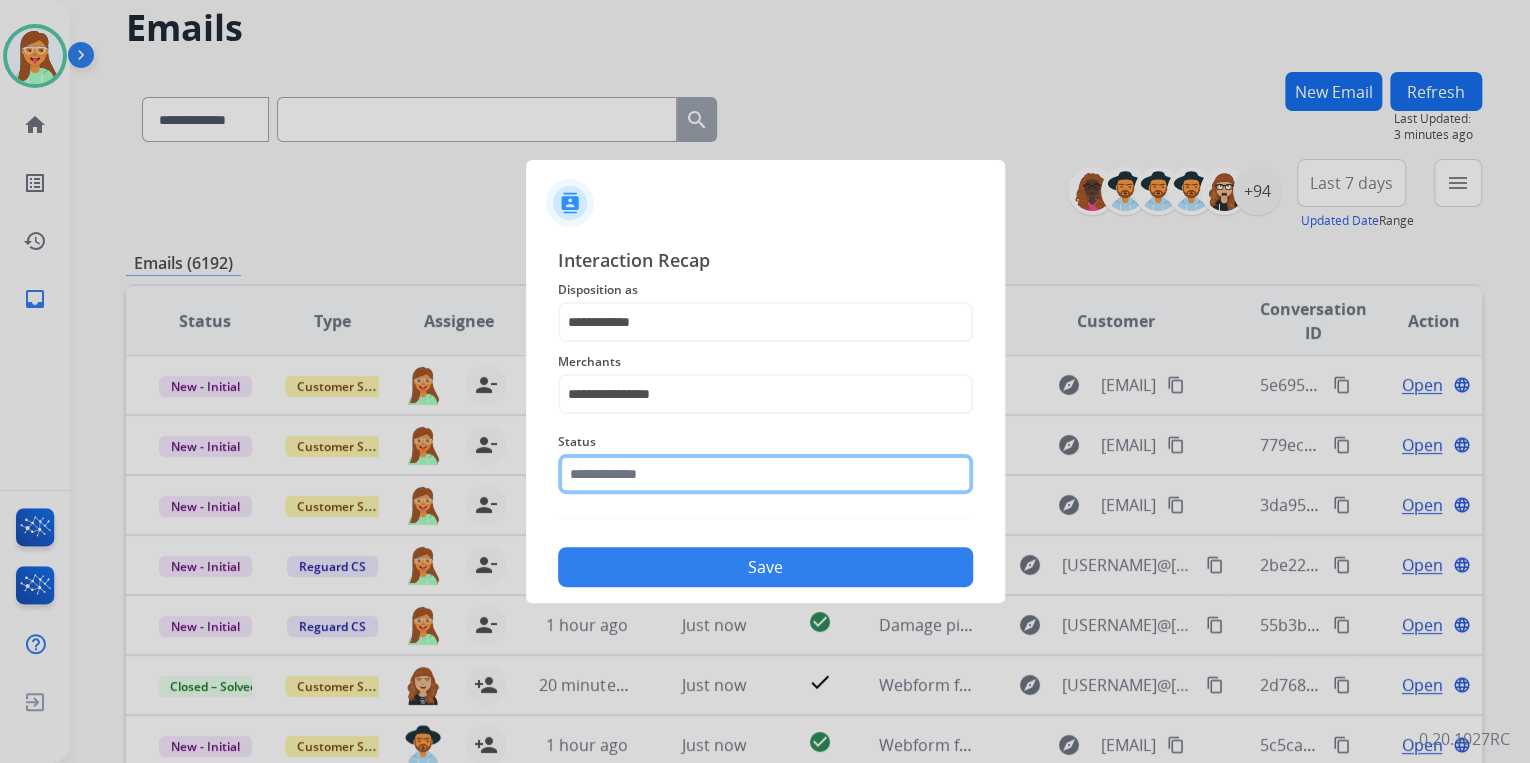 click 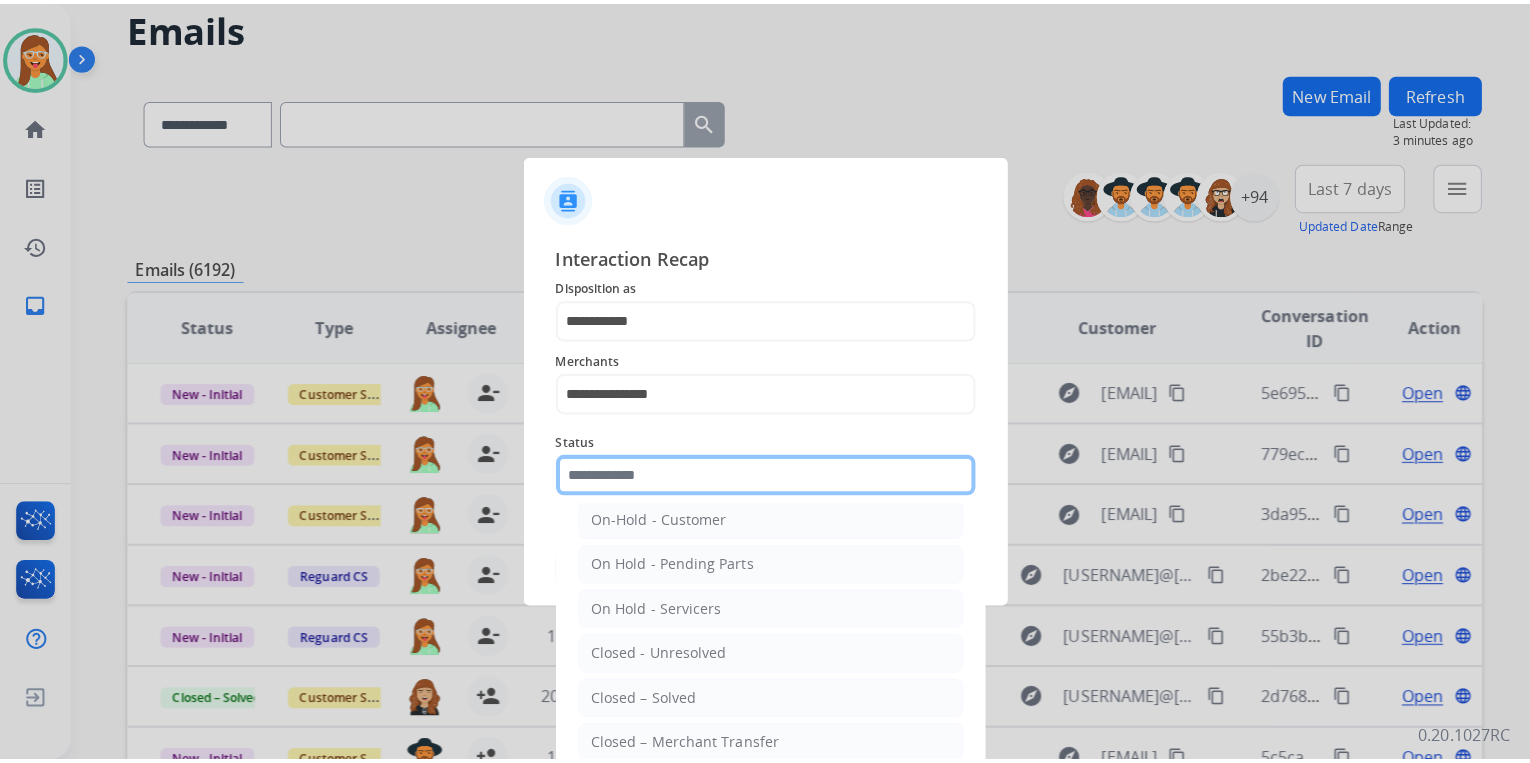 scroll, scrollTop: 116, scrollLeft: 0, axis: vertical 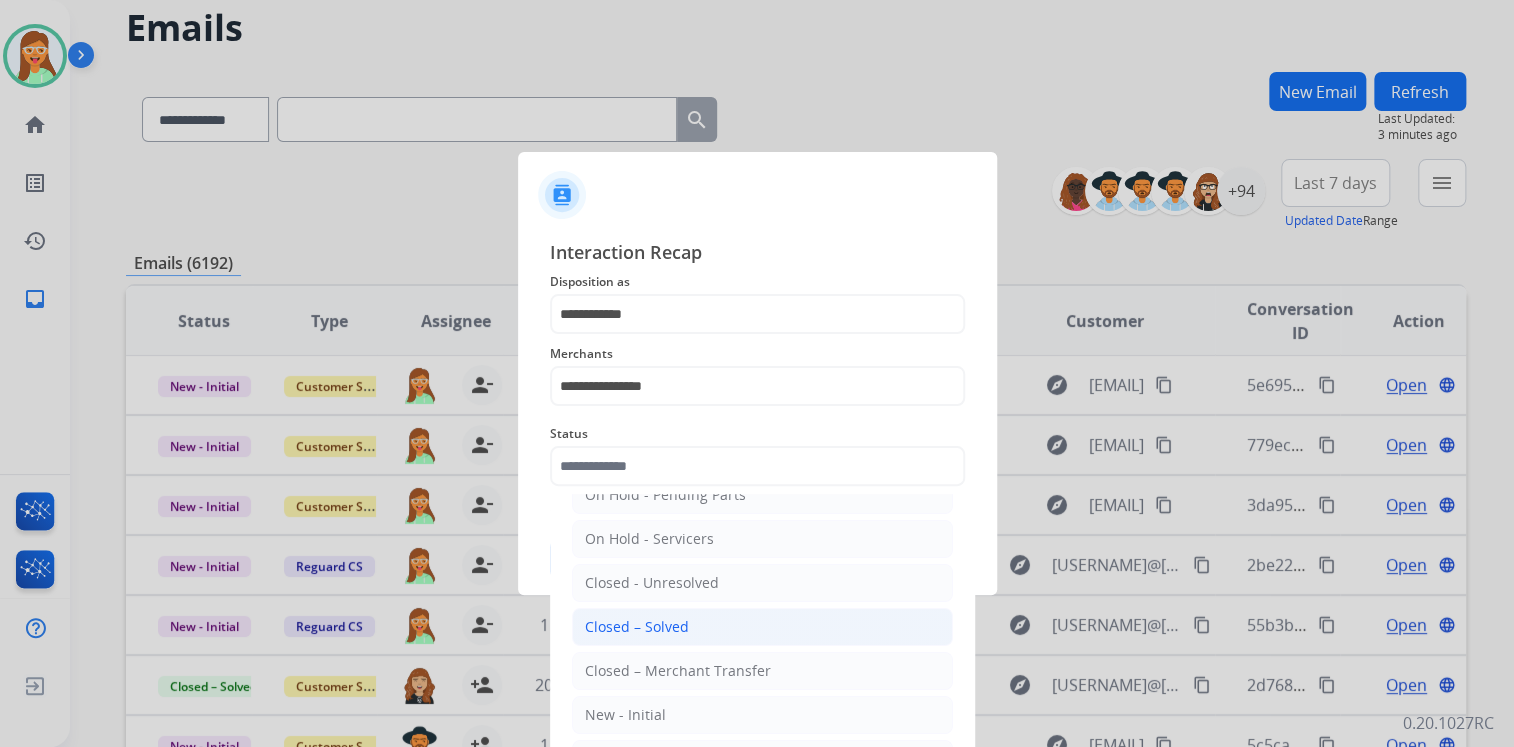 click on "Closed – Solved" 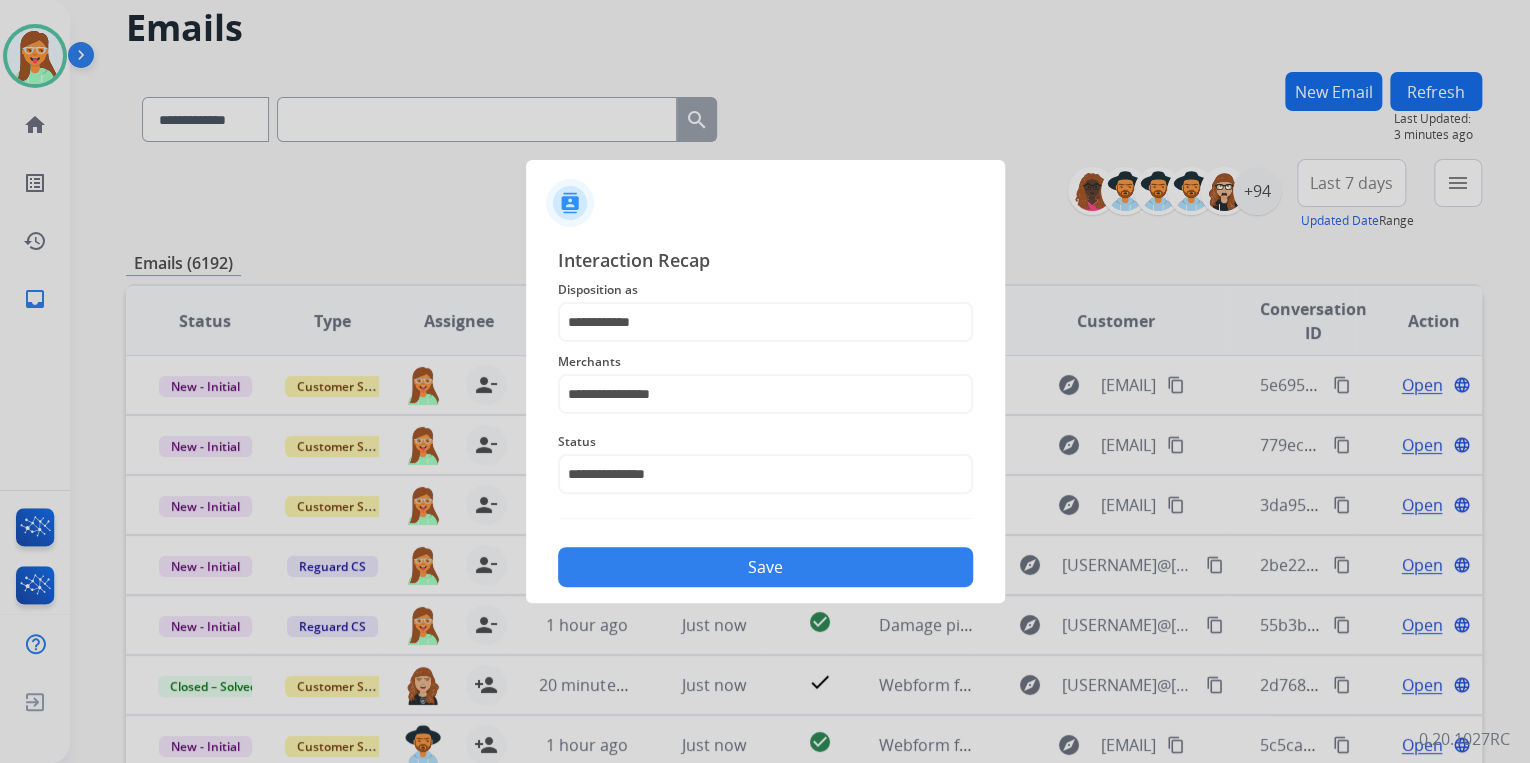 click on "Save" 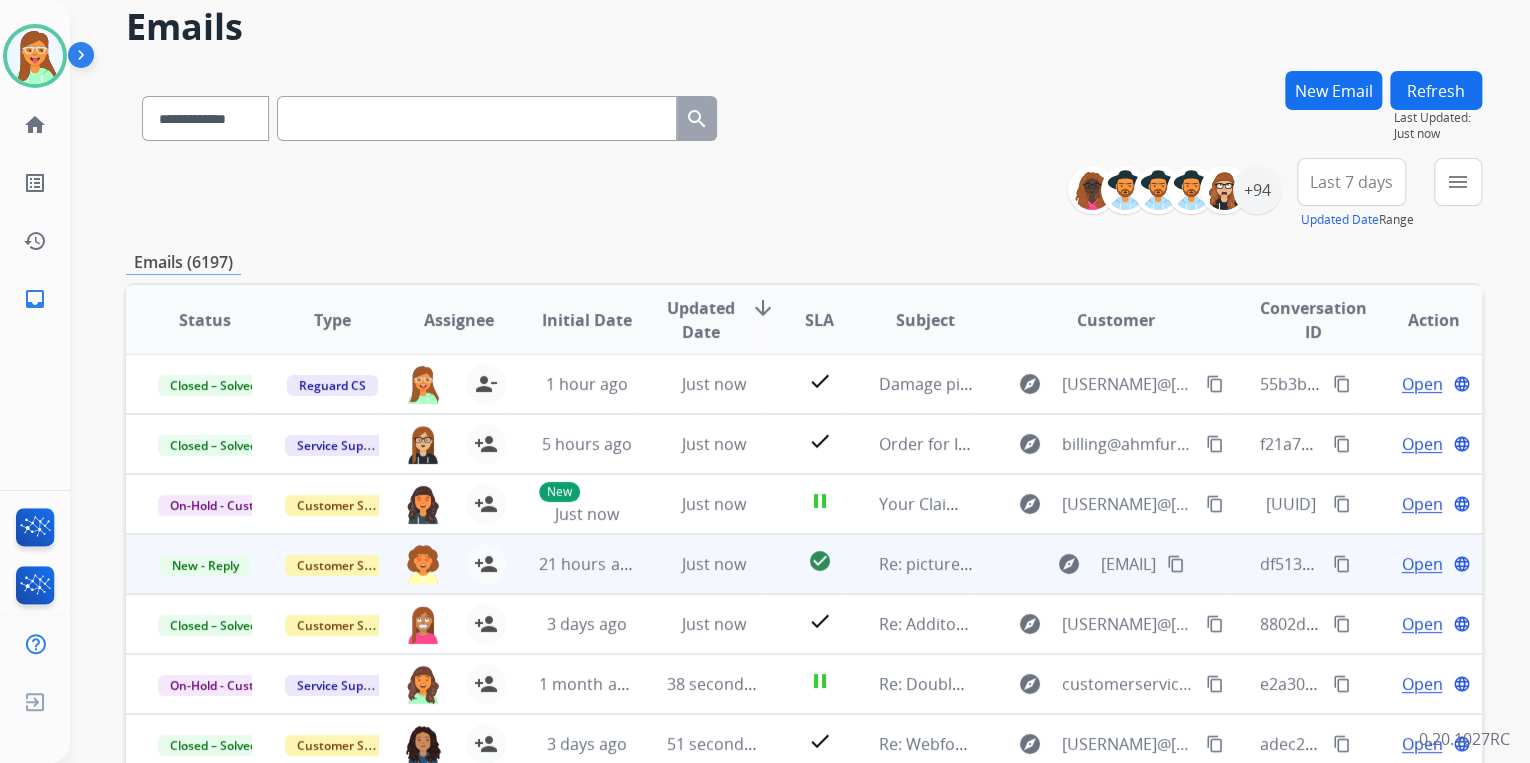 scroll, scrollTop: 320, scrollLeft: 0, axis: vertical 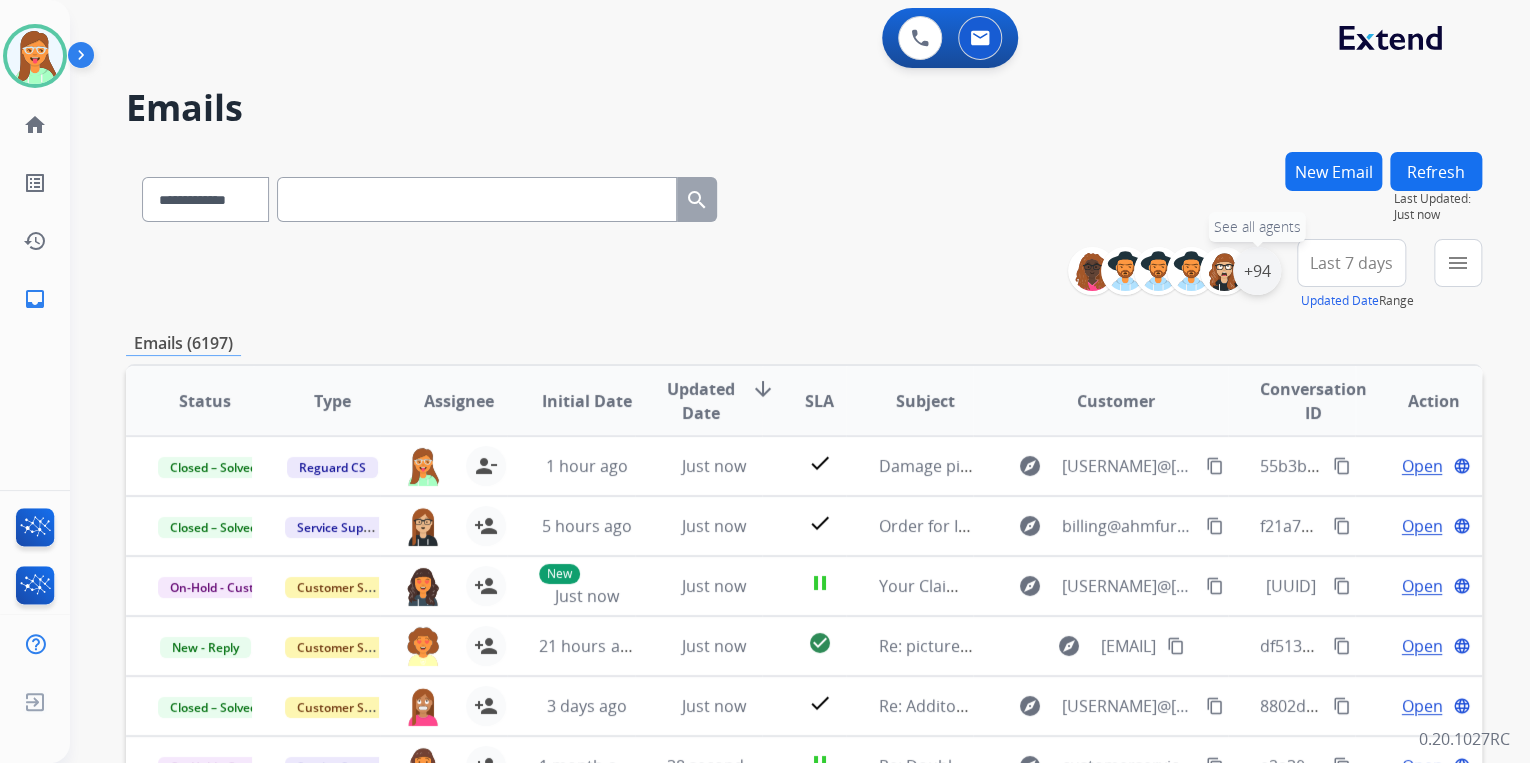 click on "+94" at bounding box center [1257, 271] 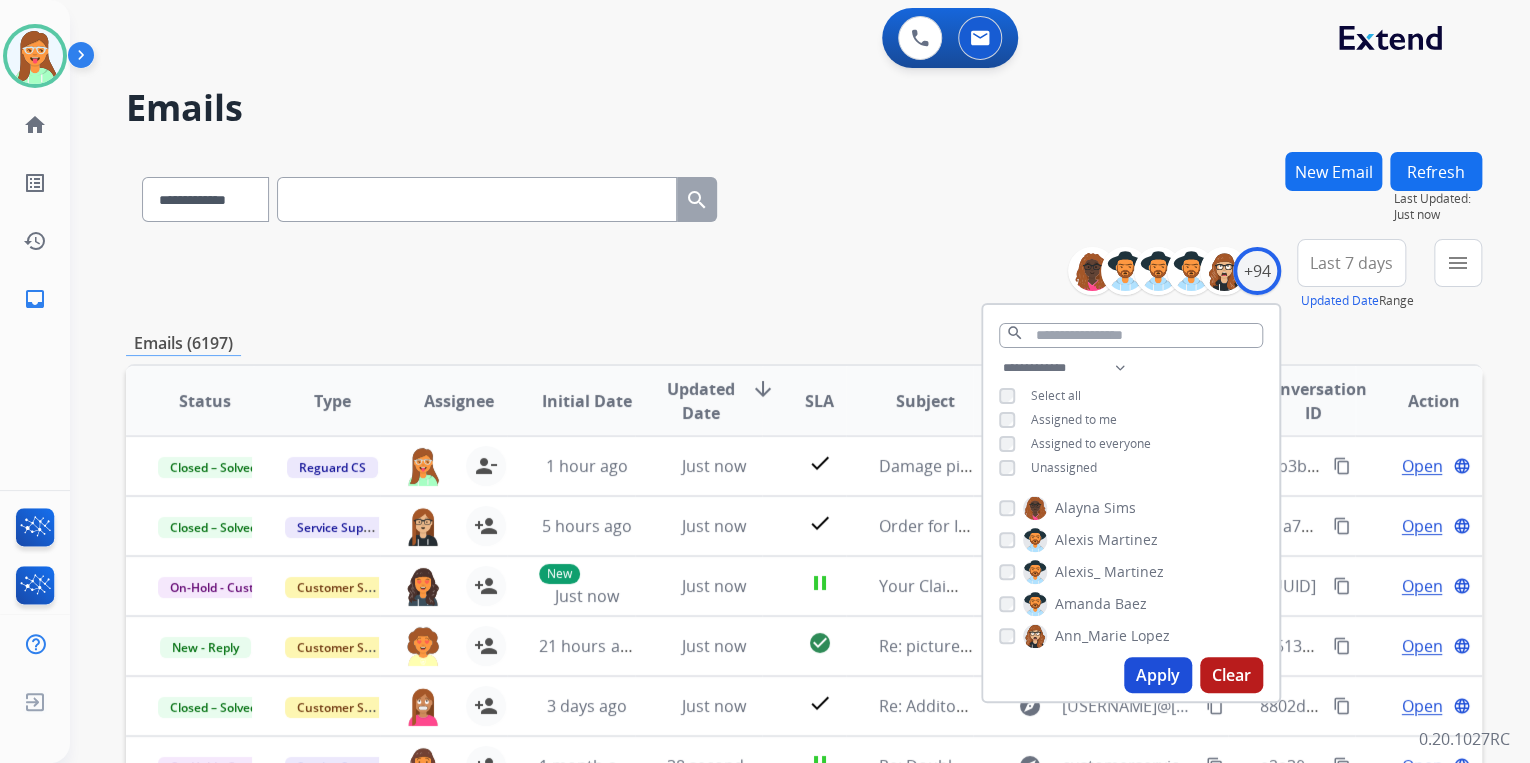 click on "Assigned to me" at bounding box center [1058, 420] 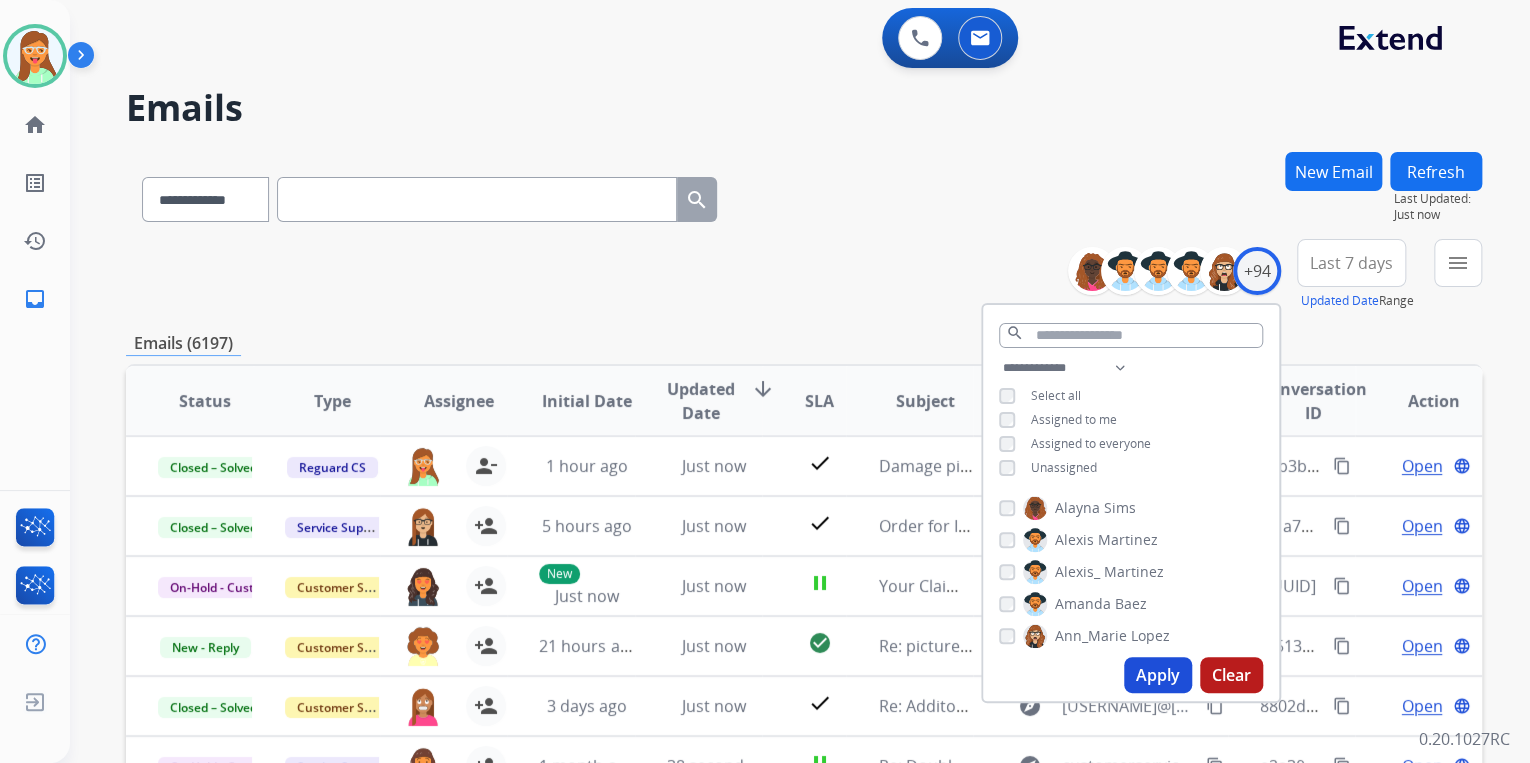 click on "Apply" at bounding box center (1158, 675) 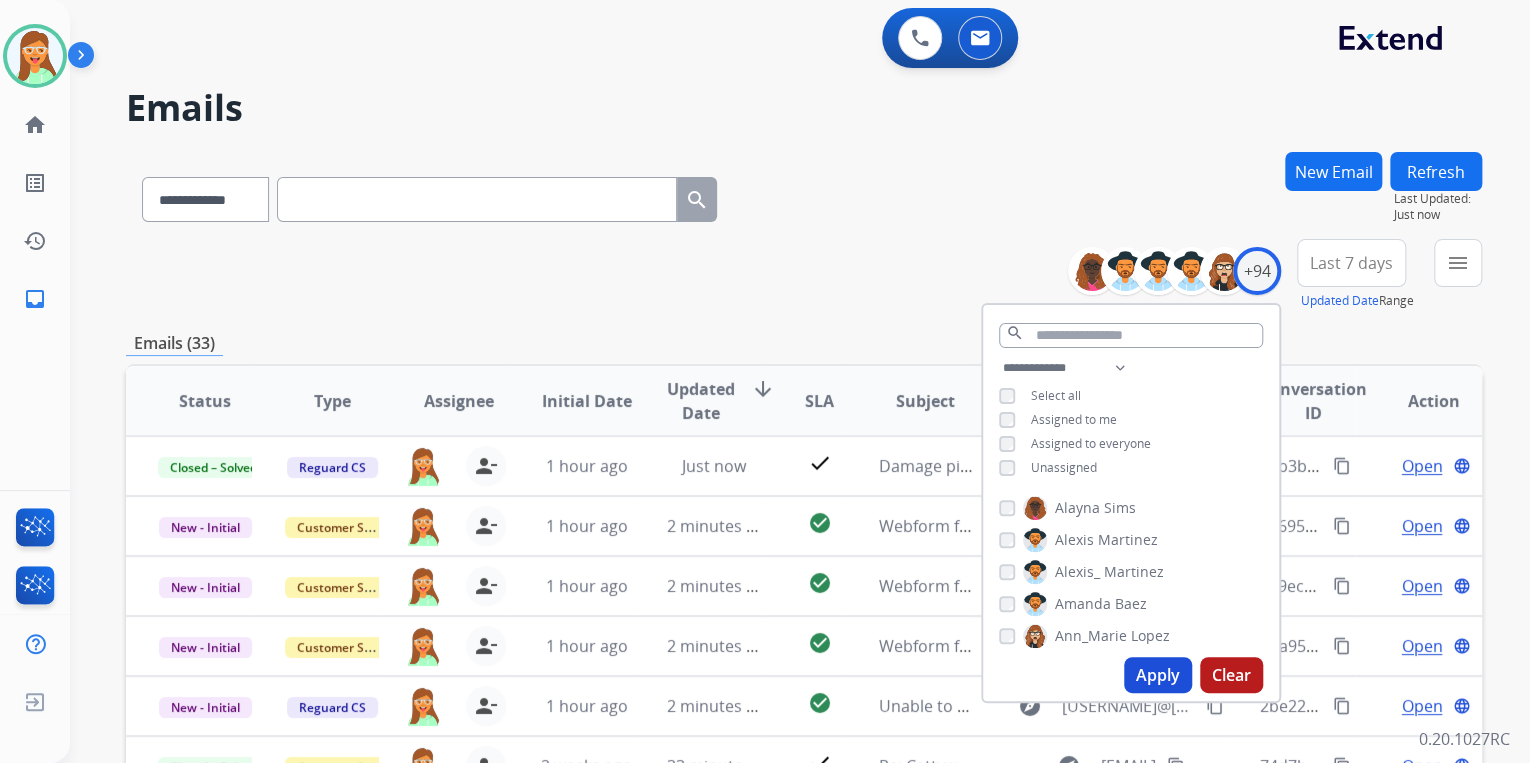 click on "**********" at bounding box center [804, 275] 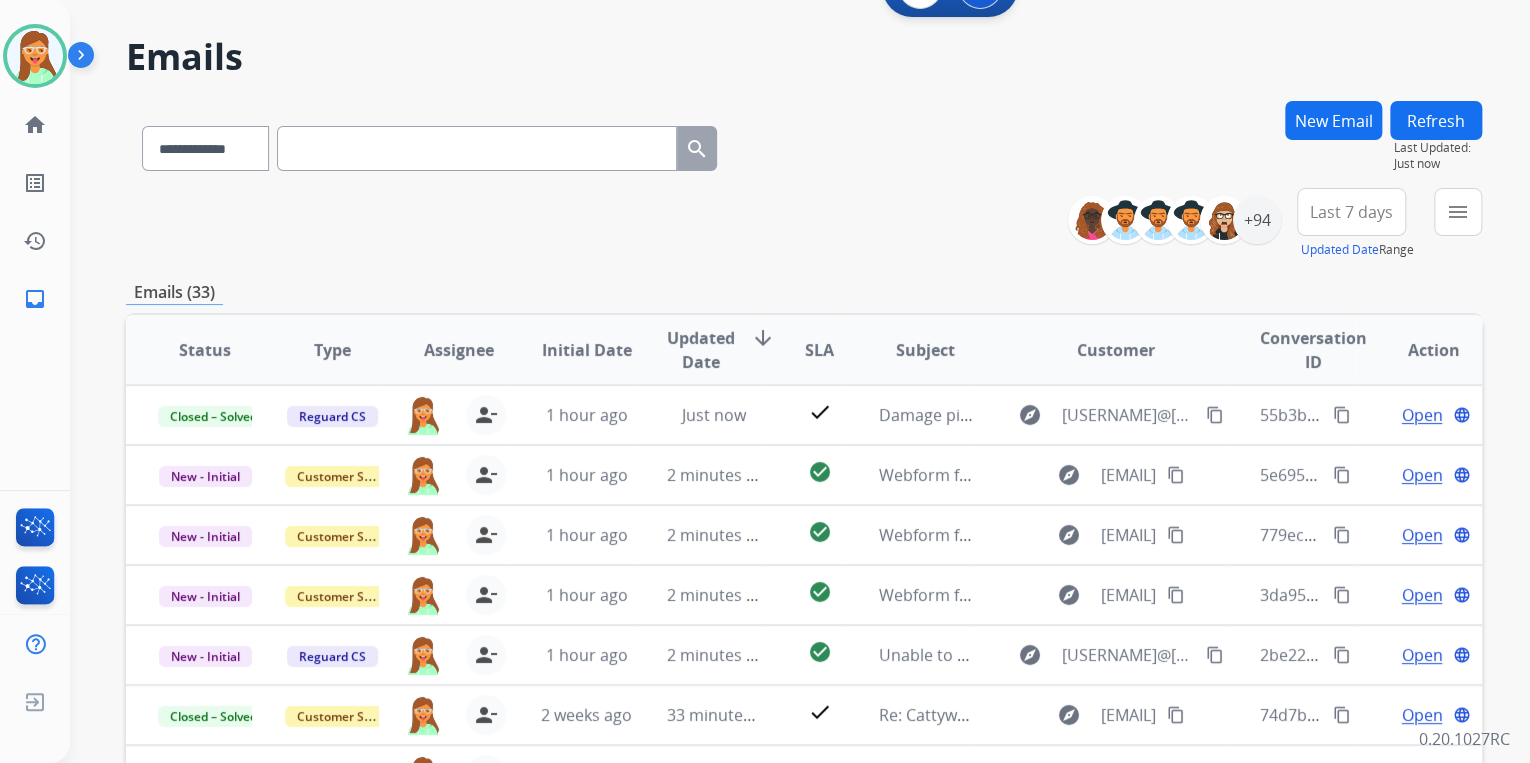 scroll, scrollTop: 320, scrollLeft: 0, axis: vertical 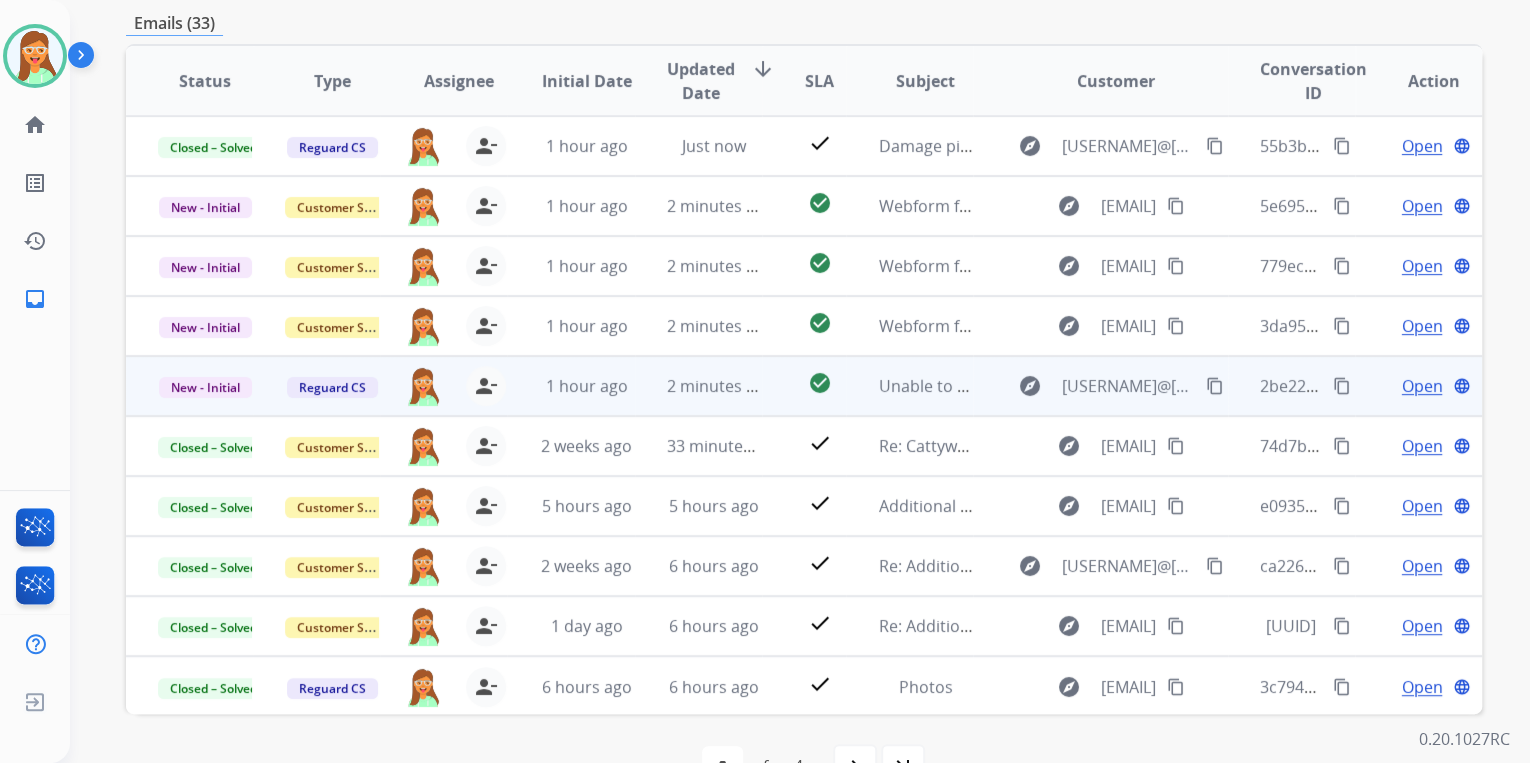 click on "Open" at bounding box center [1421, 386] 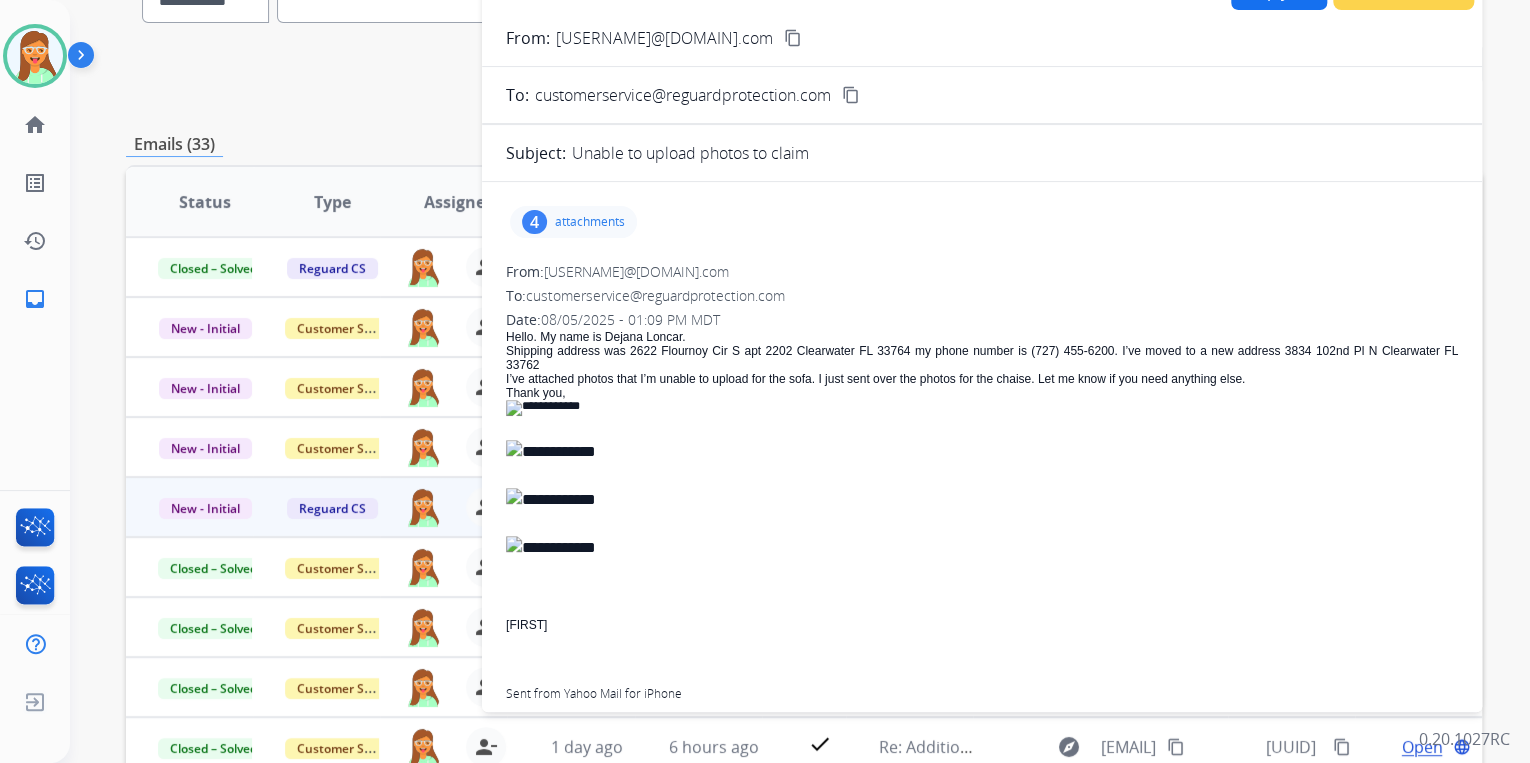 scroll, scrollTop: 160, scrollLeft: 0, axis: vertical 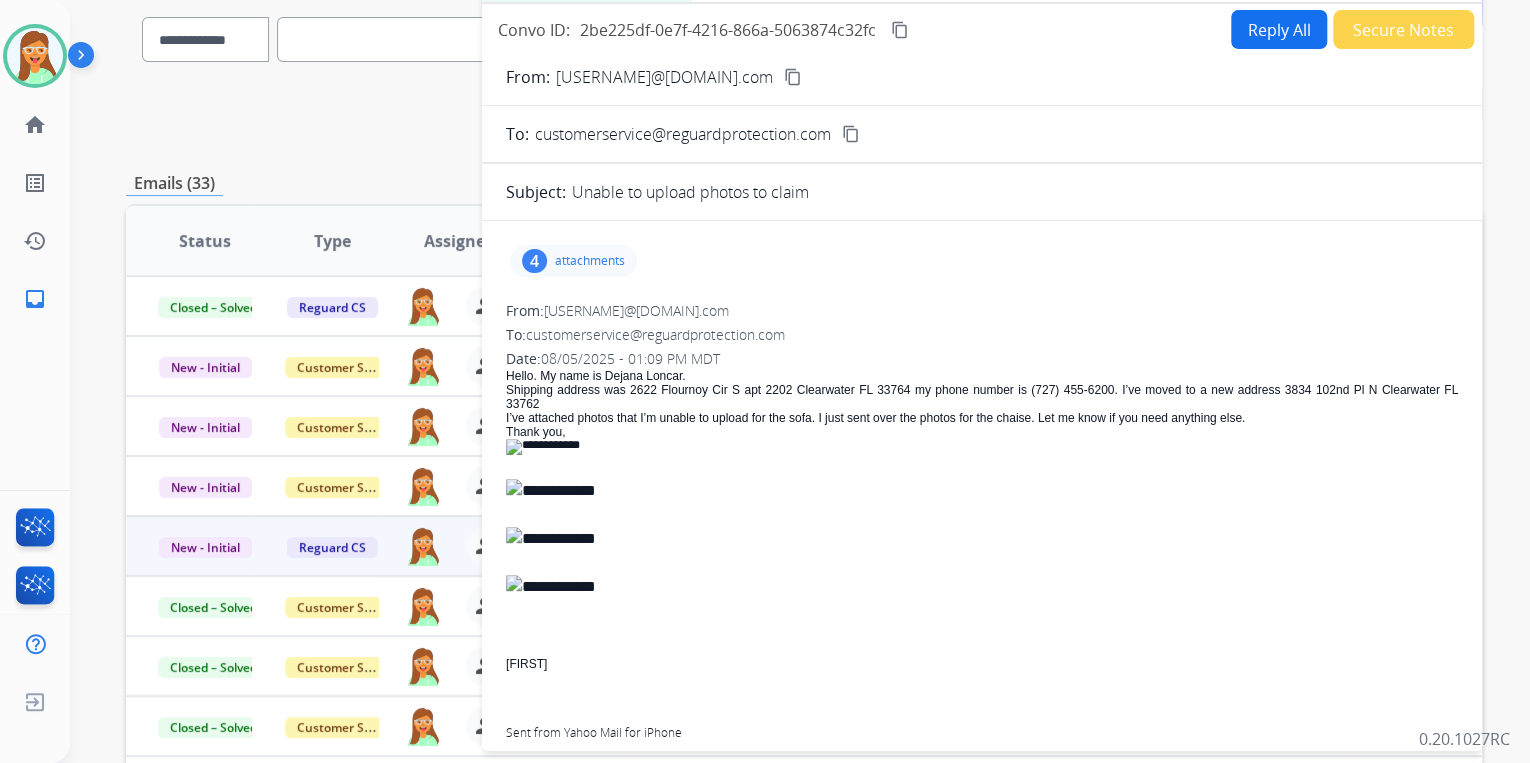drag, startPoint x: 768, startPoint y: 74, endPoint x: 728, endPoint y: 56, distance: 43.863426 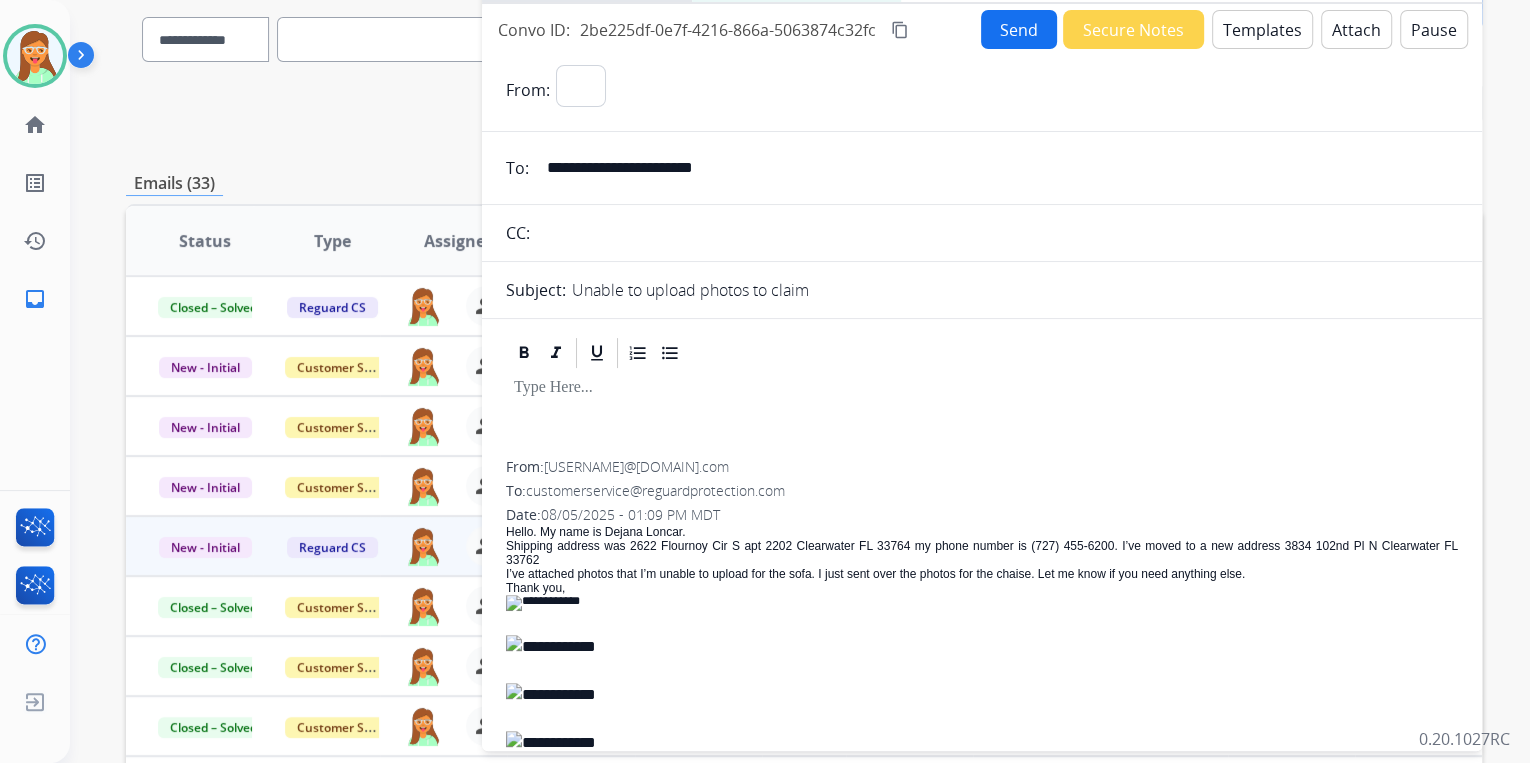 click on "Templates" at bounding box center (1262, 29) 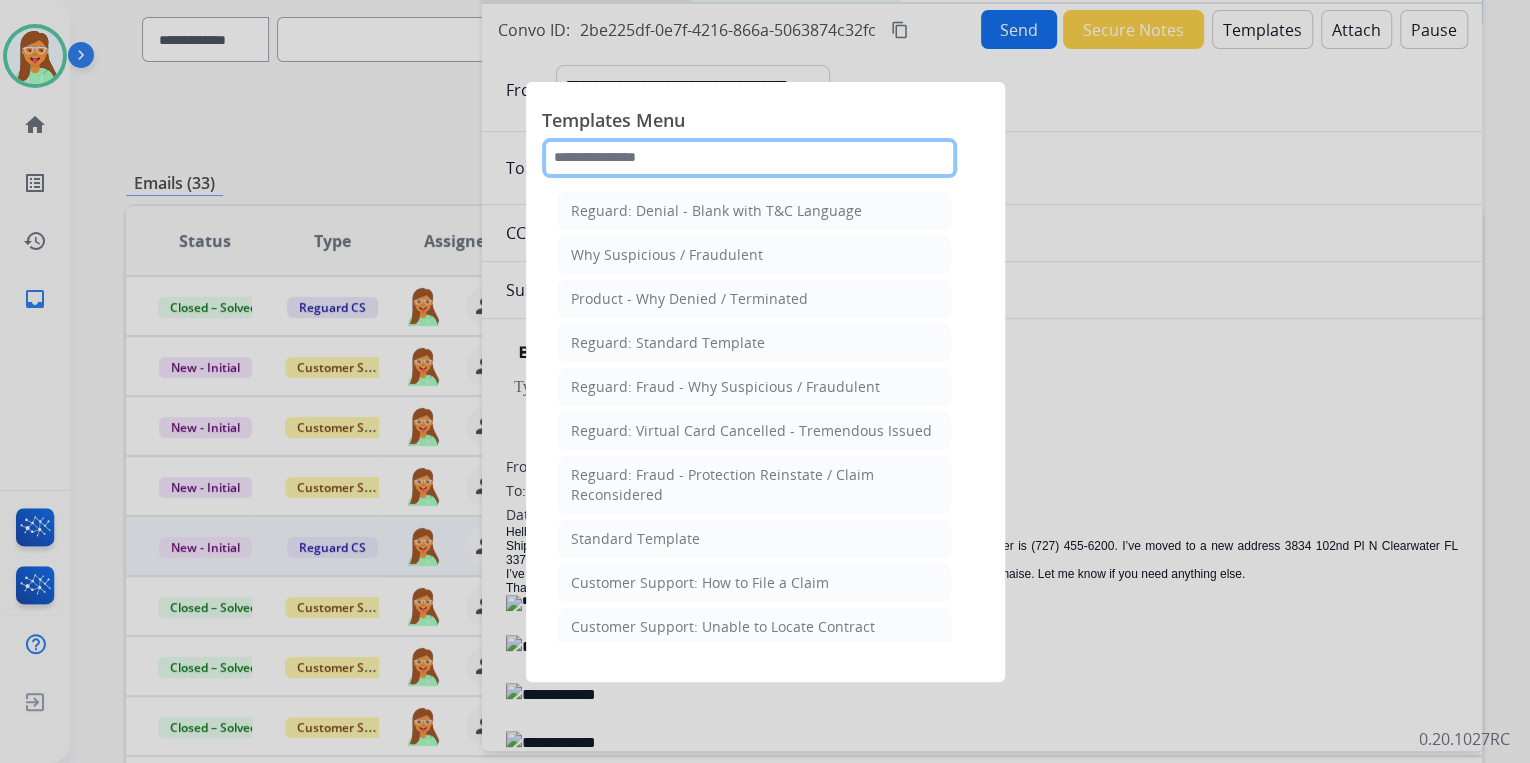 click 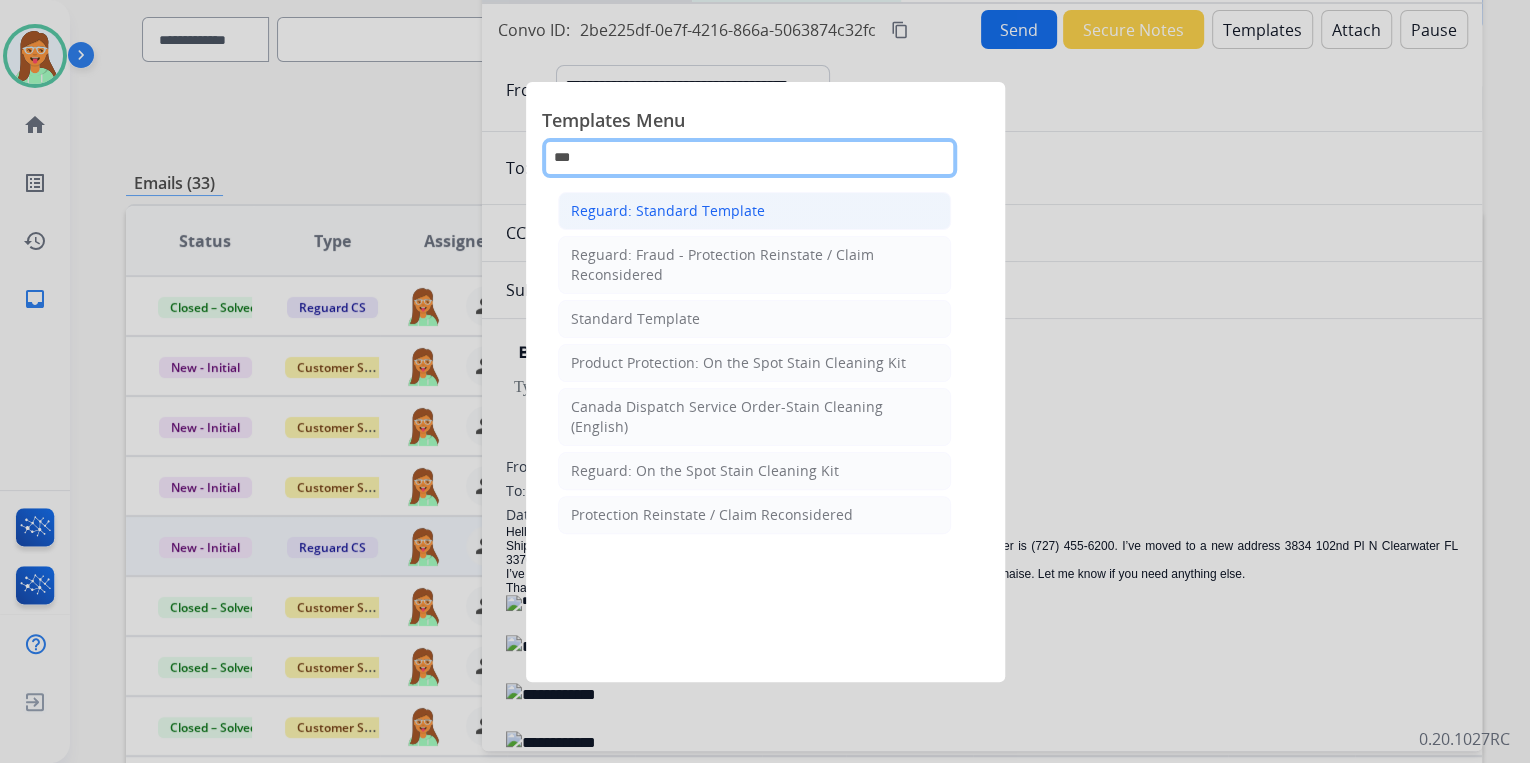 type on "***" 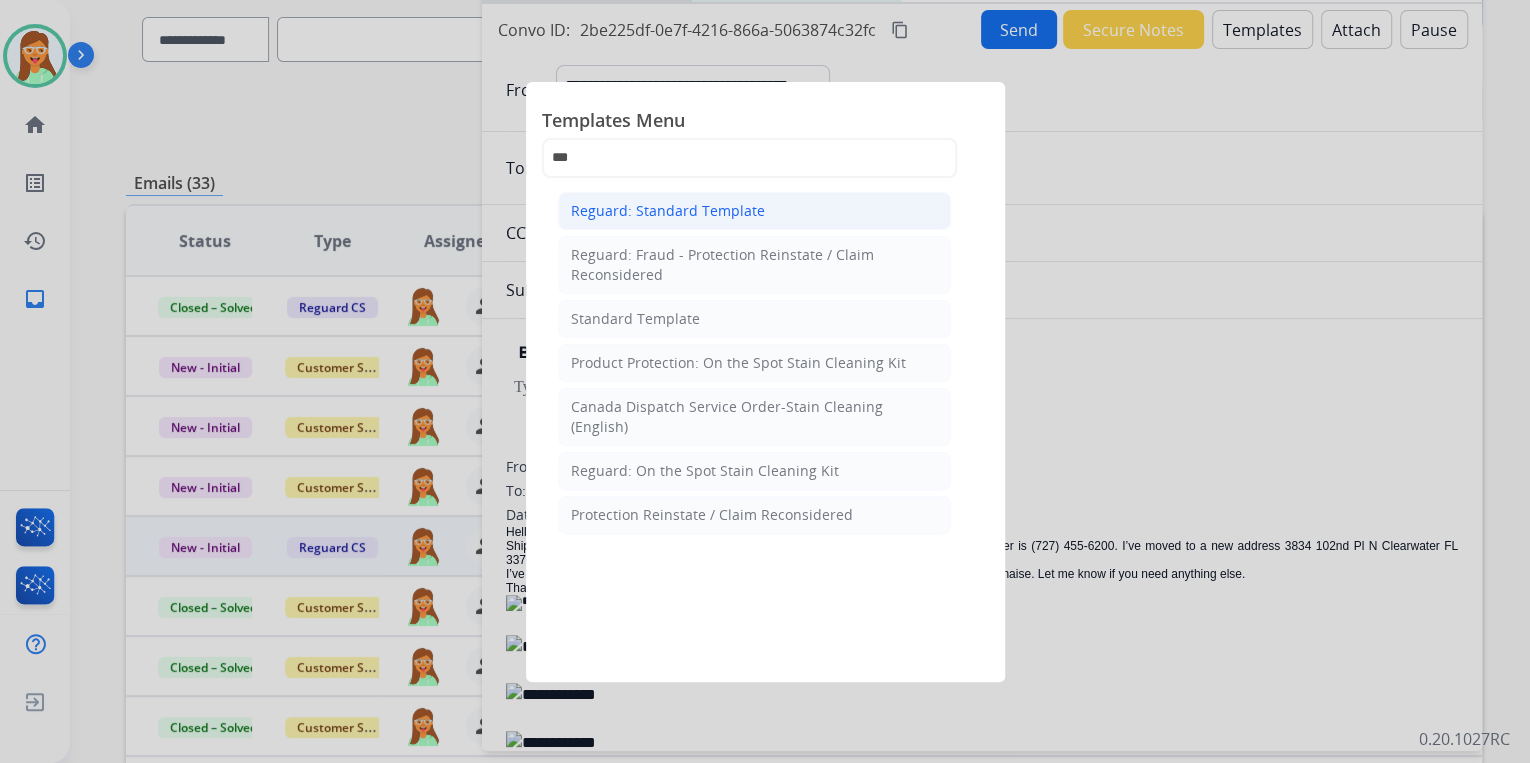 click on "Reguard: Standard Template" 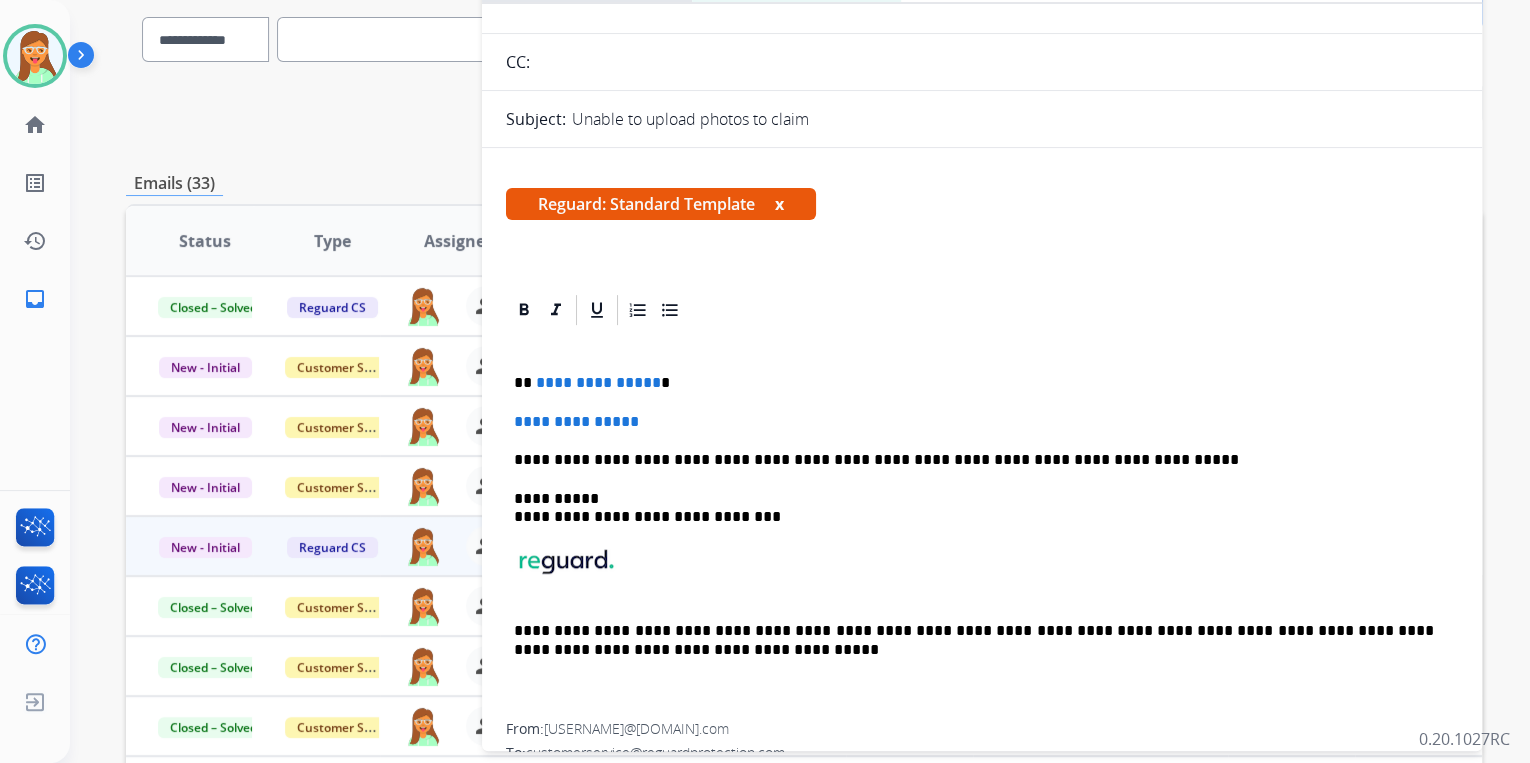 scroll, scrollTop: 400, scrollLeft: 0, axis: vertical 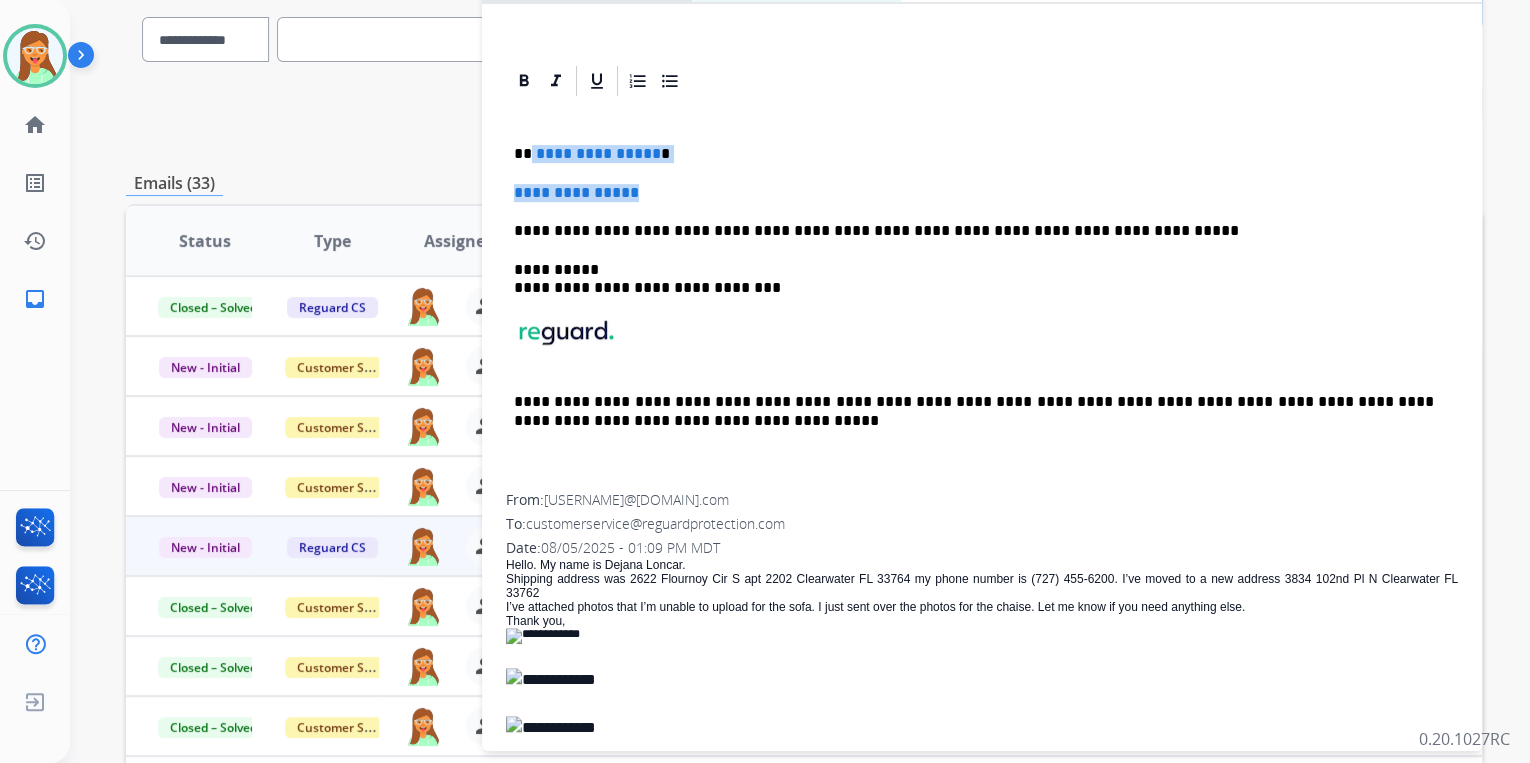 drag, startPoint x: 659, startPoint y: 190, endPoint x: 528, endPoint y: 146, distance: 138.1919 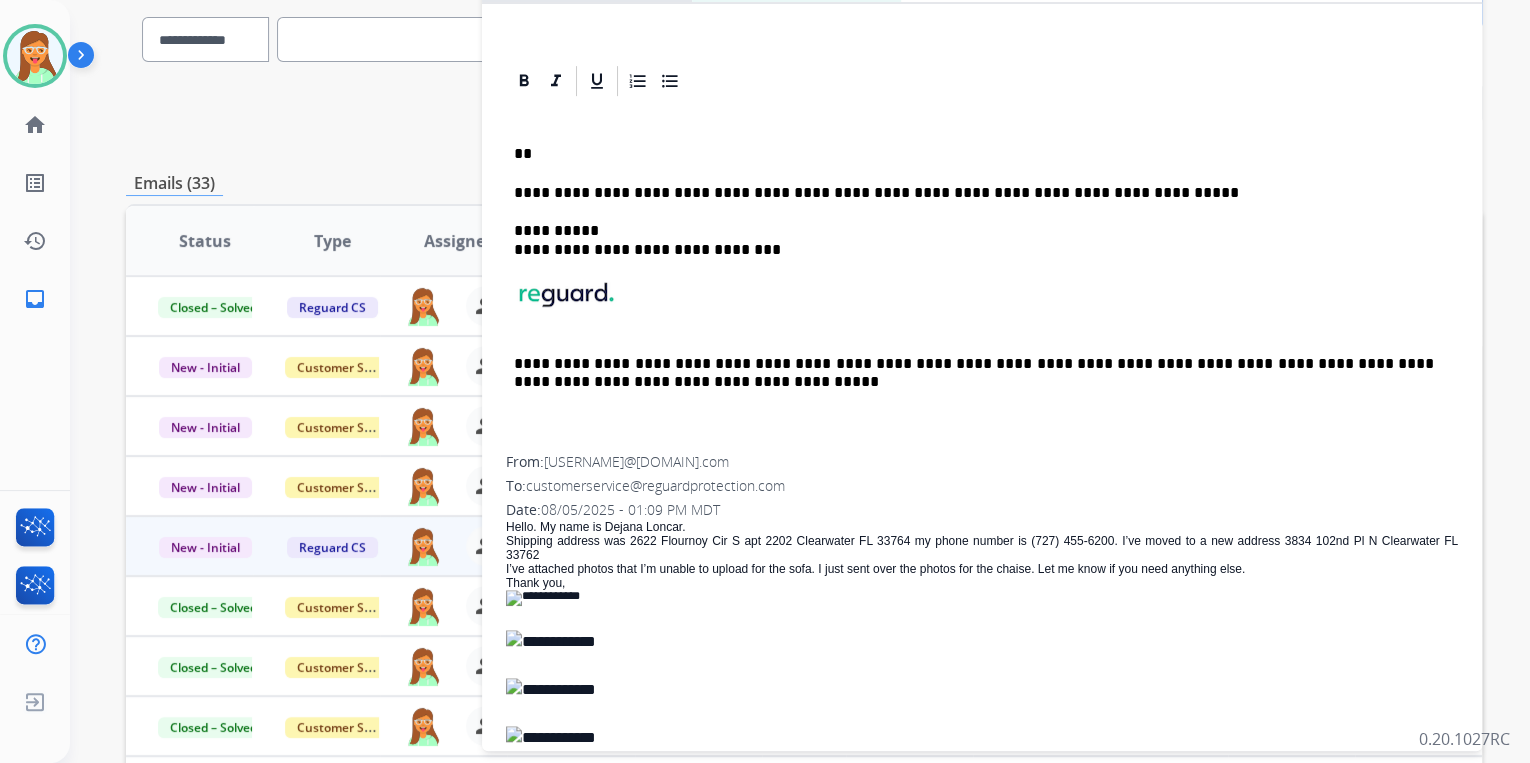 type 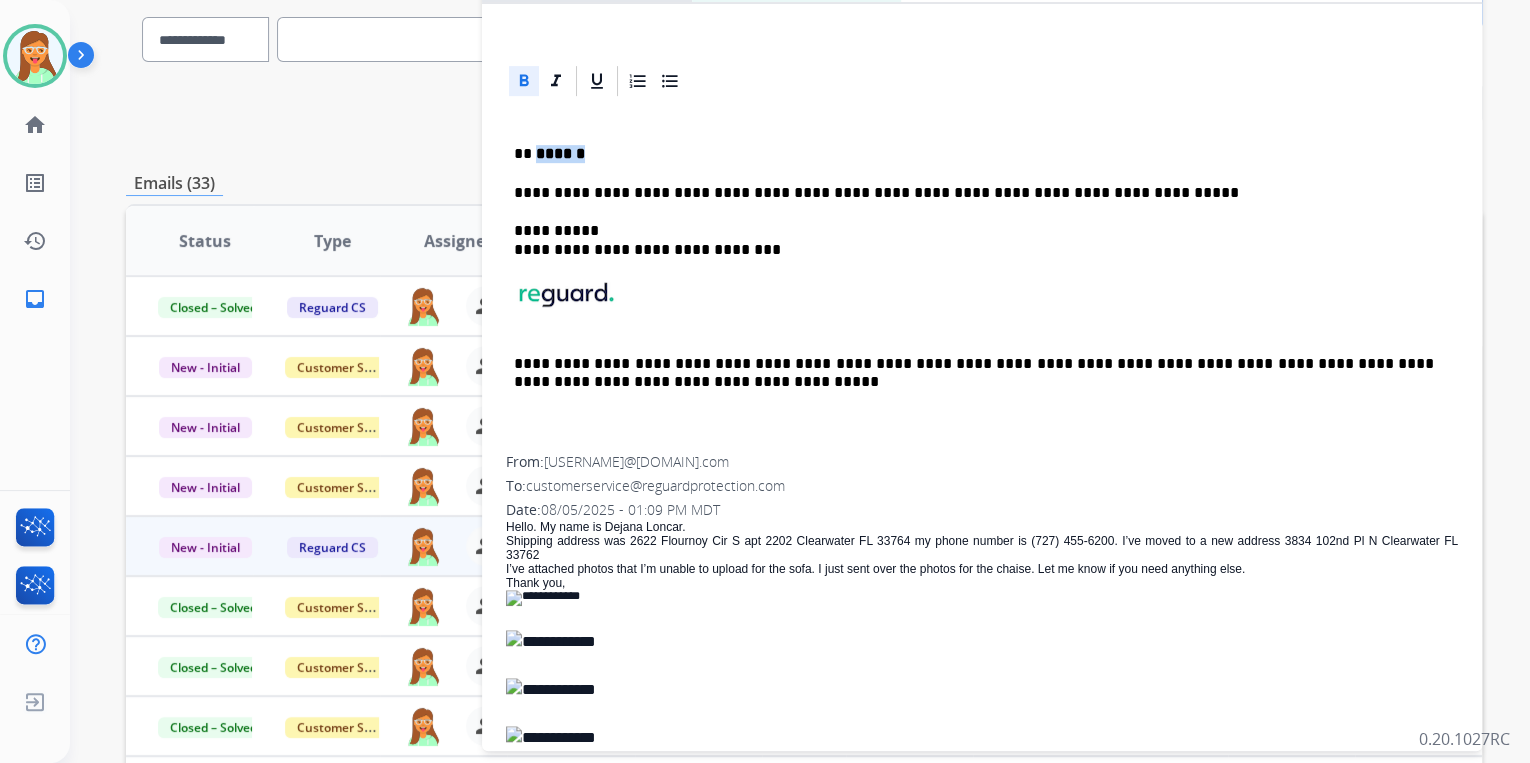 drag, startPoint x: 598, startPoint y: 148, endPoint x: 535, endPoint y: 156, distance: 63.505905 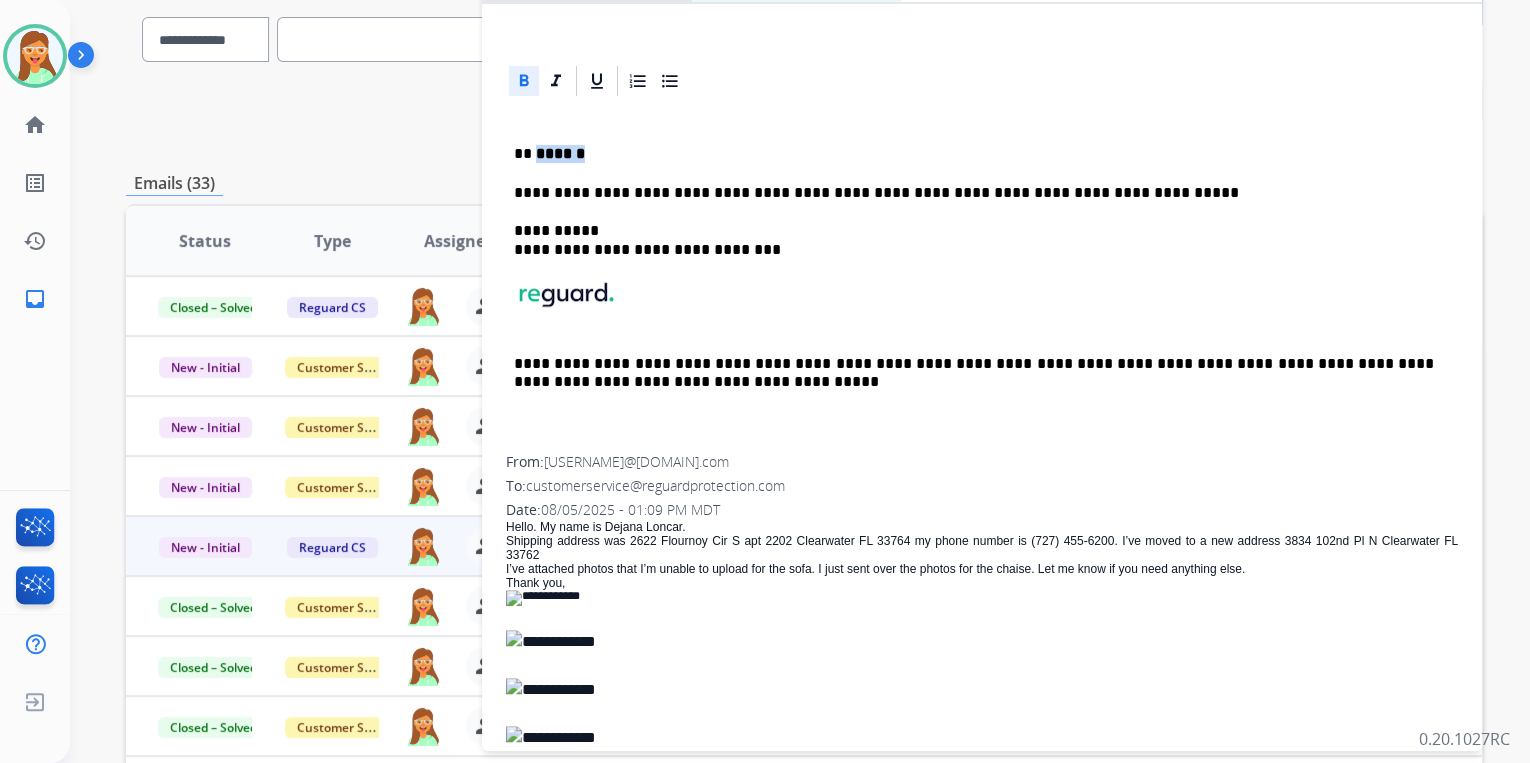 click on "******" at bounding box center (560, 153) 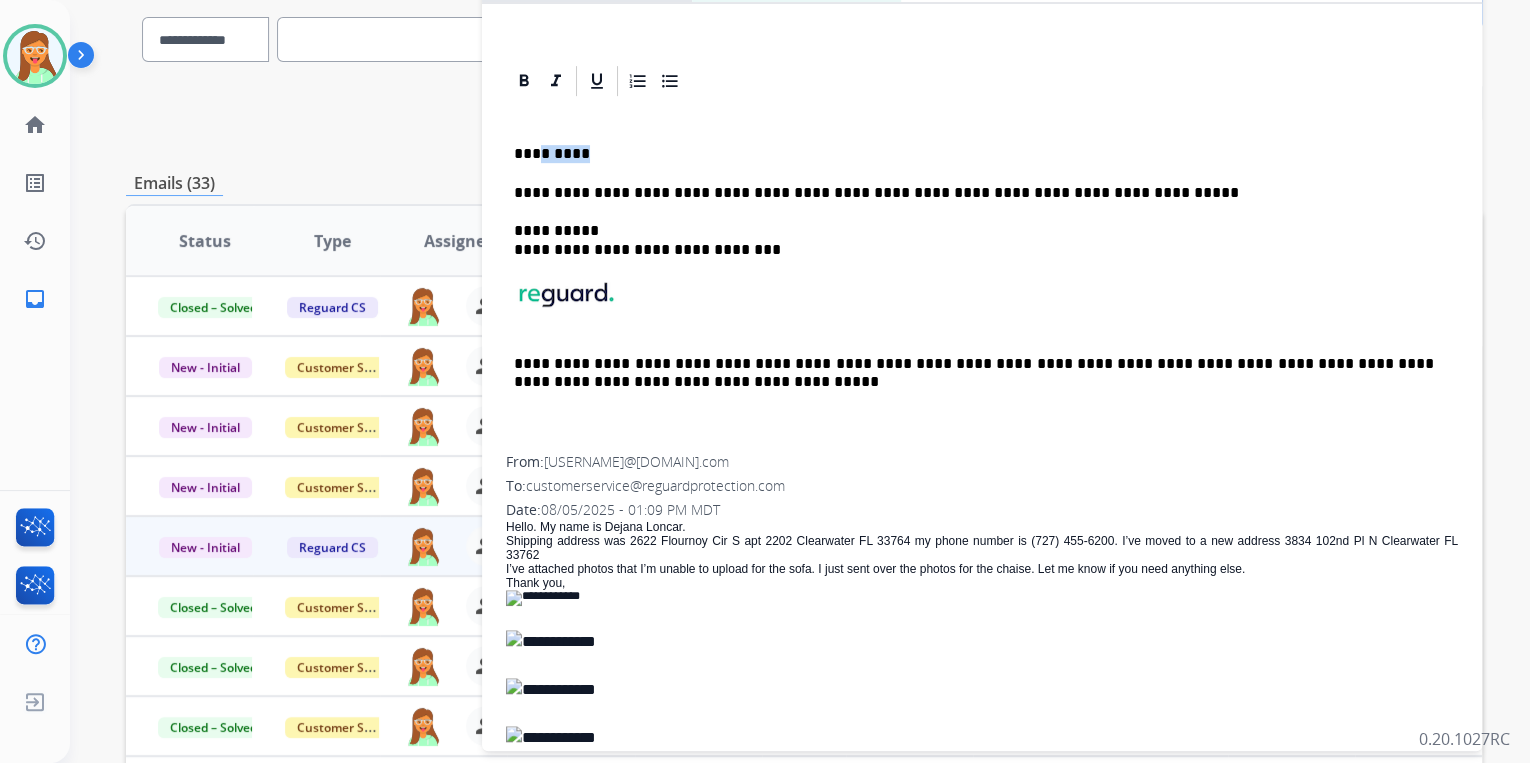 click on "*********" at bounding box center [974, 154] 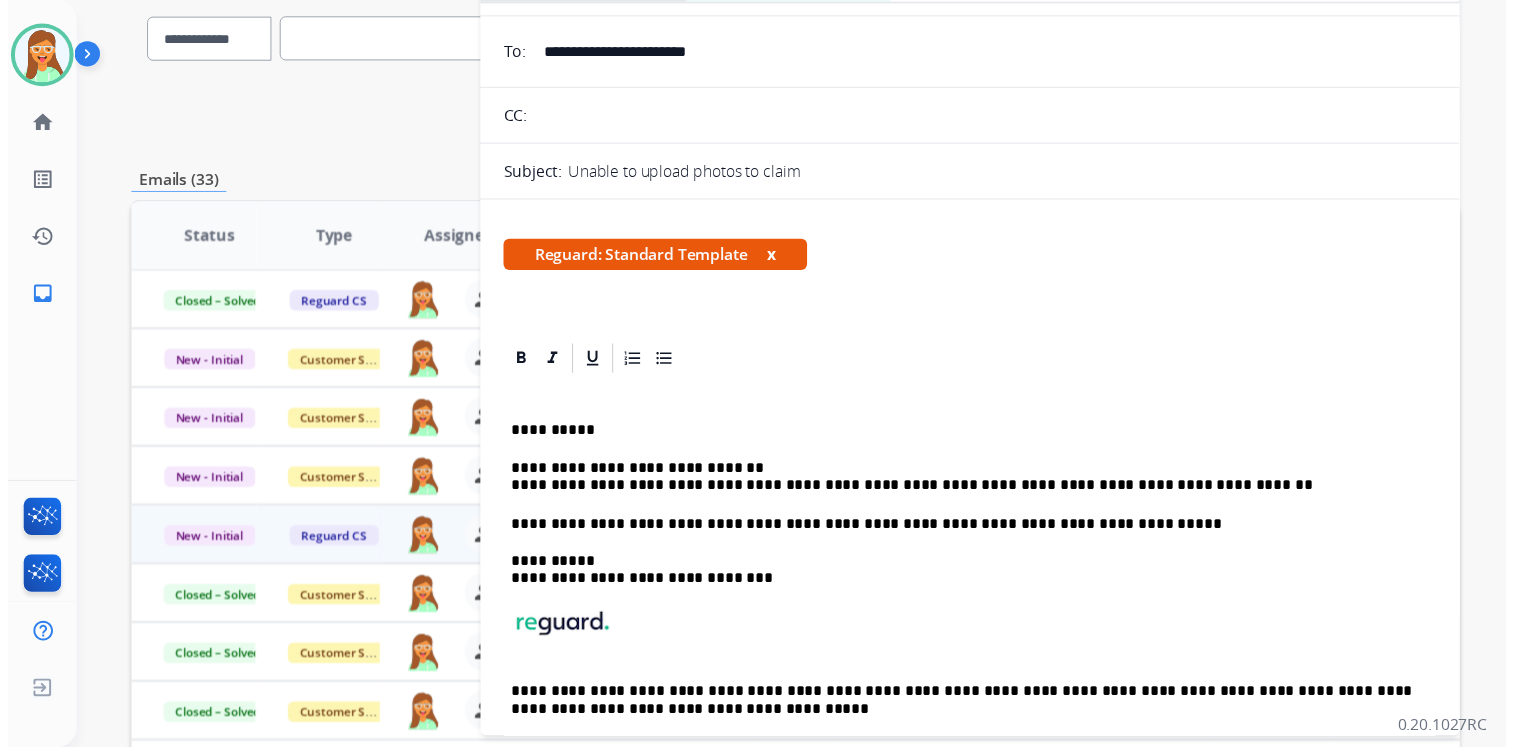 scroll, scrollTop: 0, scrollLeft: 0, axis: both 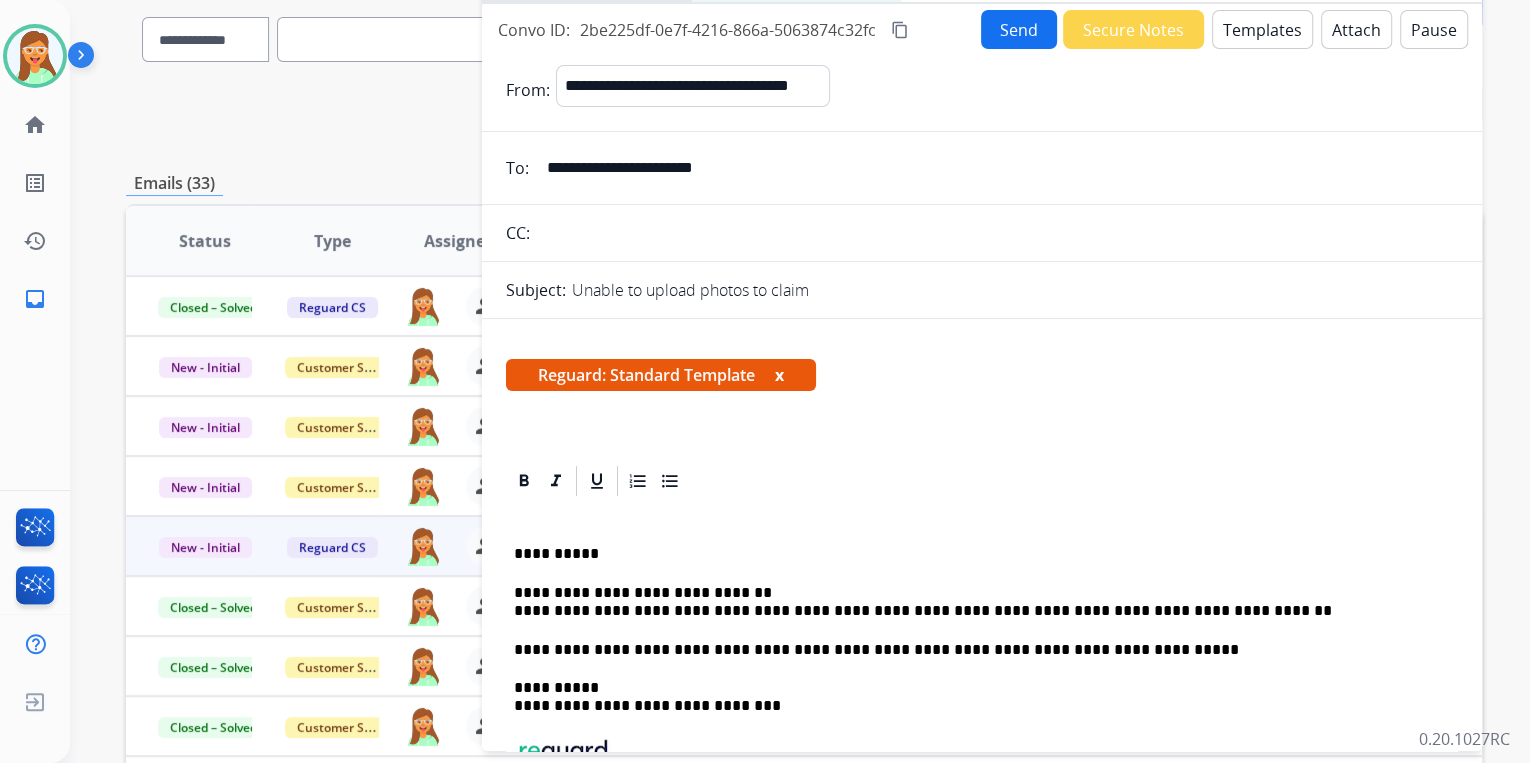 click on "Send" at bounding box center (1019, 29) 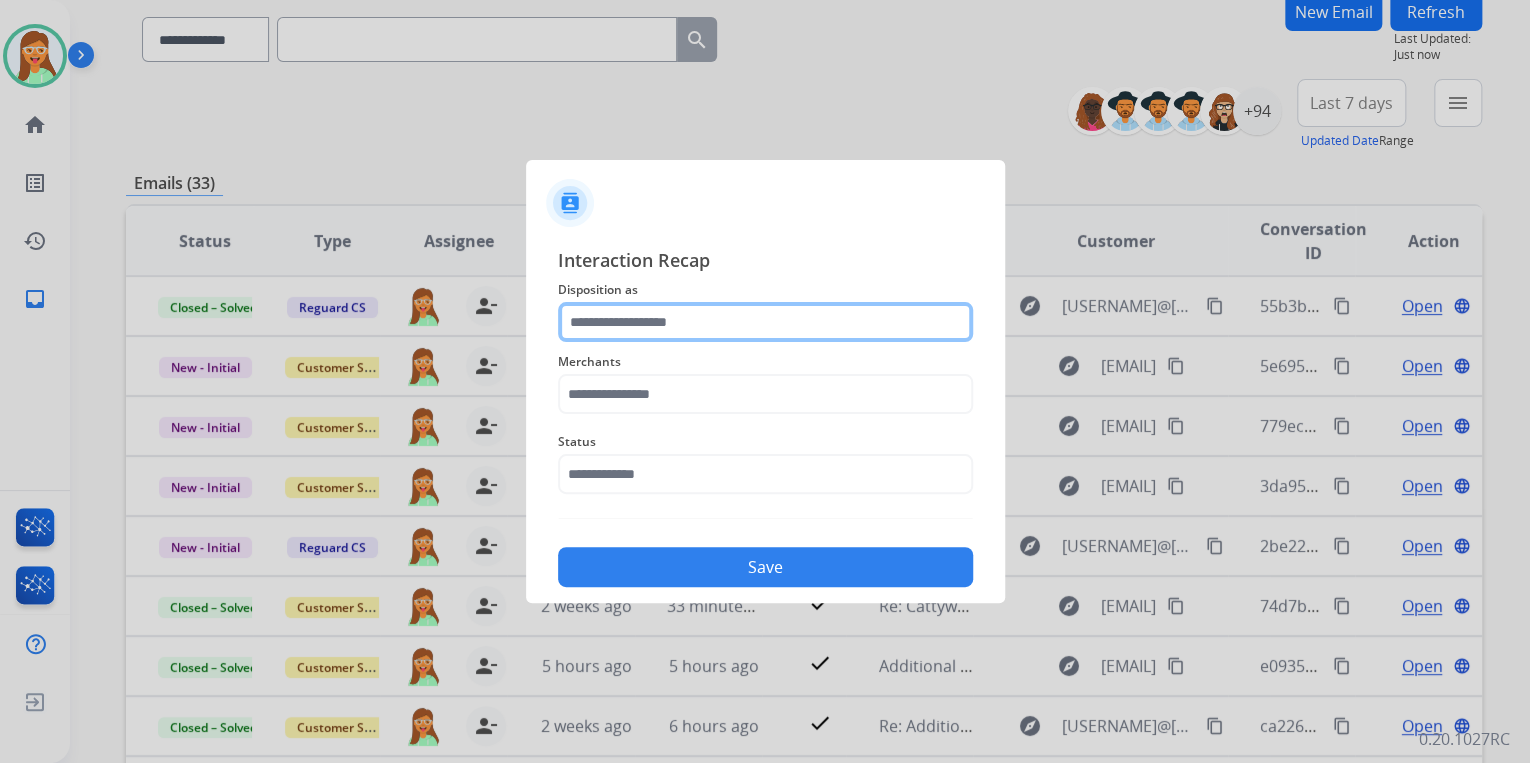 click 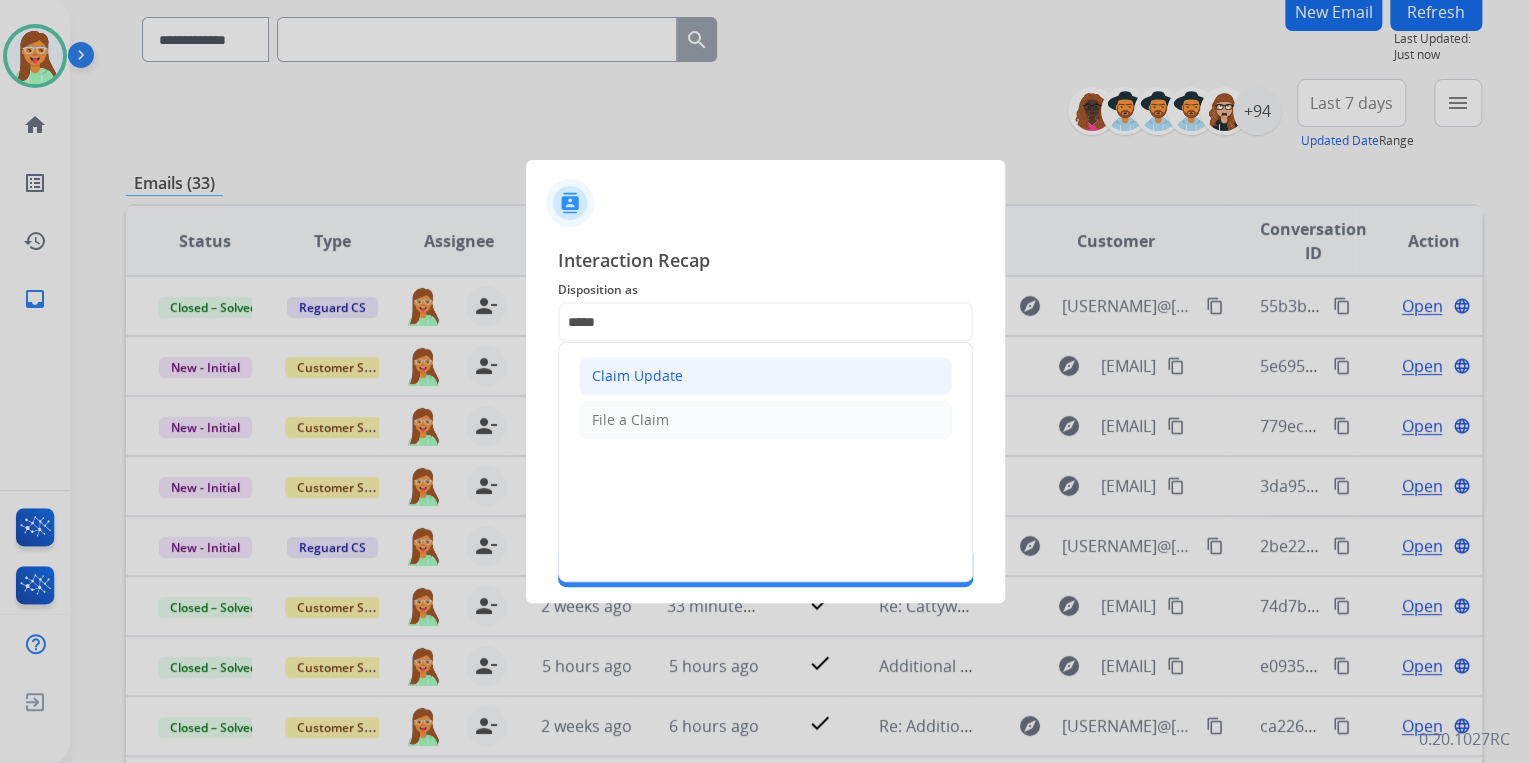 click on "Claim Update" 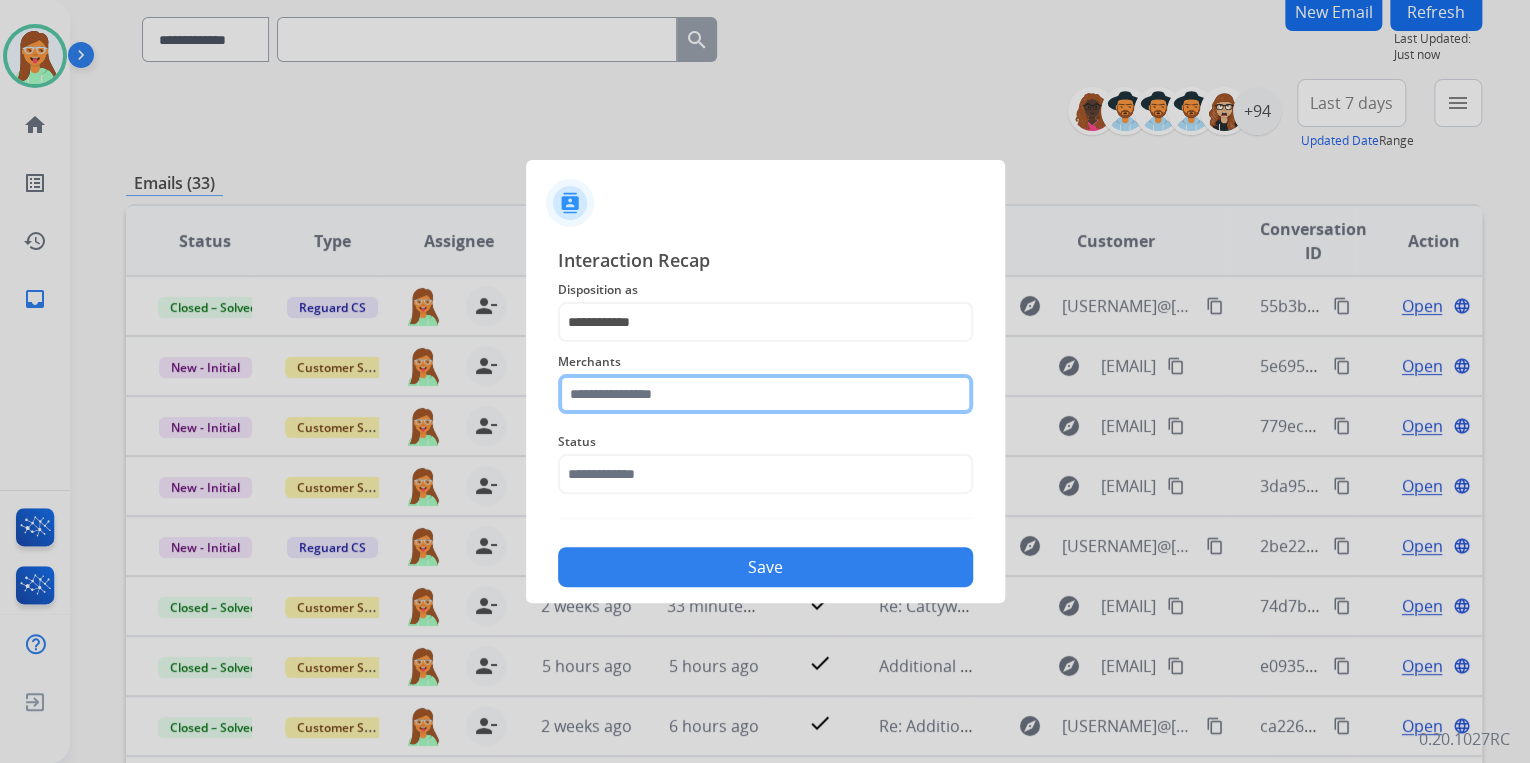 click 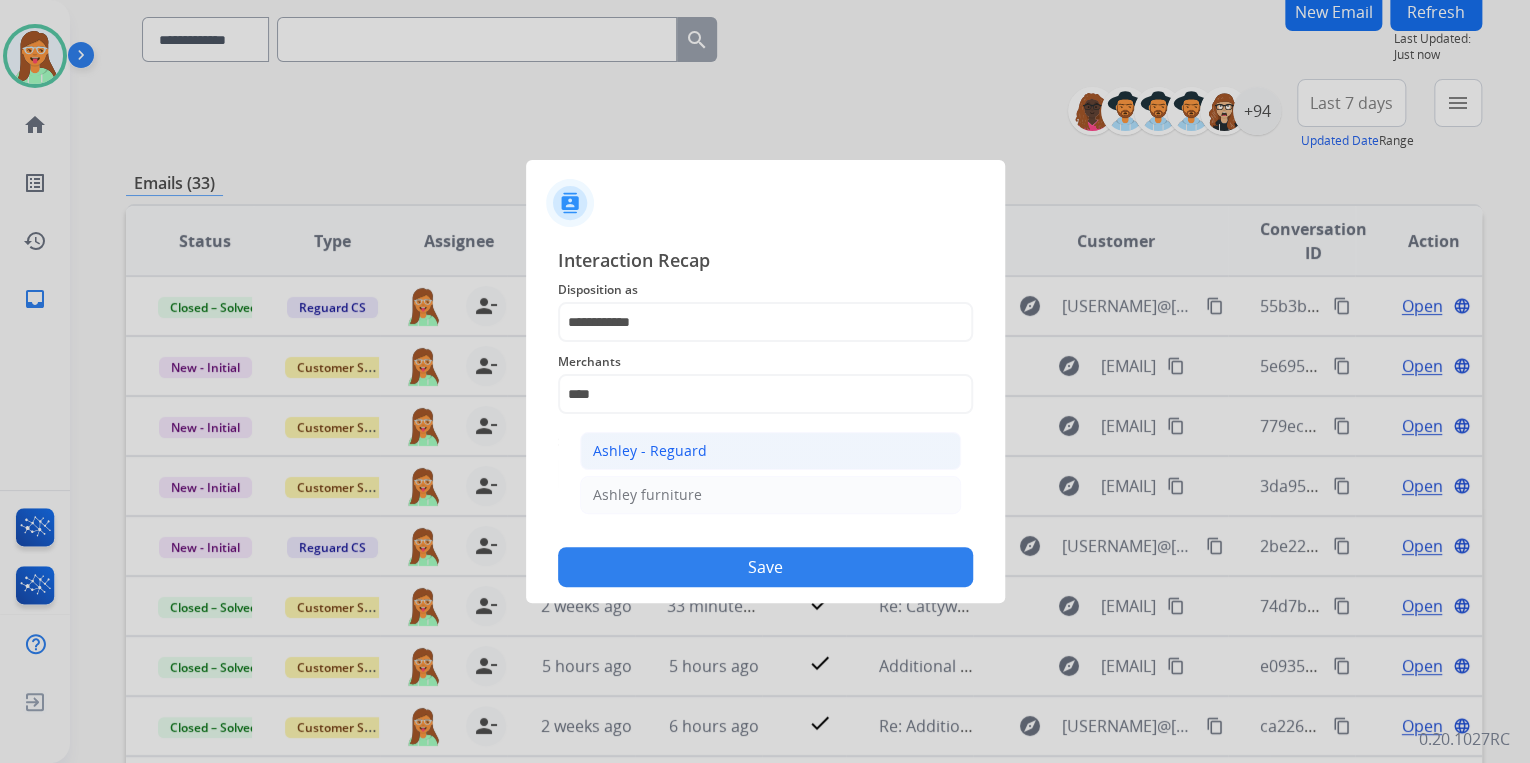 click on "Ashley - Reguard" 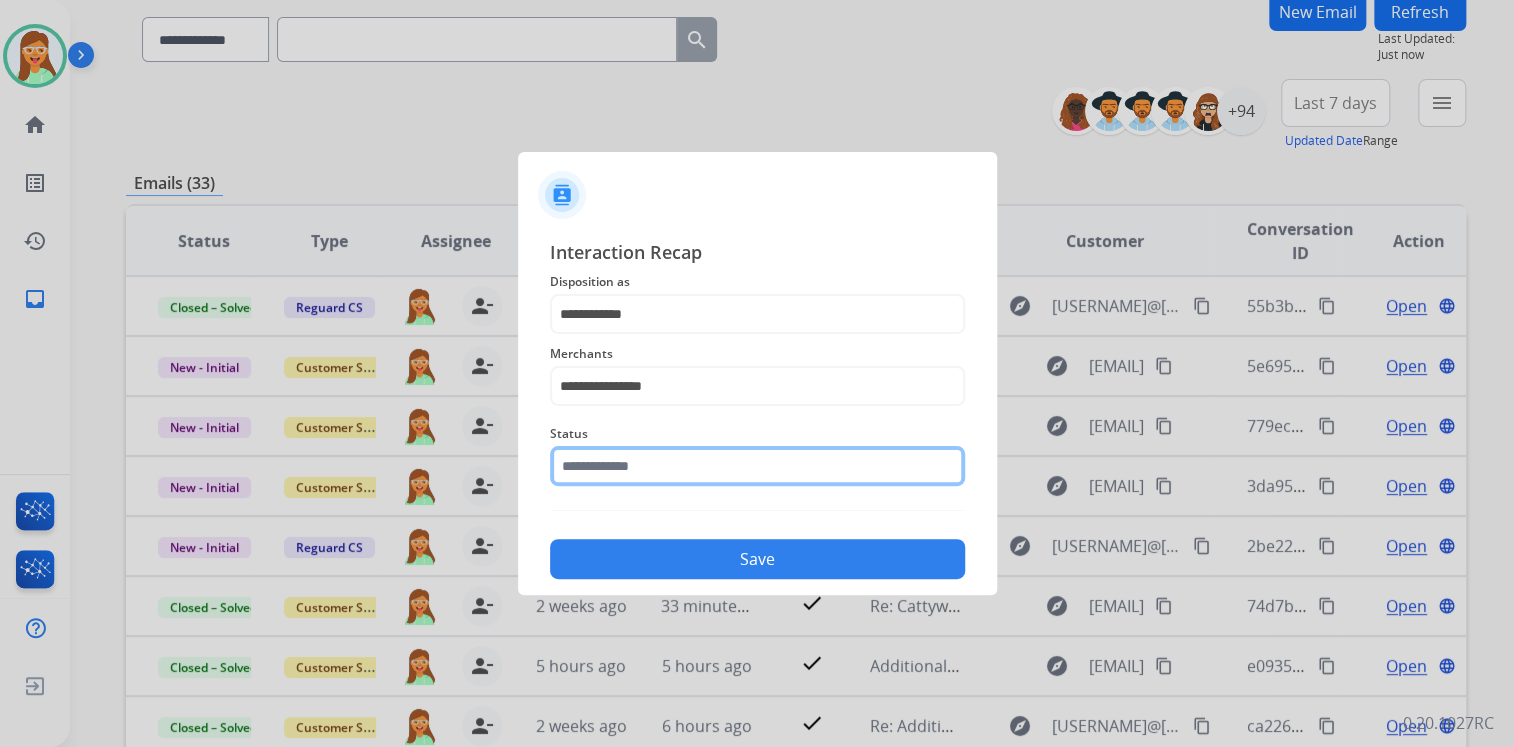 click 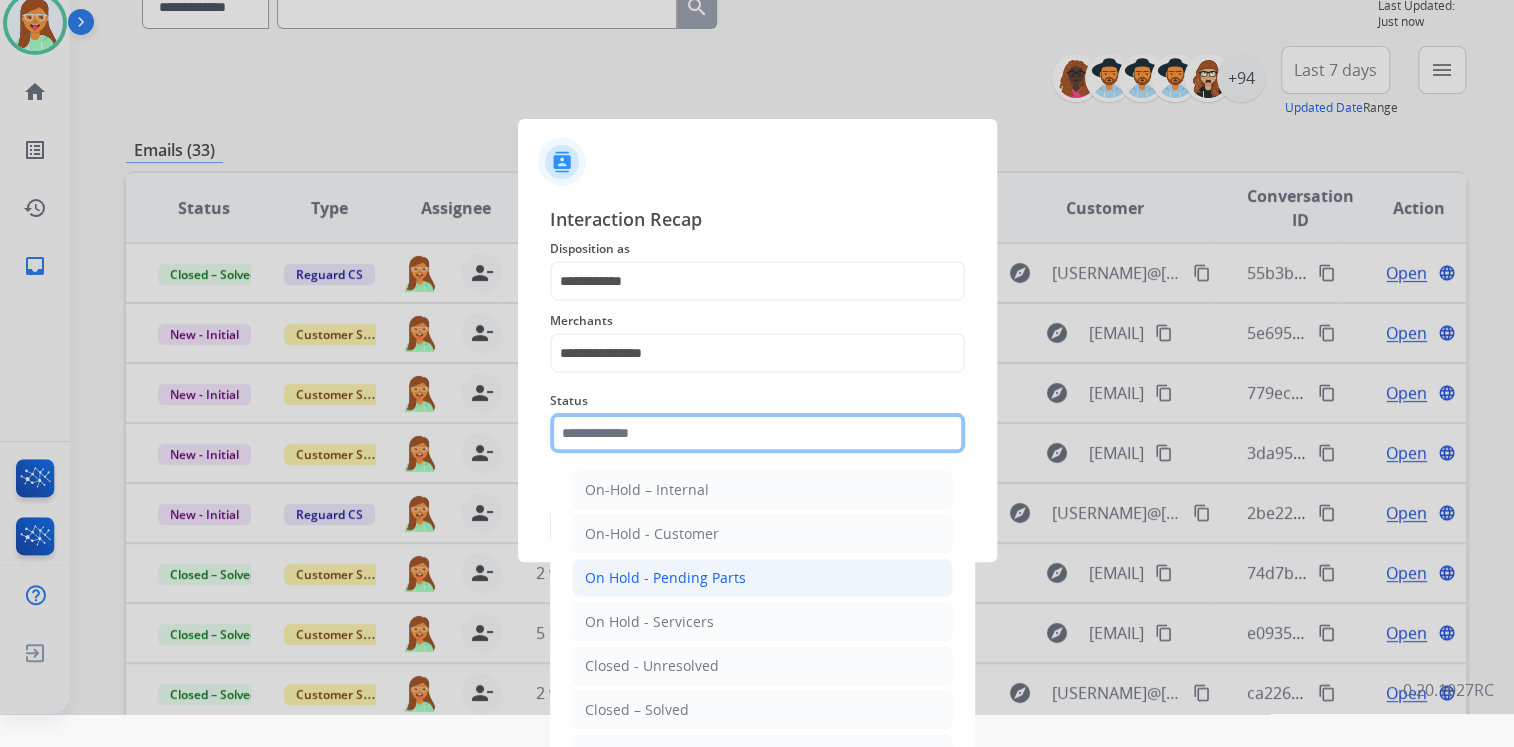 scroll, scrollTop: 47, scrollLeft: 0, axis: vertical 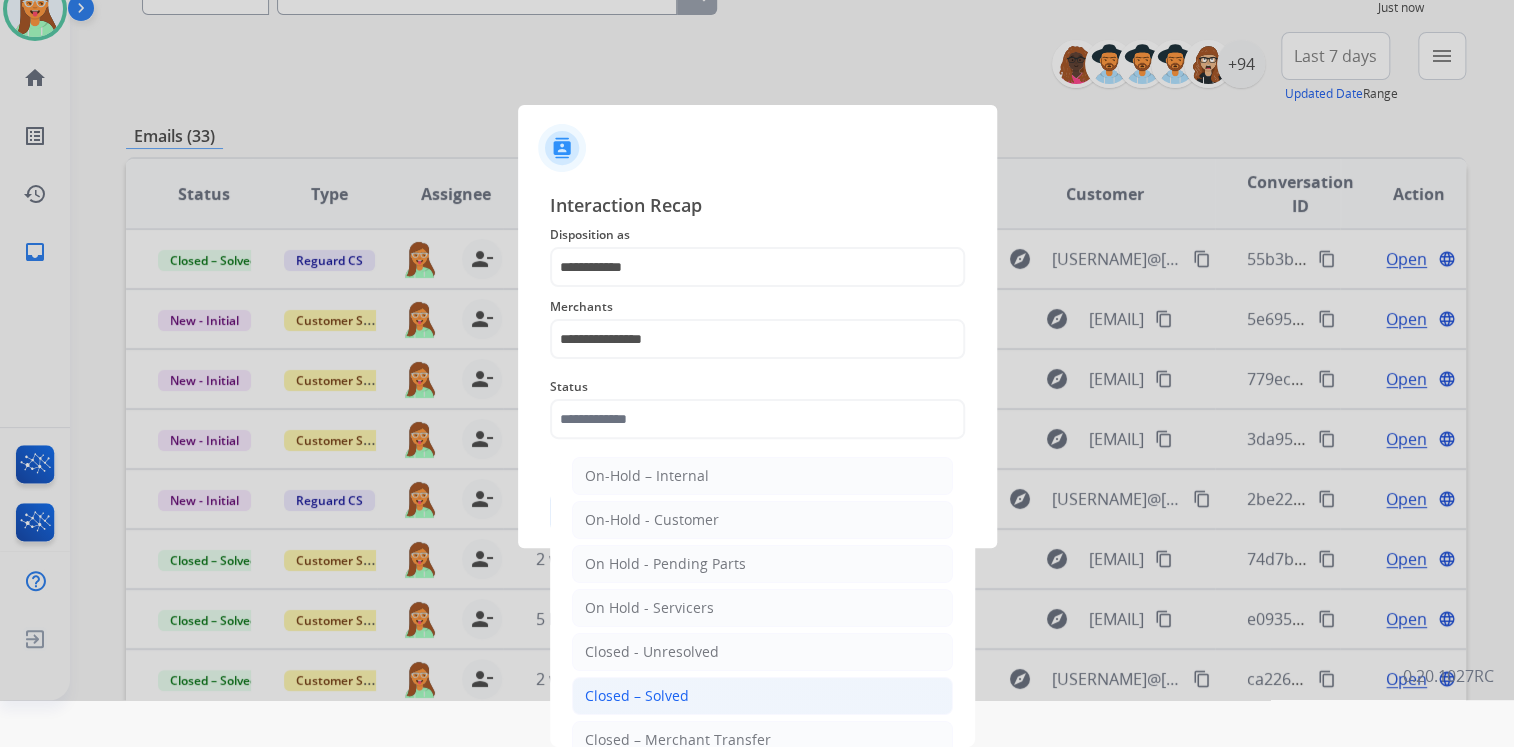 click on "Closed – Solved" 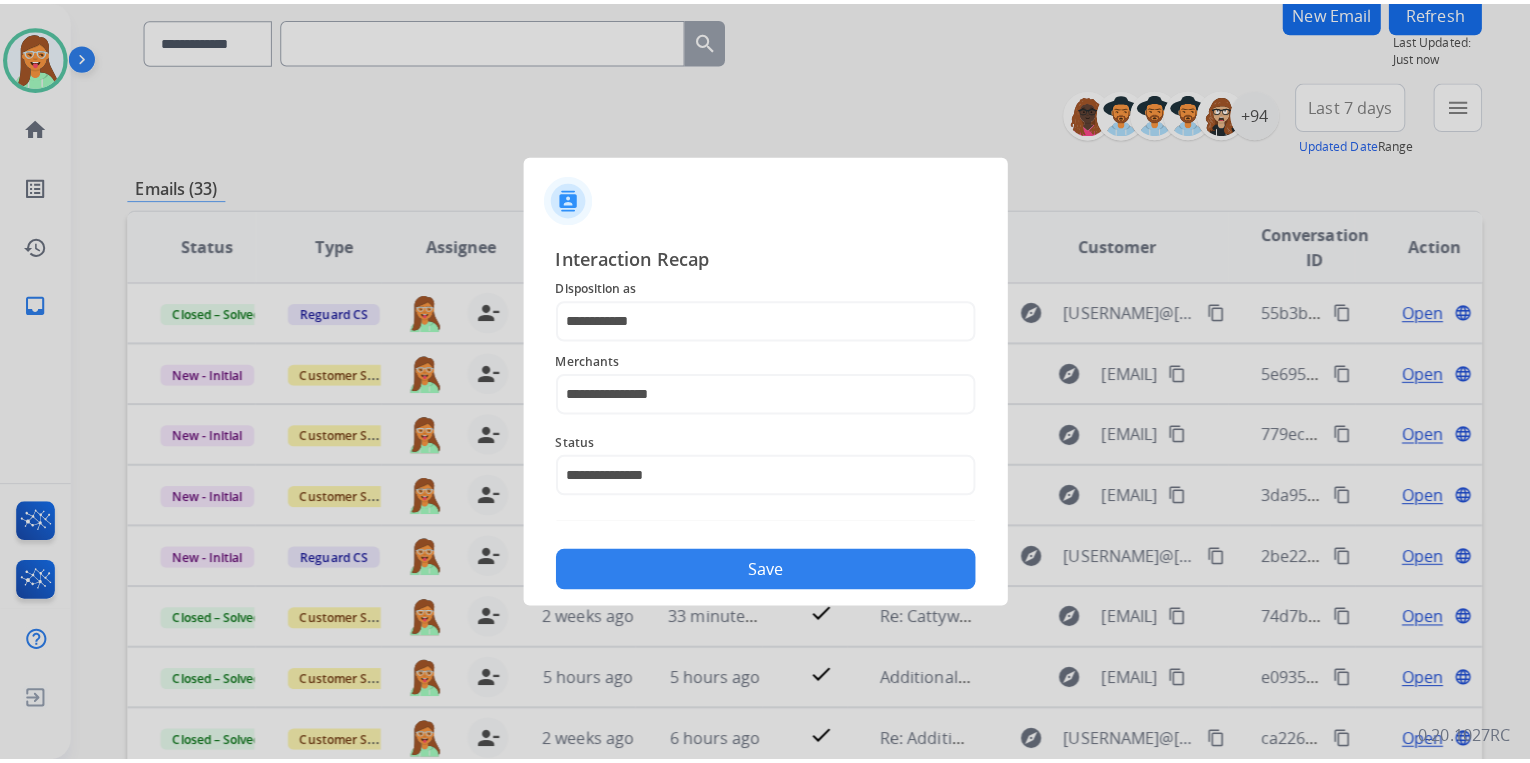 scroll, scrollTop: 0, scrollLeft: 0, axis: both 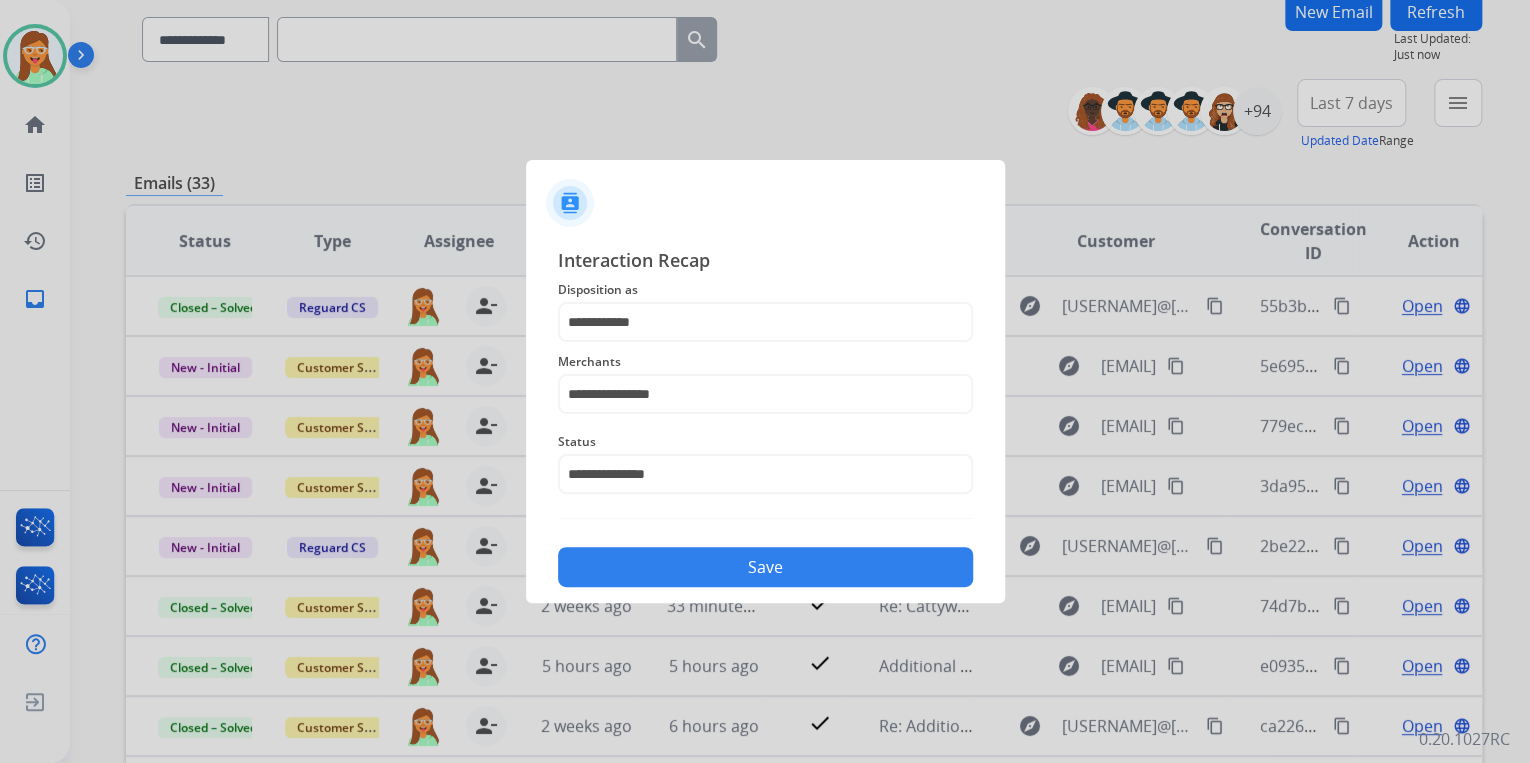 click on "Save" 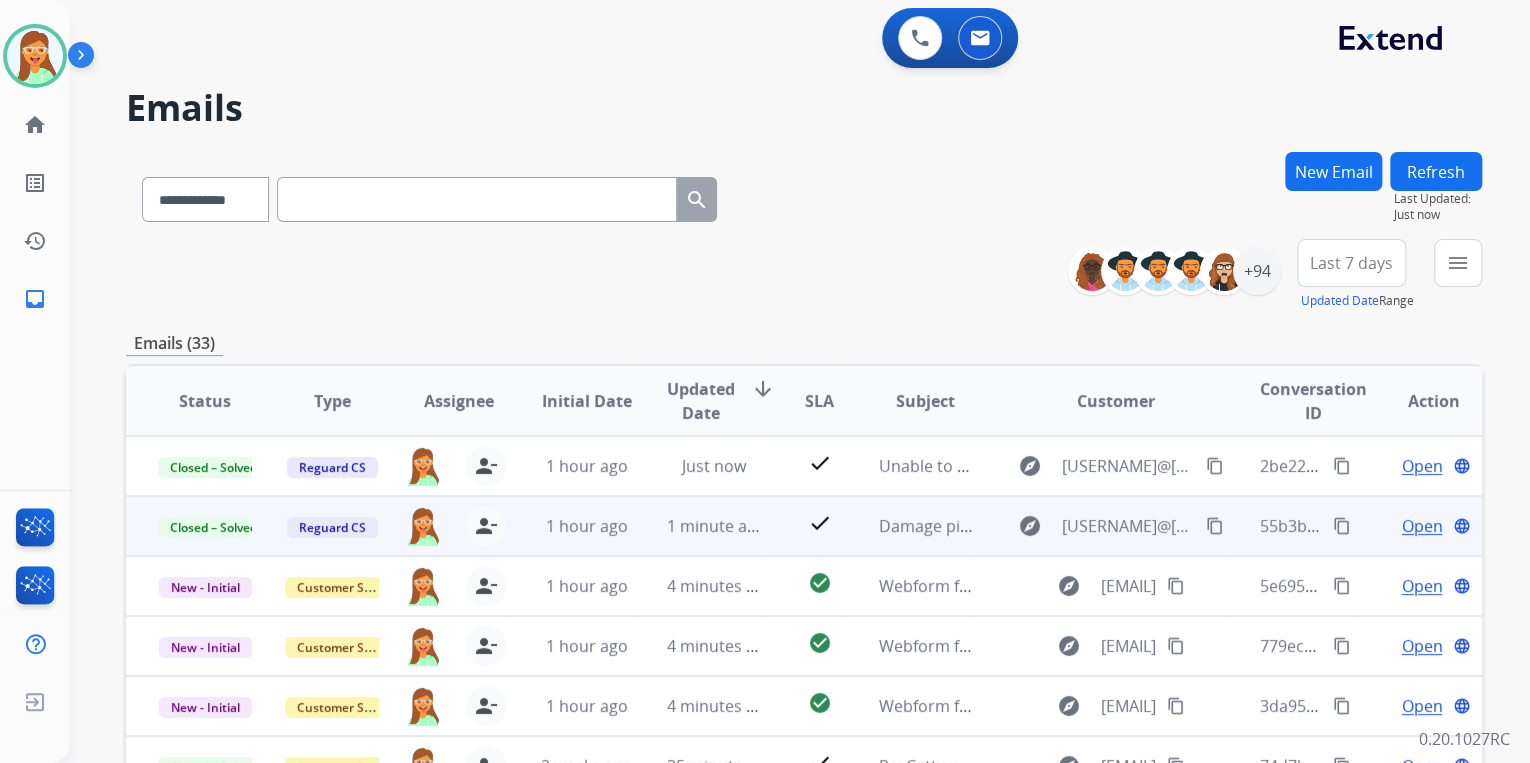 scroll, scrollTop: 374, scrollLeft: 0, axis: vertical 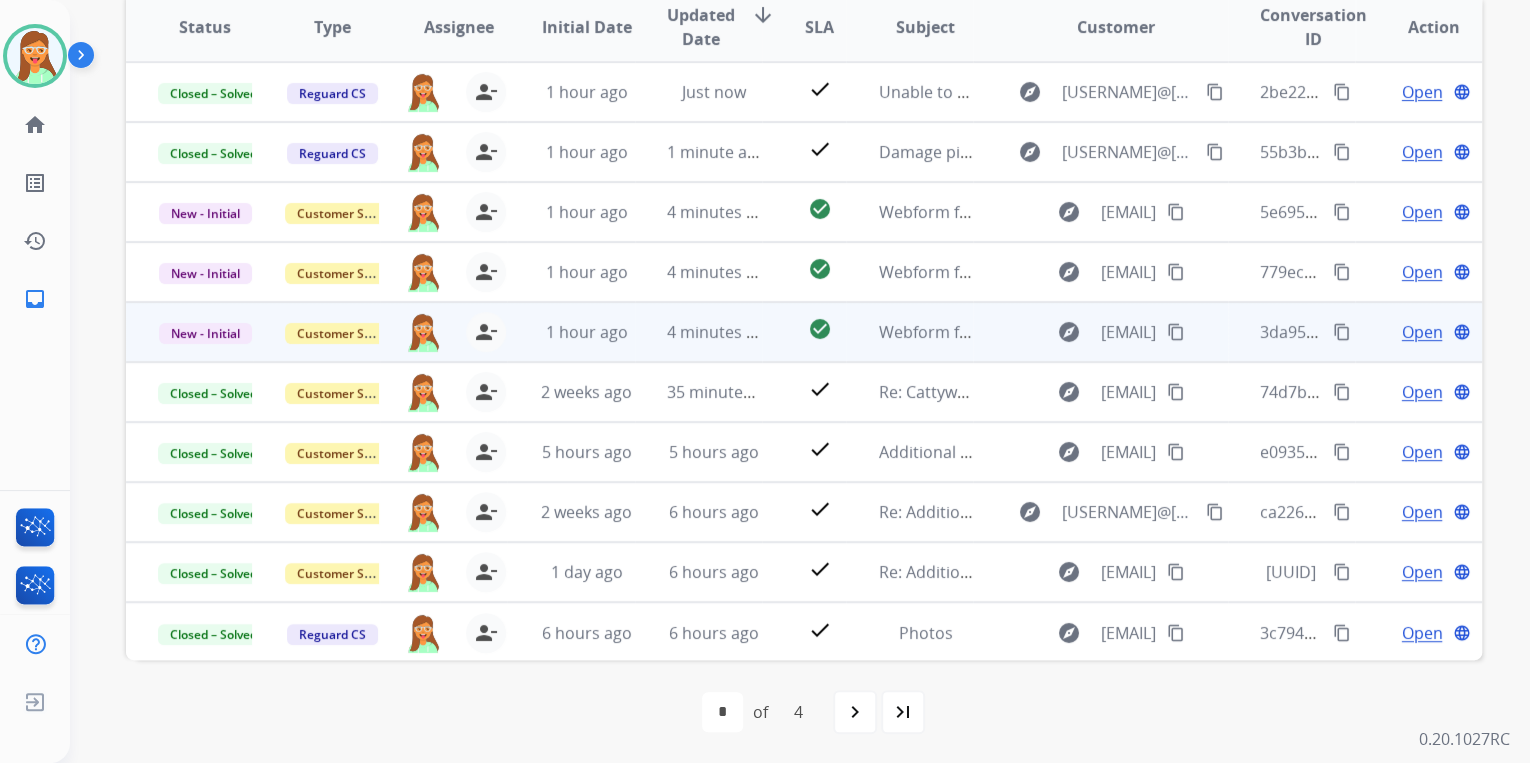 click on "Open" at bounding box center [1421, 332] 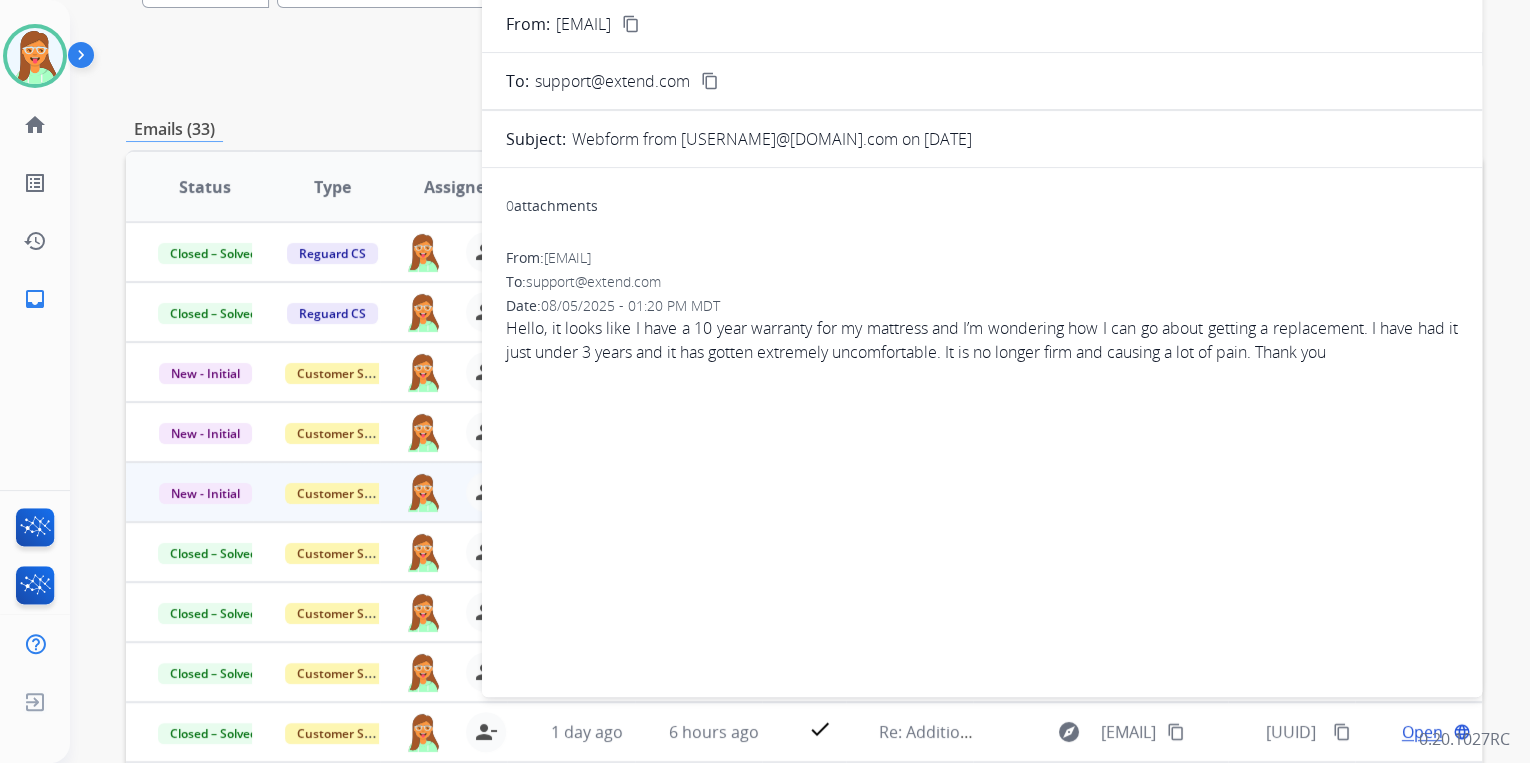 scroll, scrollTop: 134, scrollLeft: 0, axis: vertical 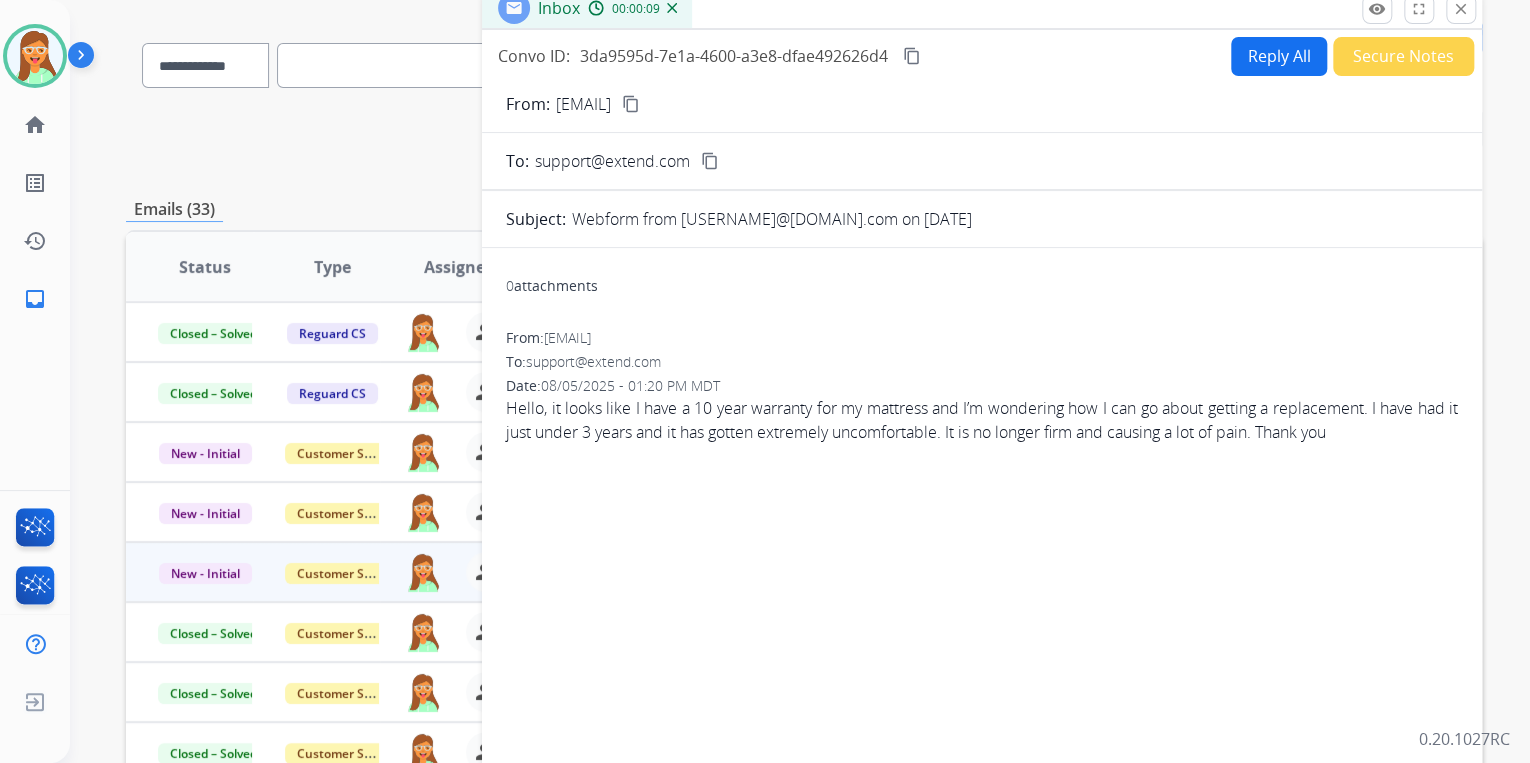 click on "content_copy" at bounding box center [631, 104] 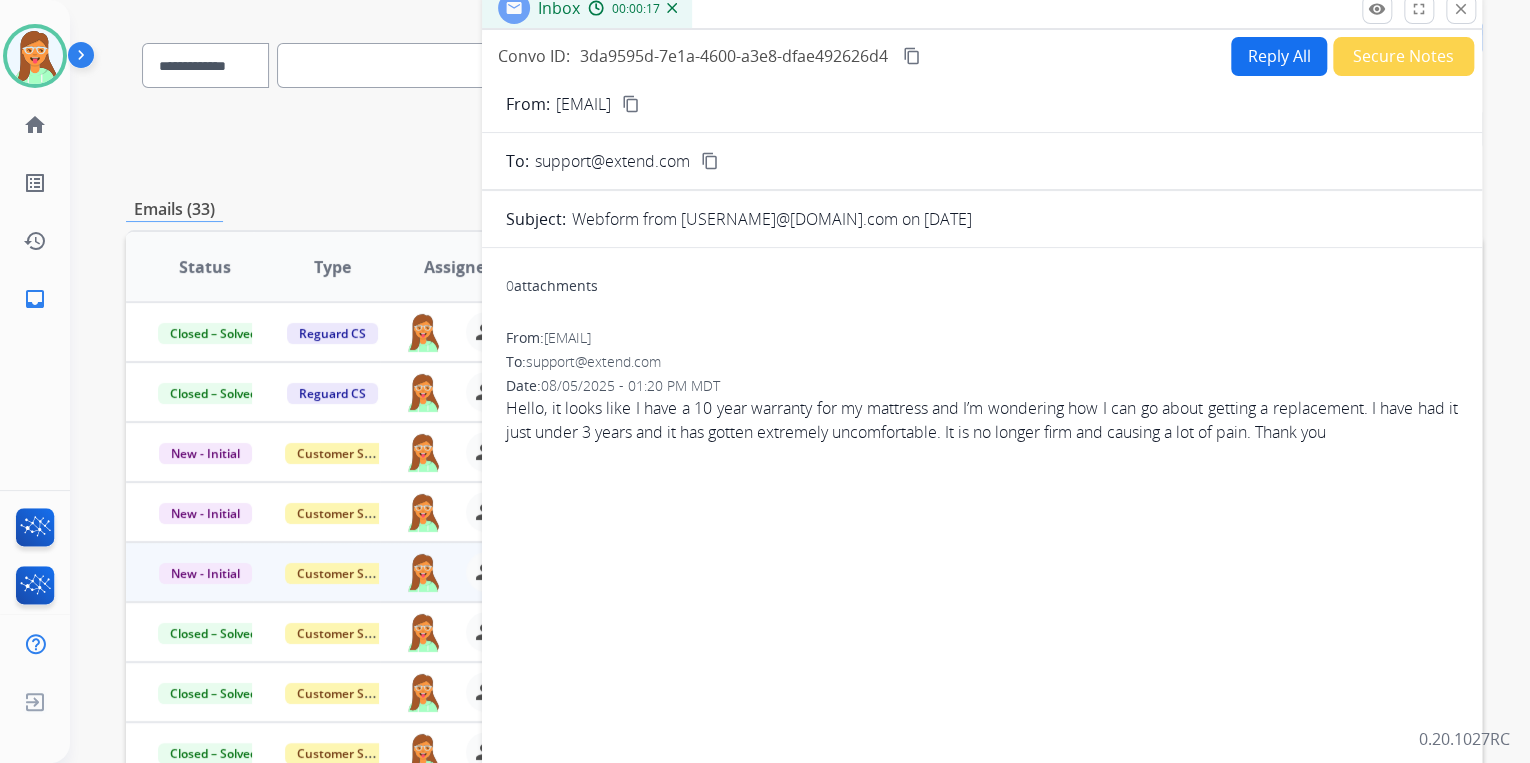 click on "Reply All" at bounding box center [1279, 56] 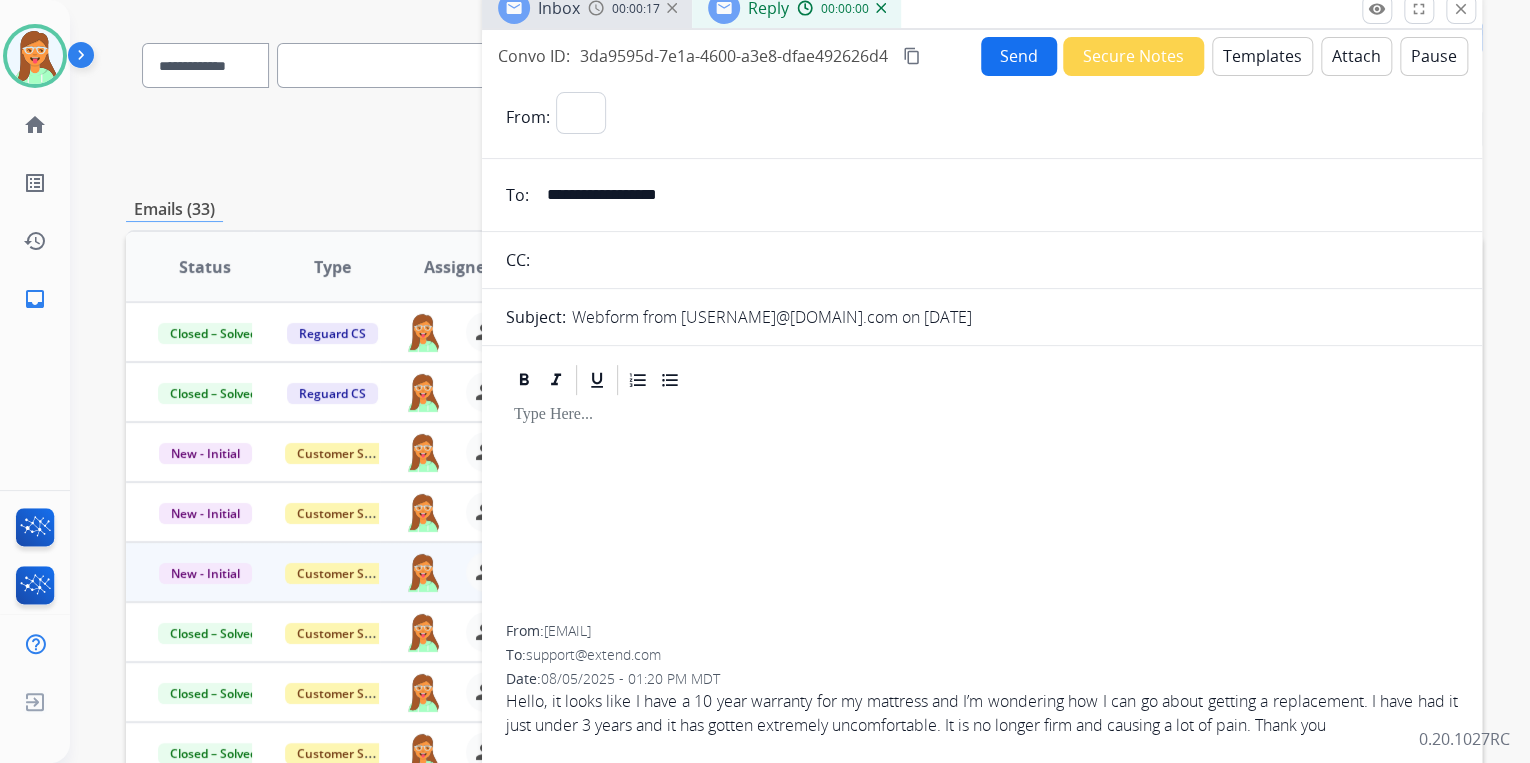 click on "Templates" at bounding box center (1262, 56) 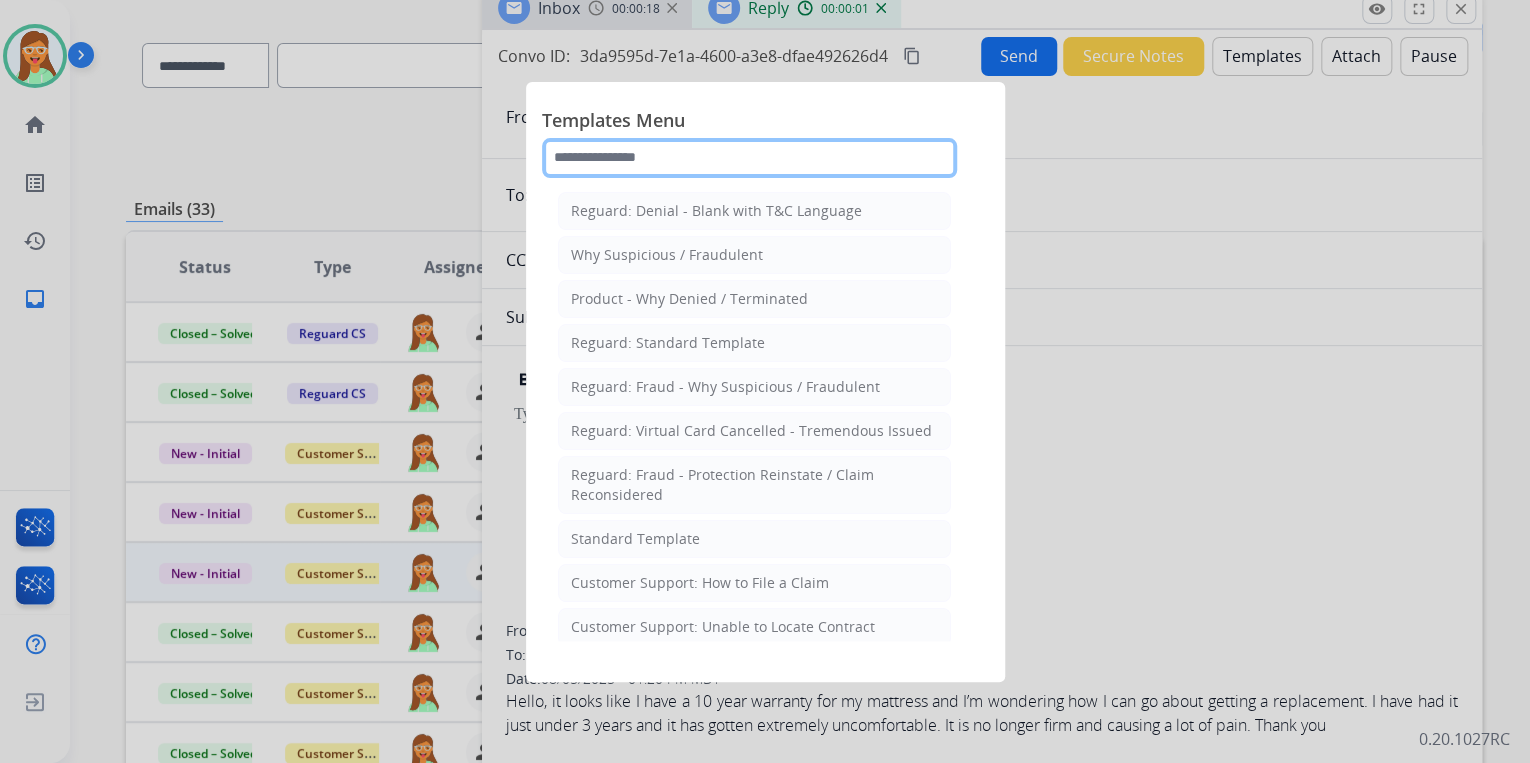 click 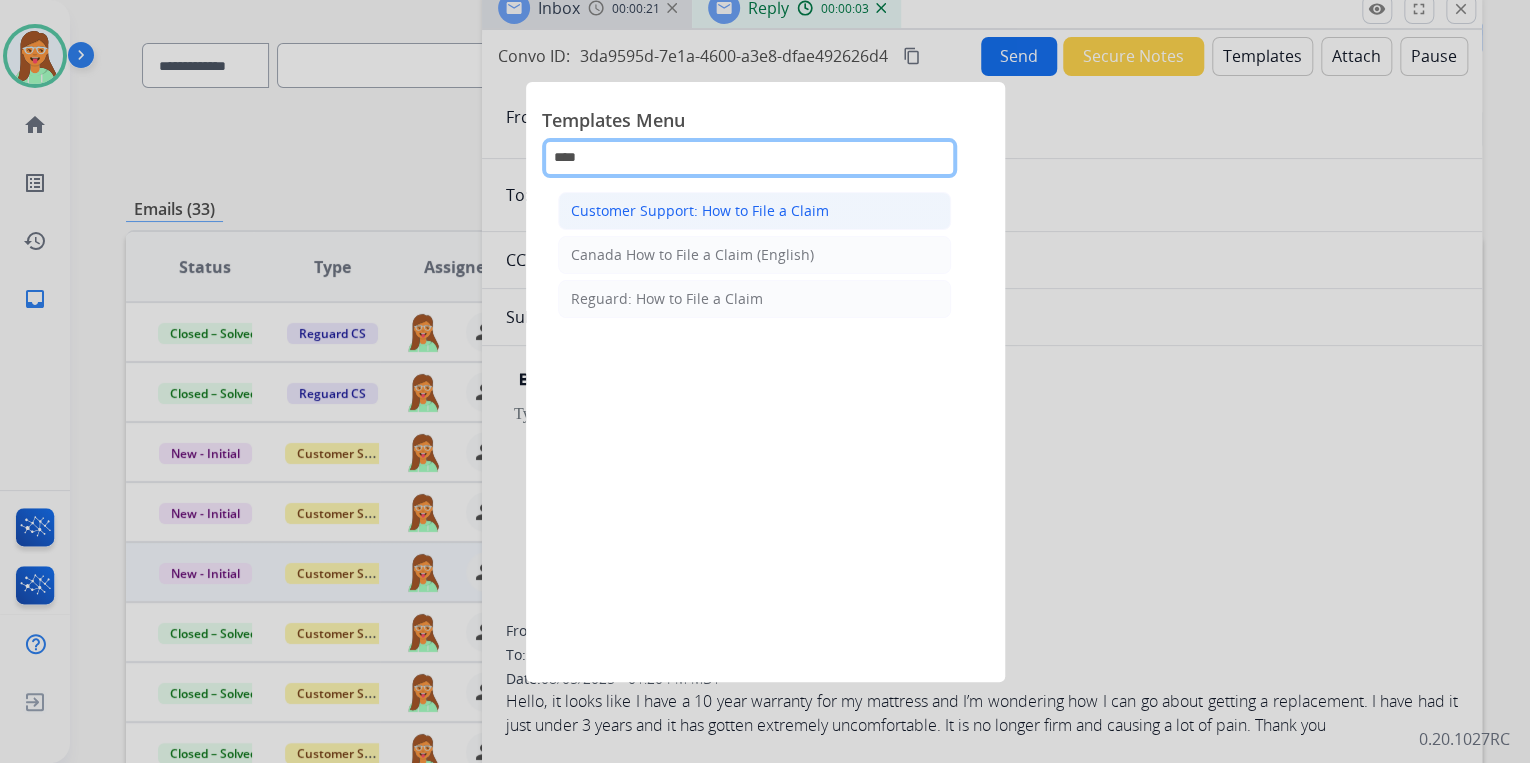 type on "****" 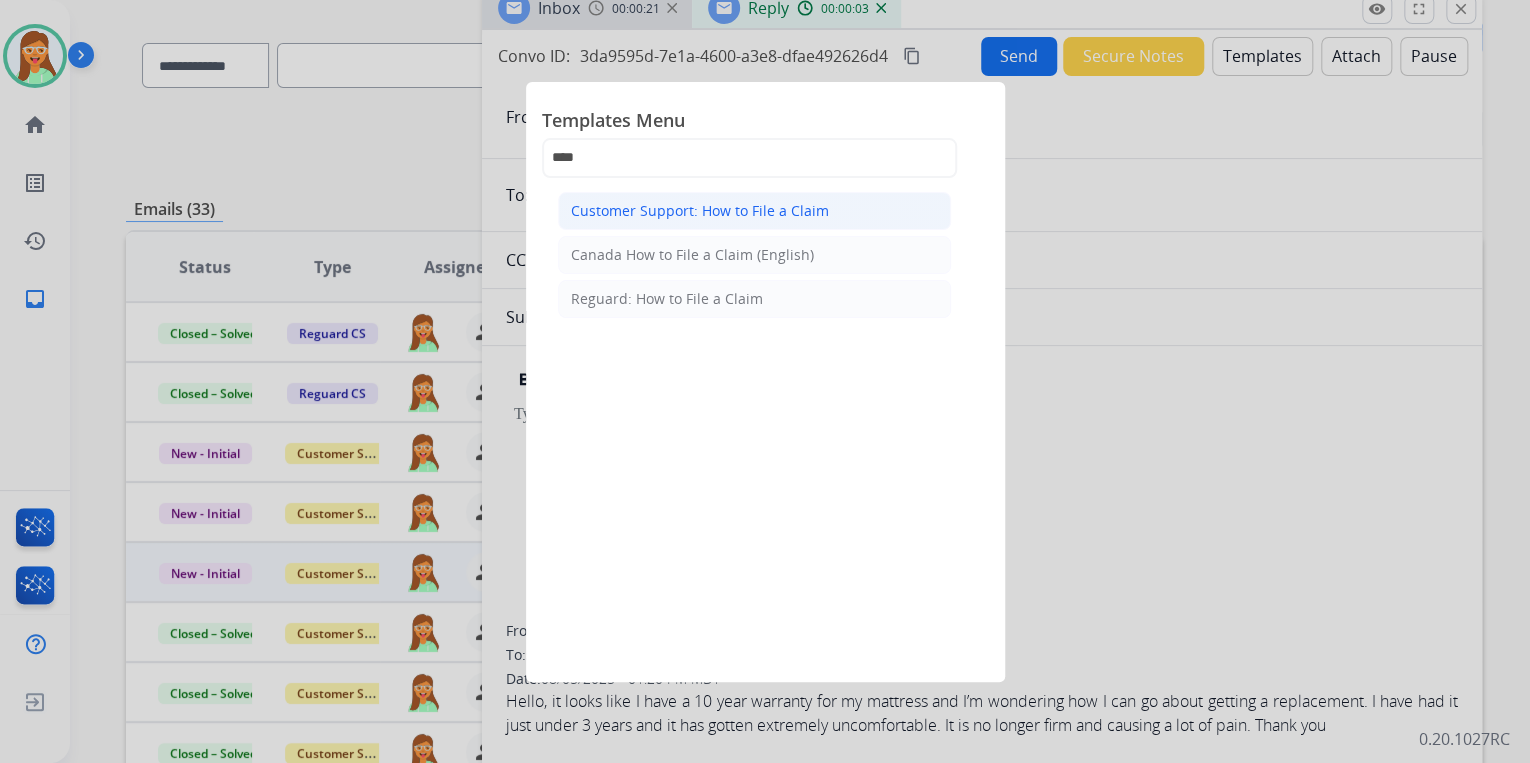 click on "Customer Support: How to File a Claim" 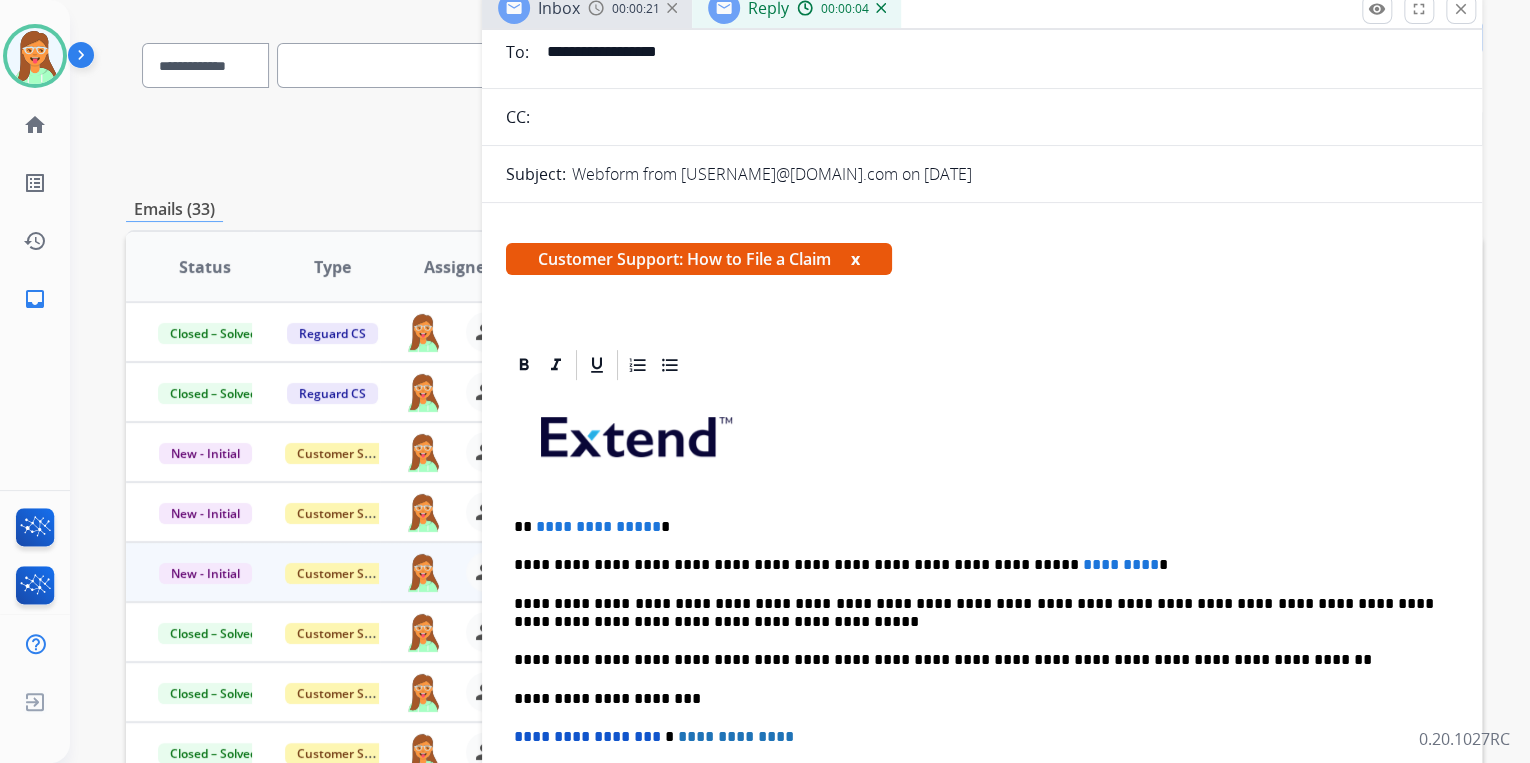 scroll, scrollTop: 320, scrollLeft: 0, axis: vertical 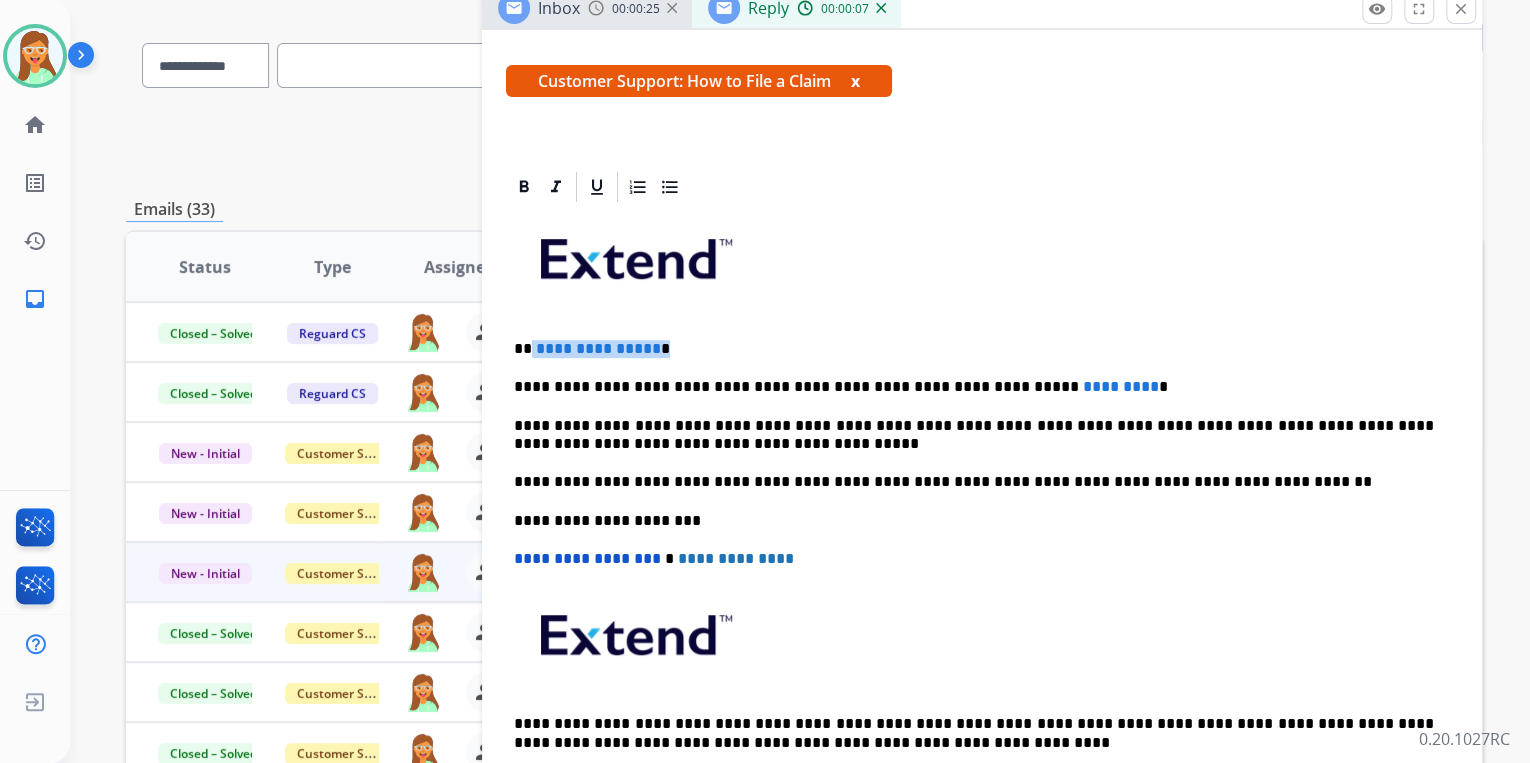 drag, startPoint x: 700, startPoint y: 342, endPoint x: 528, endPoint y: 326, distance: 172.74258 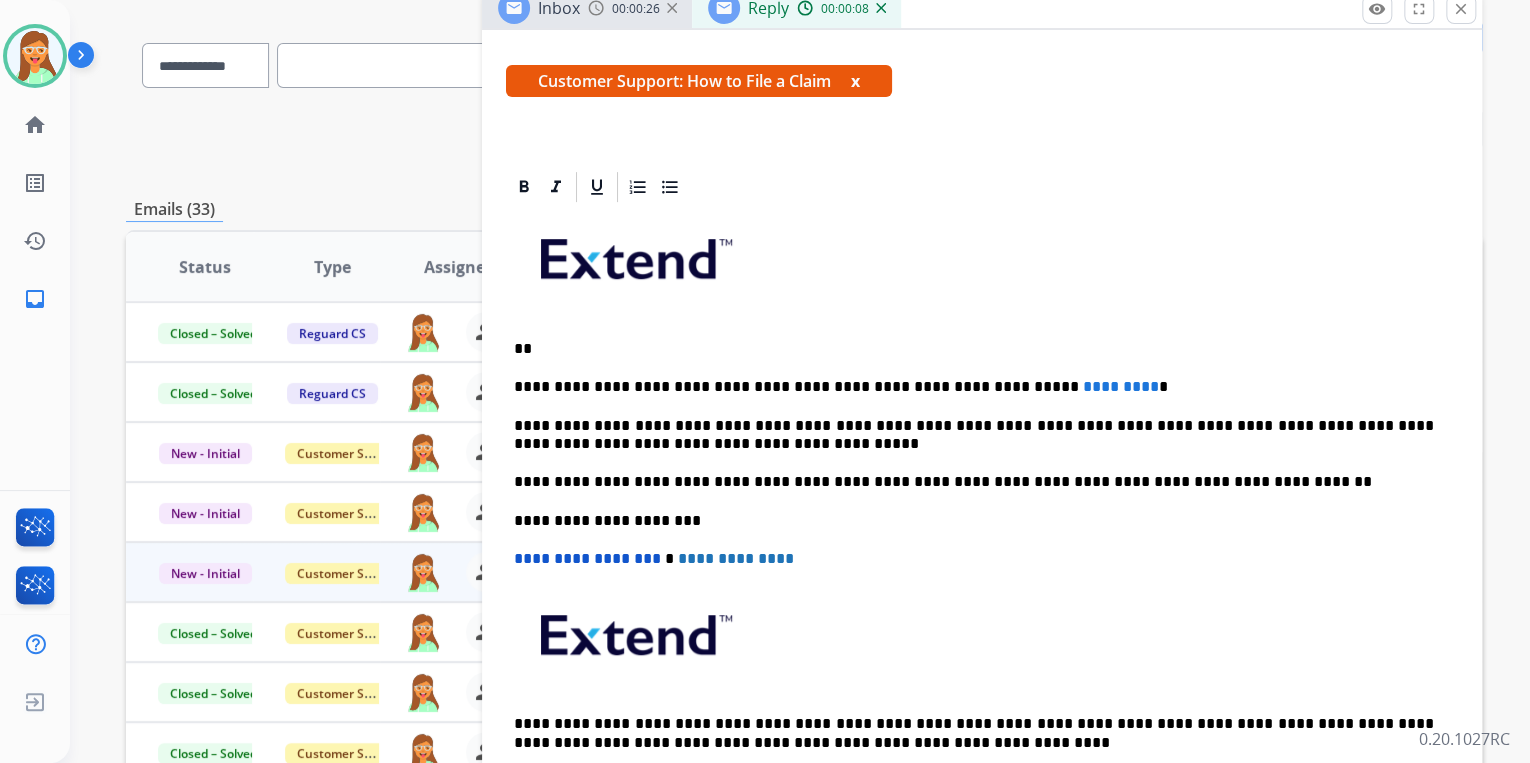 type 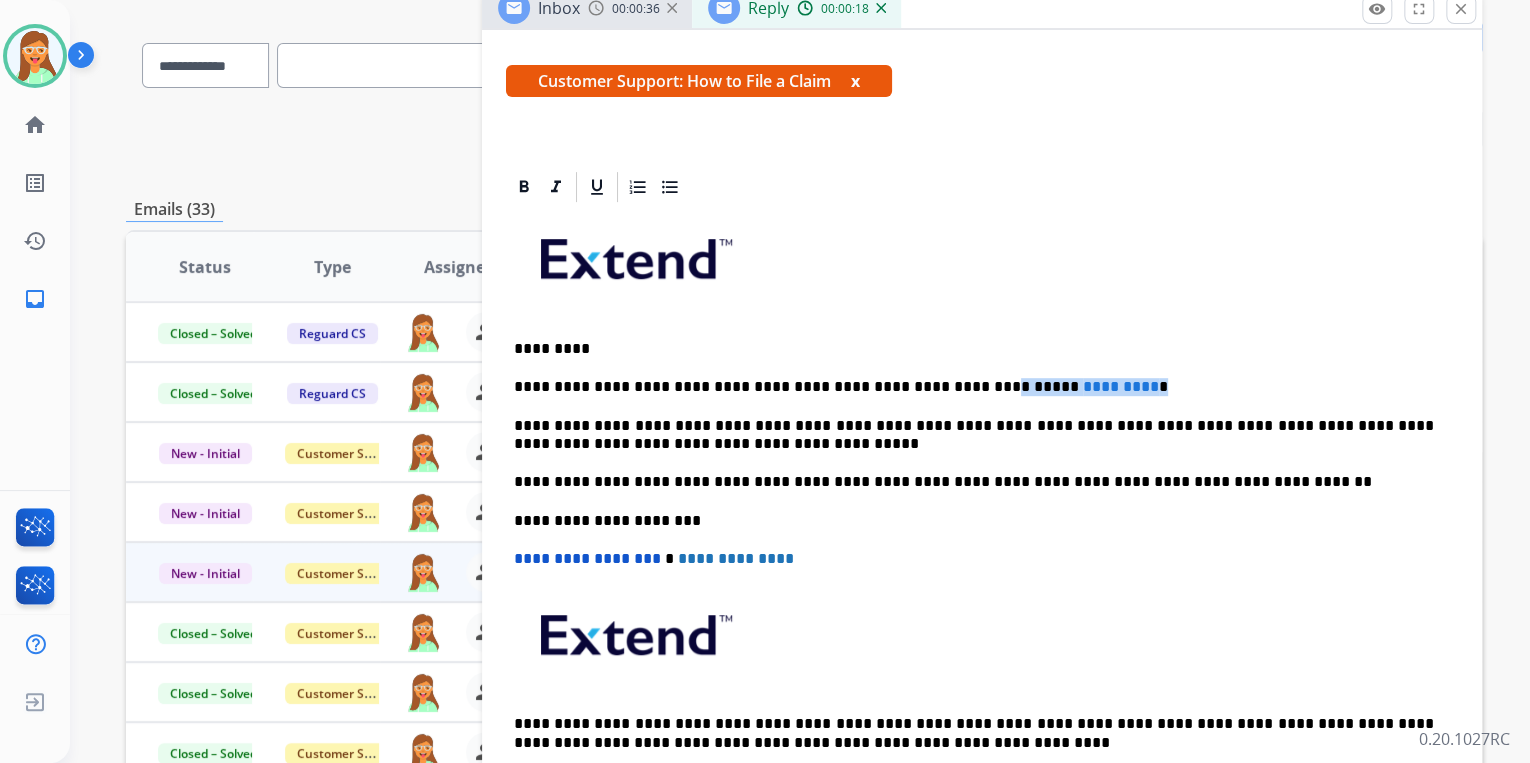 drag, startPoint x: 985, startPoint y: 378, endPoint x: 919, endPoint y: 370, distance: 66.48308 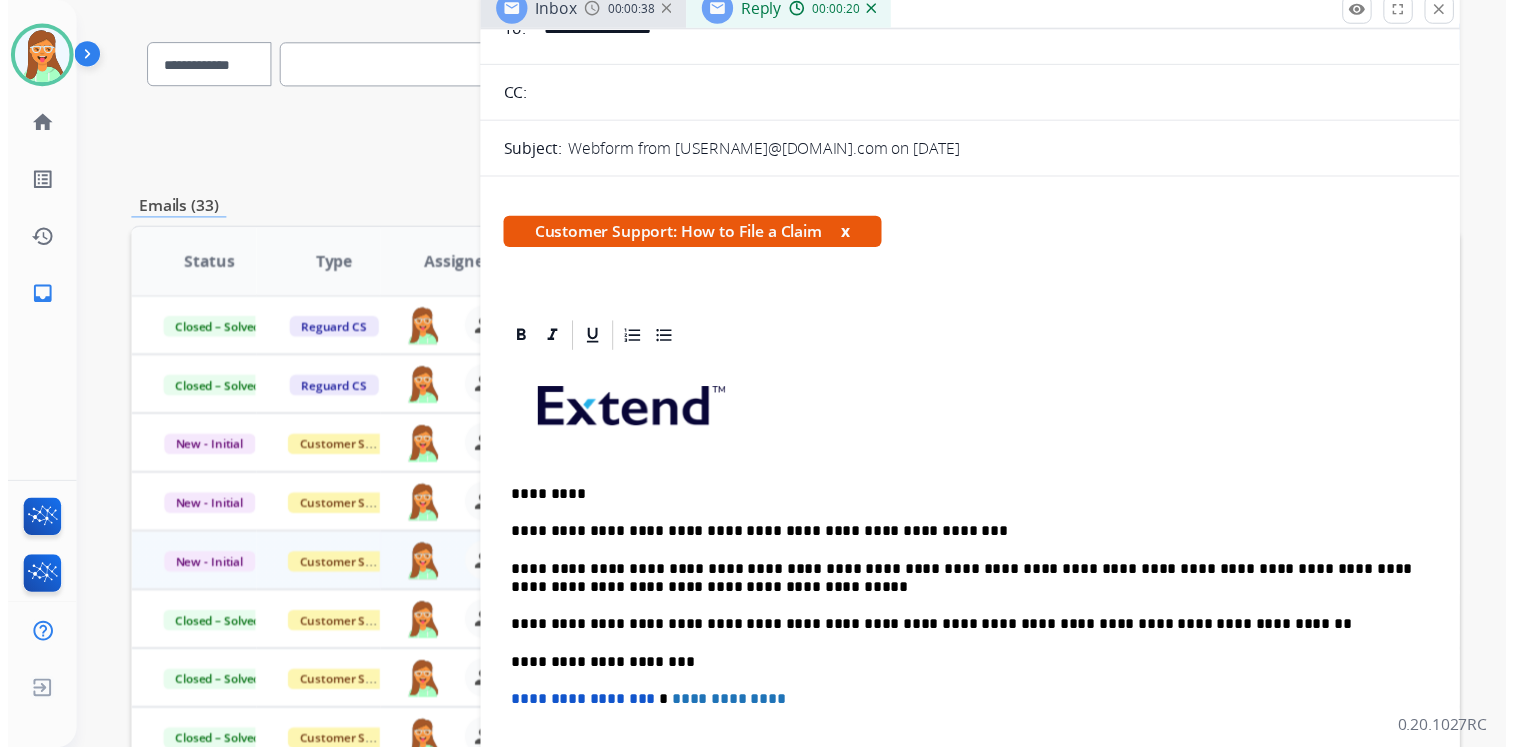 scroll, scrollTop: 0, scrollLeft: 0, axis: both 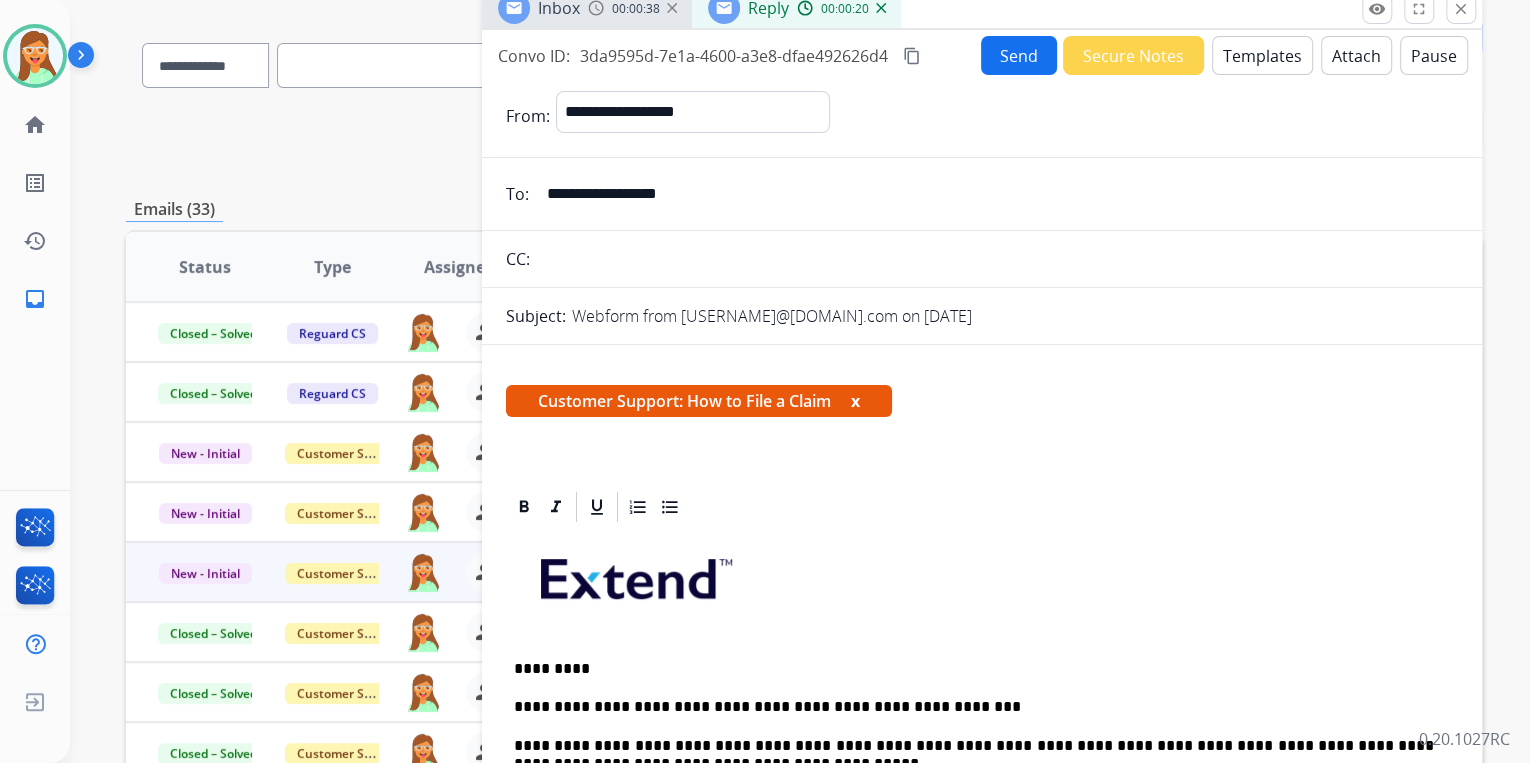 click on "Send  Secure Notes  Templates Attach  Pause" at bounding box center (1224, 55) 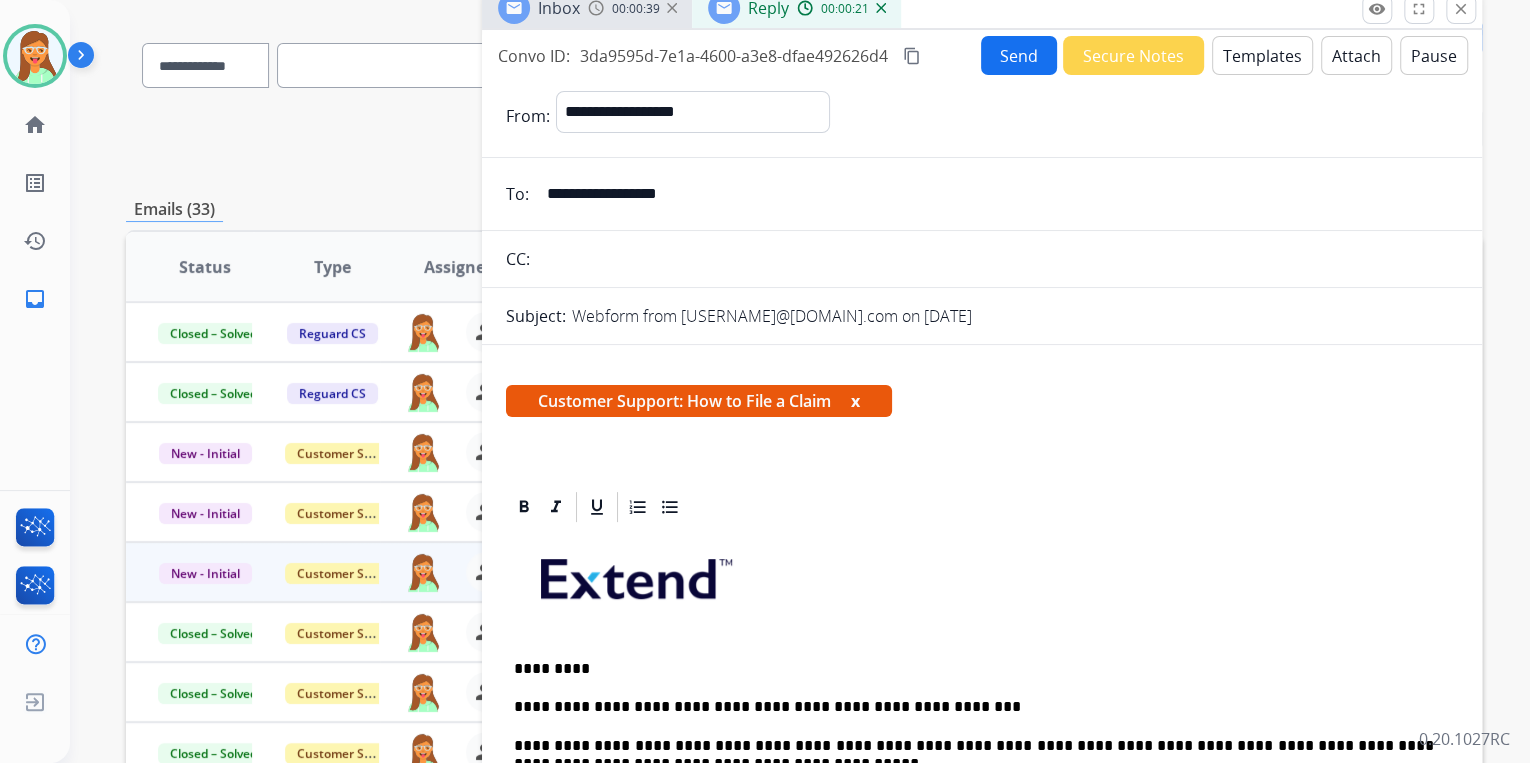 click on "Send" at bounding box center (1019, 55) 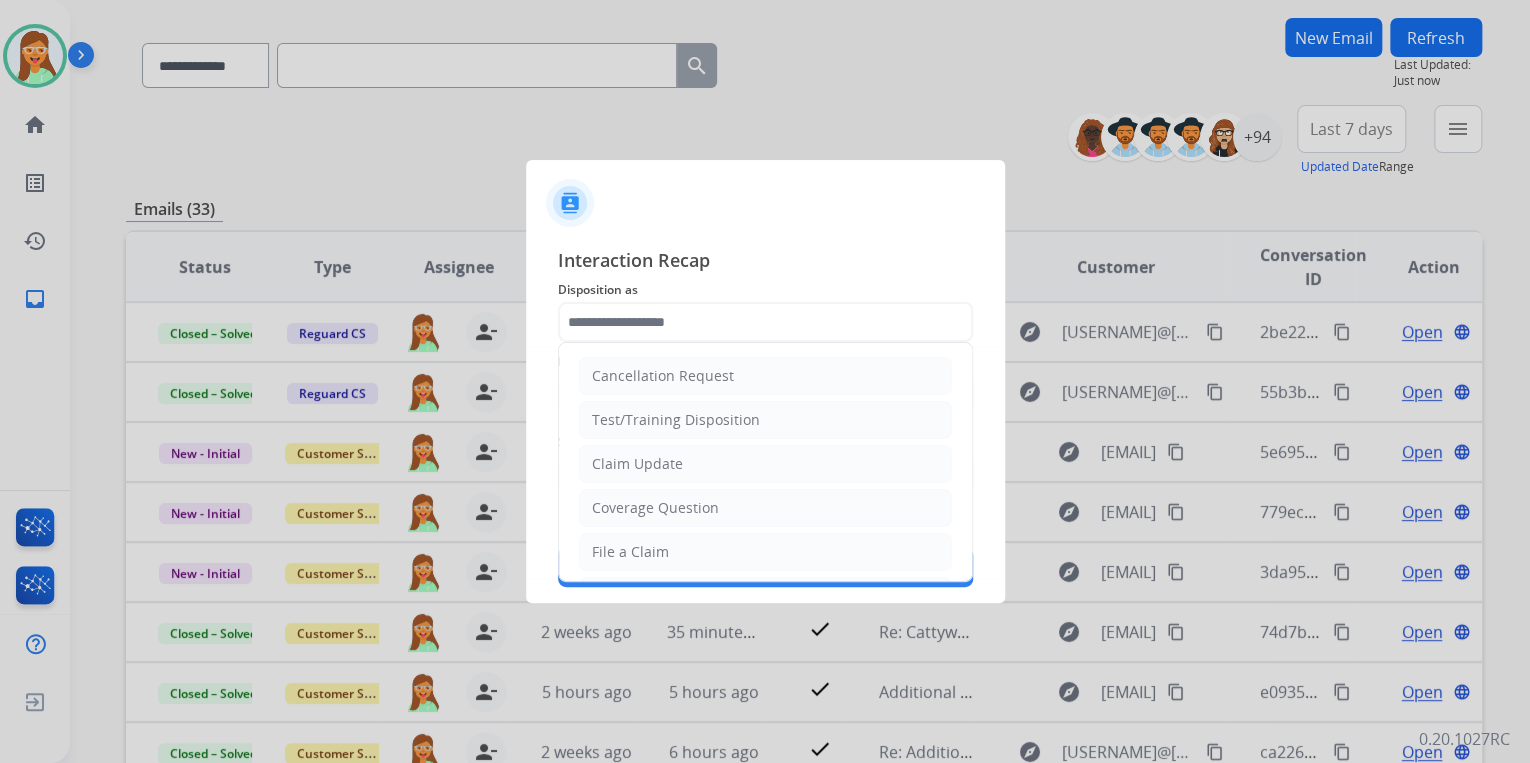 click 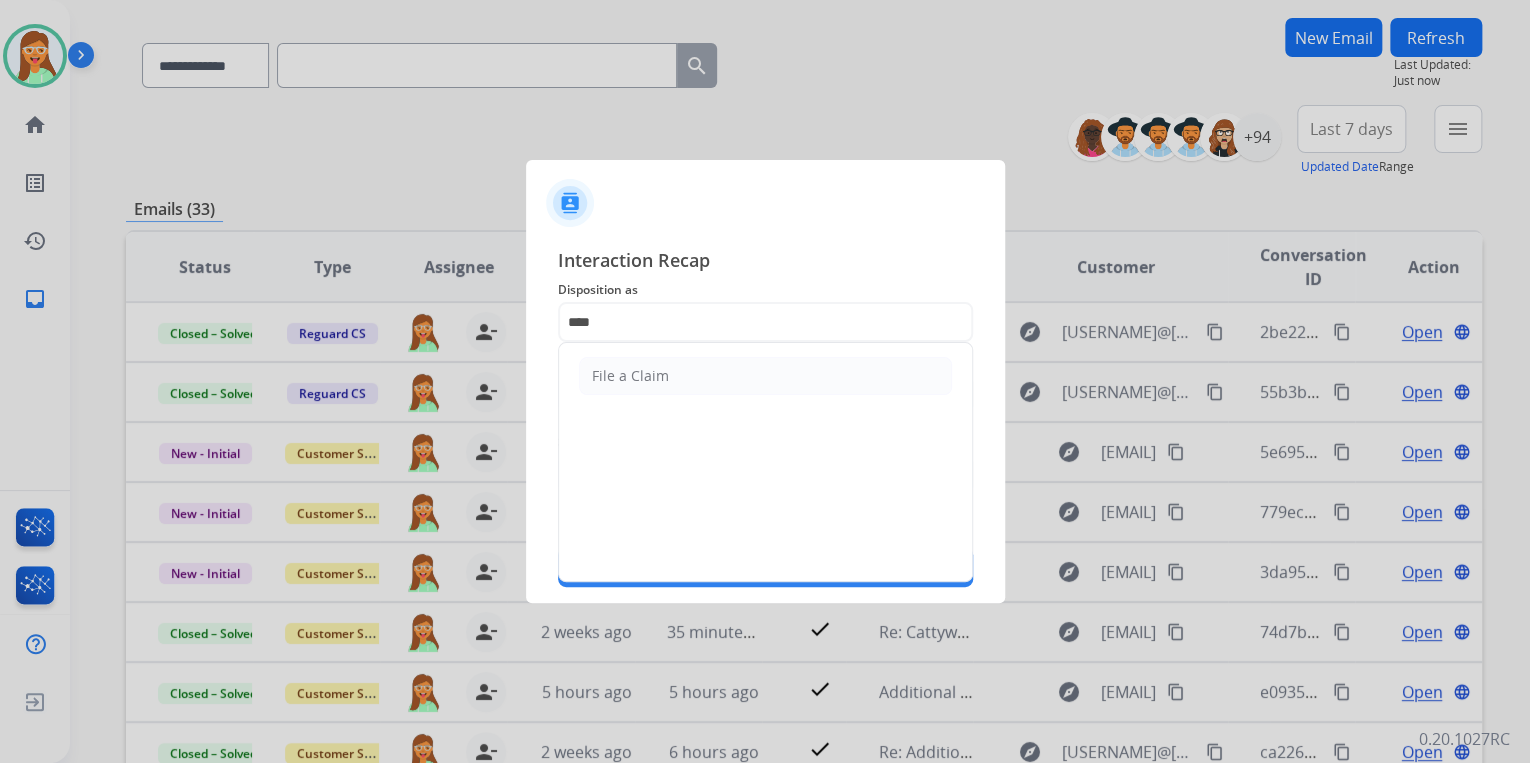 click on "File a Claim" 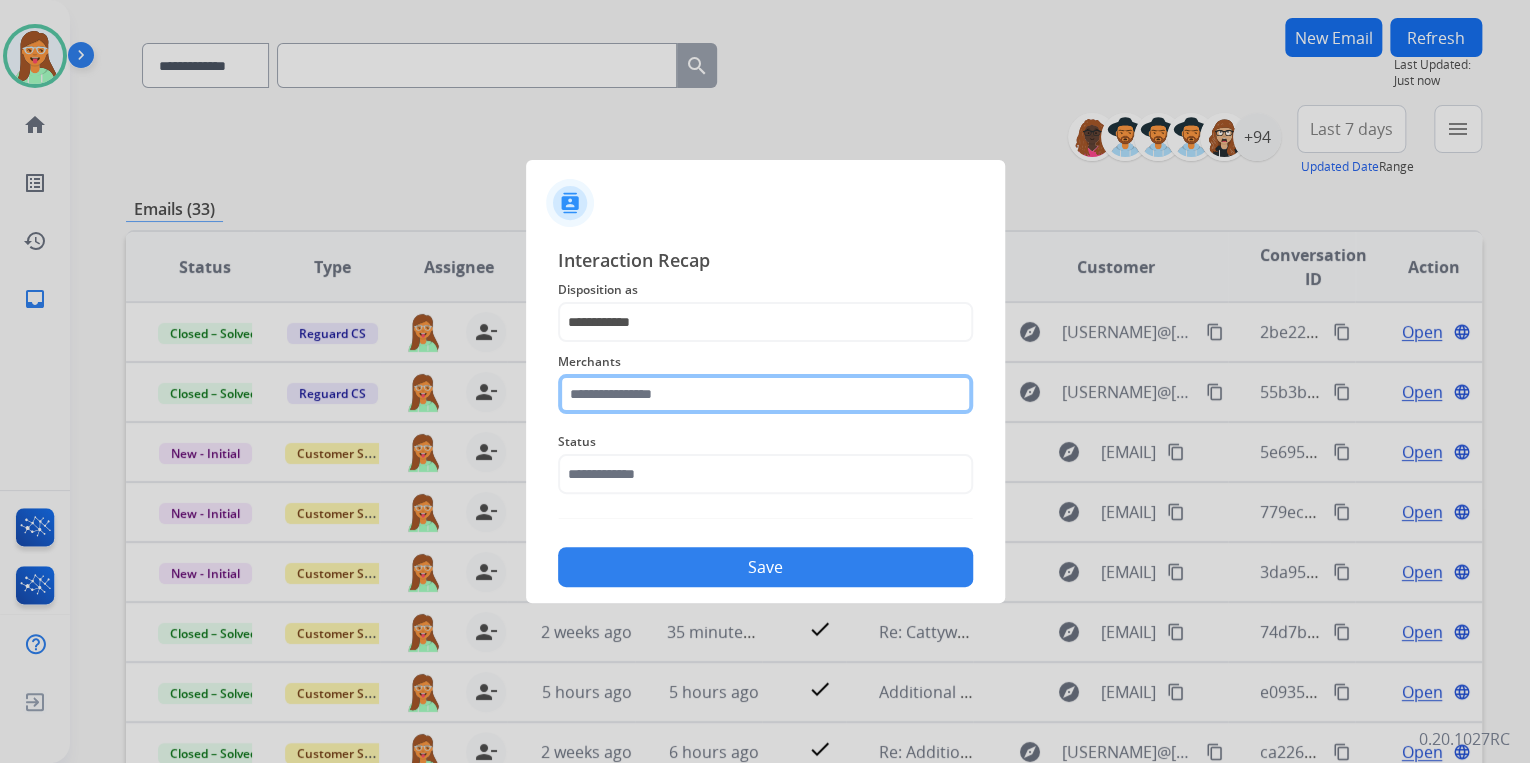 click 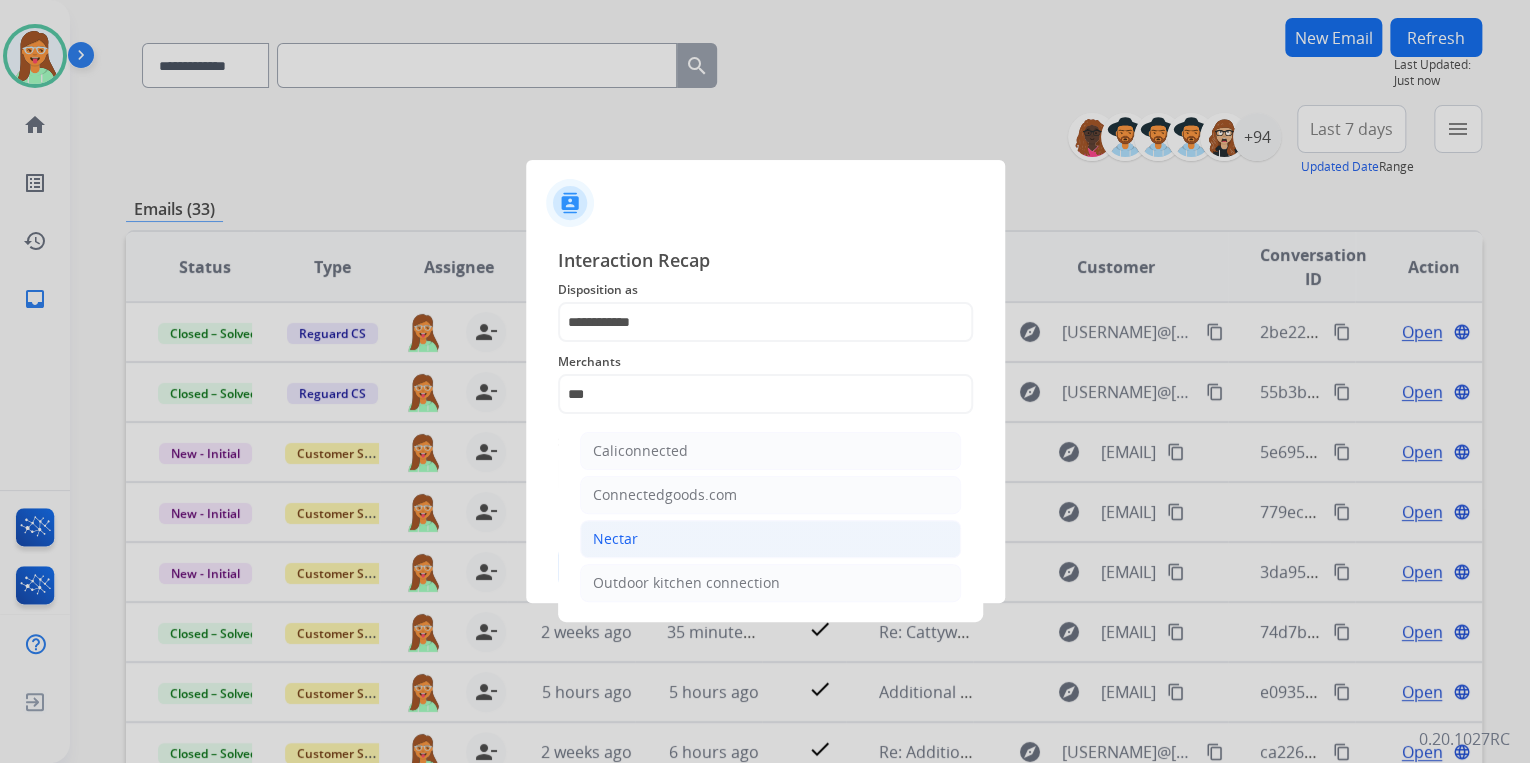 click on "Nectar" 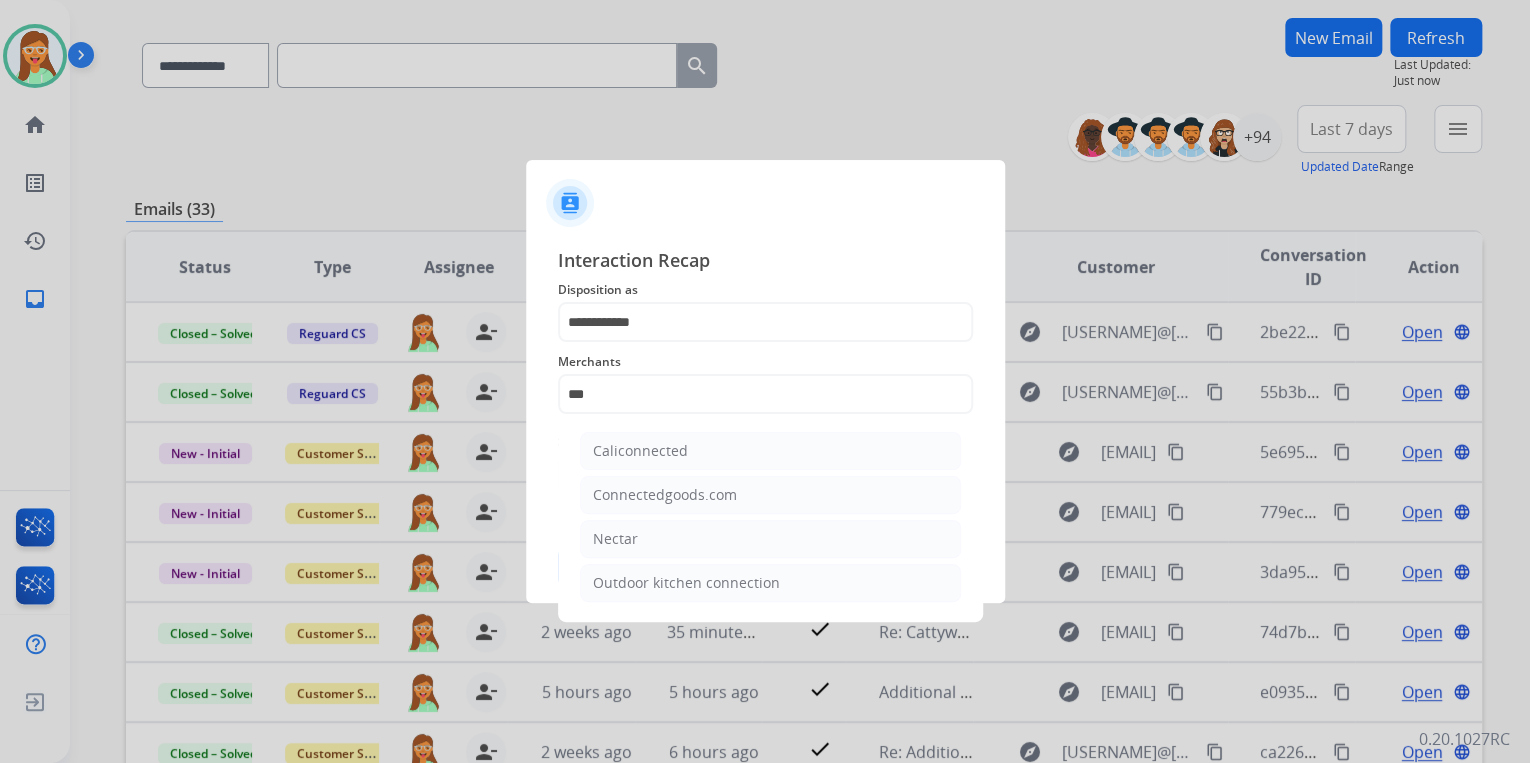 type on "******" 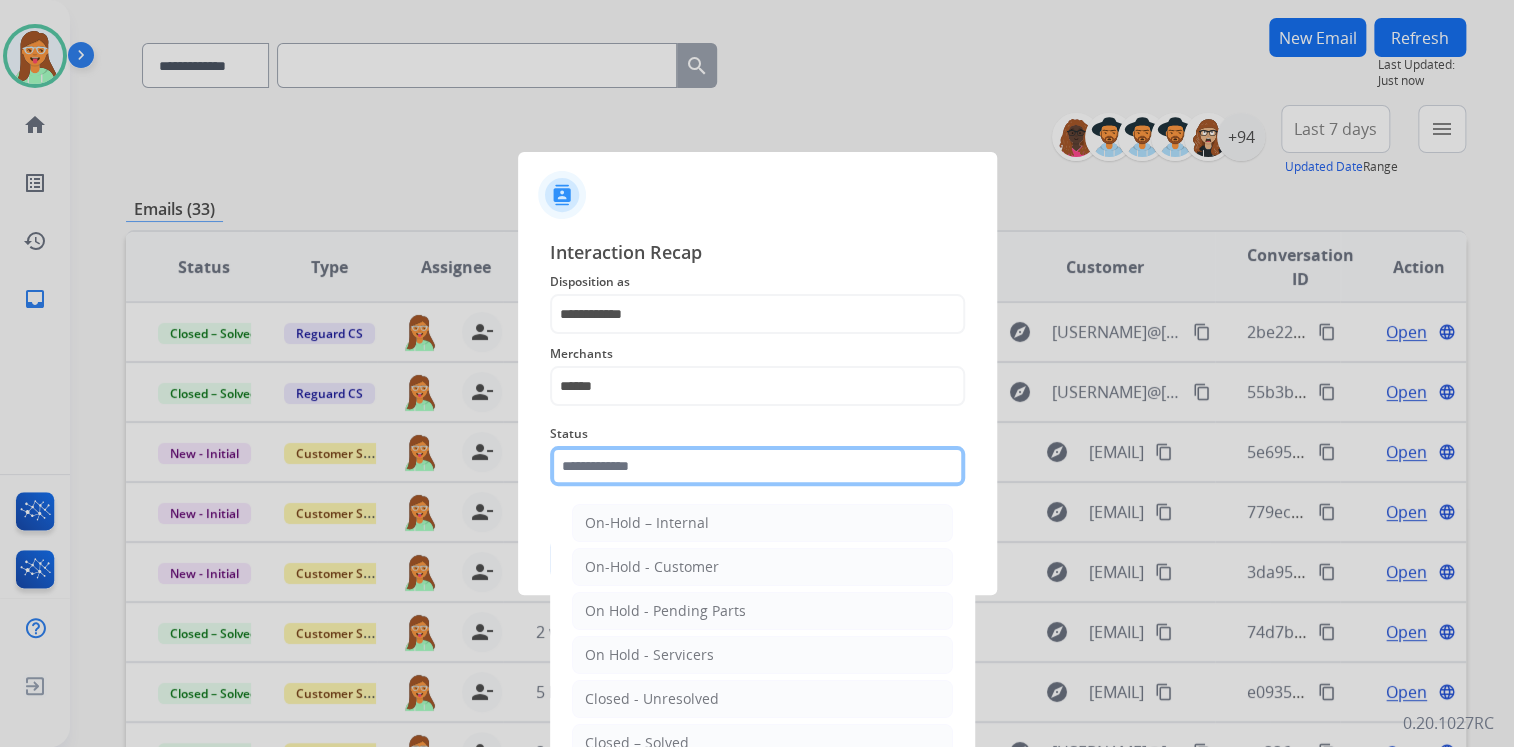 click 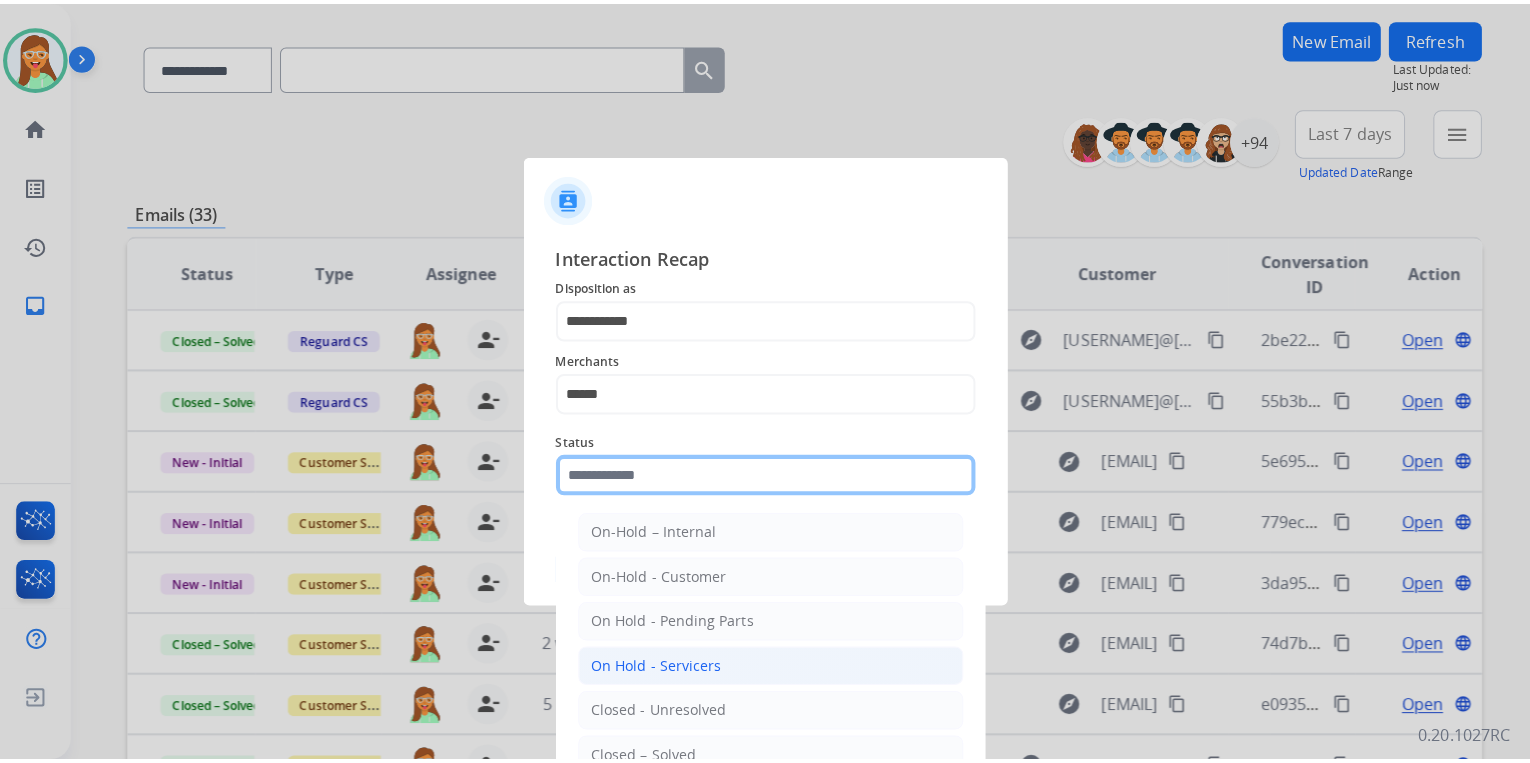 scroll, scrollTop: 116, scrollLeft: 0, axis: vertical 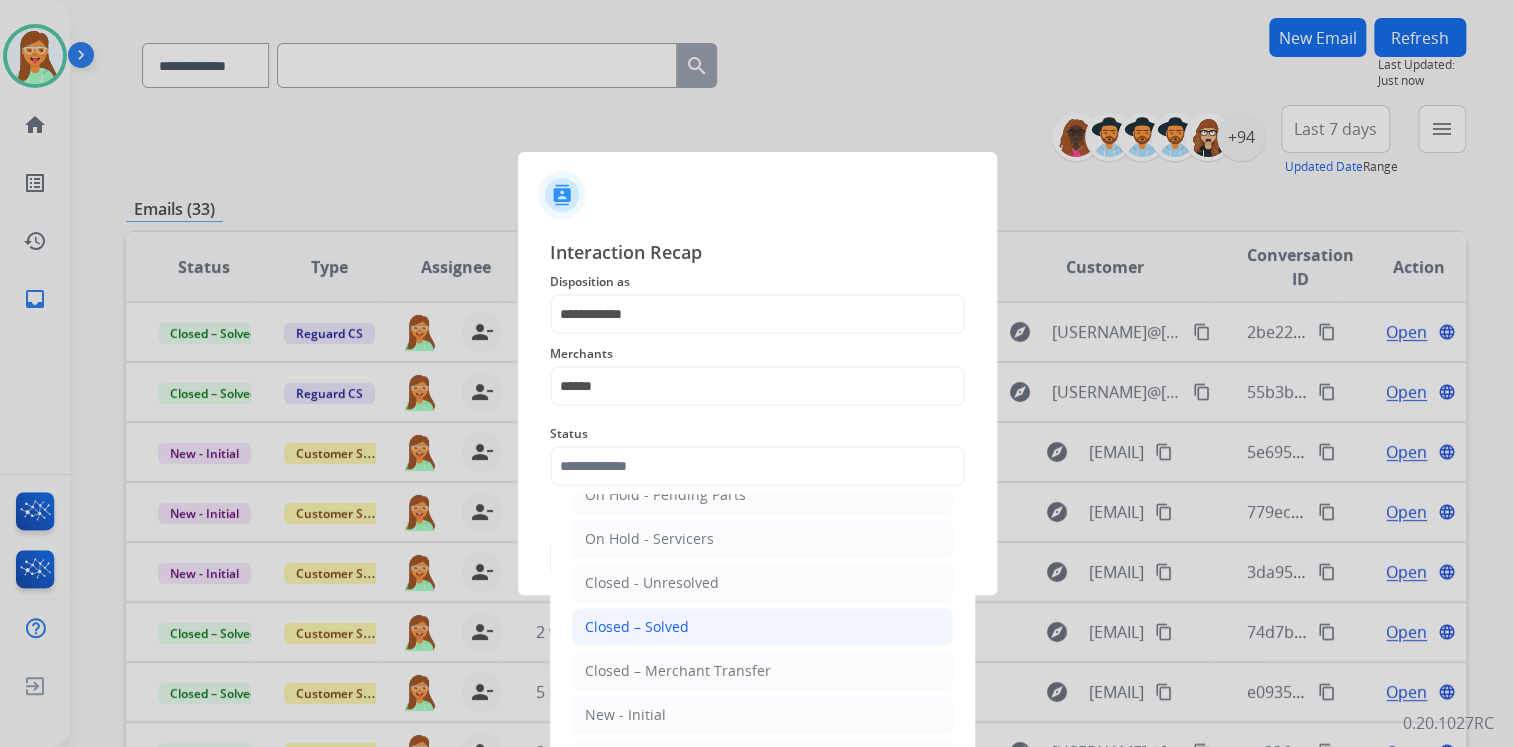 click on "Closed – Solved" 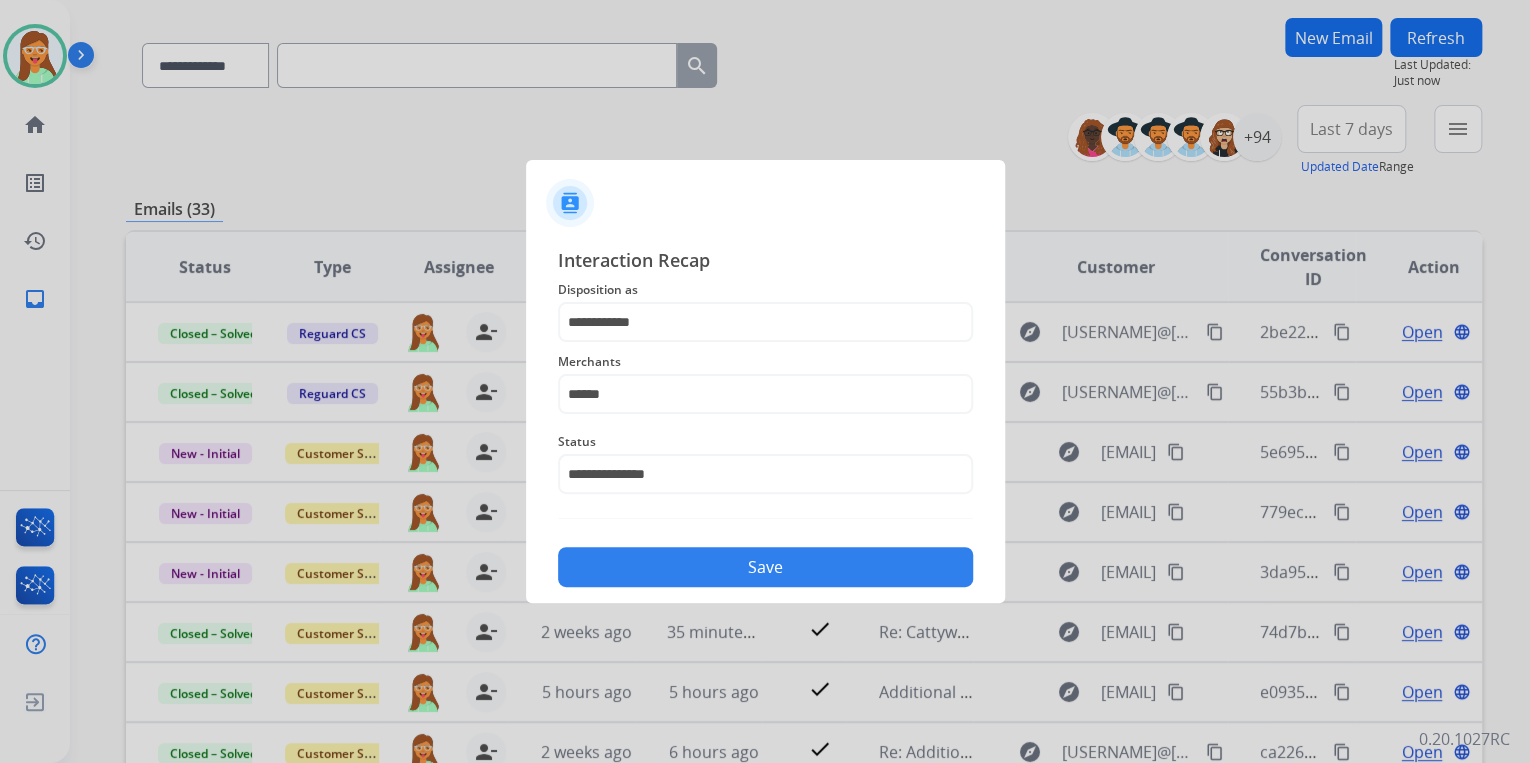 click on "Save" 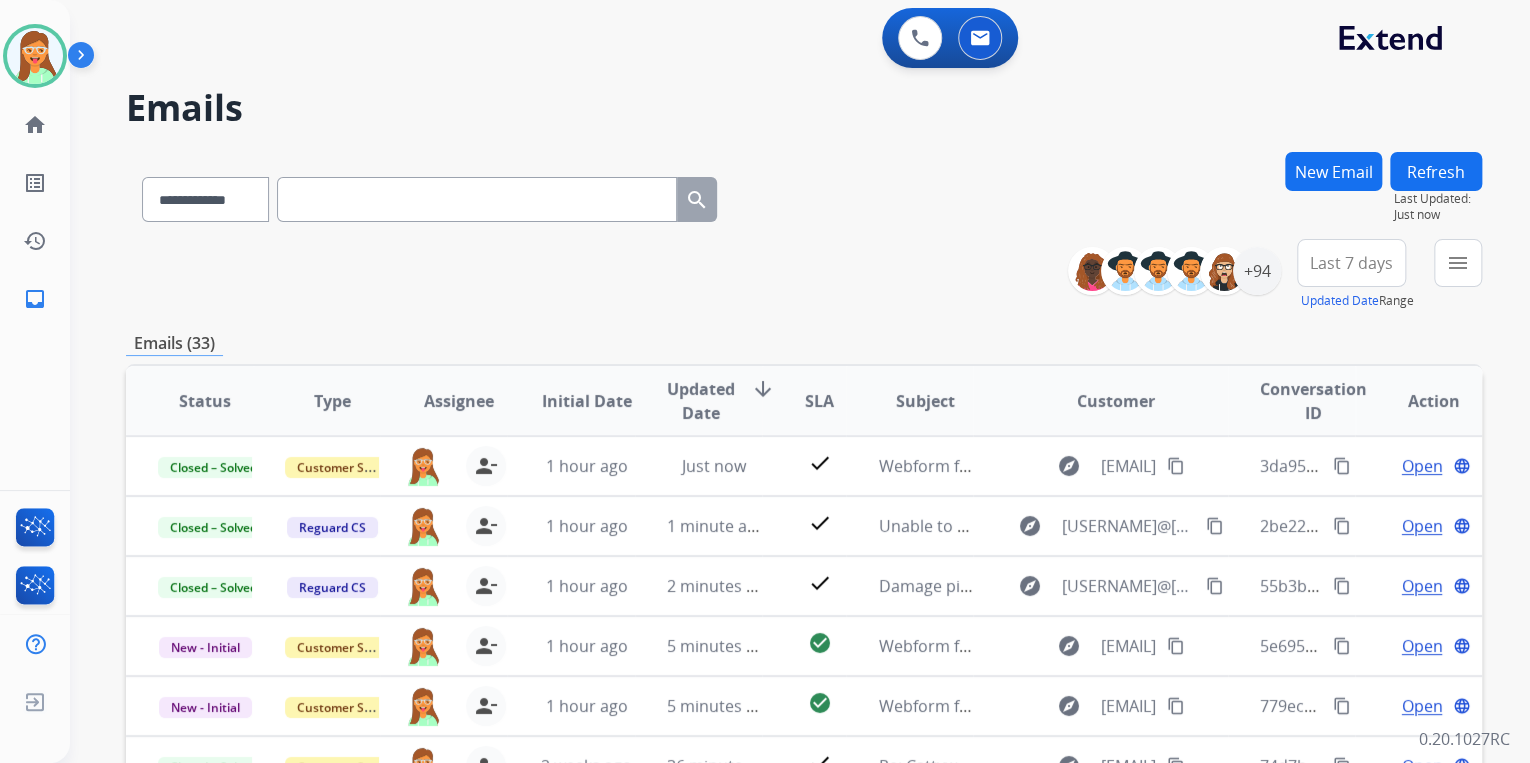 scroll, scrollTop: 240, scrollLeft: 0, axis: vertical 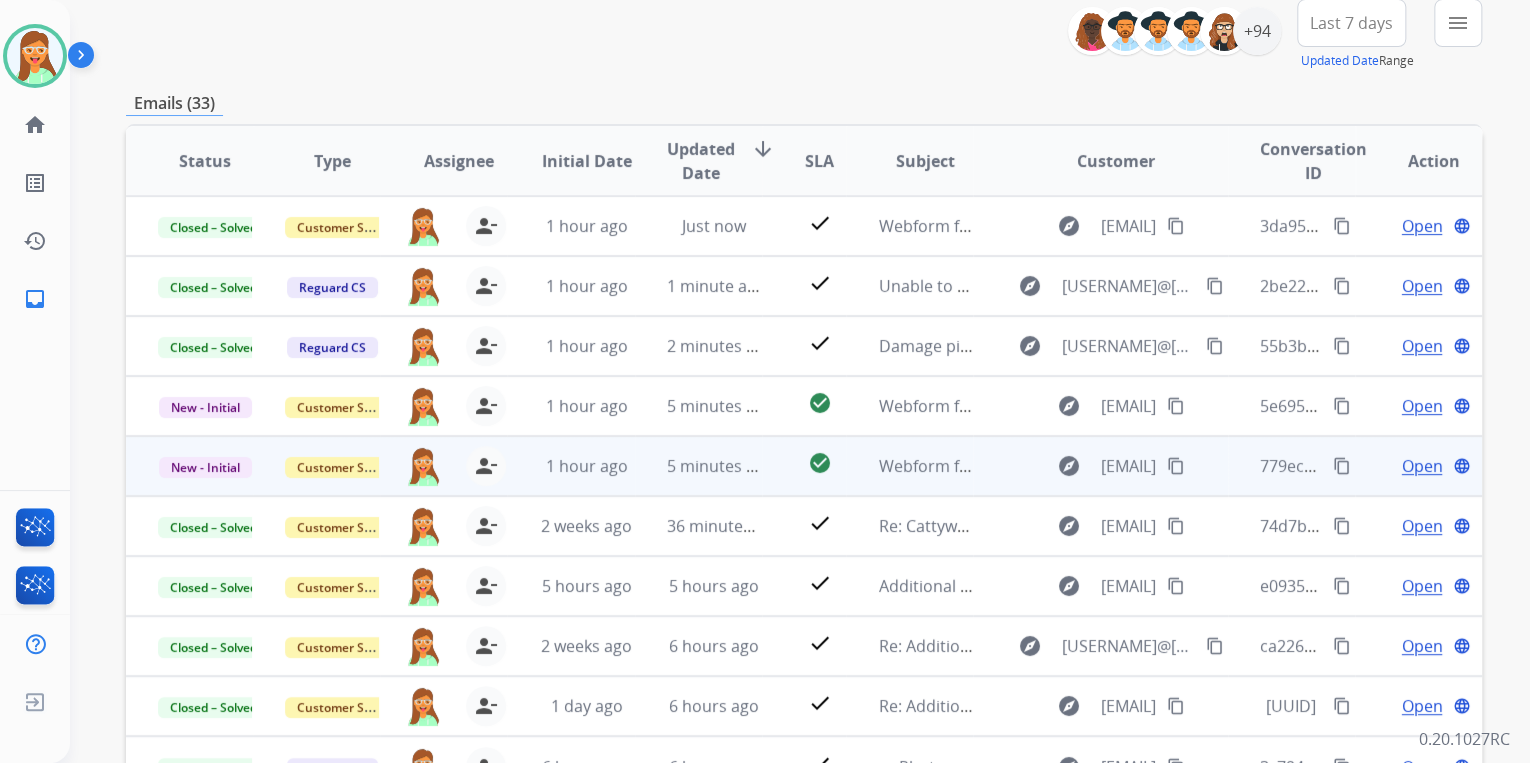 click on "Open" at bounding box center (1421, 466) 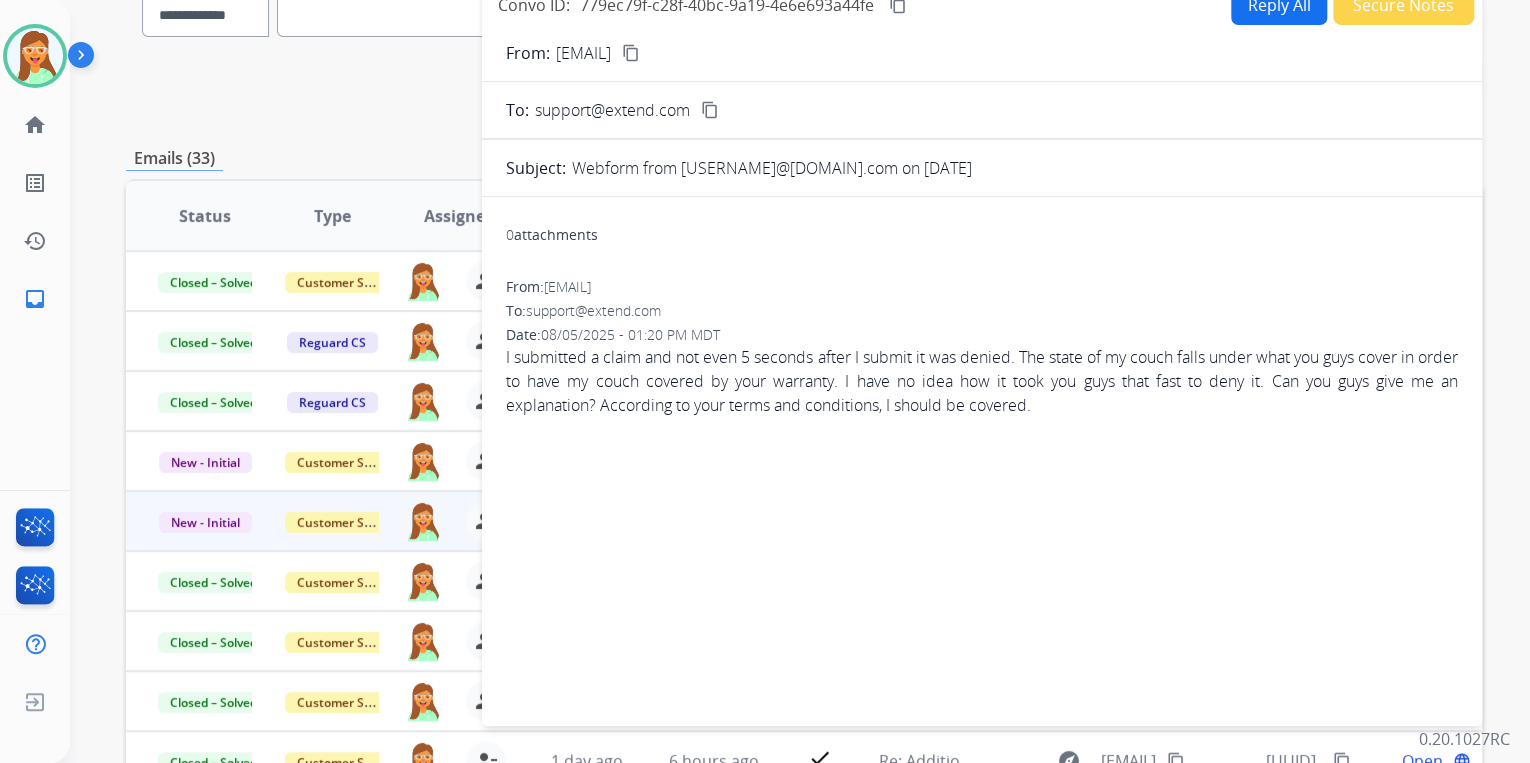 scroll, scrollTop: 160, scrollLeft: 0, axis: vertical 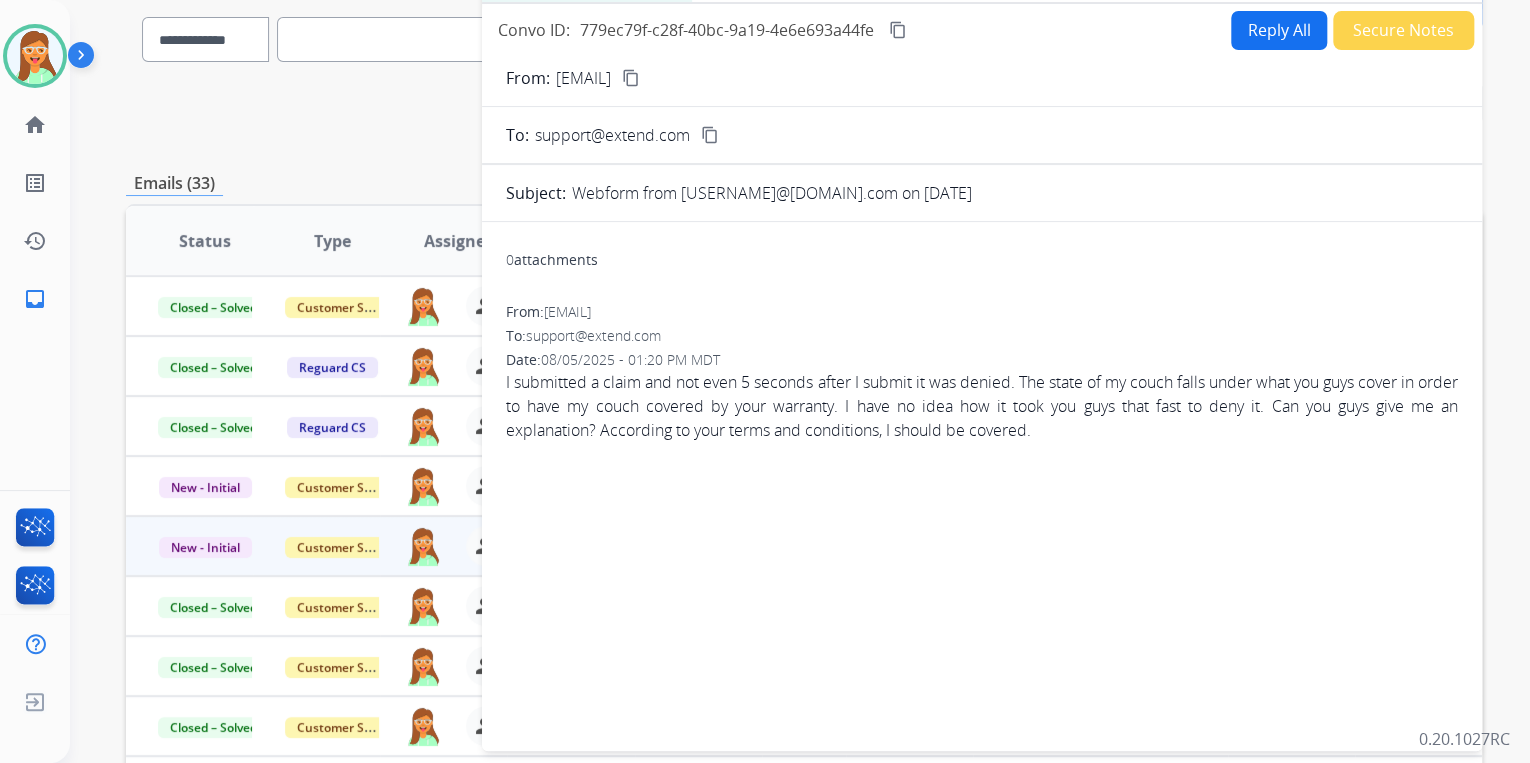 click on "content_copy" at bounding box center (631, 78) 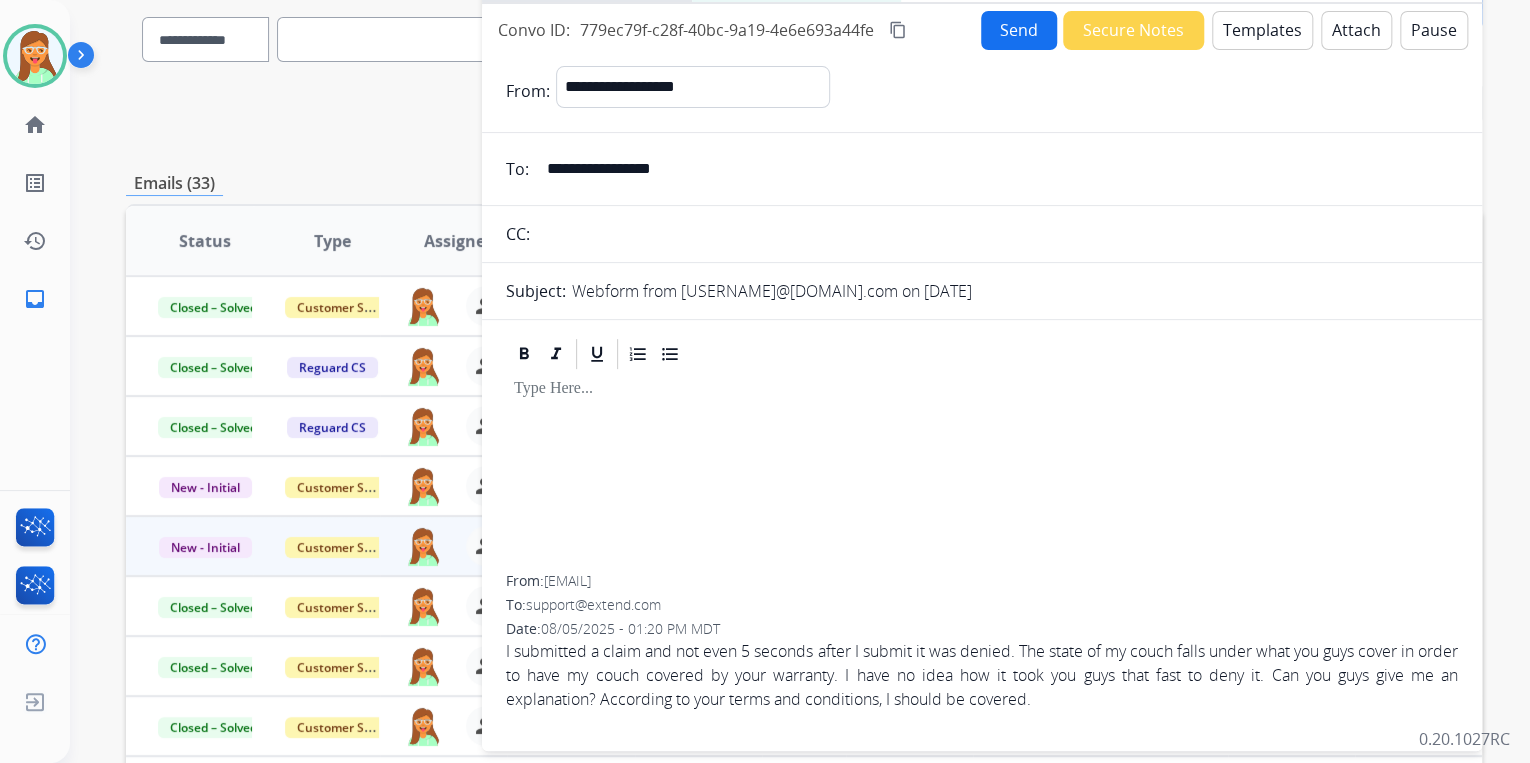click on "Templates" at bounding box center (1262, 30) 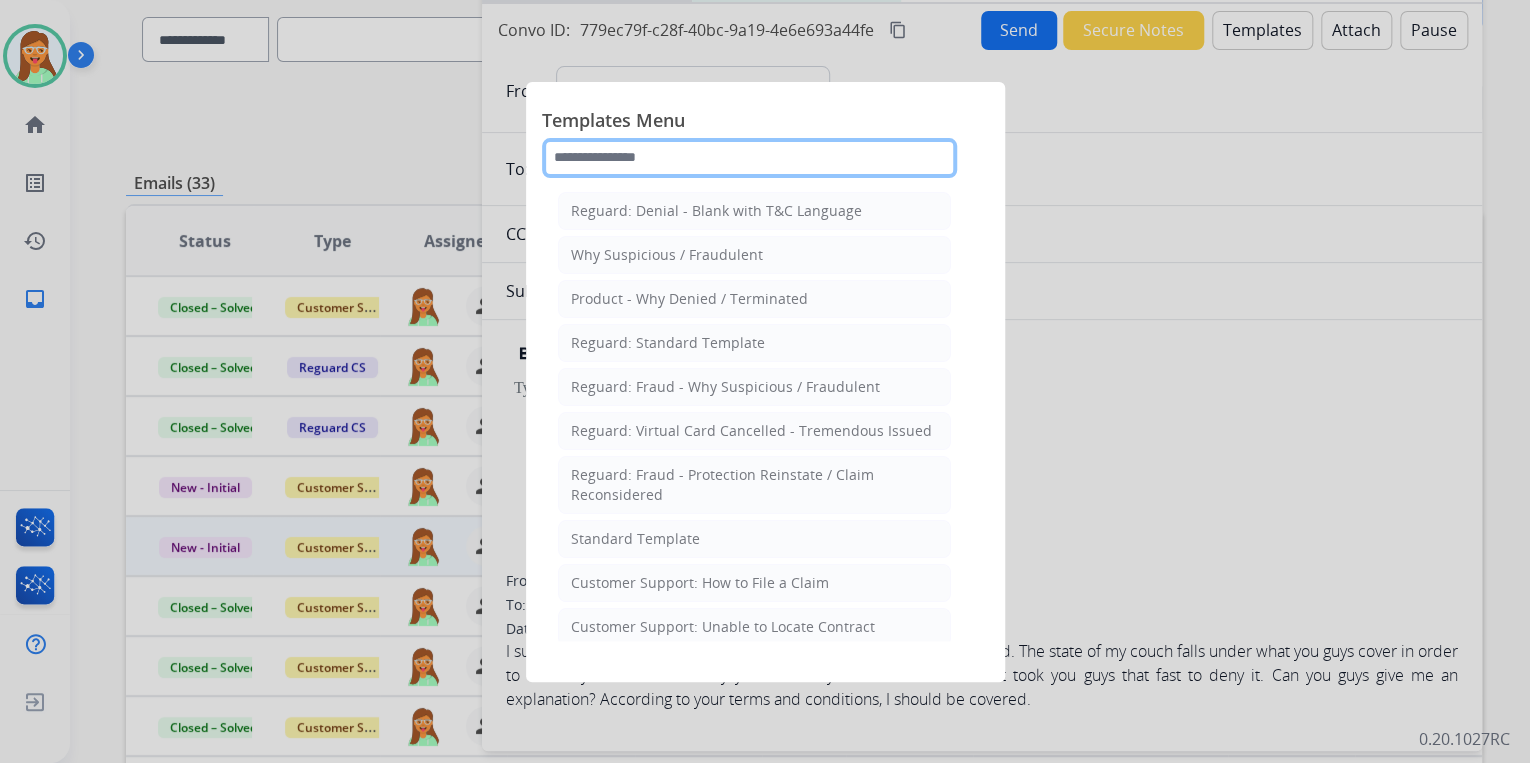 click 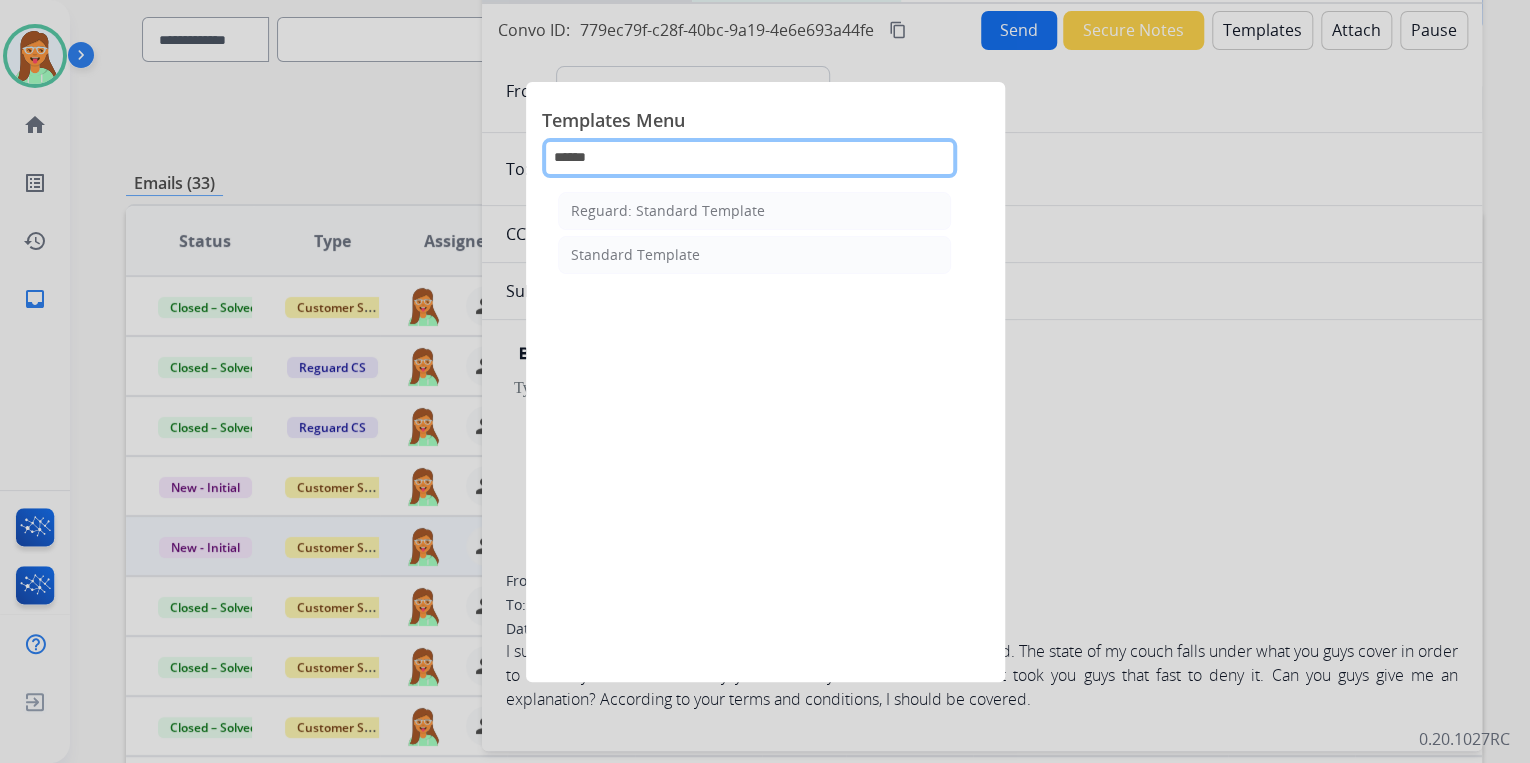 type on "******" 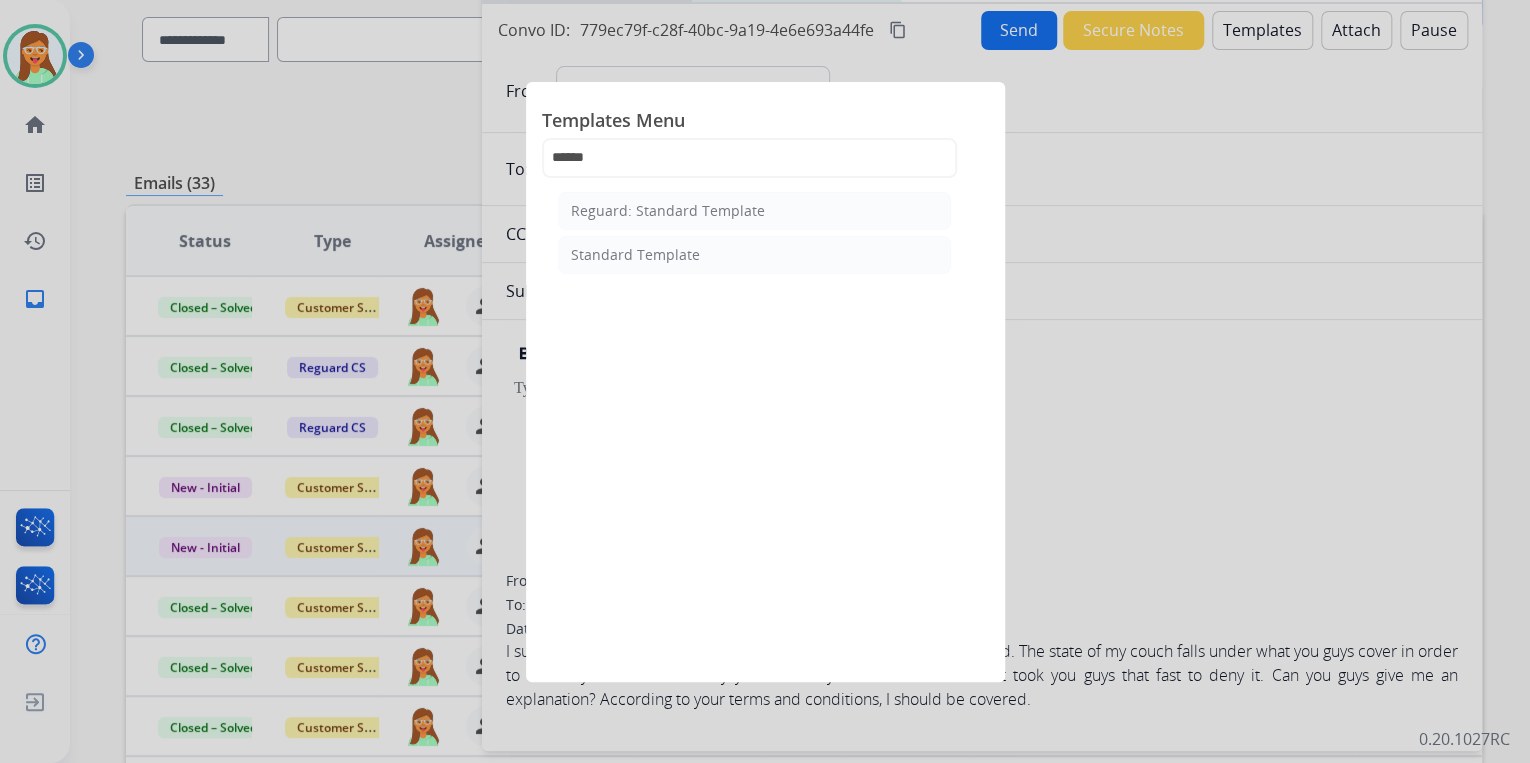 click on "Standard Template" 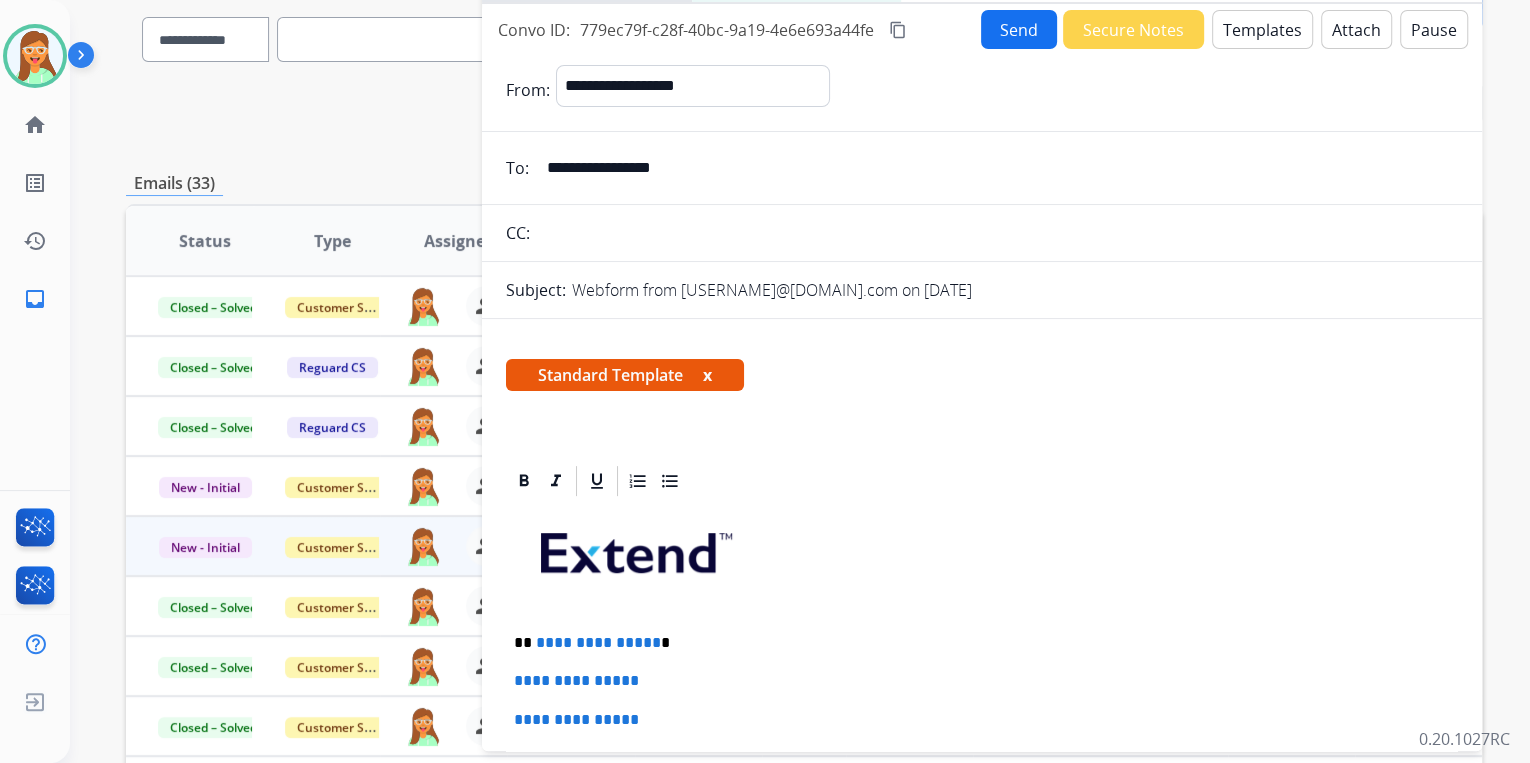 scroll, scrollTop: 400, scrollLeft: 0, axis: vertical 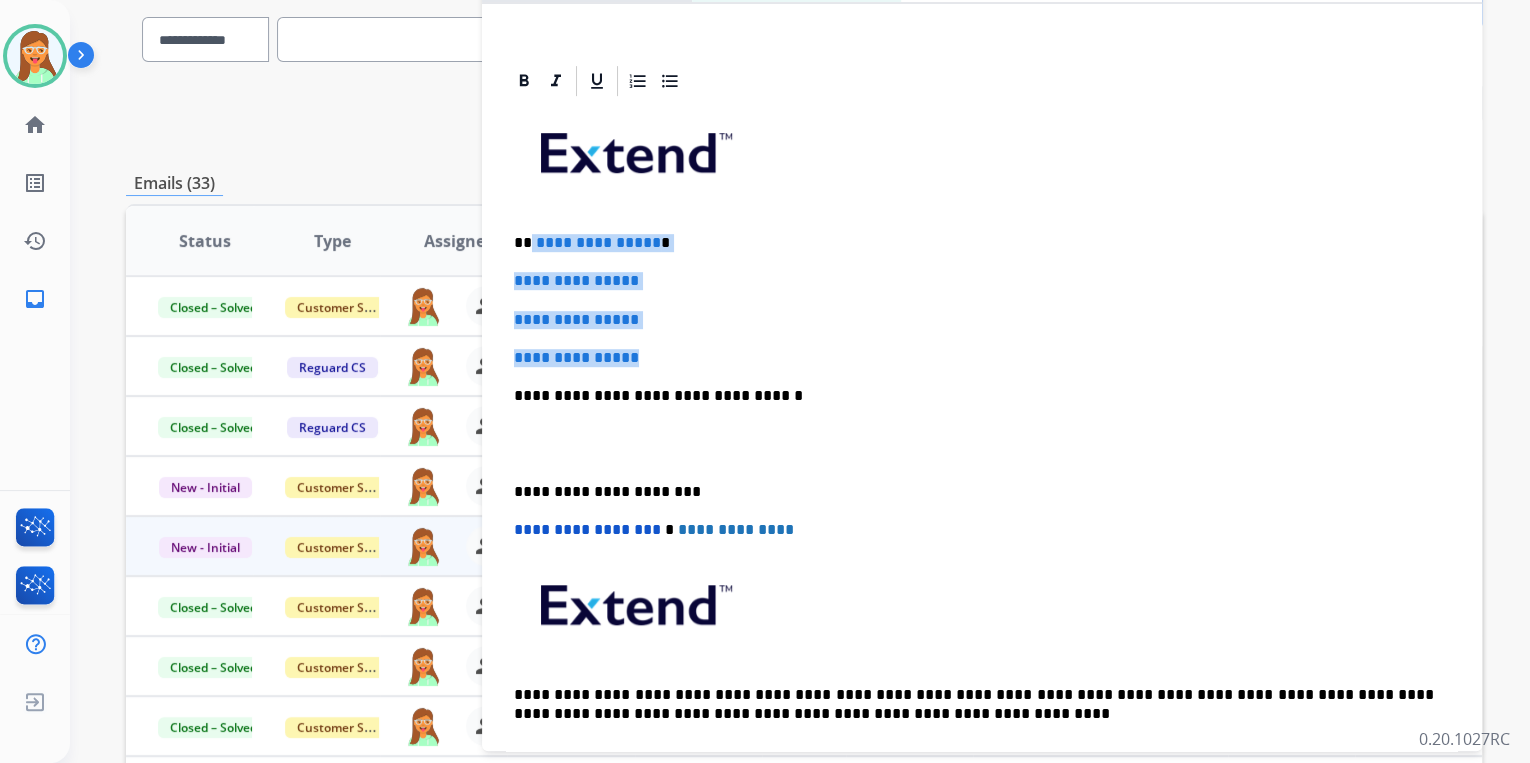 drag, startPoint x: 652, startPoint y: 355, endPoint x: 530, endPoint y: 235, distance: 171.12569 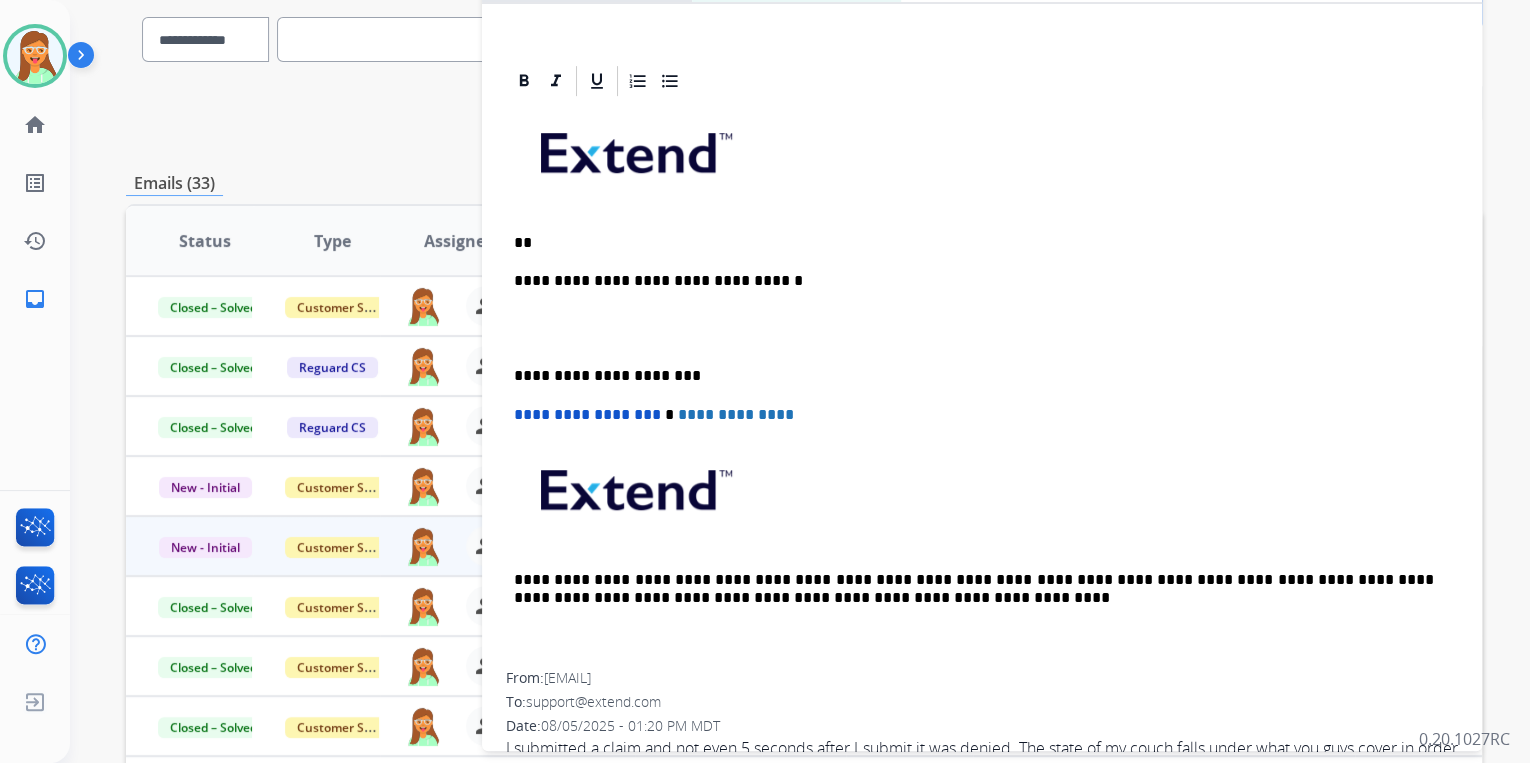 type 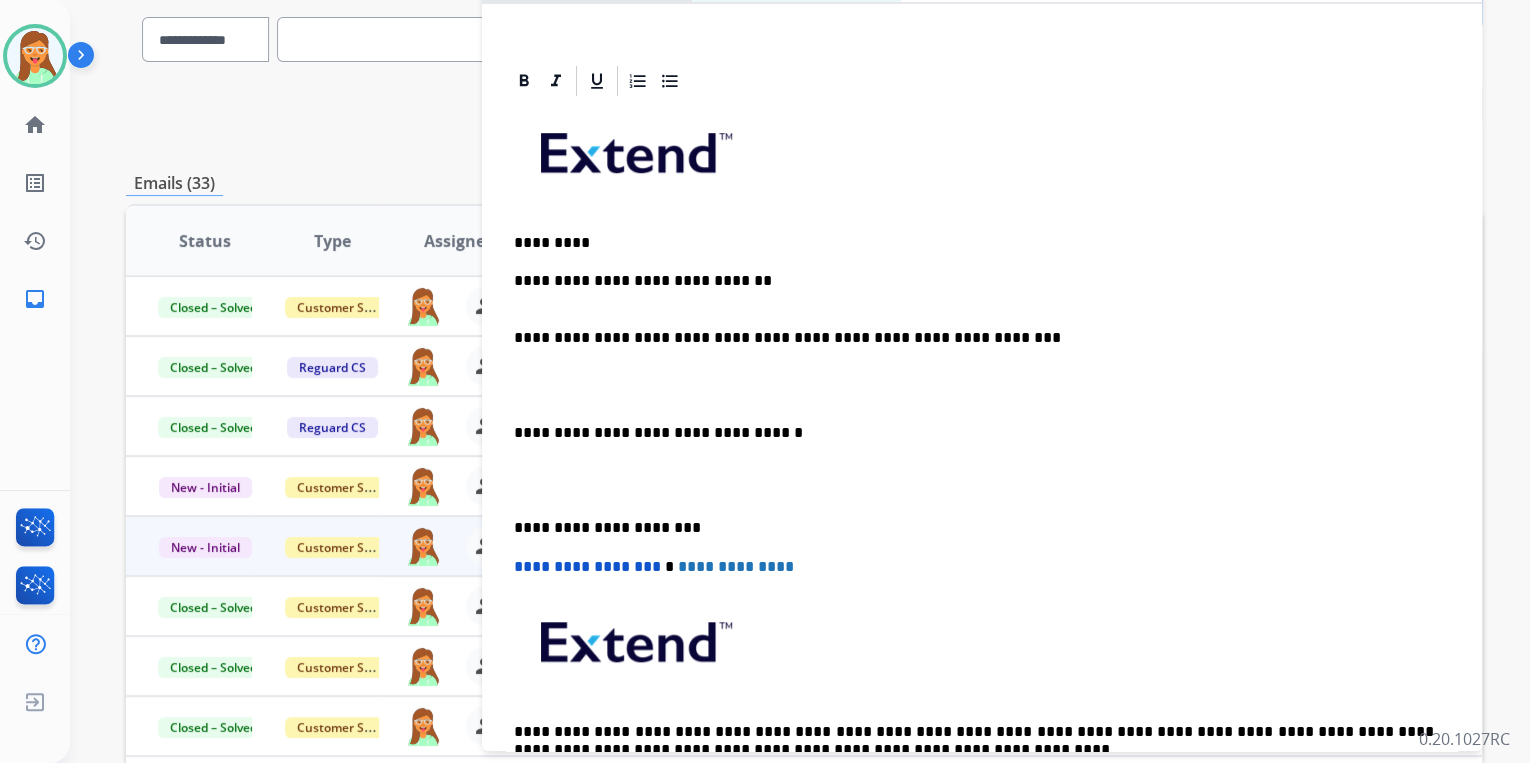 click on "**********" at bounding box center [974, 338] 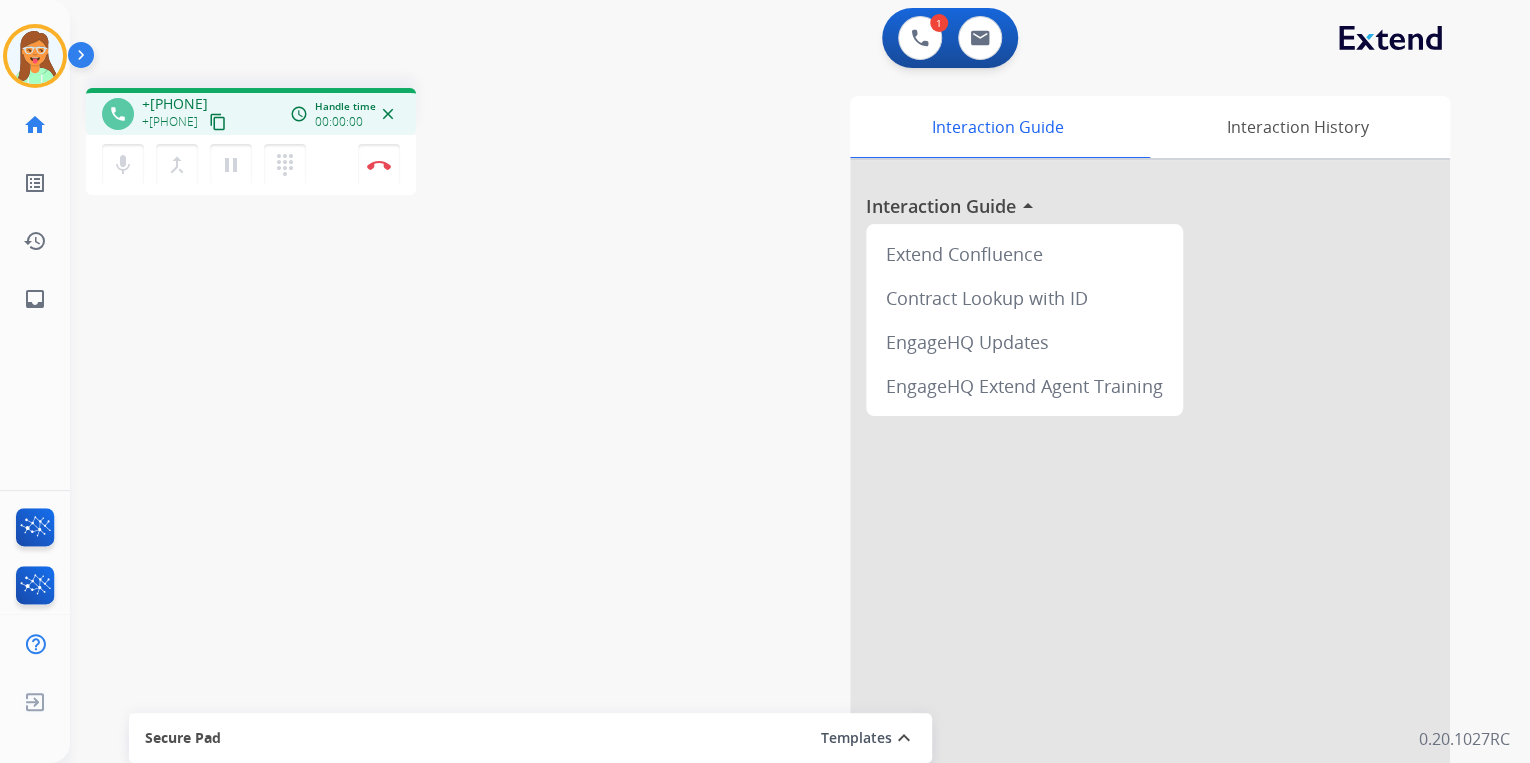 drag, startPoint x: 256, startPoint y: 118, endPoint x: 218, endPoint y: 4, distance: 120.16655 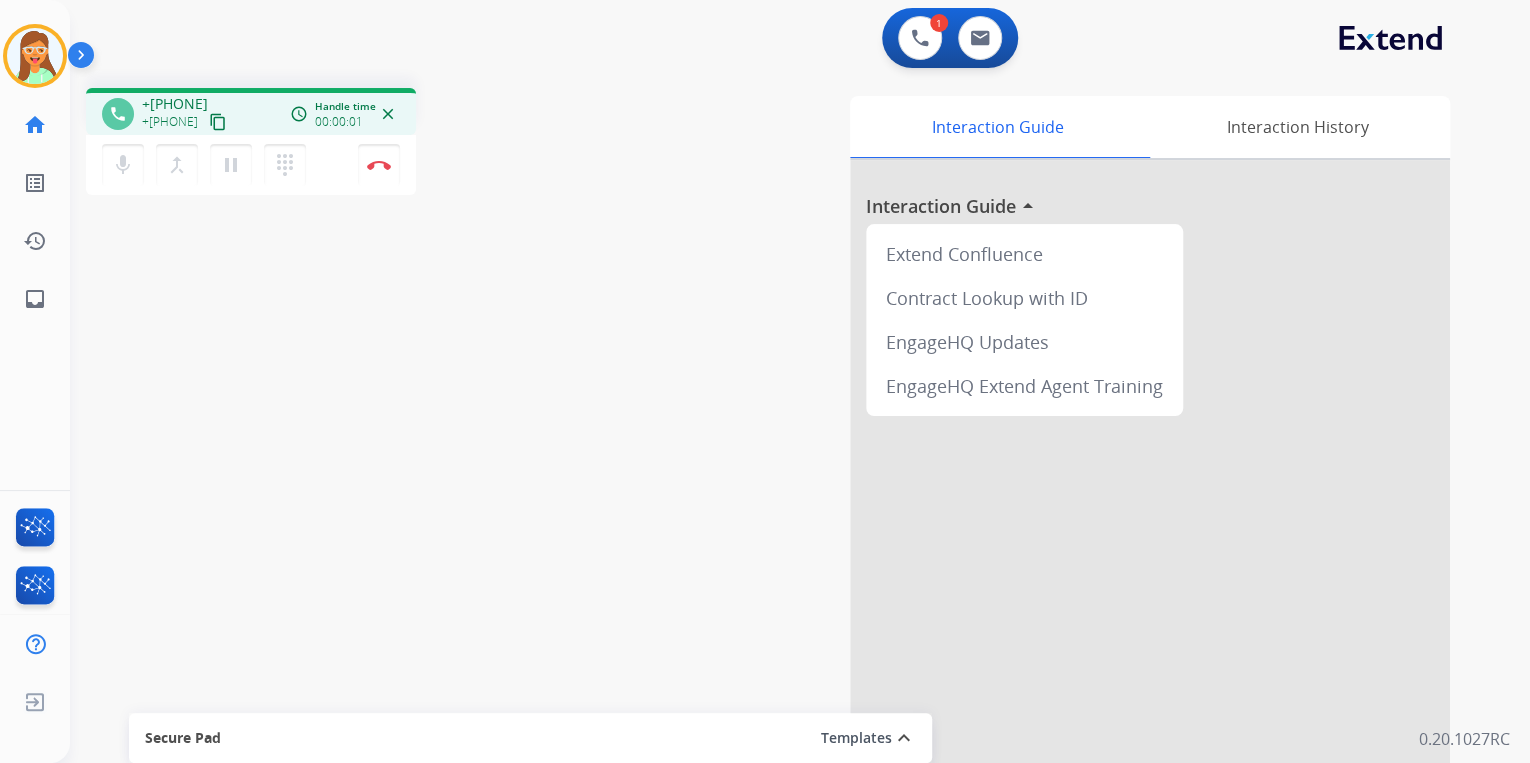 click on "+[PHONE]" at bounding box center [186, 122] 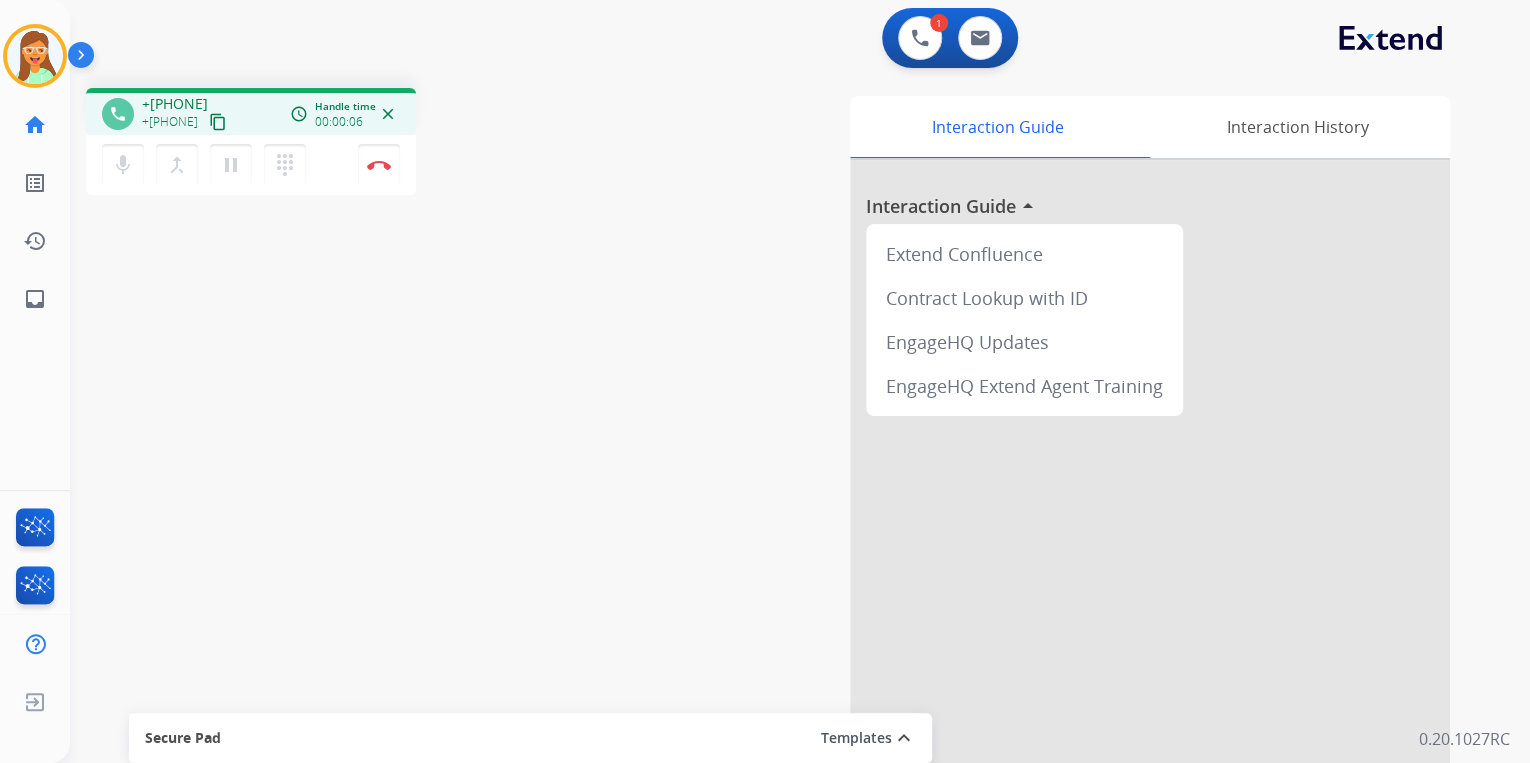 click on "content_copy" at bounding box center (218, 122) 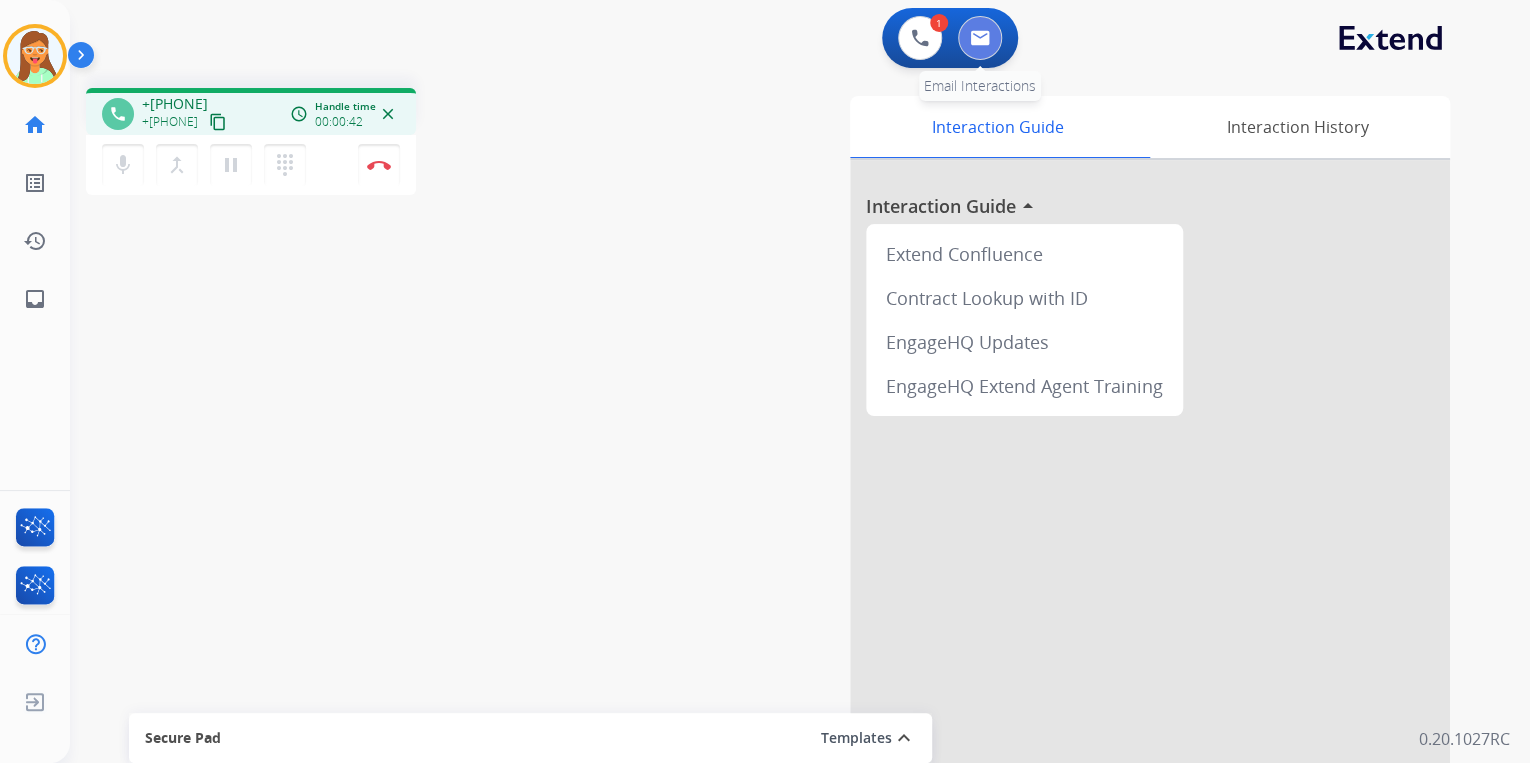 click at bounding box center (980, 38) 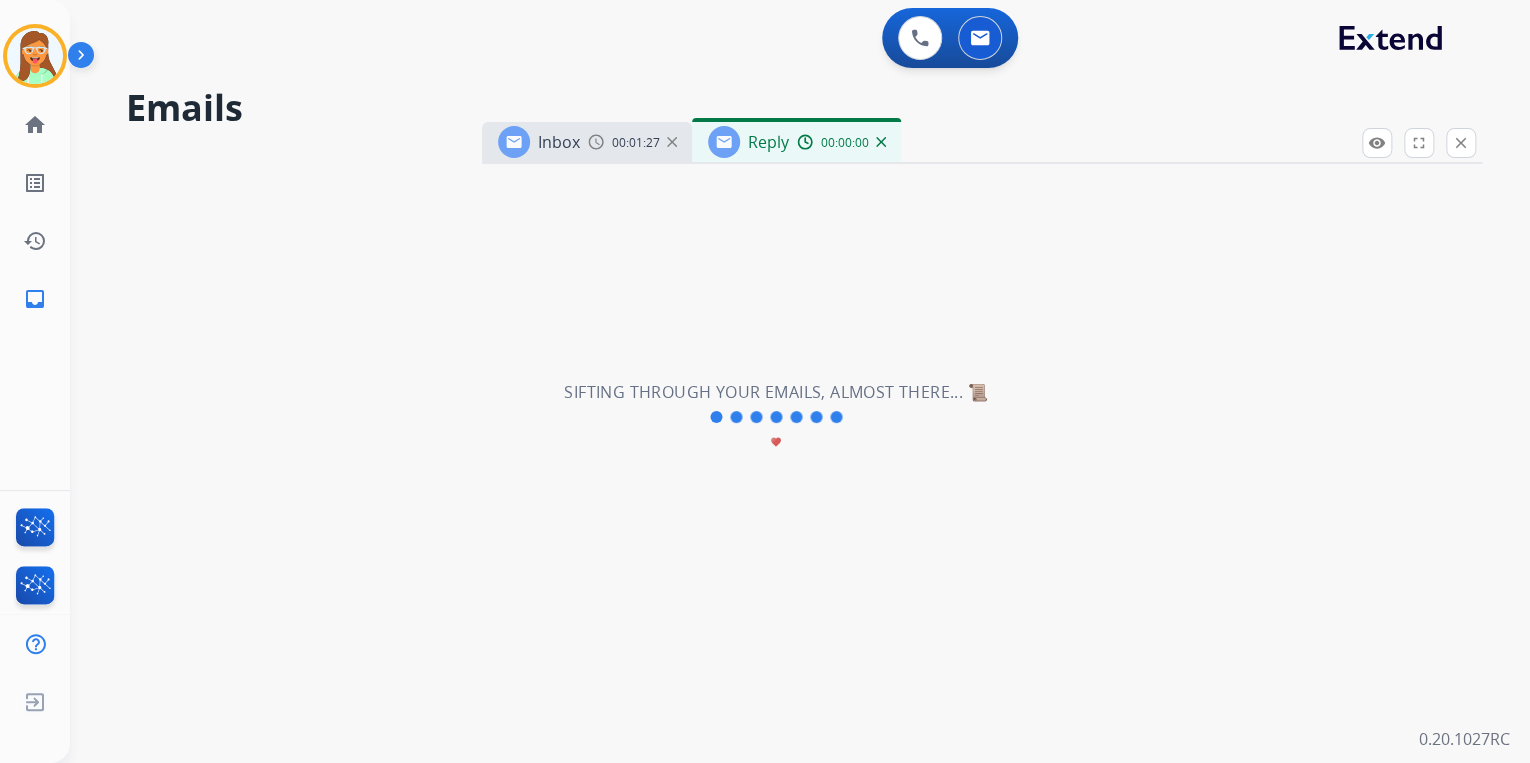 select on "**********" 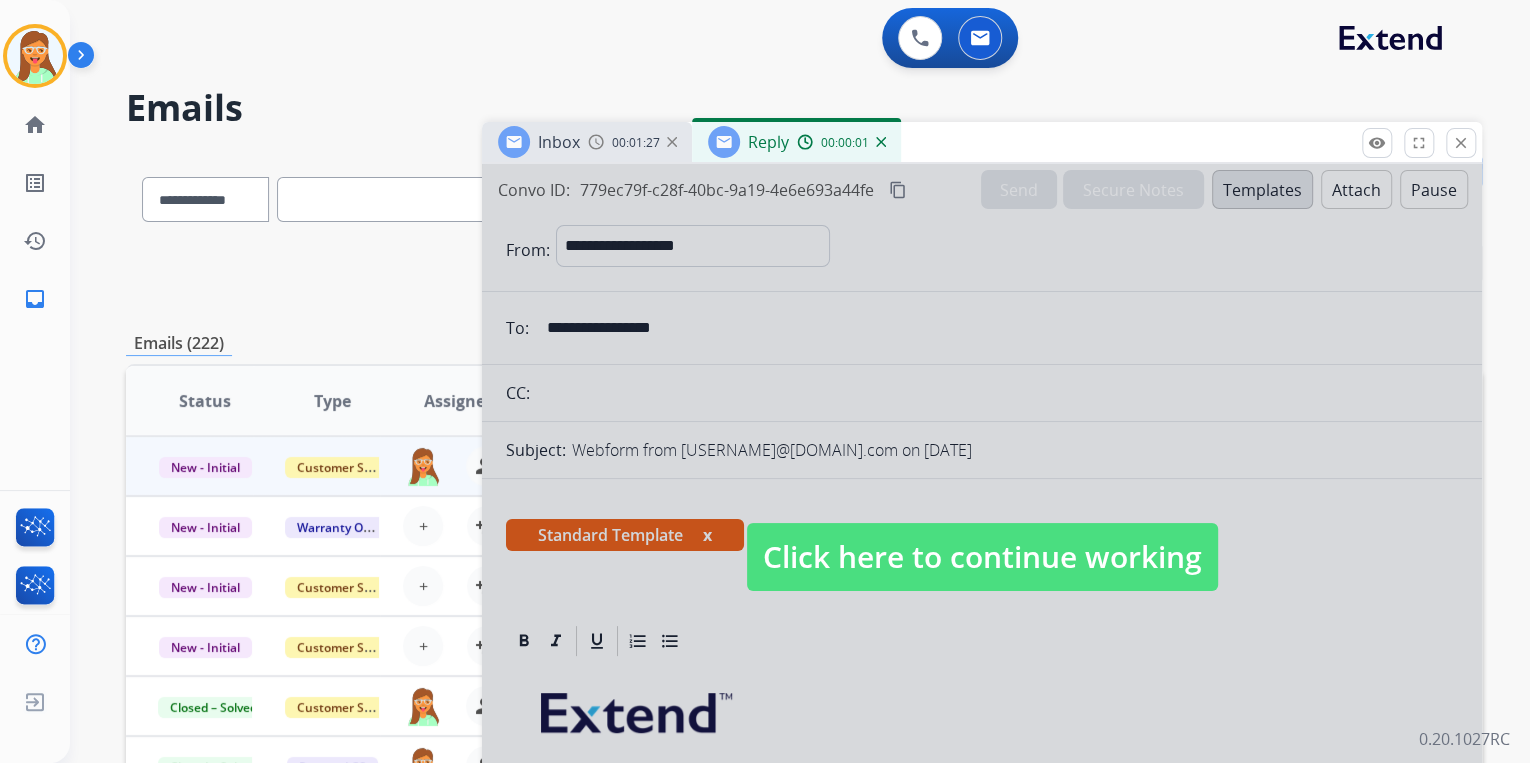 click on "Click here to continue working" at bounding box center (982, 557) 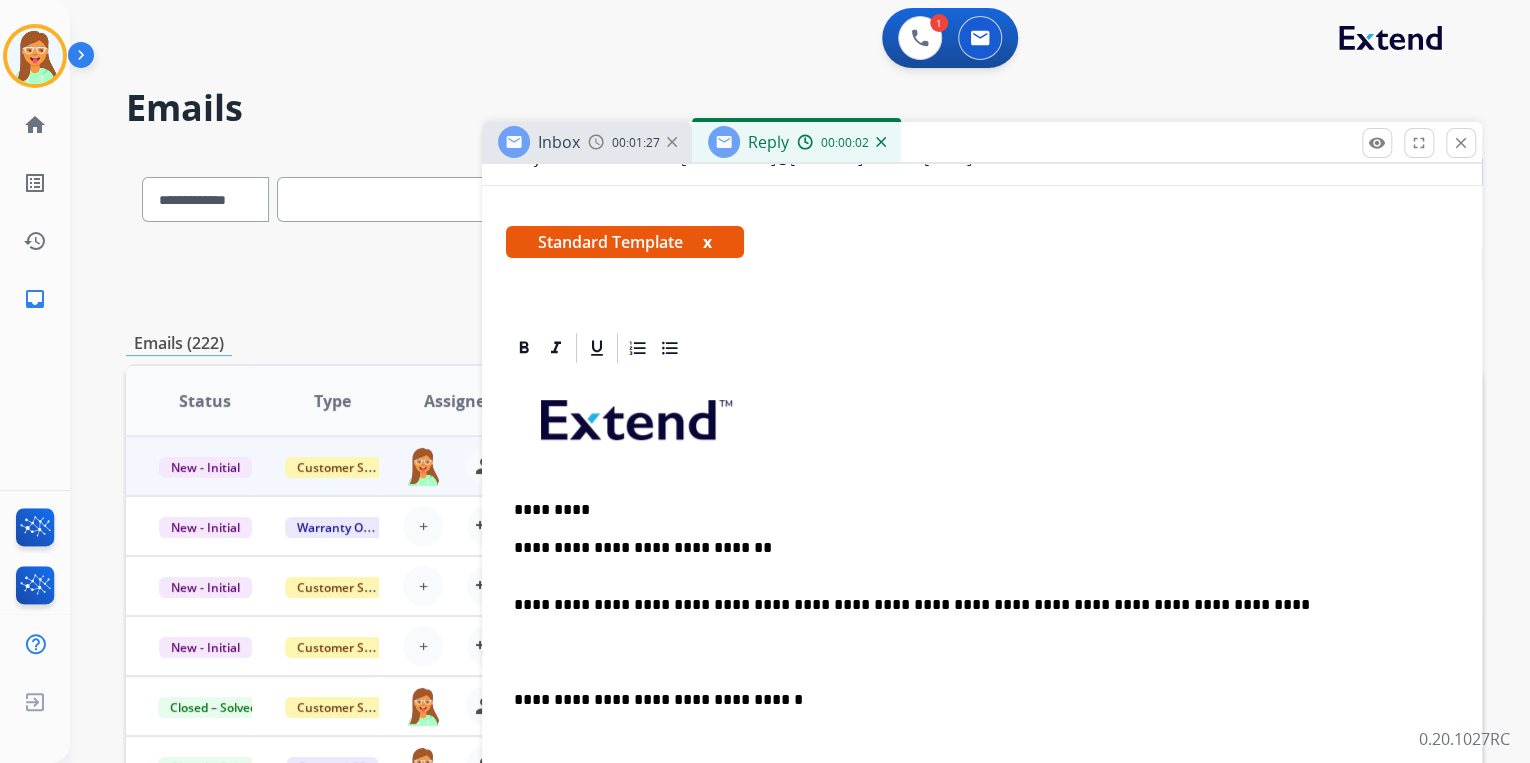 scroll, scrollTop: 400, scrollLeft: 0, axis: vertical 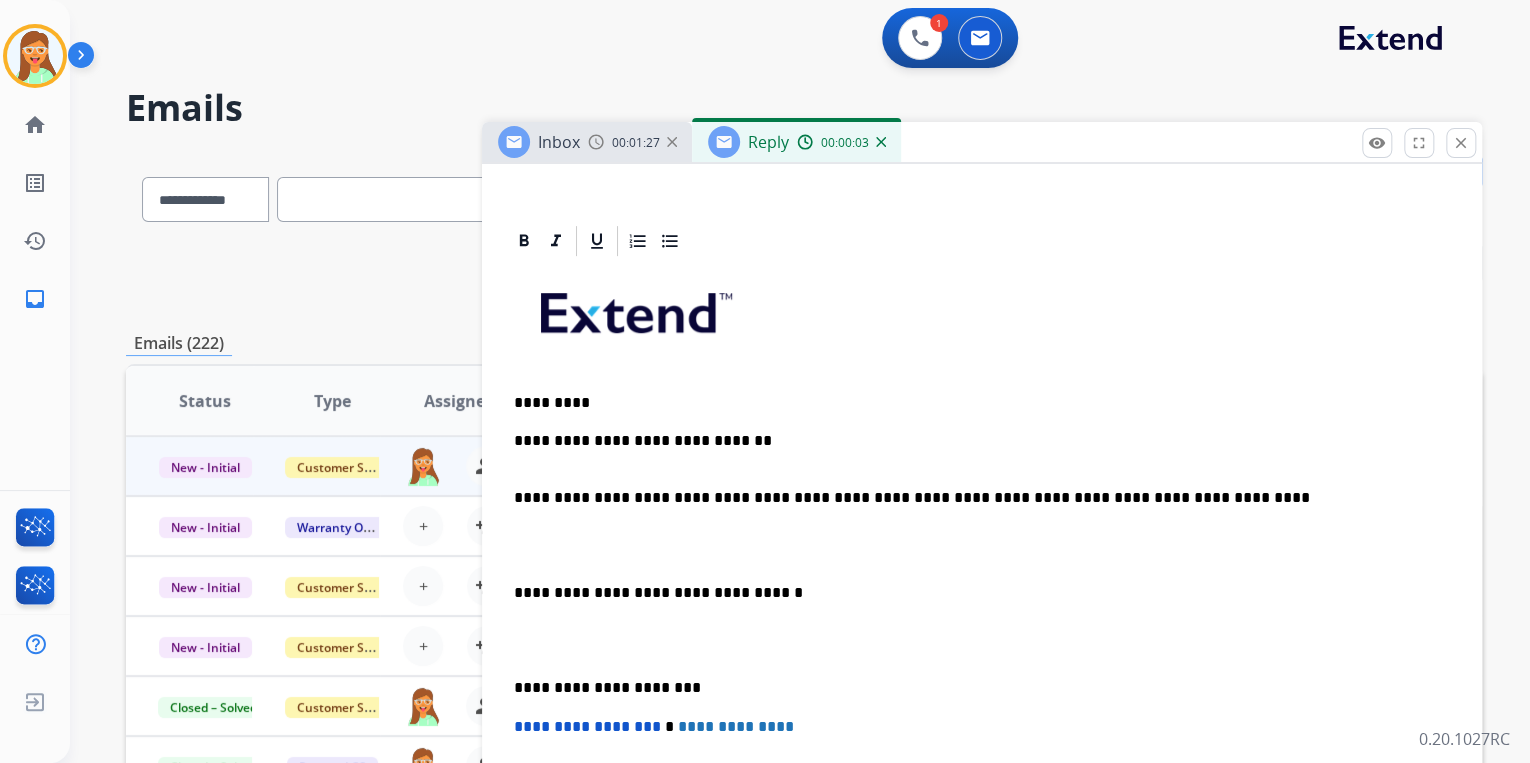 click on "**********" at bounding box center [974, 498] 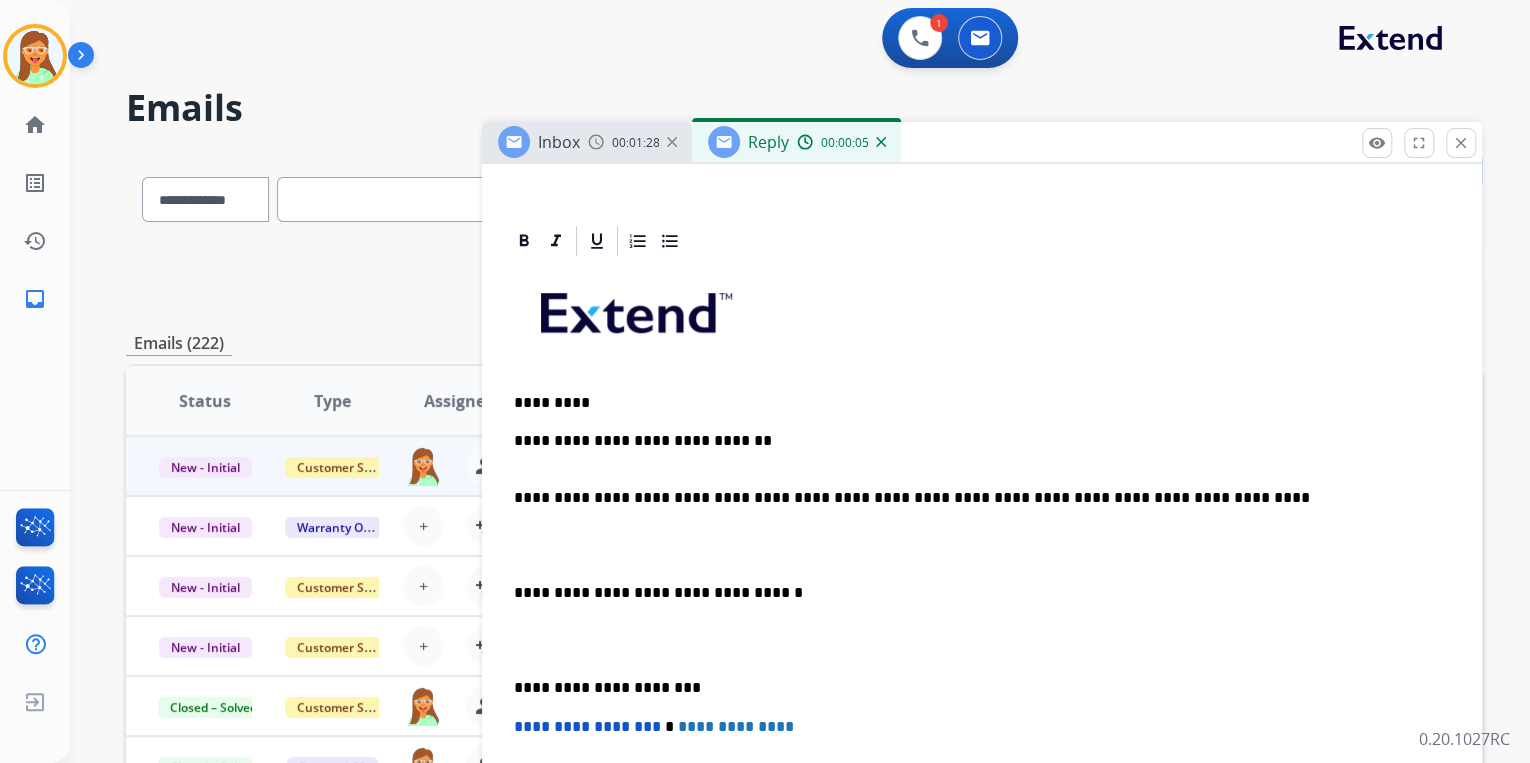 type 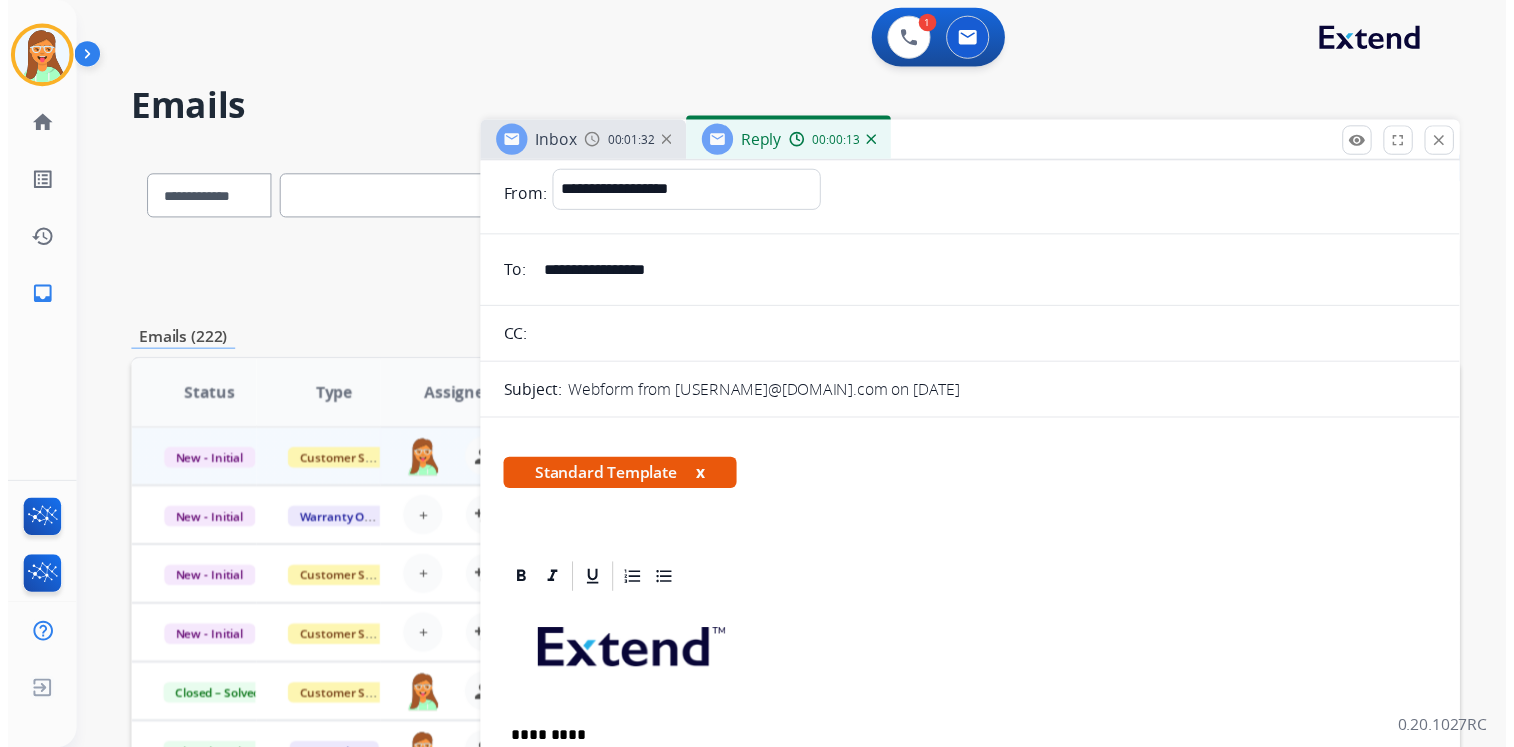 scroll, scrollTop: 0, scrollLeft: 0, axis: both 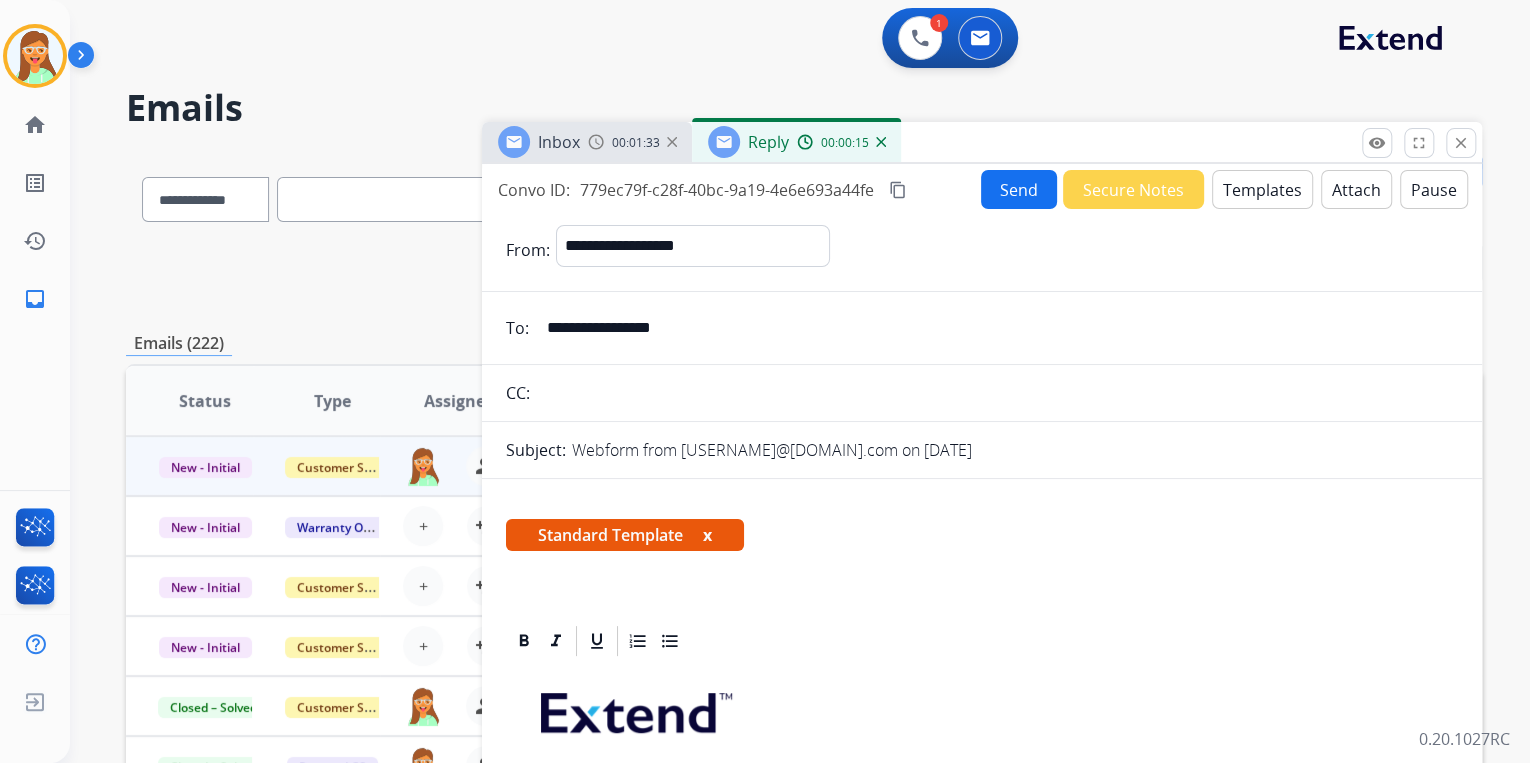 click on "Send" at bounding box center [1019, 189] 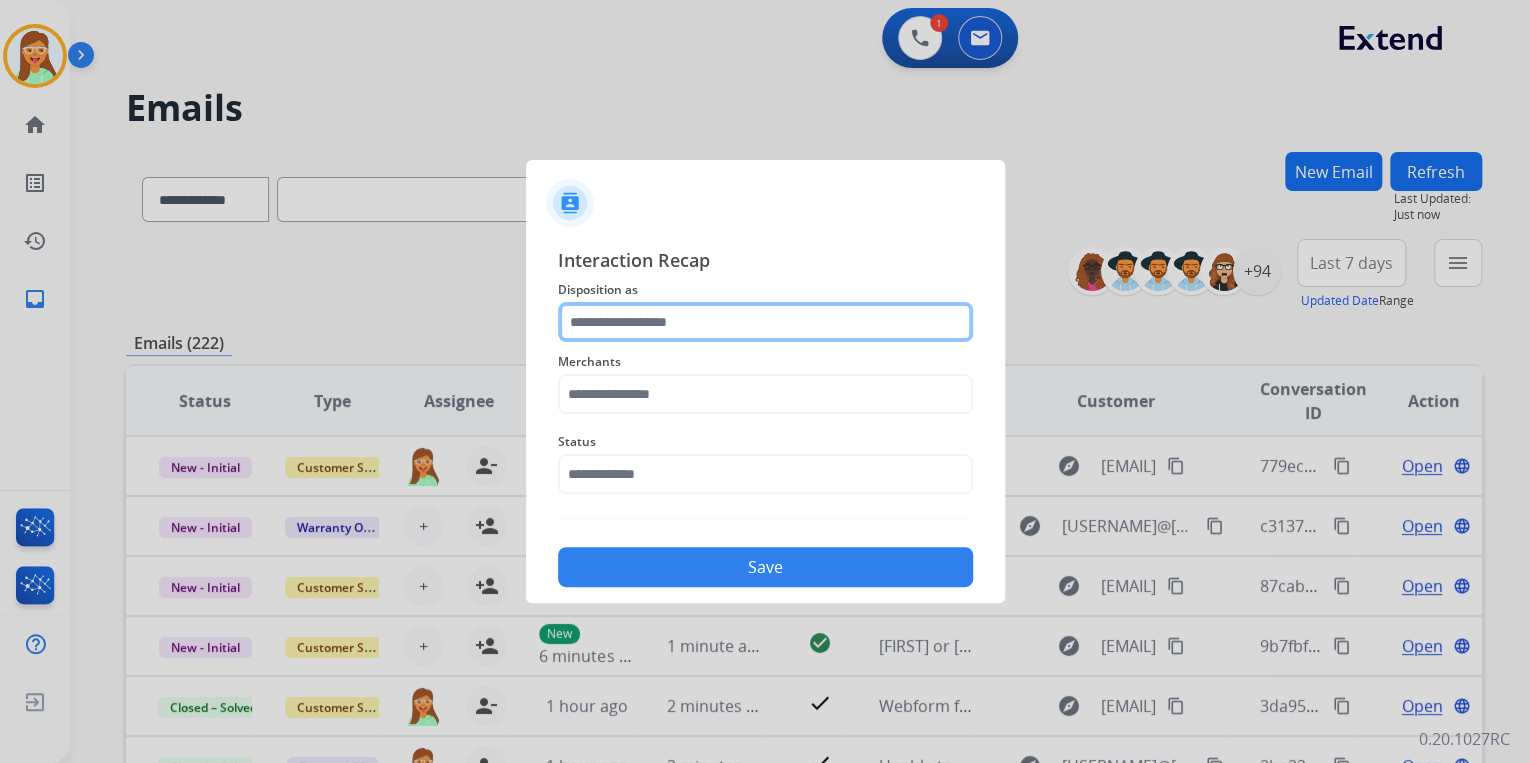 drag, startPoint x: 702, startPoint y: 314, endPoint x: 702, endPoint y: 332, distance: 18 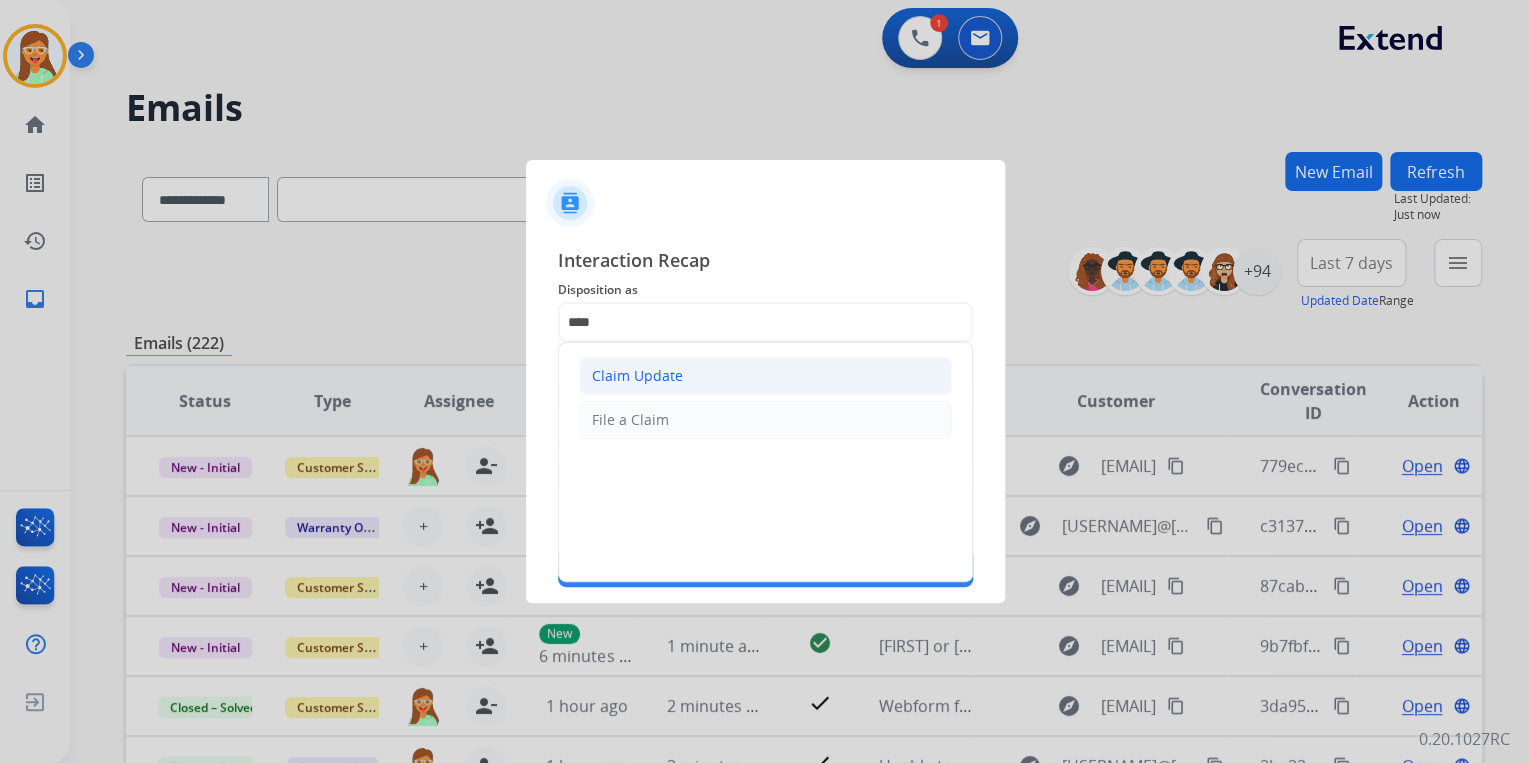 click on "Claim Update" 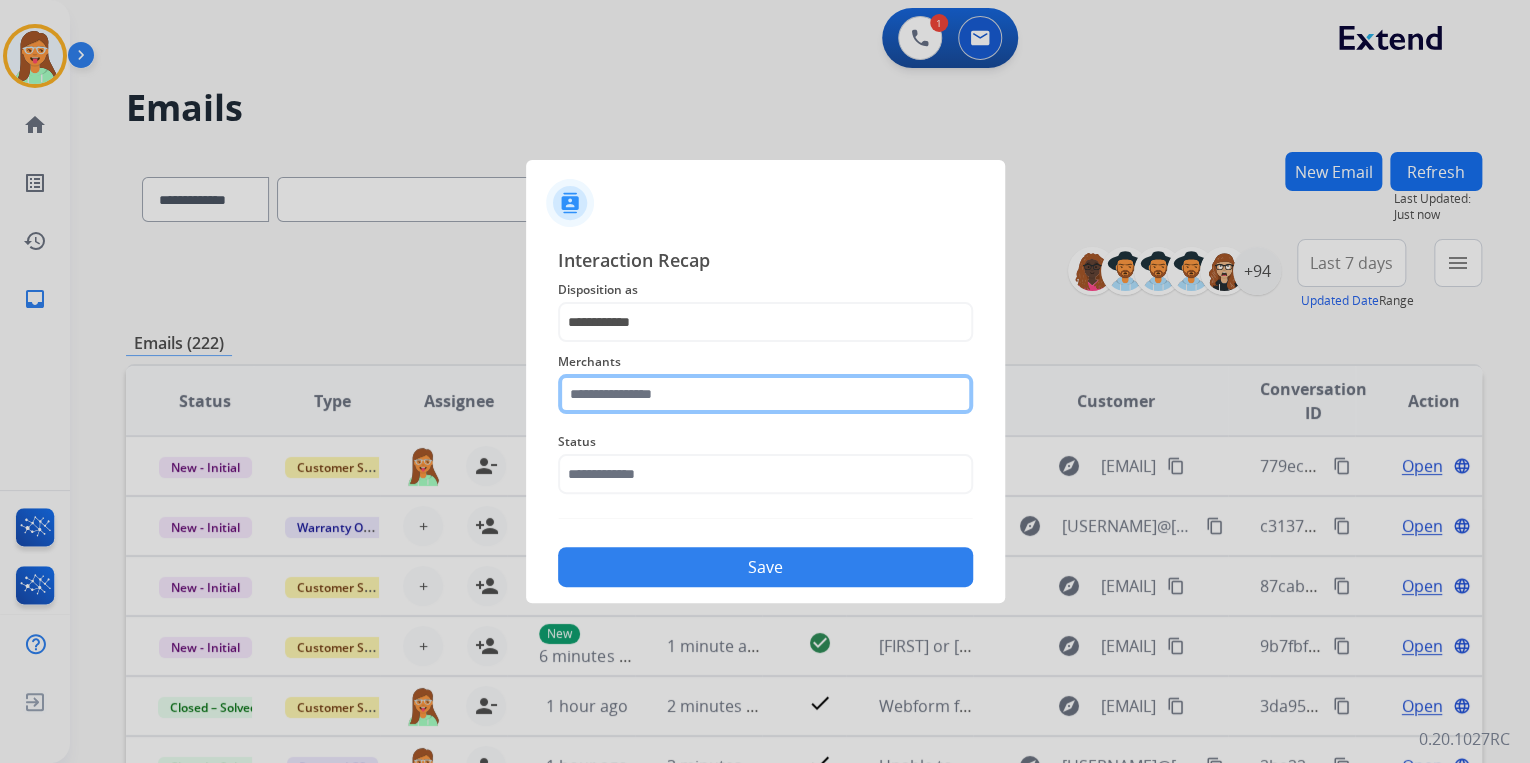 click 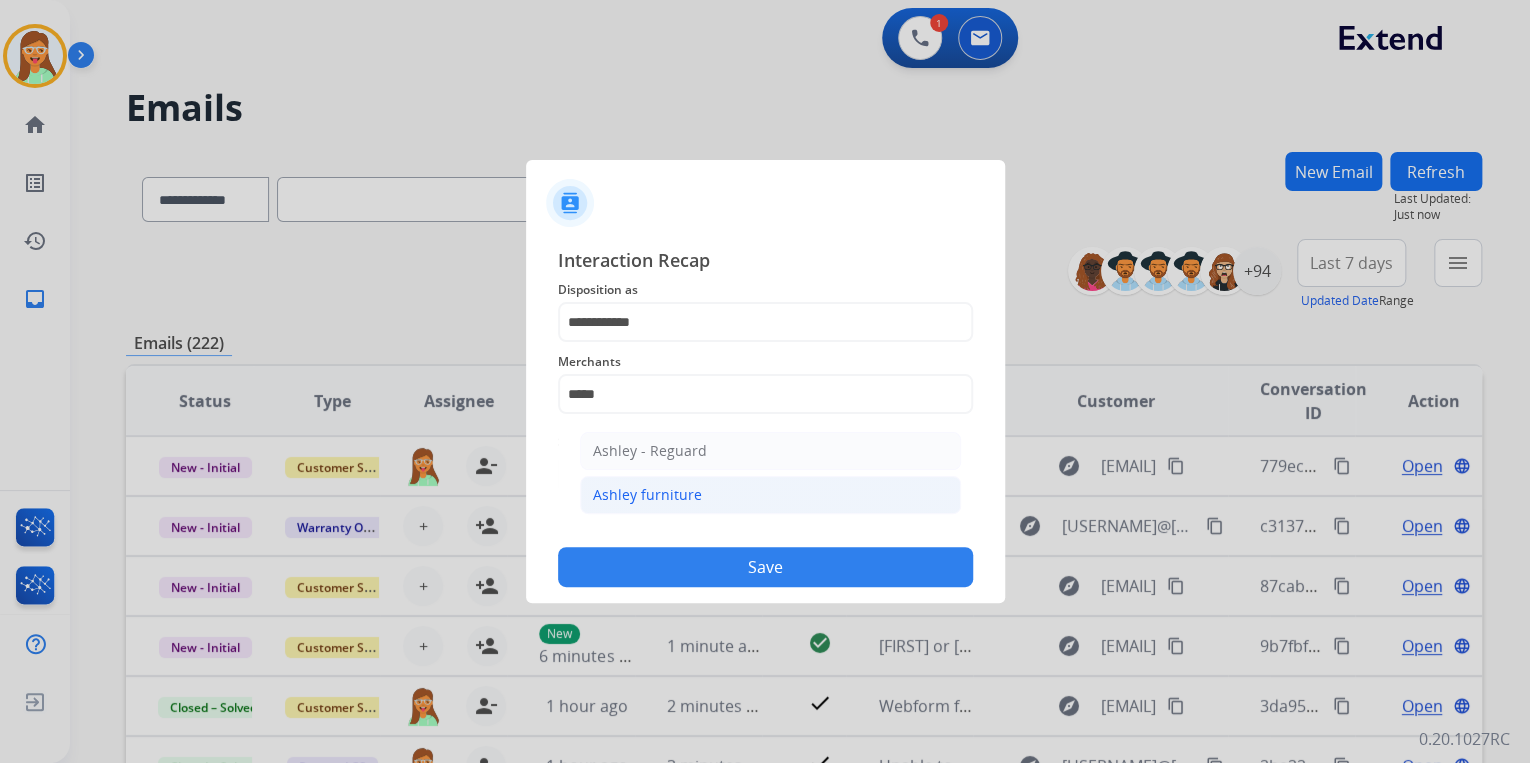 click on "Ashley furniture" 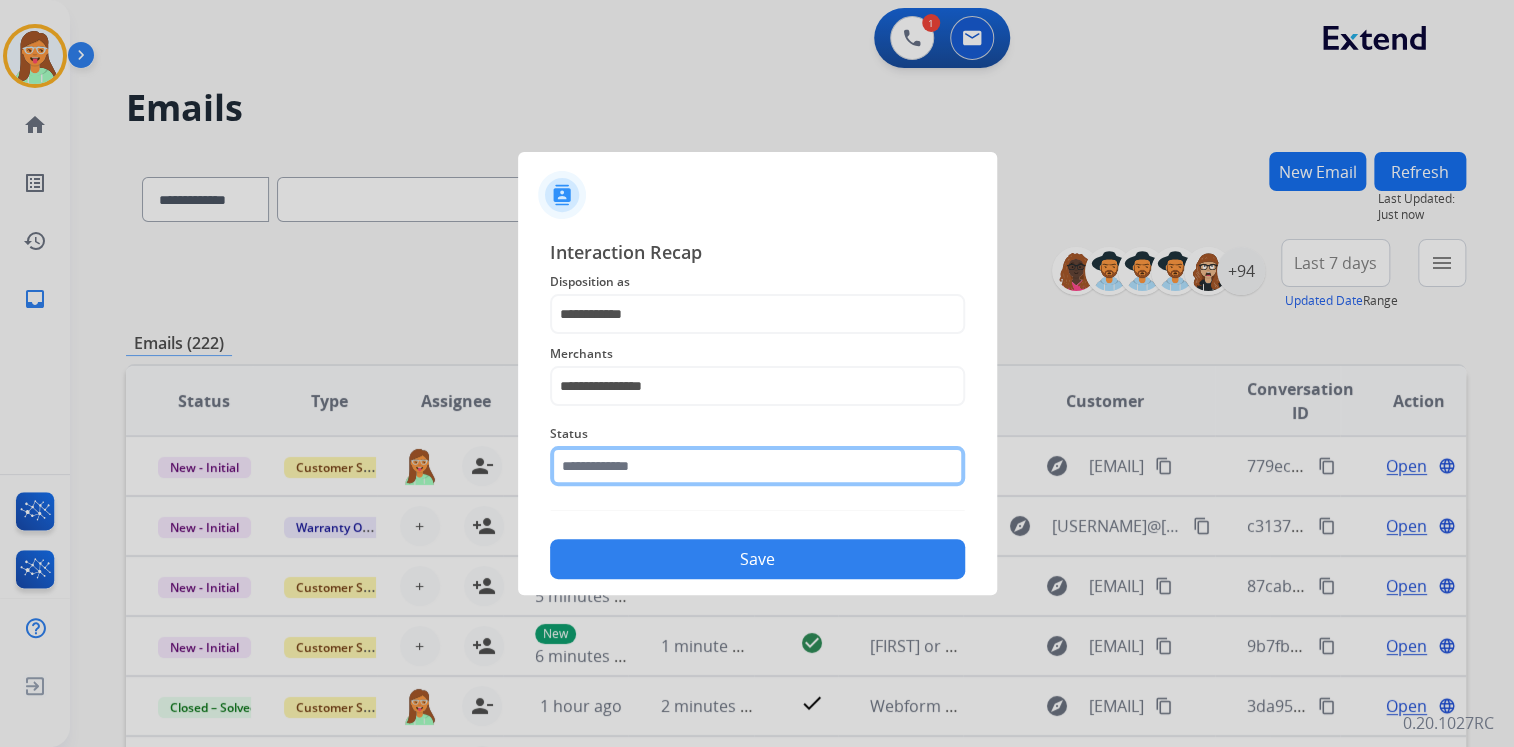 click on "Status" 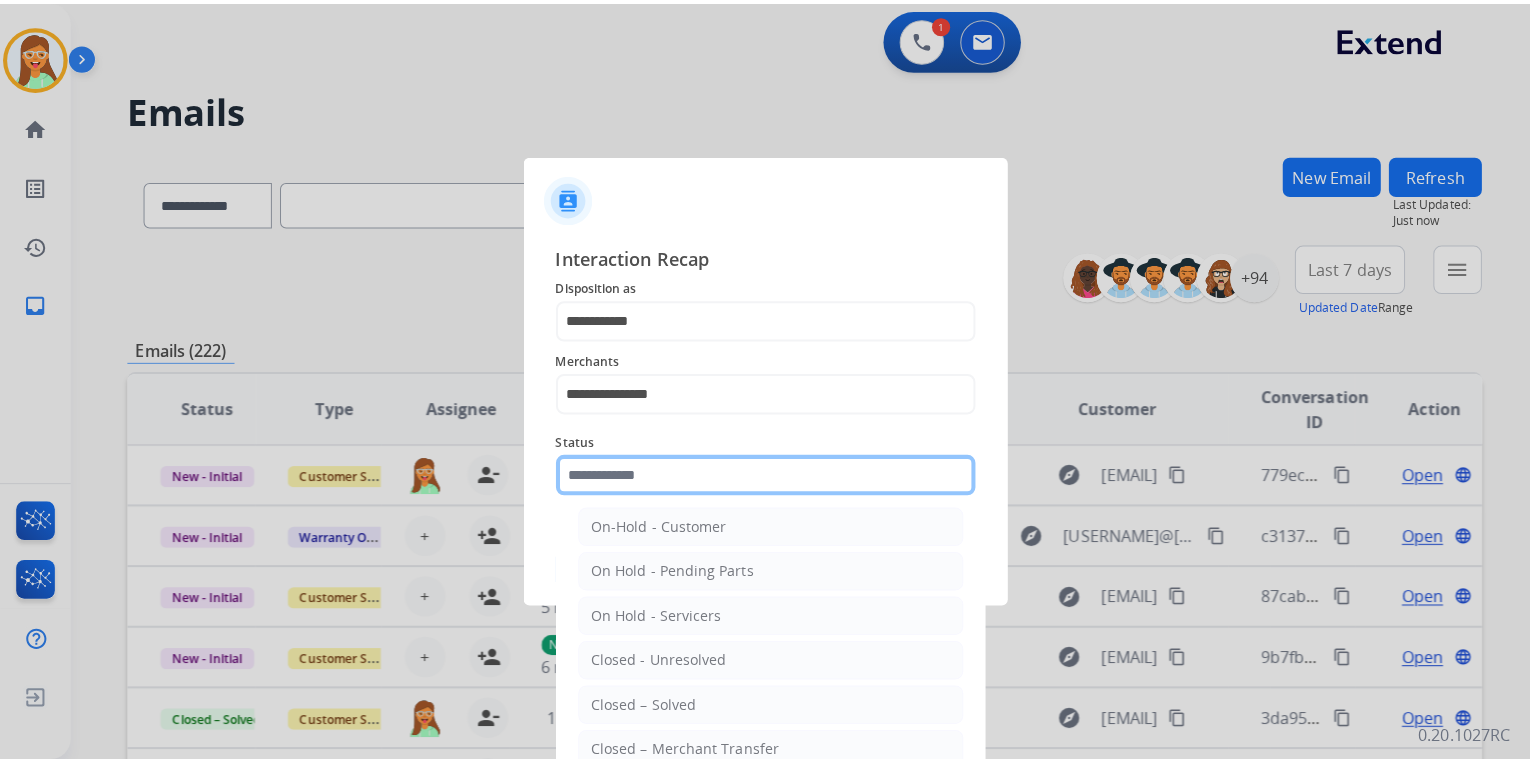 scroll, scrollTop: 116, scrollLeft: 0, axis: vertical 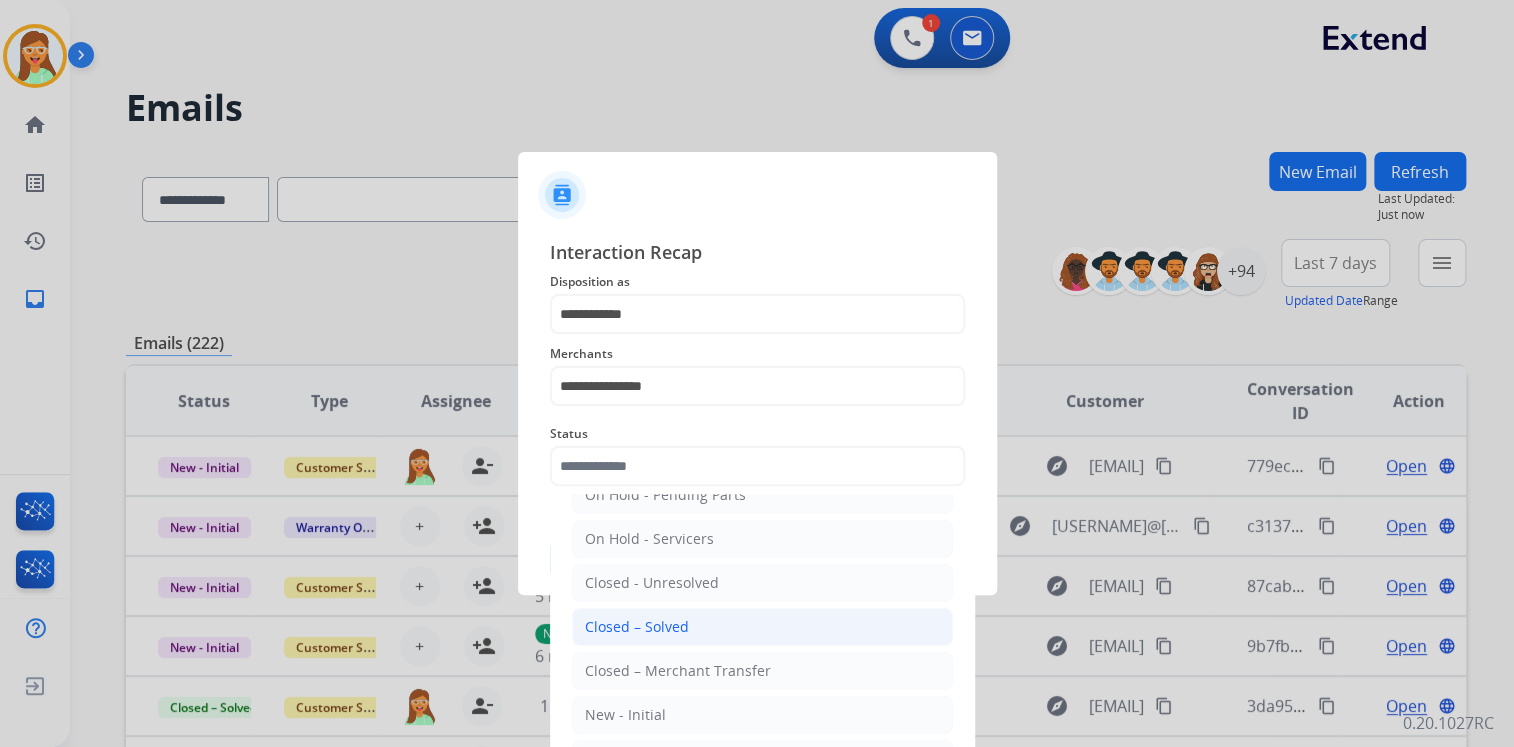 click on "Closed – Solved" 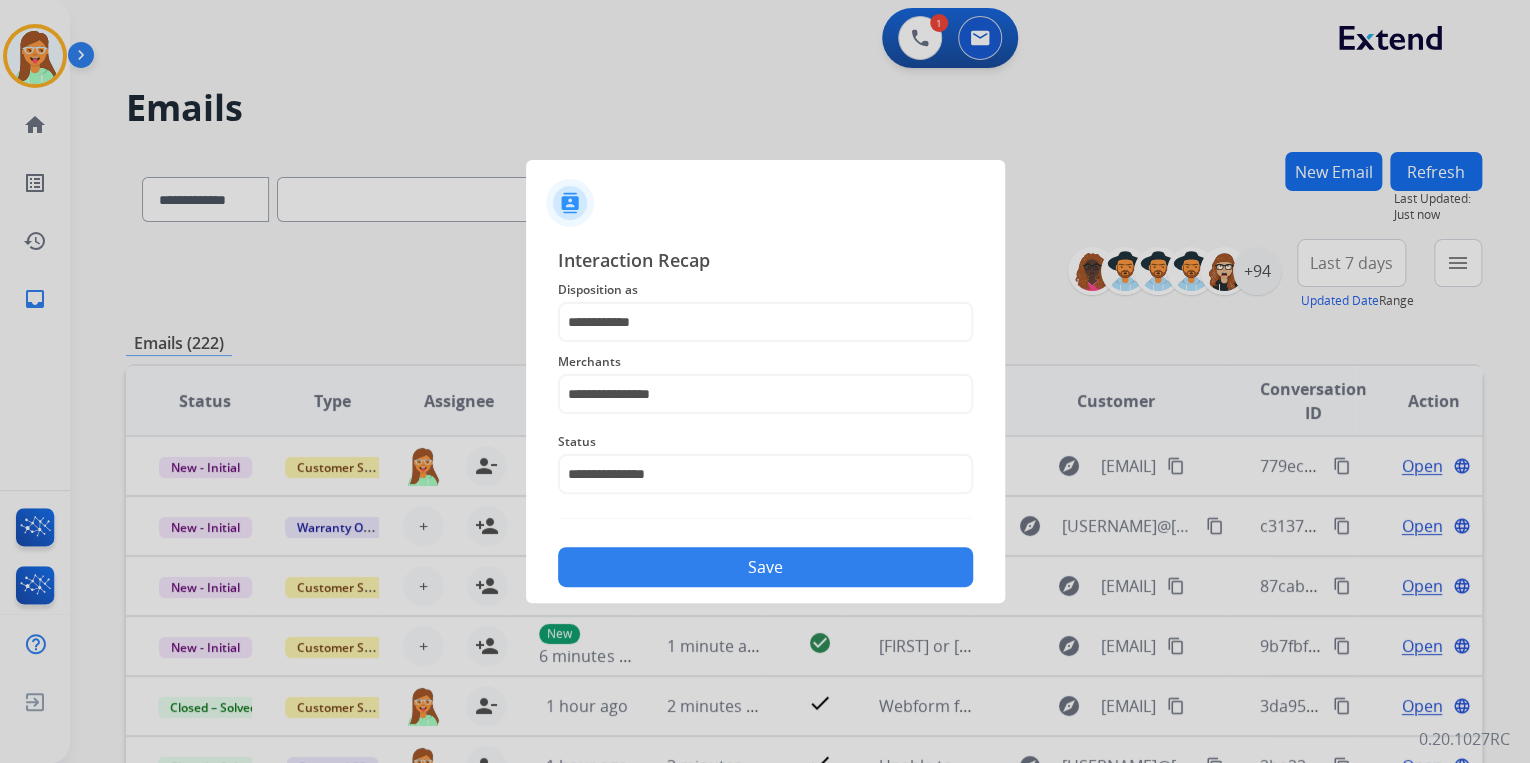 click on "Save" 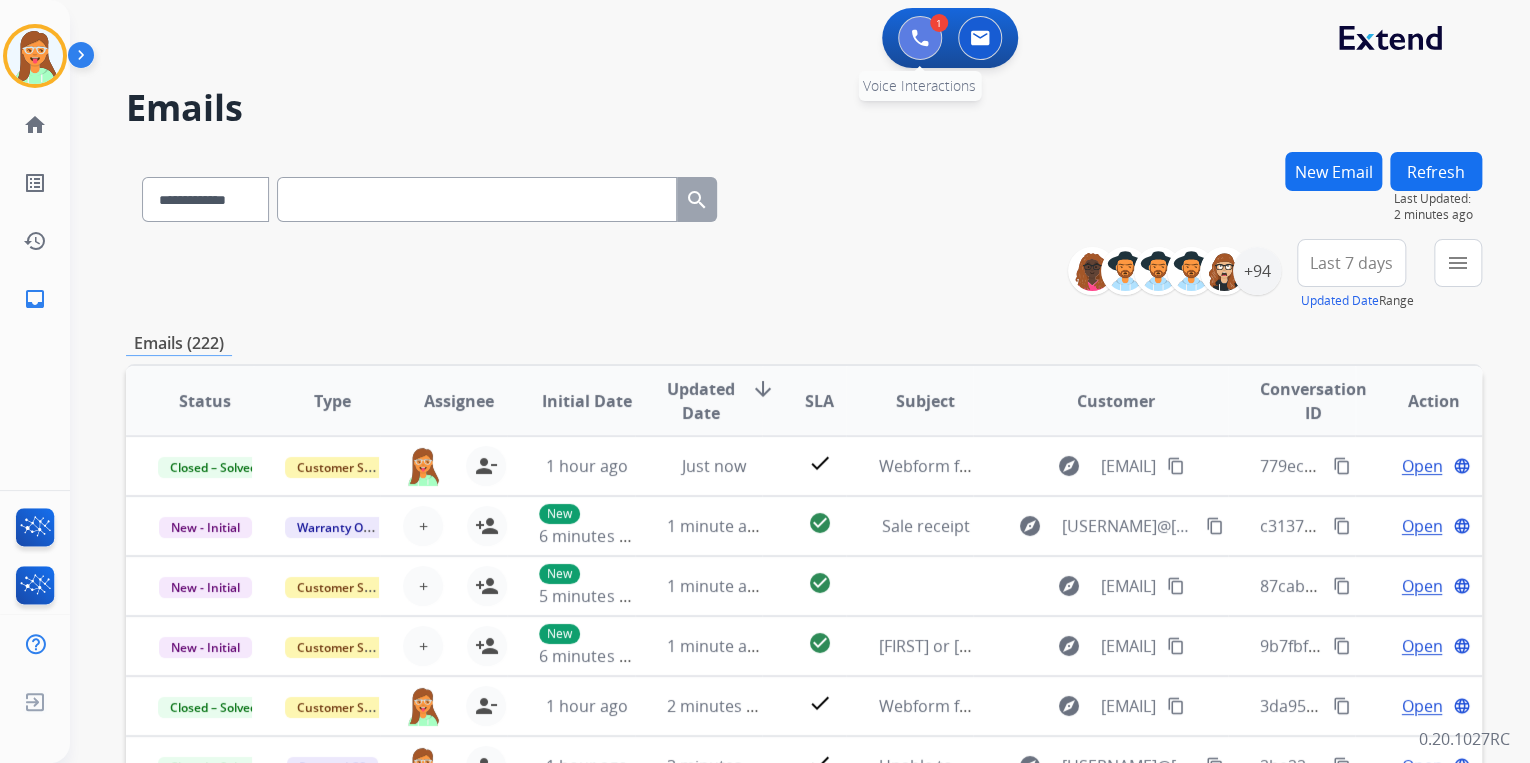 click at bounding box center [920, 38] 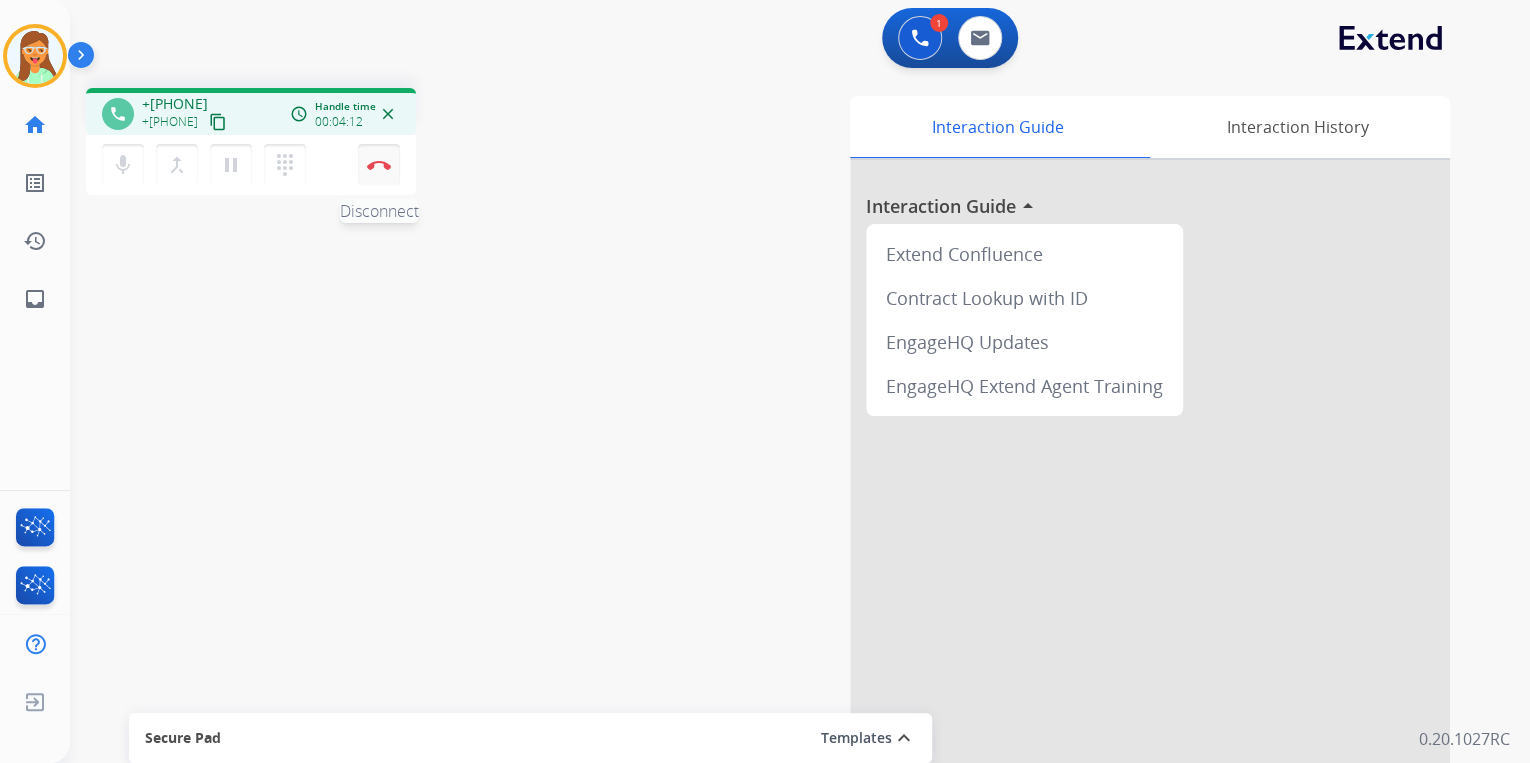 click on "Disconnect" at bounding box center [379, 165] 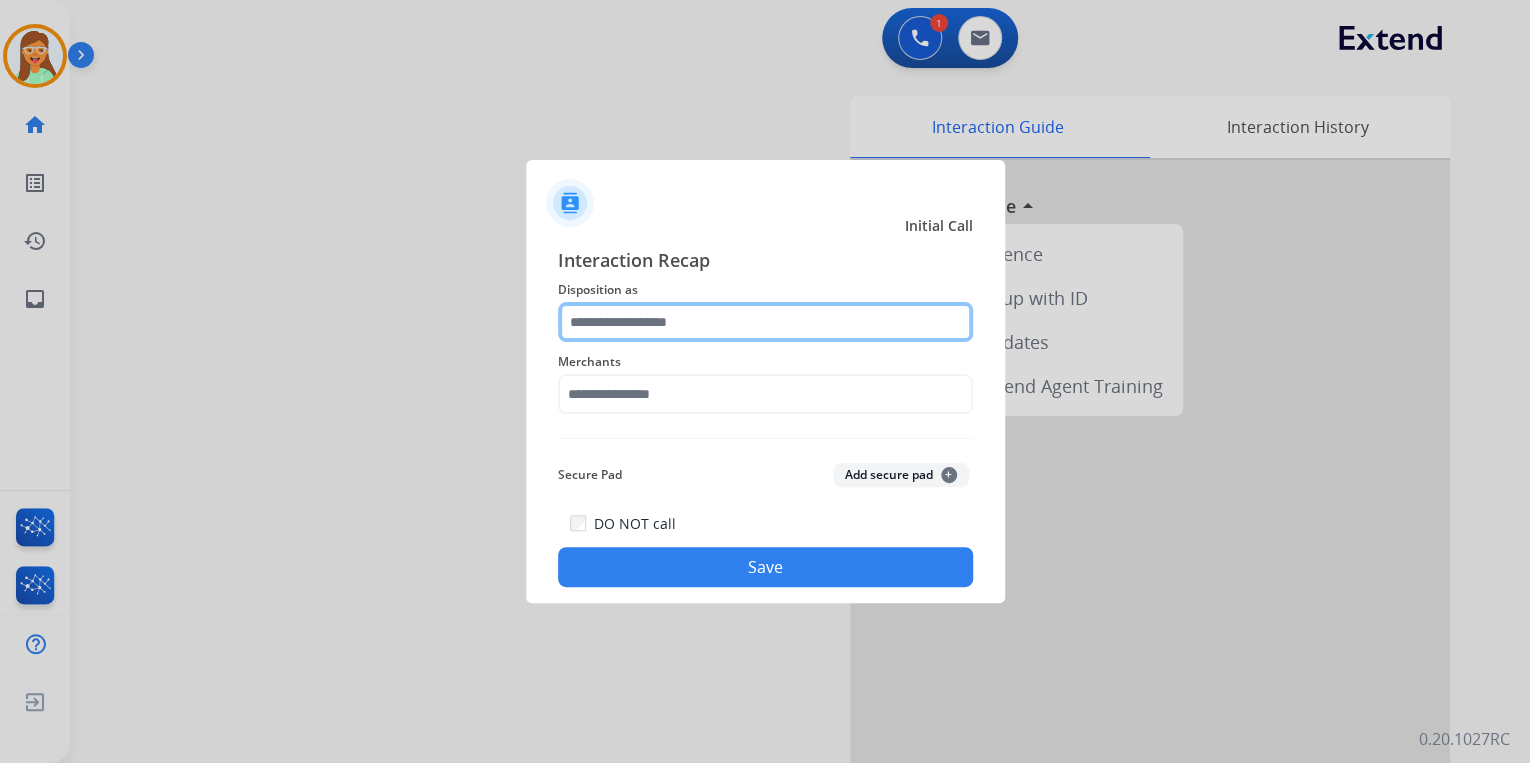 click 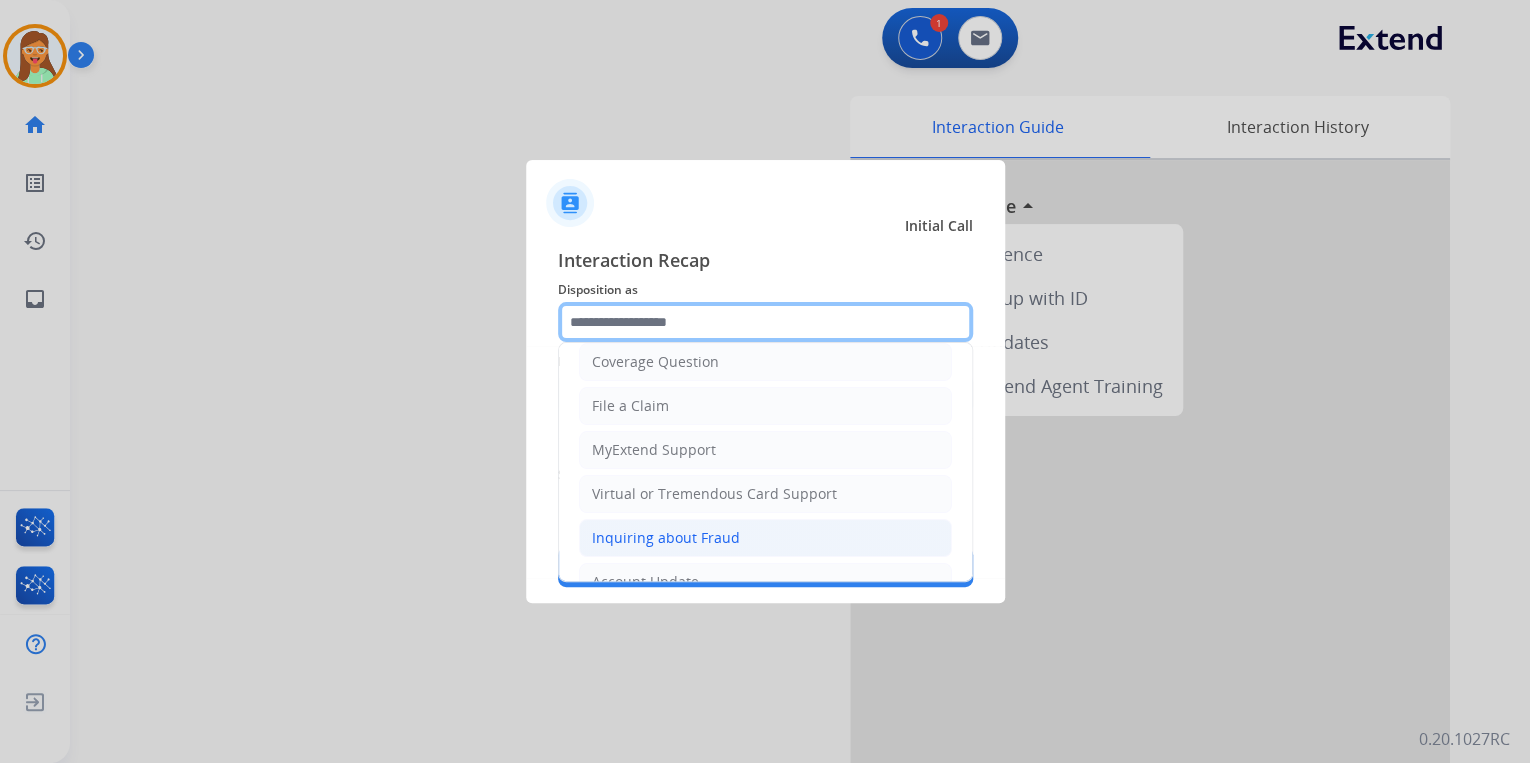scroll, scrollTop: 0, scrollLeft: 0, axis: both 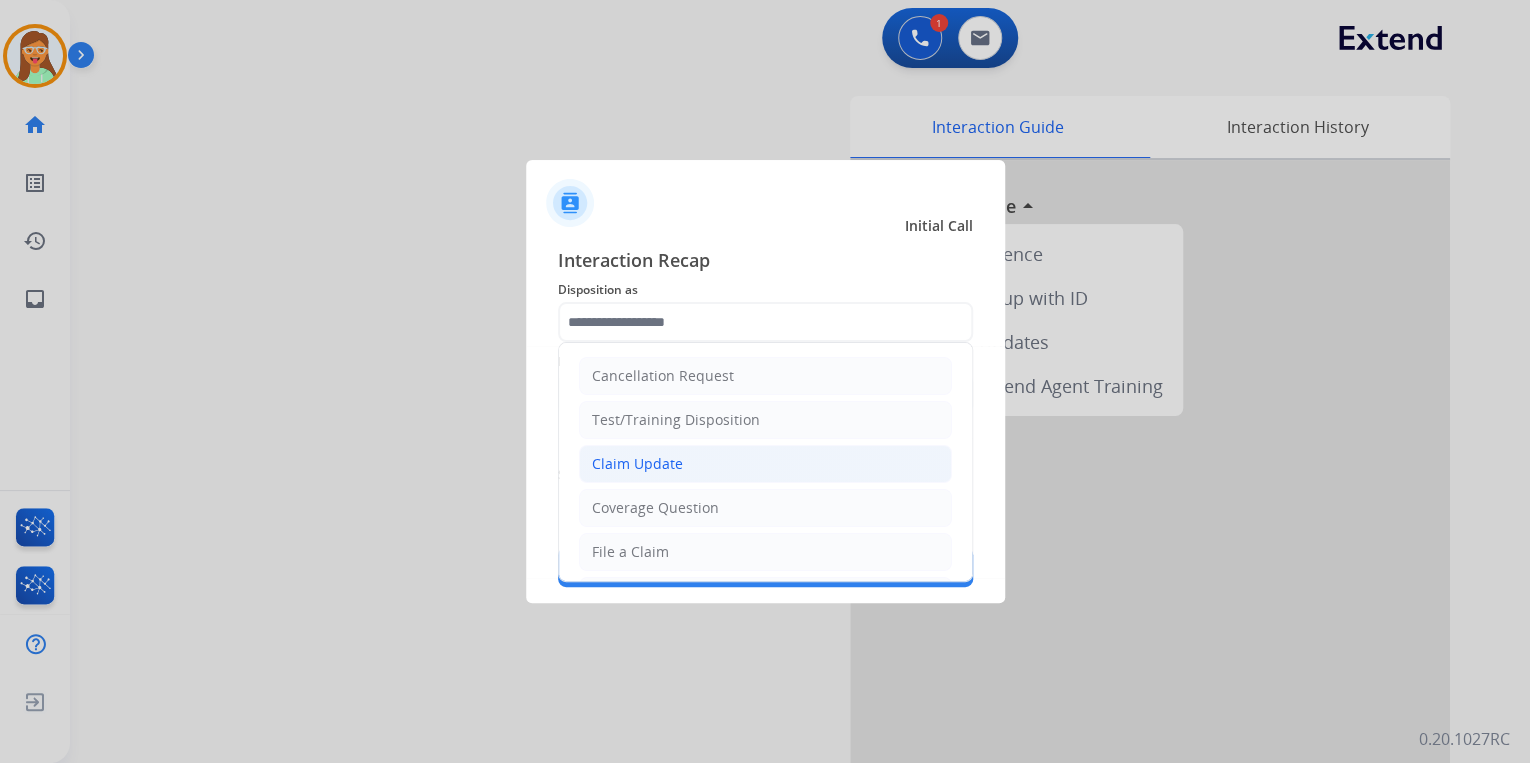 click on "Claim Update" 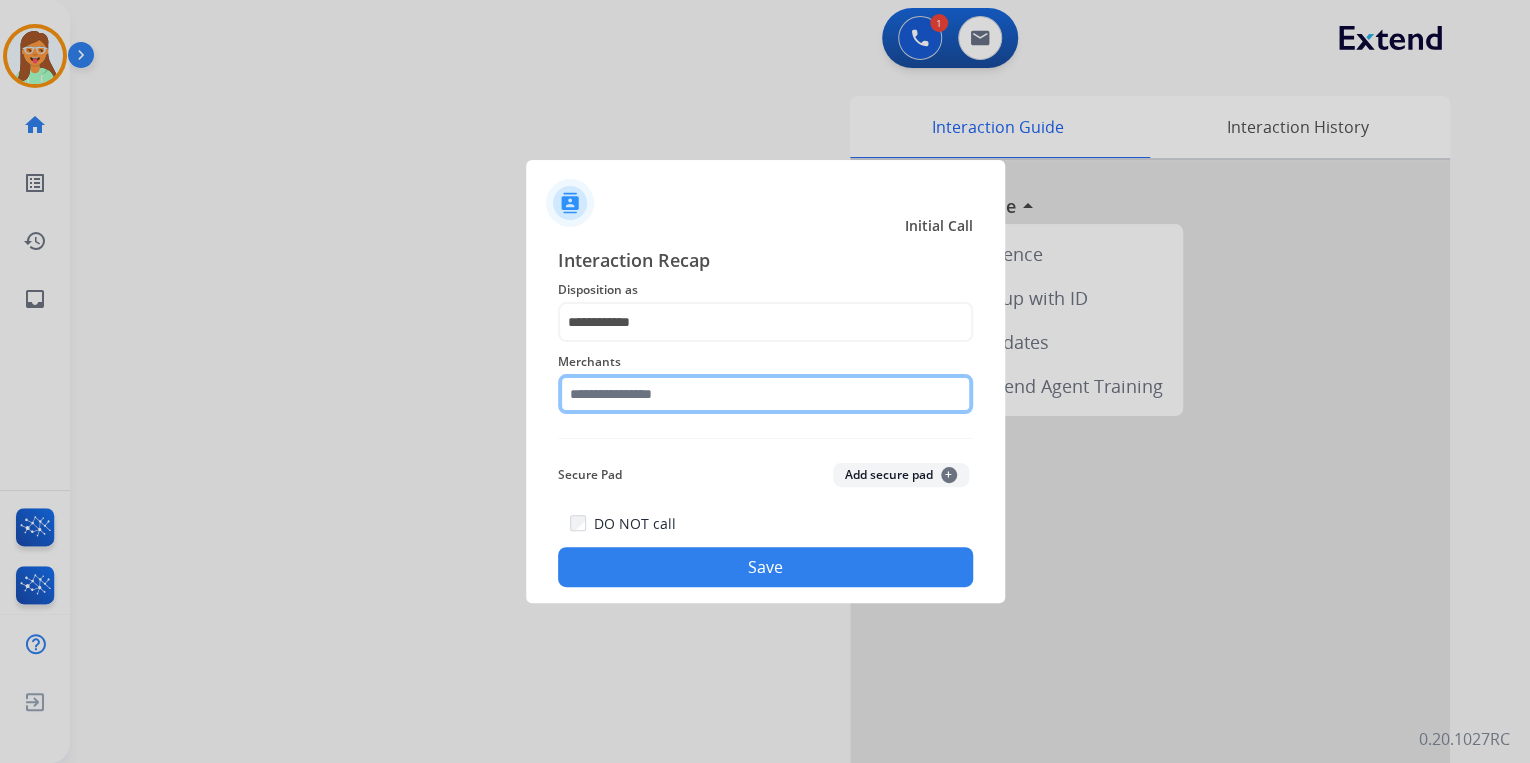 click 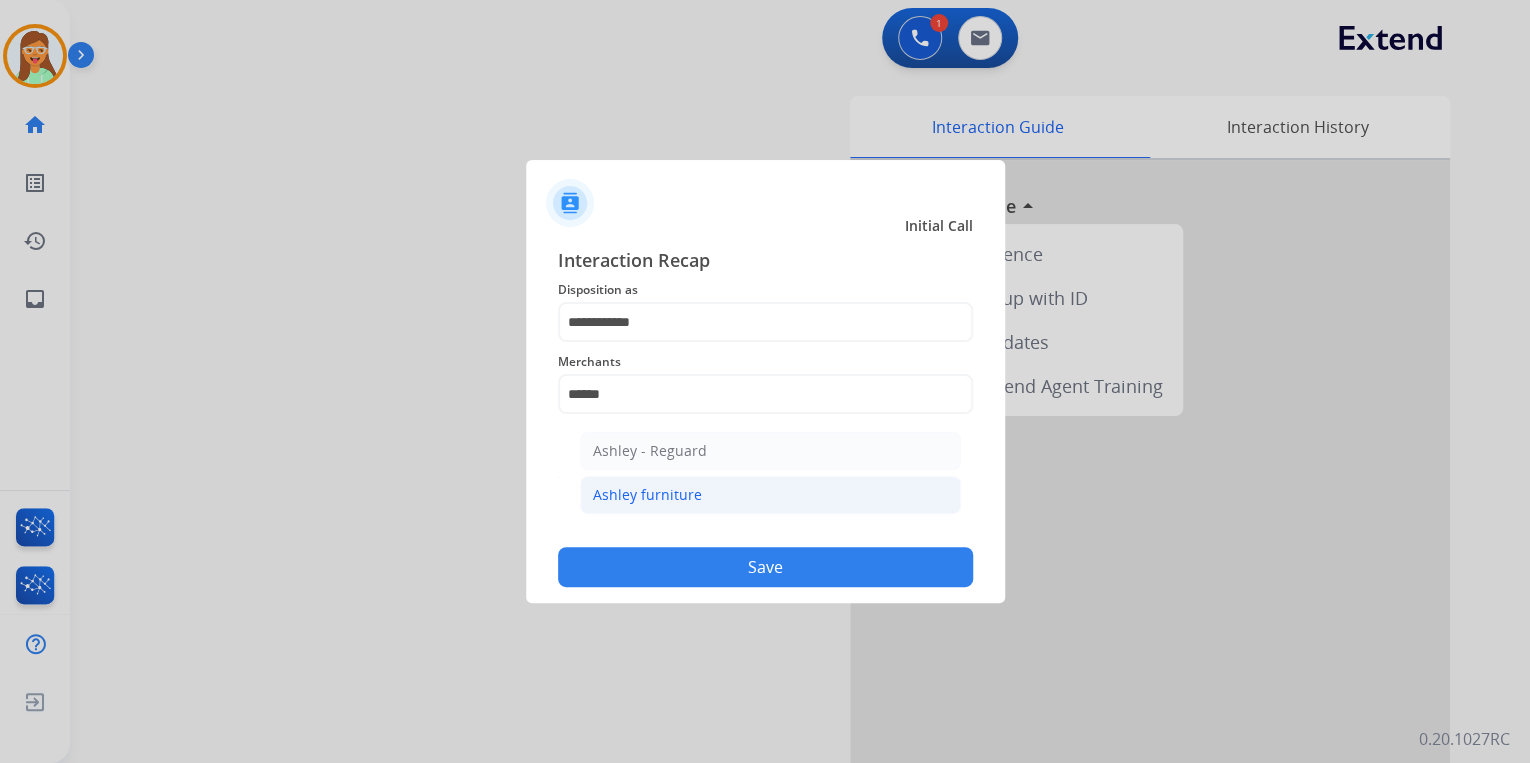 click on "Ashley furniture" 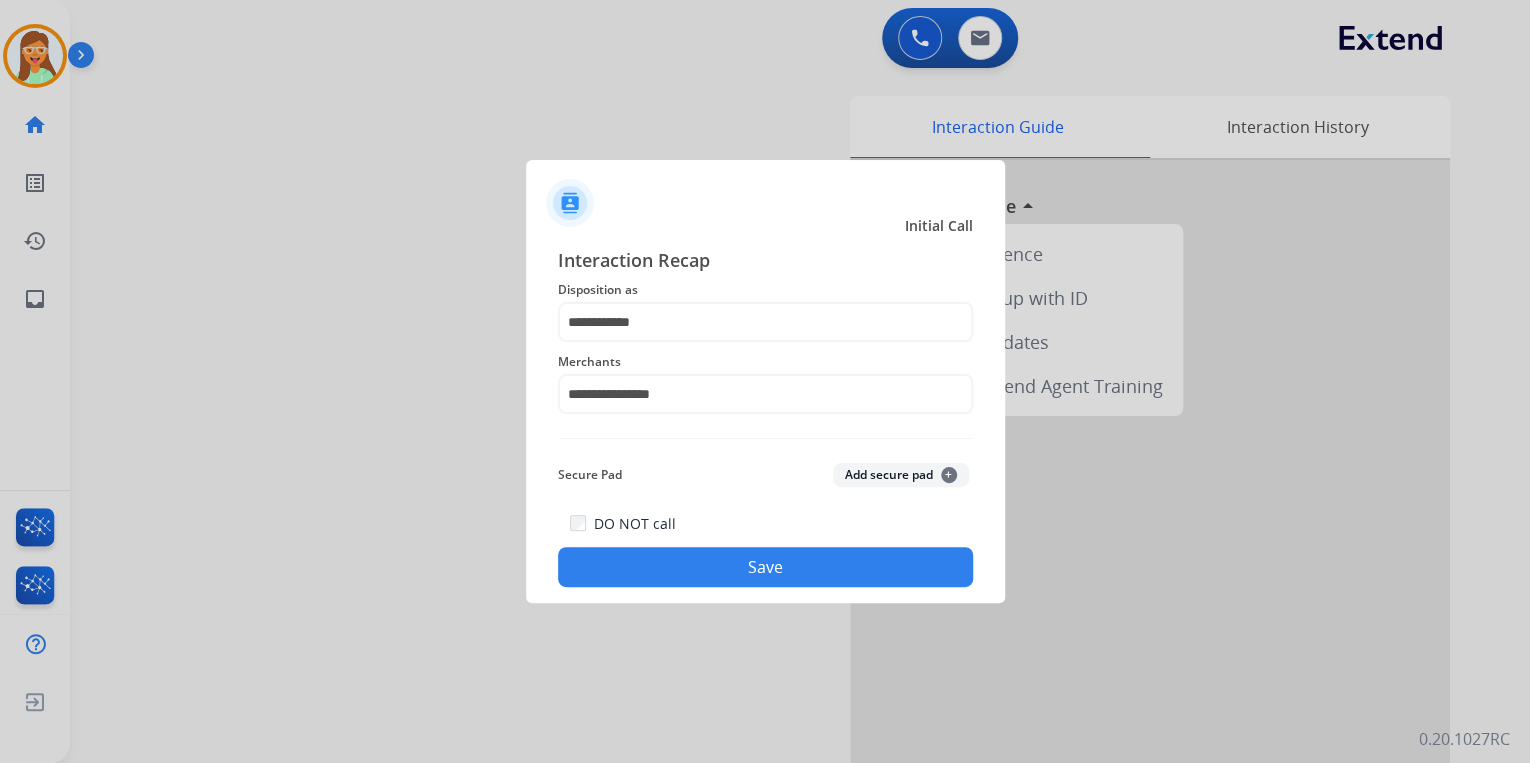 click on "Save" 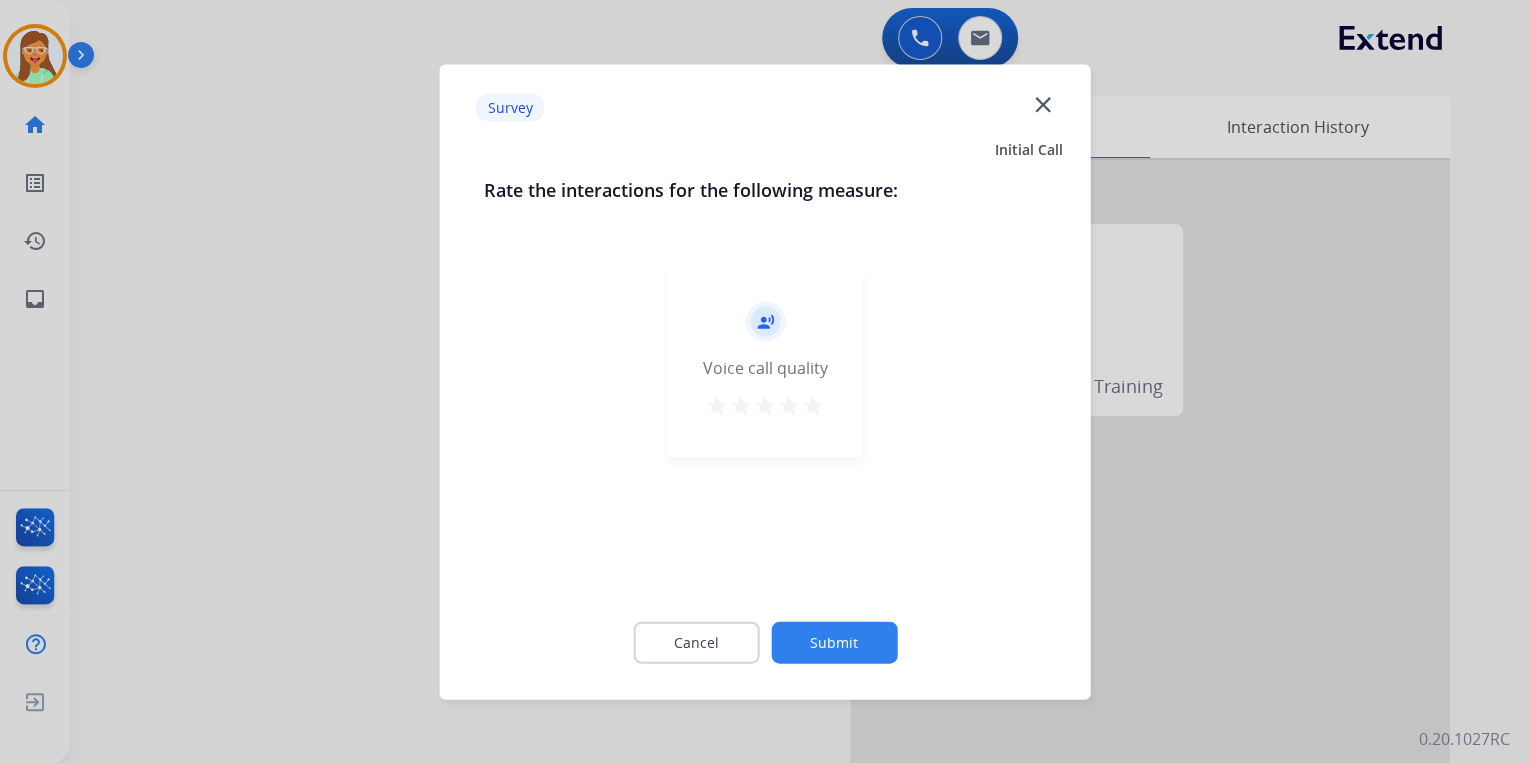 click on "star" at bounding box center [813, 405] 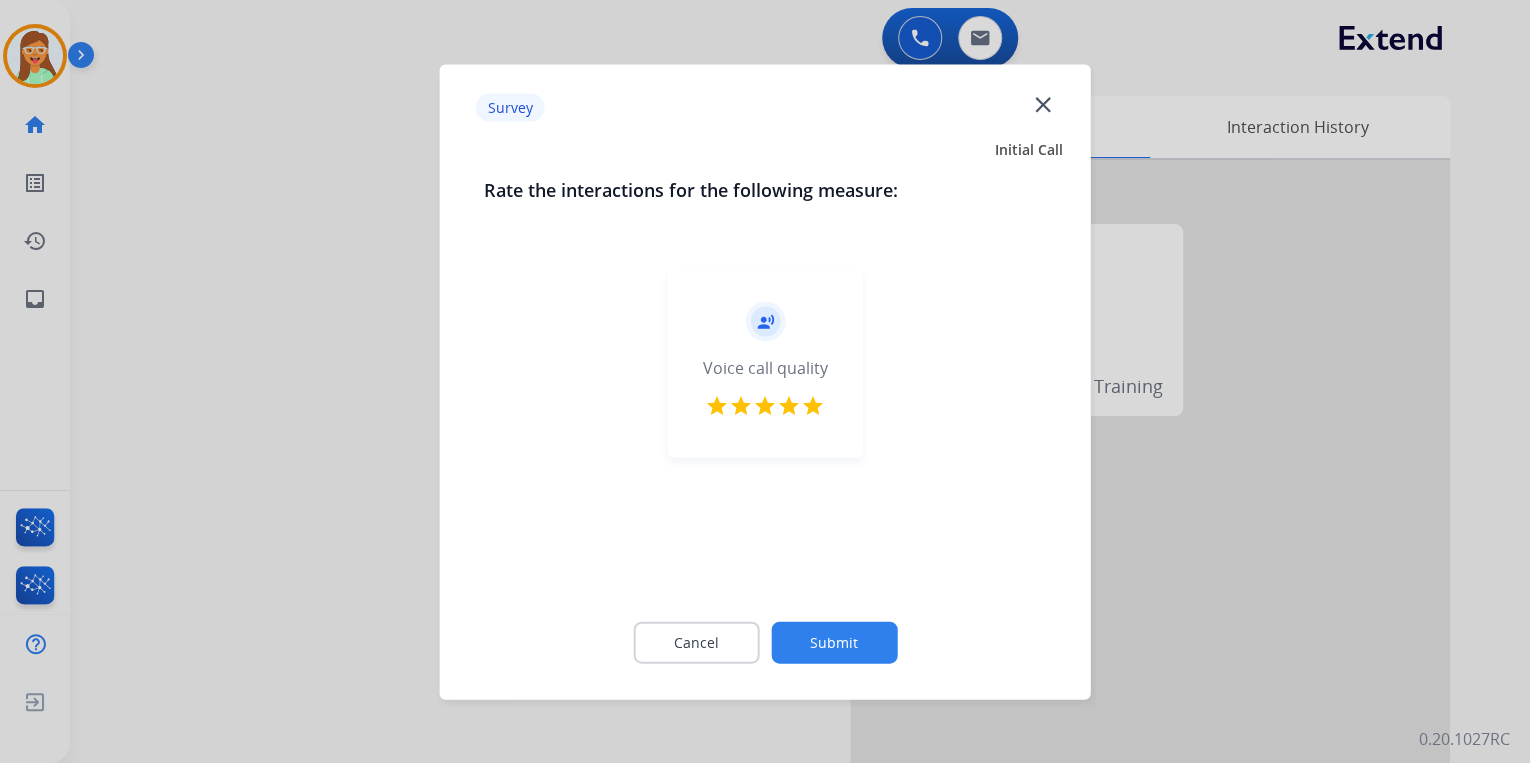 click on "Submit" 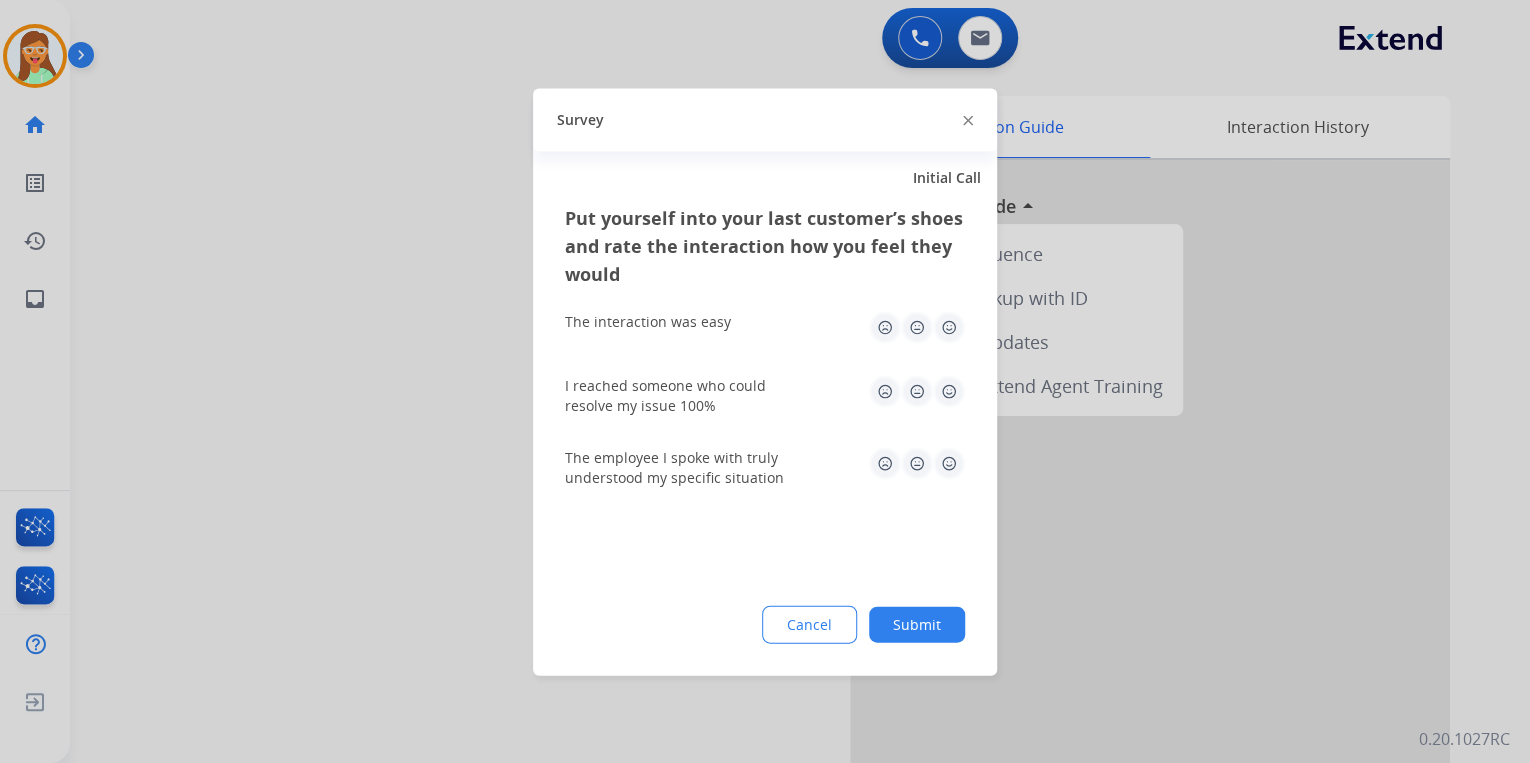 click on "Survey" 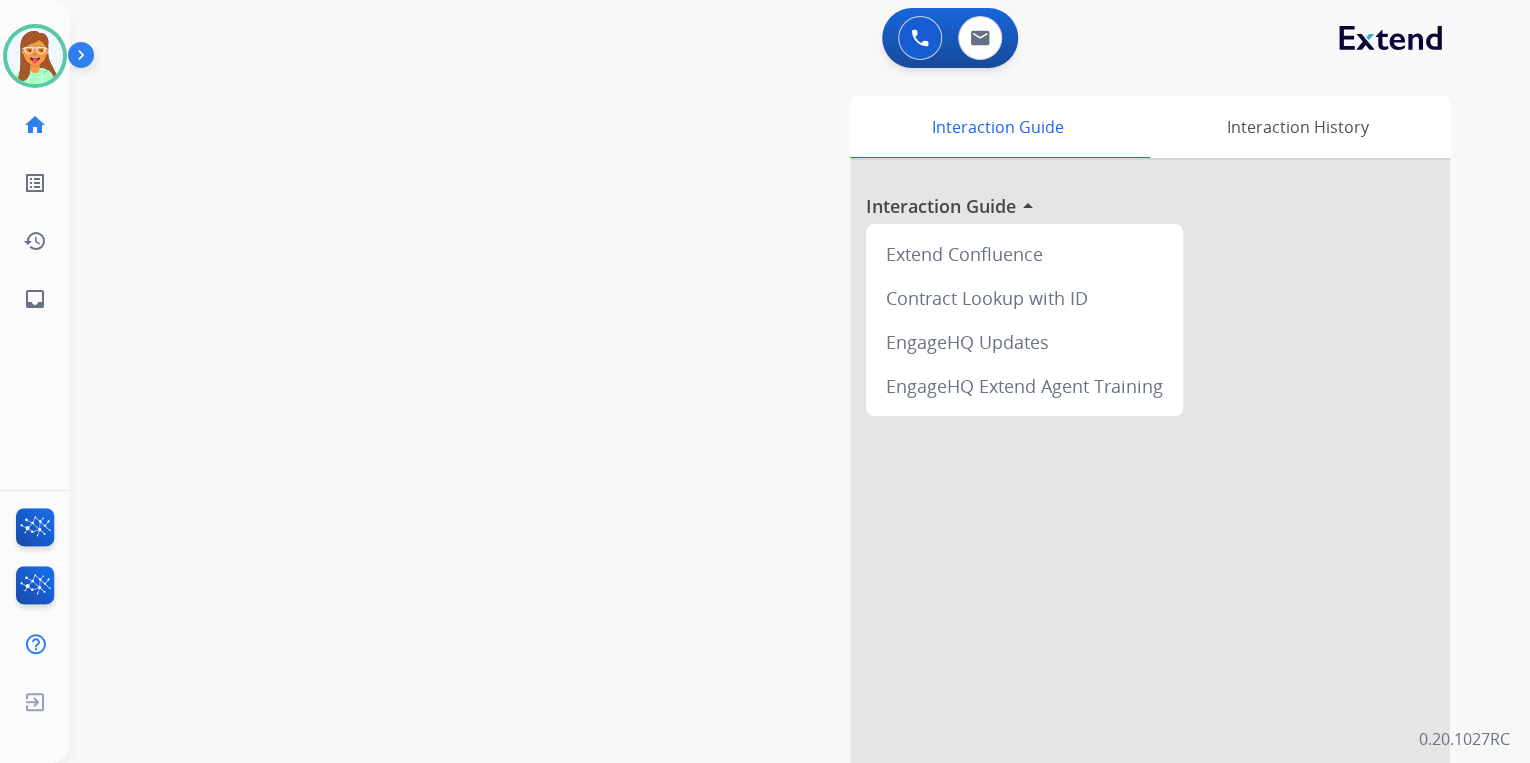 click on "0 Voice Interactions  0  Email Interactions" at bounding box center [950, 38] 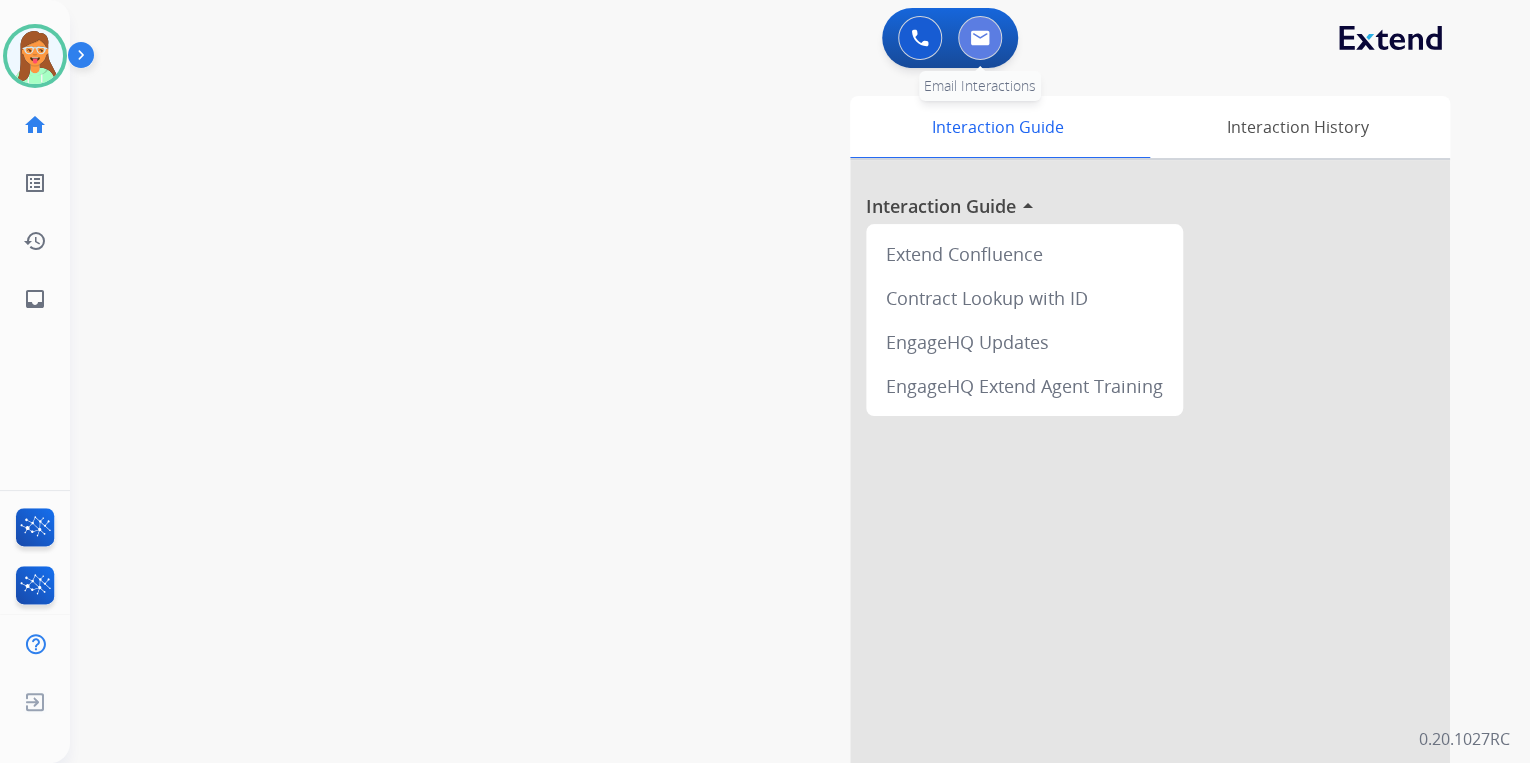 click at bounding box center [980, 38] 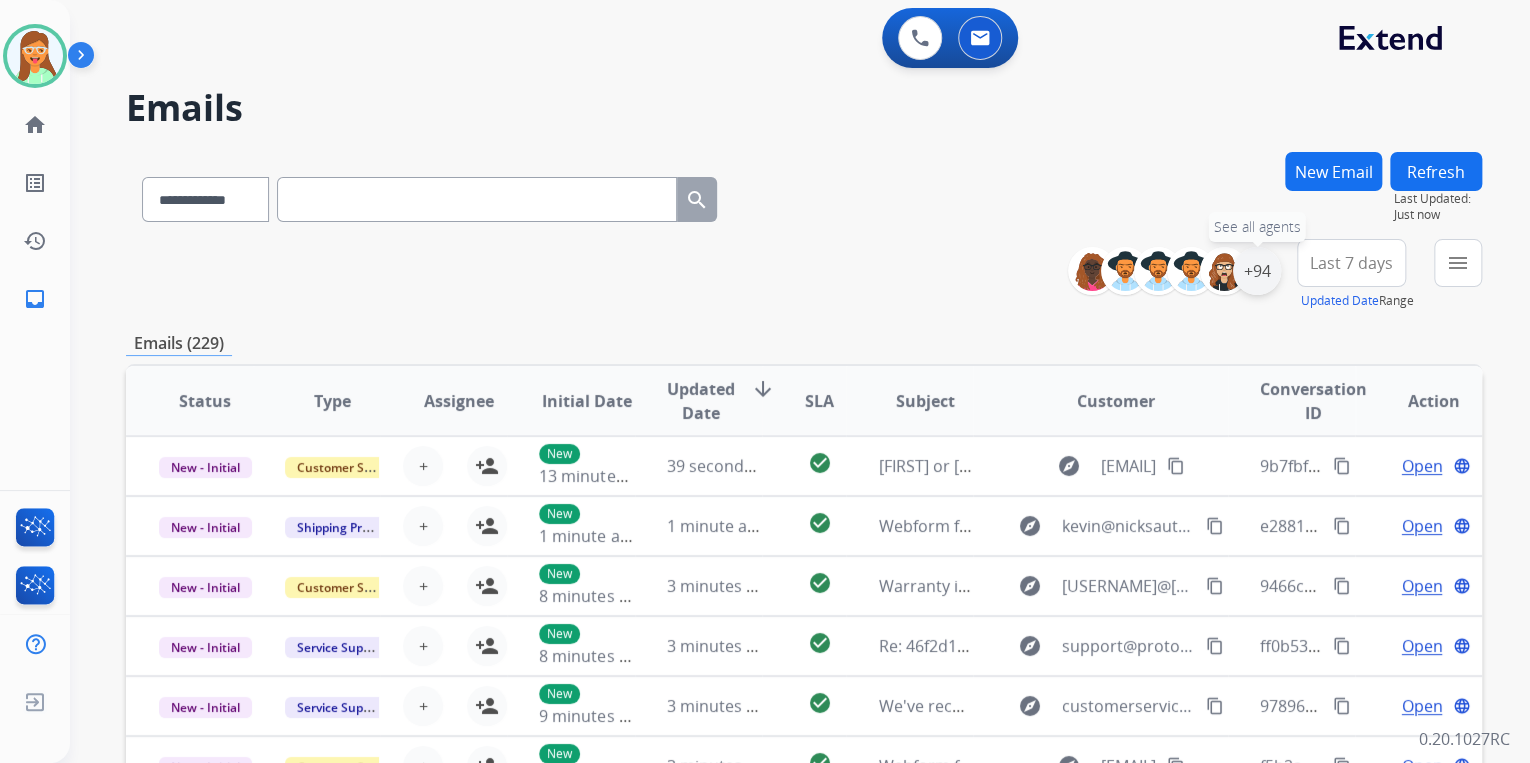 click on "+94" at bounding box center (1257, 271) 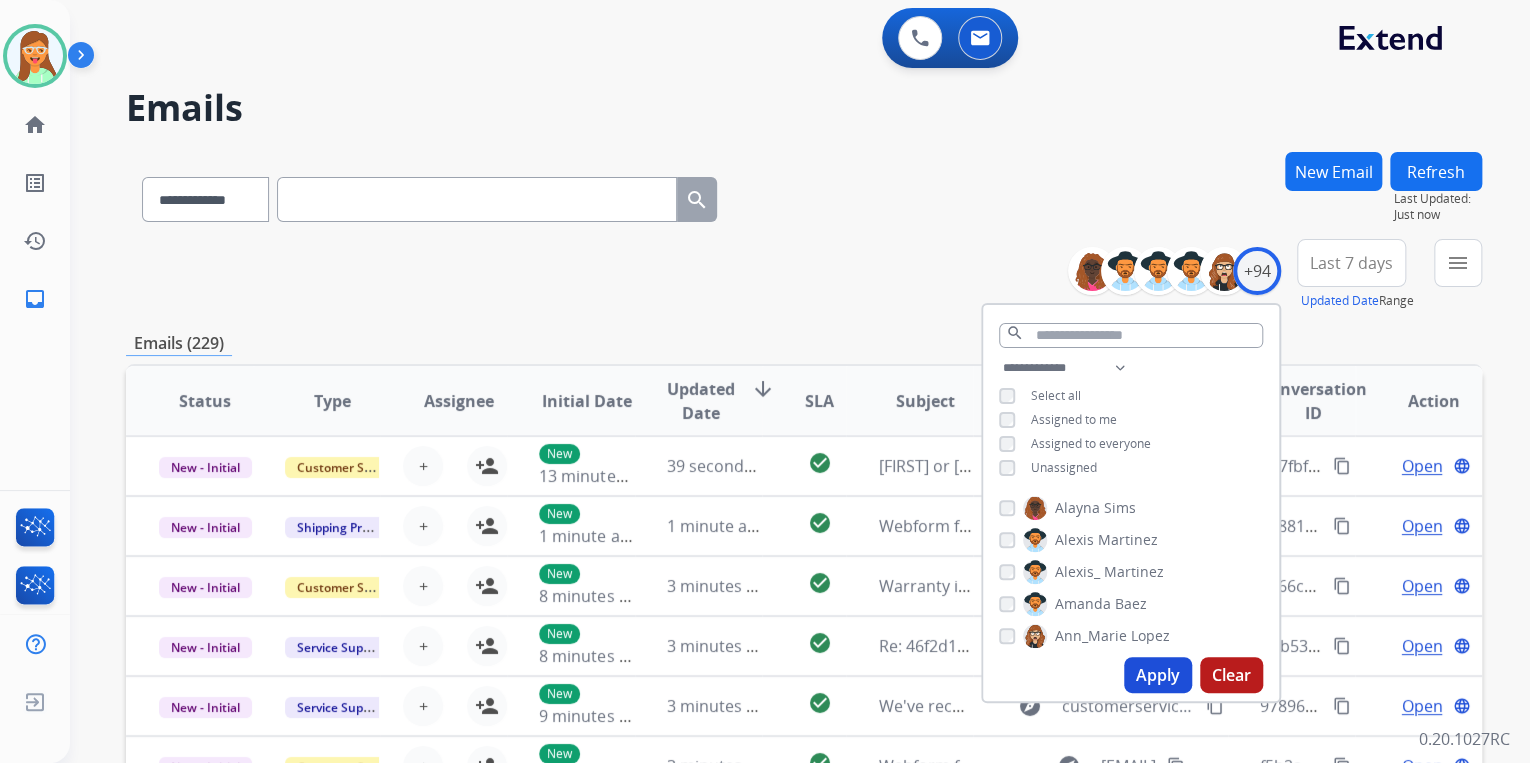 click on "Apply" at bounding box center [1158, 675] 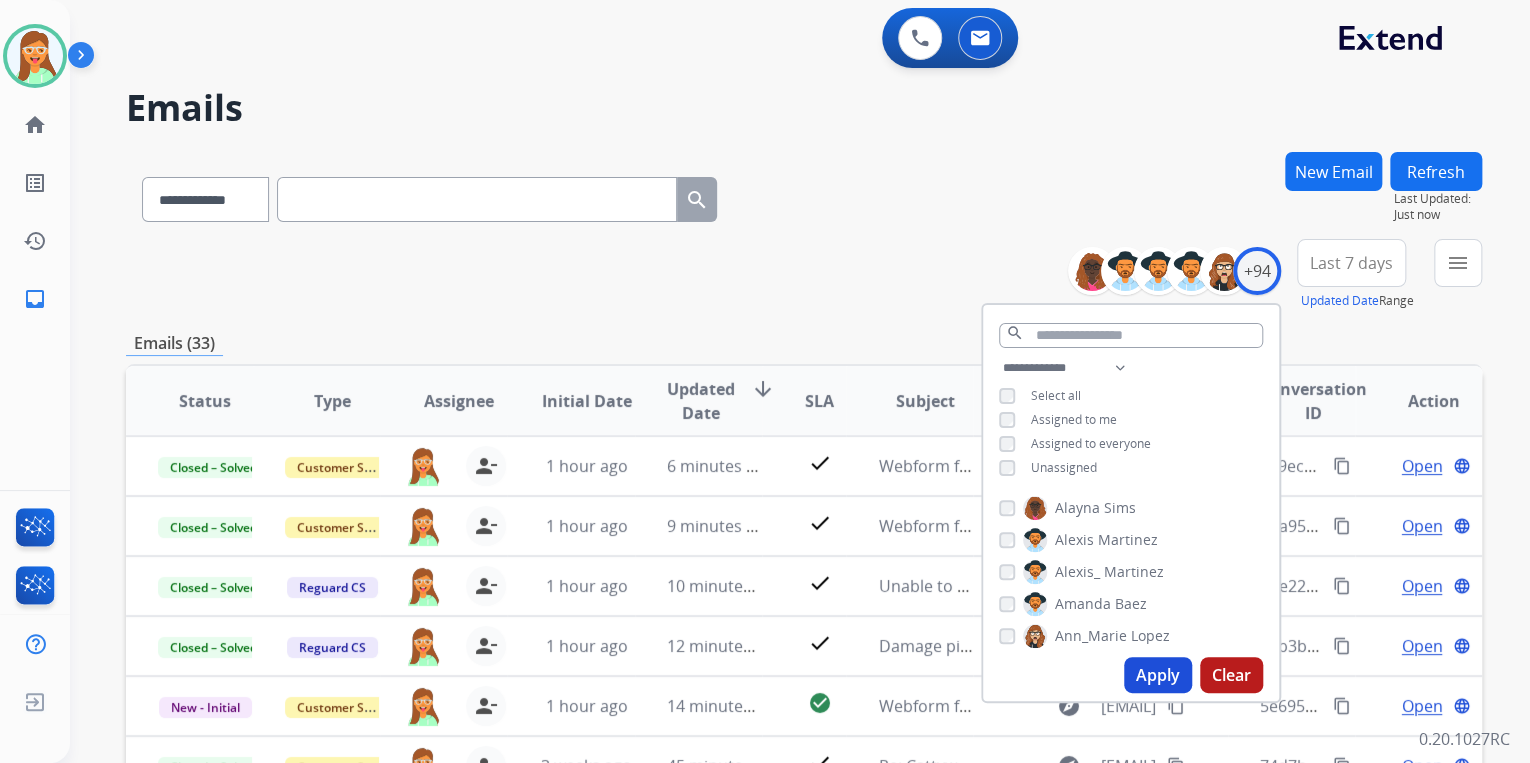 click on "**********" at bounding box center [804, 275] 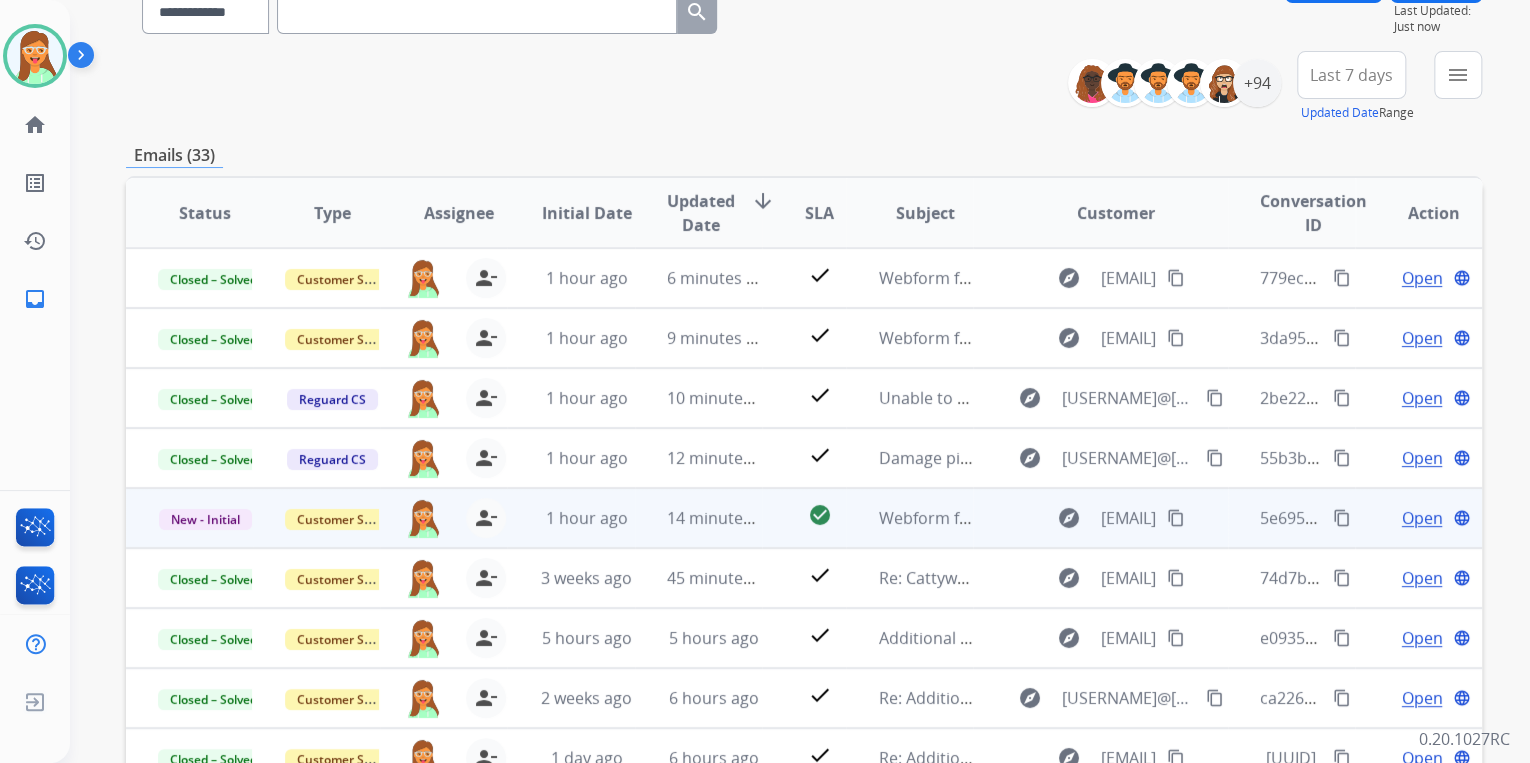 scroll, scrollTop: 374, scrollLeft: 0, axis: vertical 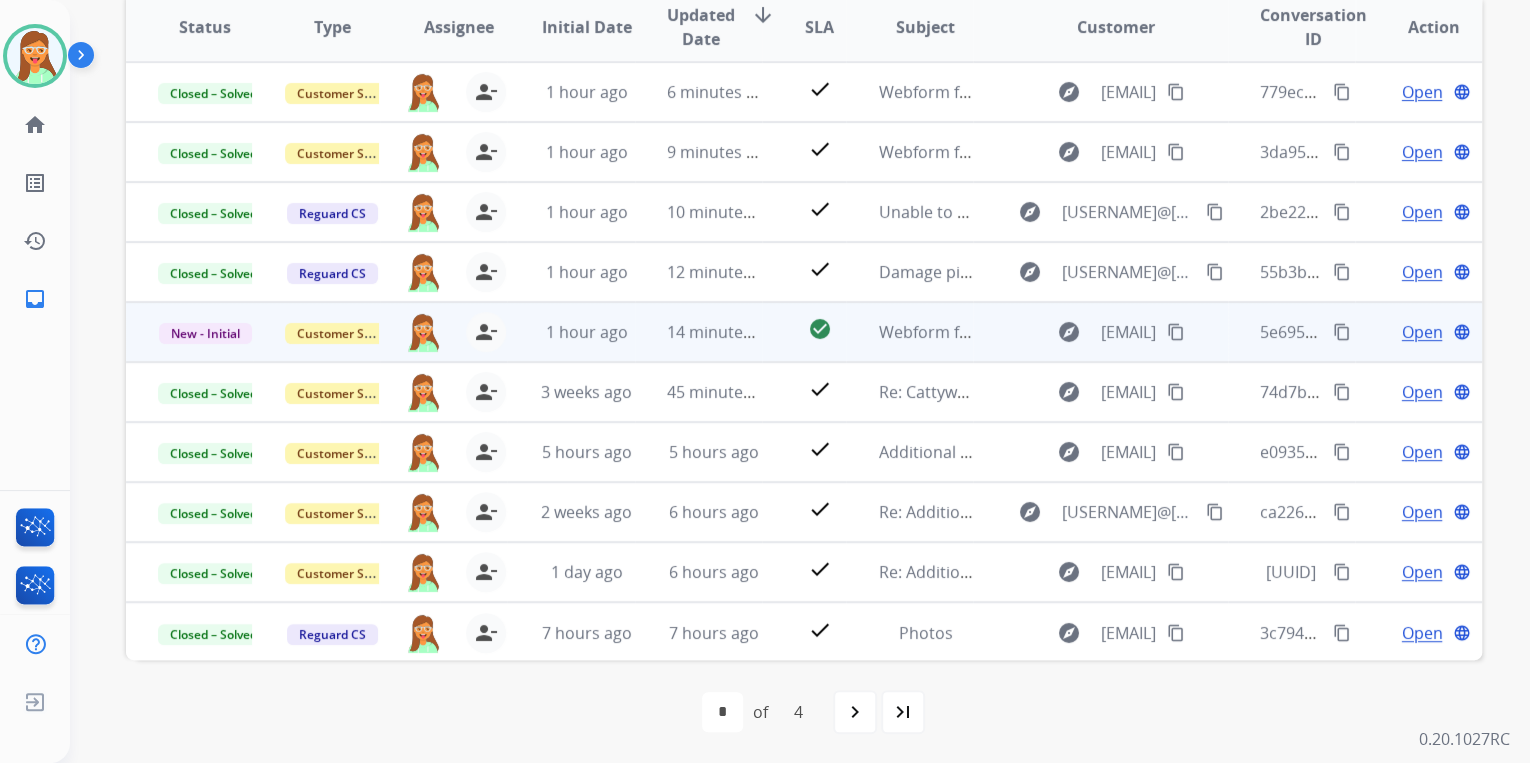 click on "Open" at bounding box center (1421, 332) 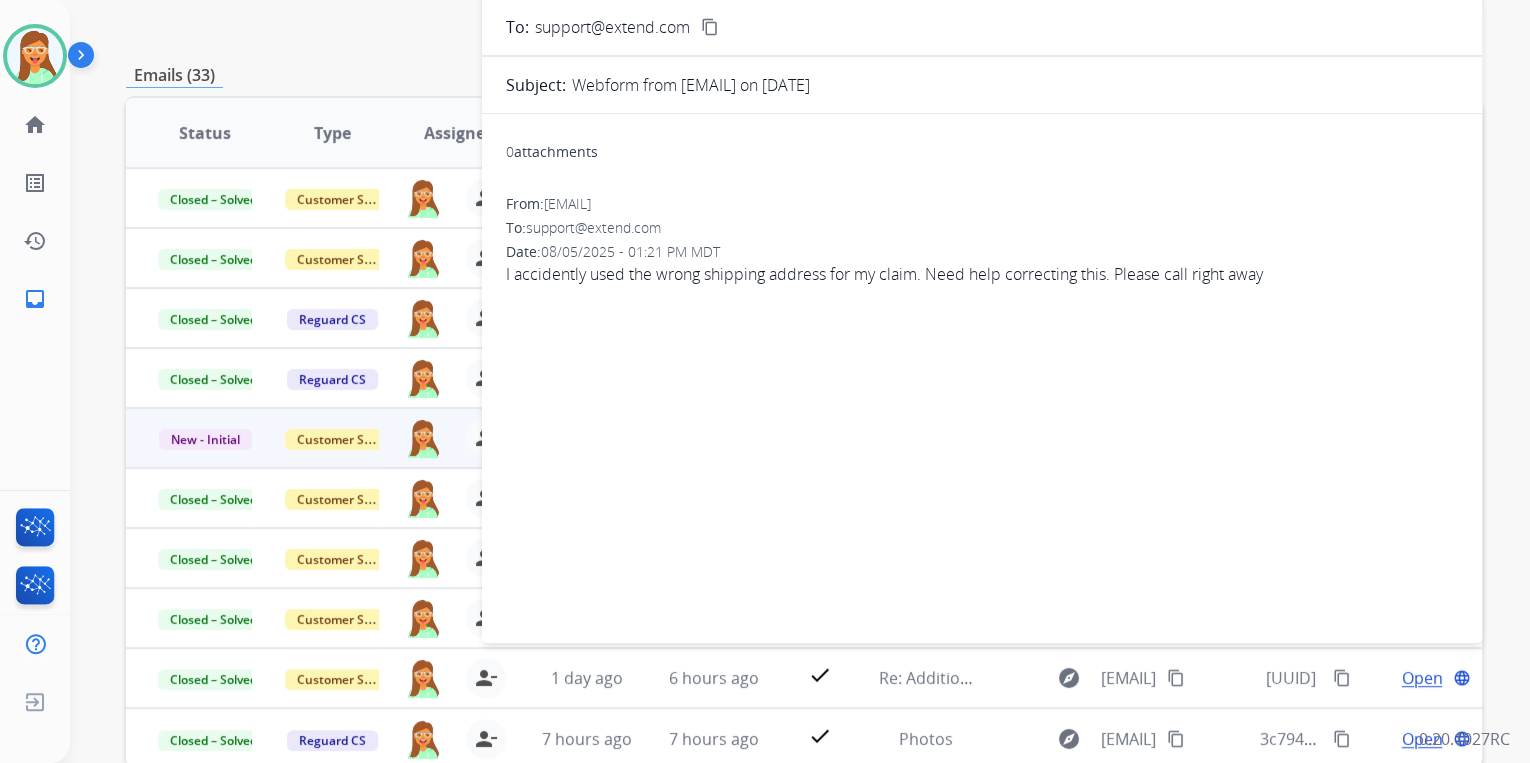 scroll, scrollTop: 134, scrollLeft: 0, axis: vertical 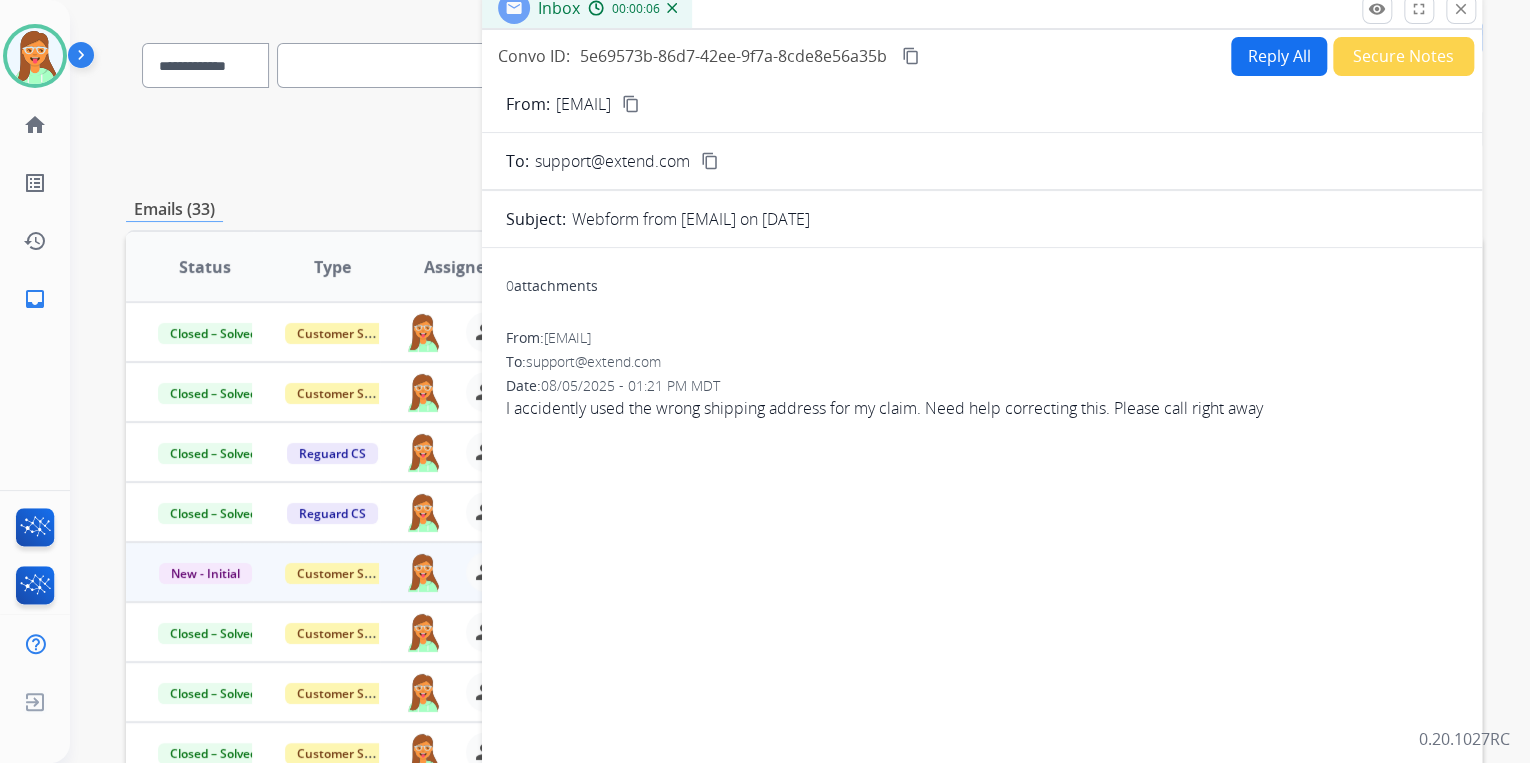click on "content_copy" at bounding box center (631, 104) 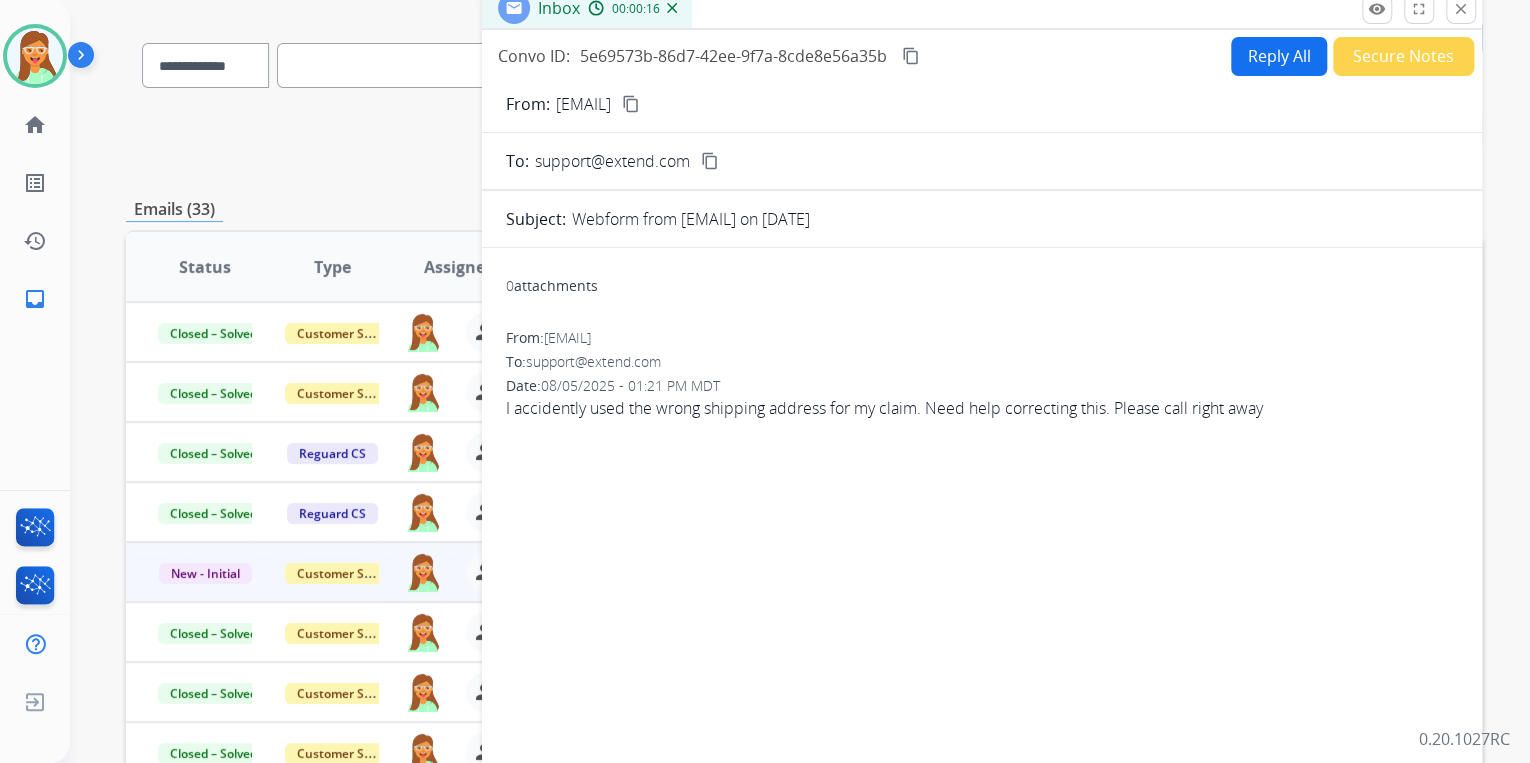 click on "From: [EMAIL] content_copy To: support@extend.com content_copy Subject: Webform from [EMAIL] on [DATE] 0 attachments From: [EMAIL] To: support@extend.com Date: [DATE] - 01:21 PM MDT I accidently used the wrong shipping address for my claim. Need help correcting this. Please call right away" at bounding box center [982, 422] 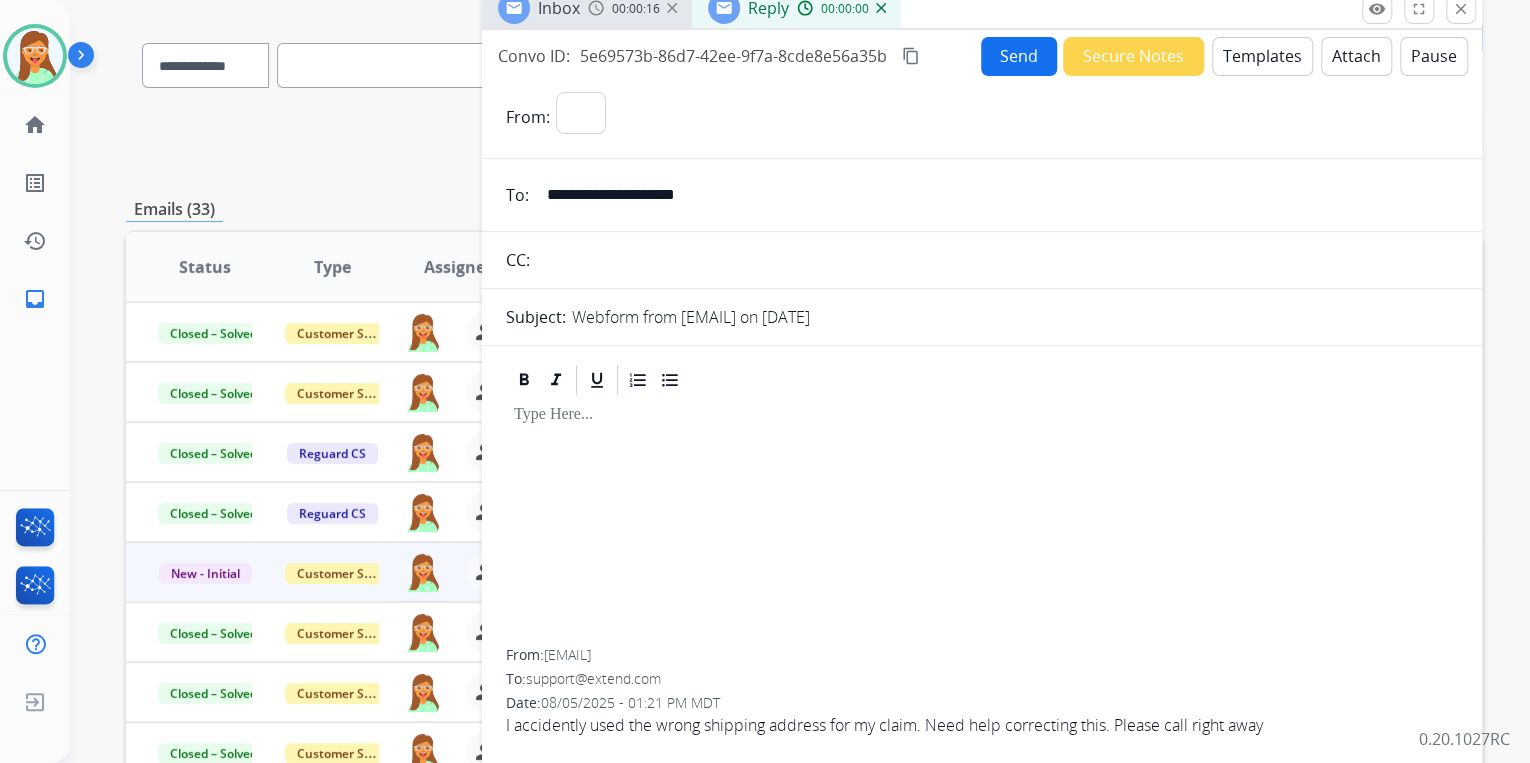 select on "**********" 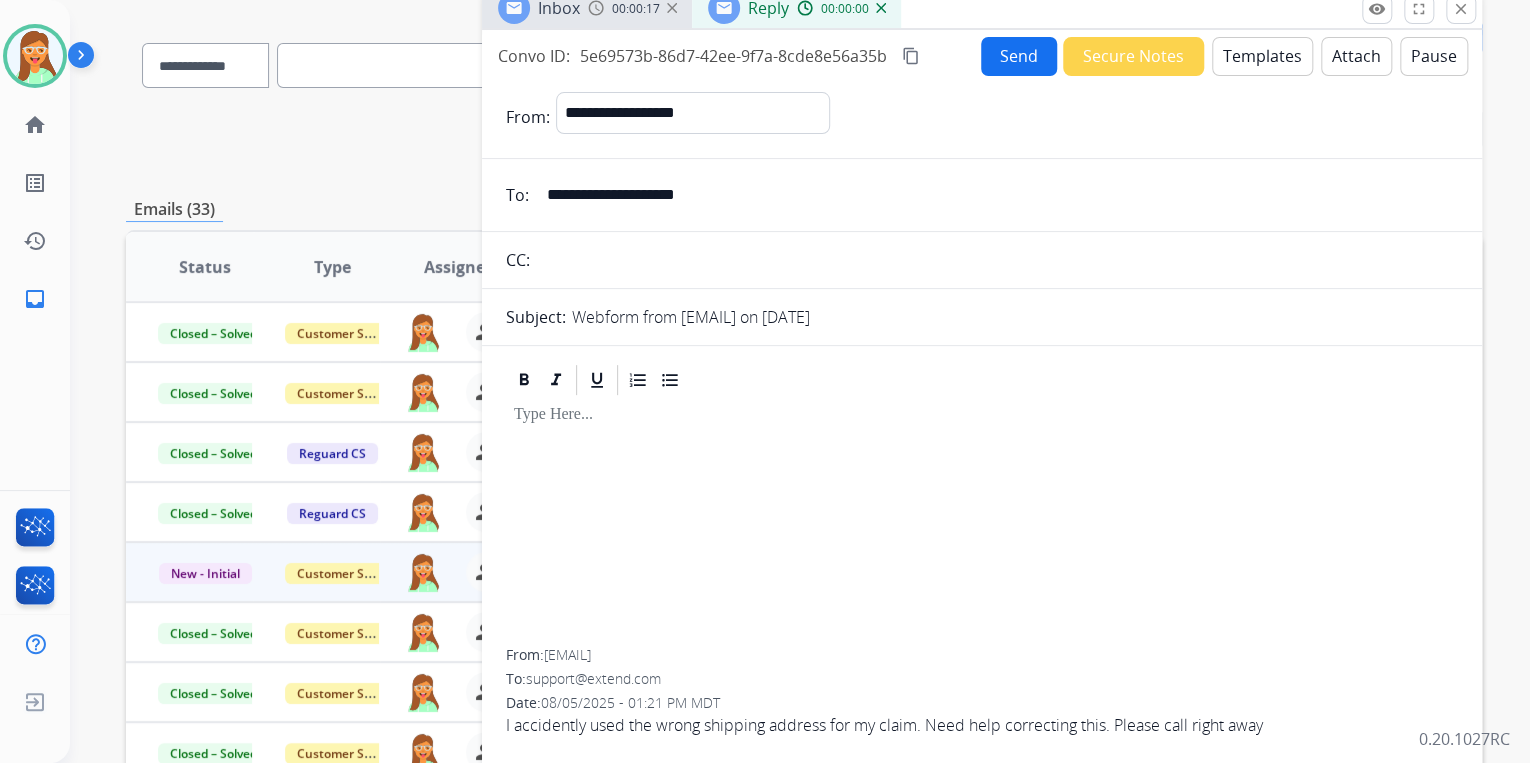 click on "Templates" at bounding box center [1262, 56] 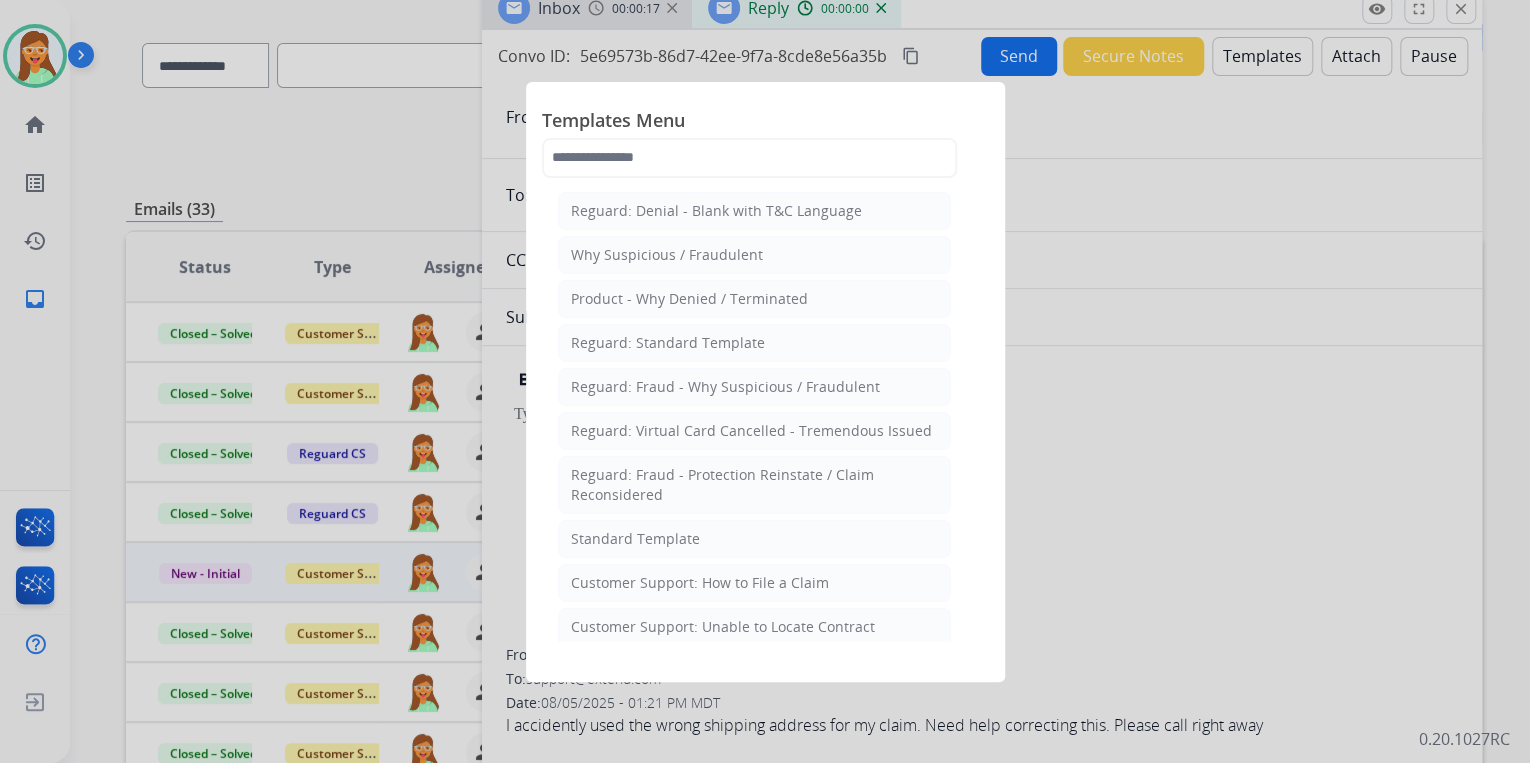 click on "Templates Menu  Reguard: Denial - Blank with T&C Language   Why Suspicious / Fraudulent   Product - Why Denied / Terminated   Reguard: Standard Template   Reguard: Fraud - Why Suspicious / Fraudulent   Reguard: Virtual Card Cancelled - Tremendous Issued   Reguard: Fraud - Protection Reinstate / Claim Reconsidered   Standard Template    Customer Support: How to File a Claim    Customer Support: Unable to Locate Contract    Product Protection: Denial-Blank with T&C Language    Shipping Protection: Need Additional Information    Product Protection: Tire & Wheel: Need Additional Information    Customer Support: Virtual Card Troubleshooting    Shipping Protection: Virtual Card SP Fulfillment (To Customer)   Product Protection Follow Up Process: 1st Follow Up (Pursuing Claim)    Product Protection: Manufacturer Defect Denial    Tremendous Fulfillment (Customer)   Product Protection: On the Spot Stain Cleaning Kit    Product Protection:Wheel Photo Request   Canada Contract Cancels and Refunds (English)" 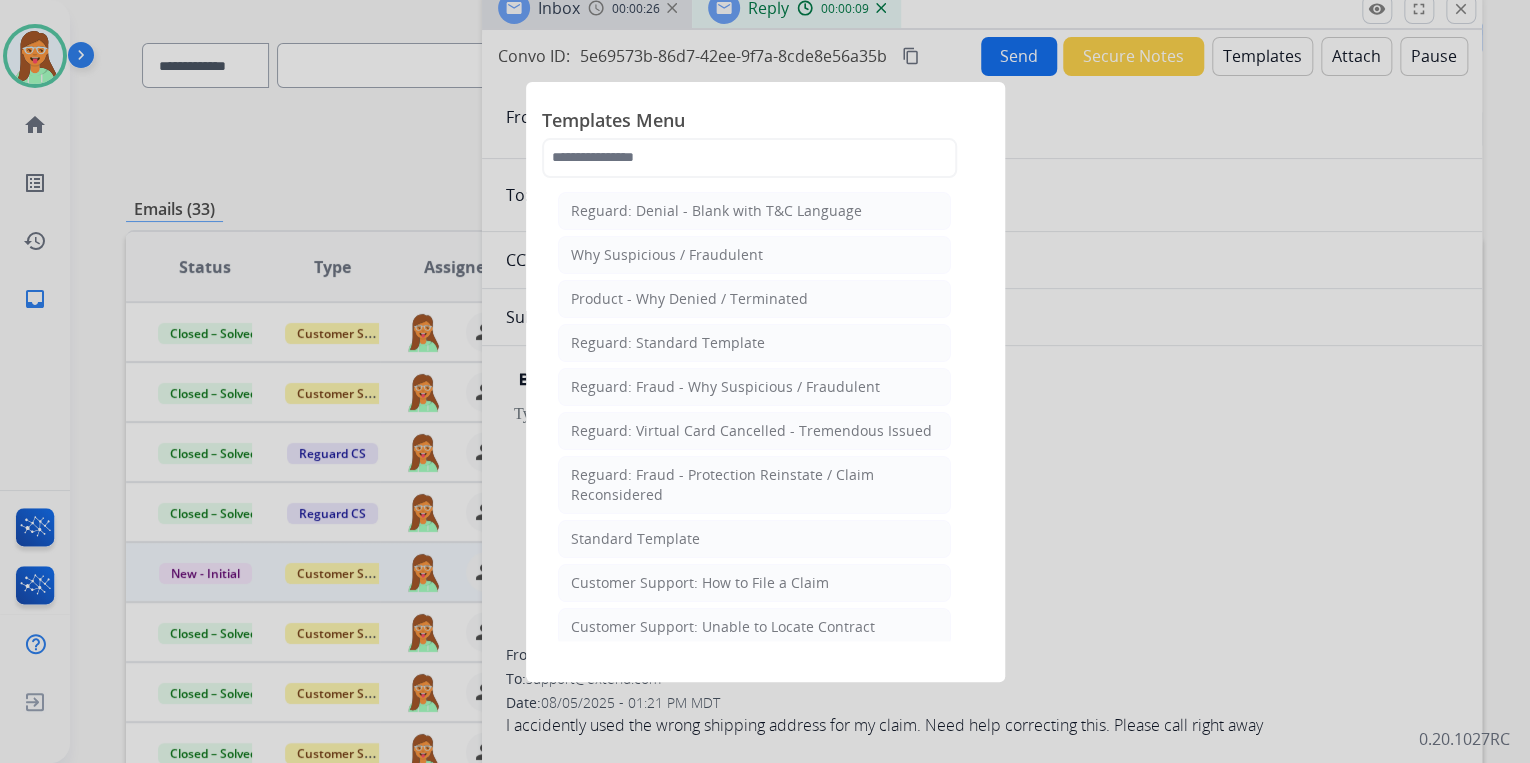 click 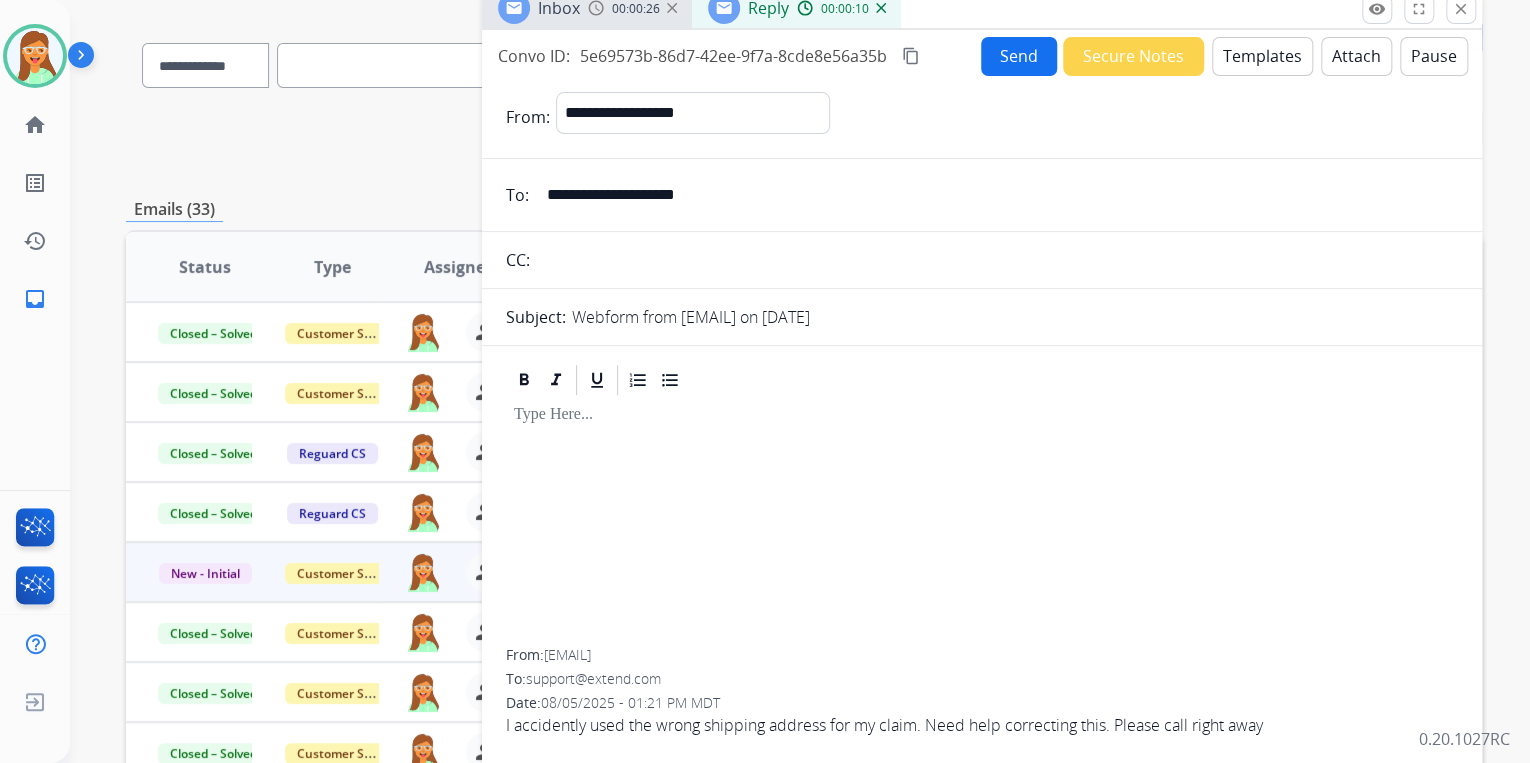 click on "Templates" at bounding box center (1262, 56) 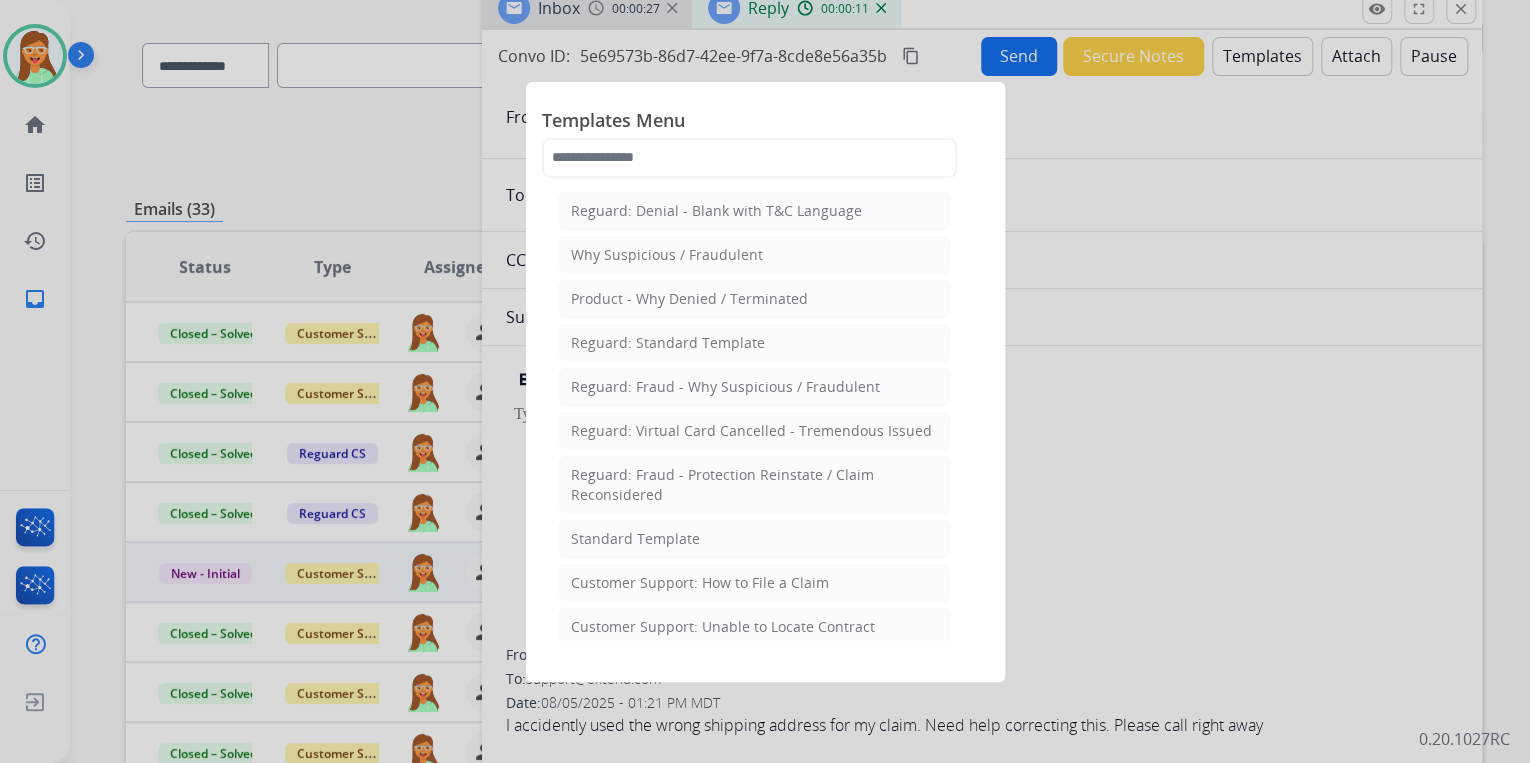click 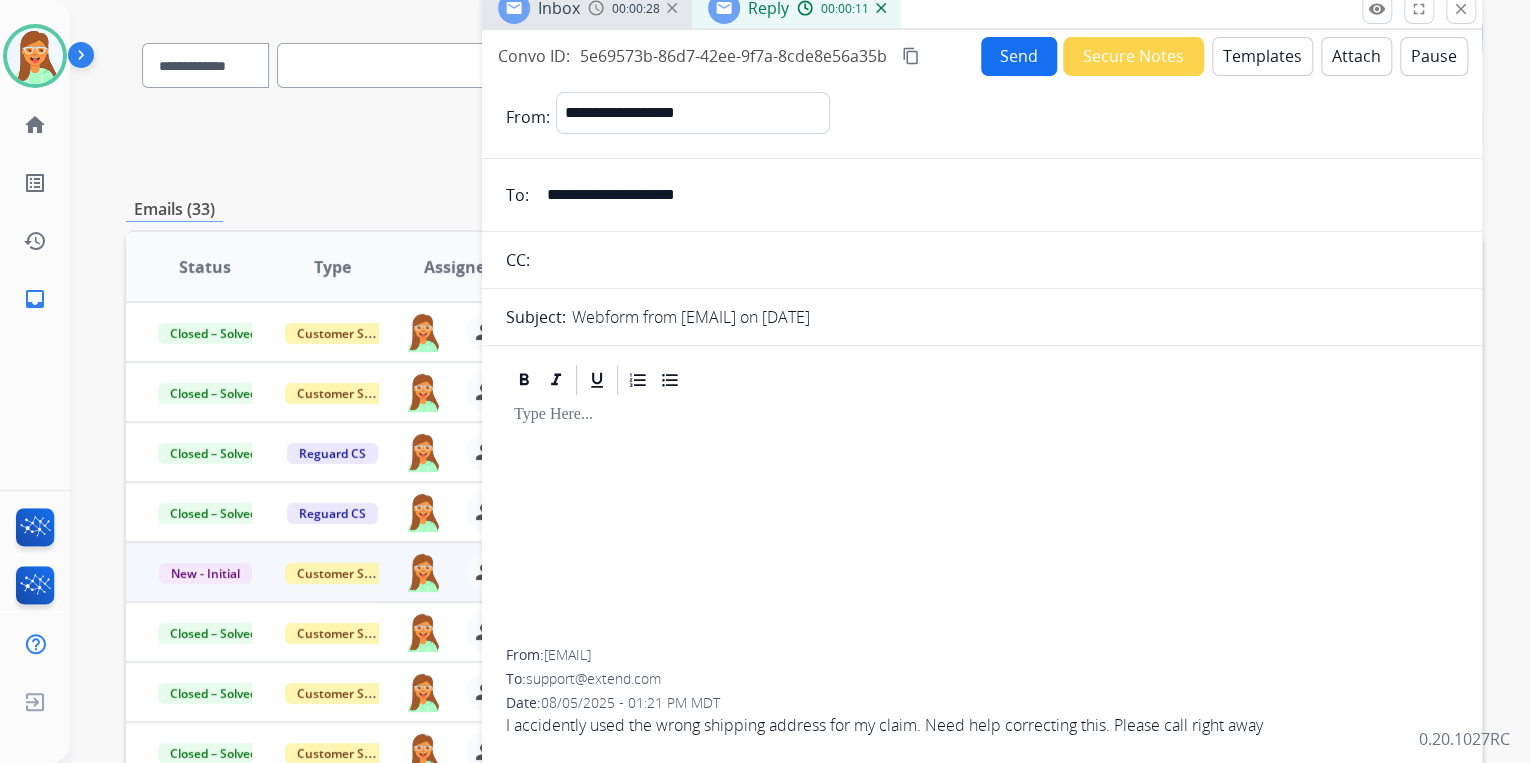 click on "Secure Notes" at bounding box center (1133, 56) 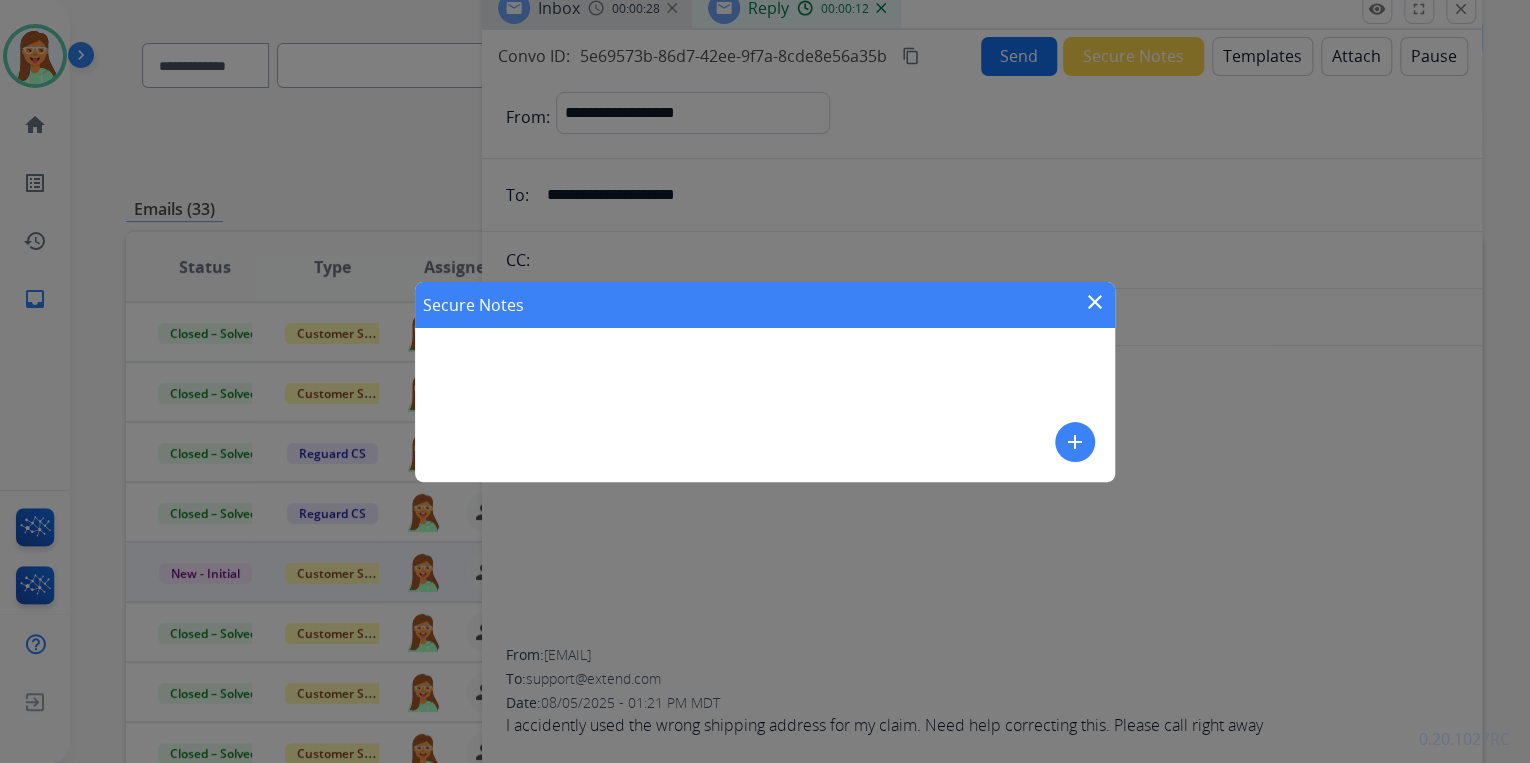 click on "add" at bounding box center (1075, 442) 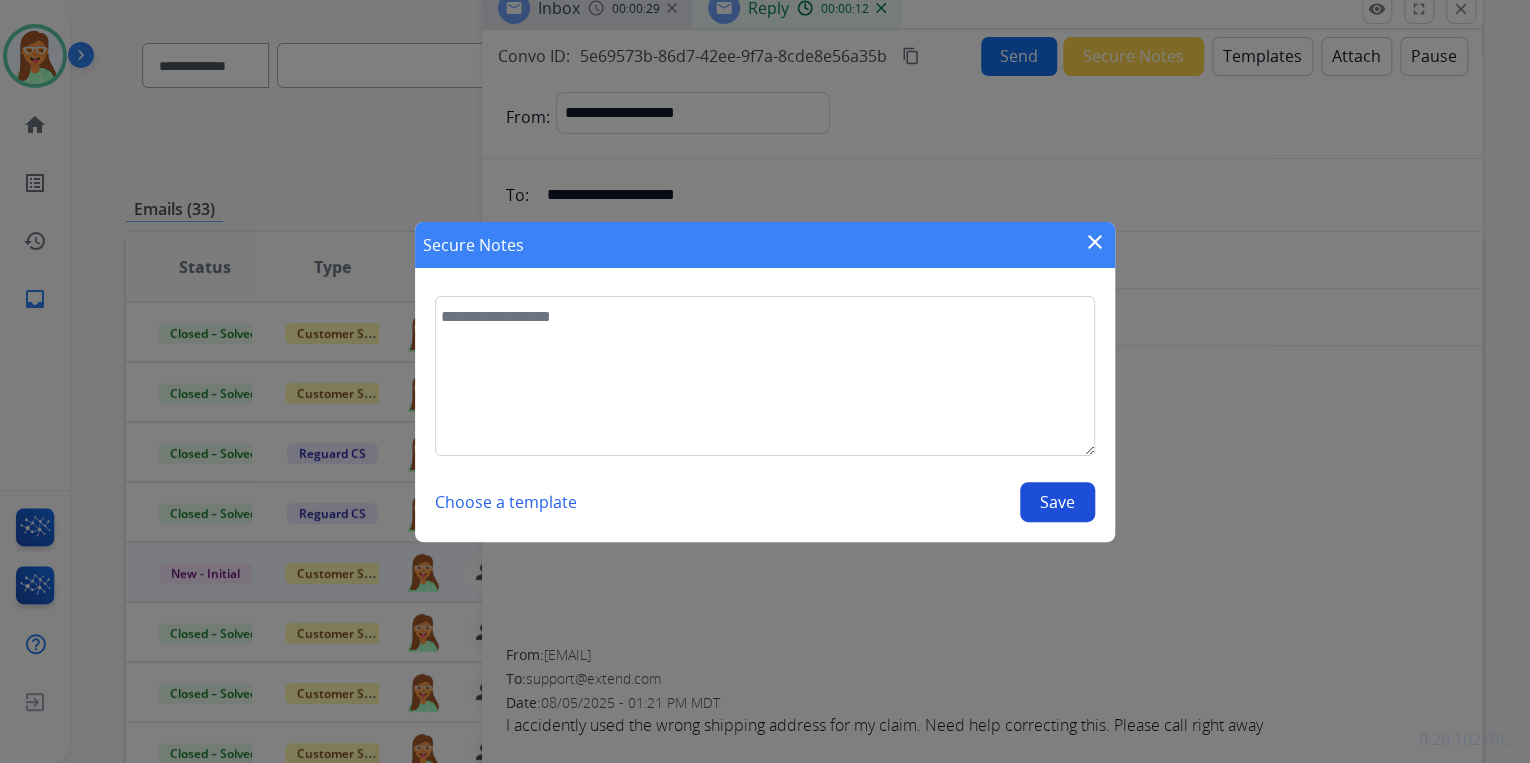 click at bounding box center (765, 376) 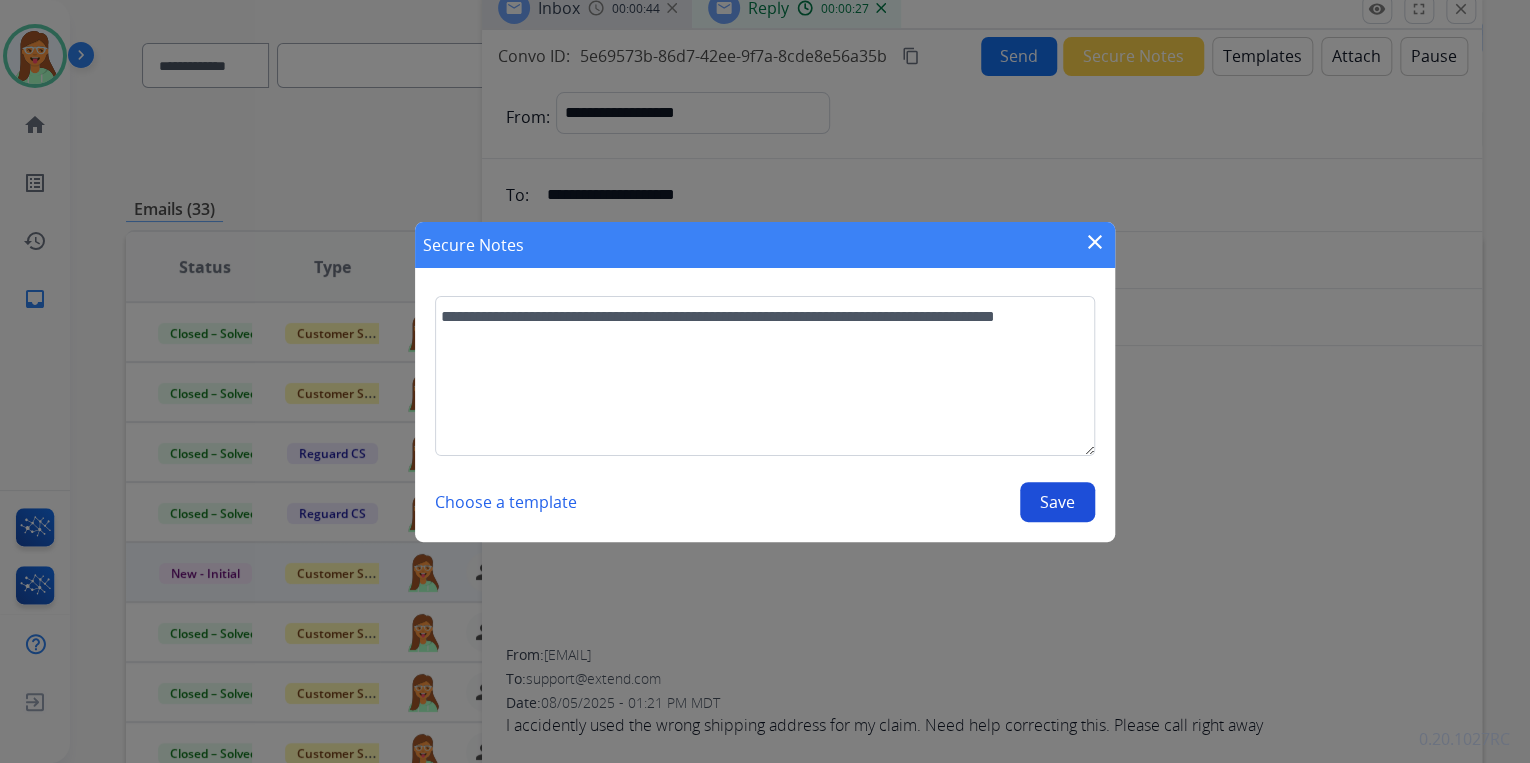 type on "**********" 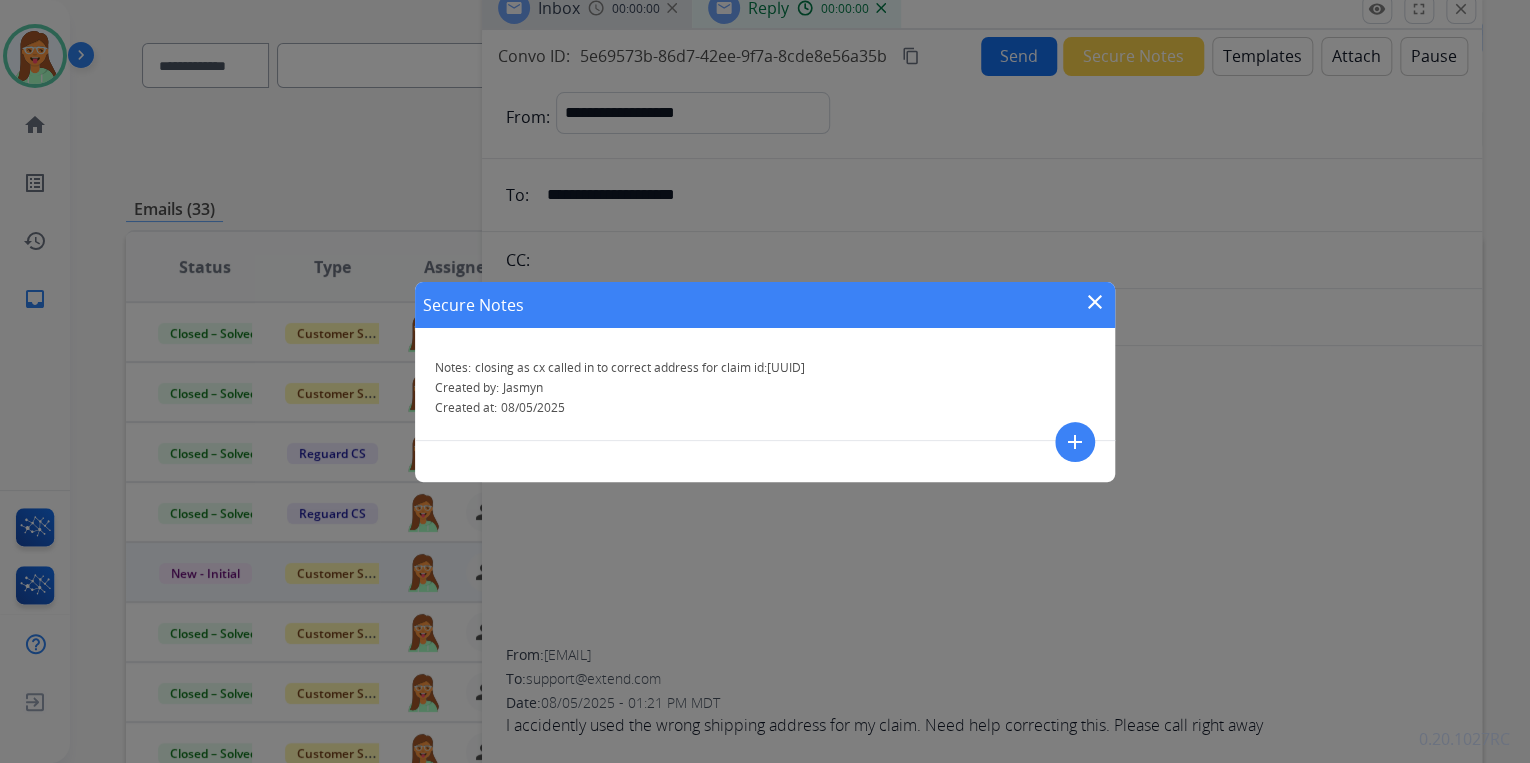 click on "close" at bounding box center [1095, 302] 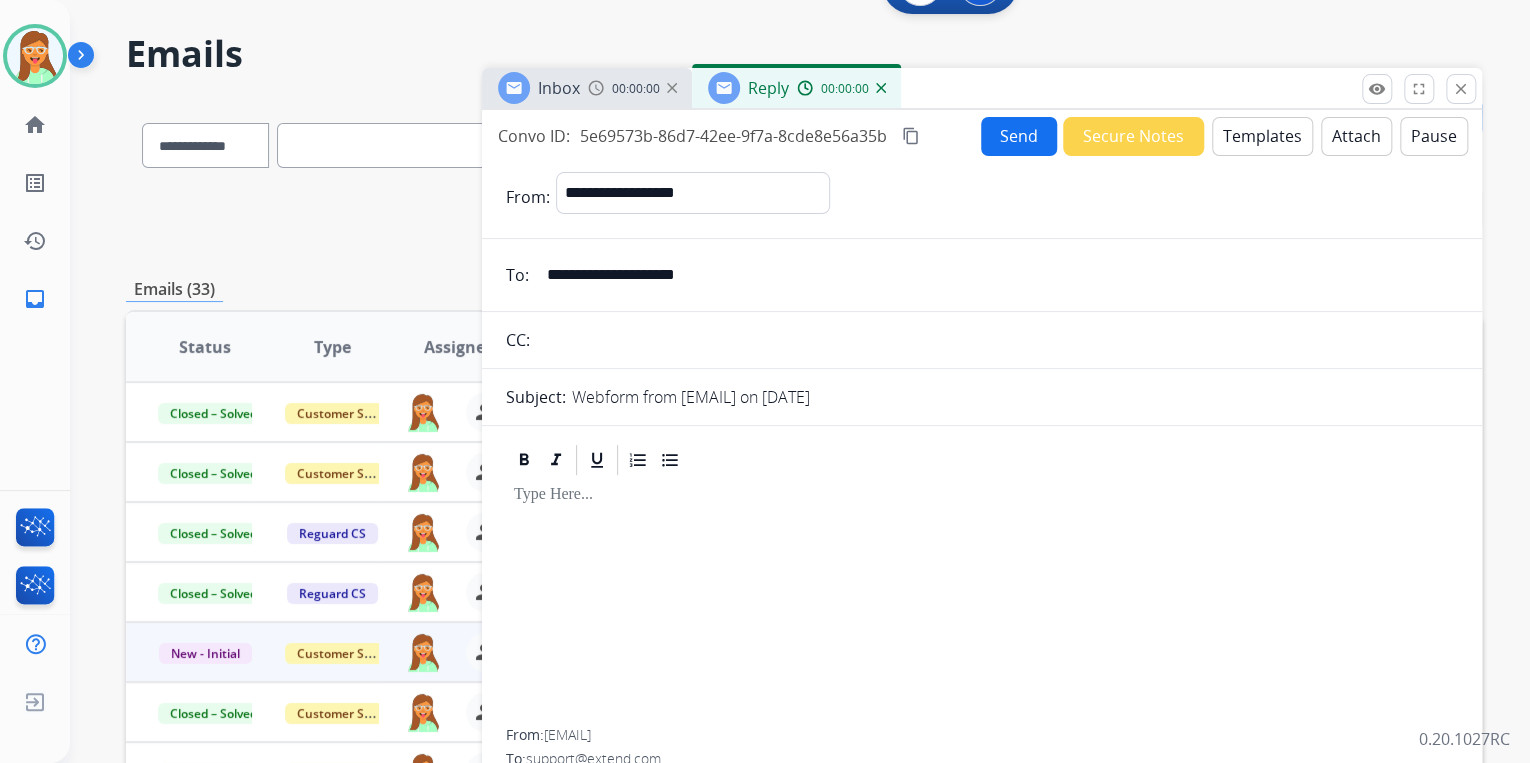 scroll, scrollTop: 0, scrollLeft: 0, axis: both 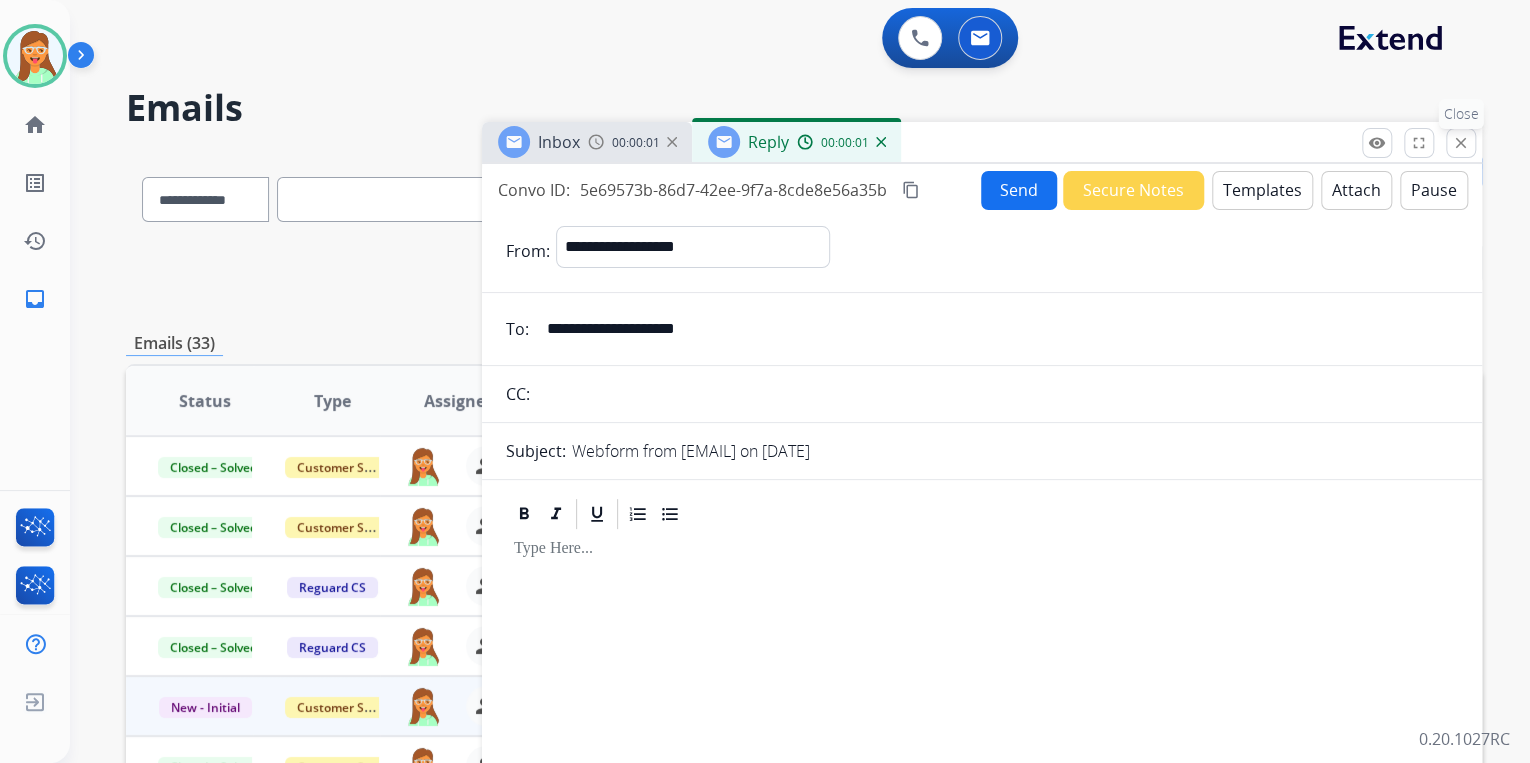 click on "close" at bounding box center [1461, 143] 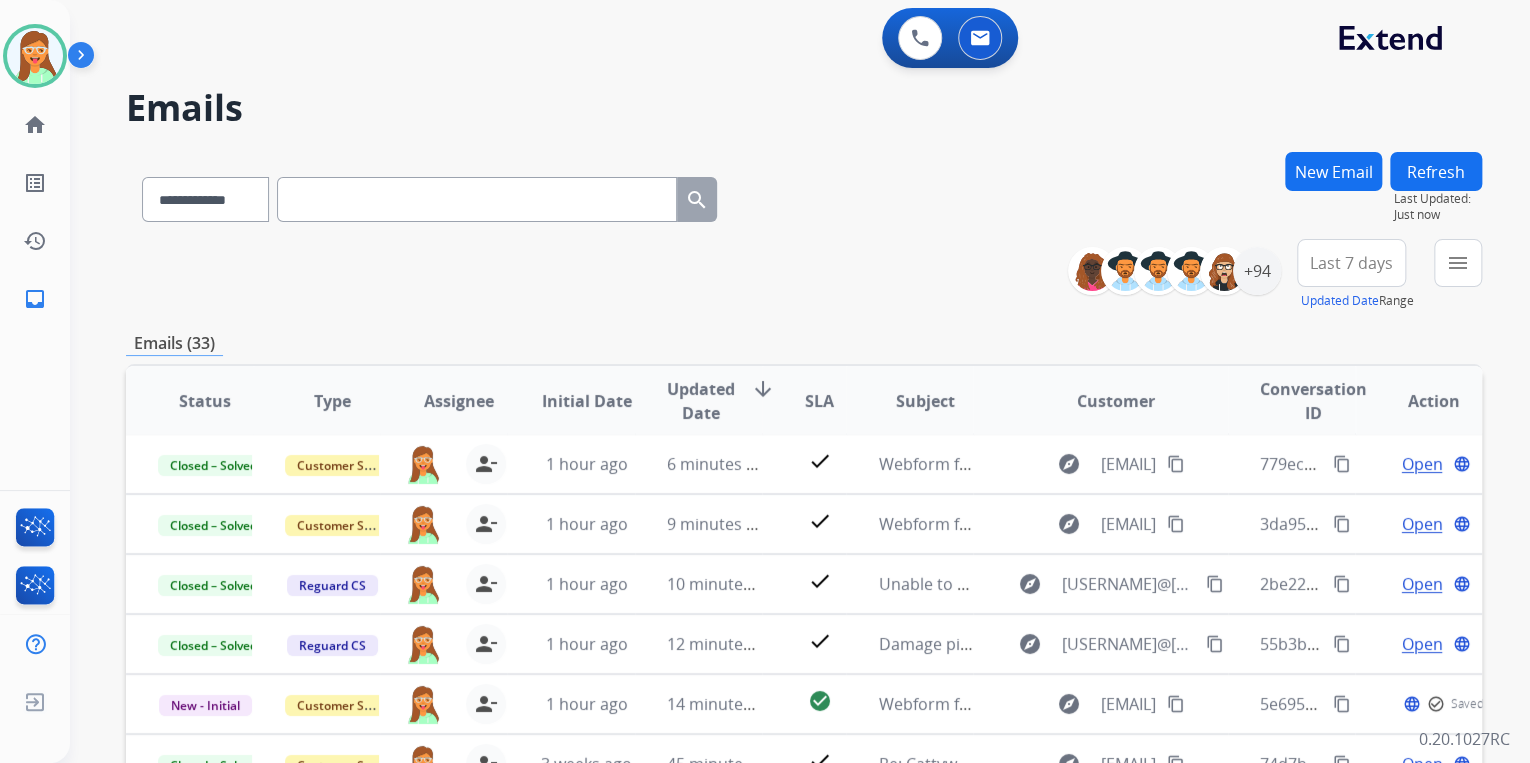 scroll, scrollTop: 17, scrollLeft: 0, axis: vertical 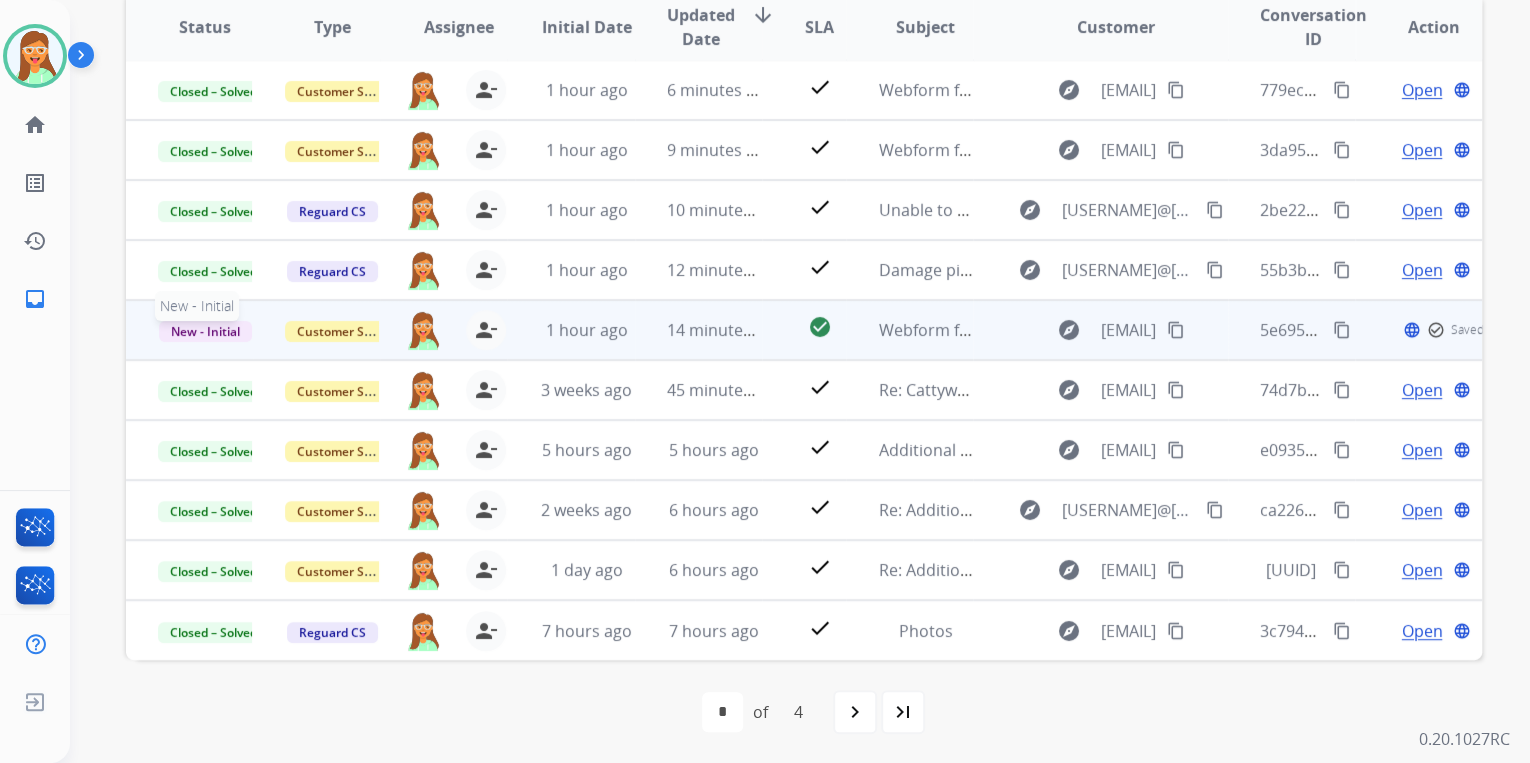 click on "New - Initial" at bounding box center [205, 331] 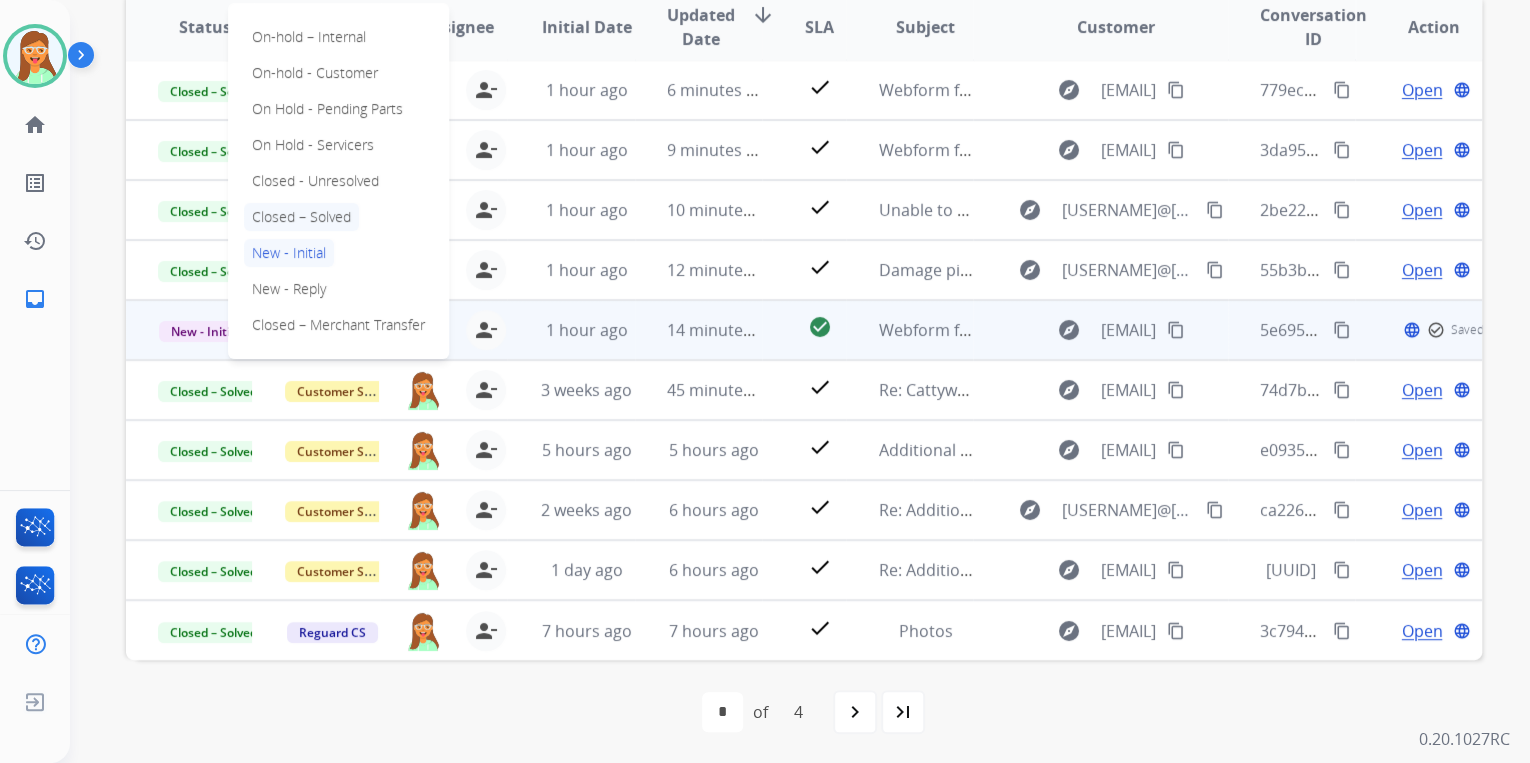 scroll, scrollTop: 1, scrollLeft: 0, axis: vertical 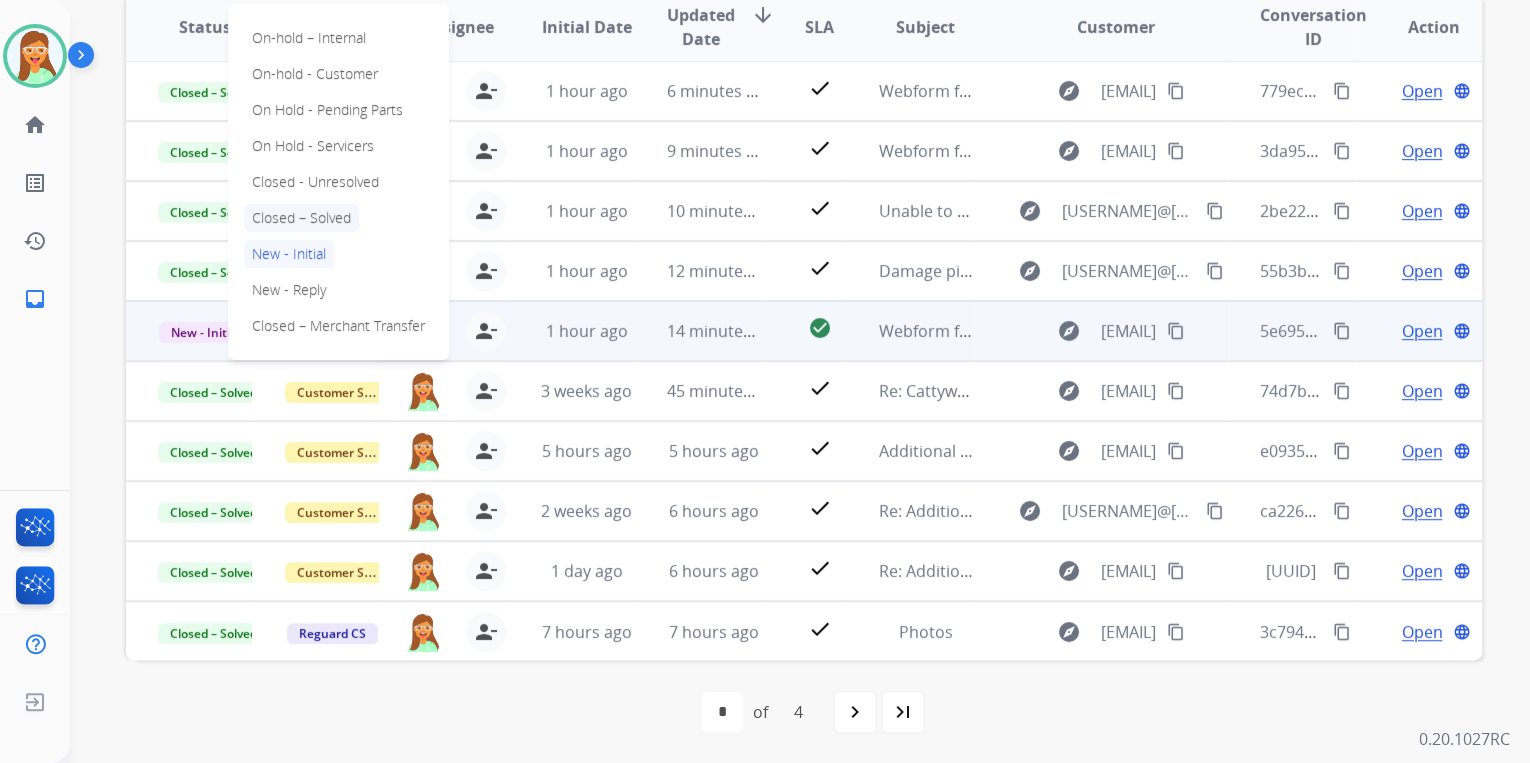 click on "Closed – Solved" at bounding box center [301, 218] 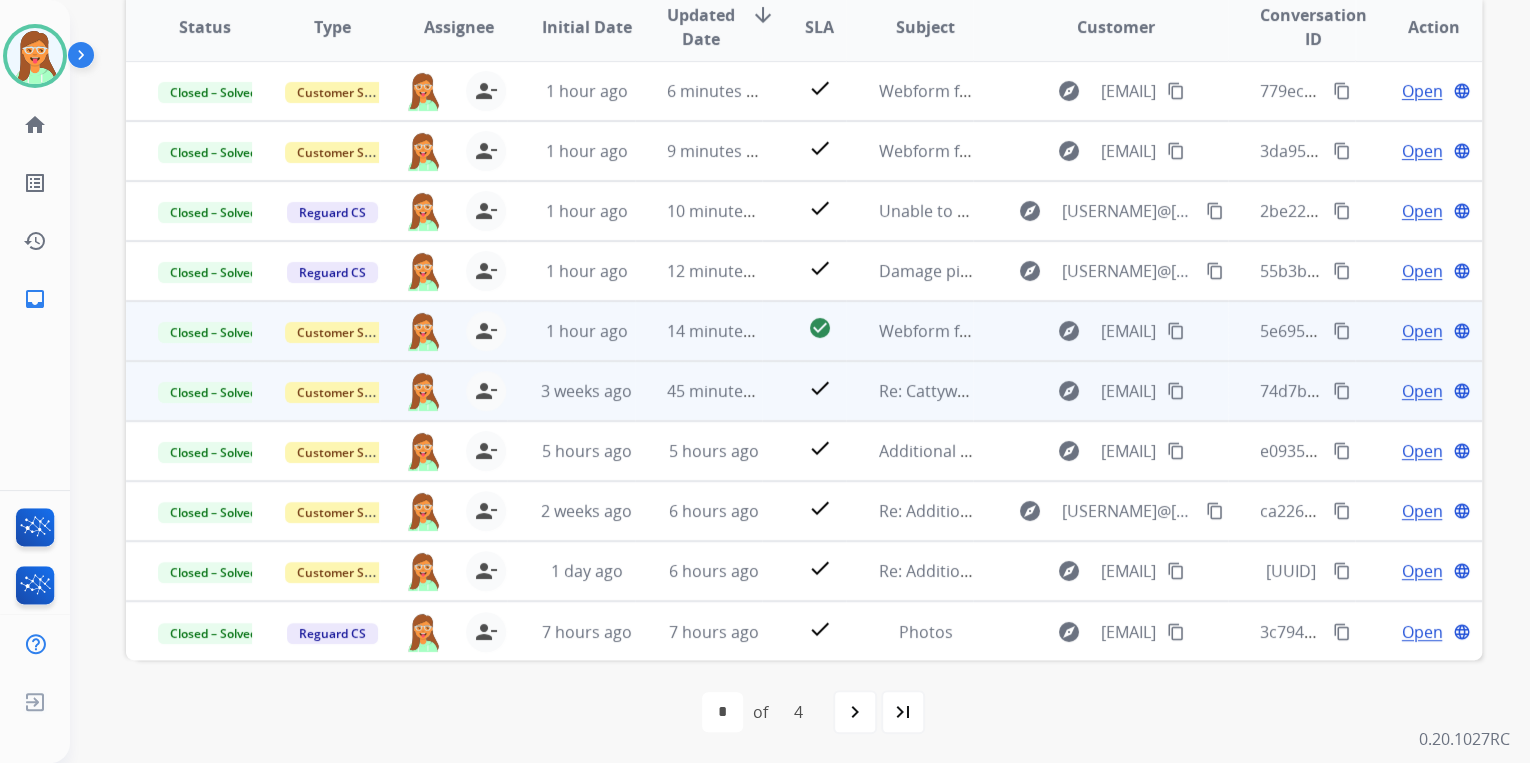 scroll, scrollTop: 0, scrollLeft: 0, axis: both 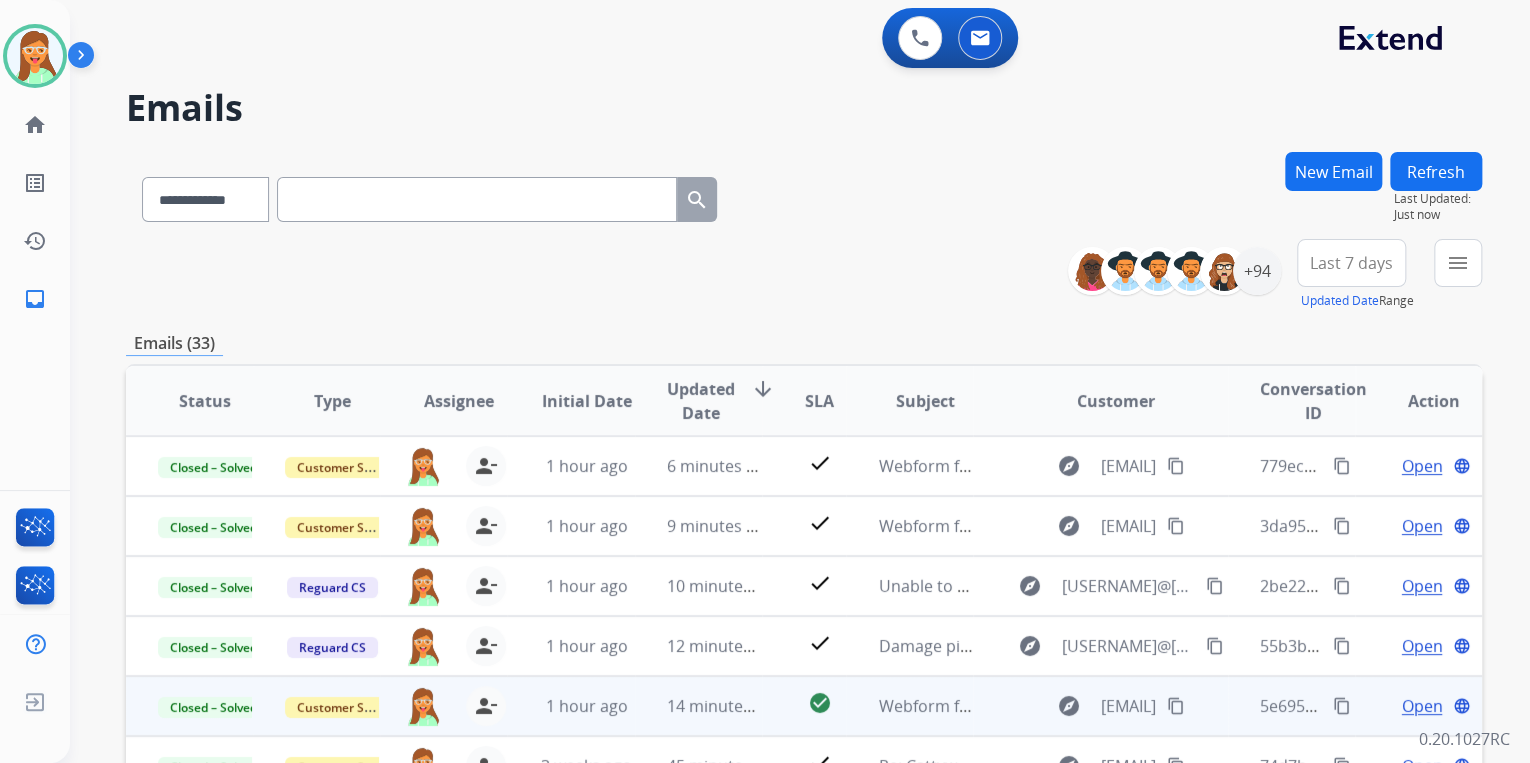 click on "Refresh" at bounding box center [1436, 171] 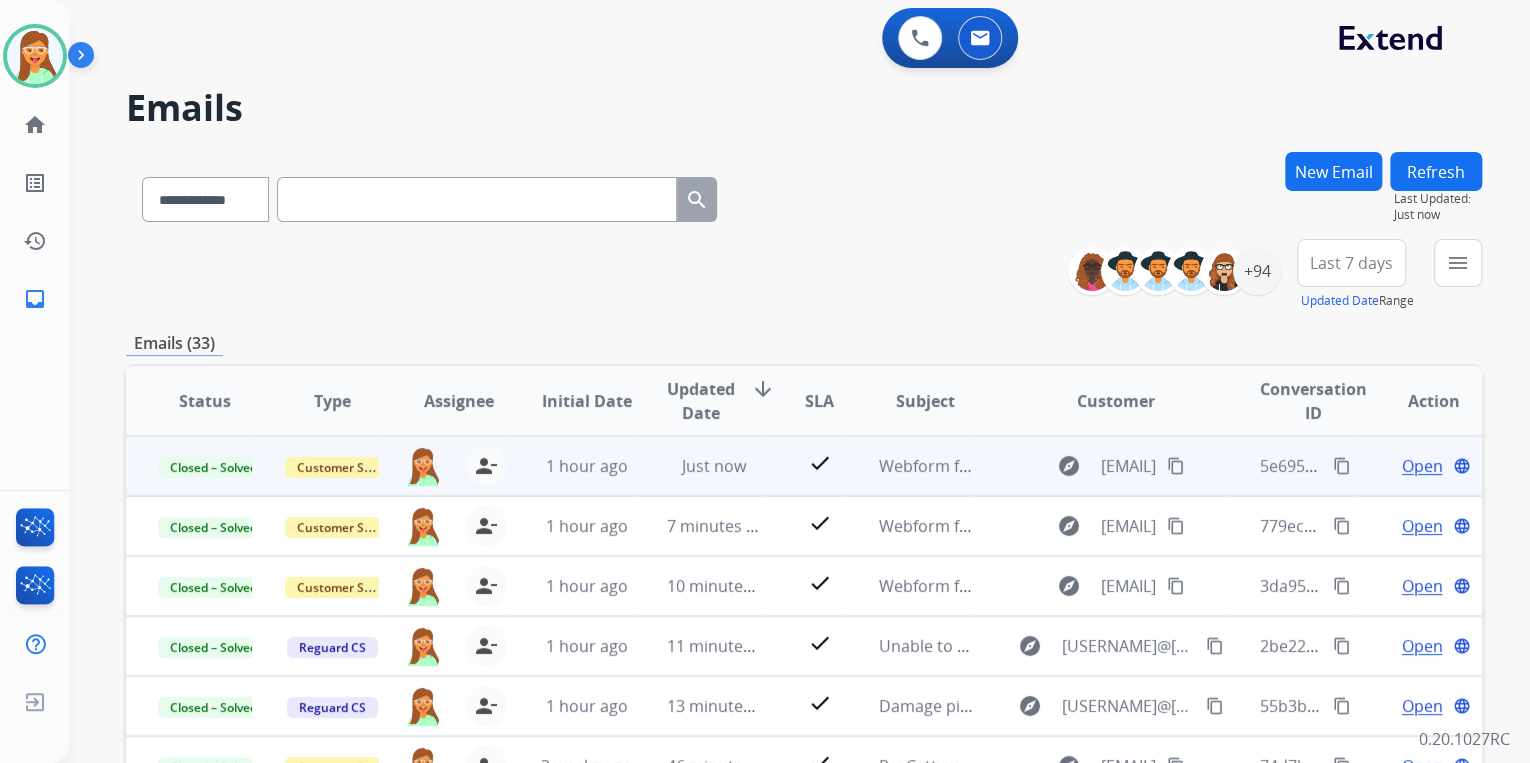 scroll, scrollTop: 1, scrollLeft: 0, axis: vertical 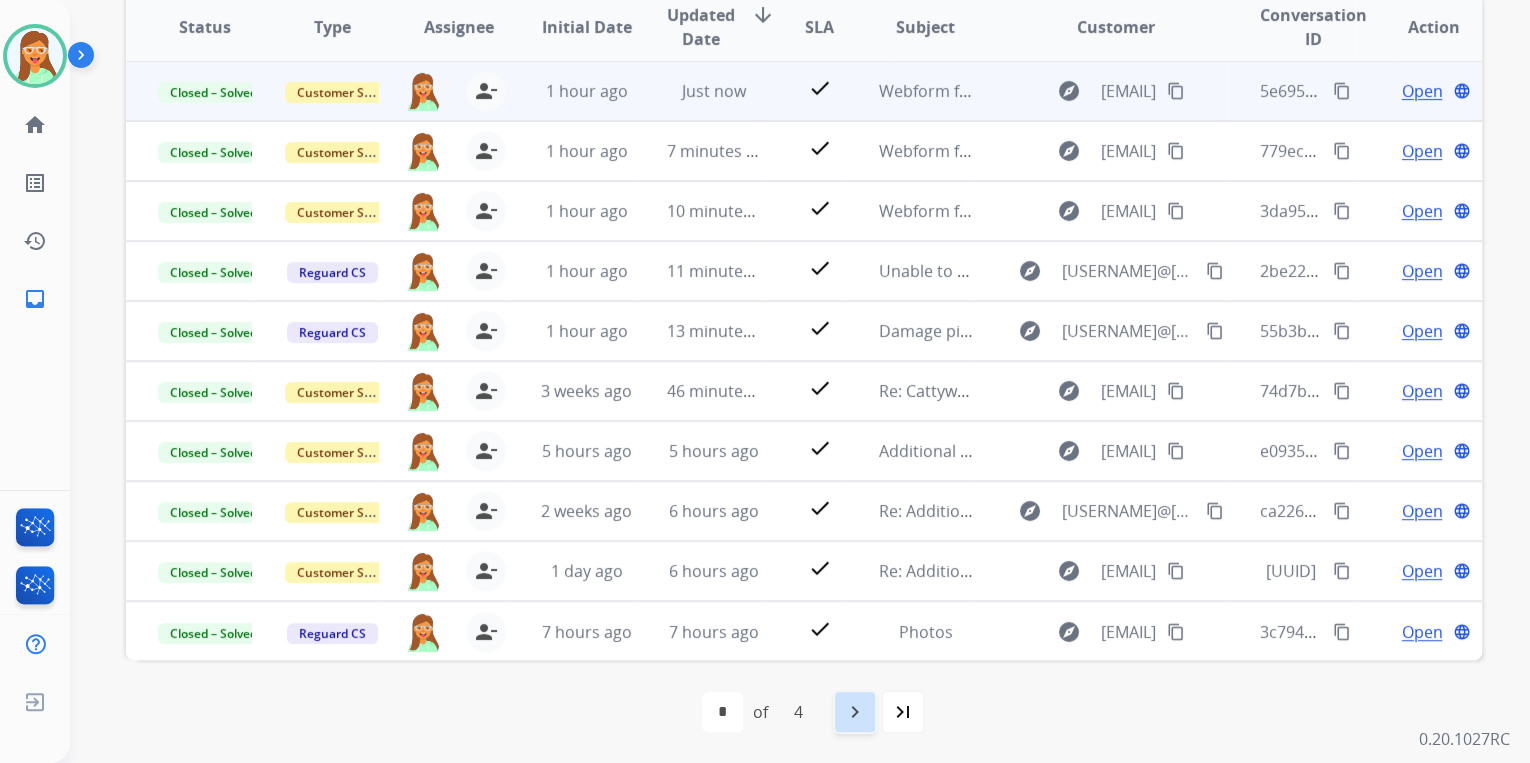 click on "navigate_next" at bounding box center (855, 712) 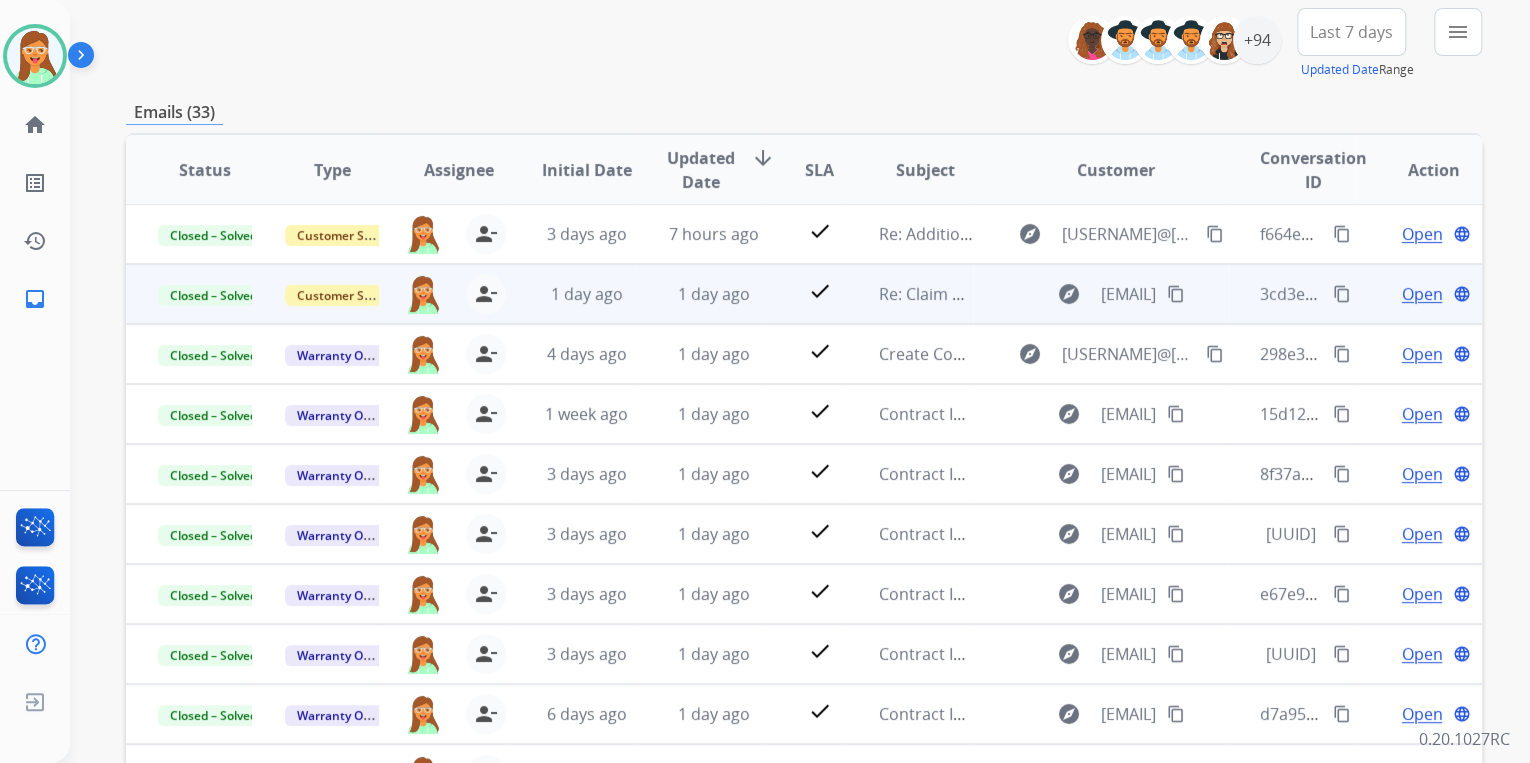 scroll, scrollTop: 240, scrollLeft: 0, axis: vertical 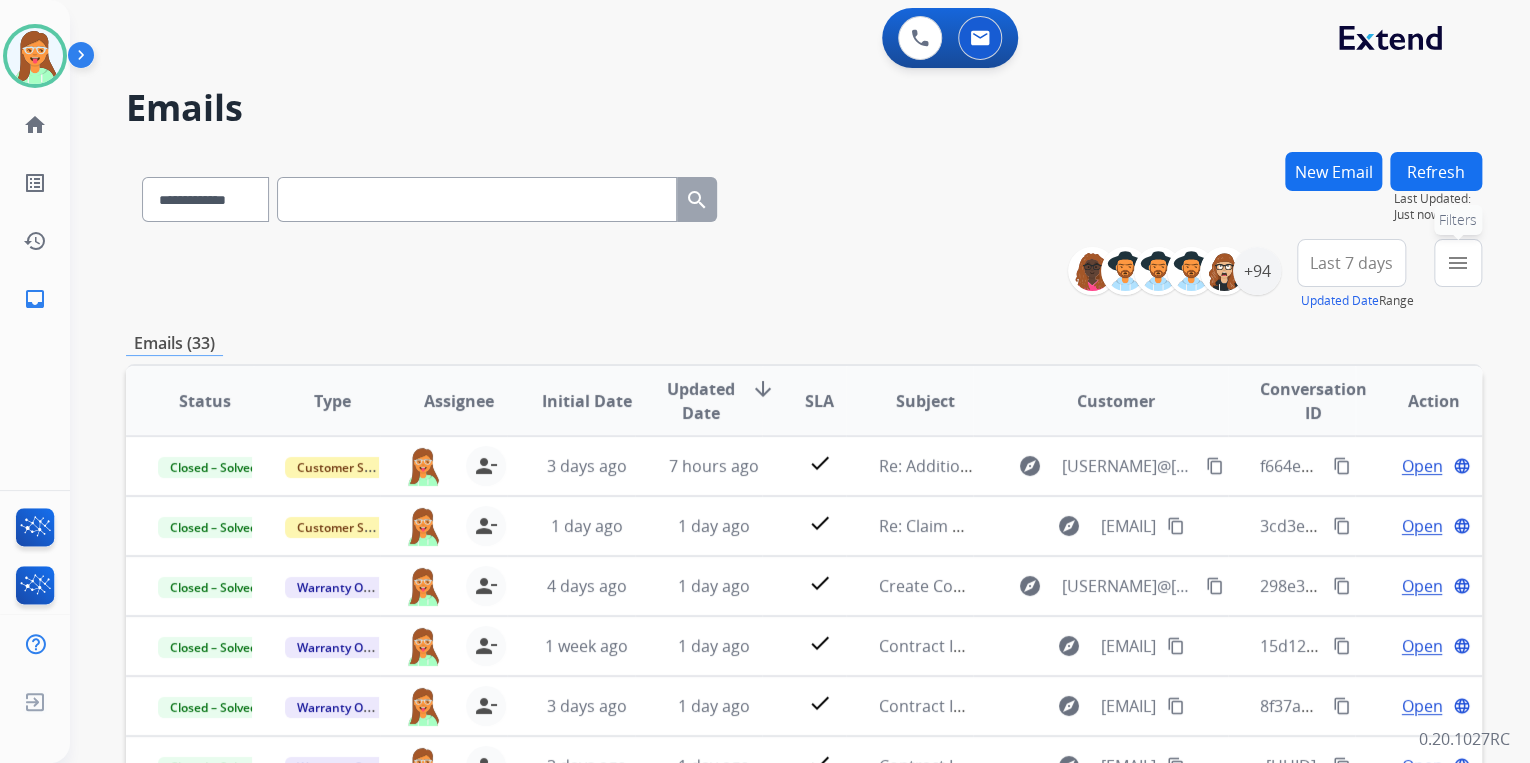 click on "menu  Filters" at bounding box center (1458, 263) 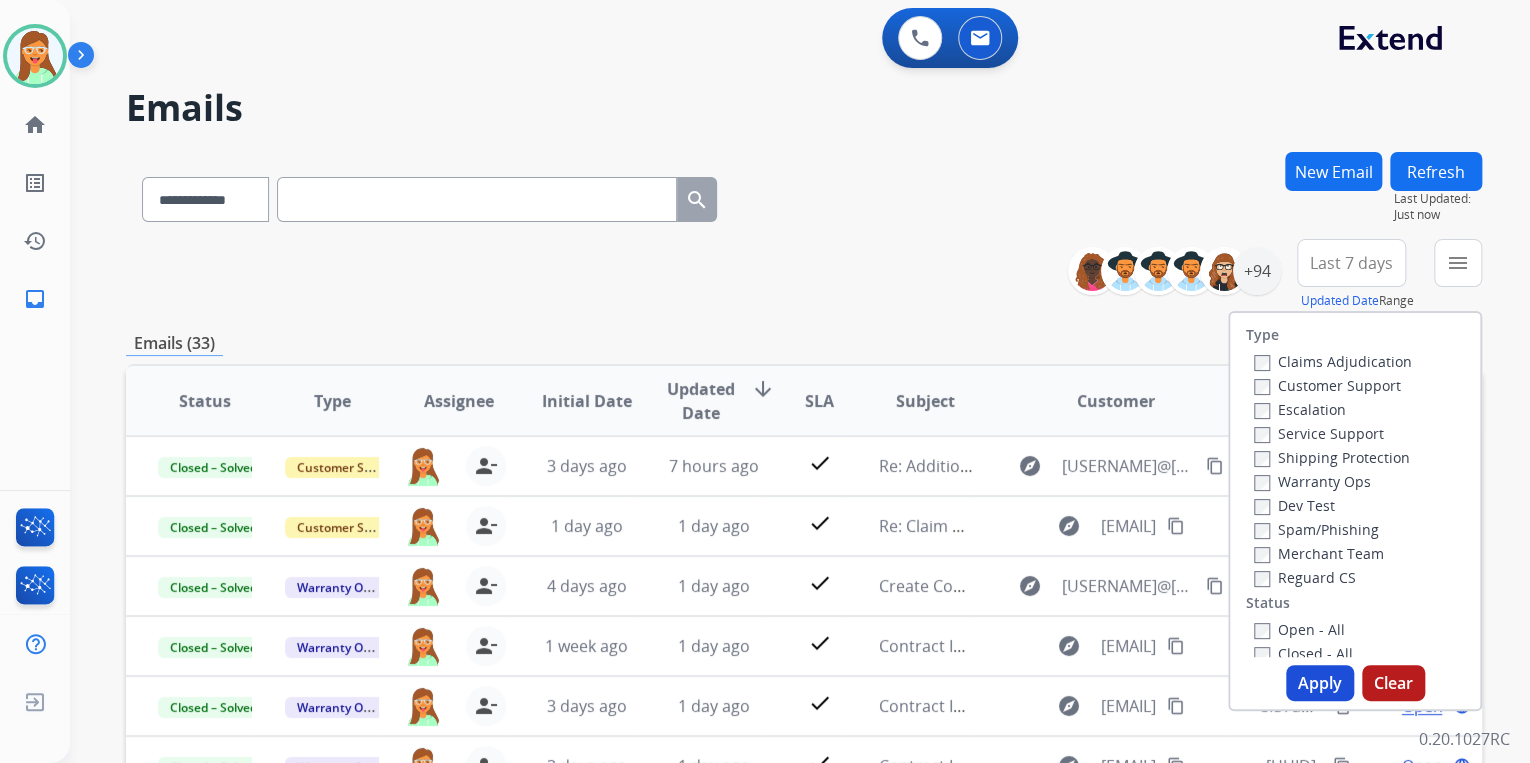 click on "Customer Support" at bounding box center (1327, 385) 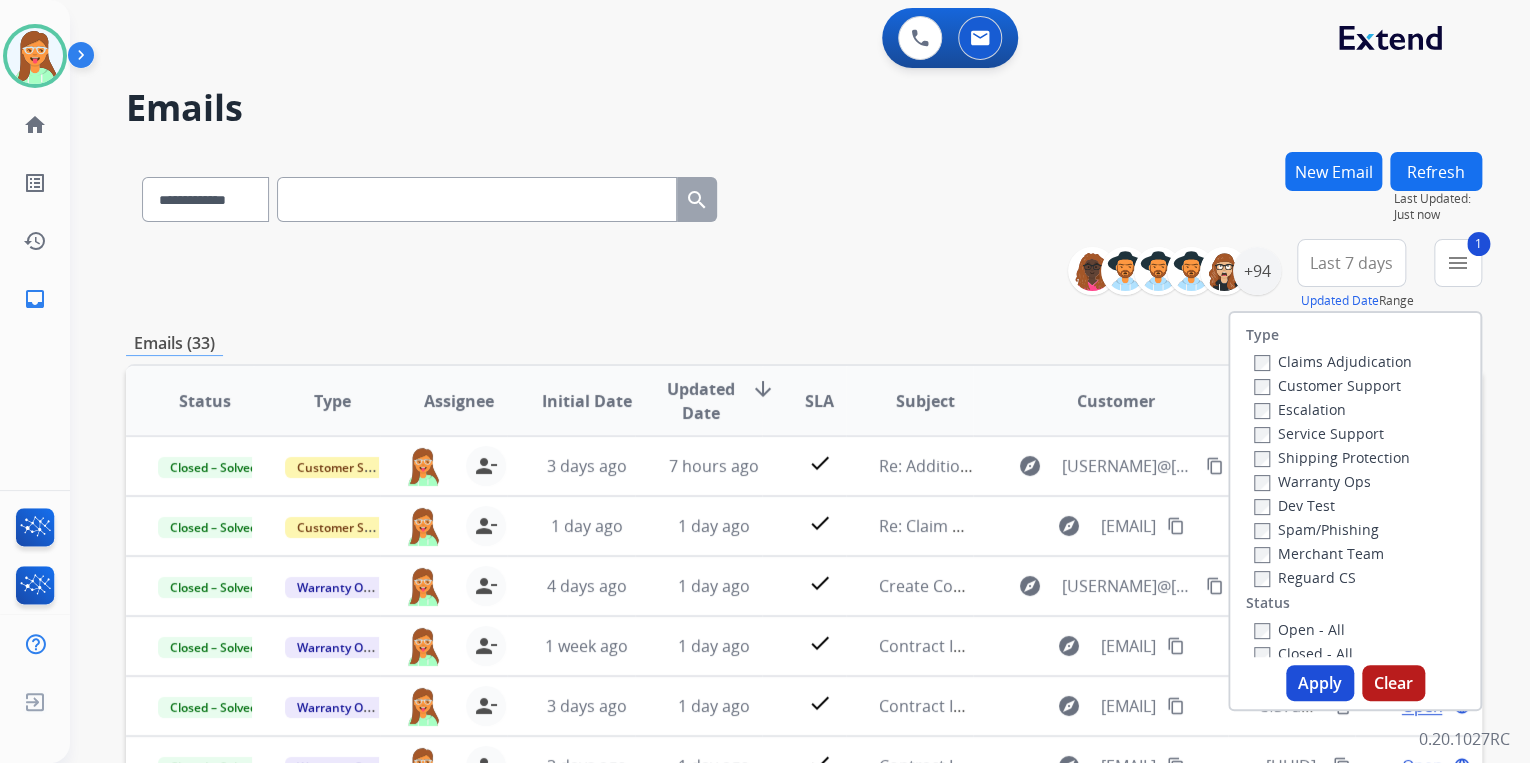 click on "Service Support" at bounding box center (1319, 433) 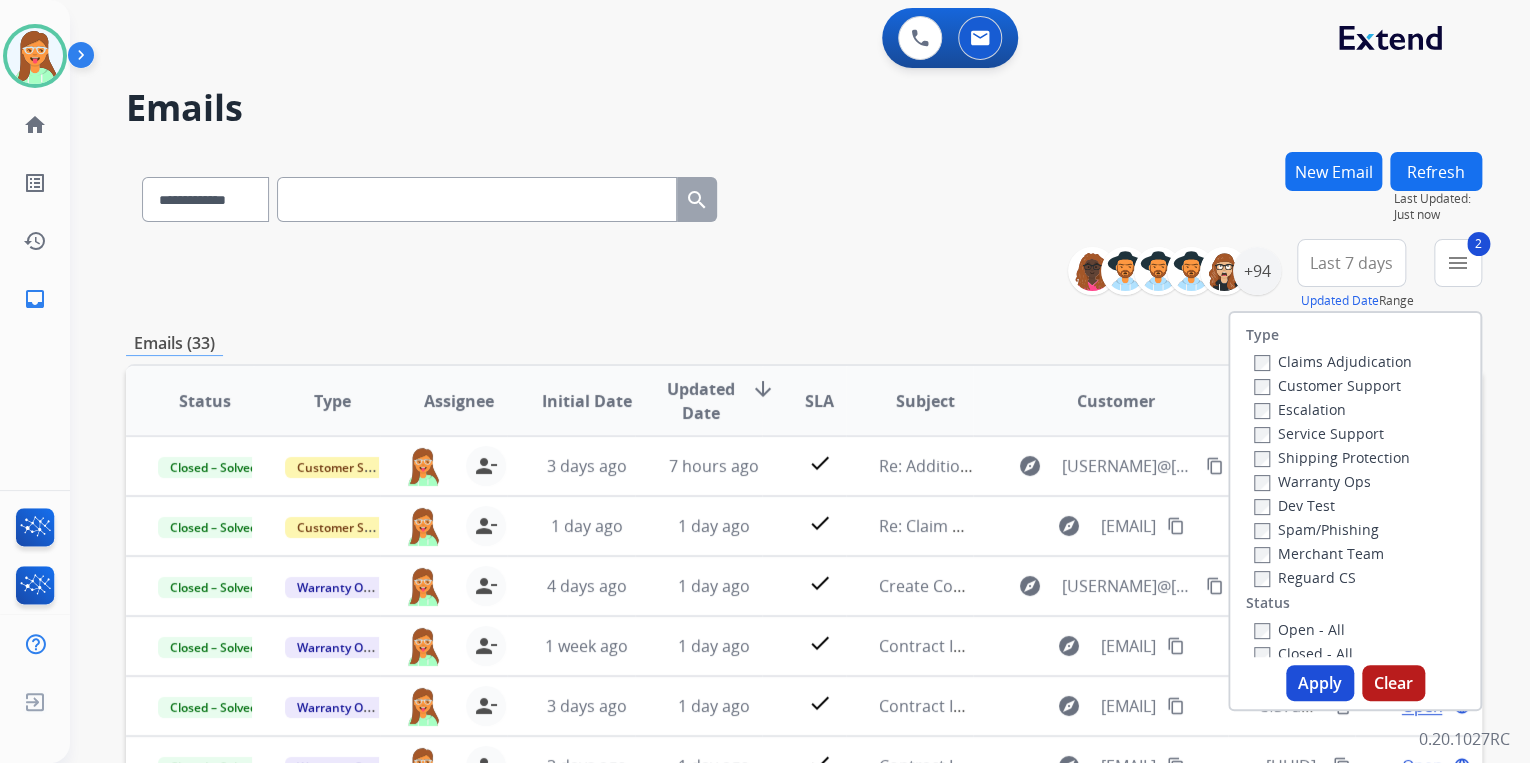 click on "Service Support" at bounding box center (1319, 433) 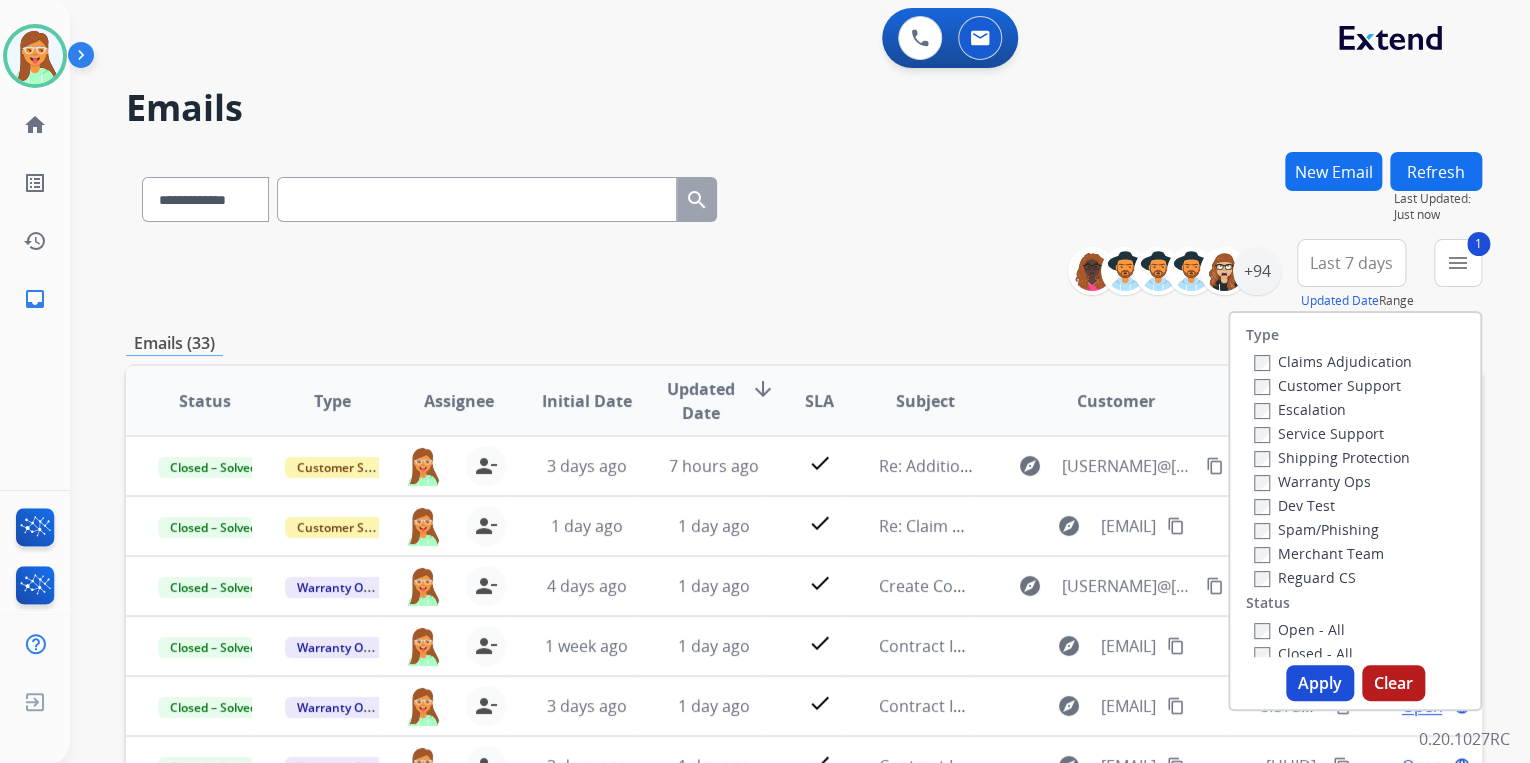 click on "Shipping Protection" at bounding box center (1332, 457) 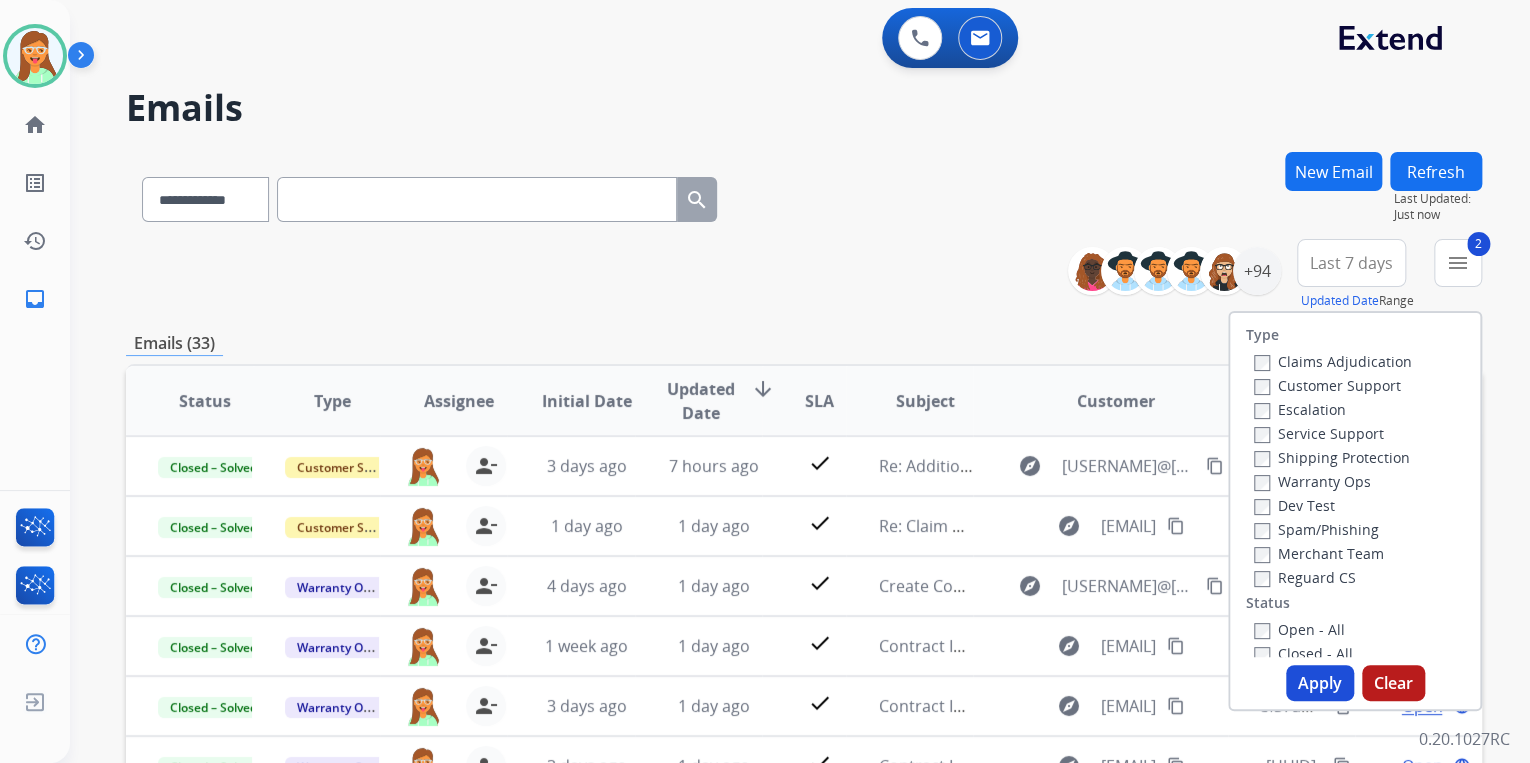 click on "Reguard CS" at bounding box center (1305, 577) 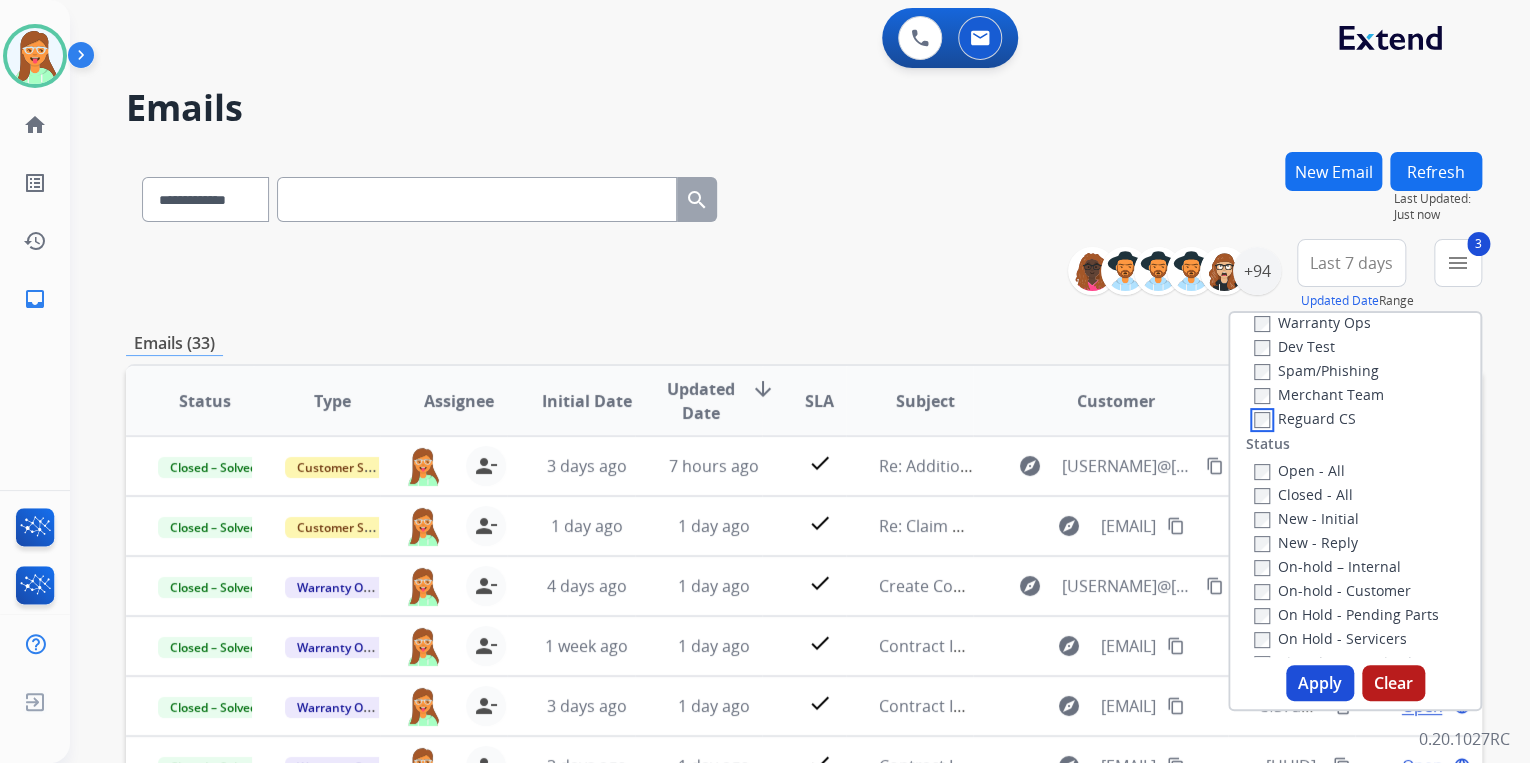 scroll, scrollTop: 160, scrollLeft: 0, axis: vertical 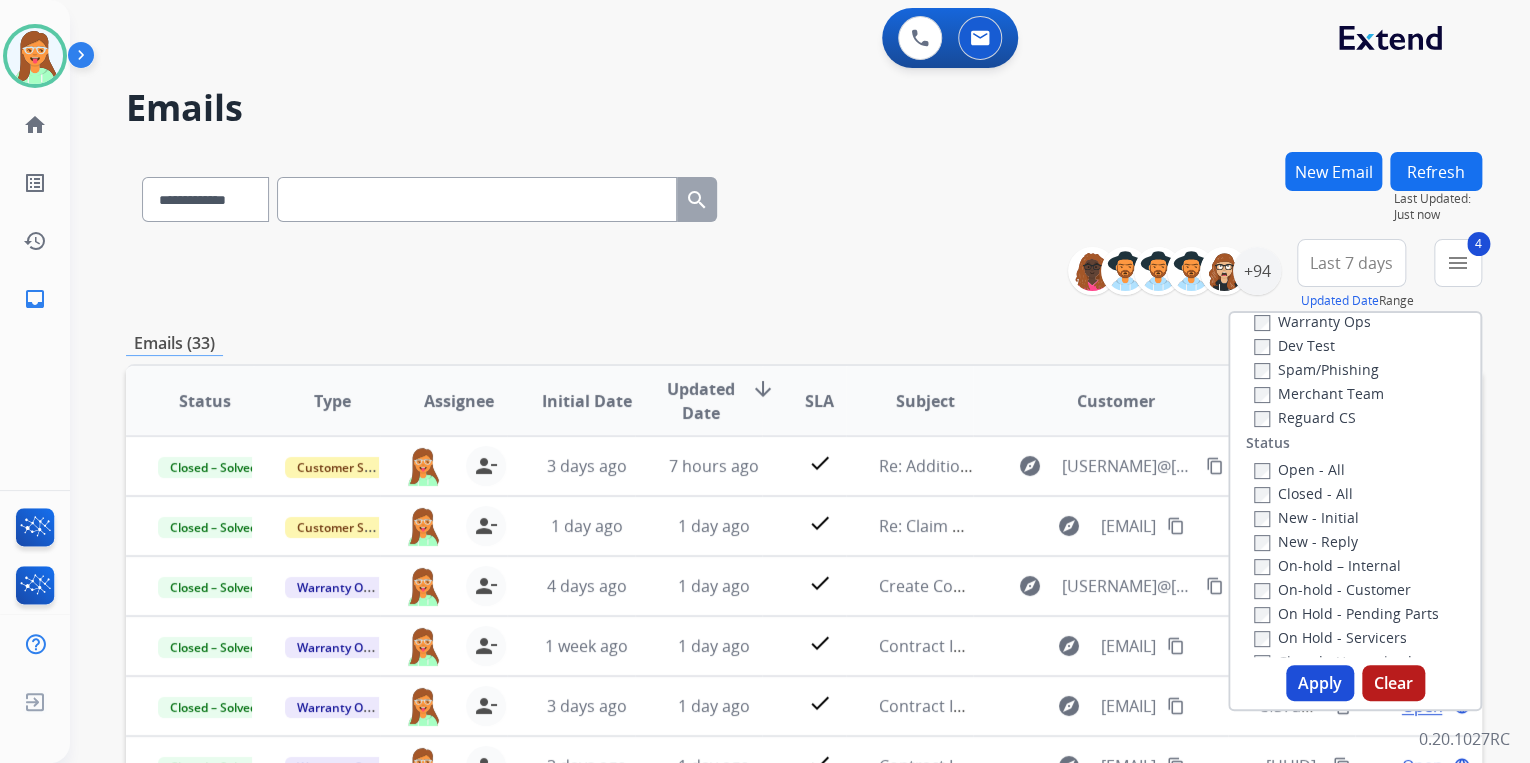 click on "Apply" at bounding box center [1320, 683] 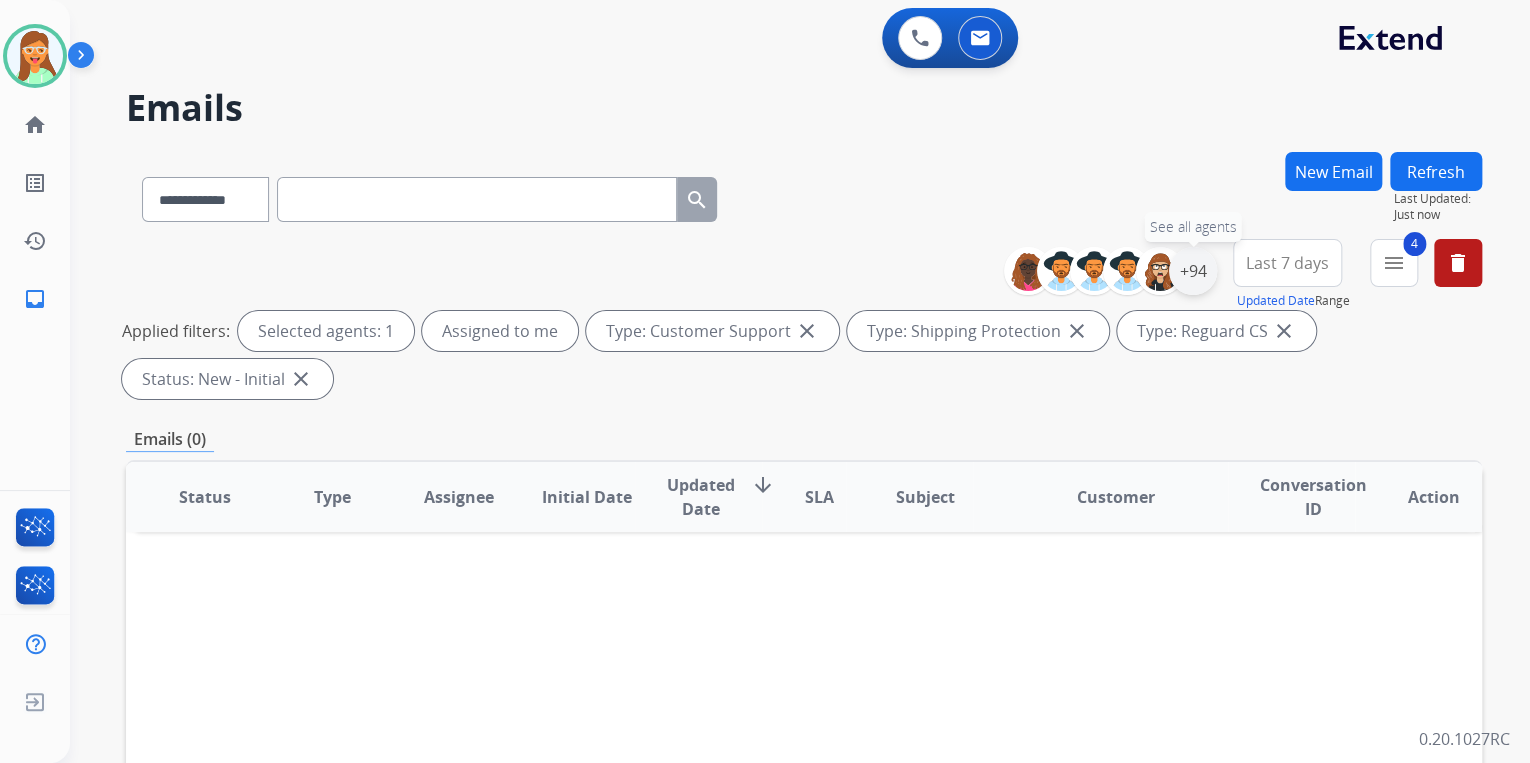 click on "+94" at bounding box center (1193, 271) 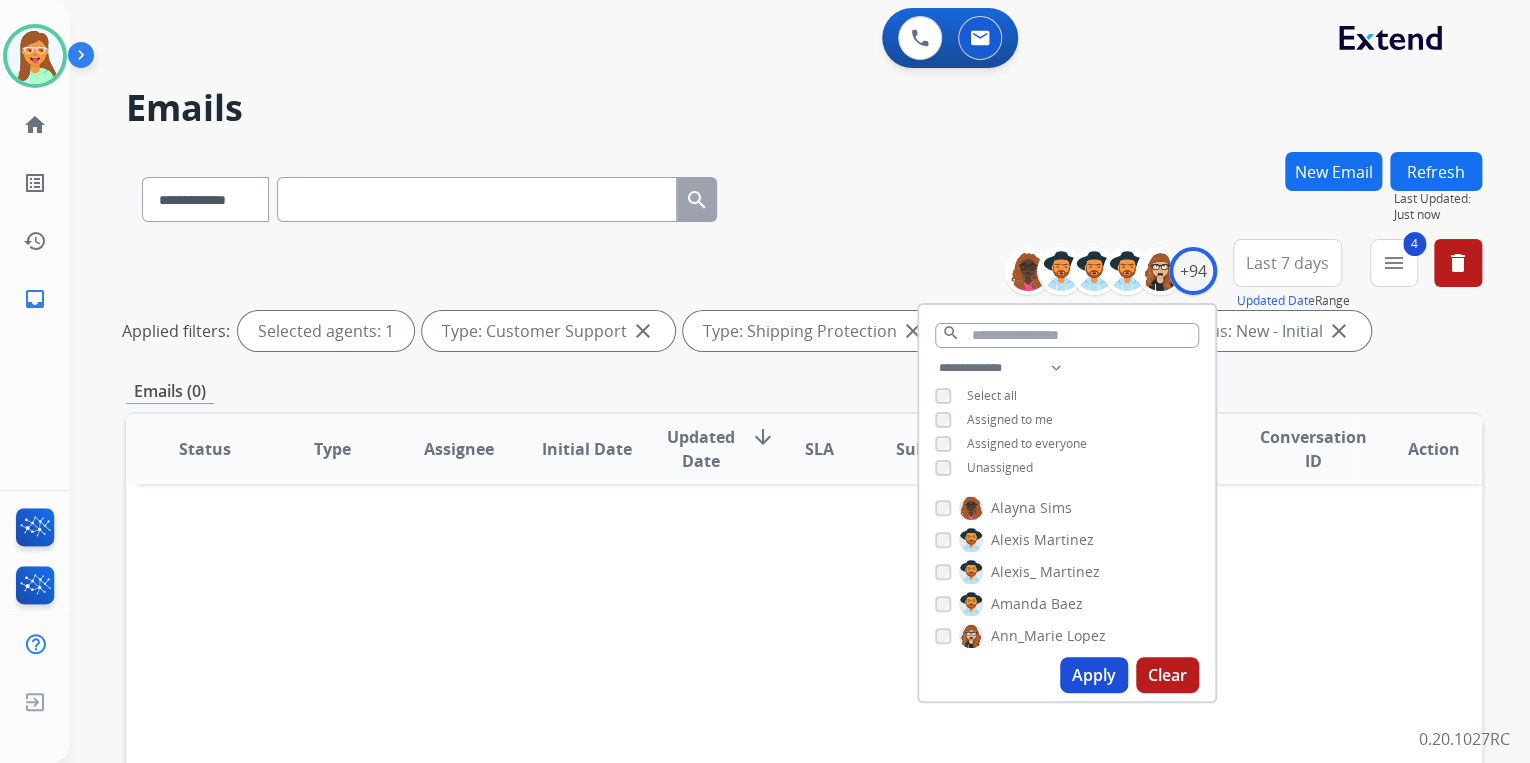 click on "**********" at bounding box center (1067, 420) 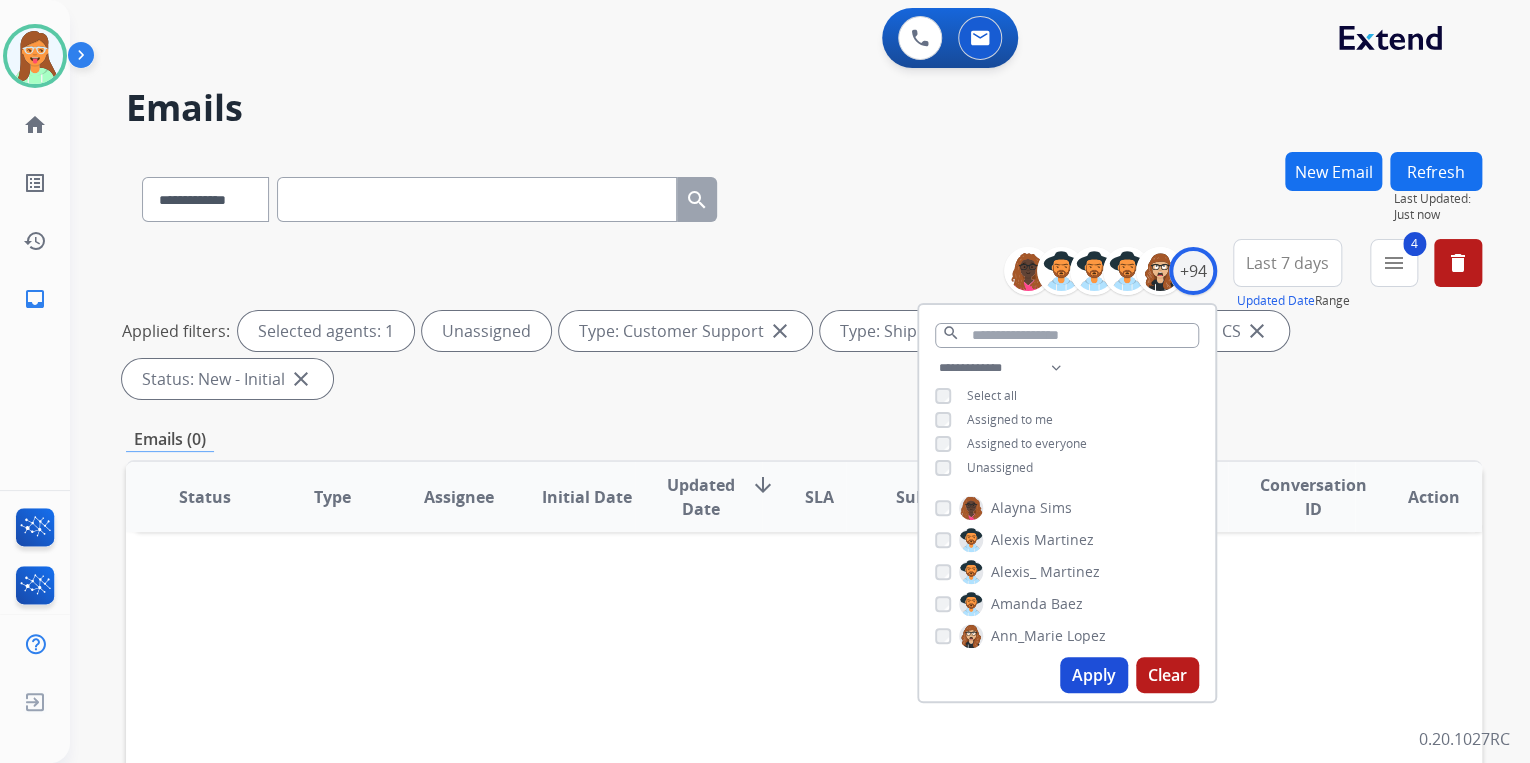 drag, startPoint x: 1086, startPoint y: 664, endPoint x: 1012, endPoint y: 556, distance: 130.91983 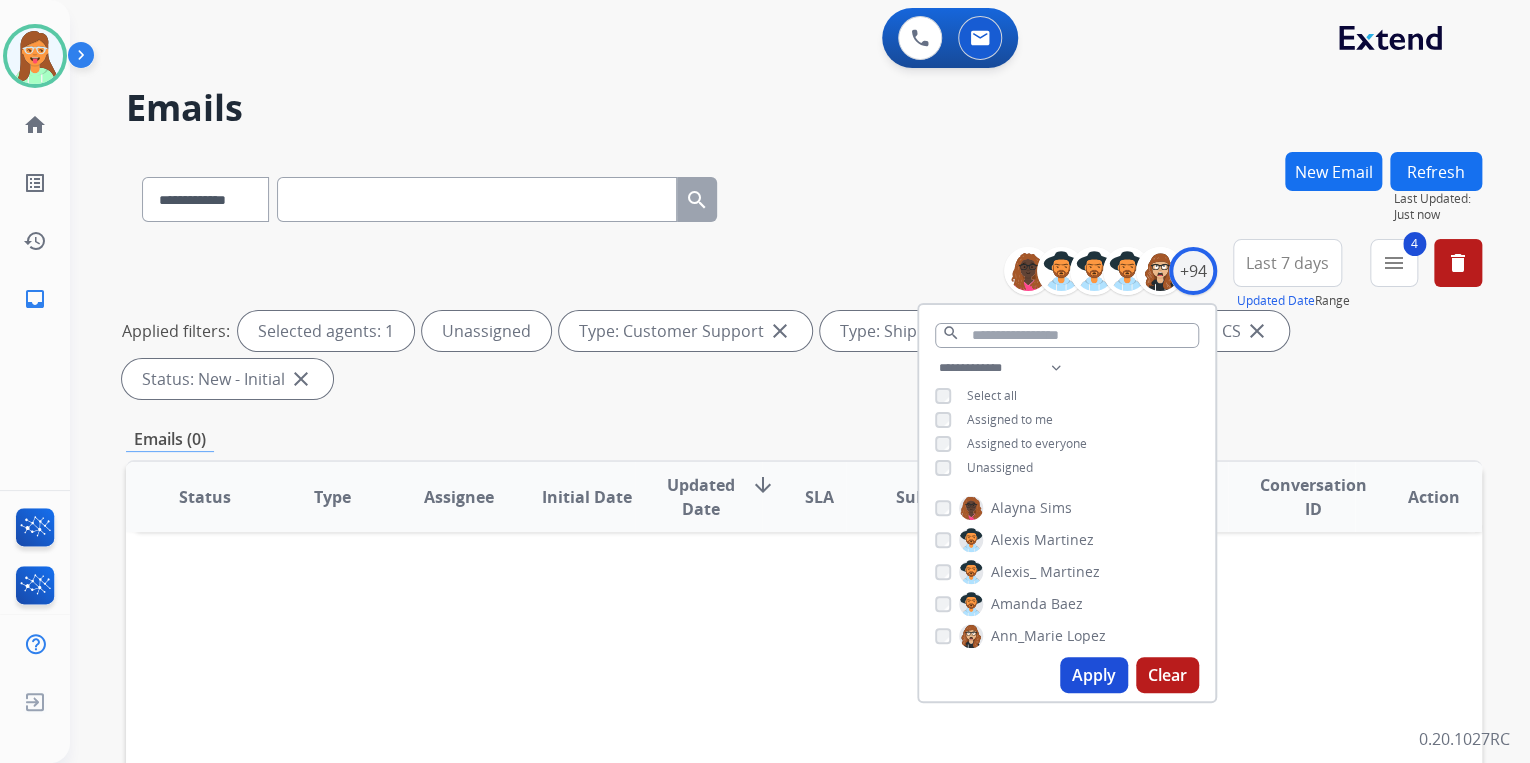 click on "Apply" at bounding box center [1094, 675] 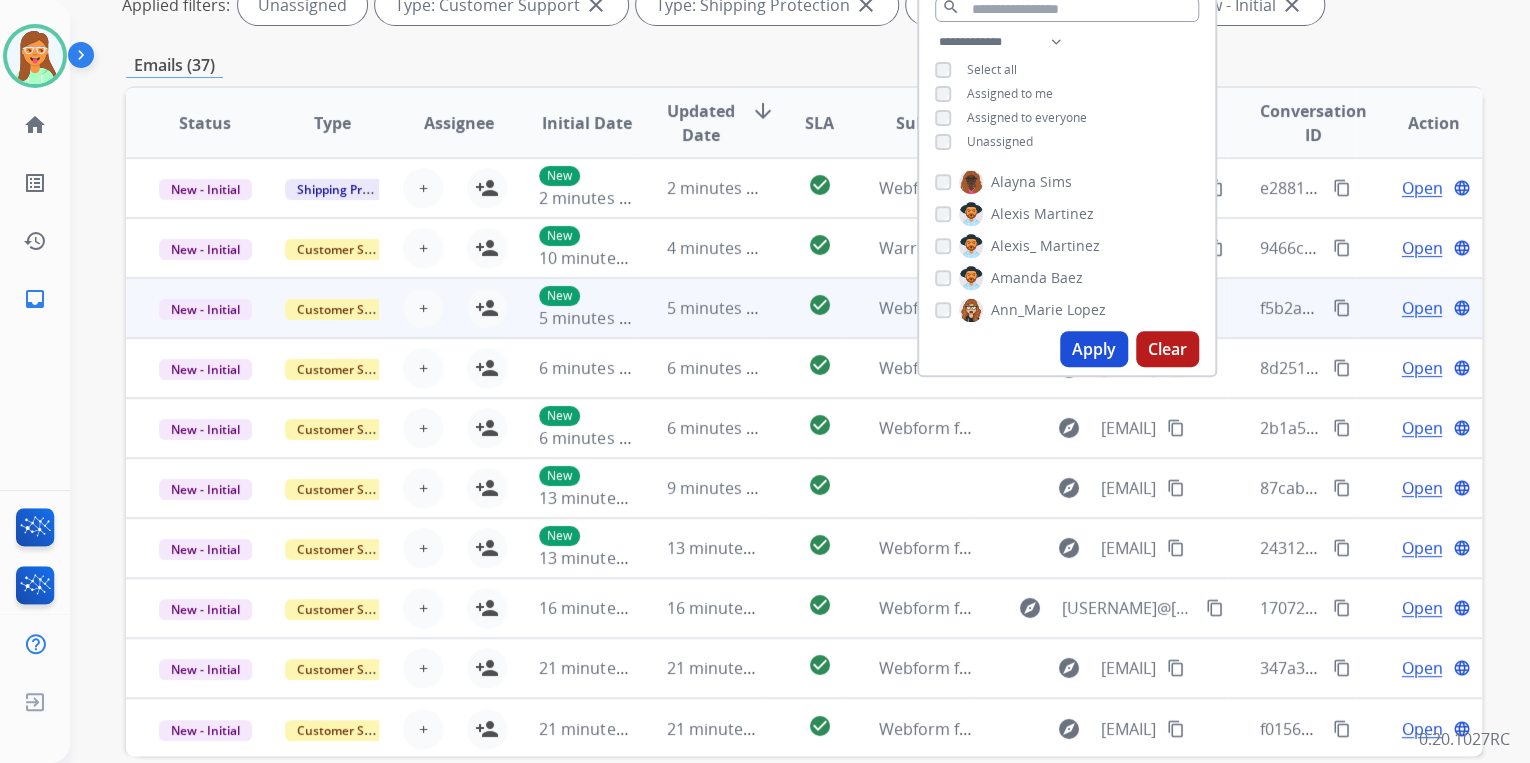 scroll, scrollTop: 422, scrollLeft: 0, axis: vertical 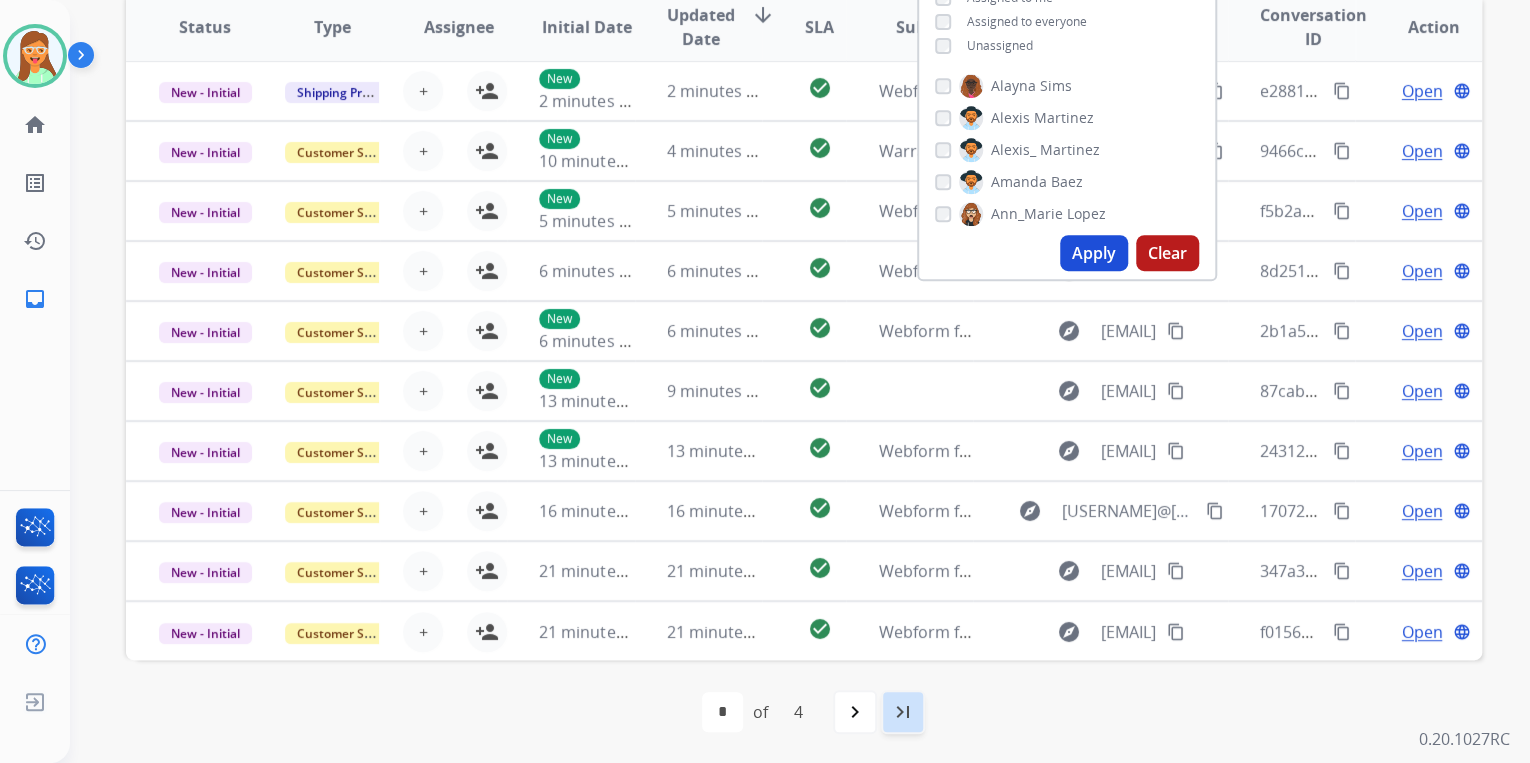 click on "last_page" at bounding box center [903, 712] 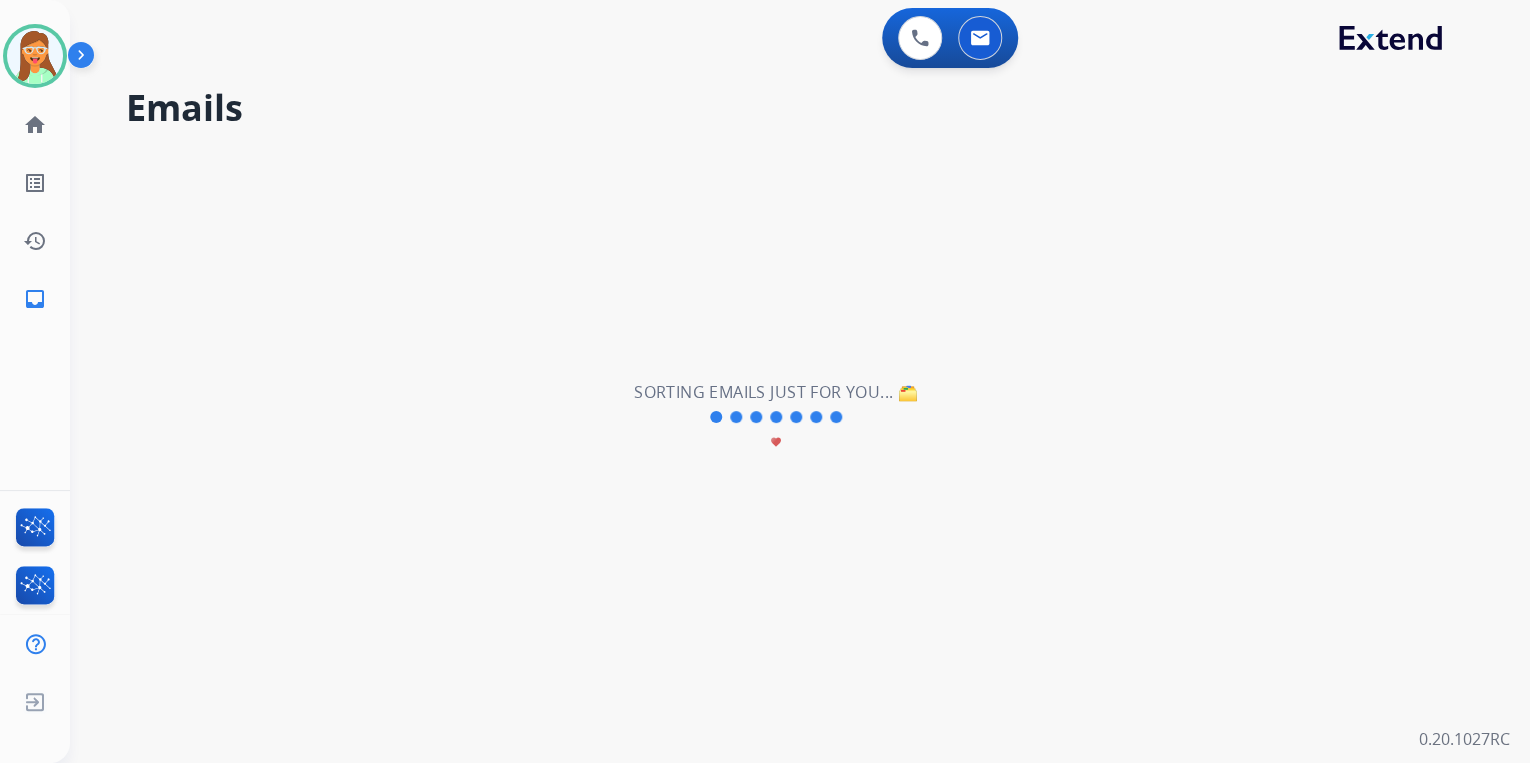 scroll, scrollTop: 0, scrollLeft: 0, axis: both 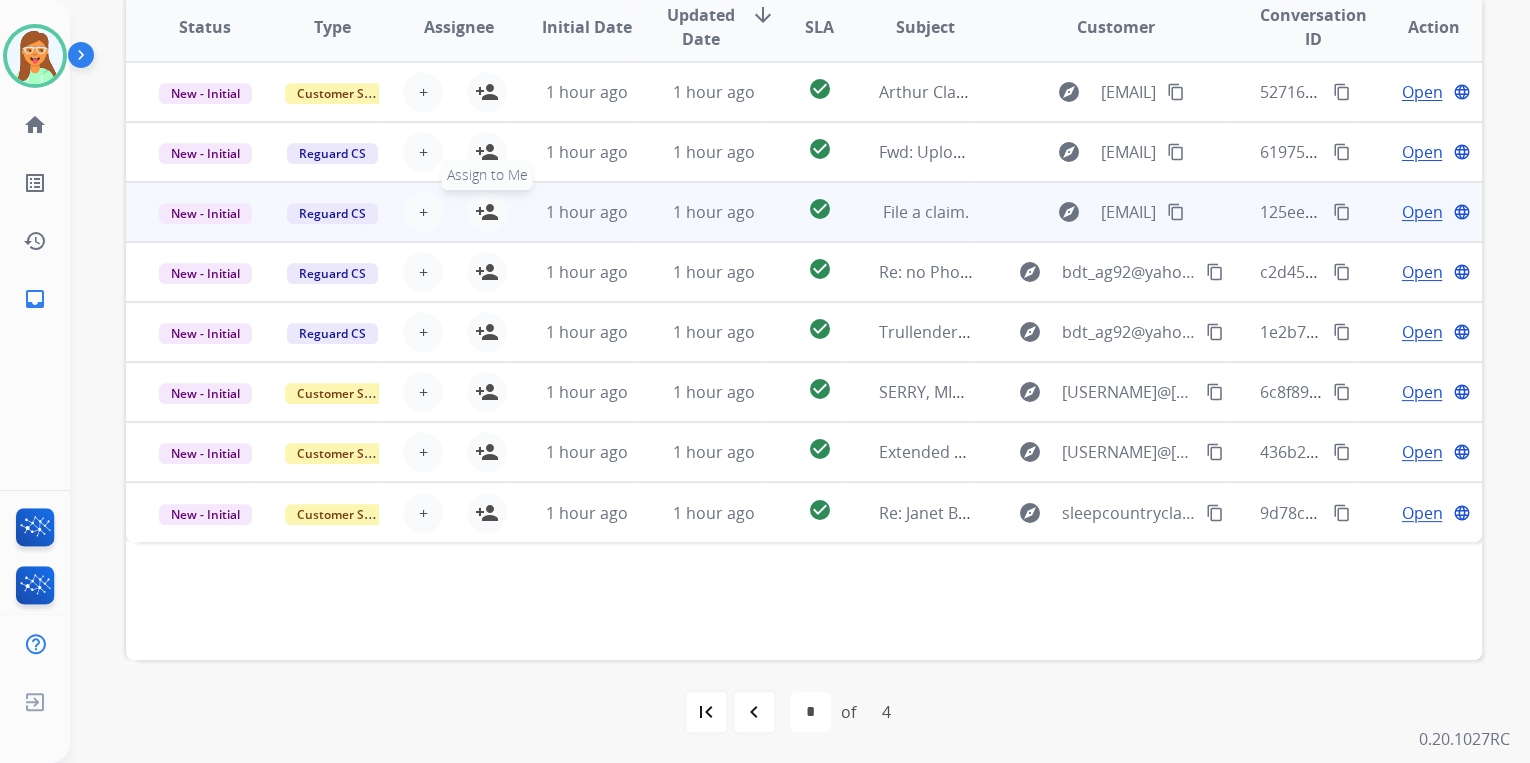 click on "person_add" at bounding box center (487, 212) 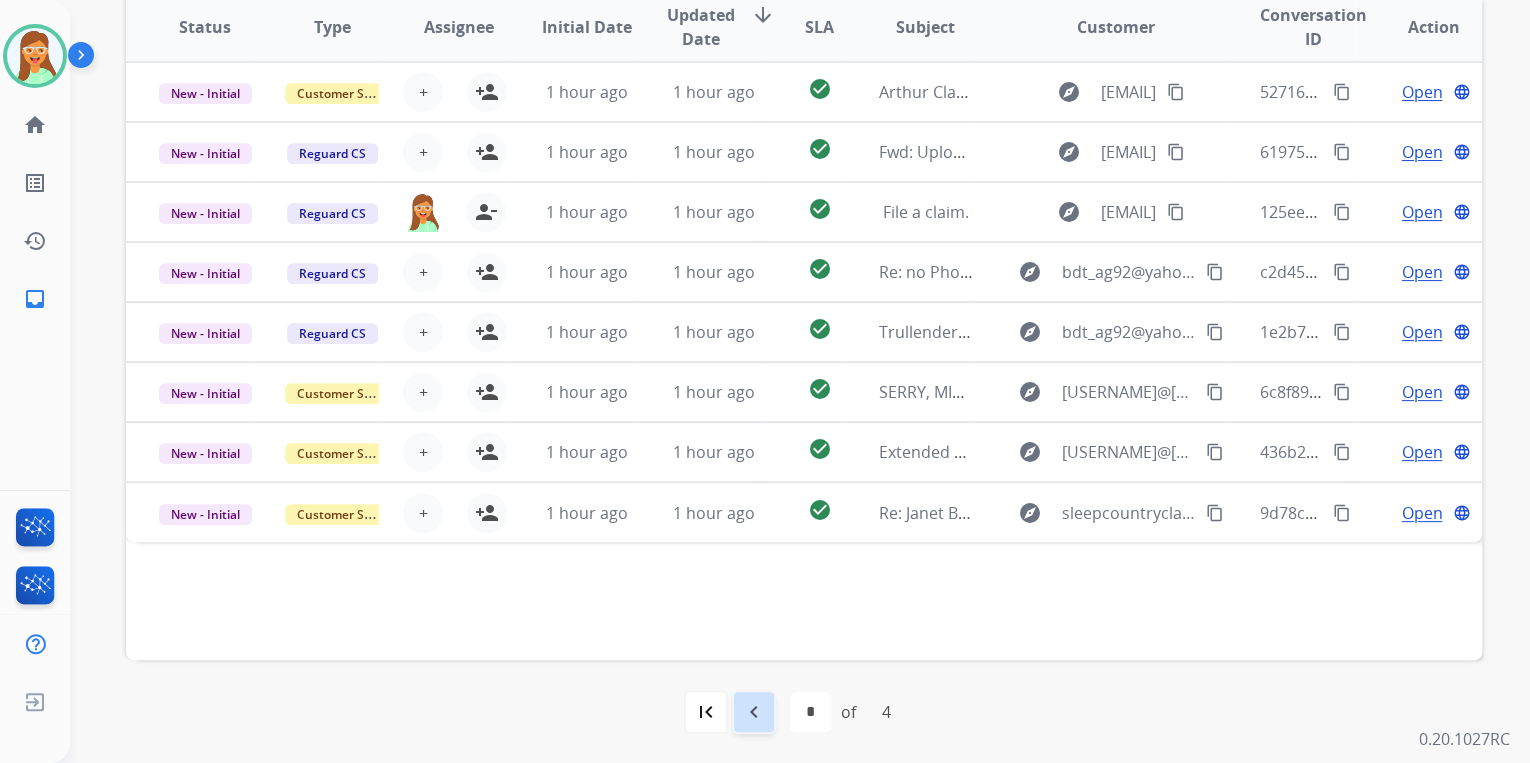 click on "navigate_before" at bounding box center (754, 712) 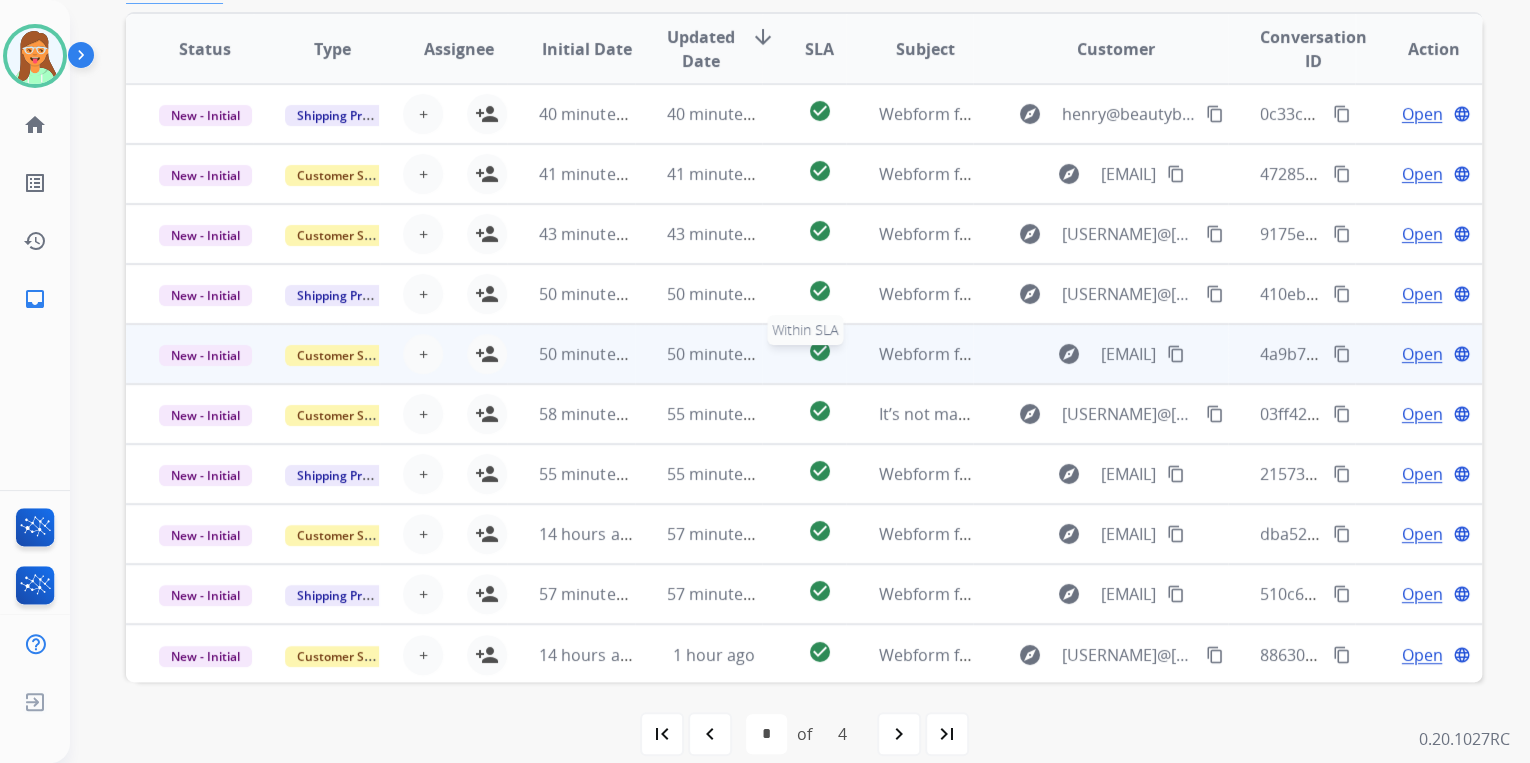 scroll, scrollTop: 422, scrollLeft: 0, axis: vertical 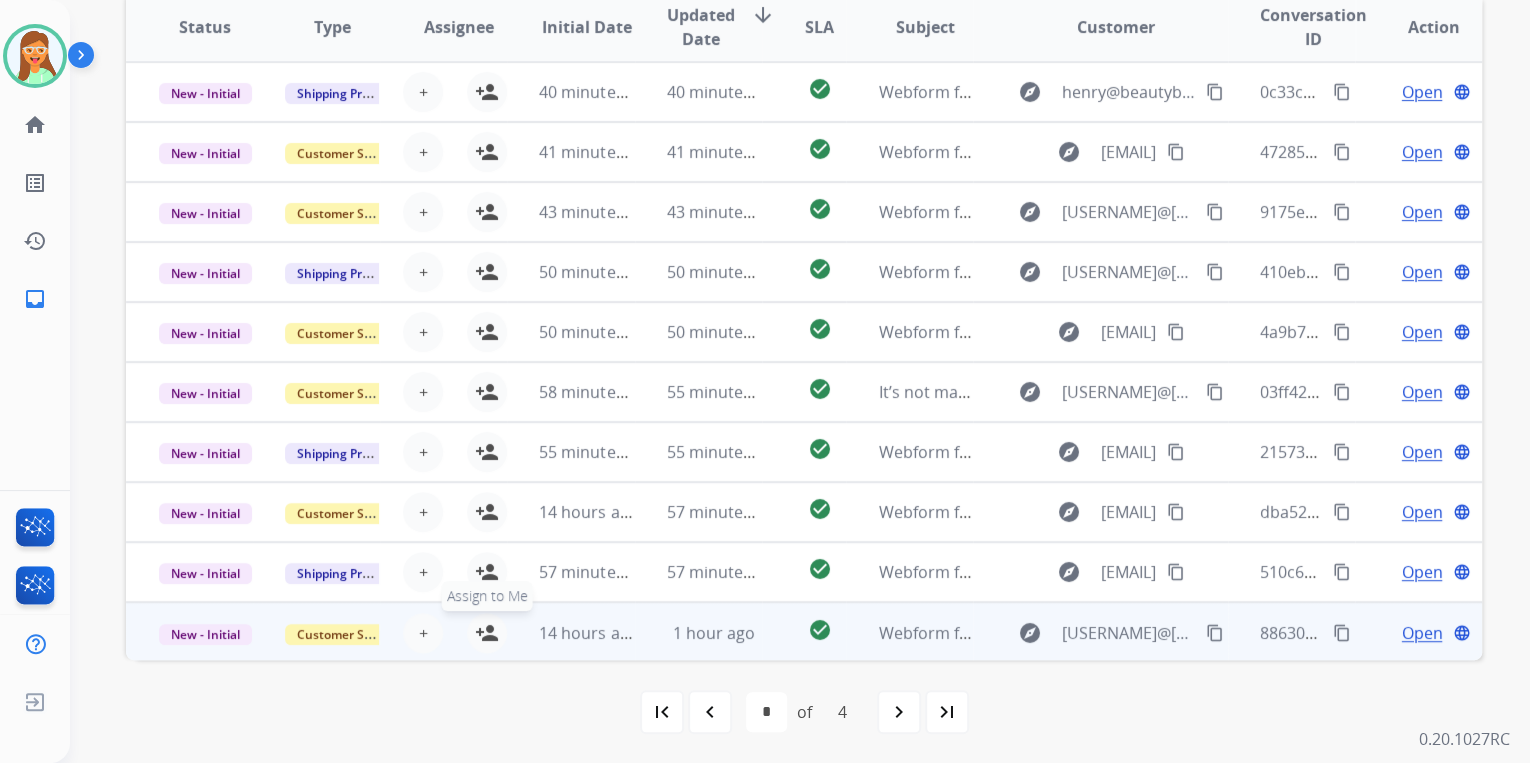 click on "person_add" at bounding box center (487, 633) 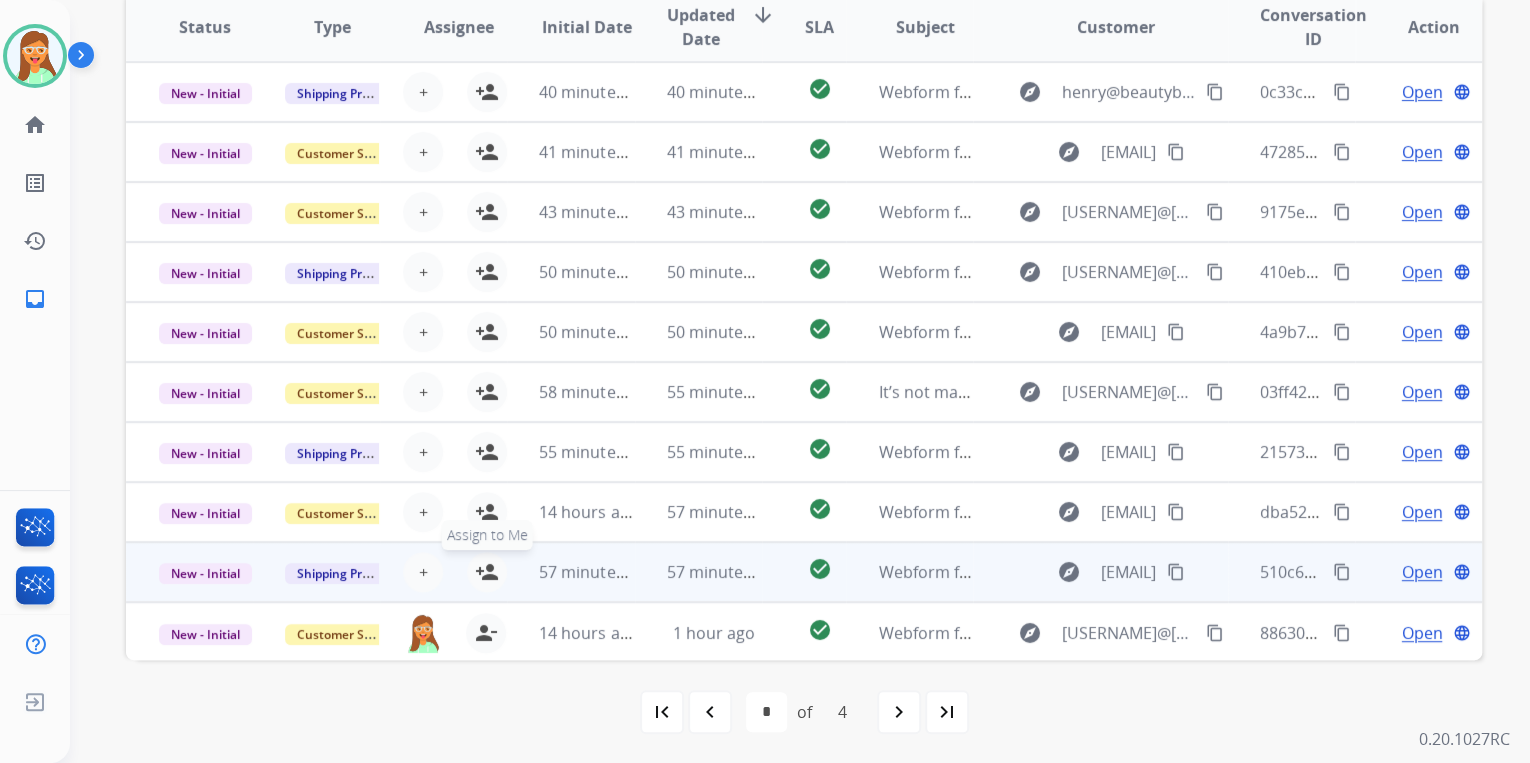 click on "person_add" at bounding box center (487, 572) 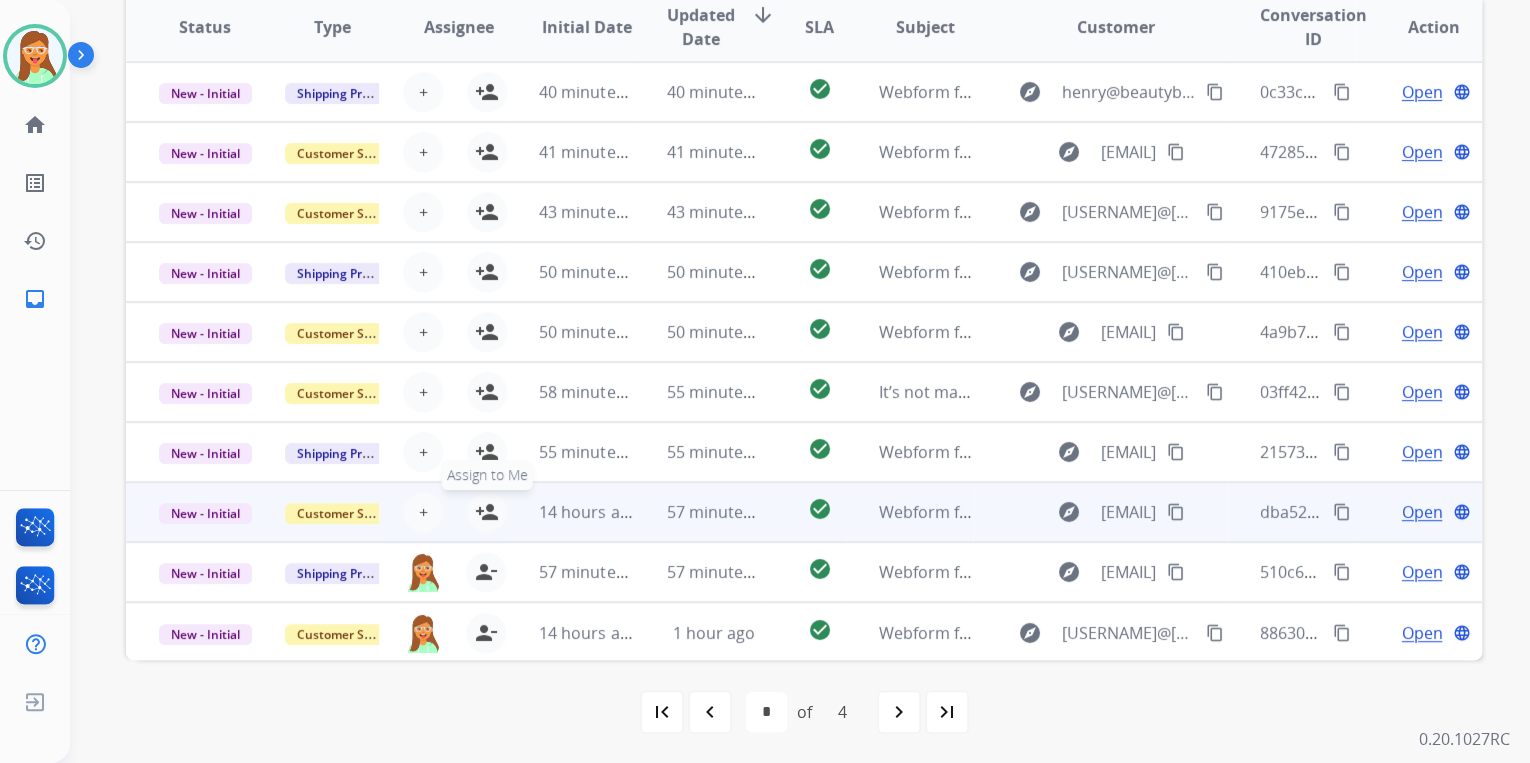click on "person_add" at bounding box center (487, 512) 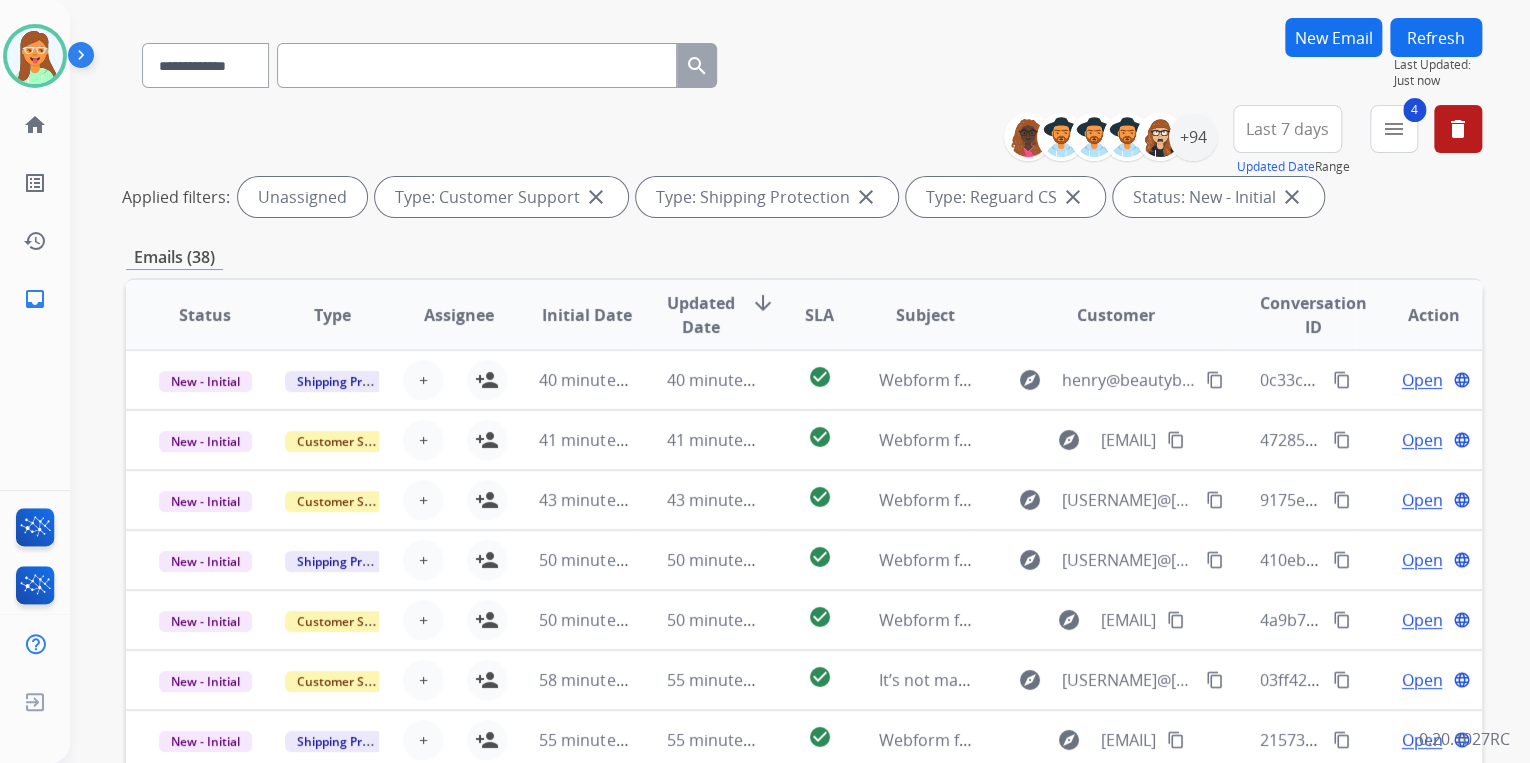 scroll, scrollTop: 0, scrollLeft: 0, axis: both 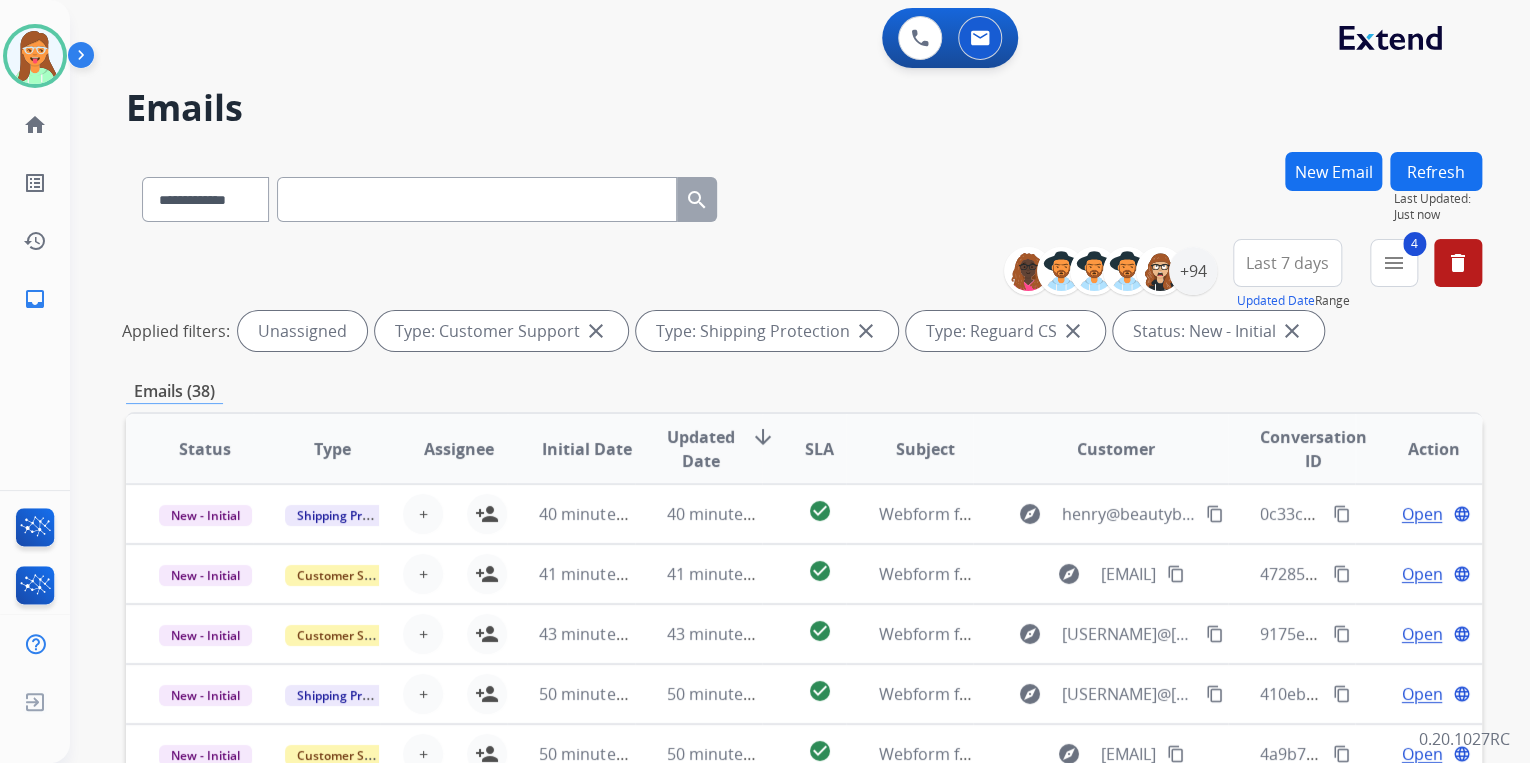 click on "**********" at bounding box center (1250, 275) 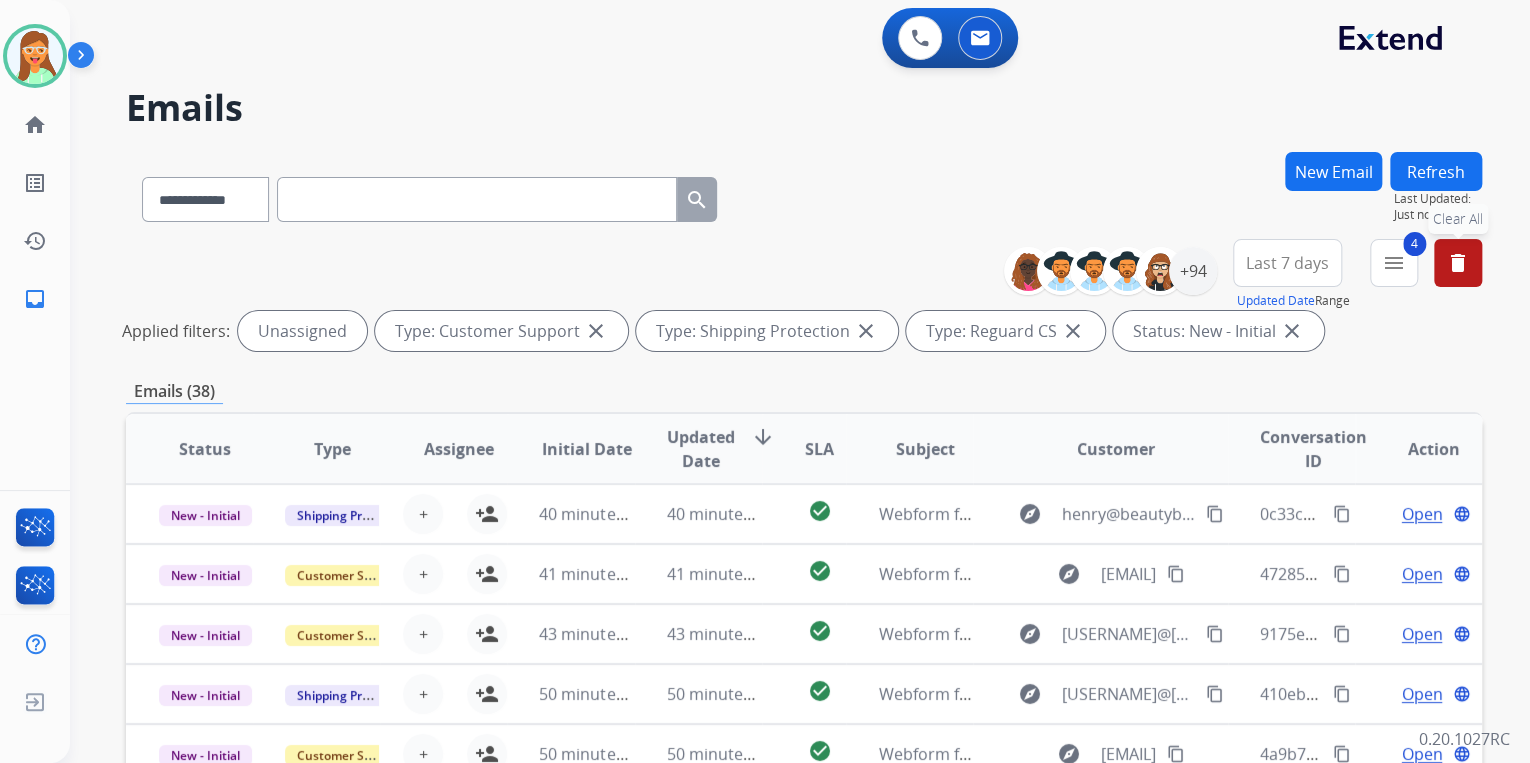 click on "delete  Clear All" at bounding box center [1458, 263] 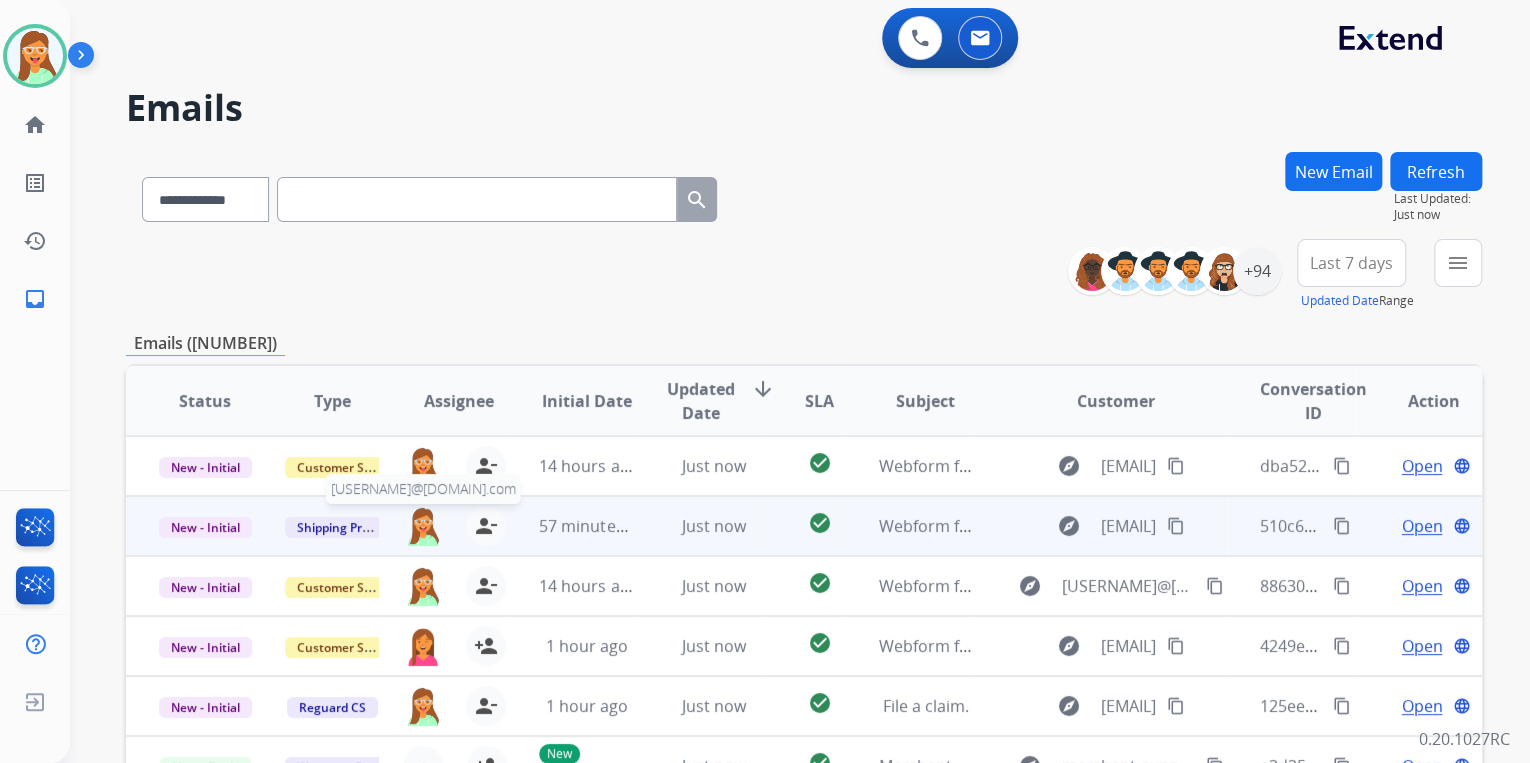 scroll, scrollTop: 1, scrollLeft: 0, axis: vertical 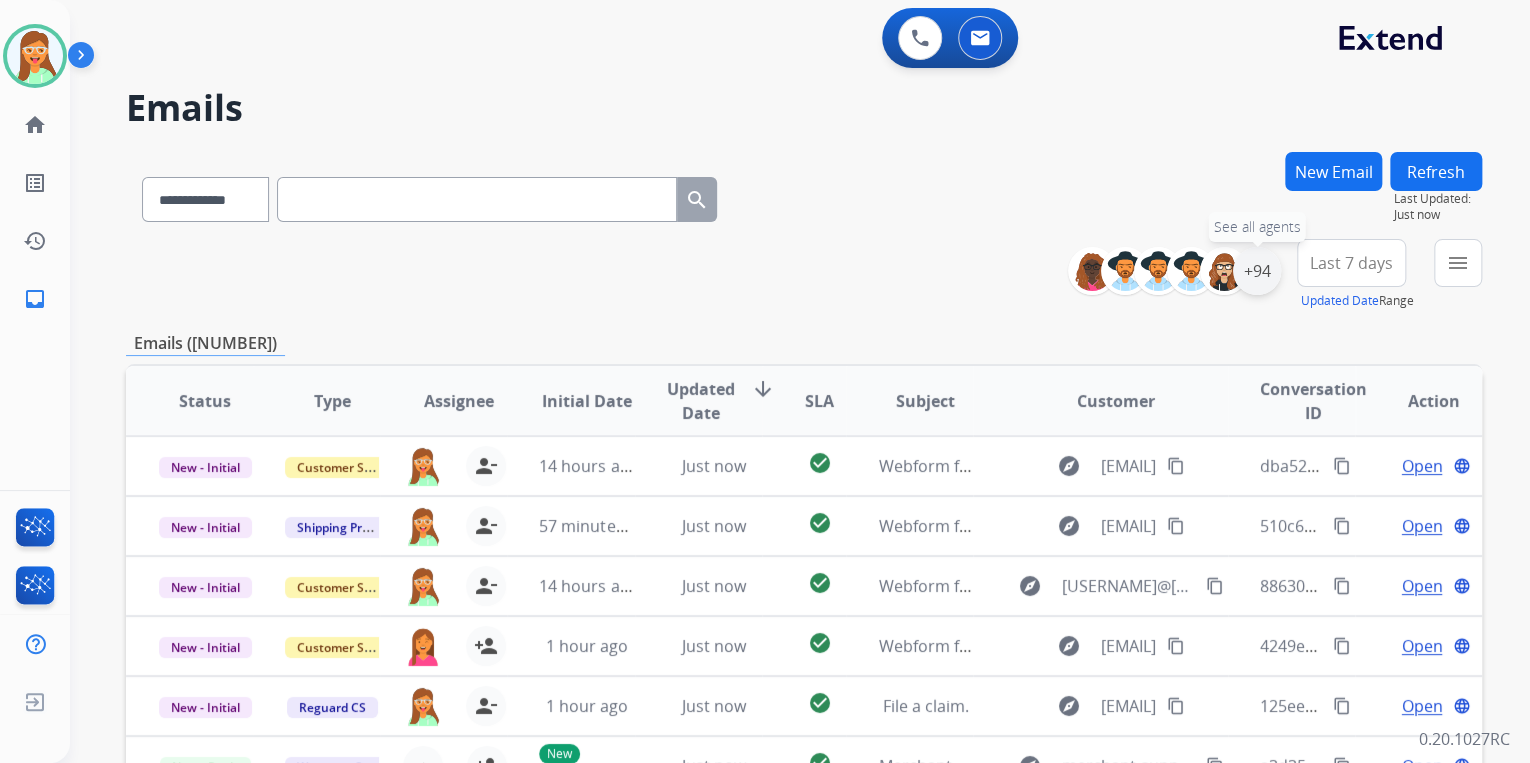 click on "+94" at bounding box center [1257, 271] 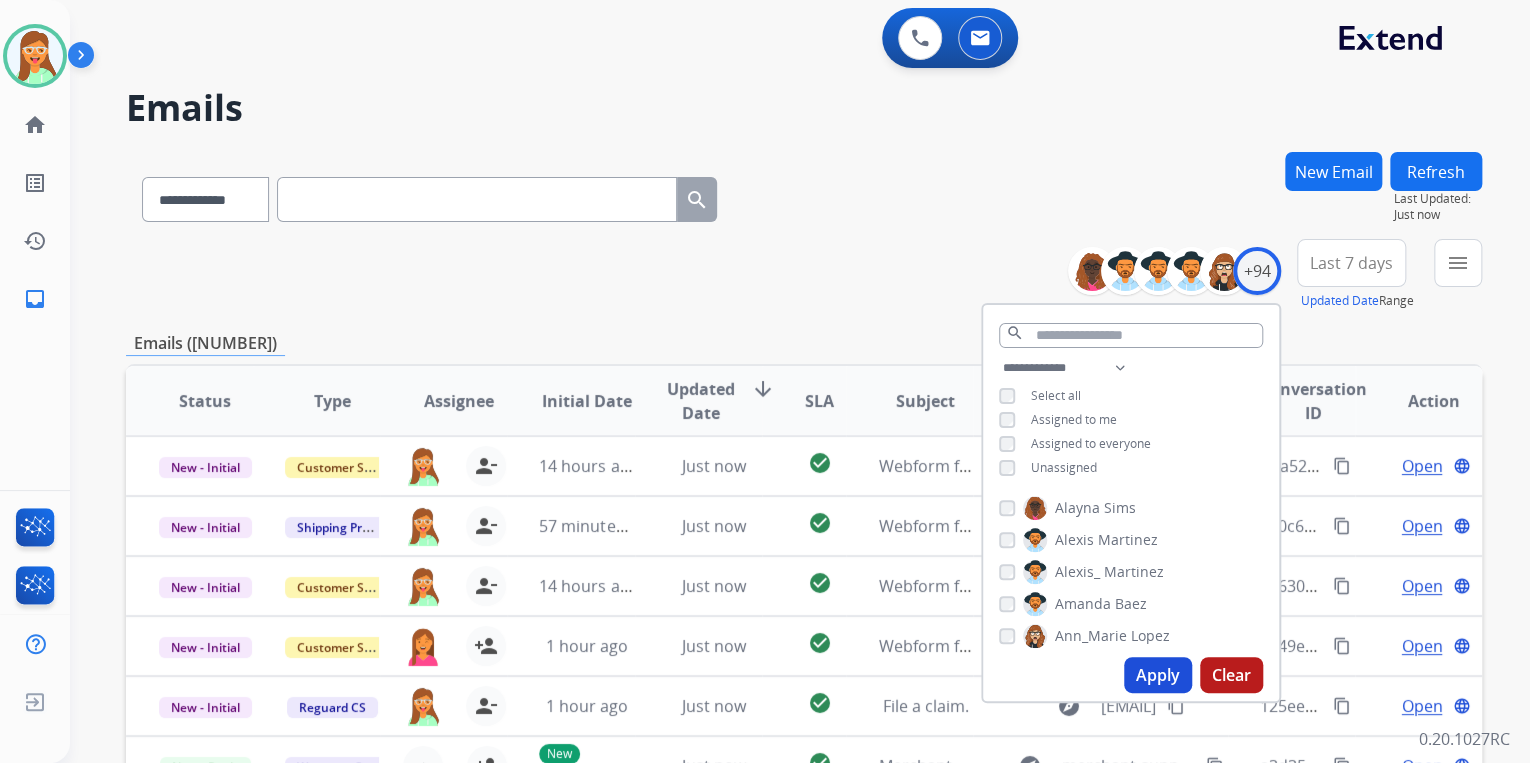 click on "Apply" at bounding box center (1158, 675) 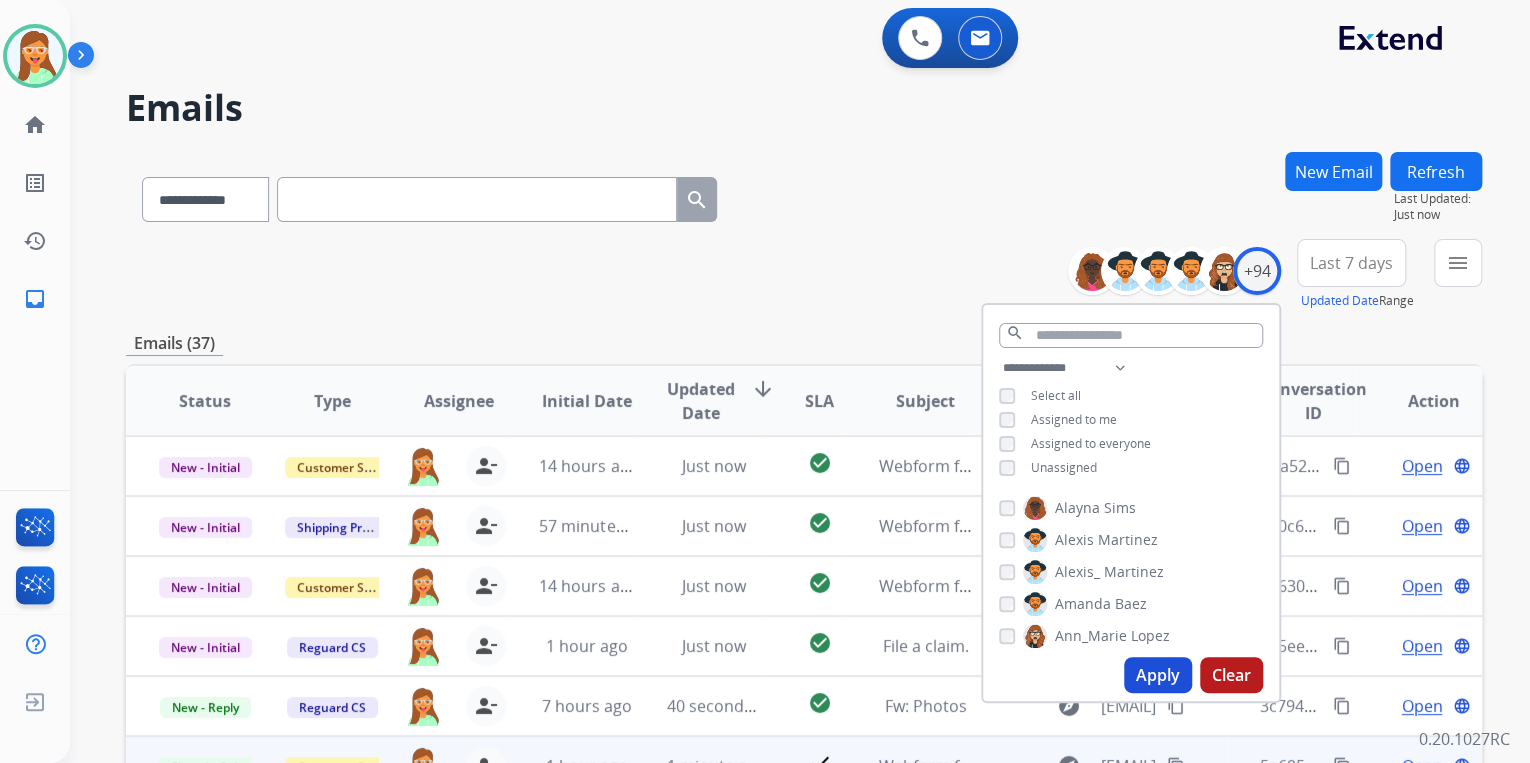 click on "**********" at bounding box center (804, 275) 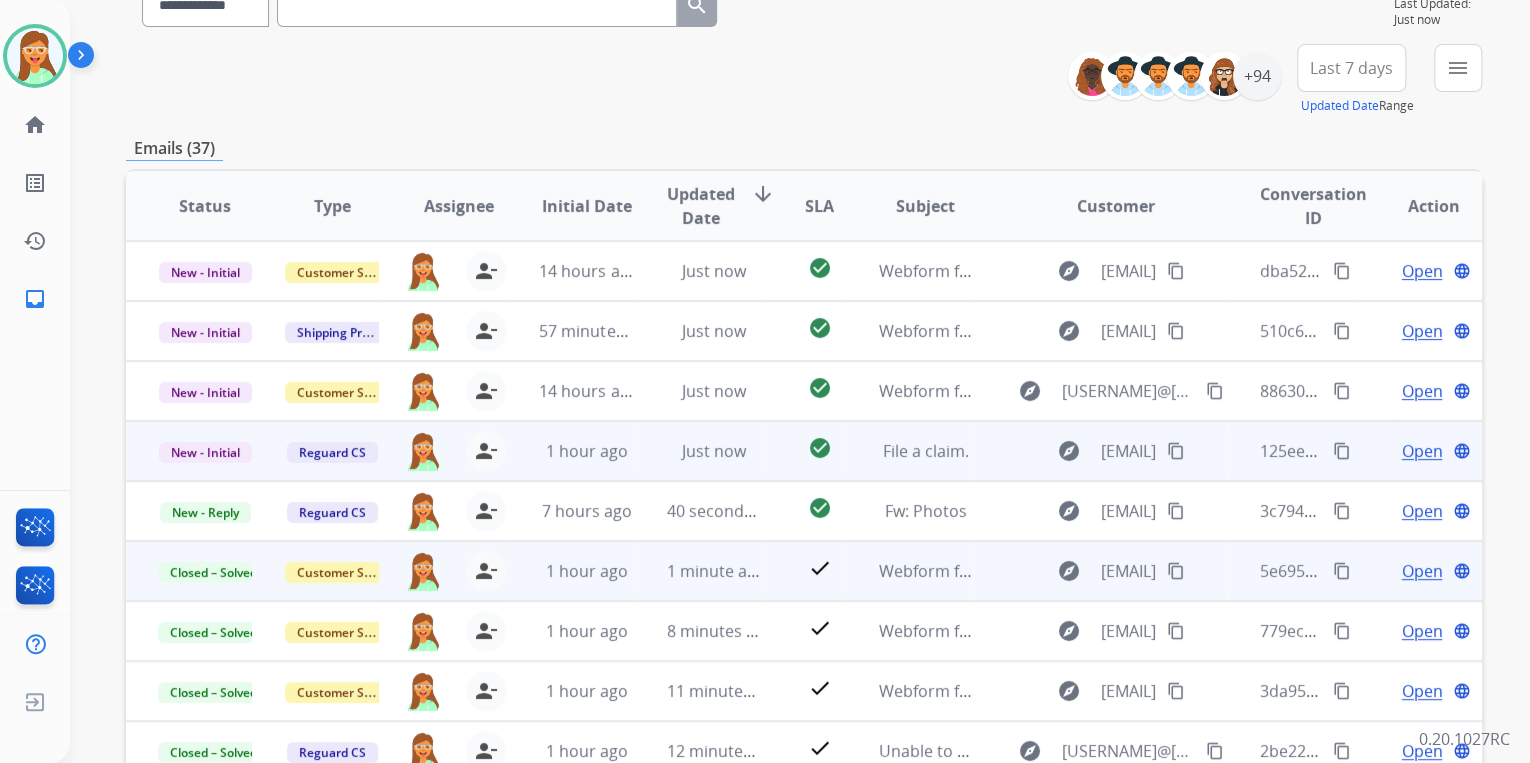 scroll, scrollTop: 374, scrollLeft: 0, axis: vertical 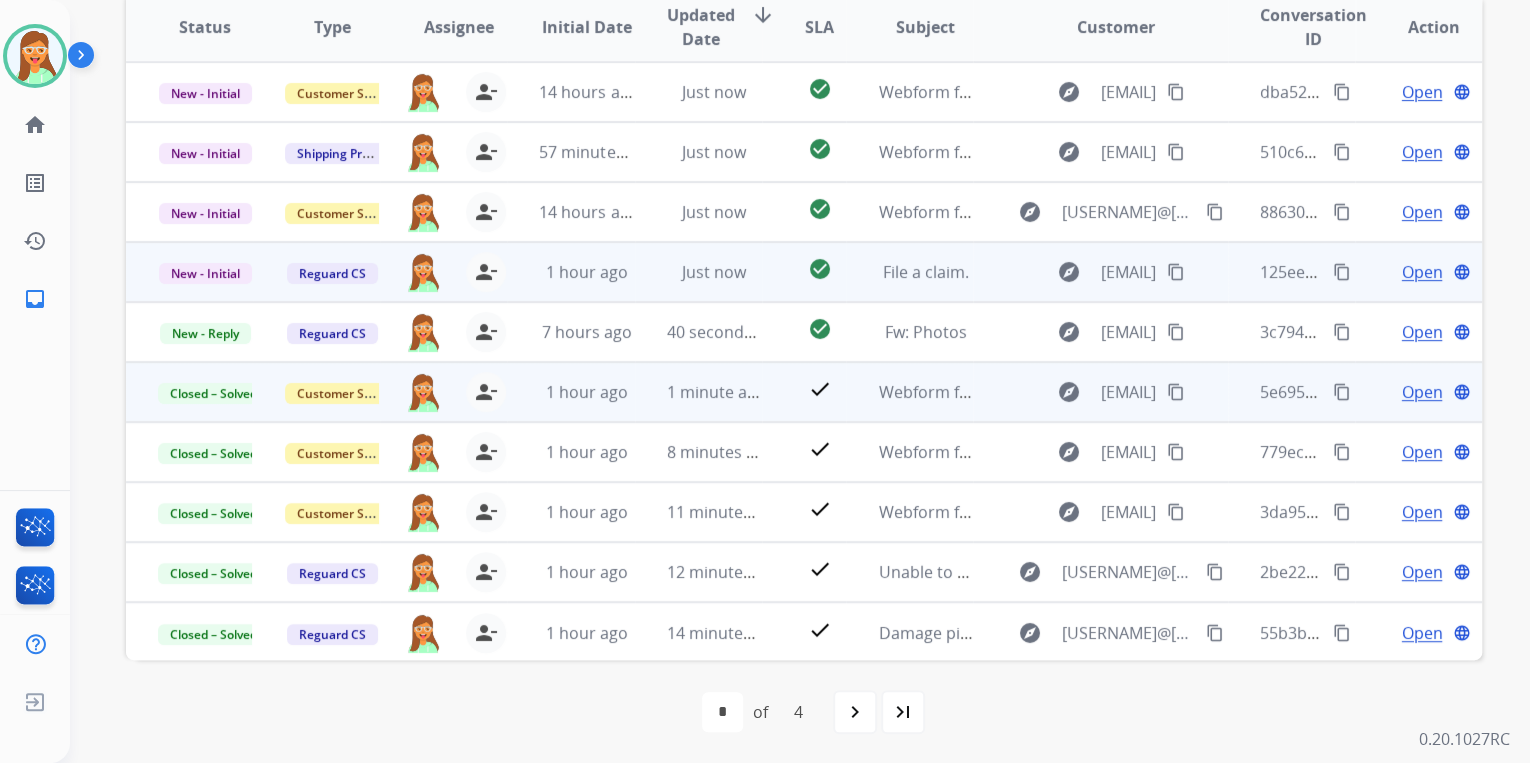 click on "Open" at bounding box center [1421, 272] 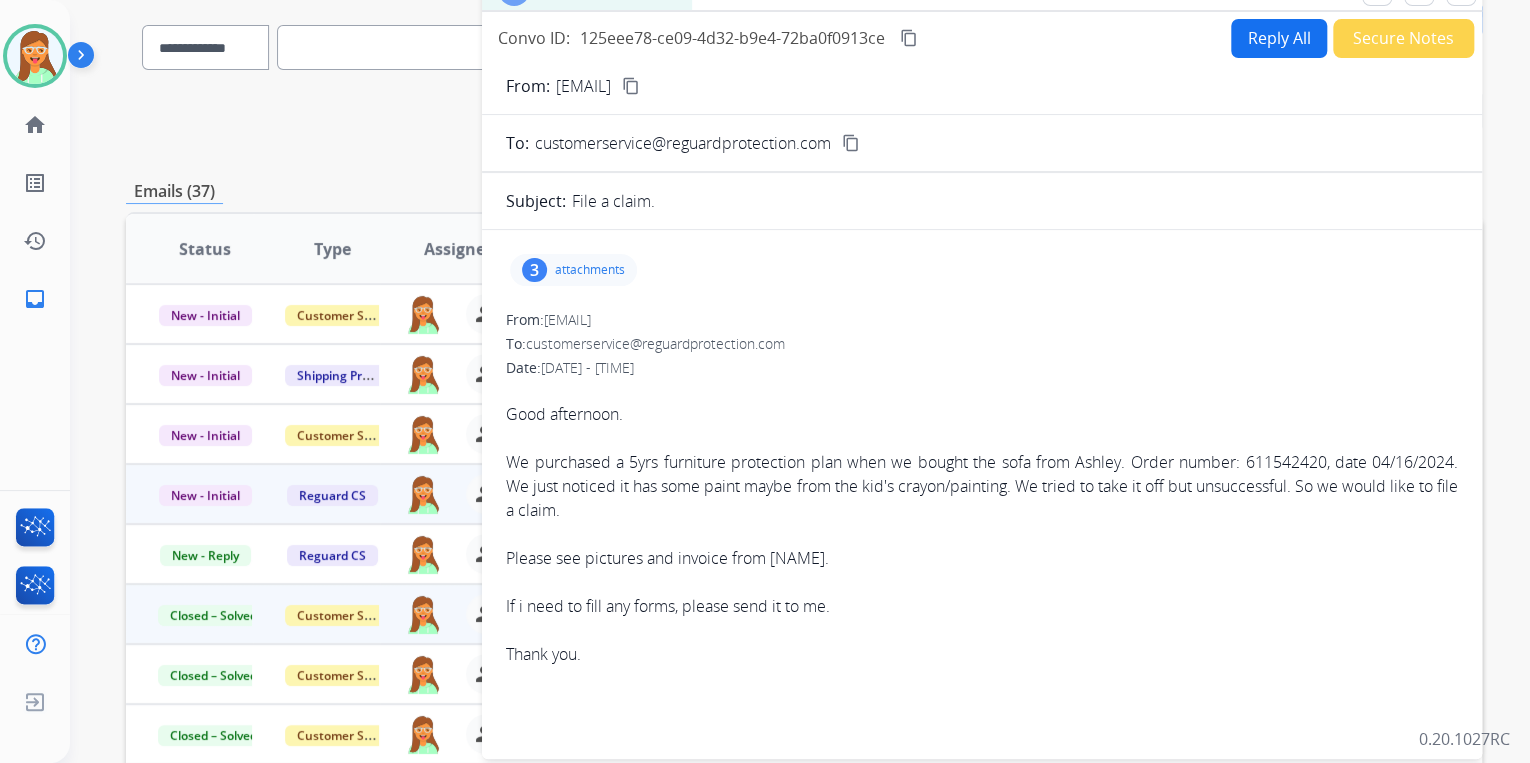 scroll, scrollTop: 134, scrollLeft: 0, axis: vertical 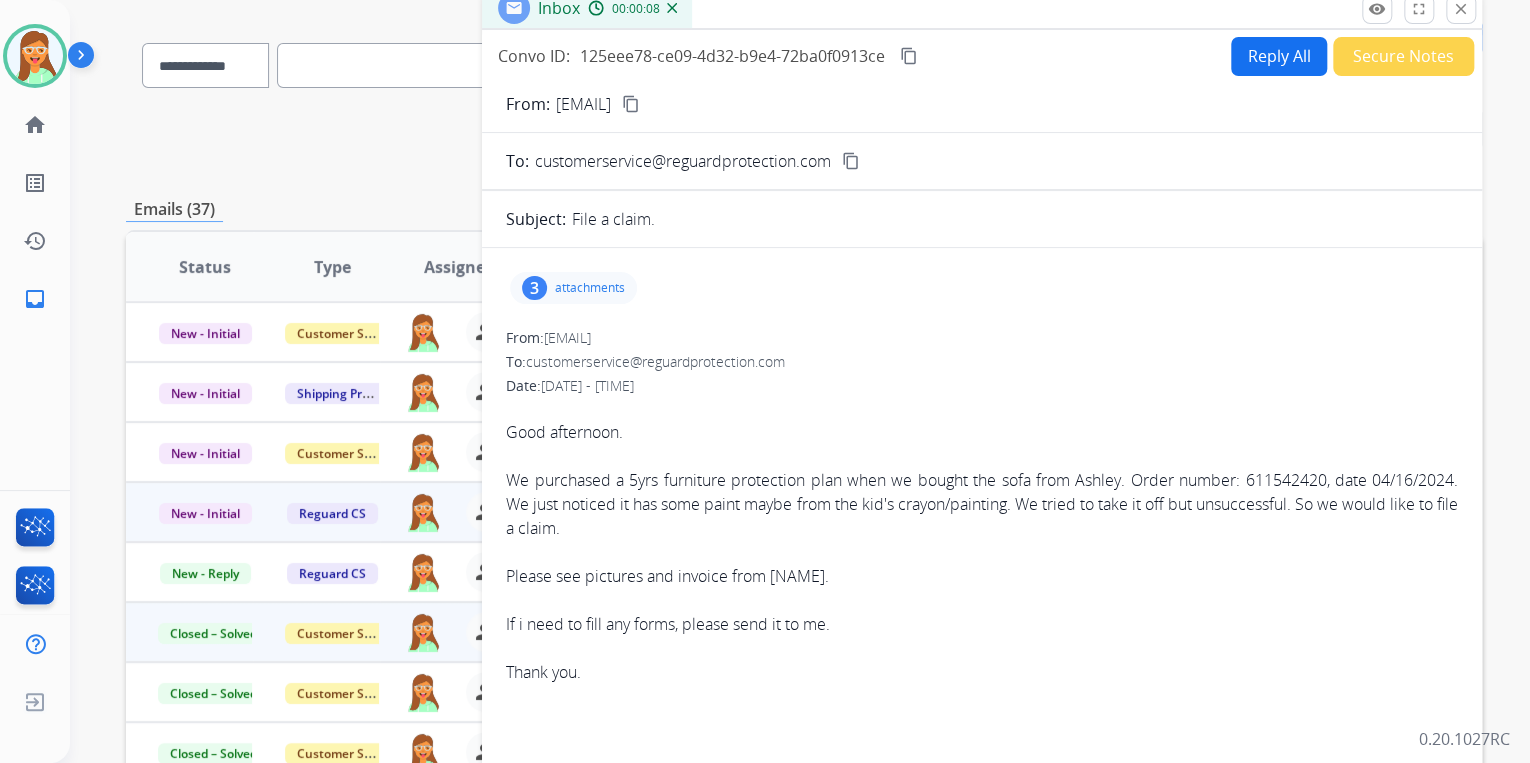 click on "content_copy" at bounding box center [631, 104] 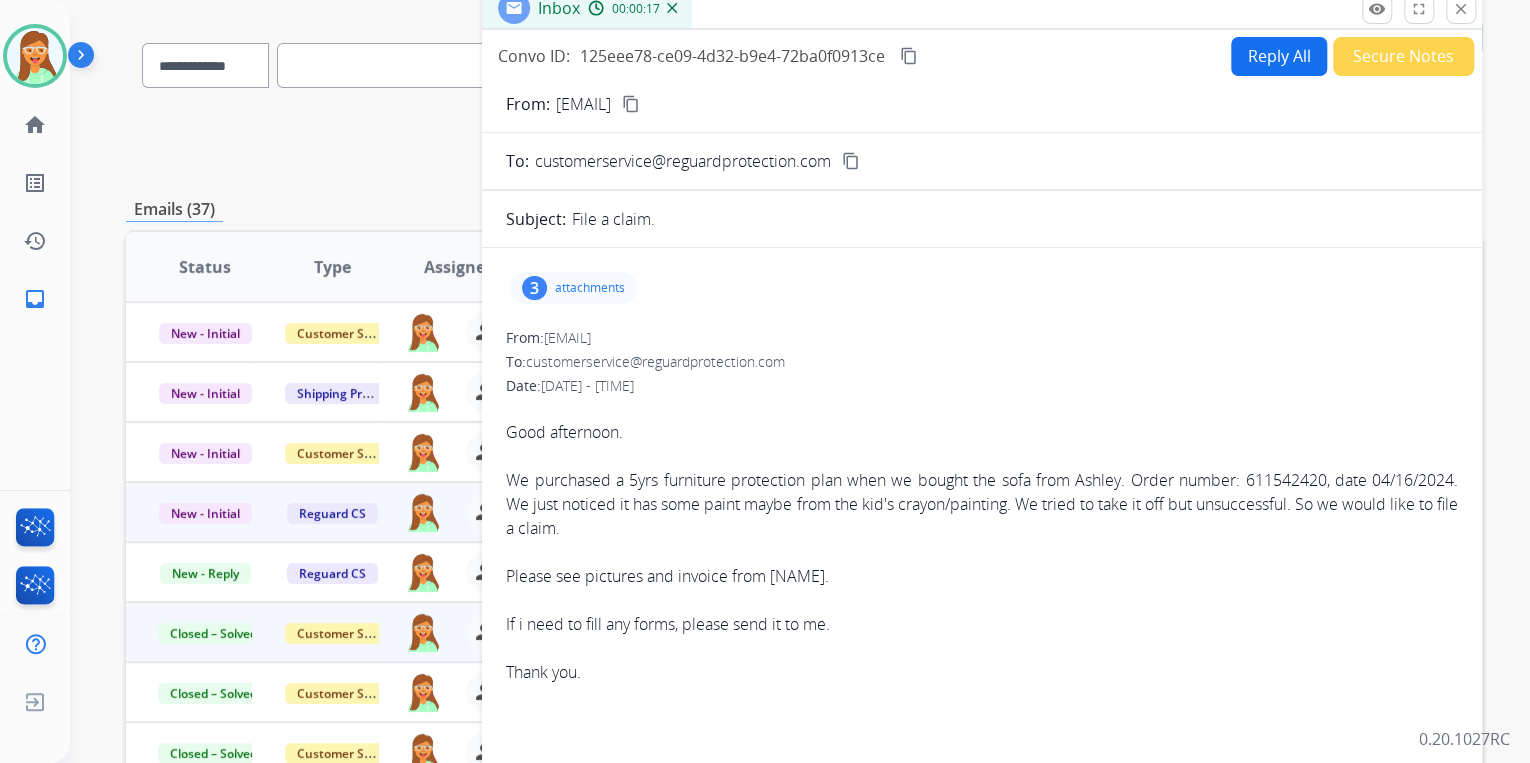 click on "Reply All" at bounding box center [1279, 56] 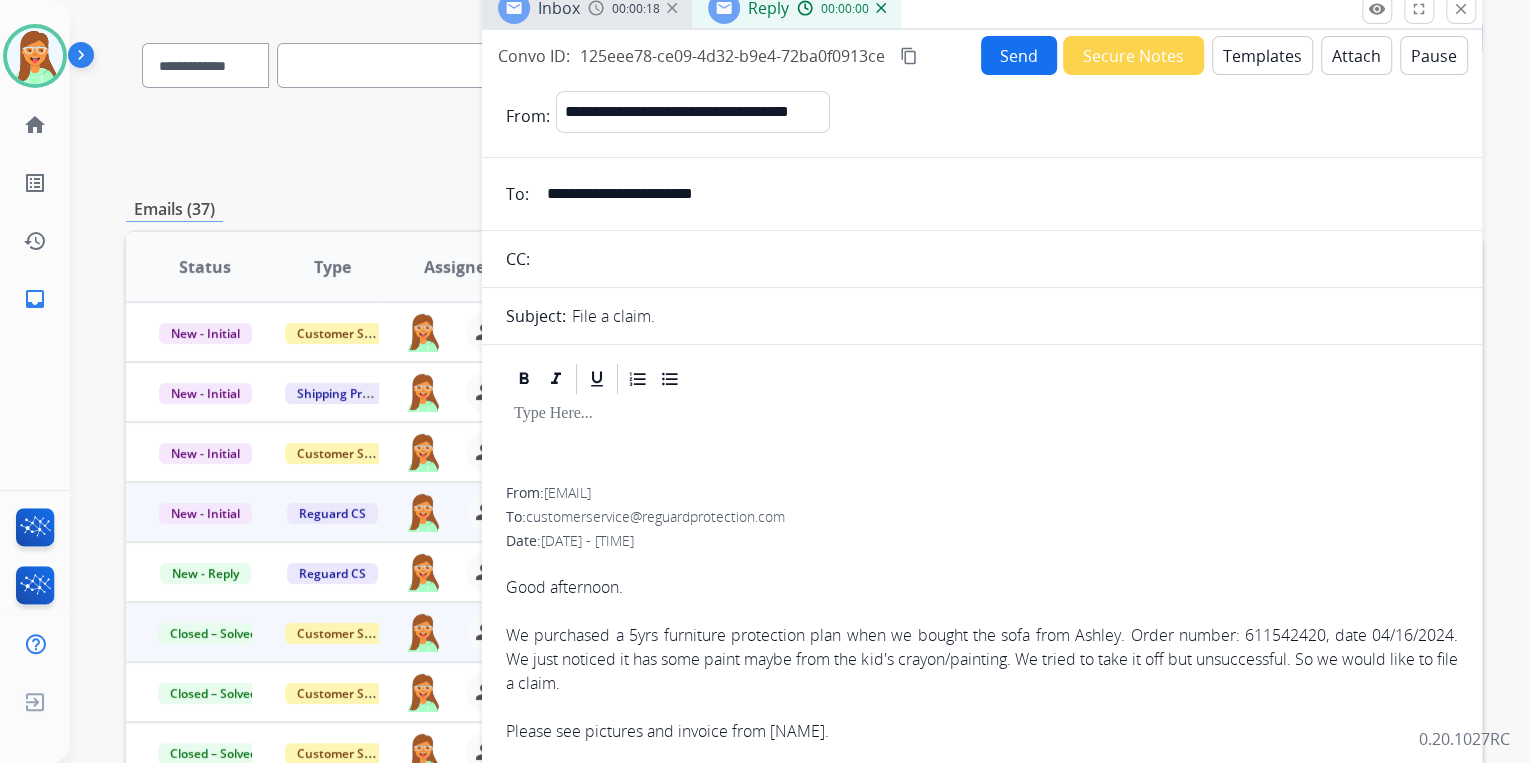 click on "Templates" at bounding box center (1262, 55) 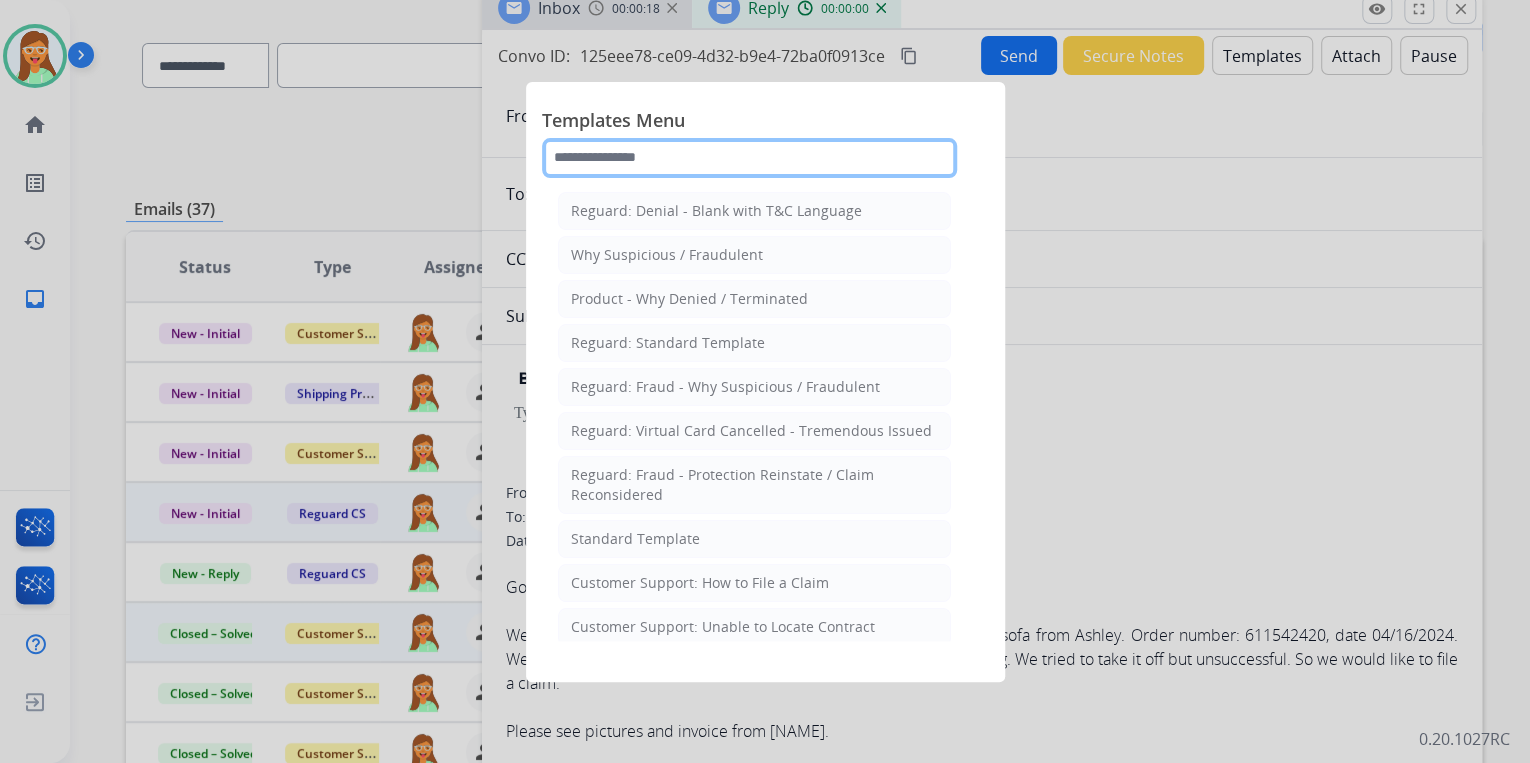 click 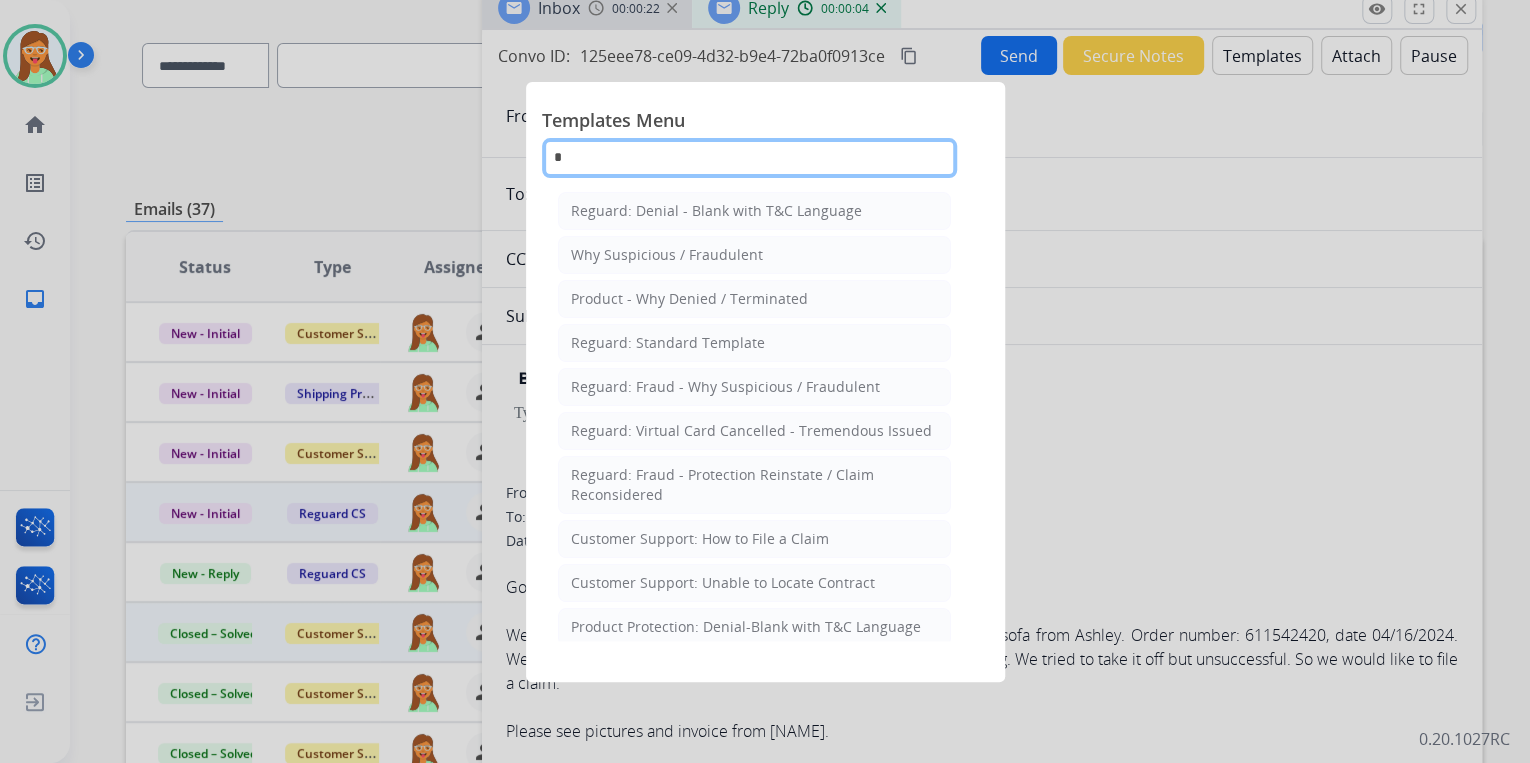 type on "*" 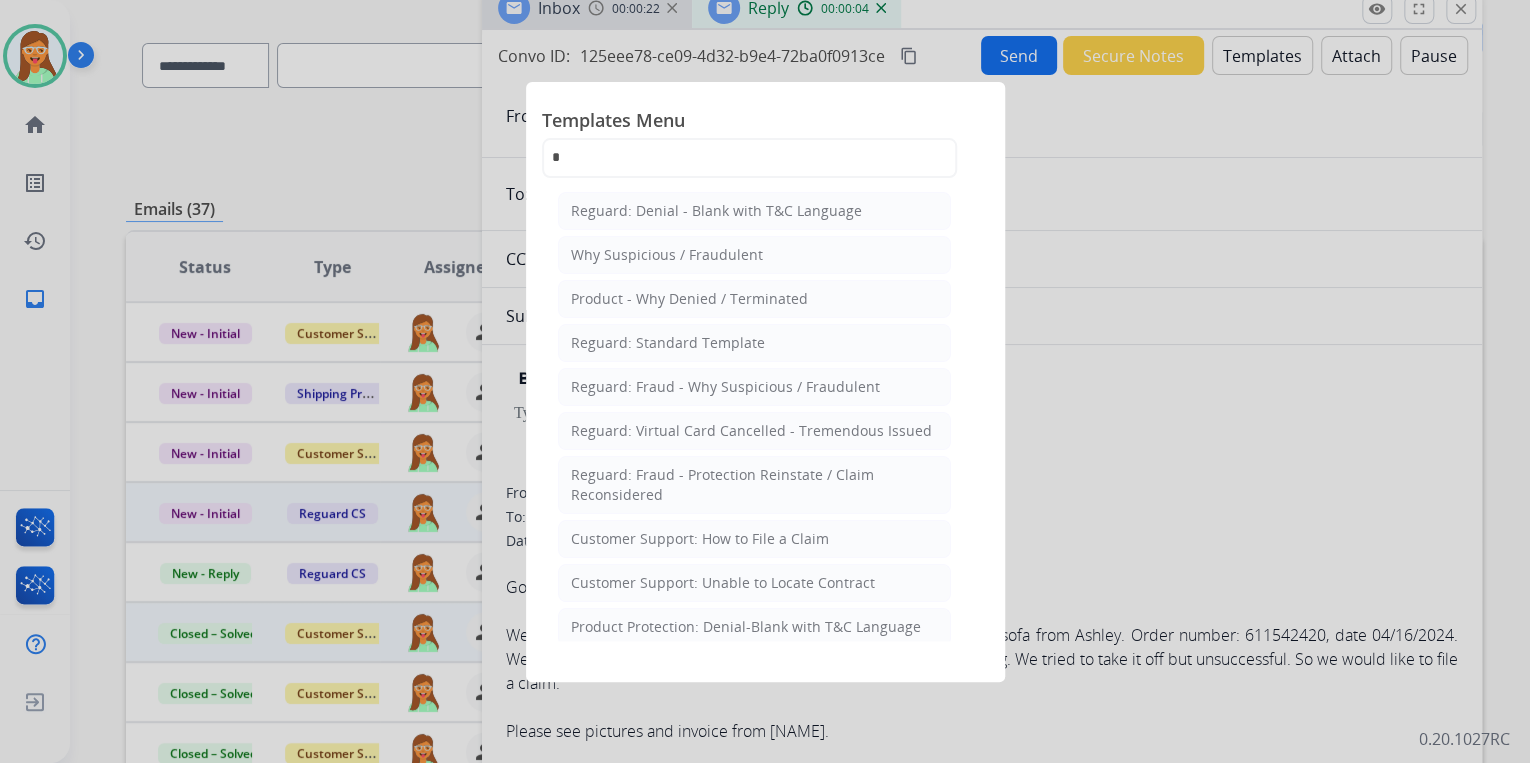 click 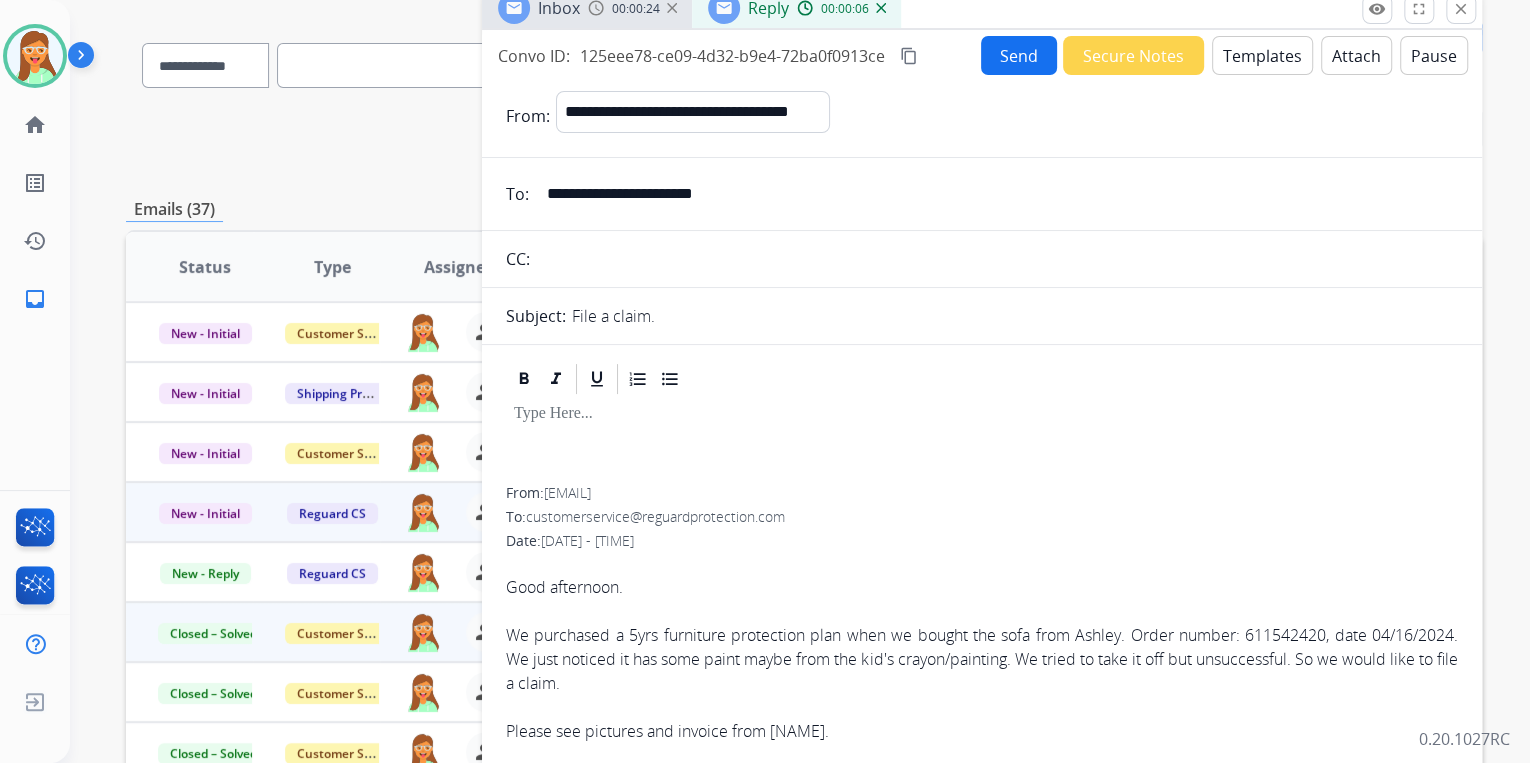 click on "Templates" at bounding box center [1262, 55] 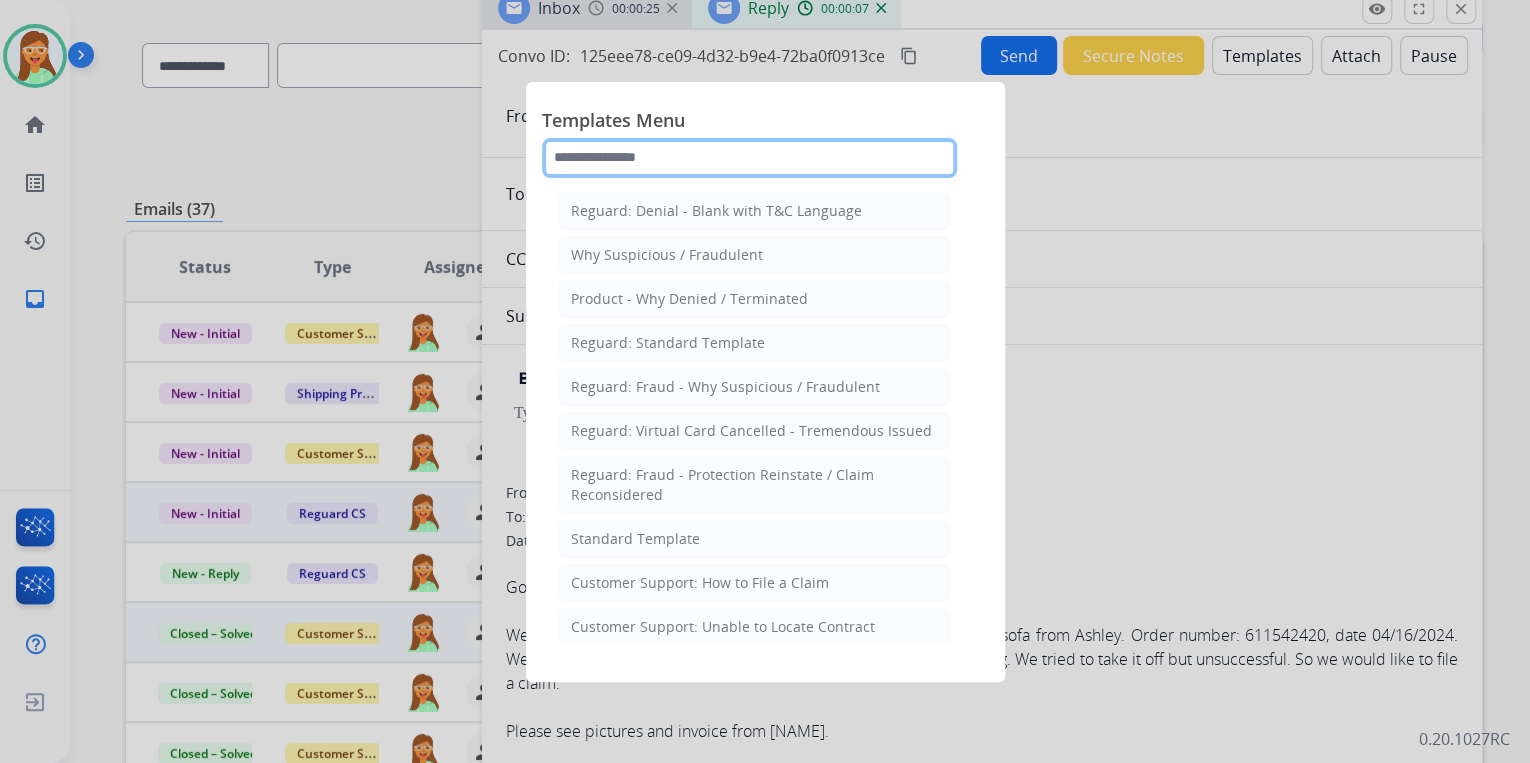 click 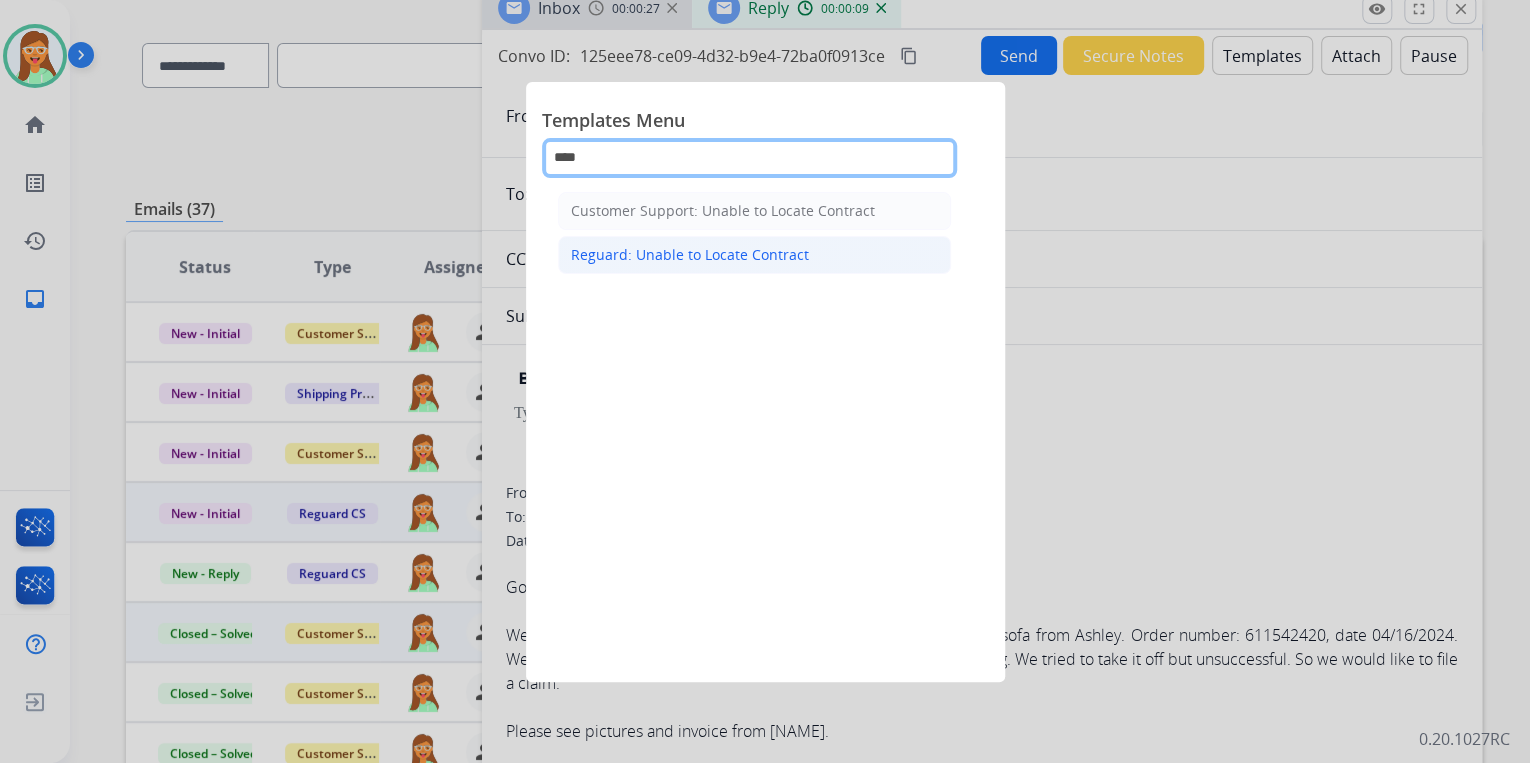 type on "****" 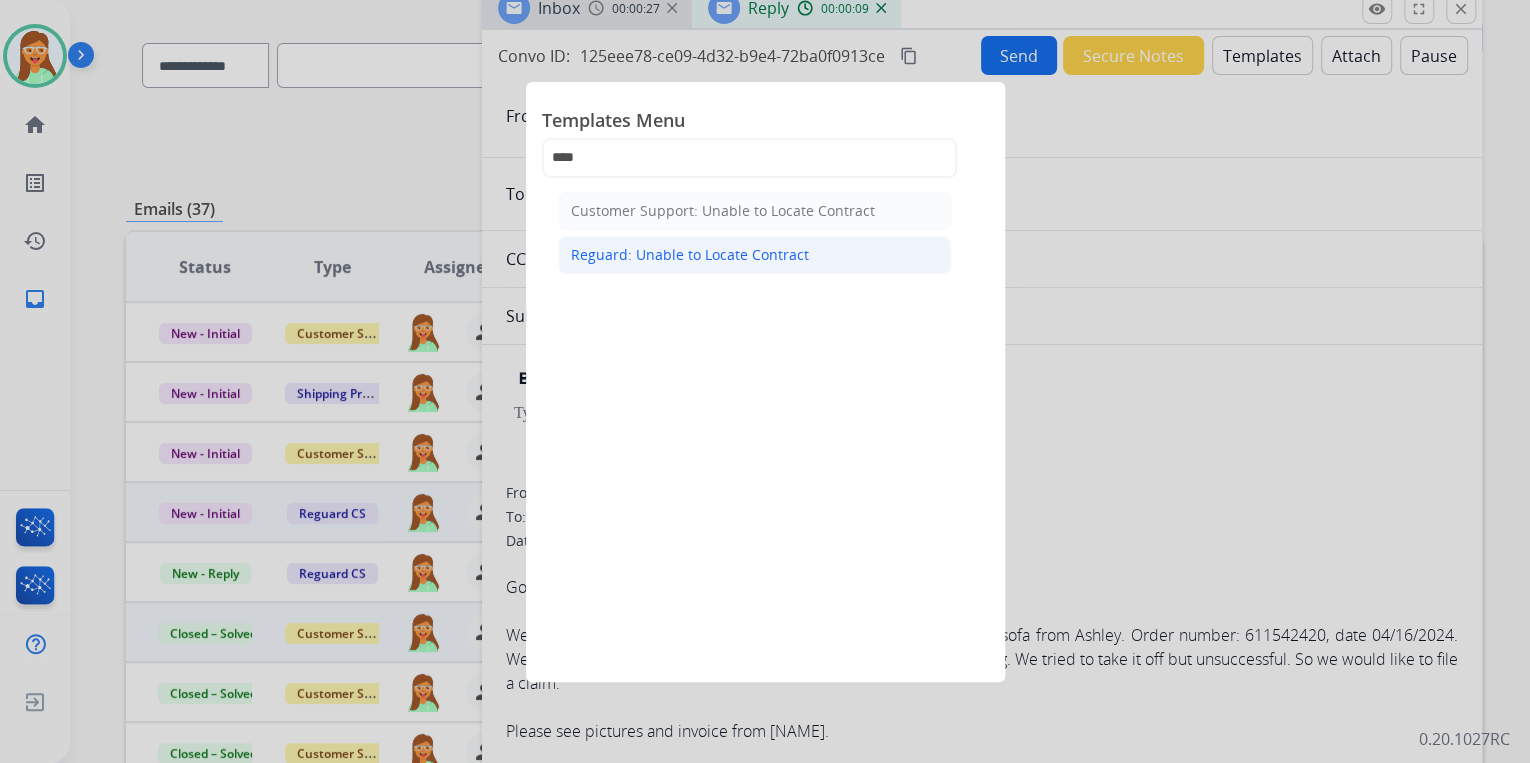click on "Reguard: Unable to Locate Contract" 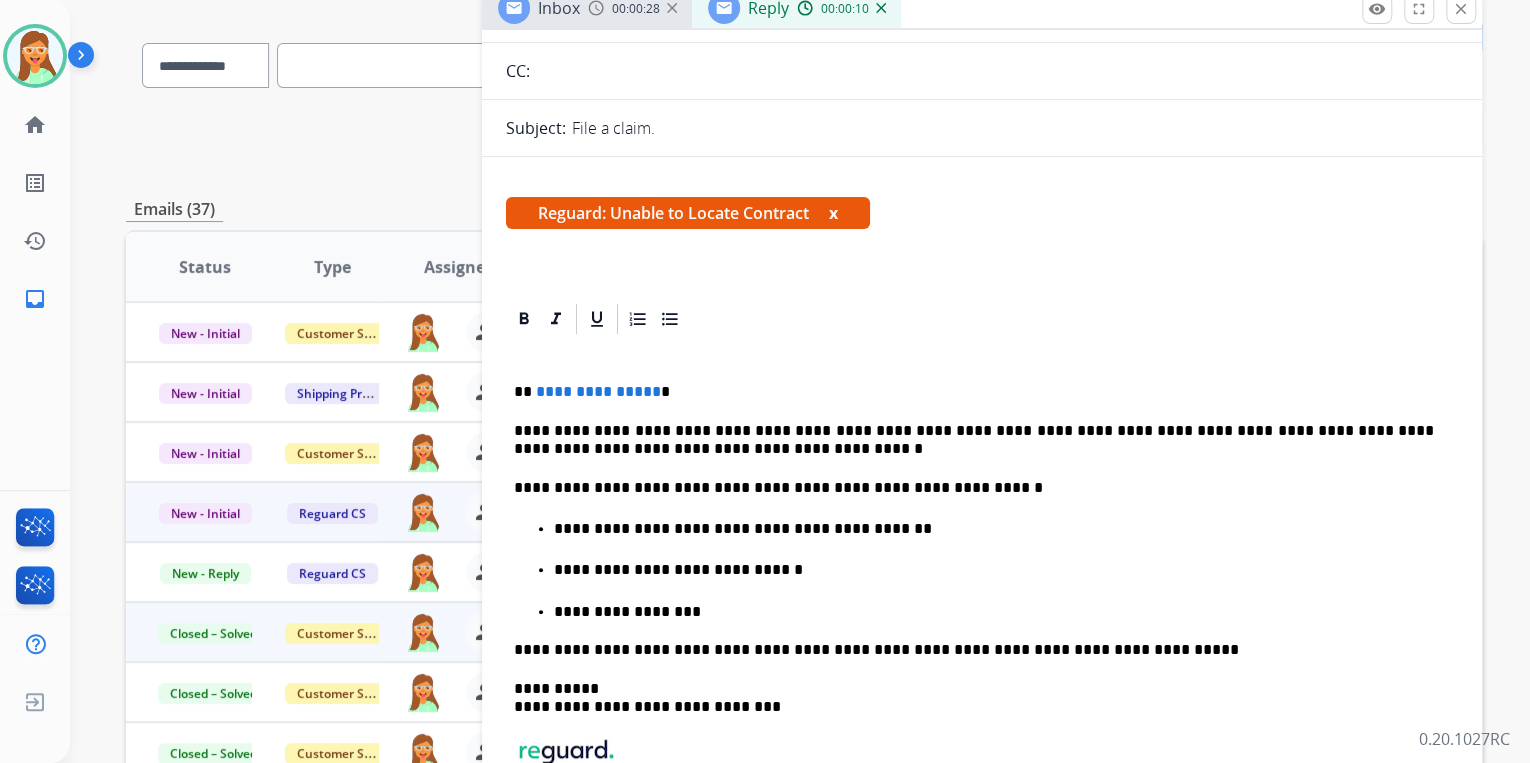 scroll, scrollTop: 320, scrollLeft: 0, axis: vertical 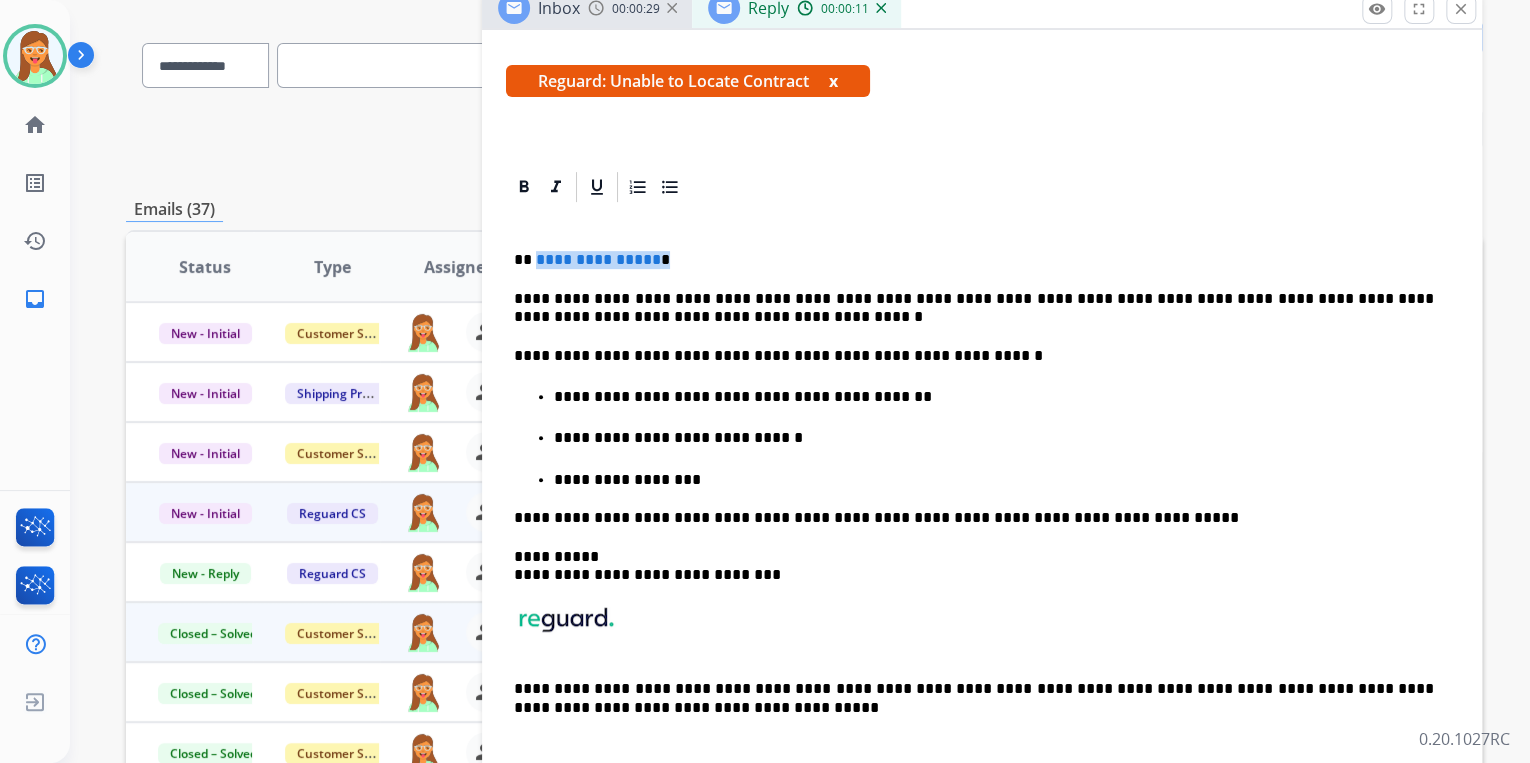 drag, startPoint x: 660, startPoint y: 258, endPoint x: 534, endPoint y: 248, distance: 126.3962 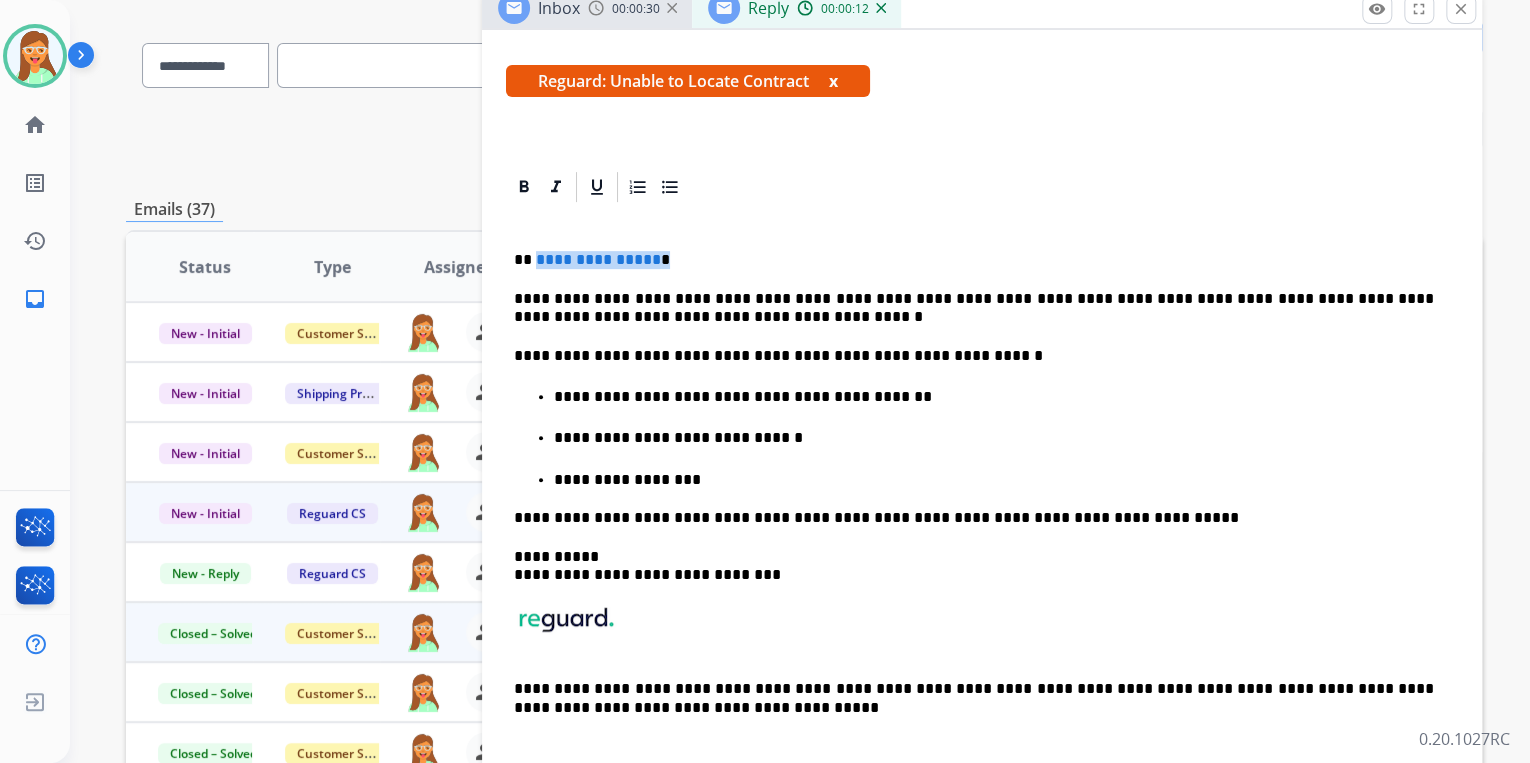 type 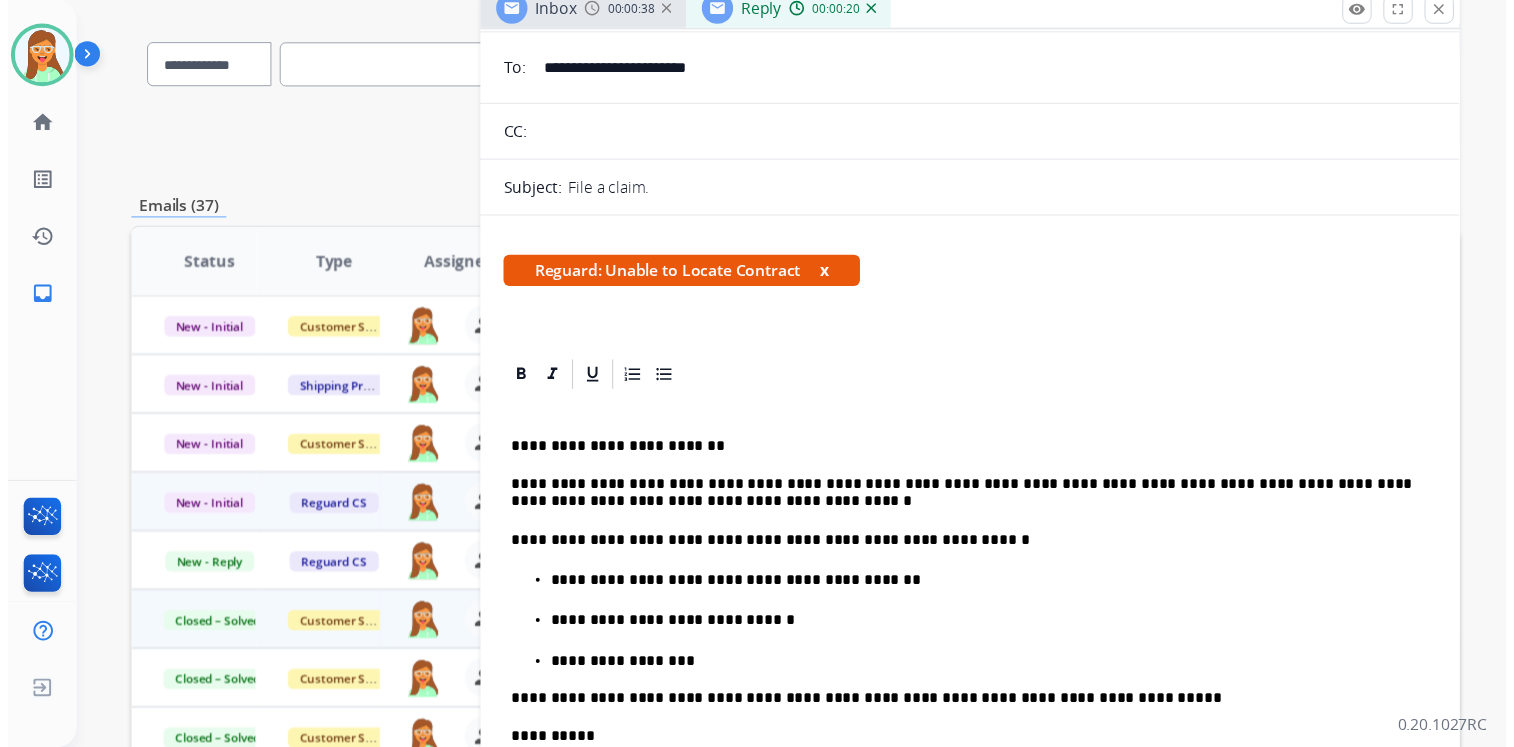 scroll, scrollTop: 0, scrollLeft: 0, axis: both 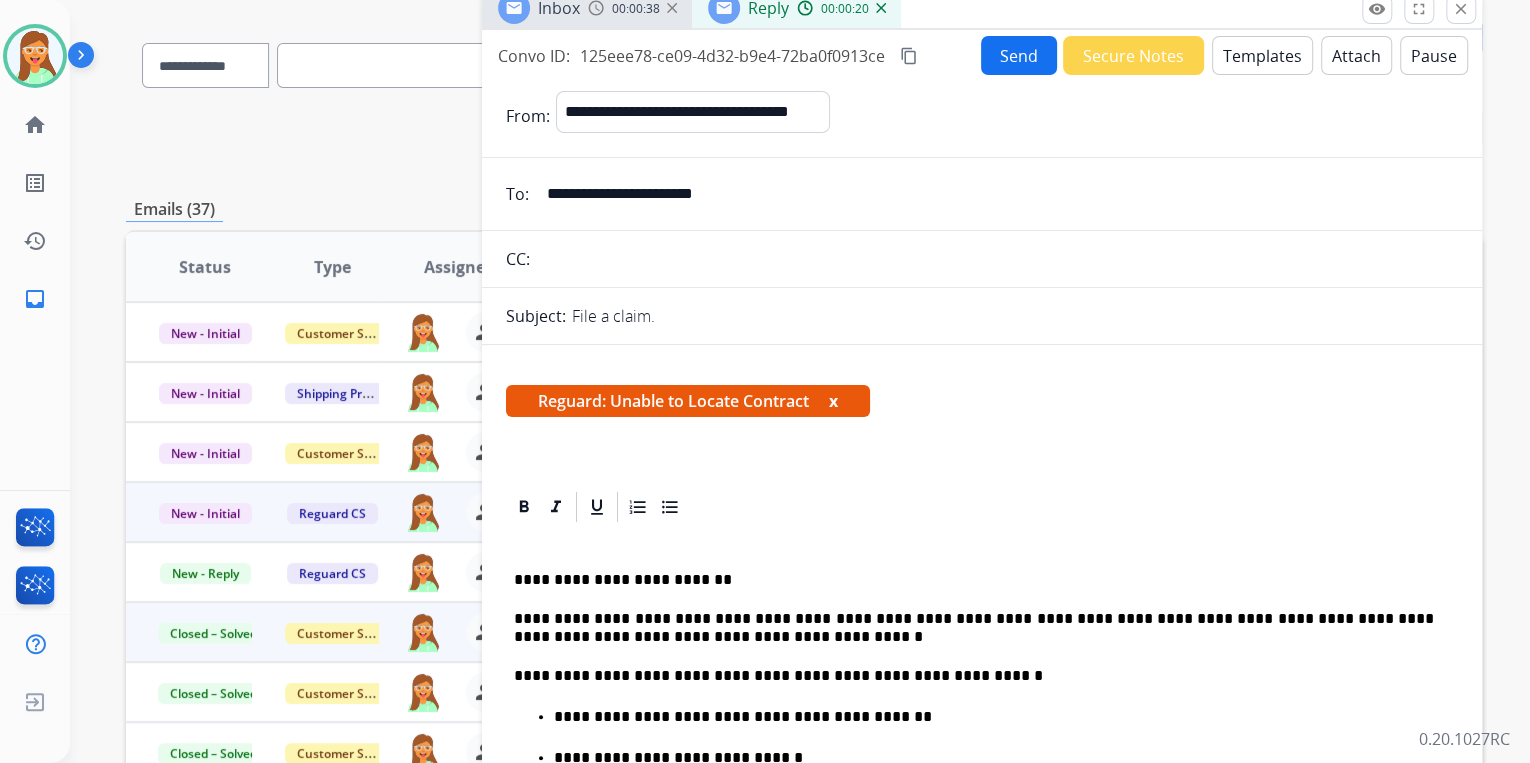 click on "Send" at bounding box center [1019, 55] 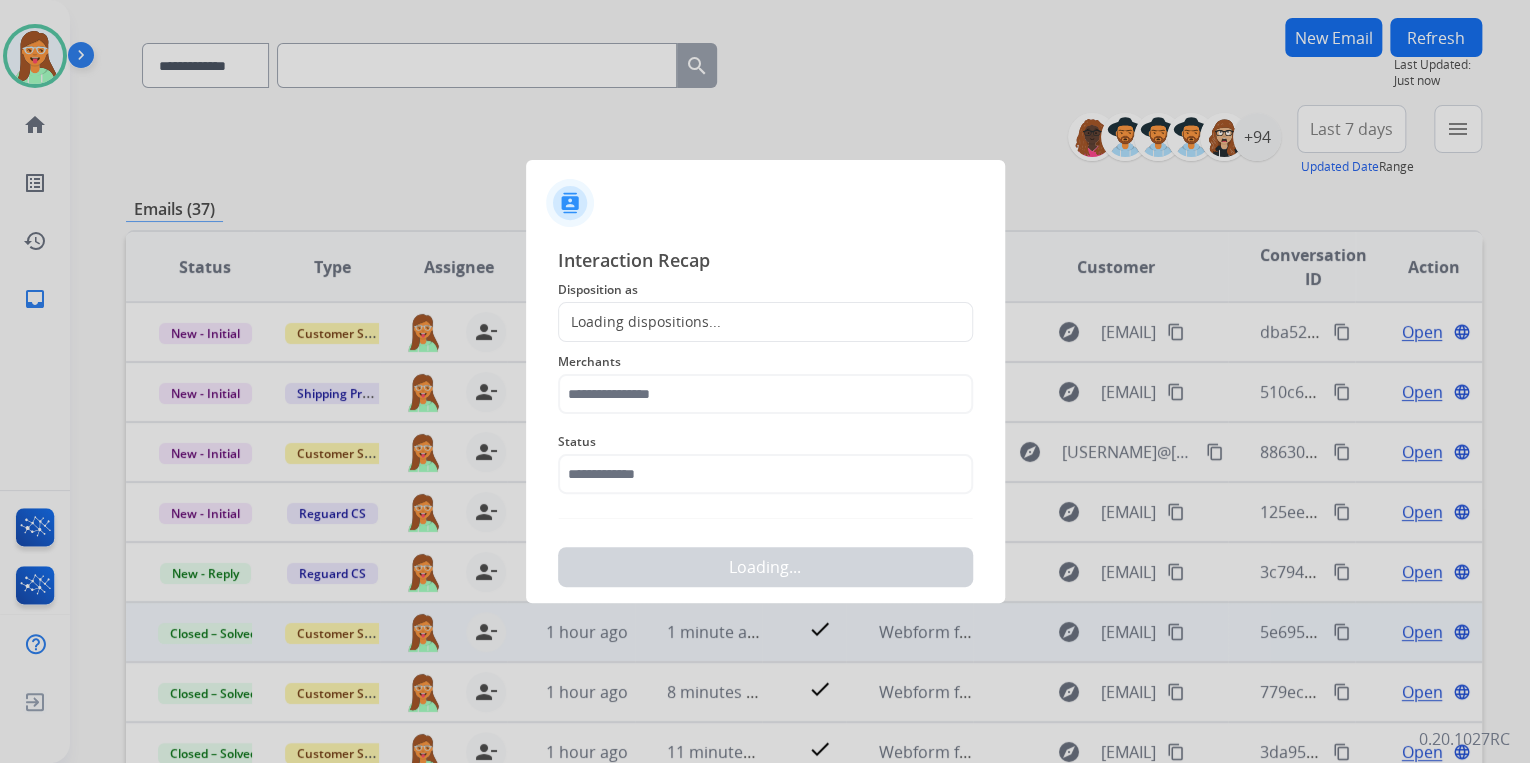 click on "Disposition as" 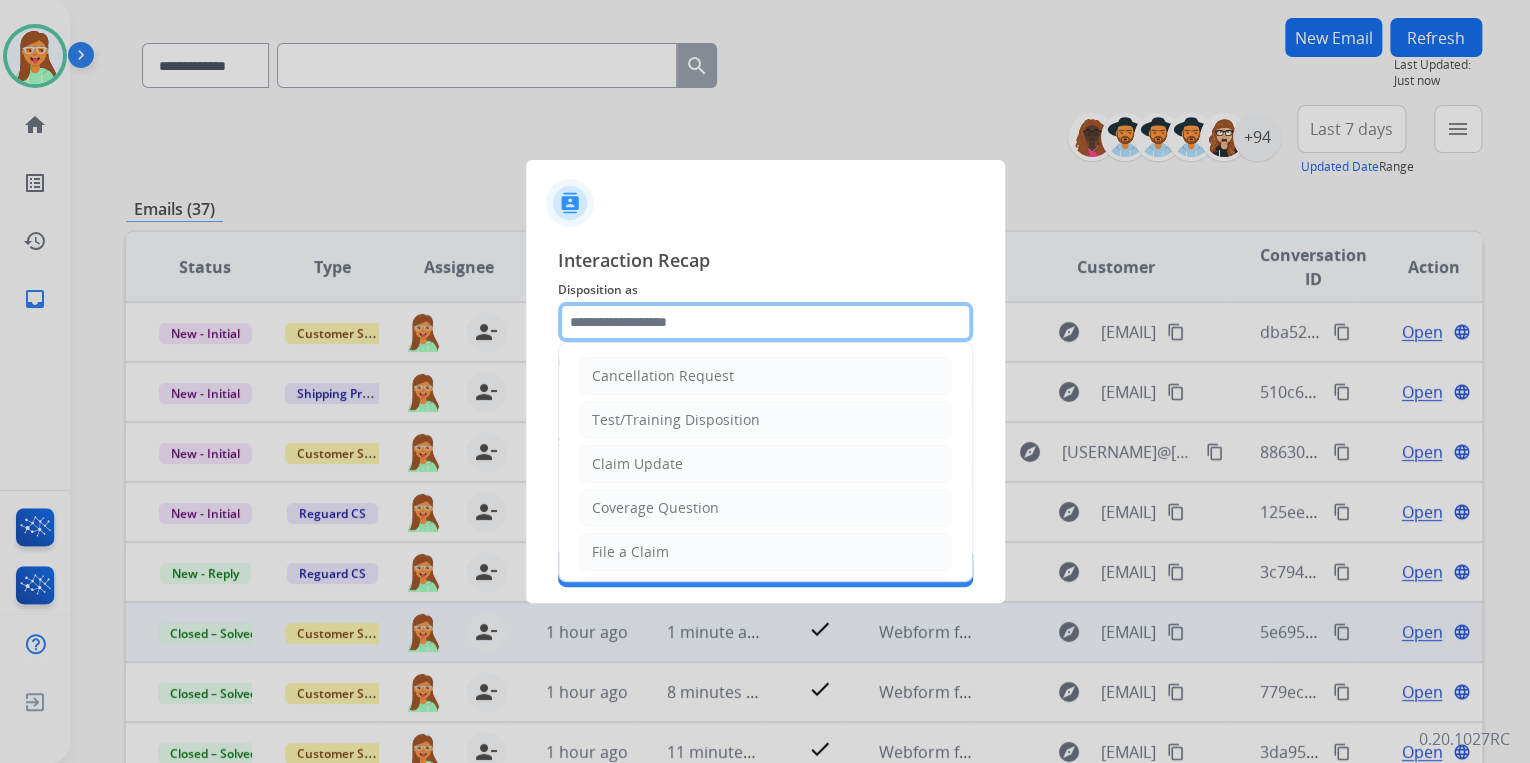 click 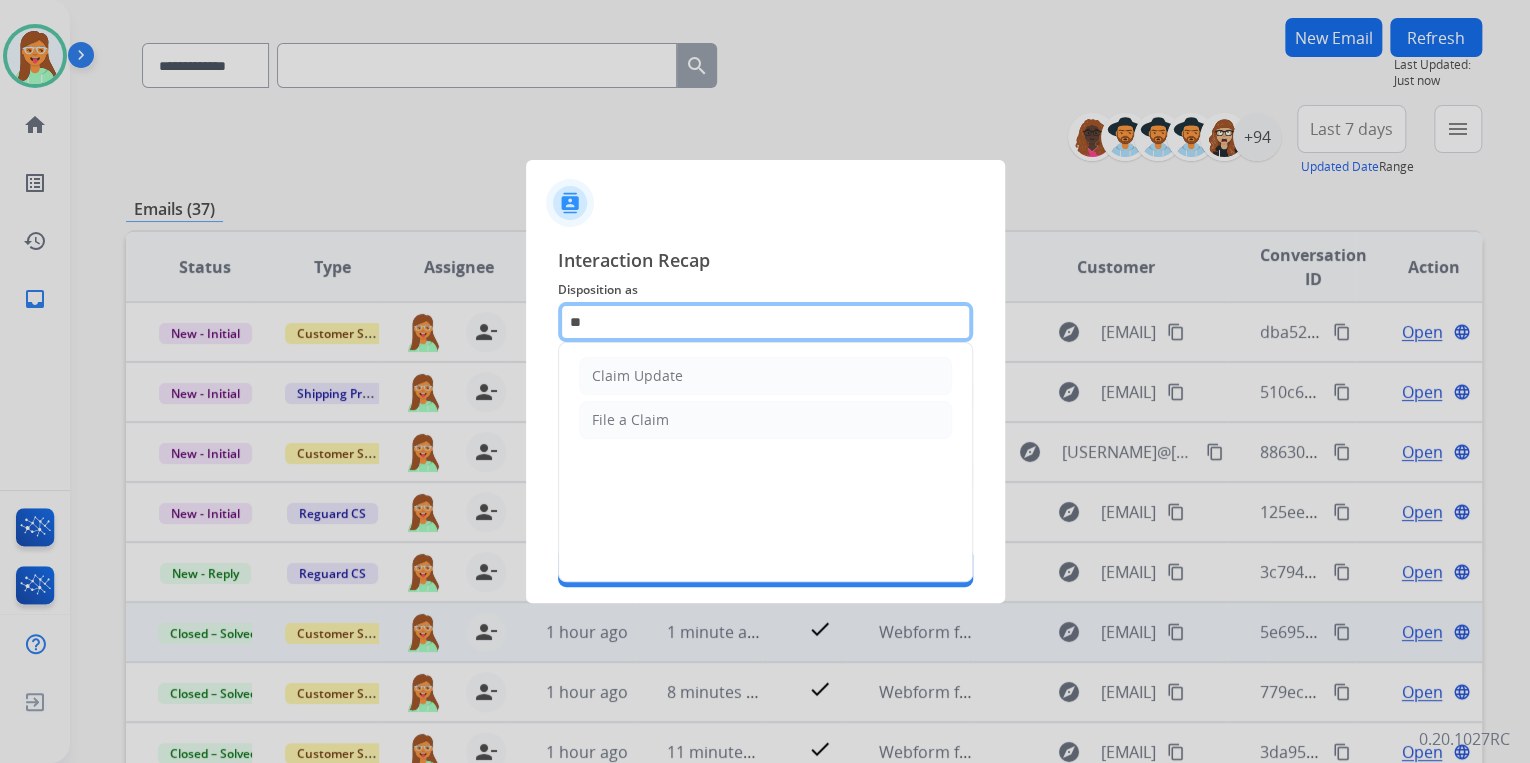type on "*" 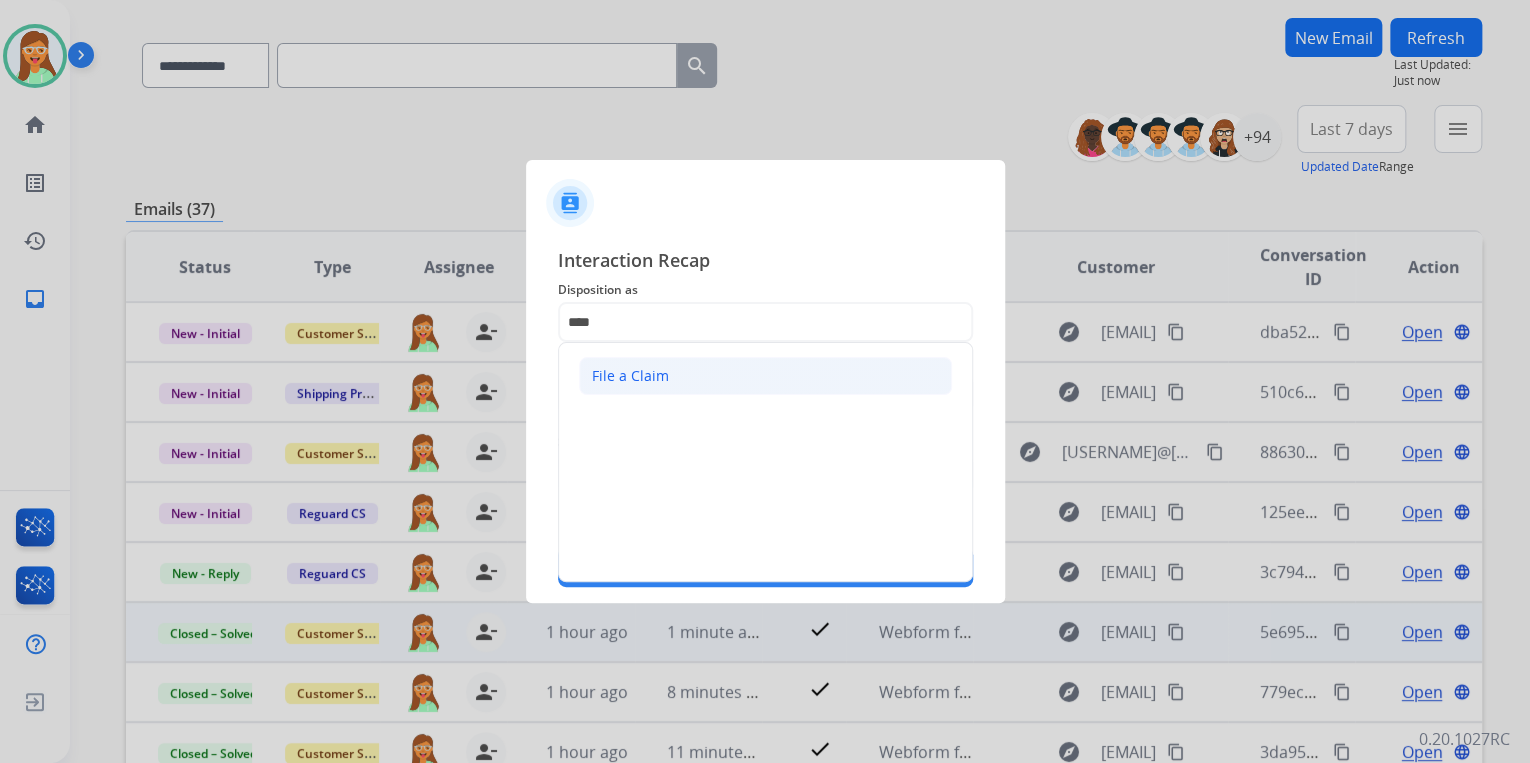 click on "File a Claim" 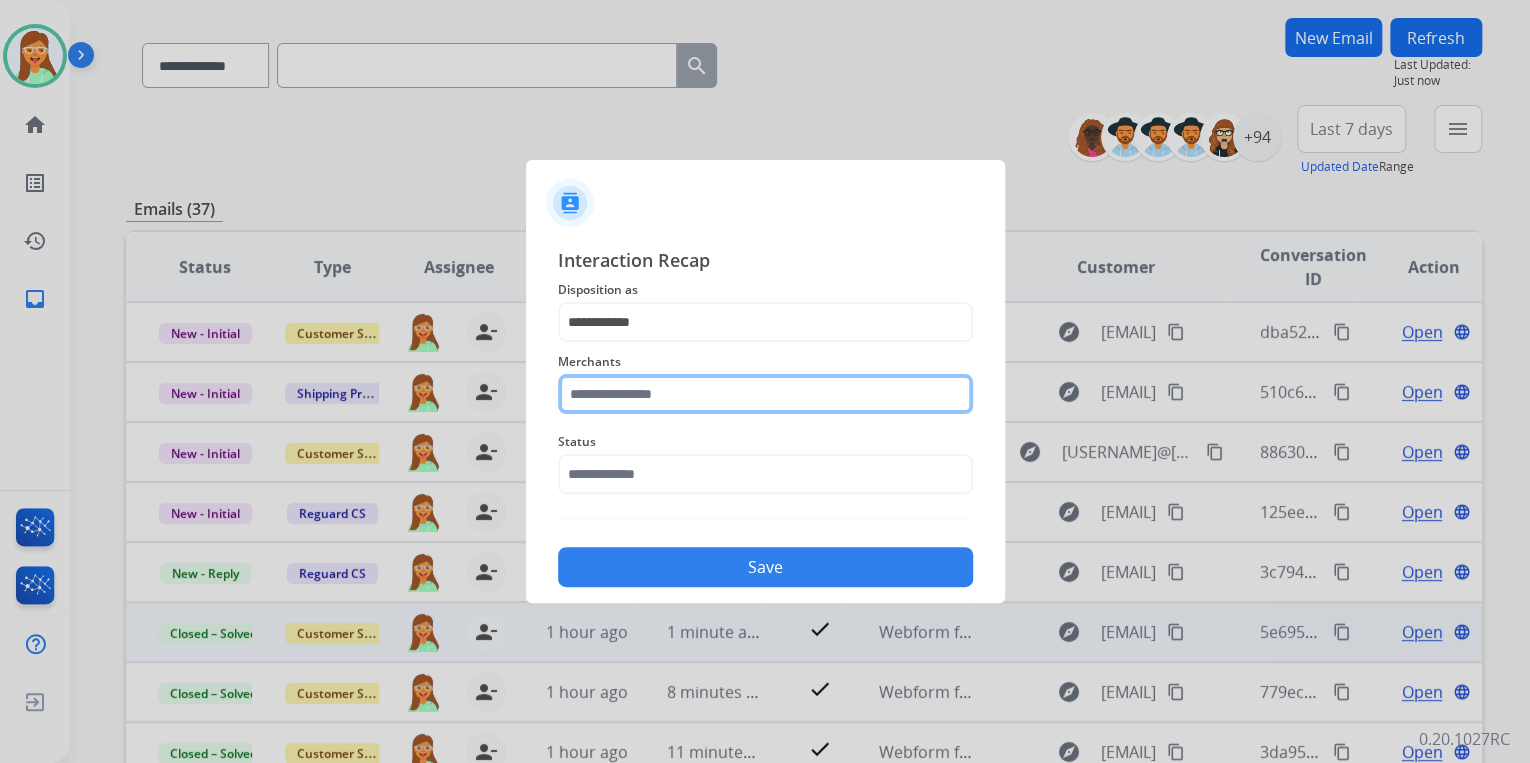 click 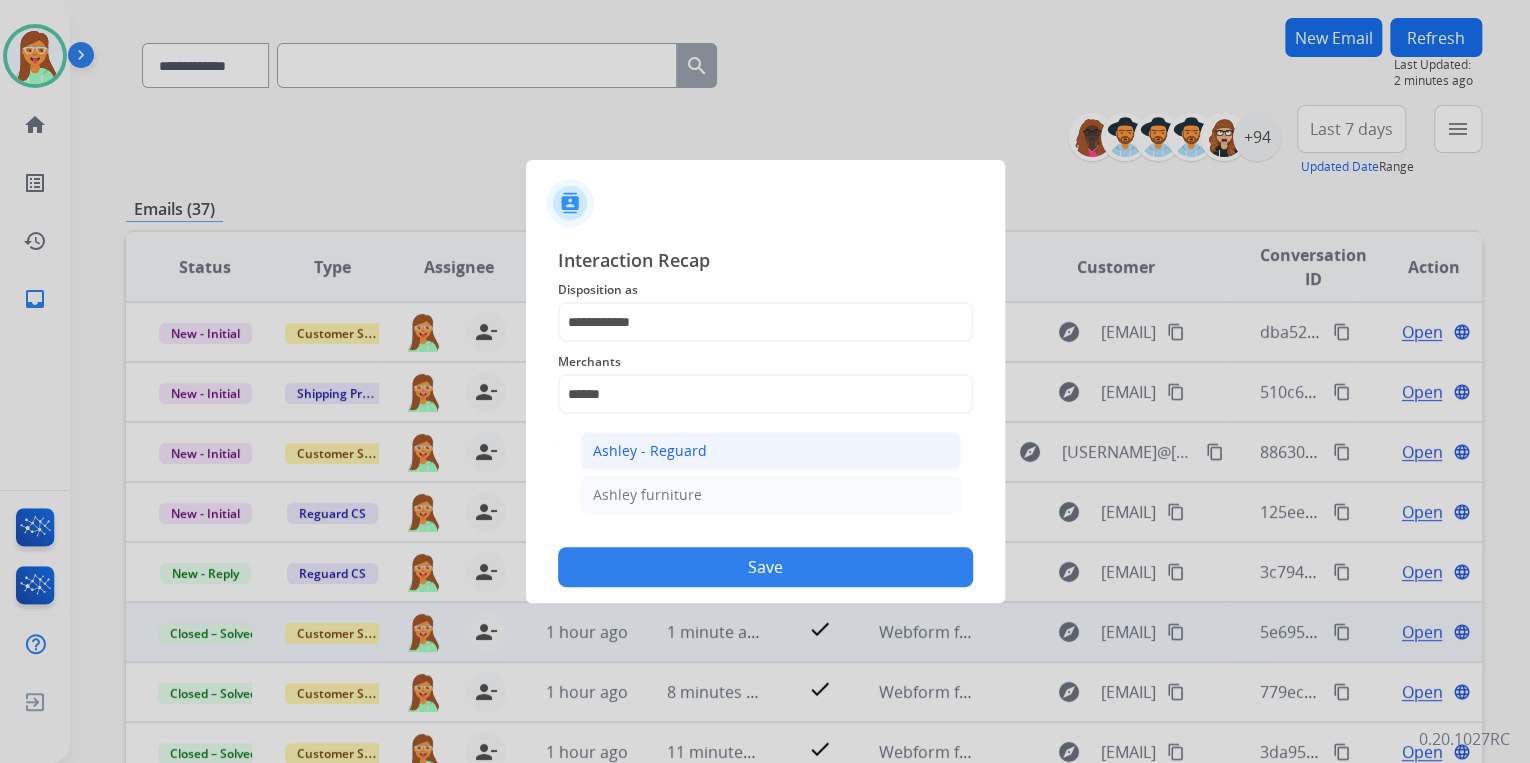 click on "Ashley - Reguard" 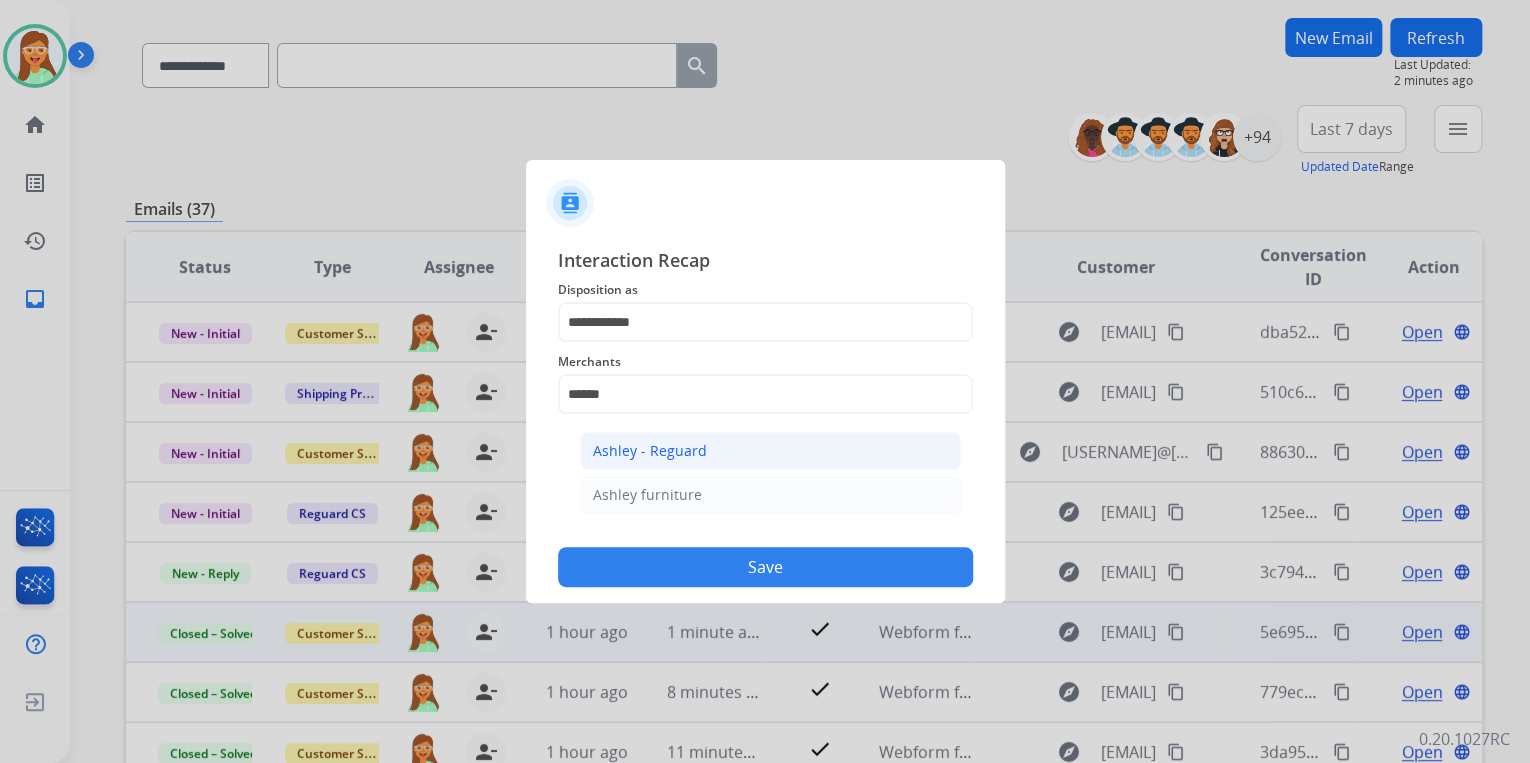 type on "**********" 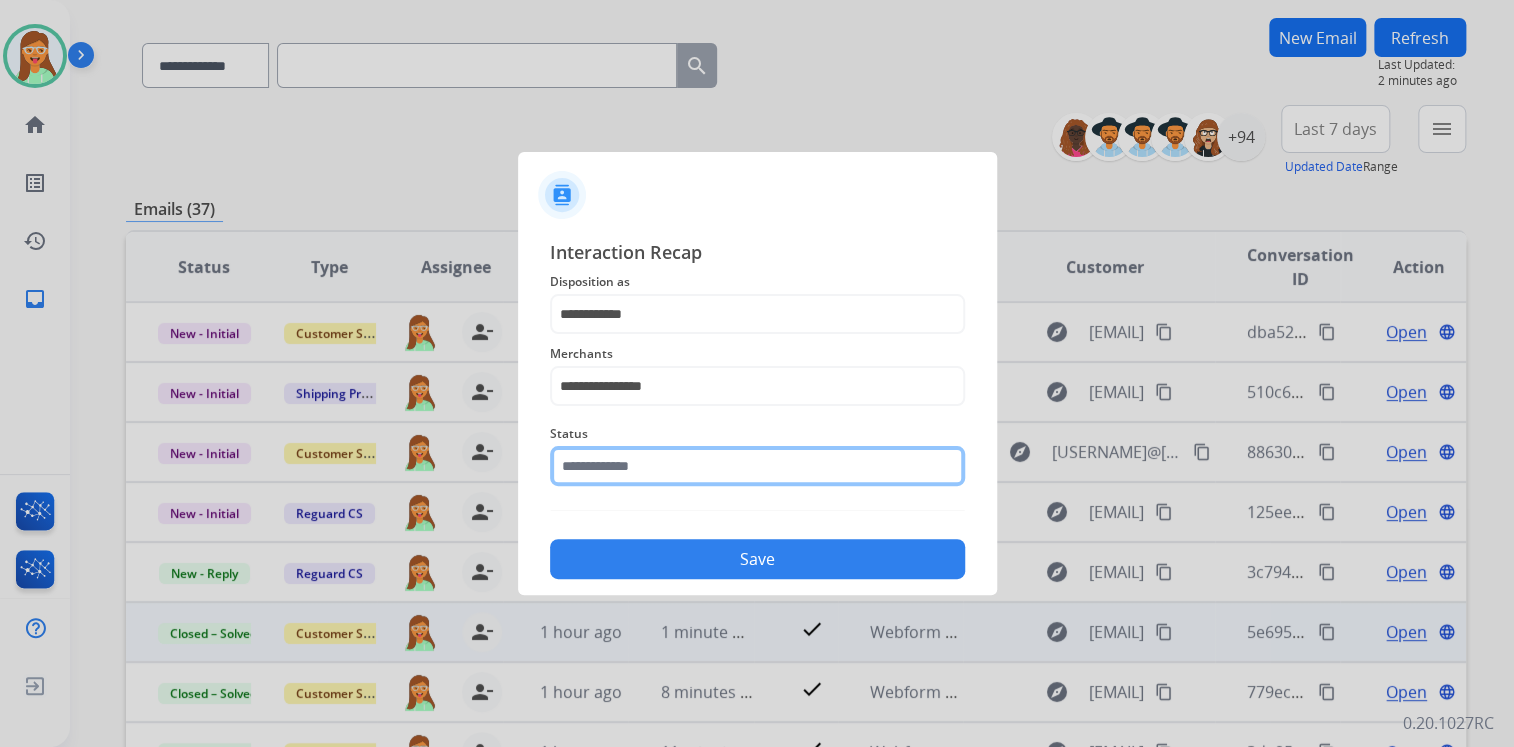 click 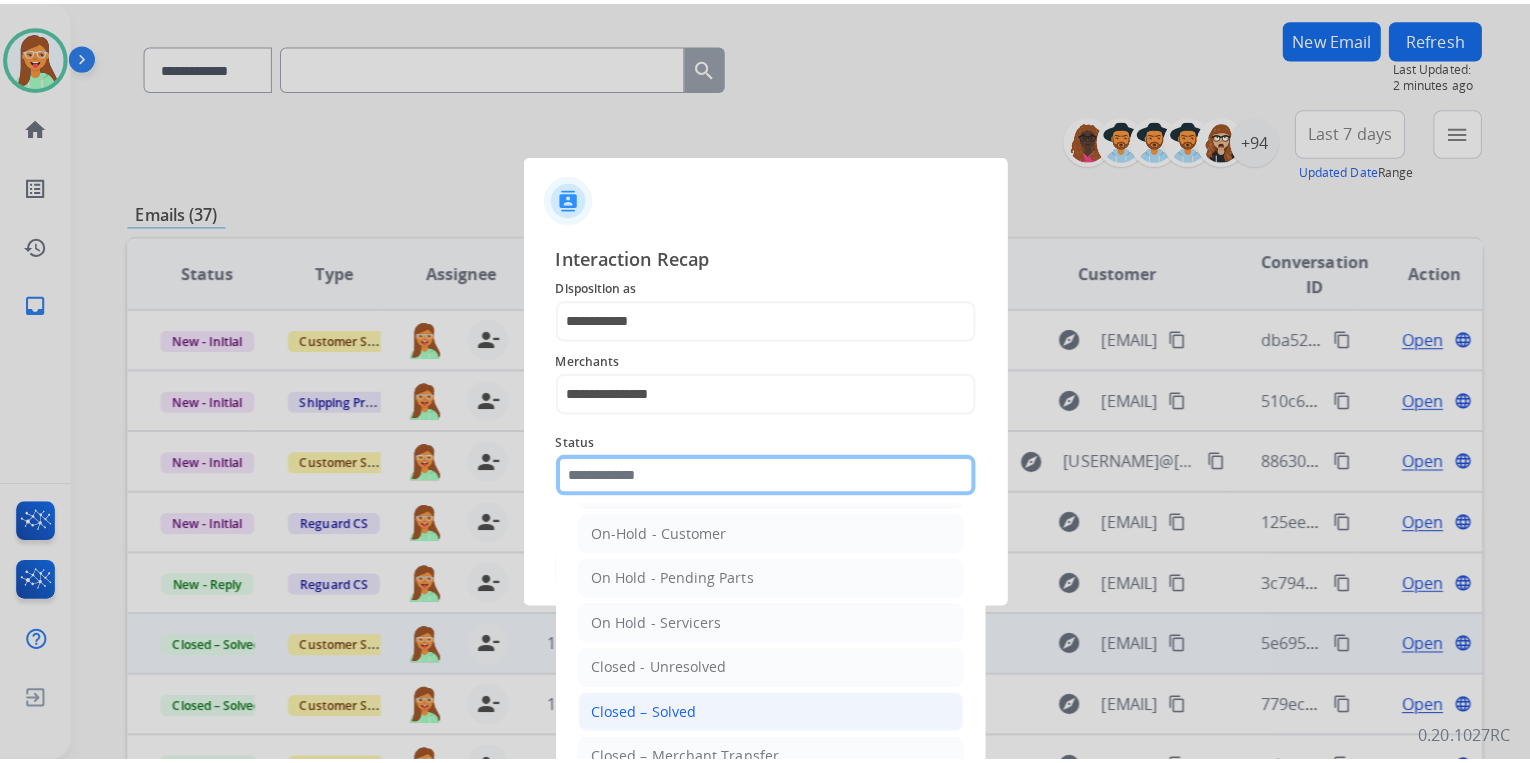 scroll, scrollTop: 116, scrollLeft: 0, axis: vertical 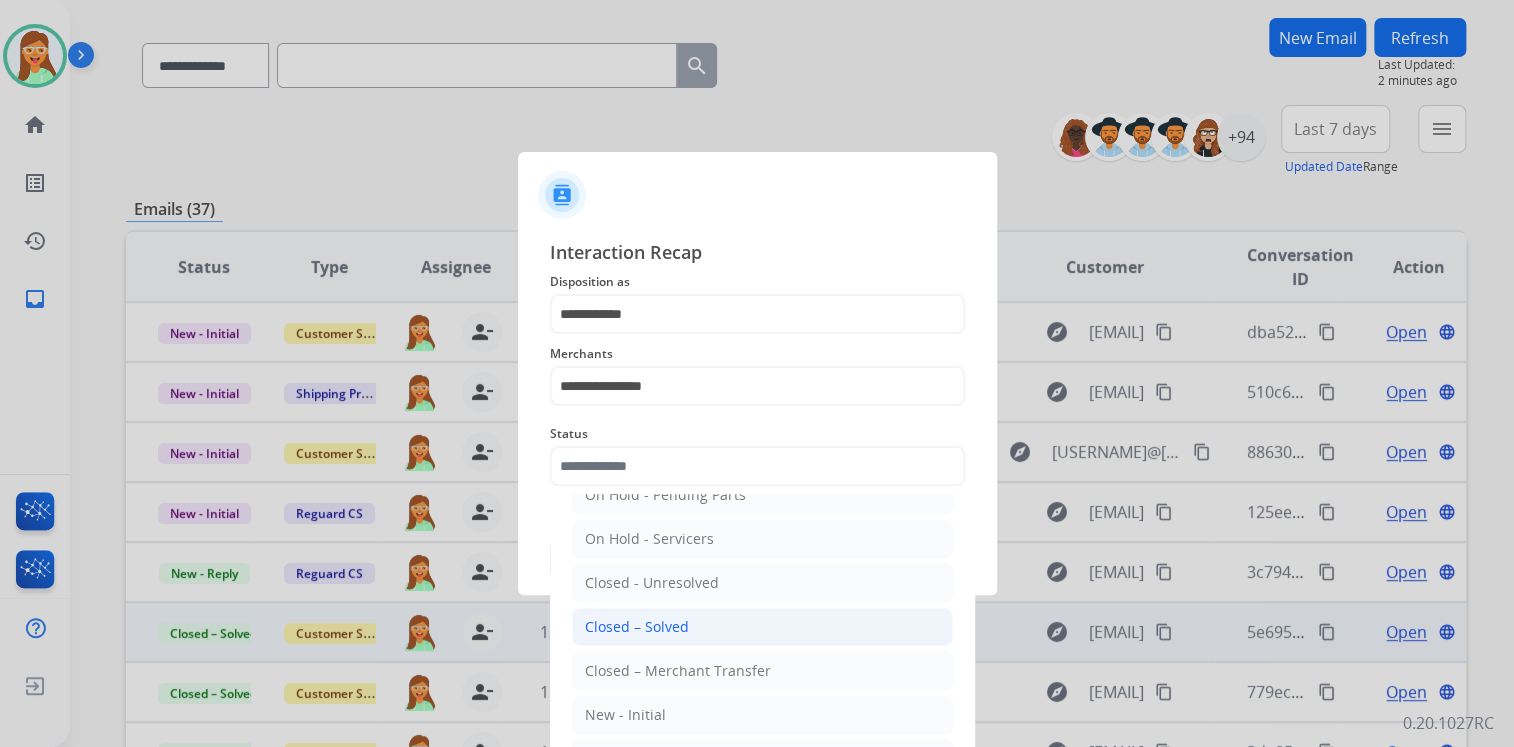 click on "Closed – Solved" 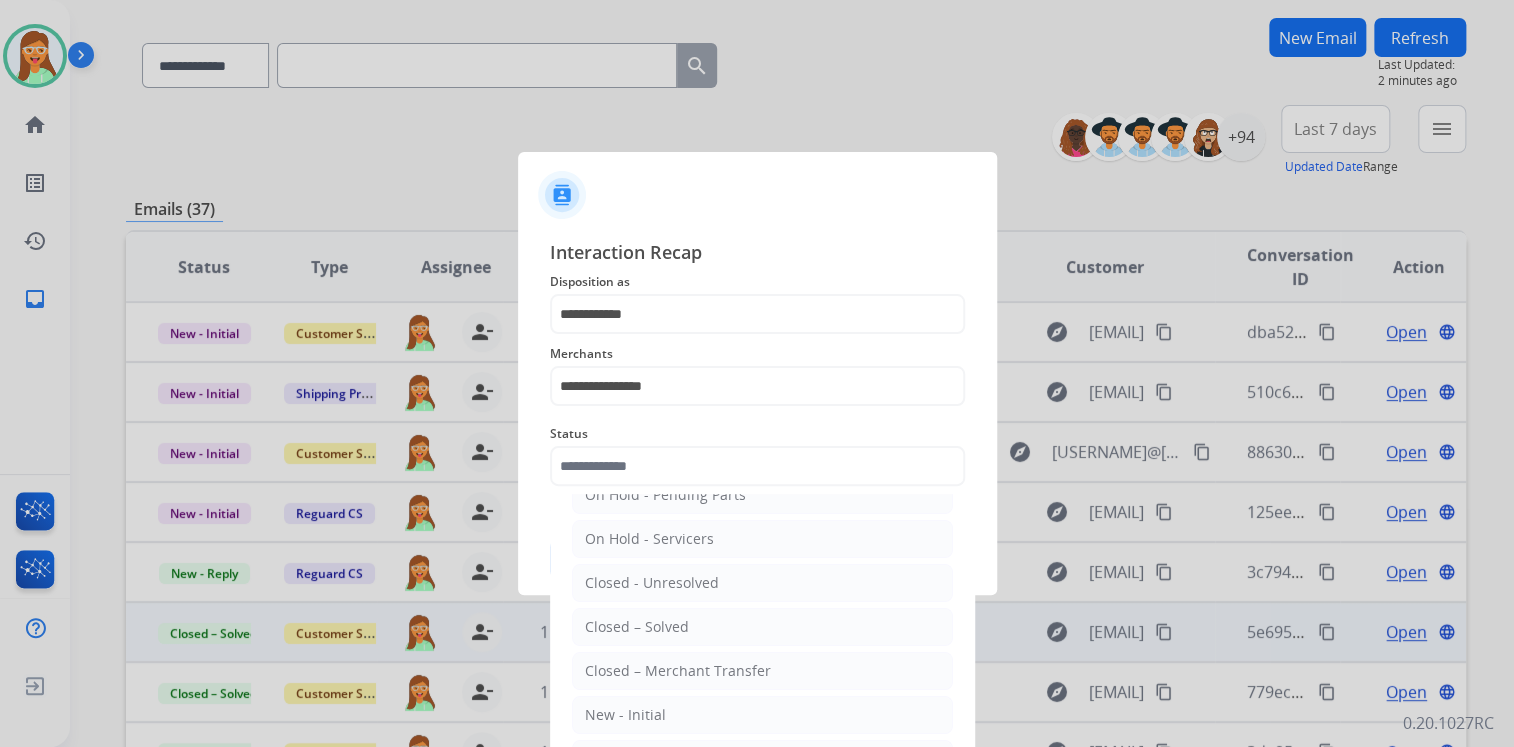 type on "**********" 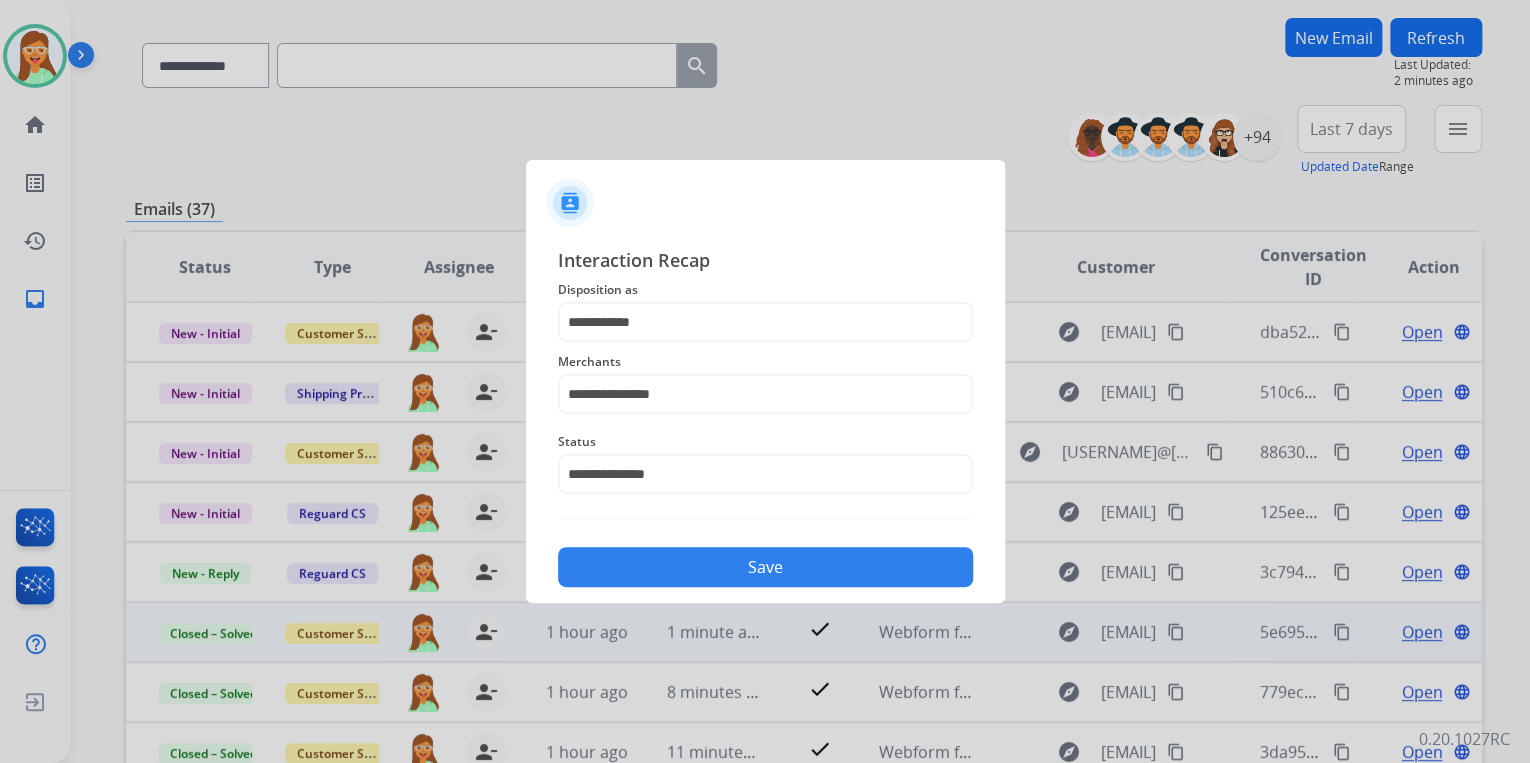 click on "Save" 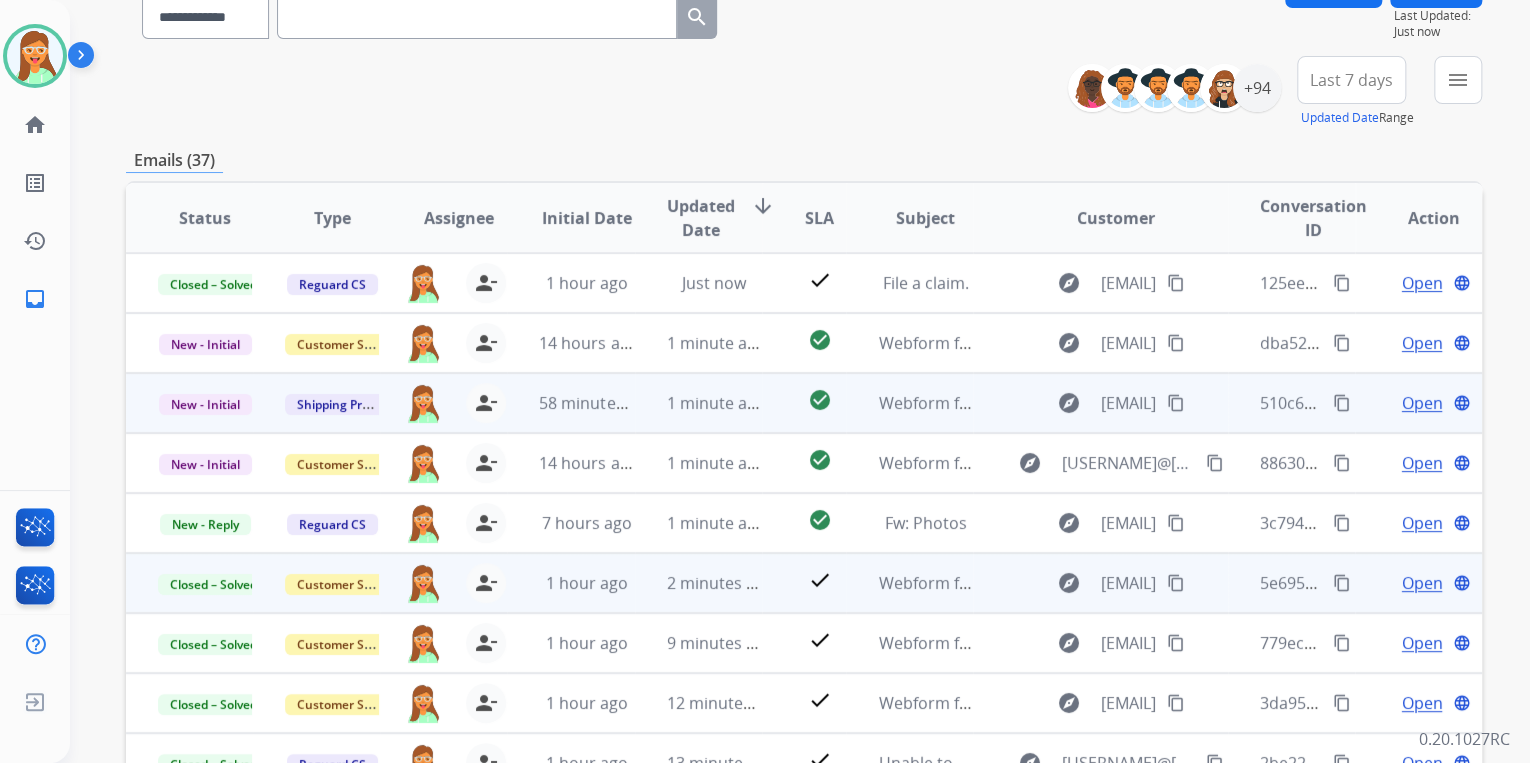 scroll, scrollTop: 320, scrollLeft: 0, axis: vertical 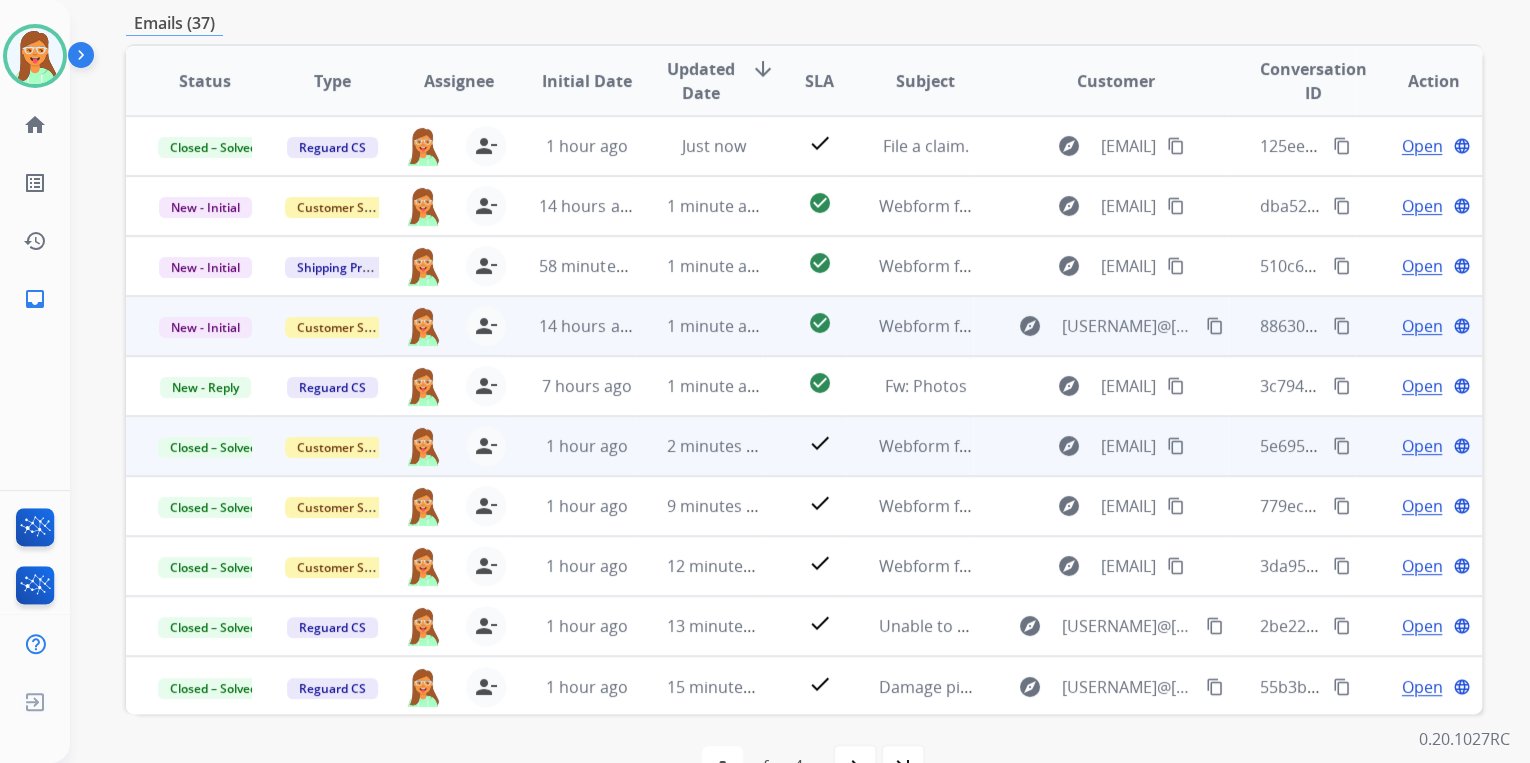click on "Open" at bounding box center (1421, 326) 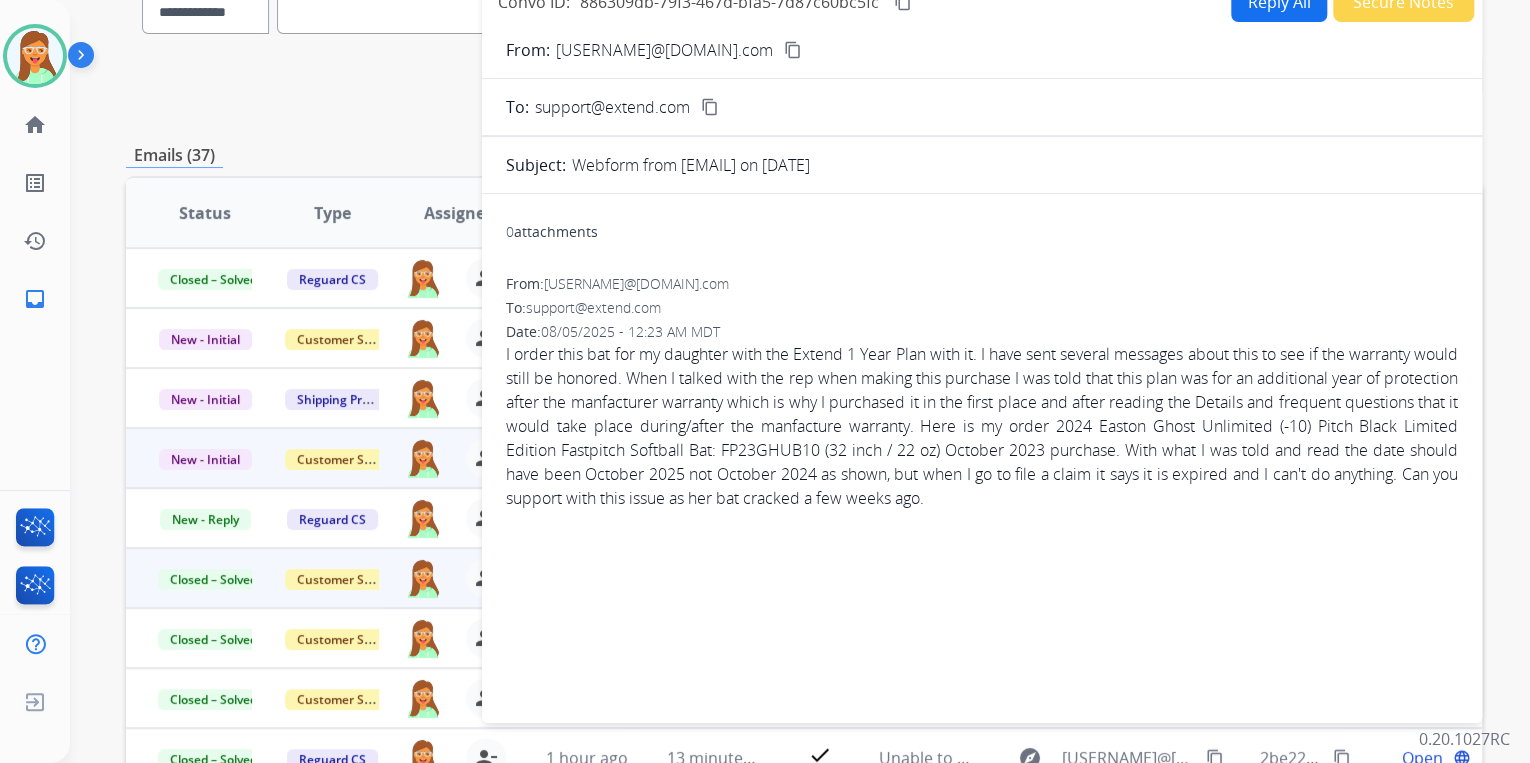 scroll, scrollTop: 160, scrollLeft: 0, axis: vertical 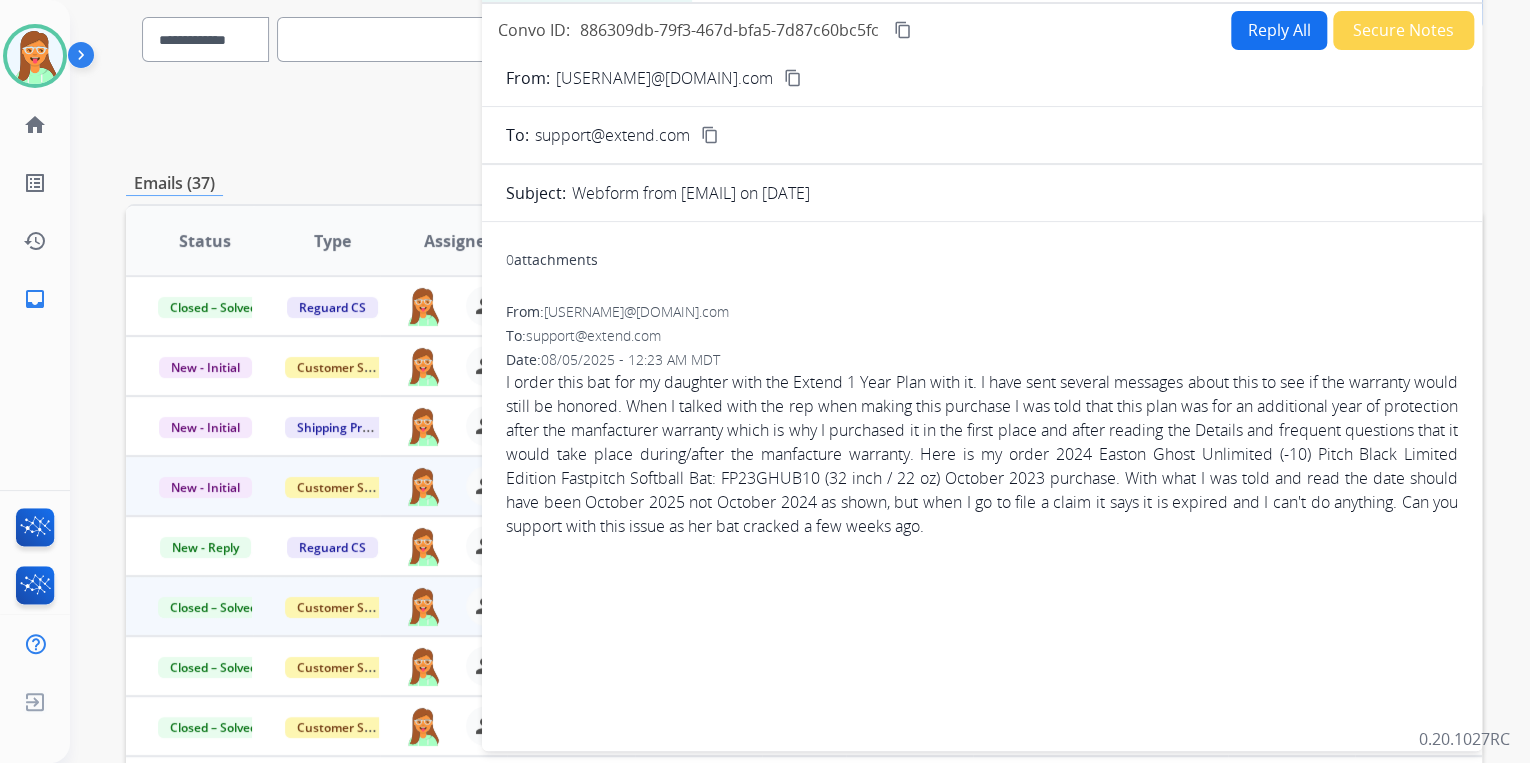 click on "content_copy" at bounding box center (793, 78) 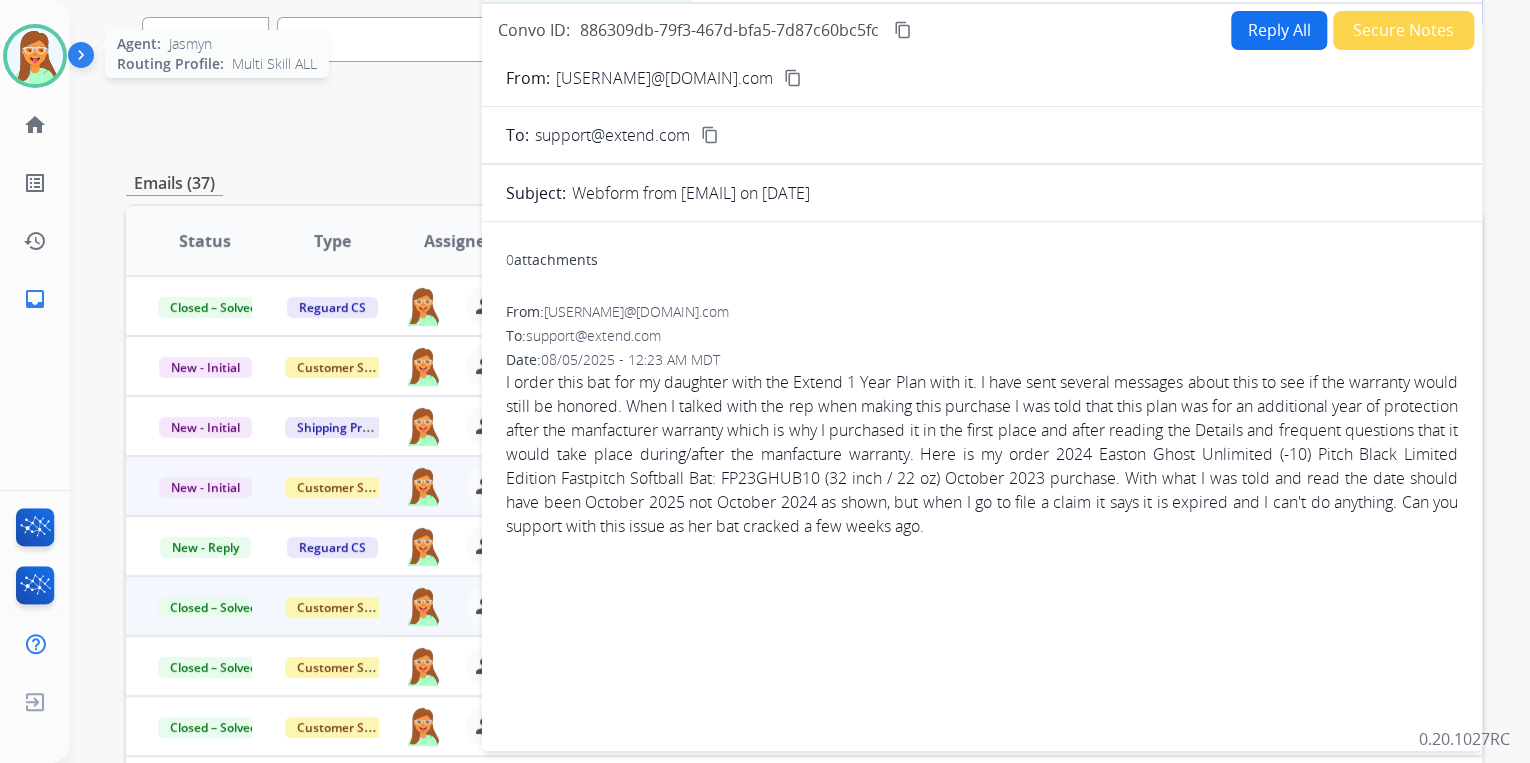 drag, startPoint x: 41, startPoint y: 50, endPoint x: 61, endPoint y: 60, distance: 22.36068 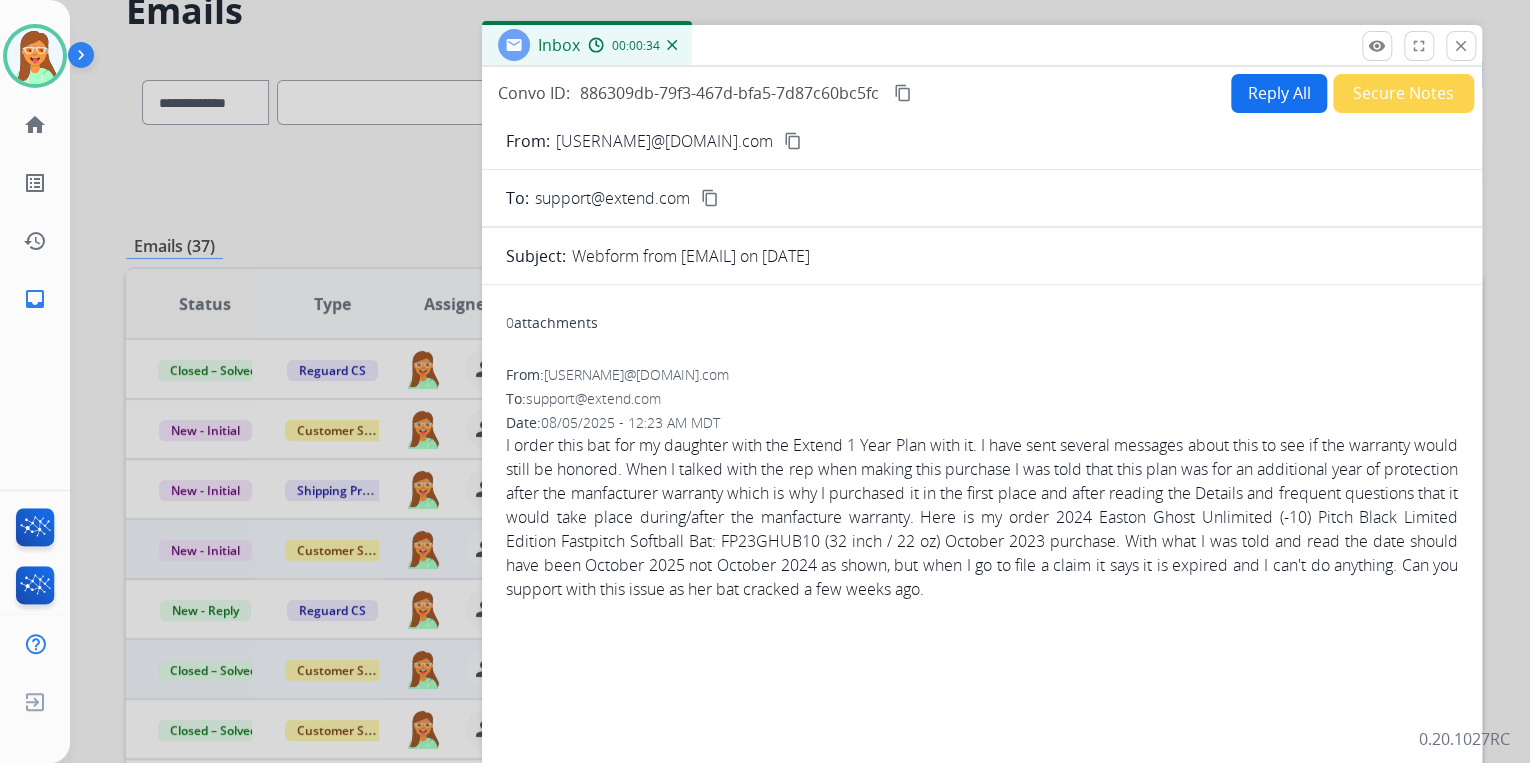 scroll, scrollTop: 0, scrollLeft: 0, axis: both 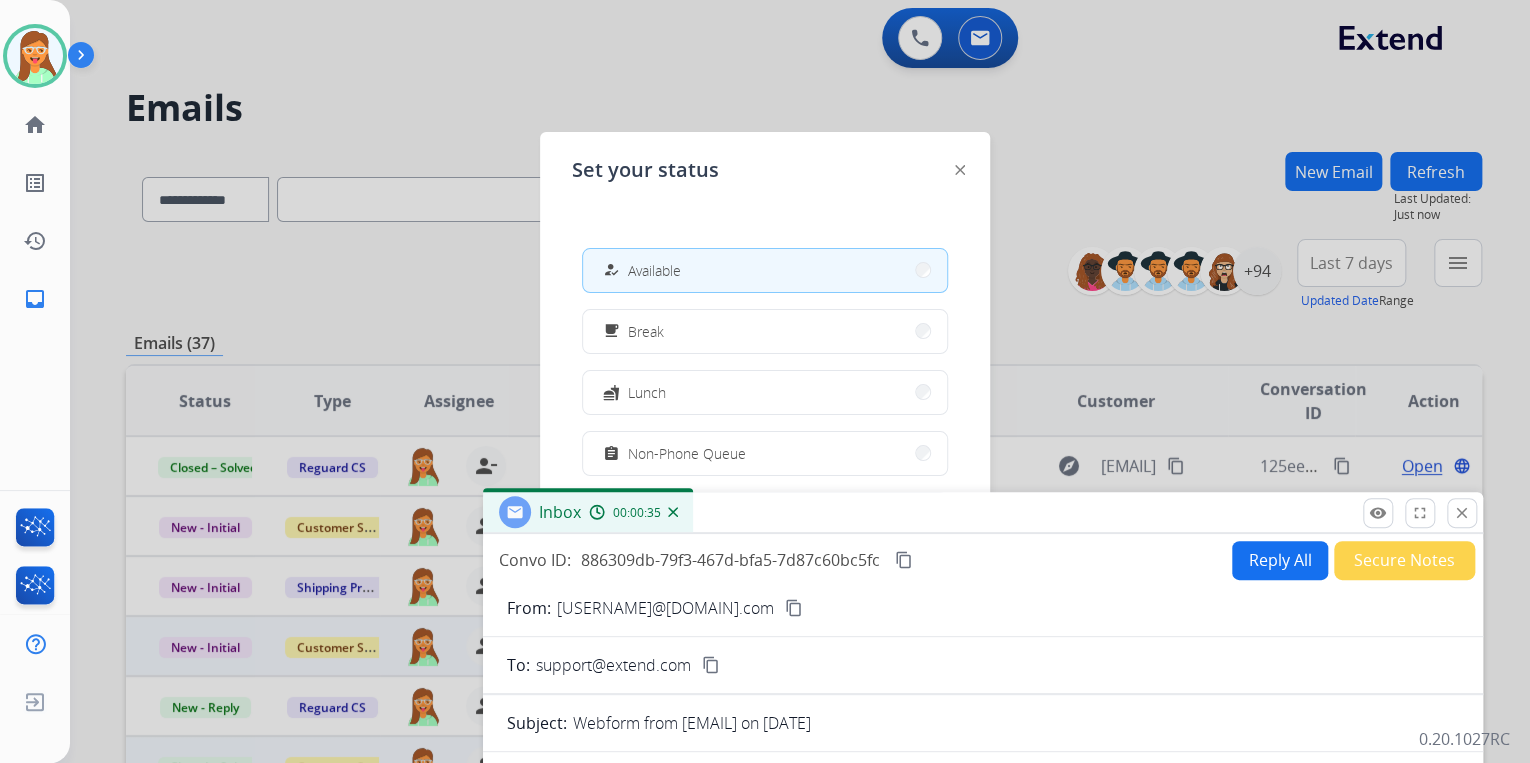 drag, startPoint x: 951, startPoint y: 138, endPoint x: 952, endPoint y: 508, distance: 370.00134 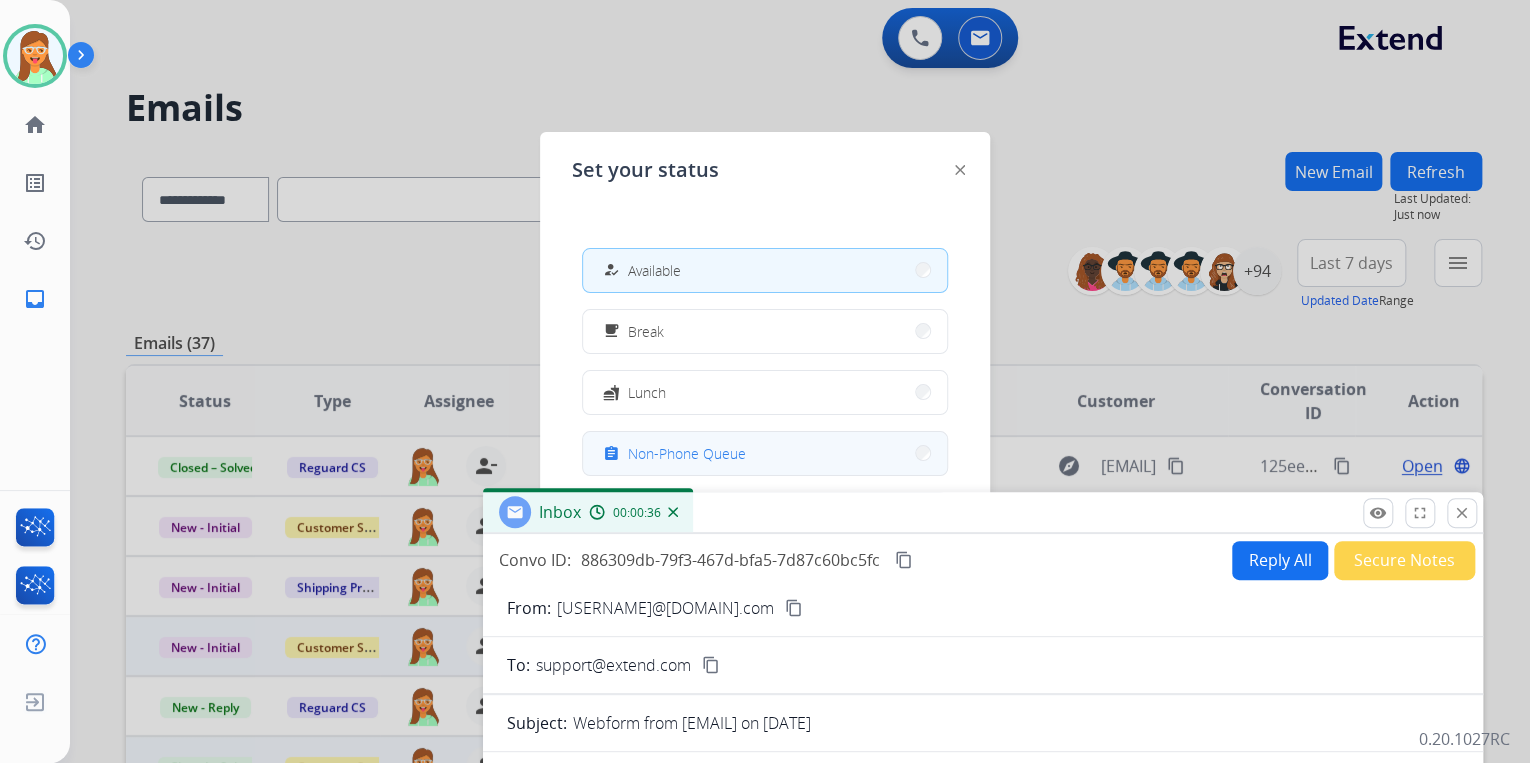 click on "assignment Non-Phone Queue" at bounding box center [765, 453] 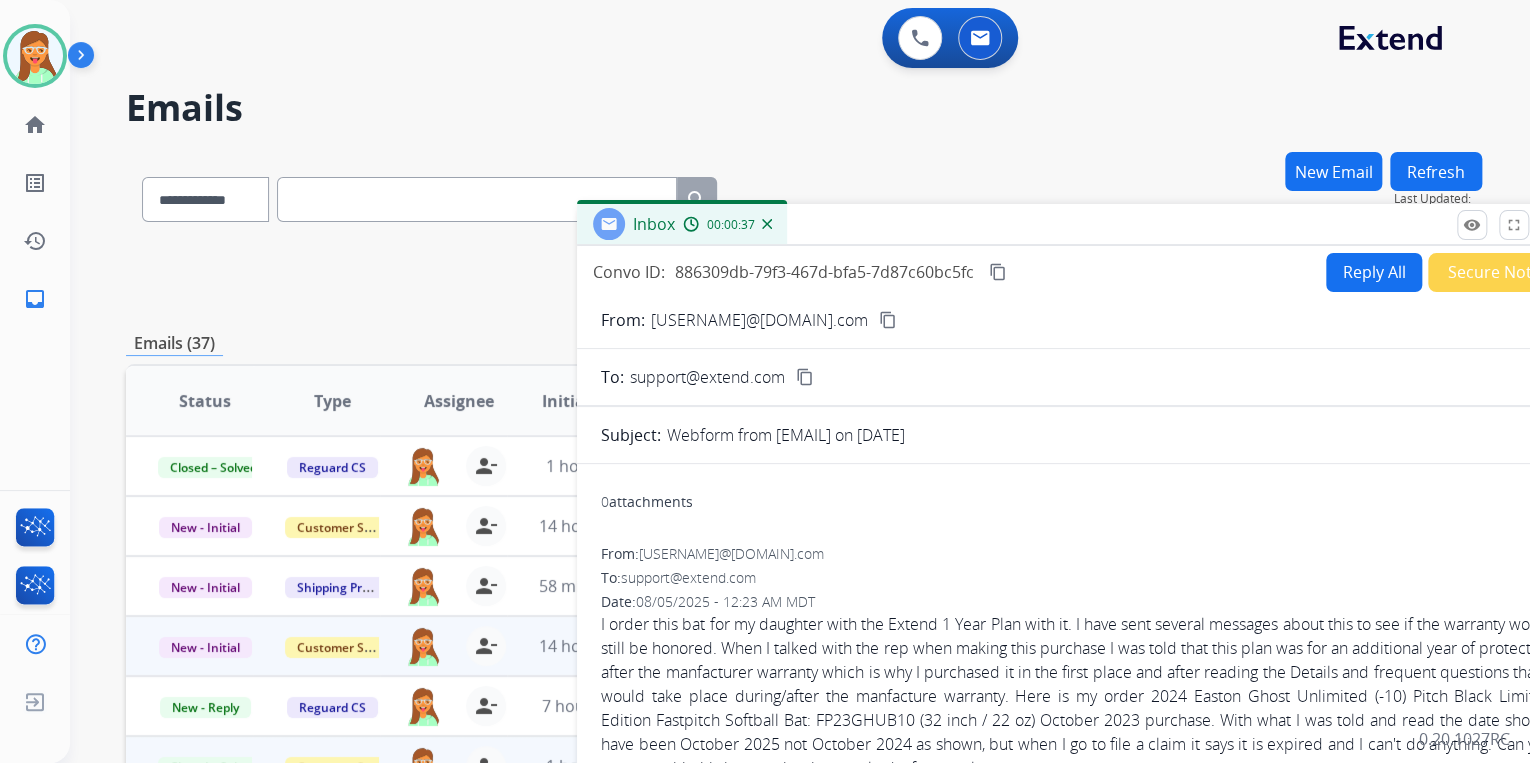 drag, startPoint x: 833, startPoint y: 518, endPoint x: 1084, endPoint y: 221, distance: 388.8573 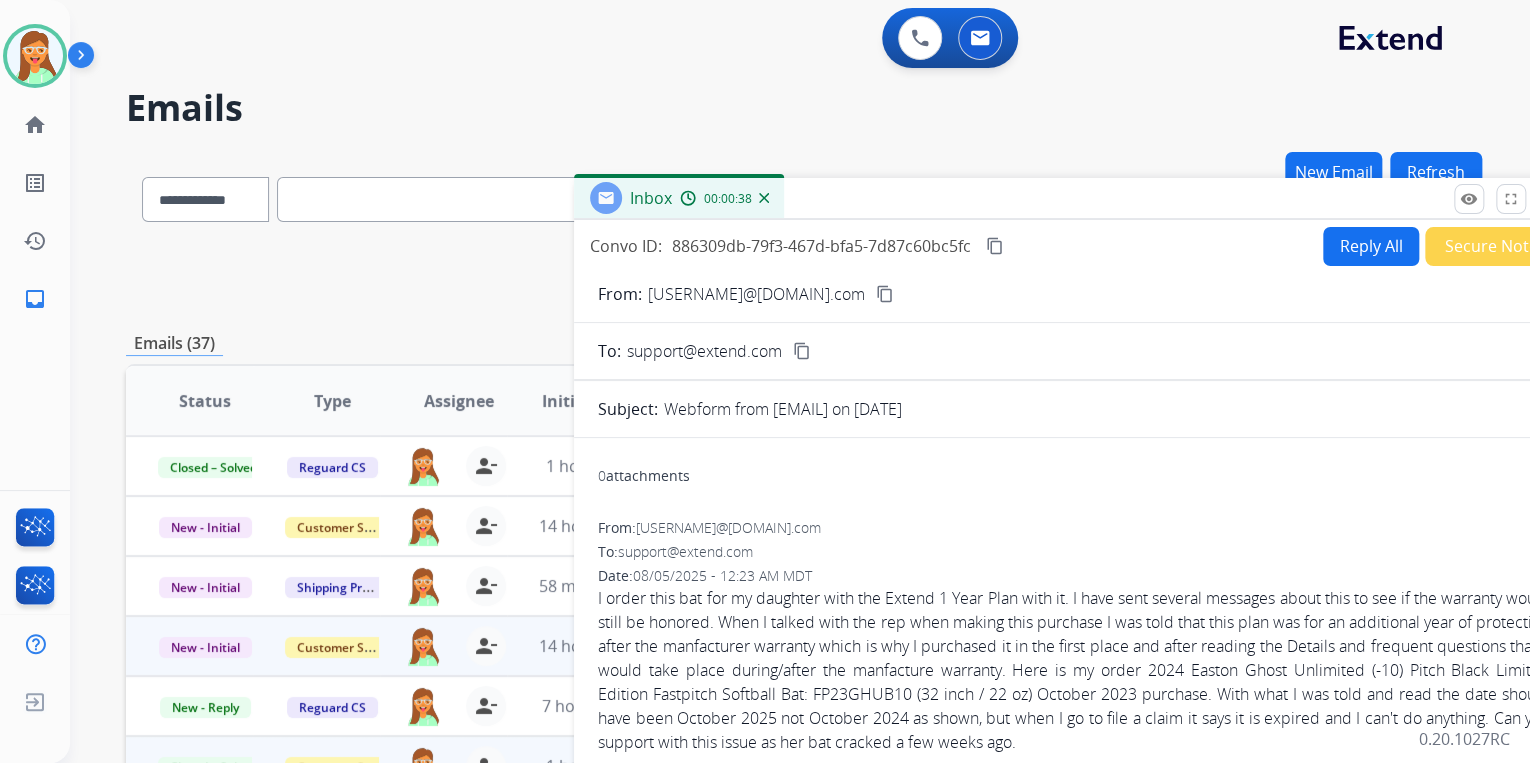 click on "Reply All" at bounding box center (1371, 246) 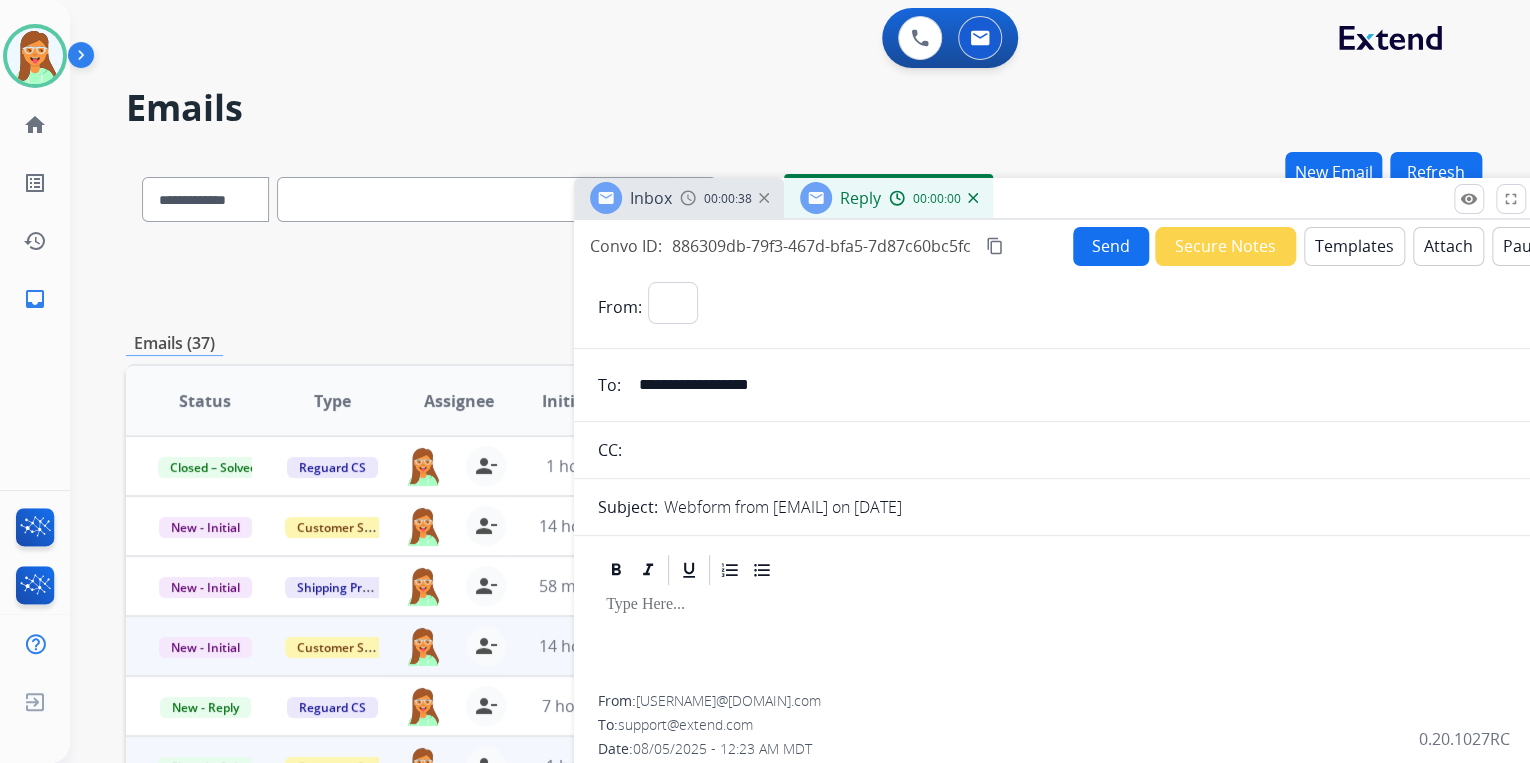 select on "**********" 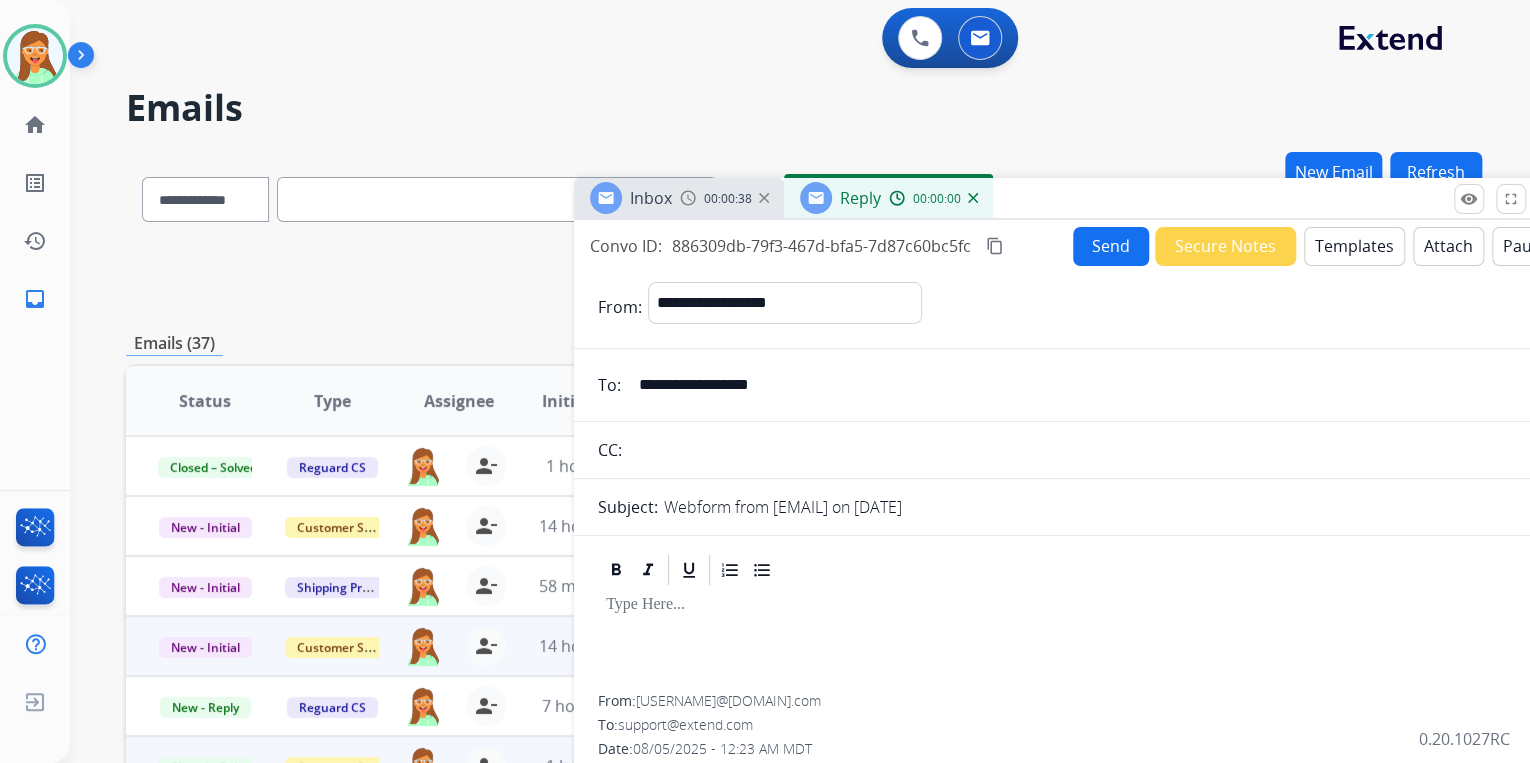 click on "**********" at bounding box center [1074, 589] 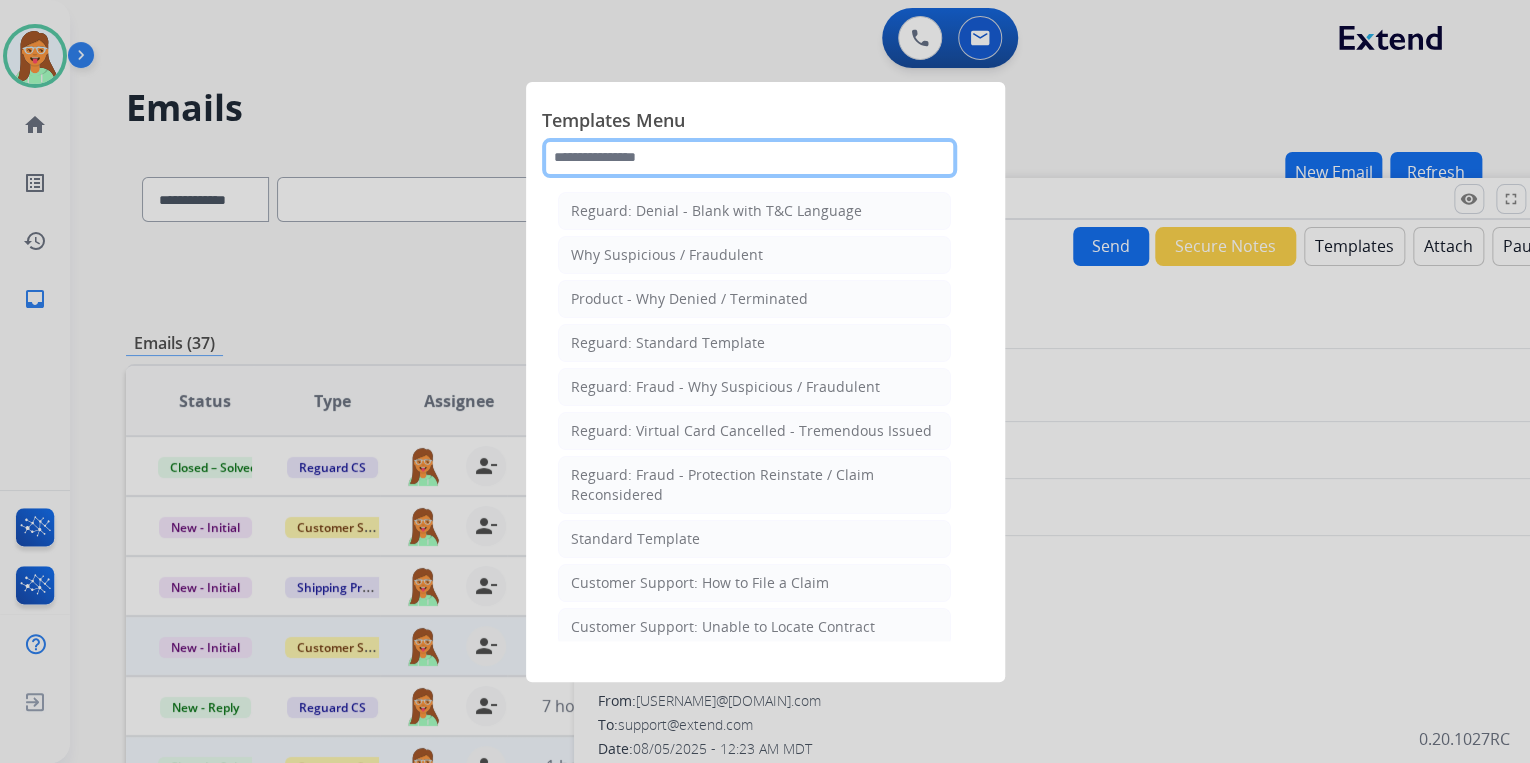 click 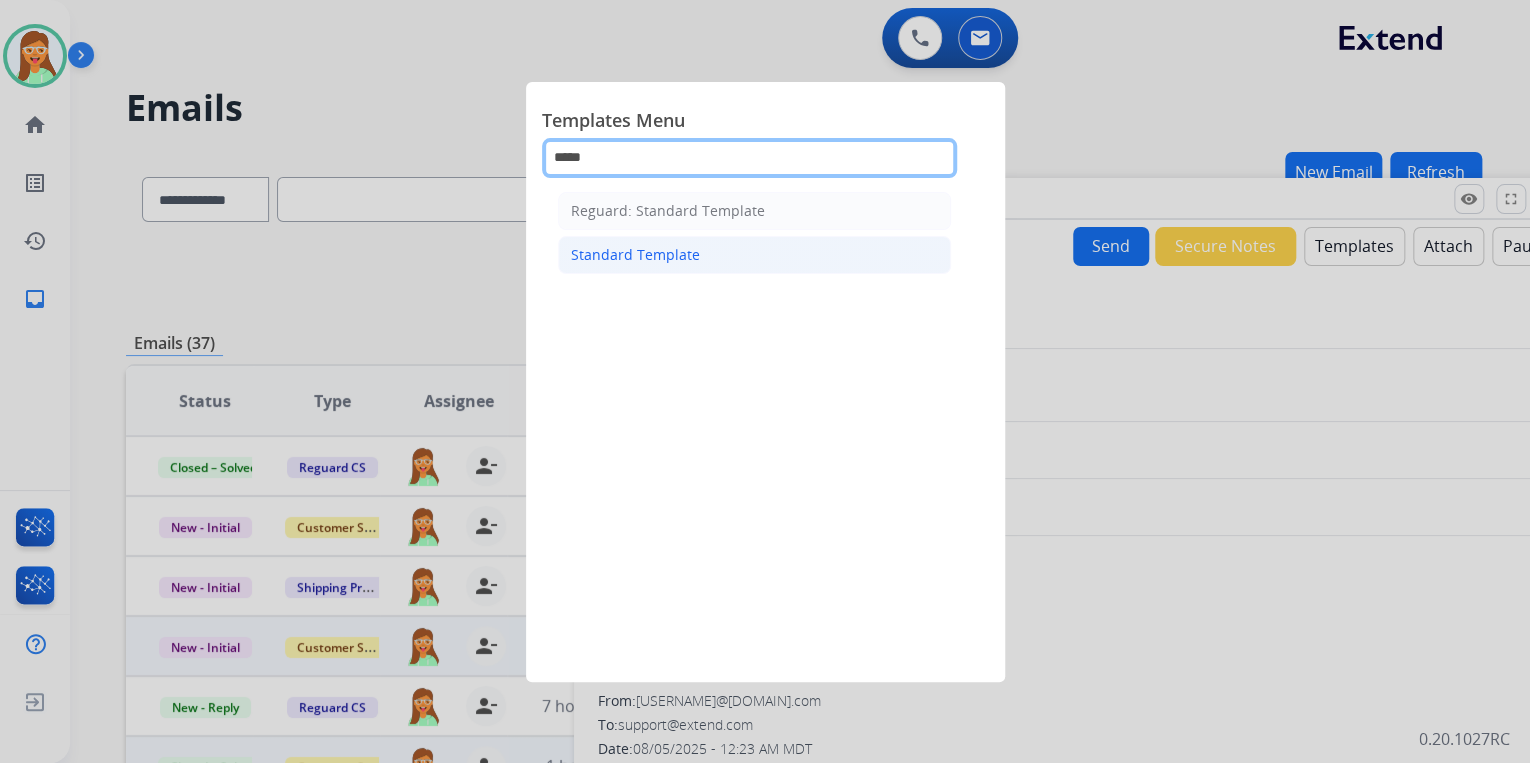type on "*****" 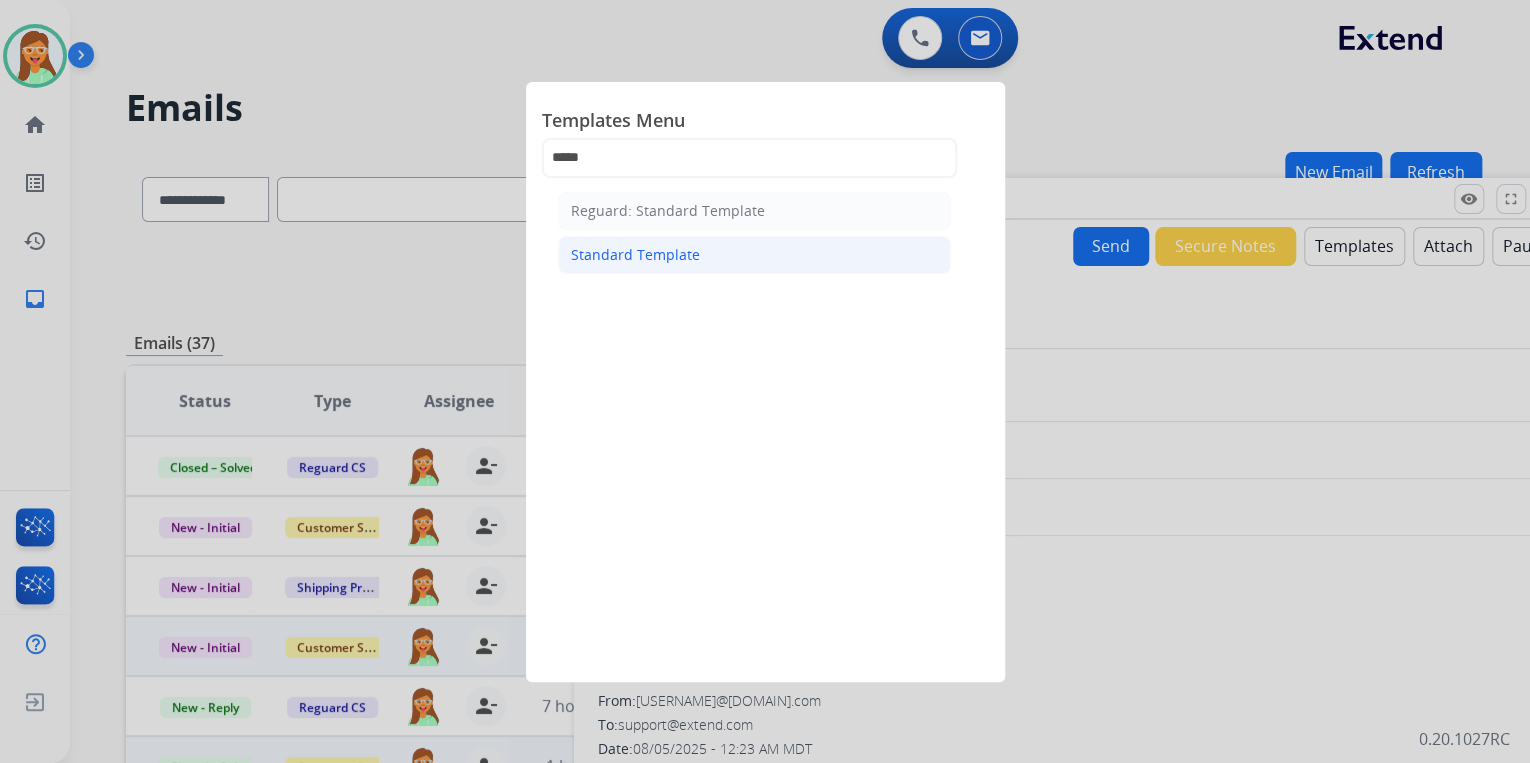 click on "Standard Template" 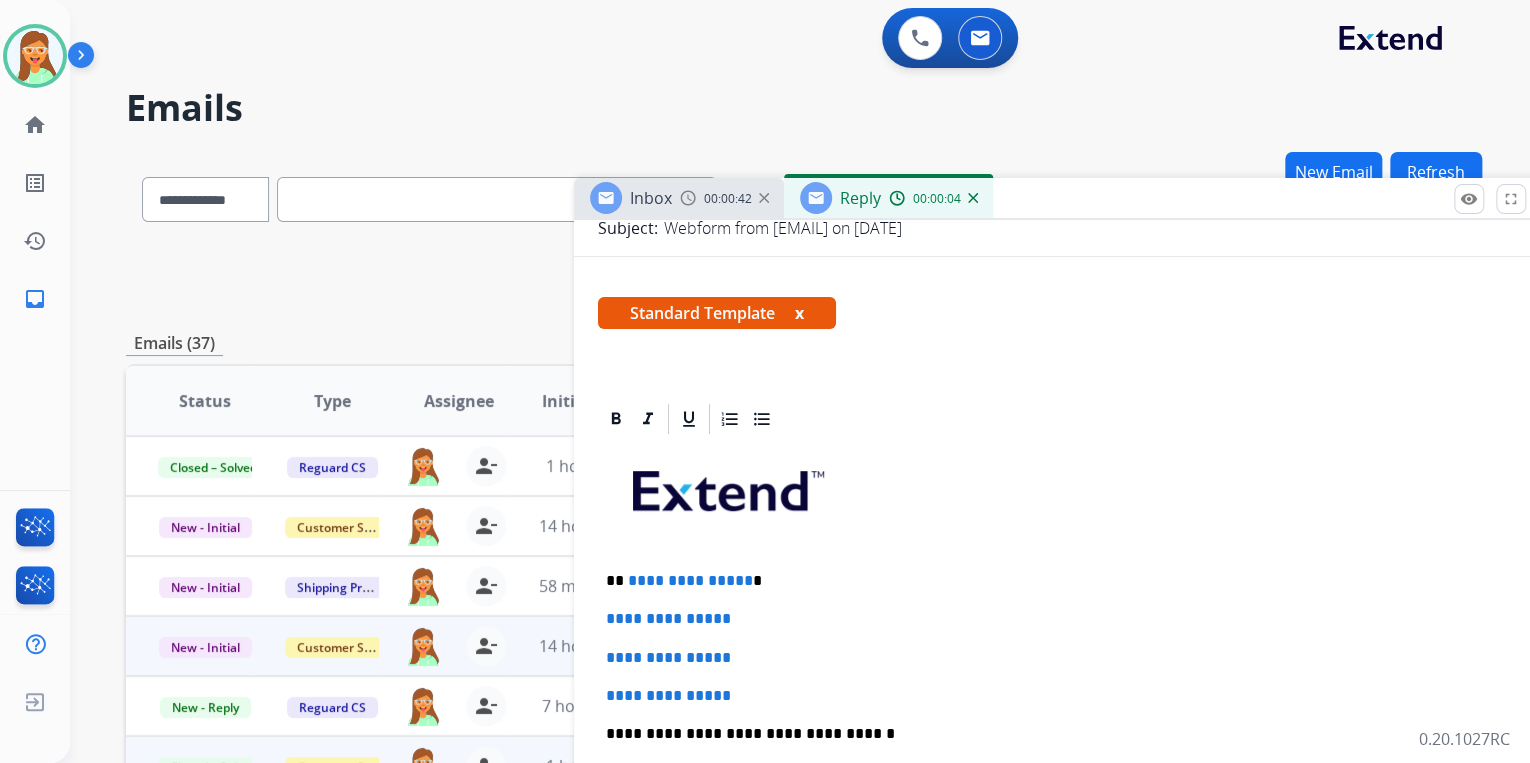 scroll, scrollTop: 480, scrollLeft: 0, axis: vertical 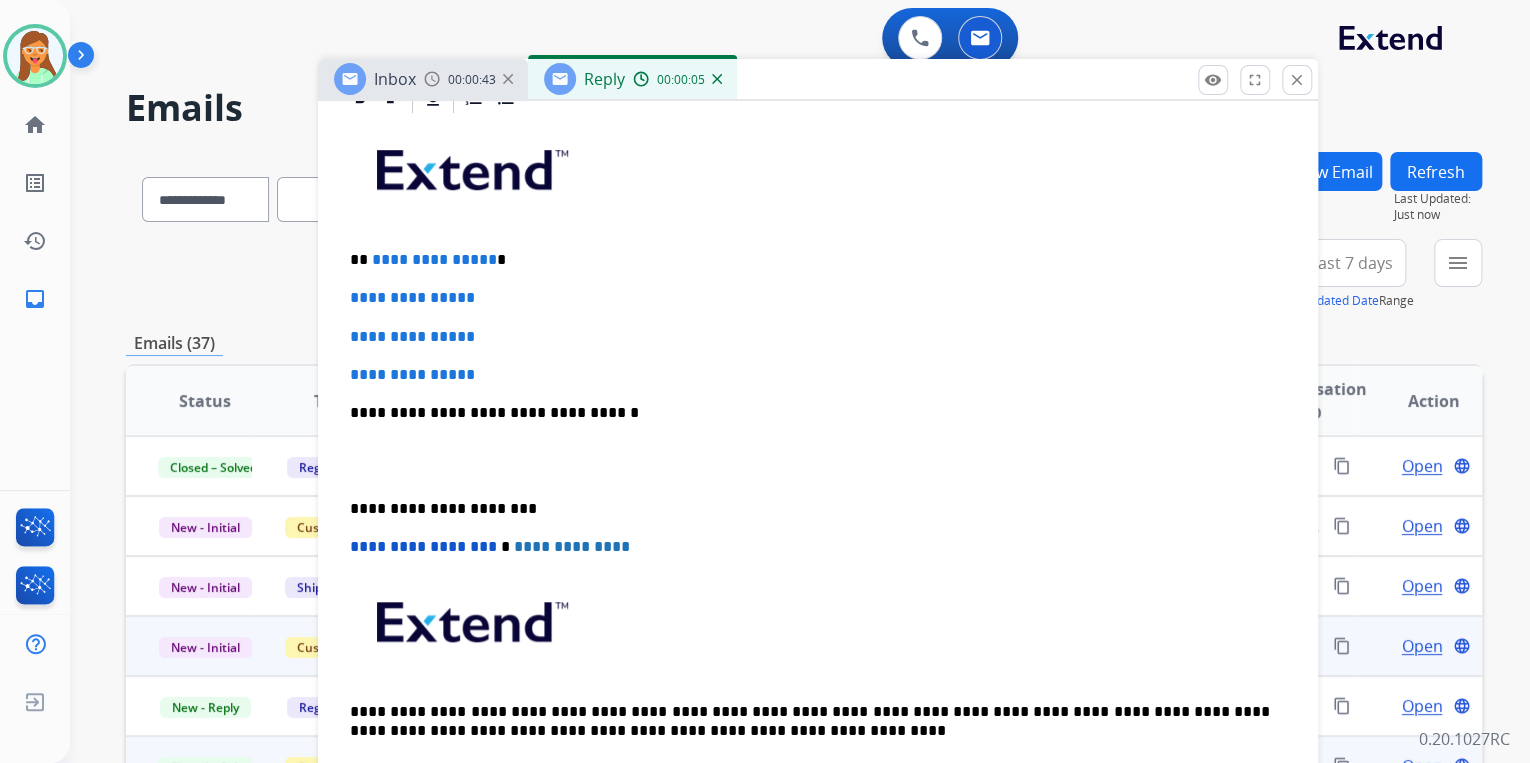 drag, startPoint x: 1095, startPoint y: 193, endPoint x: 792, endPoint y: 29, distance: 344.53592 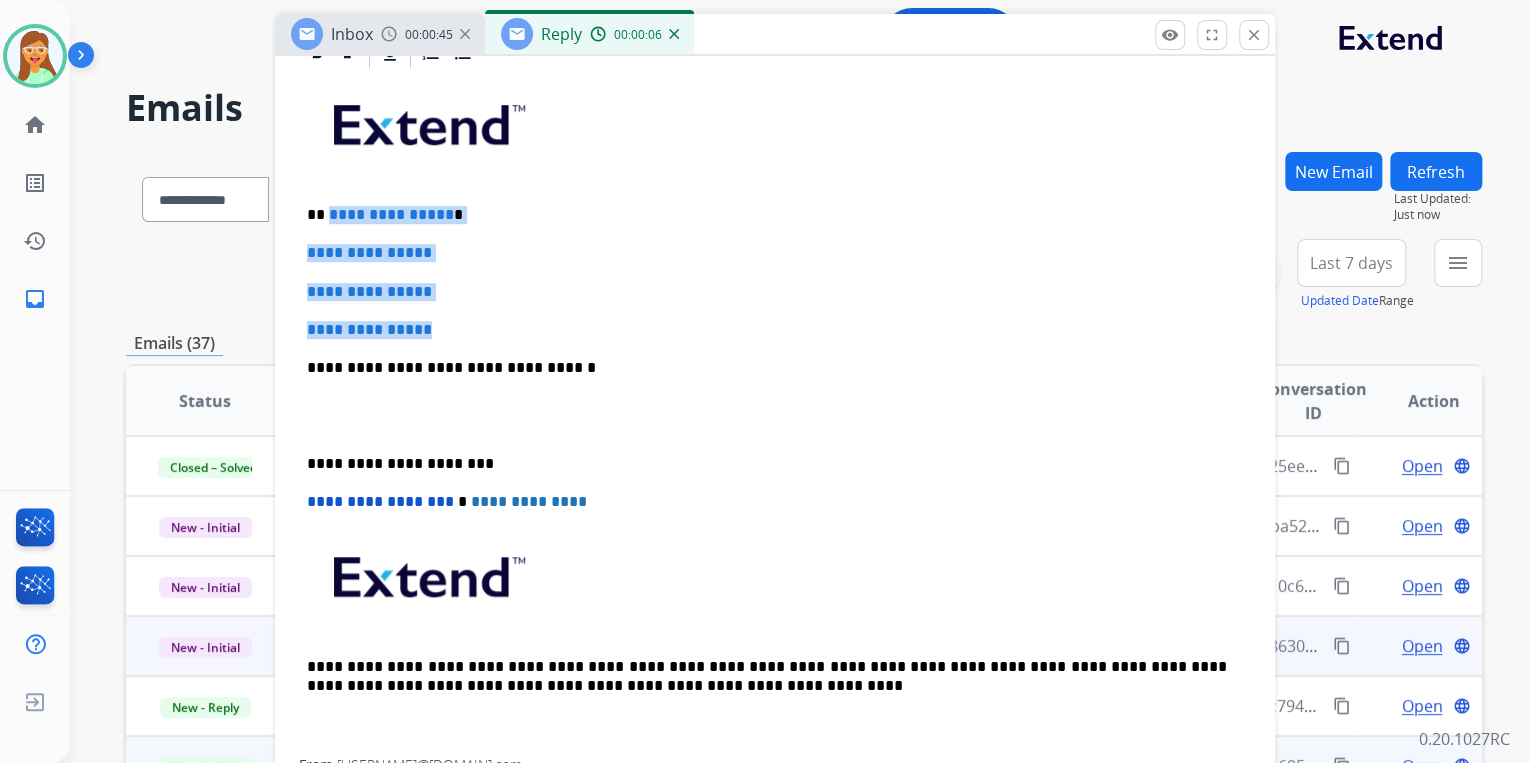drag, startPoint x: 463, startPoint y: 325, endPoint x: 325, endPoint y: 194, distance: 190.27611 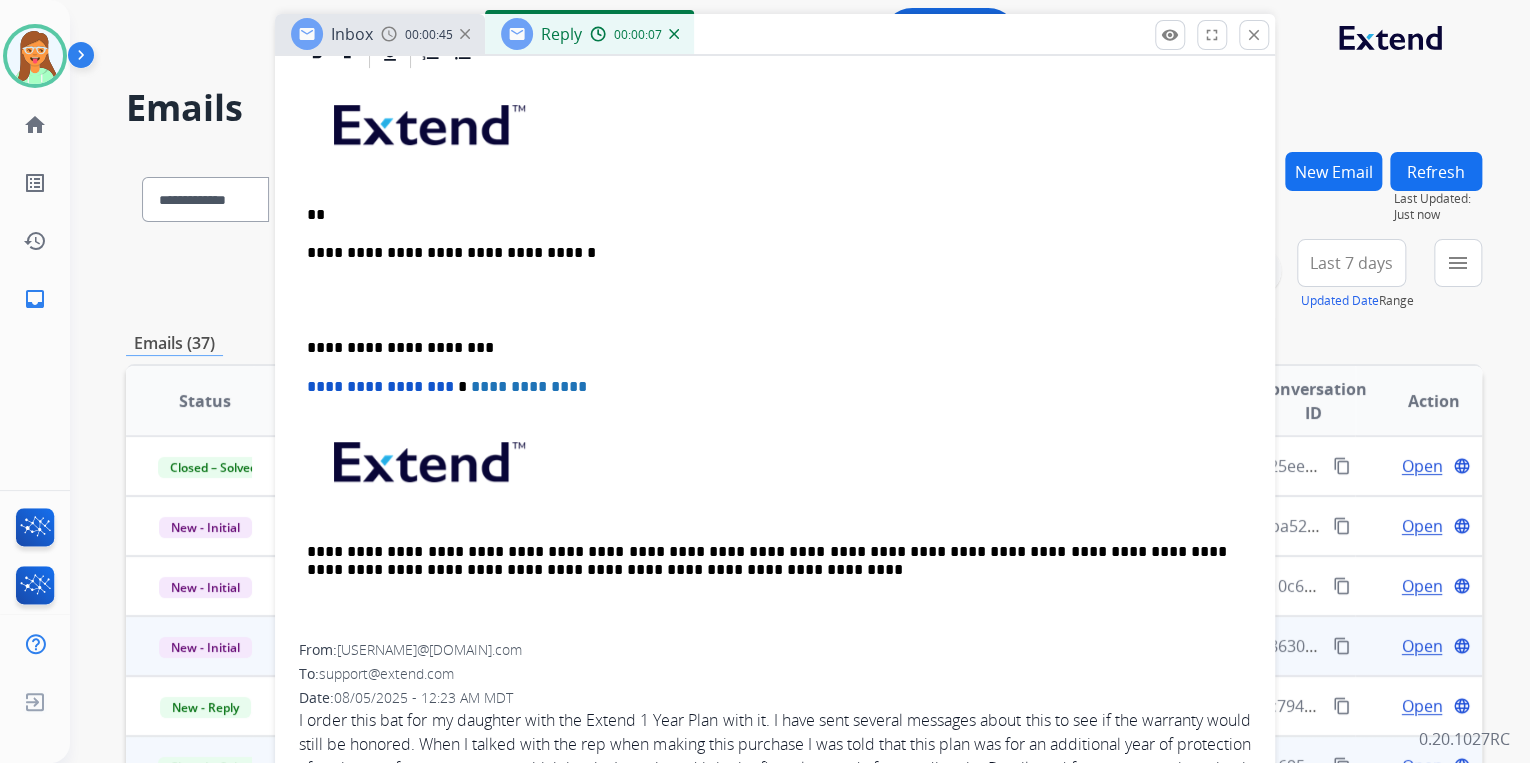 type 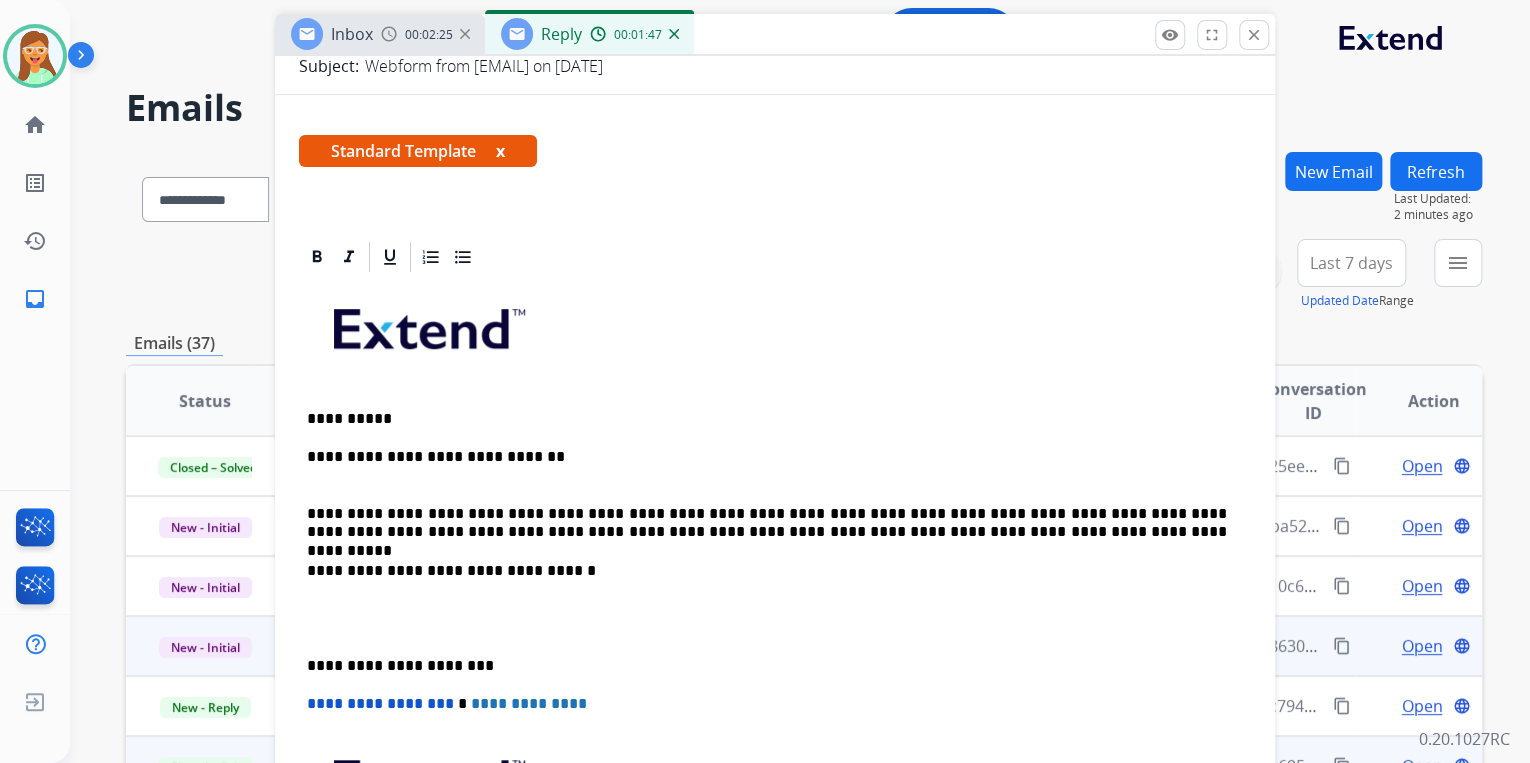 scroll, scrollTop: 0, scrollLeft: 0, axis: both 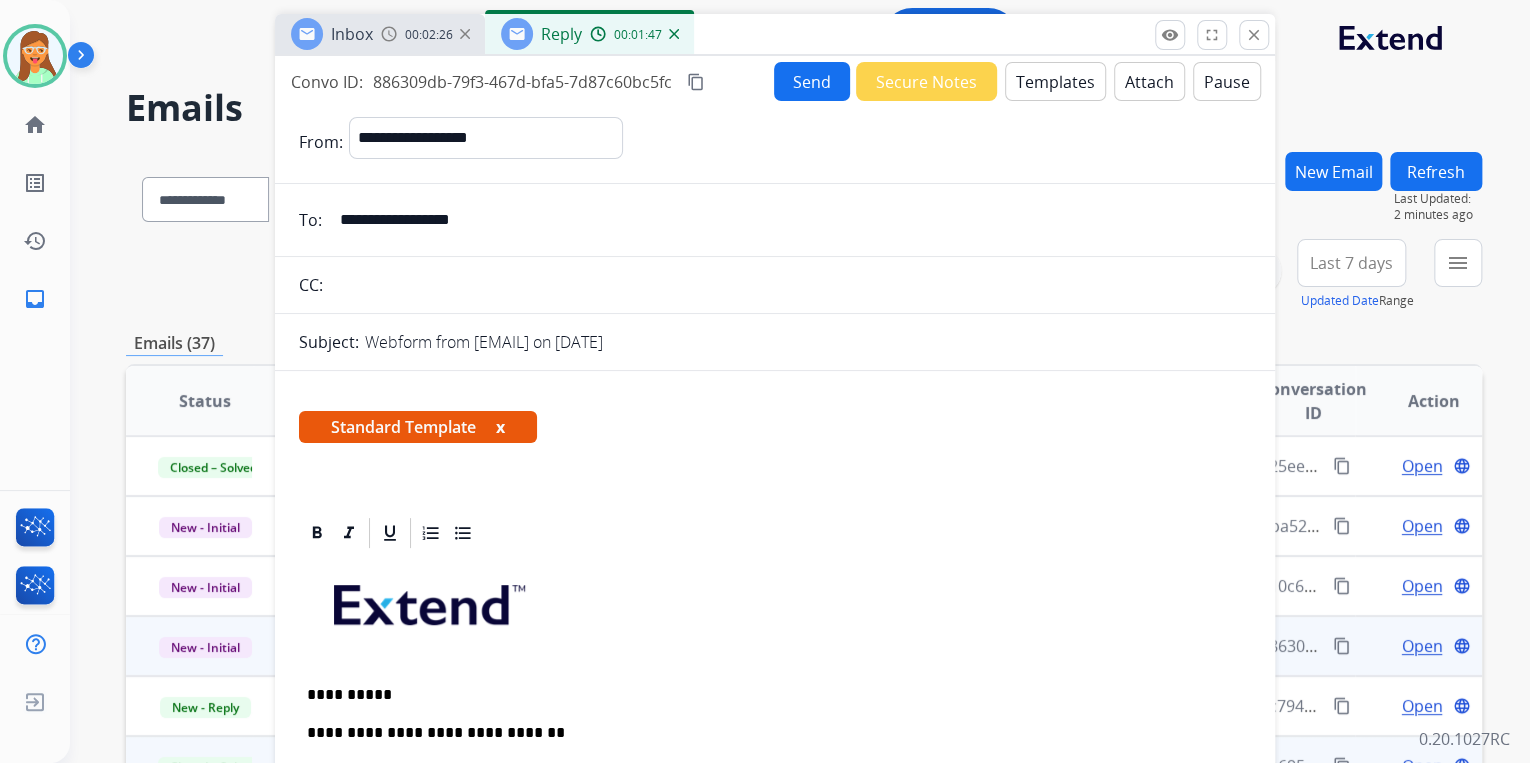 click on "Send" at bounding box center (812, 81) 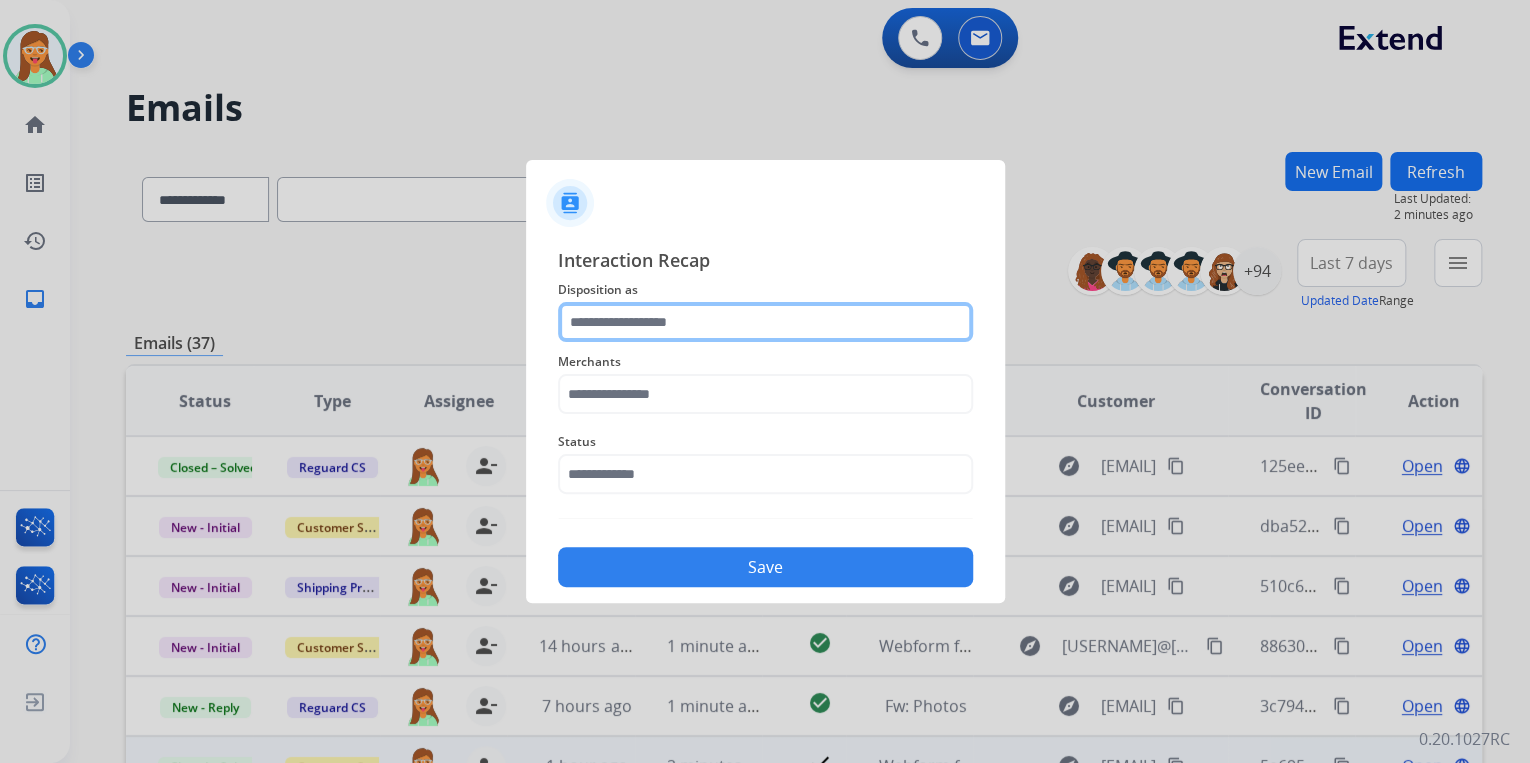 click 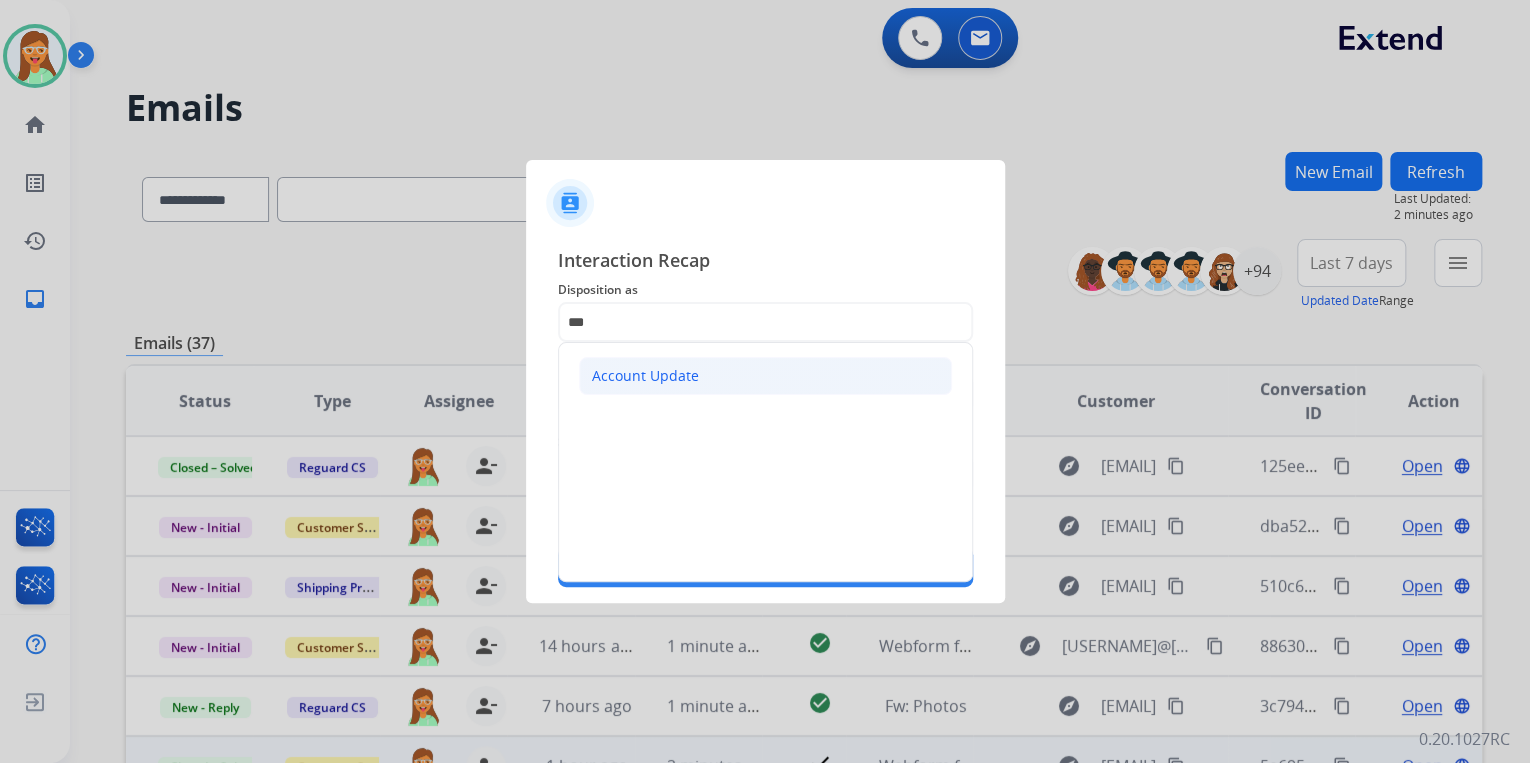 click on "Account Update" 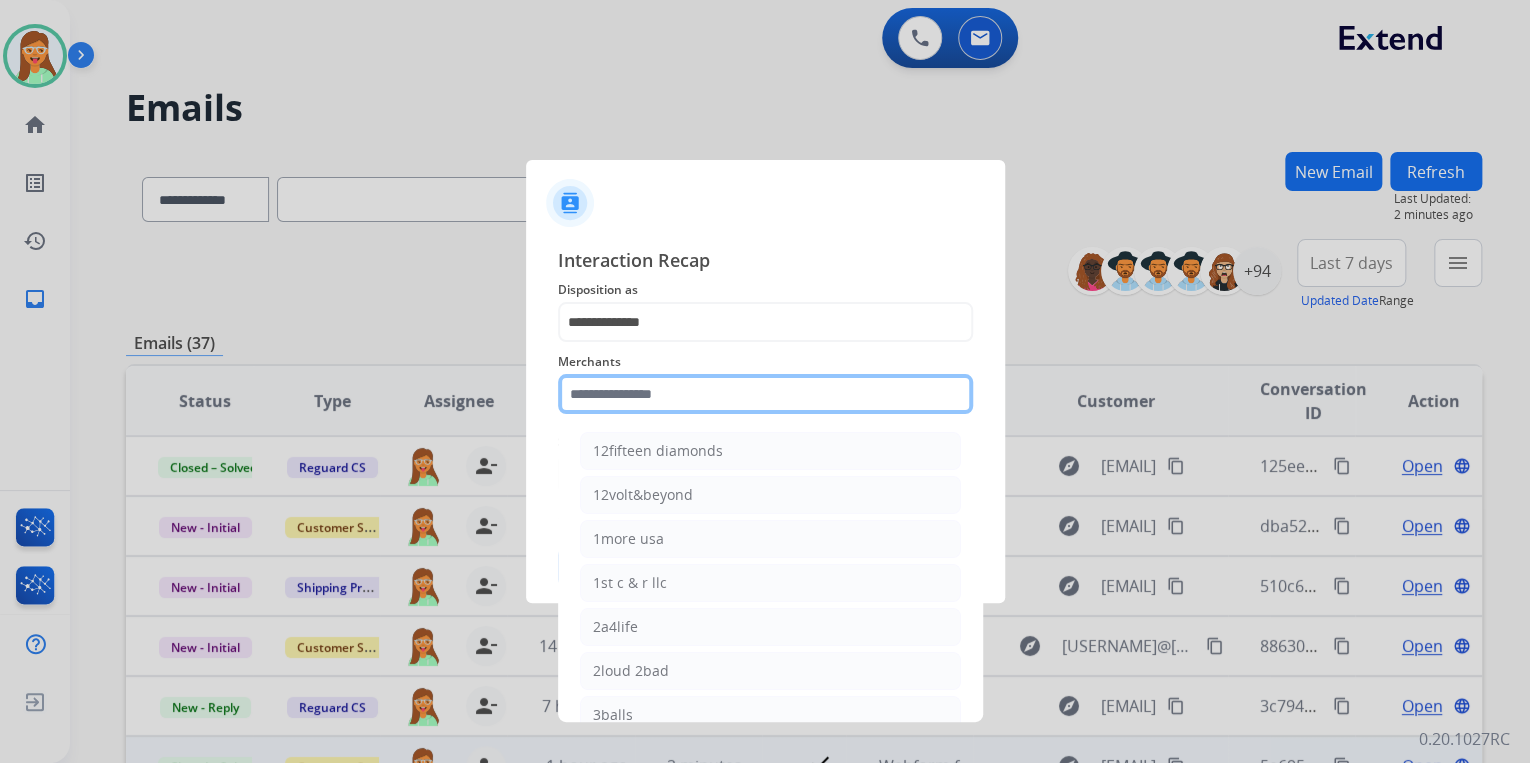 click 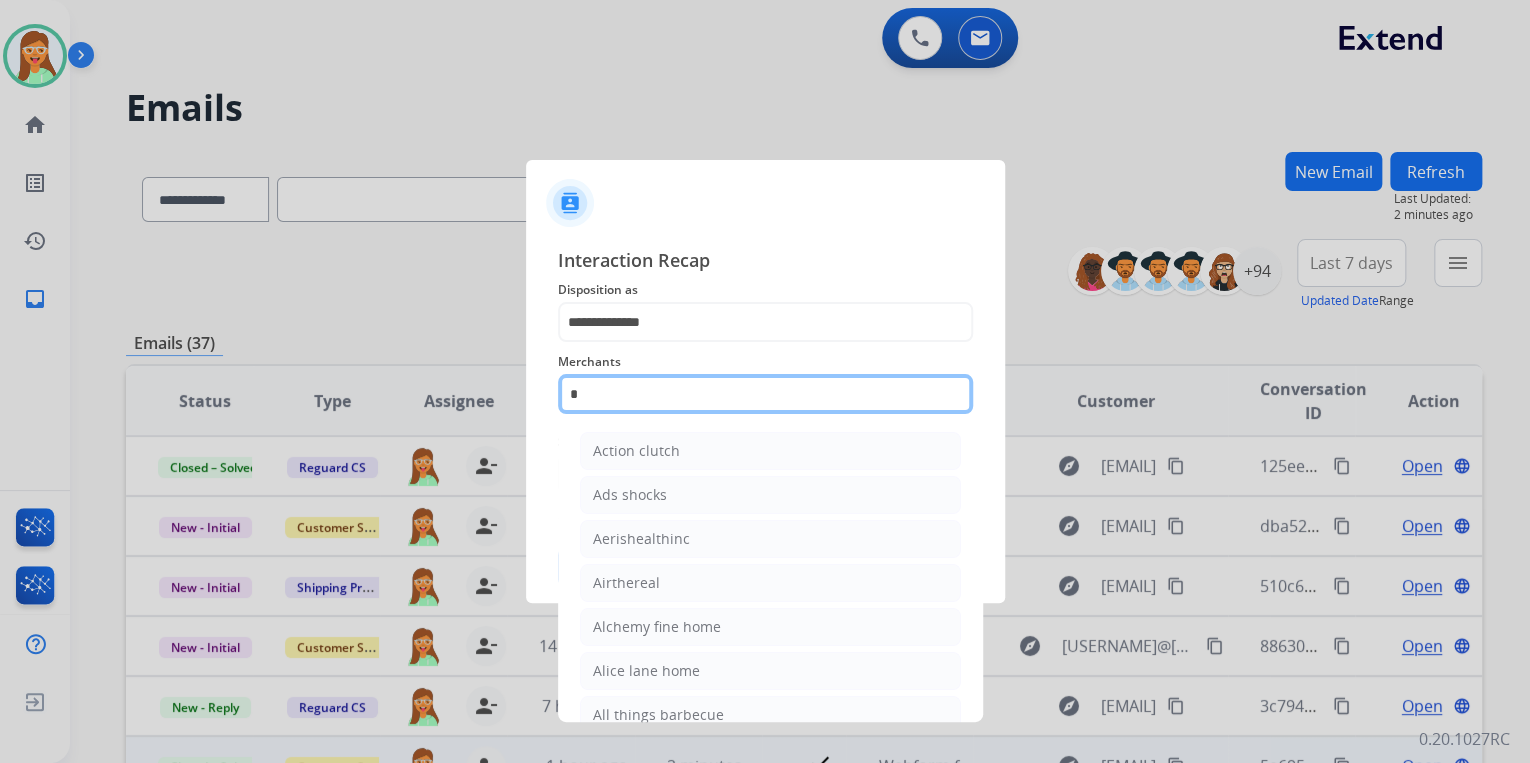type on "**" 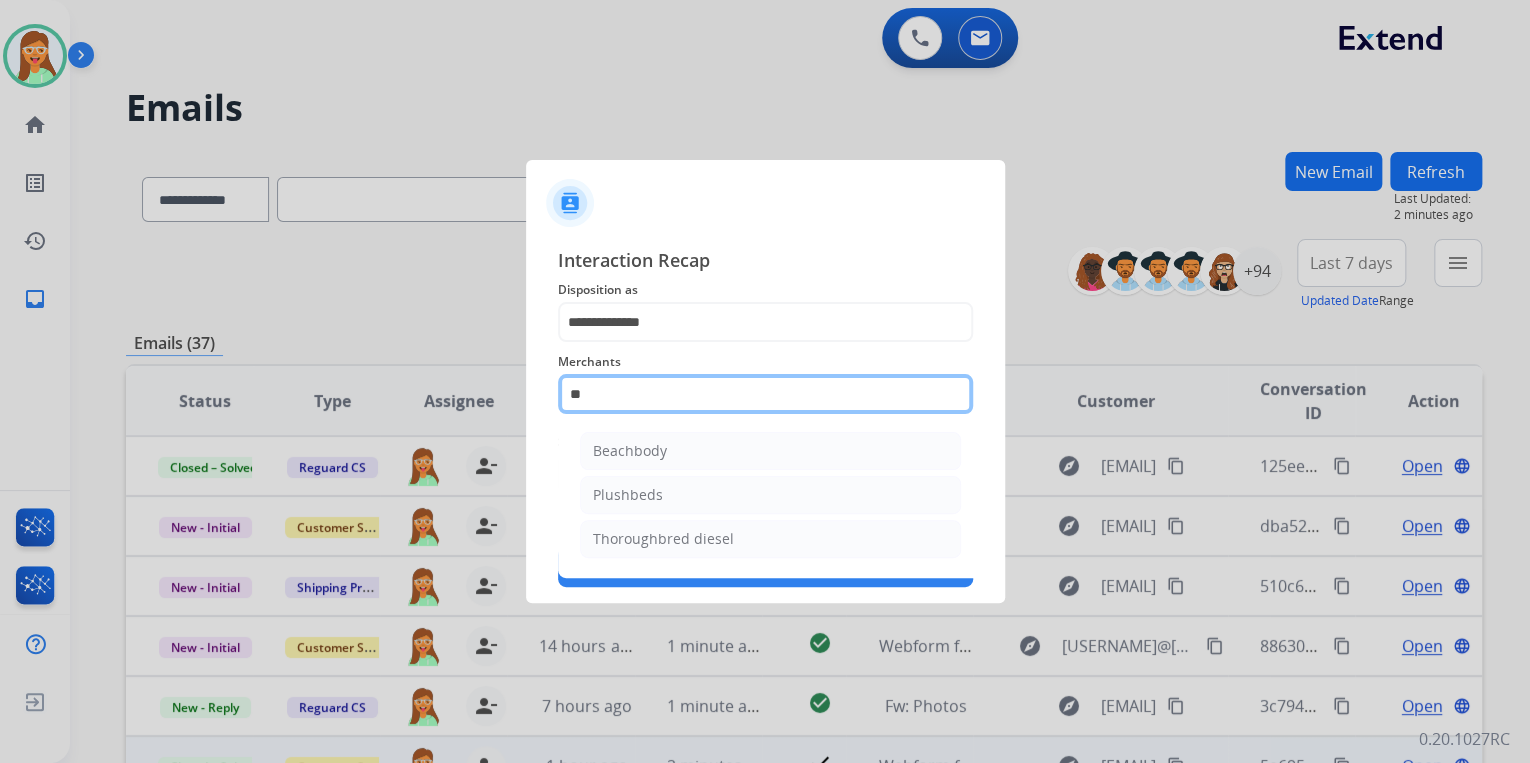 drag, startPoint x: 624, startPoint y: 383, endPoint x: 524, endPoint y: 380, distance: 100.04499 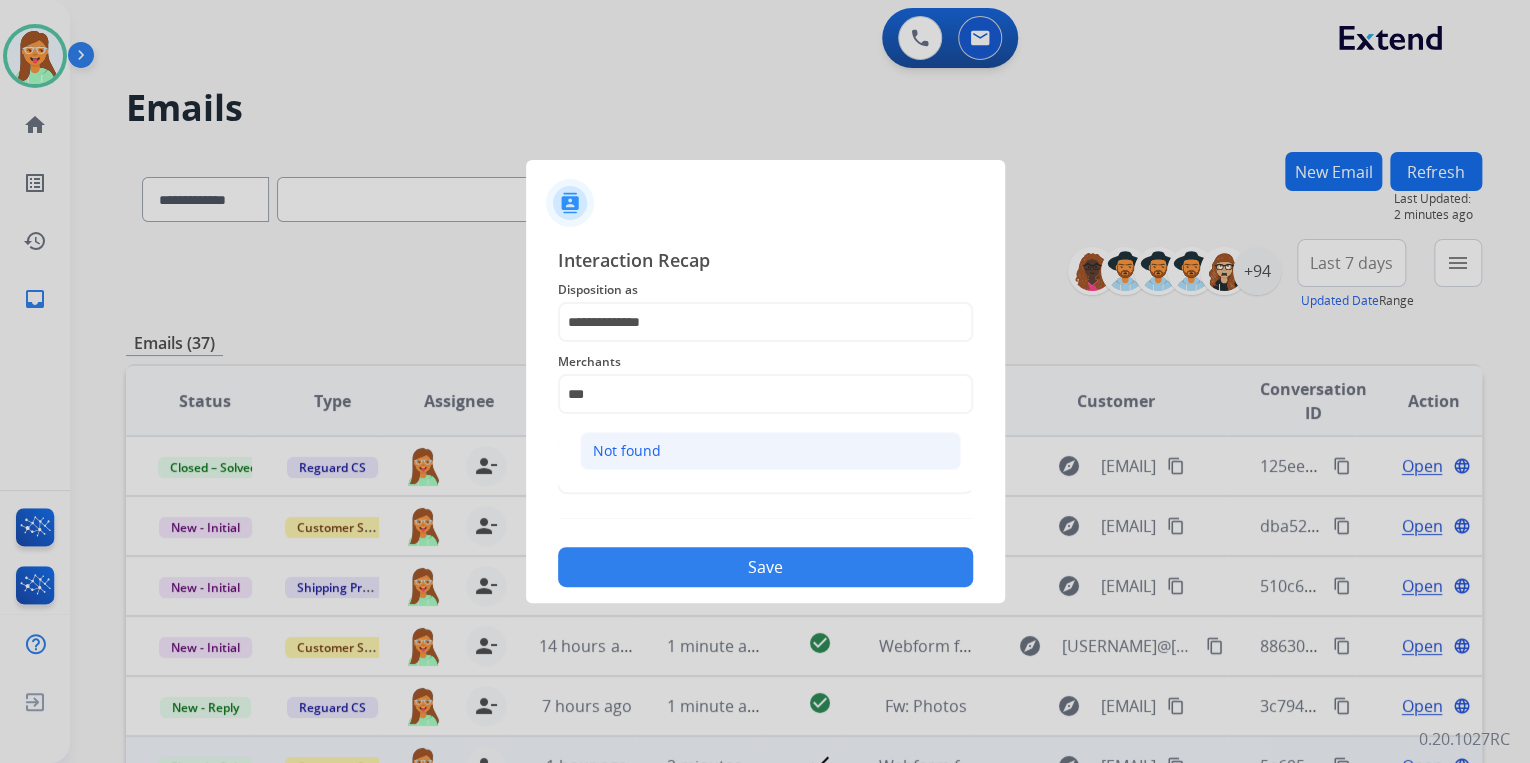 click on "Not found" 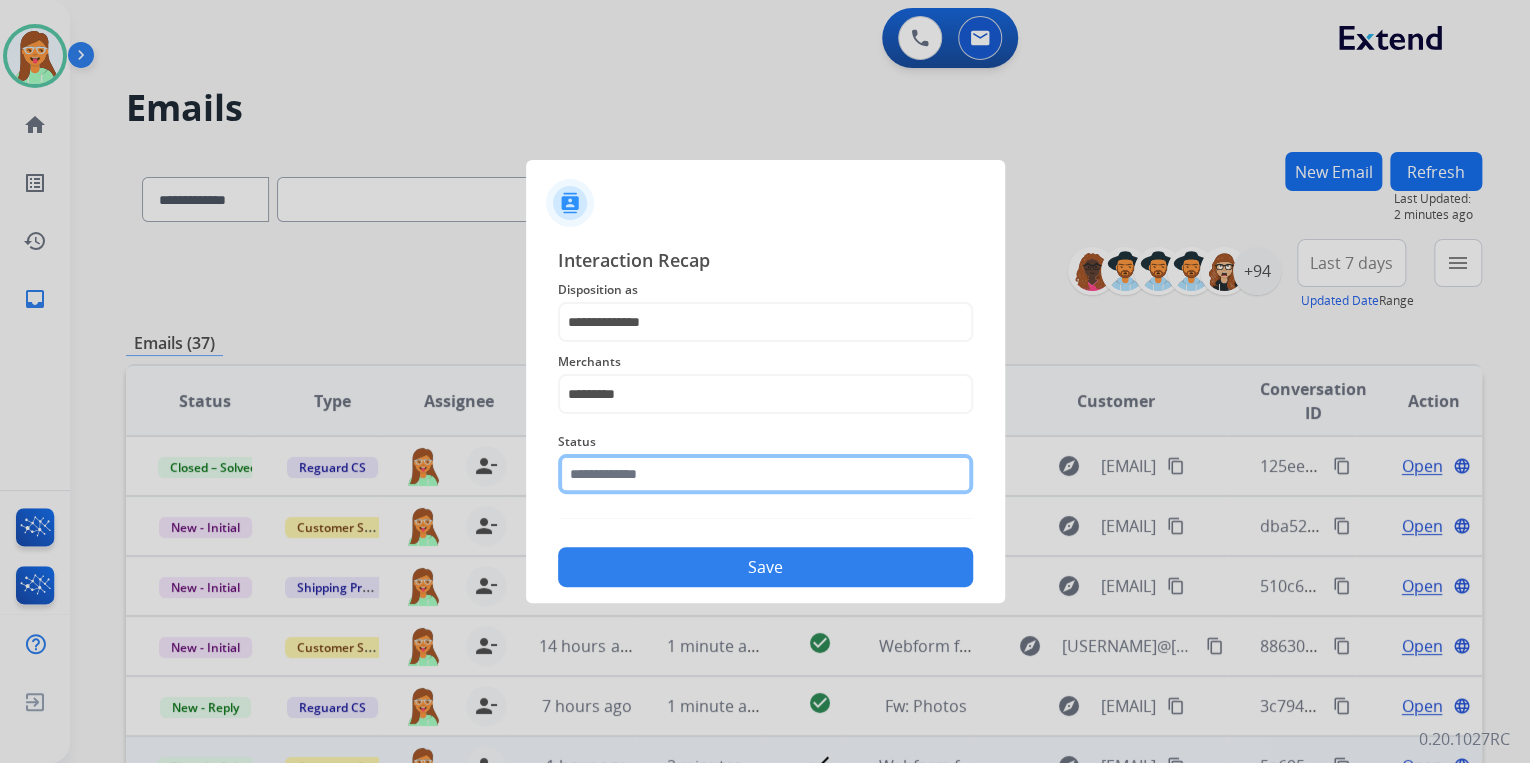 click 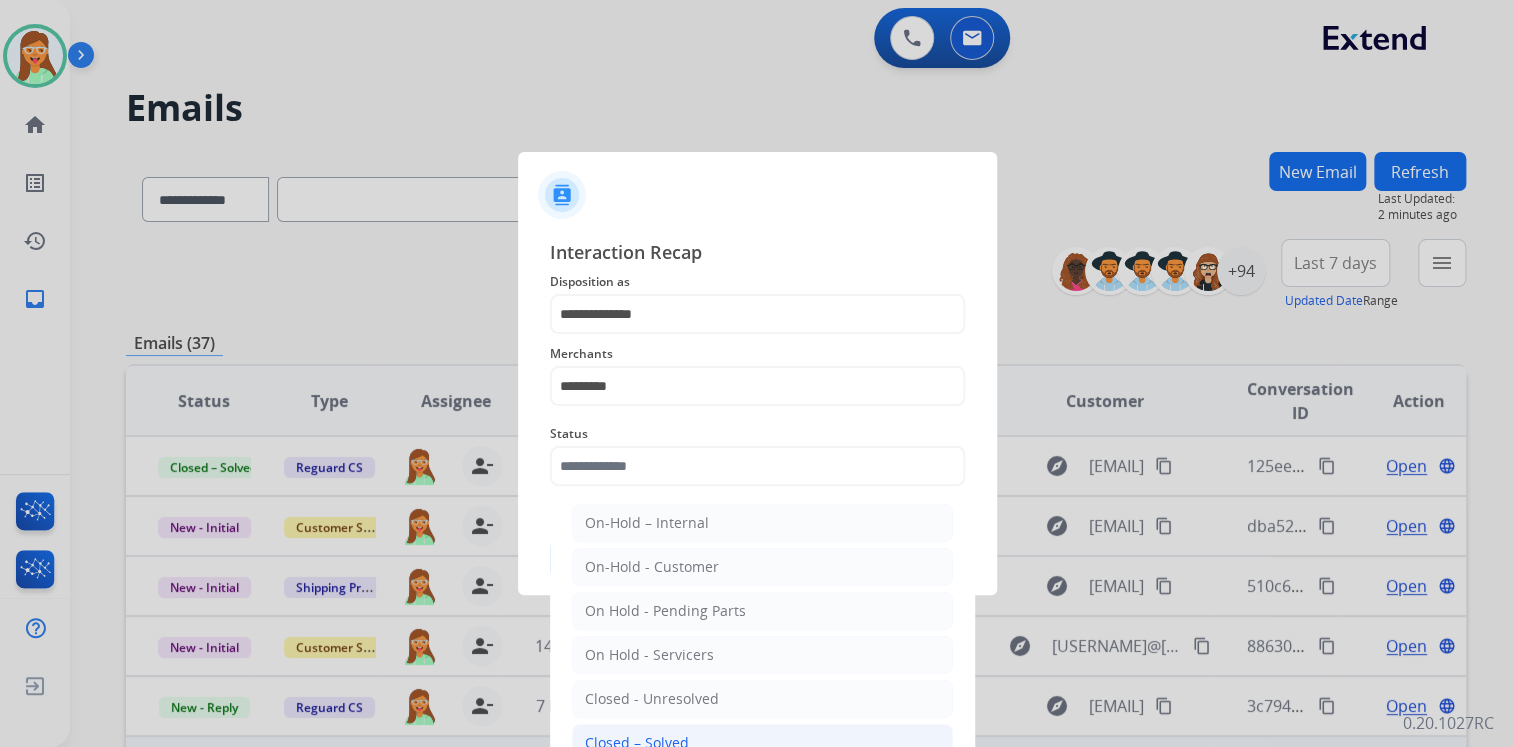 click on "Closed – Solved" 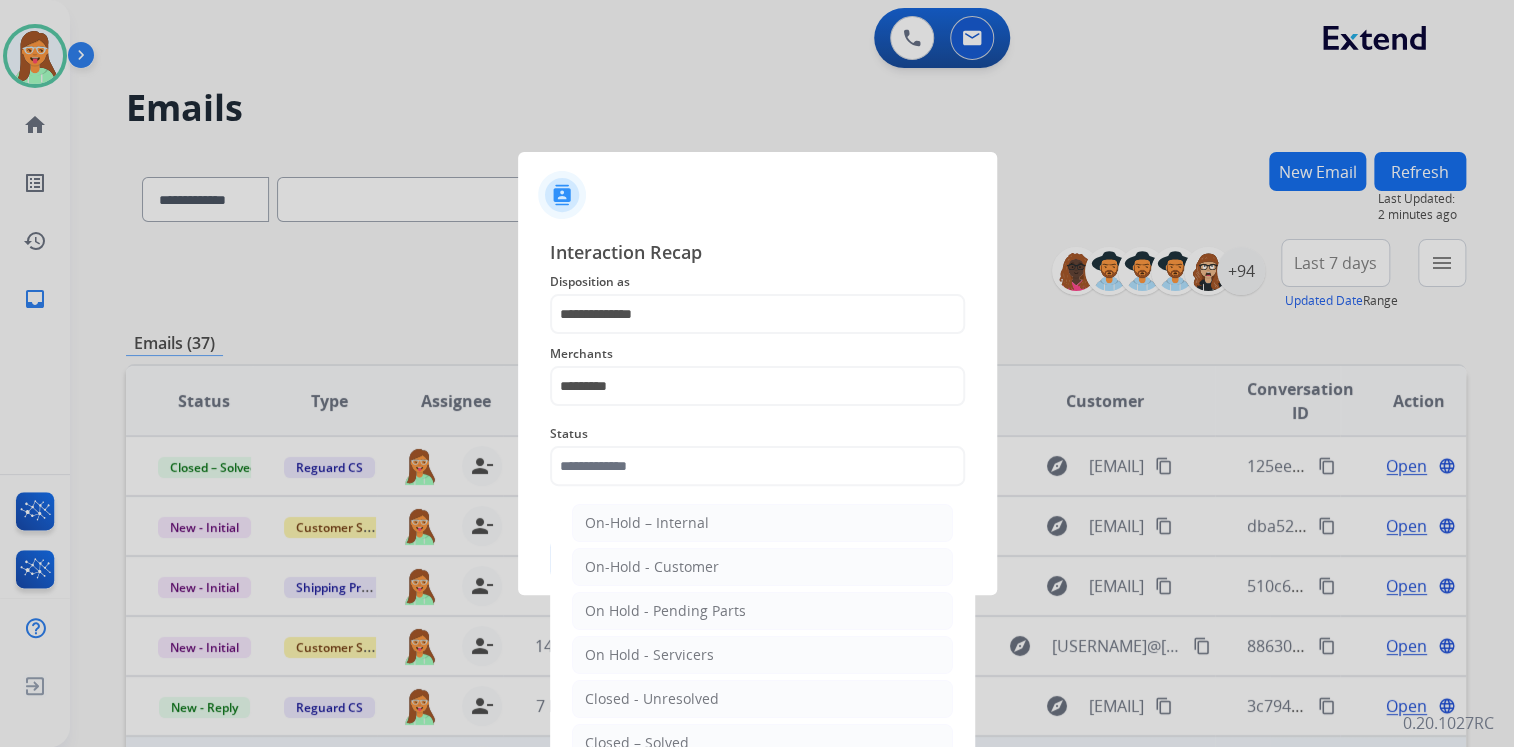 type on "**********" 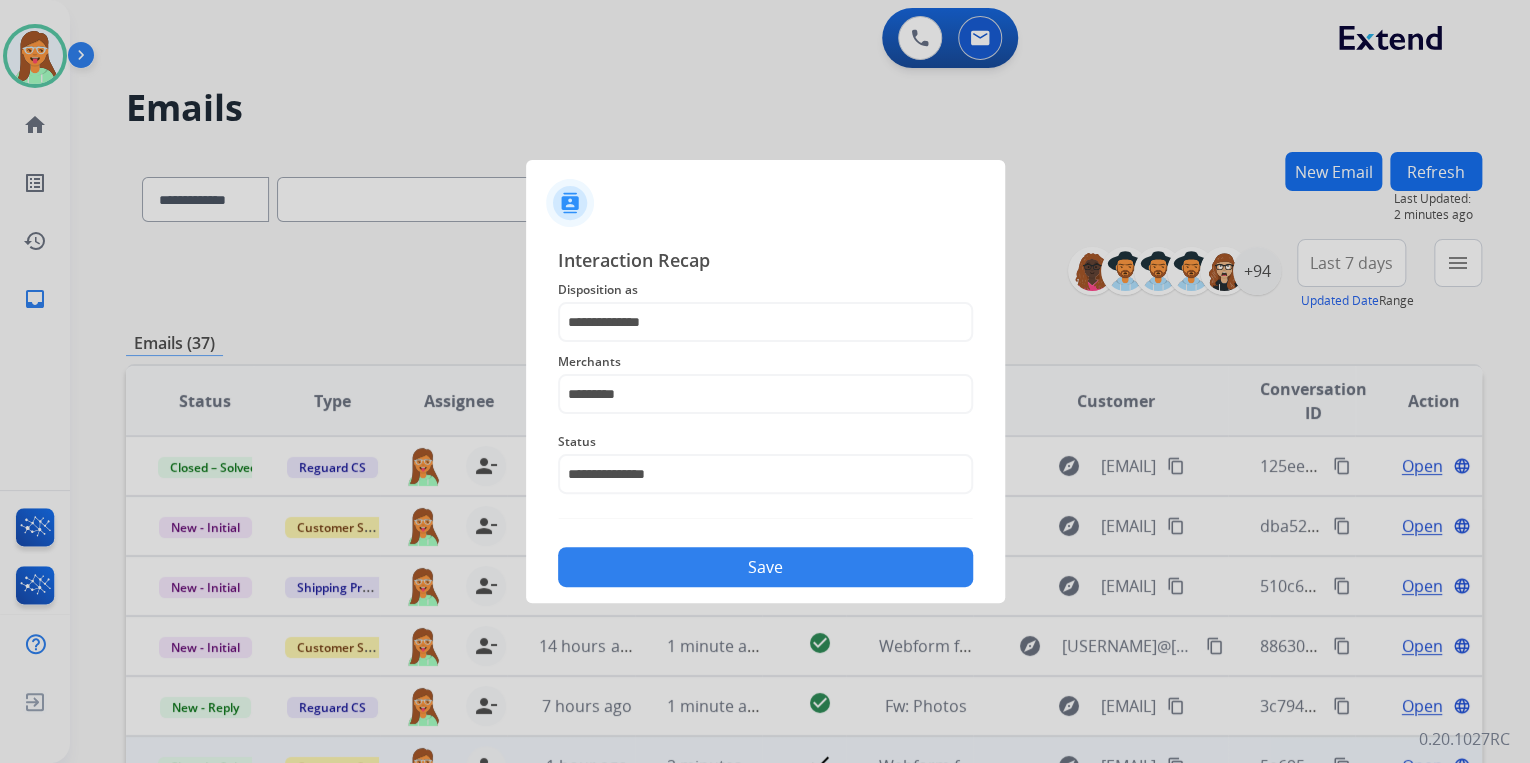 click on "Save" 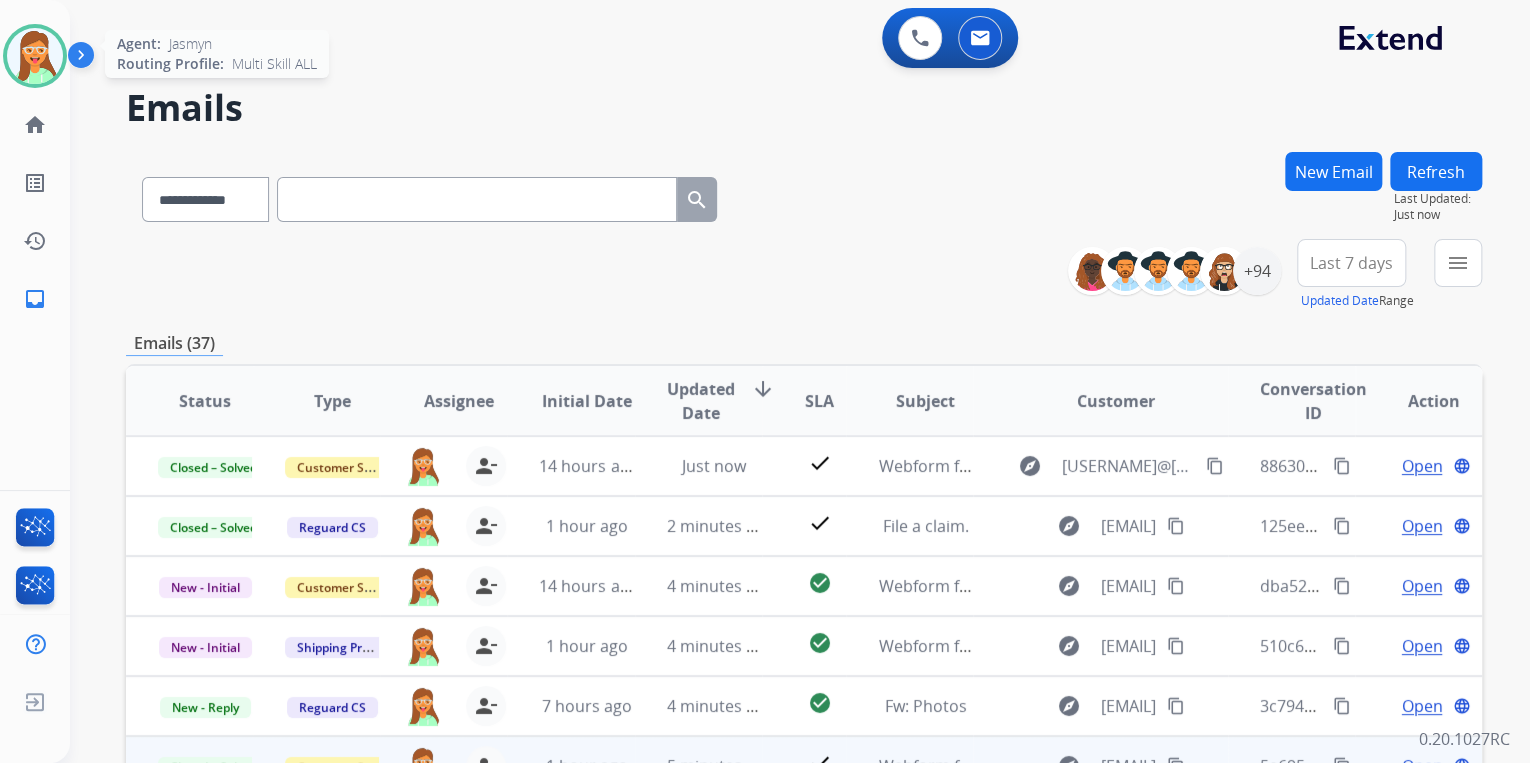 click at bounding box center [35, 56] 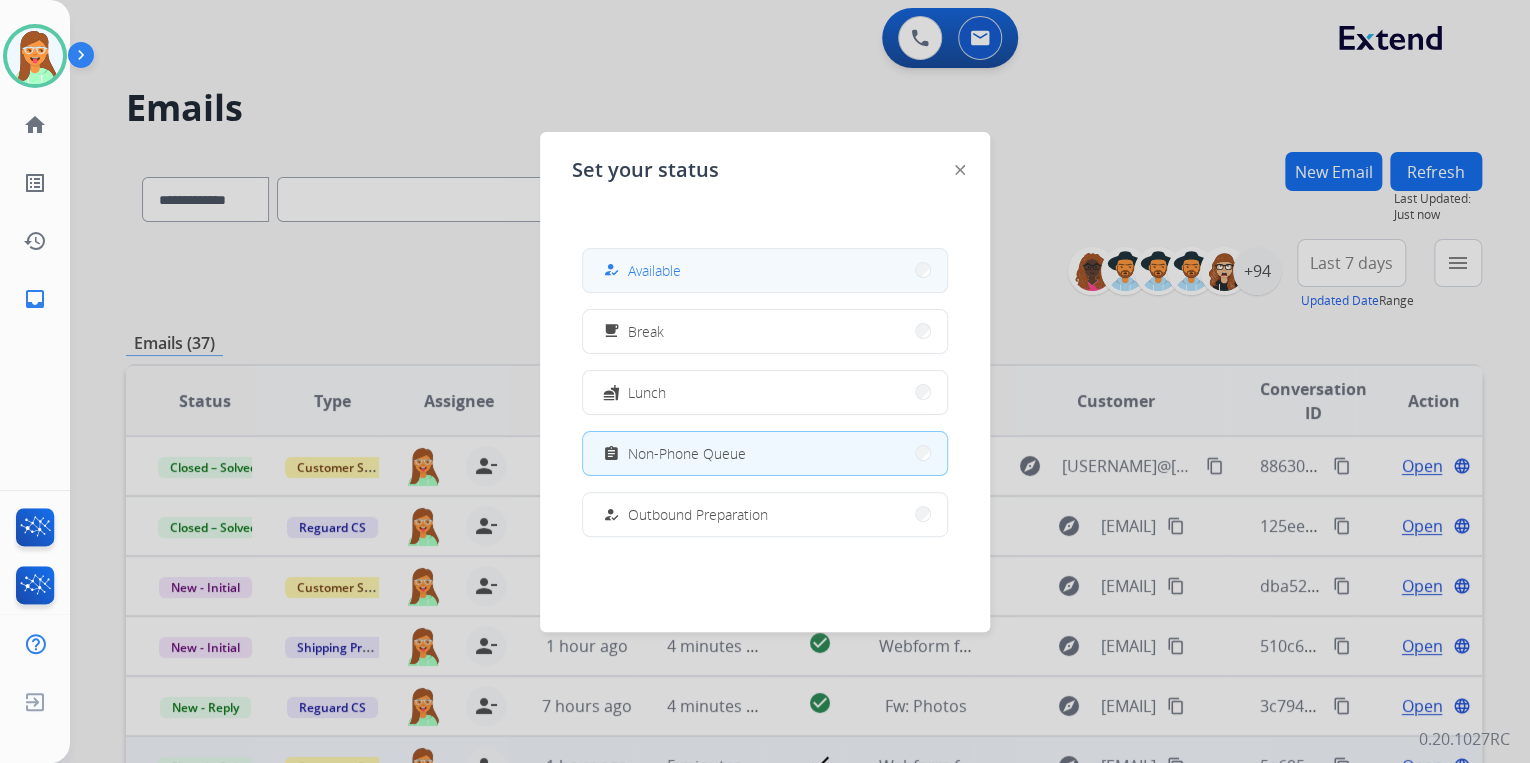 click on "how_to_reg Available" at bounding box center [765, 270] 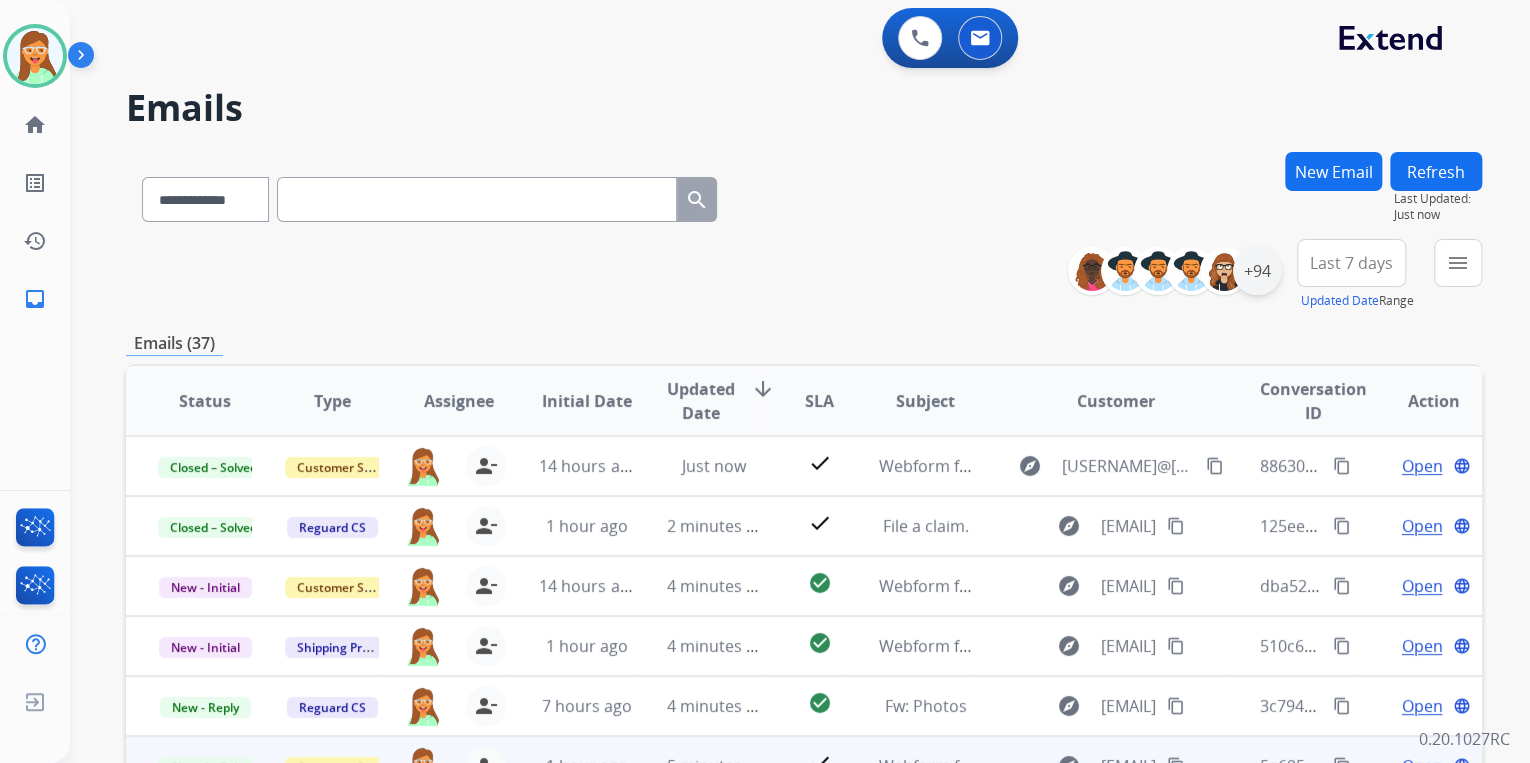 click on "+94" at bounding box center (1257, 271) 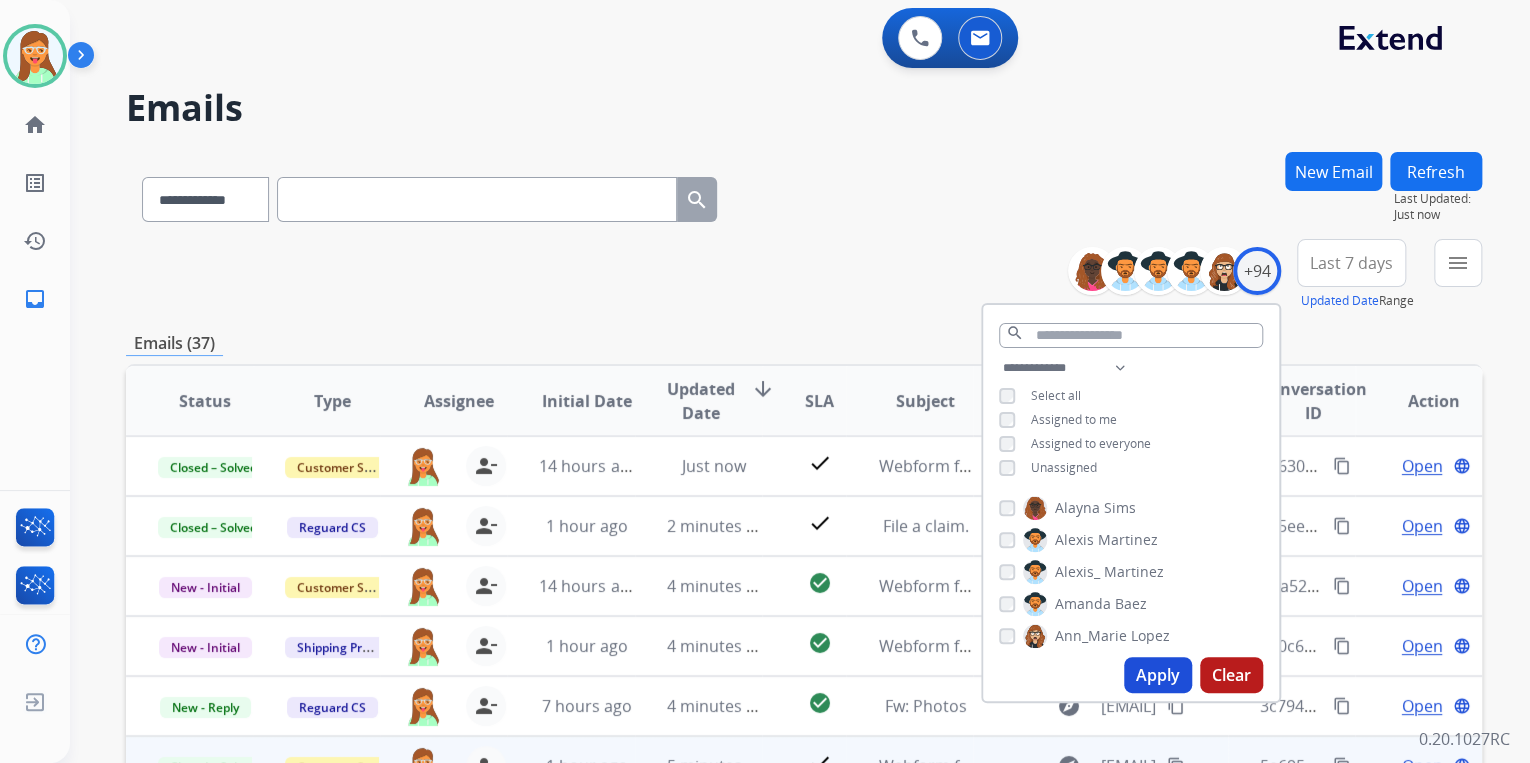click on "Apply" at bounding box center [1158, 675] 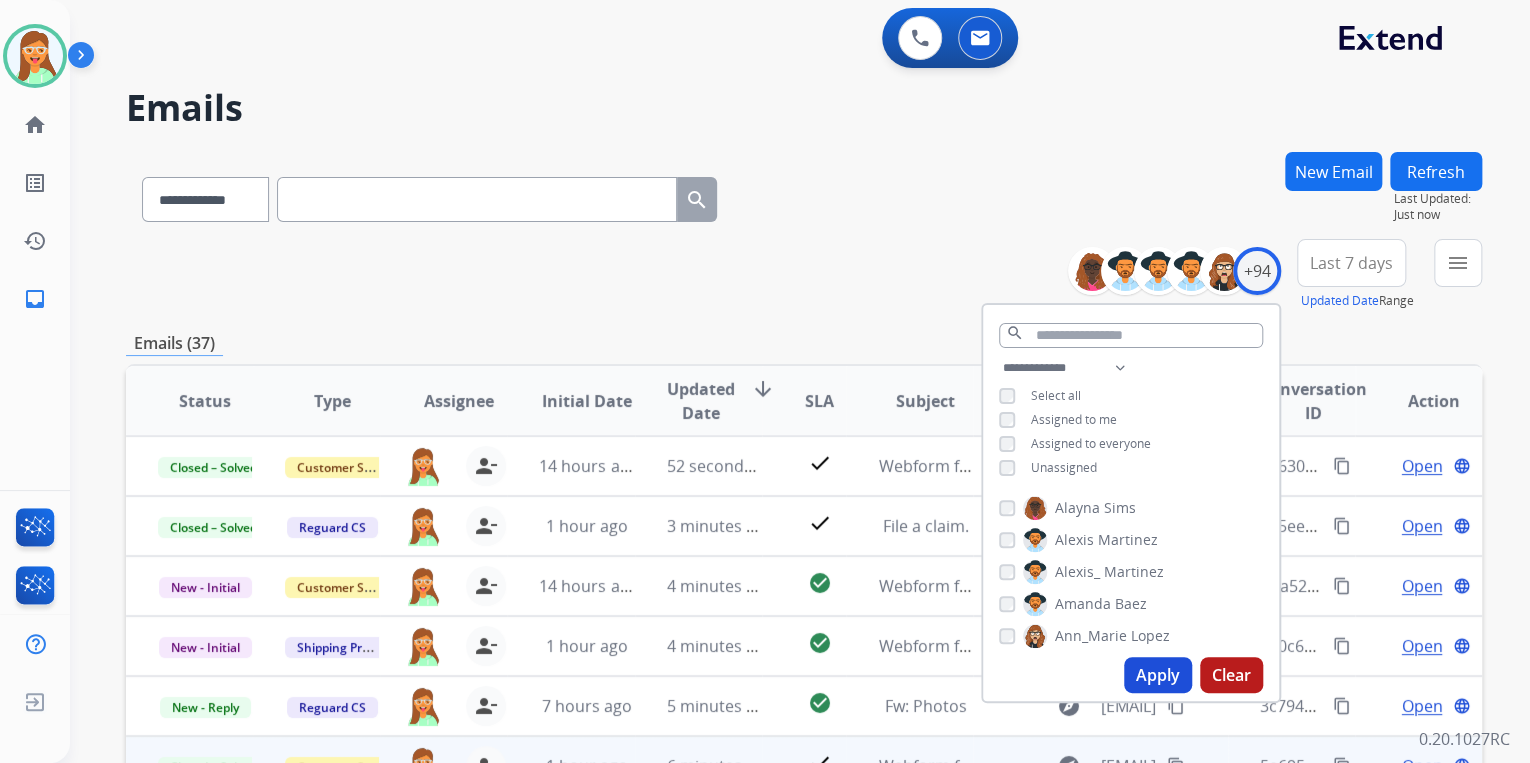 click on "**********" at bounding box center (804, 195) 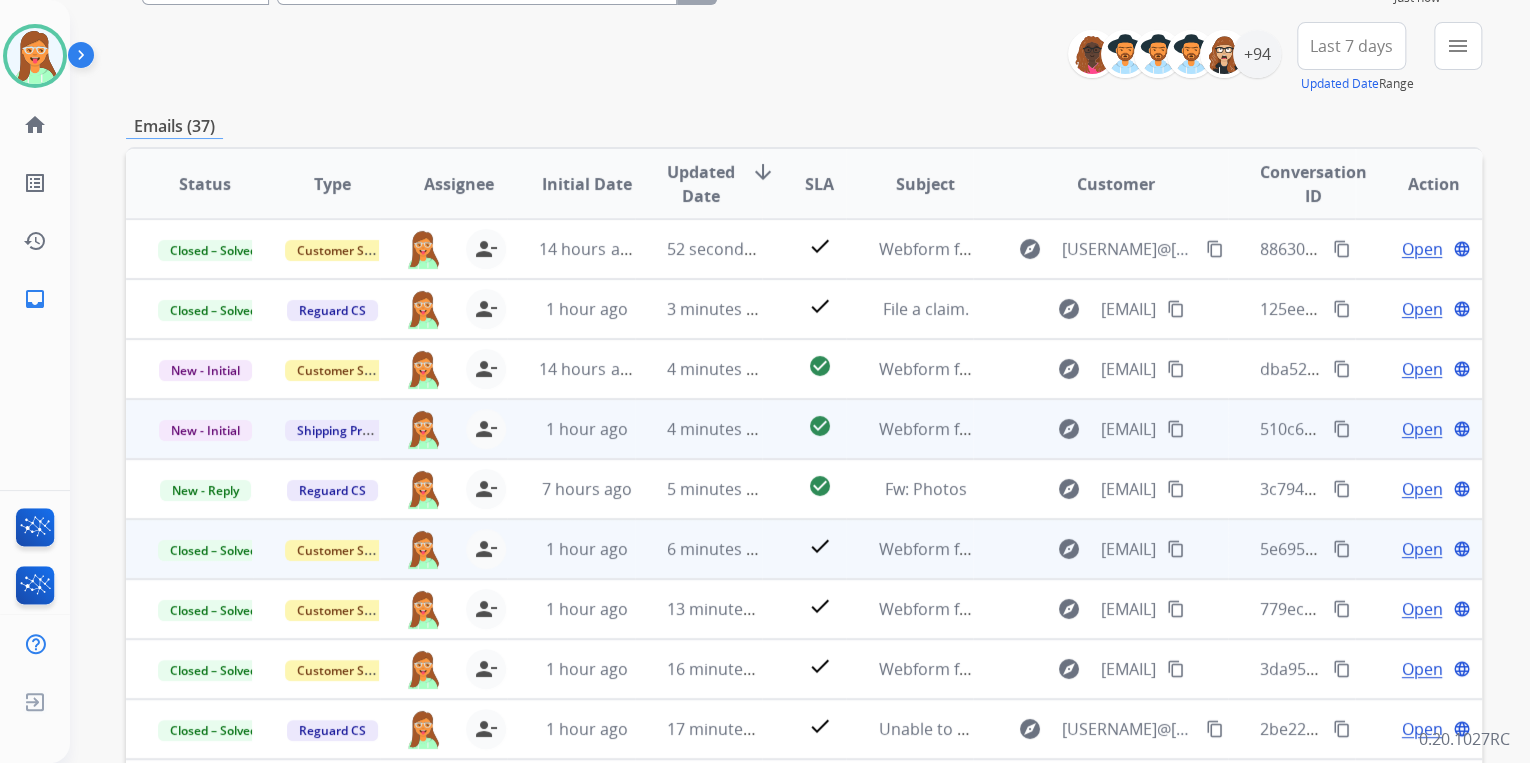 scroll, scrollTop: 374, scrollLeft: 0, axis: vertical 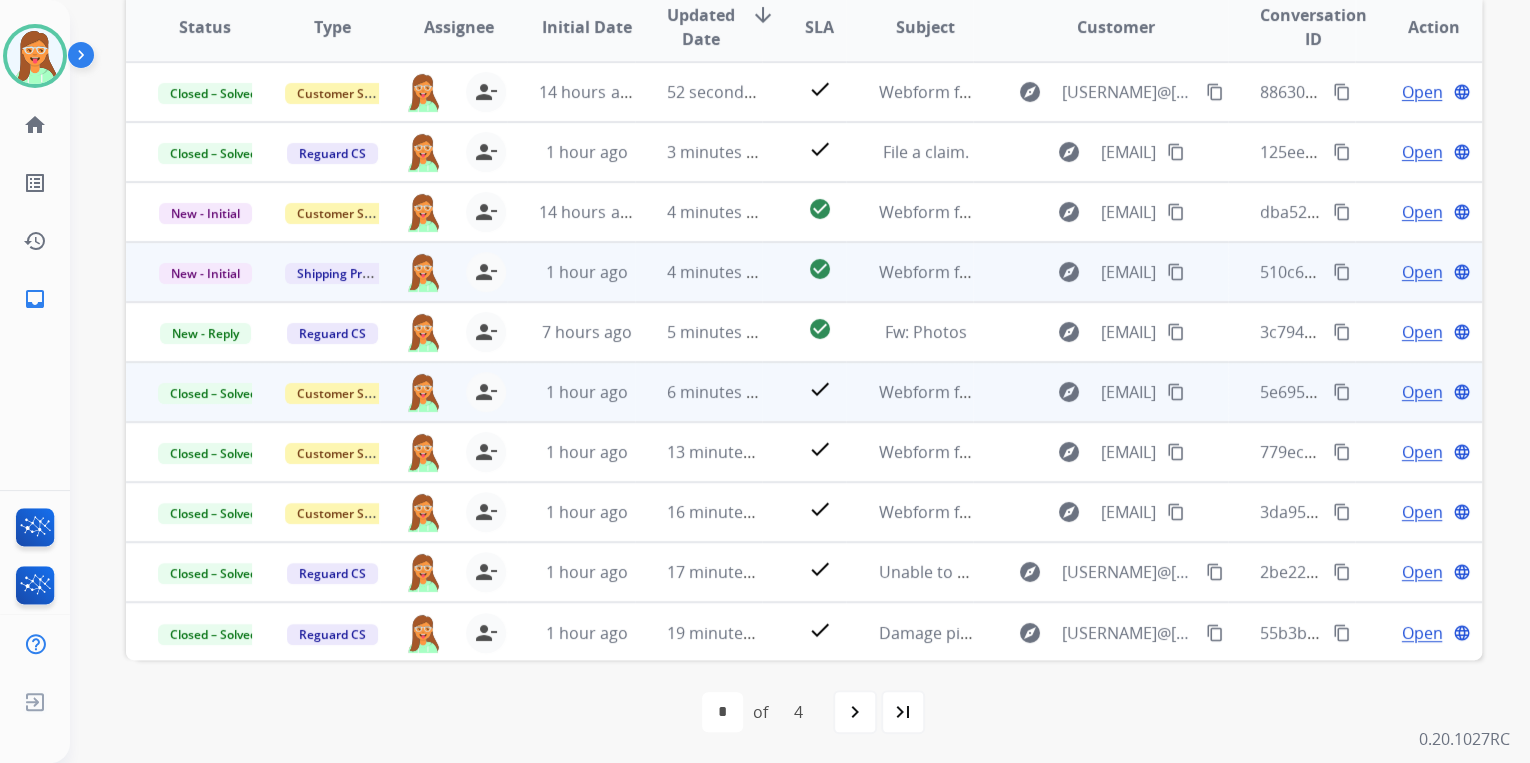 click on "Open" at bounding box center (1421, 272) 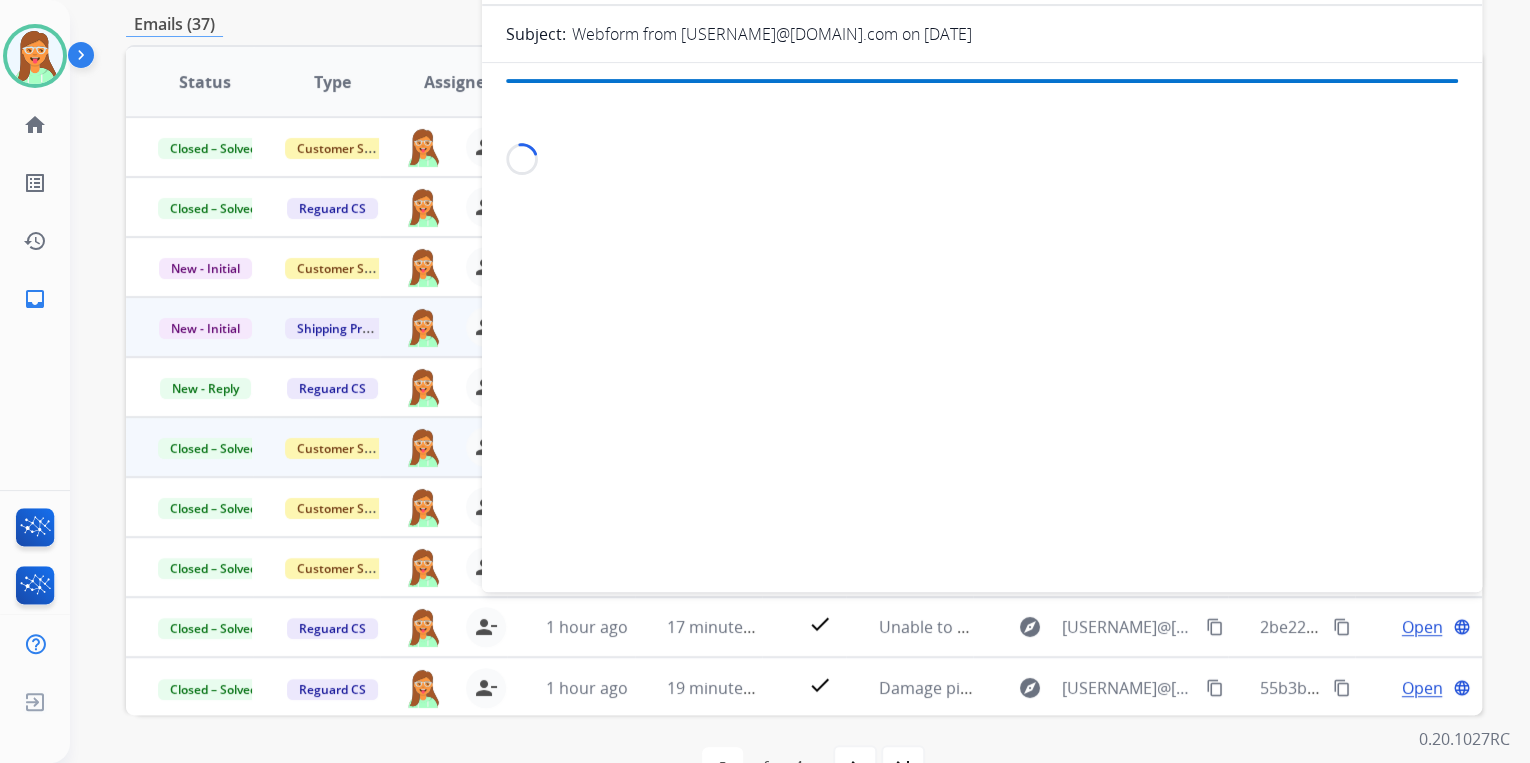 scroll, scrollTop: 134, scrollLeft: 0, axis: vertical 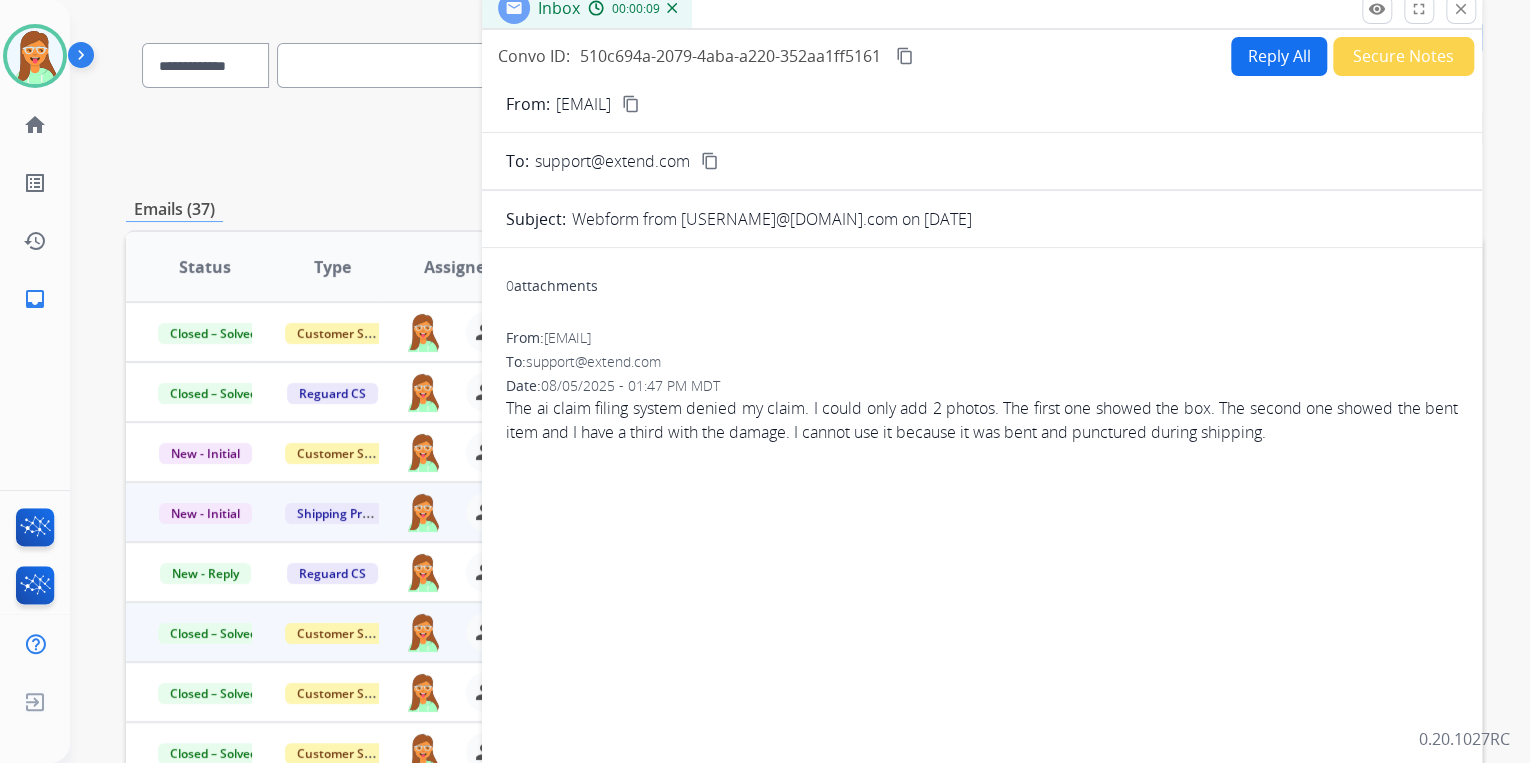 click on "content_copy" at bounding box center [631, 104] 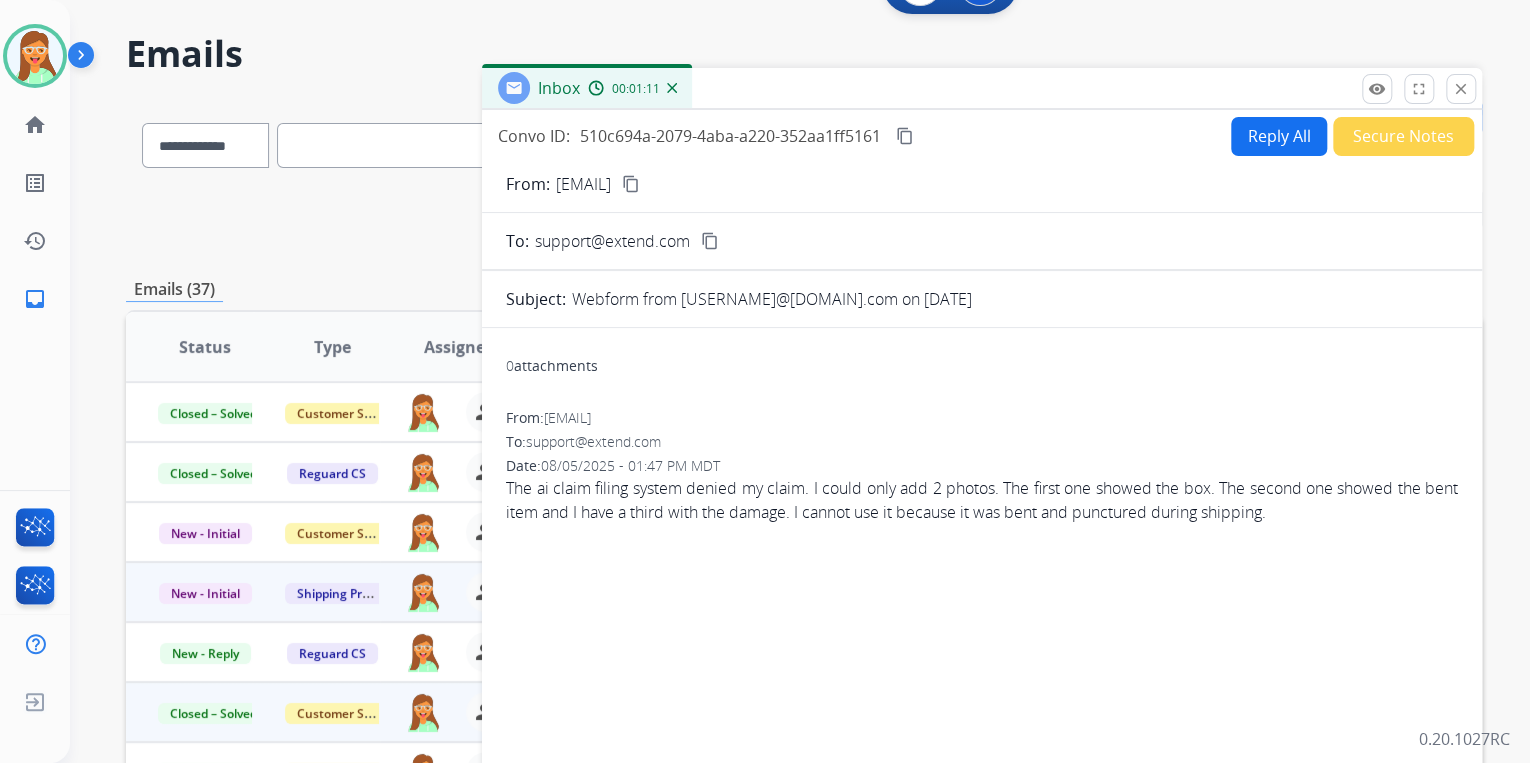 scroll, scrollTop: 0, scrollLeft: 0, axis: both 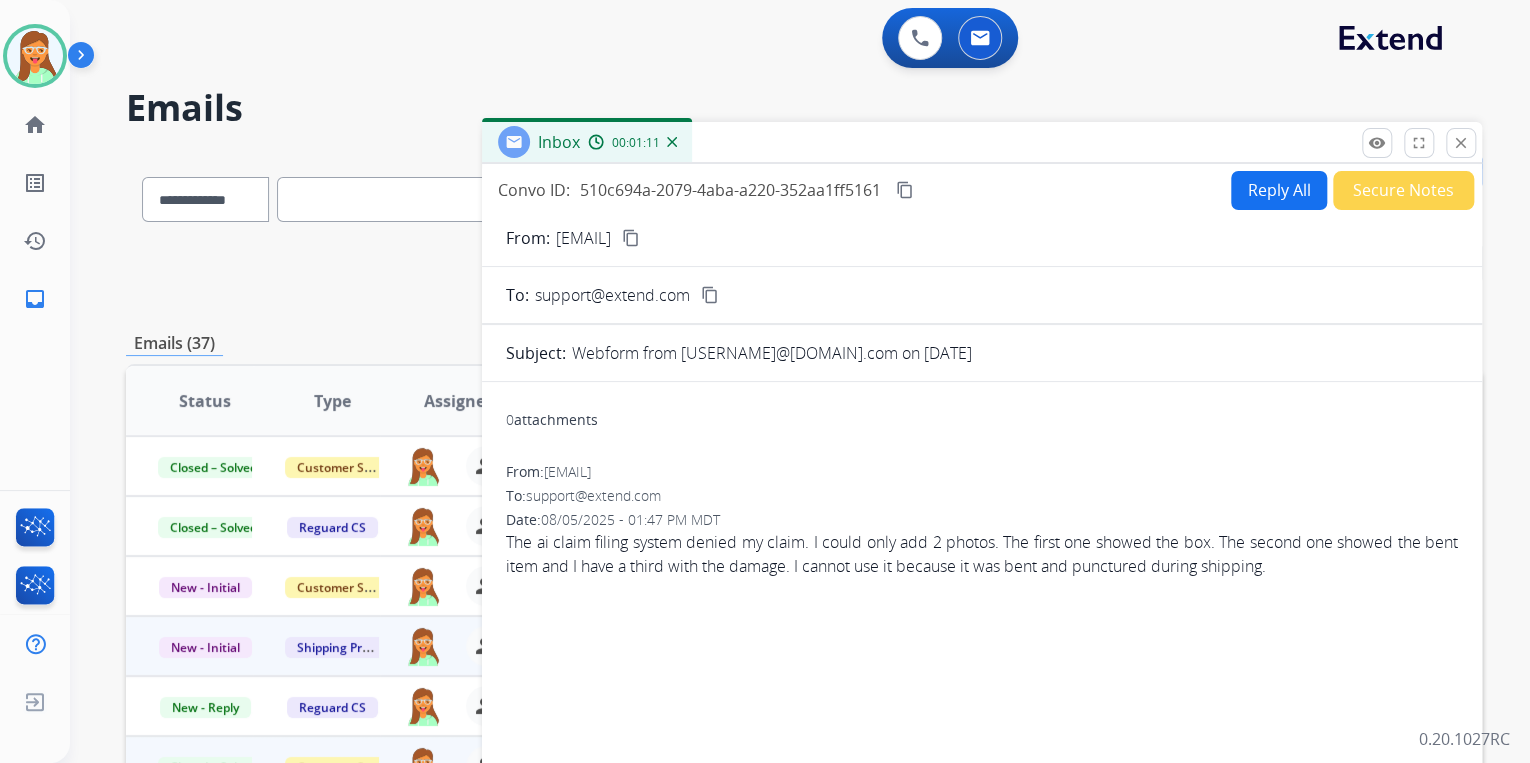 drag, startPoint x: 821, startPoint y: 139, endPoint x: 539, endPoint y: 255, distance: 304.9262 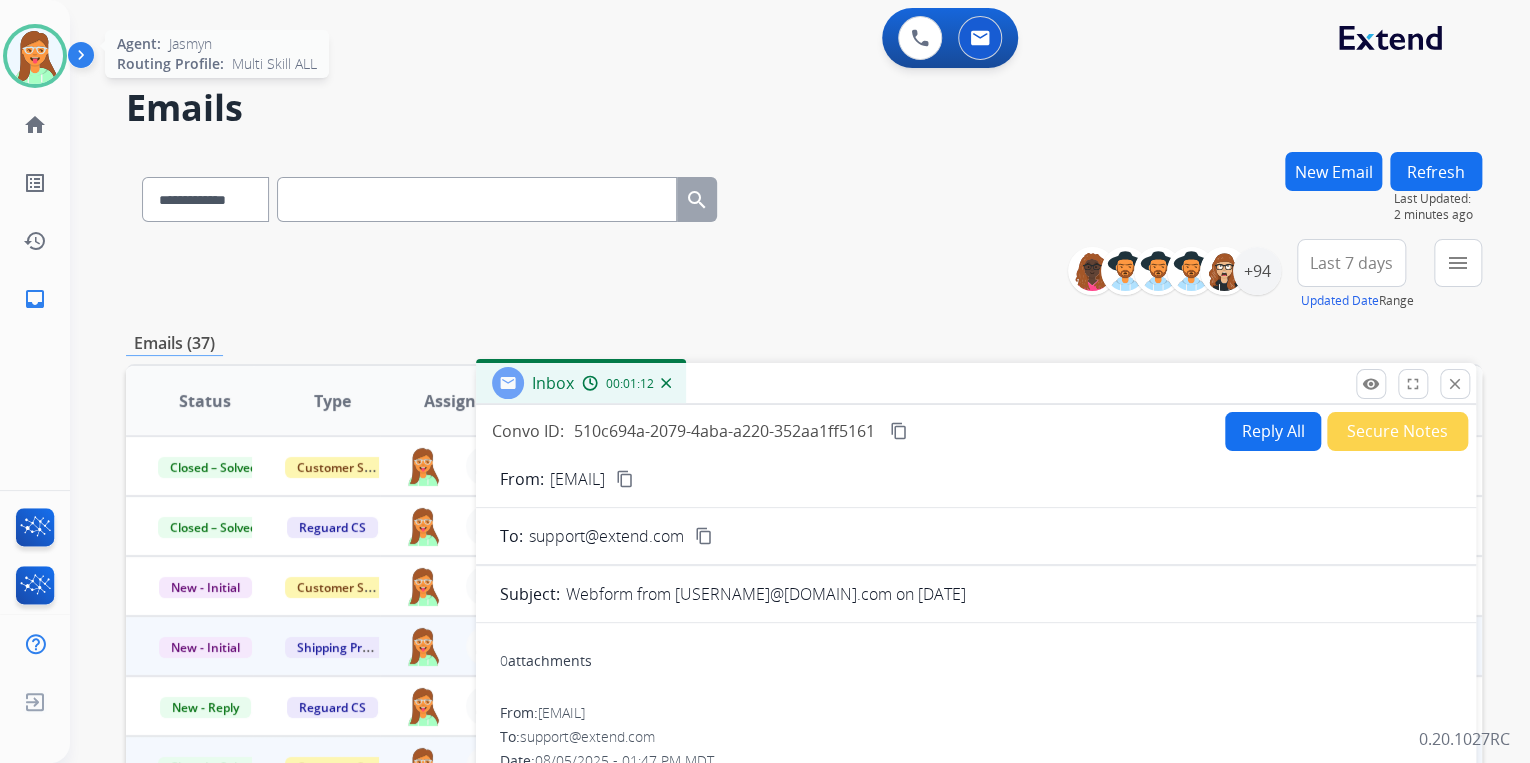 click at bounding box center (35, 56) 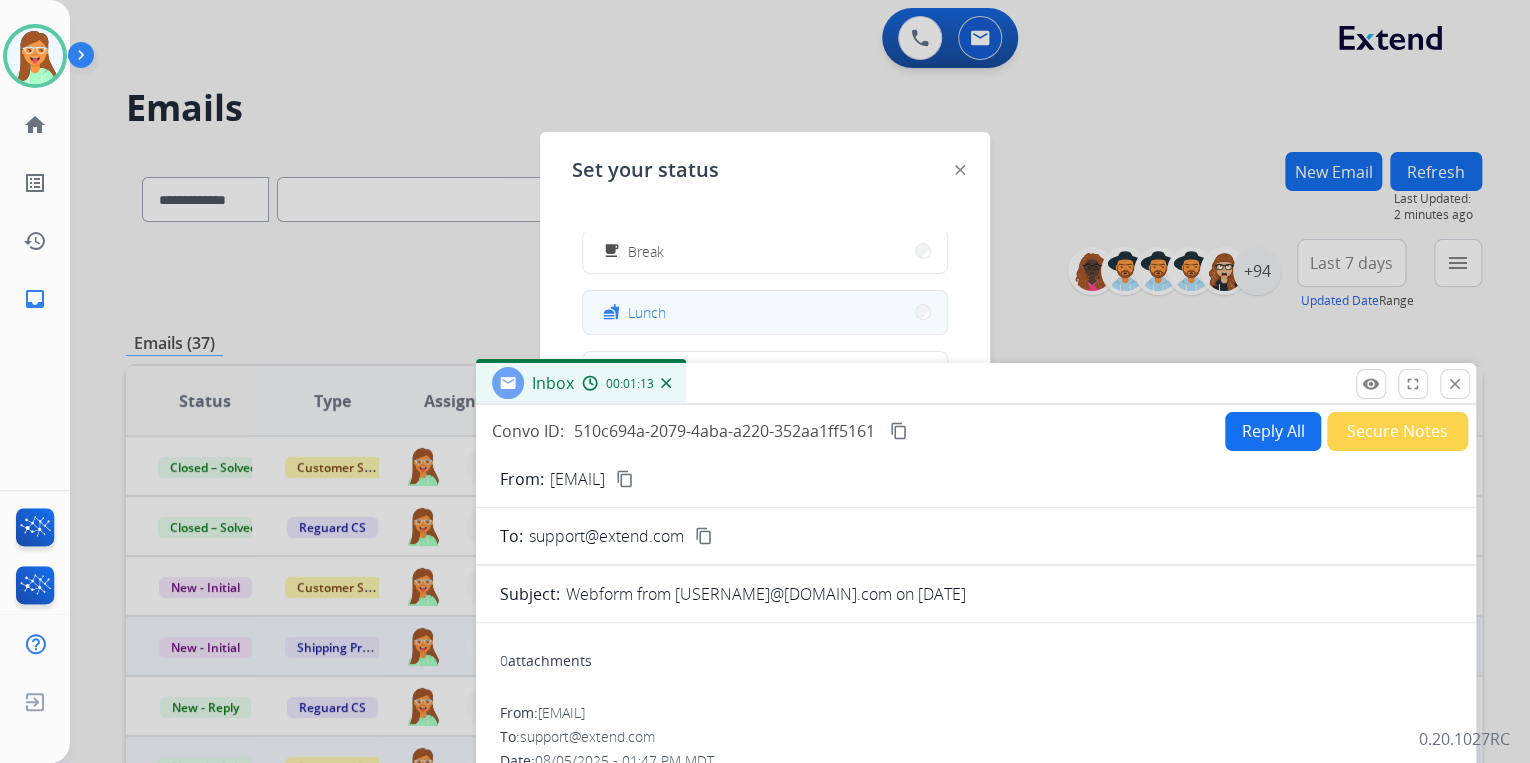 scroll, scrollTop: 160, scrollLeft: 0, axis: vertical 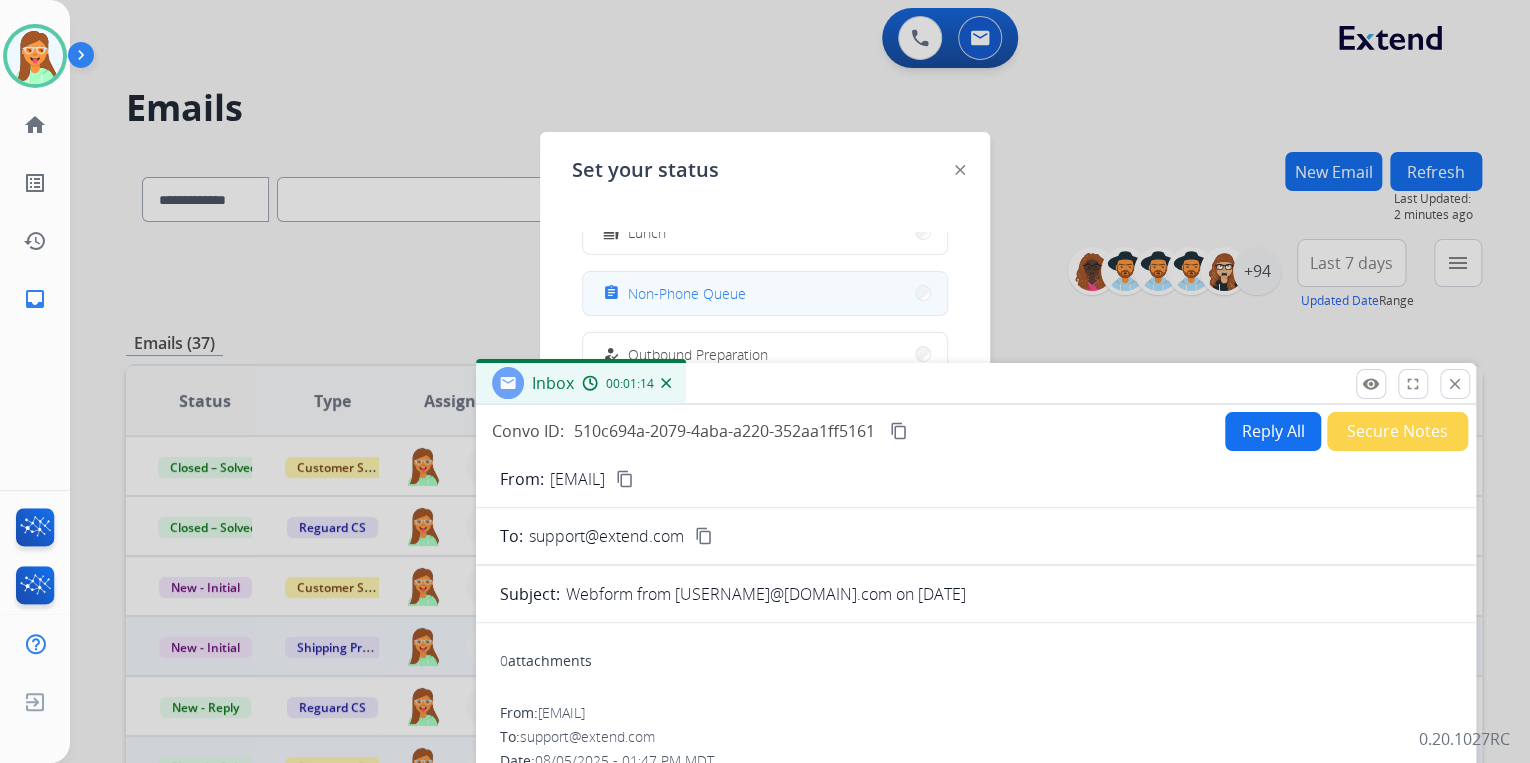 click on "Non-Phone Queue" at bounding box center (687, 293) 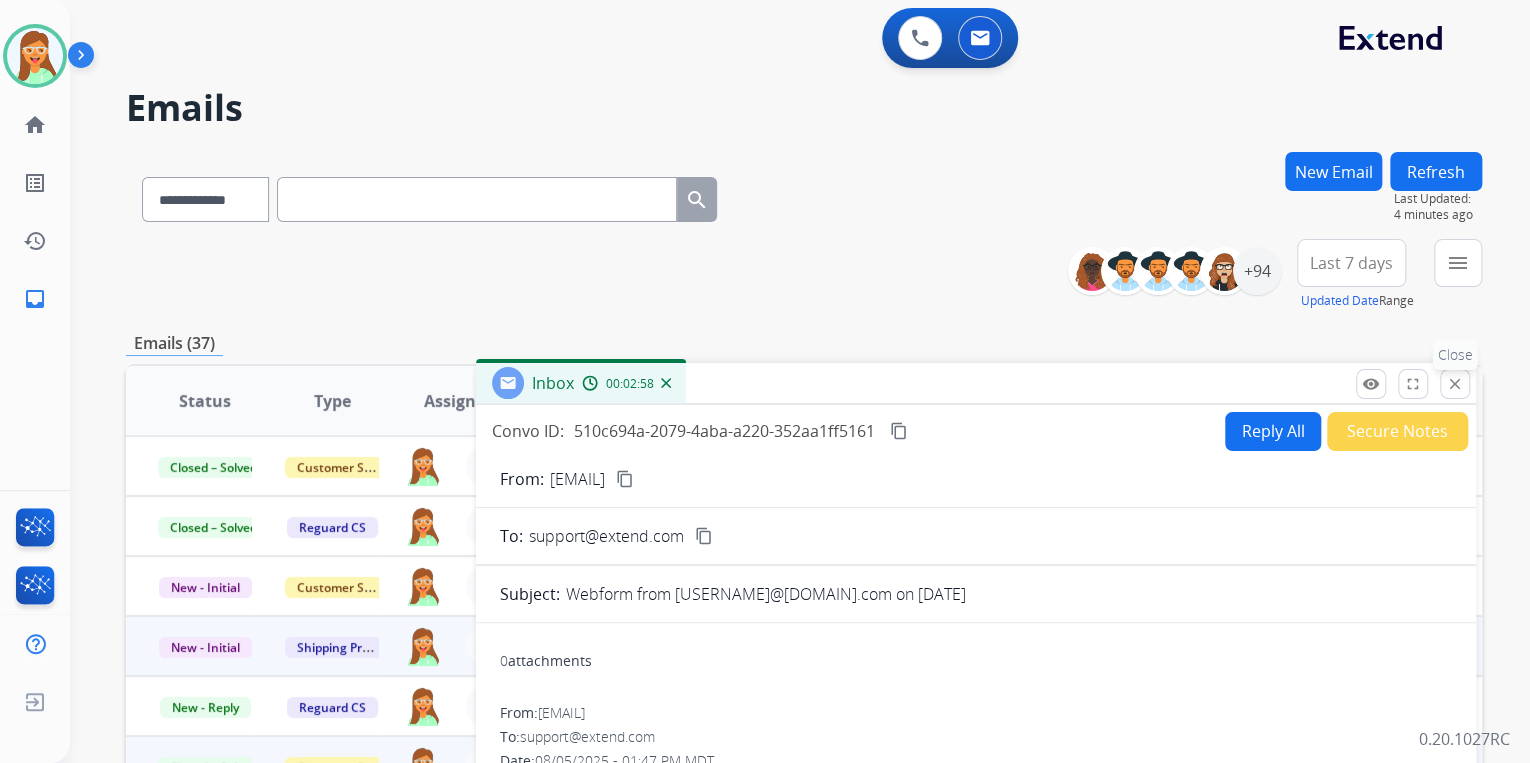 click on "close" at bounding box center (1455, 384) 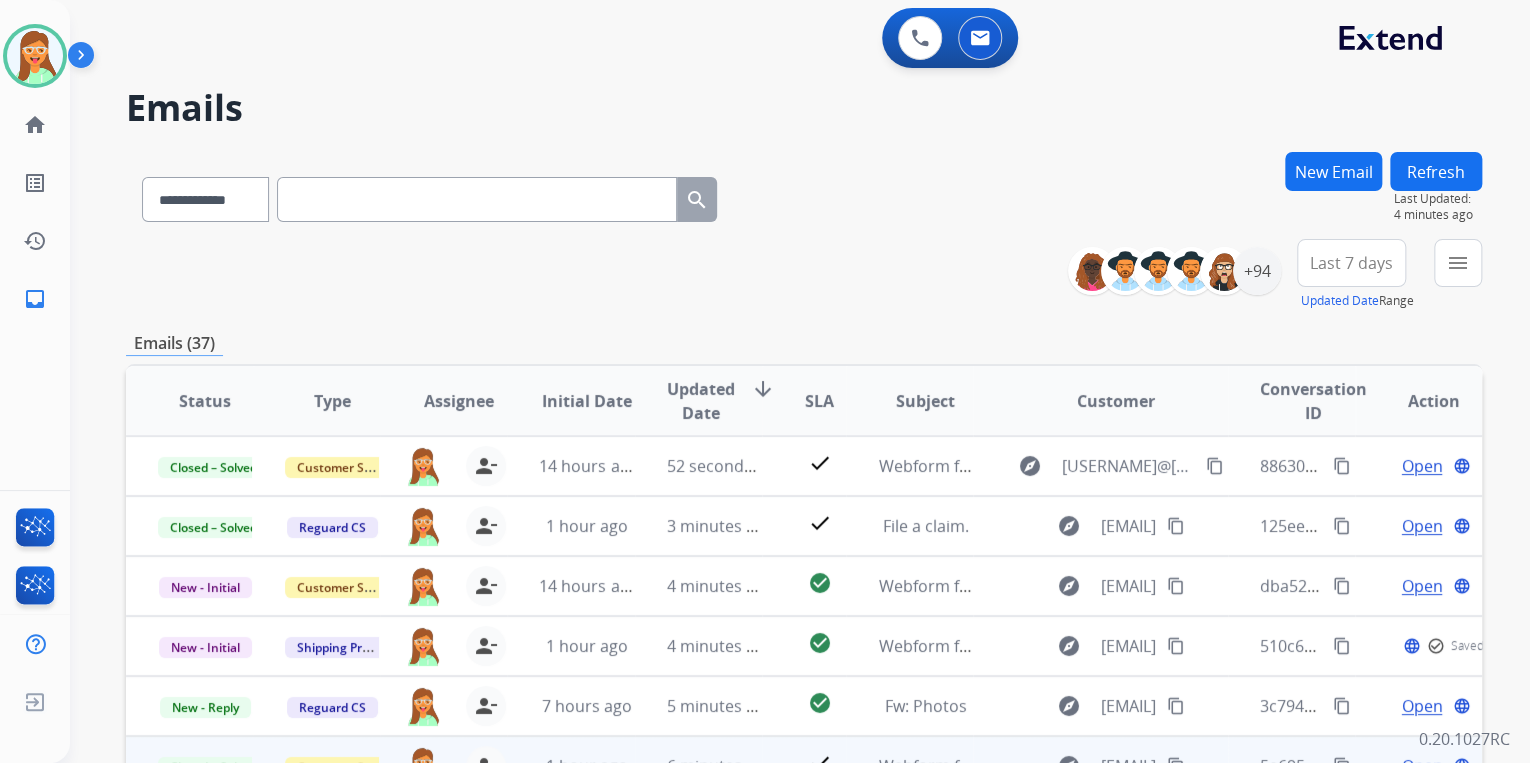 scroll, scrollTop: 160, scrollLeft: 0, axis: vertical 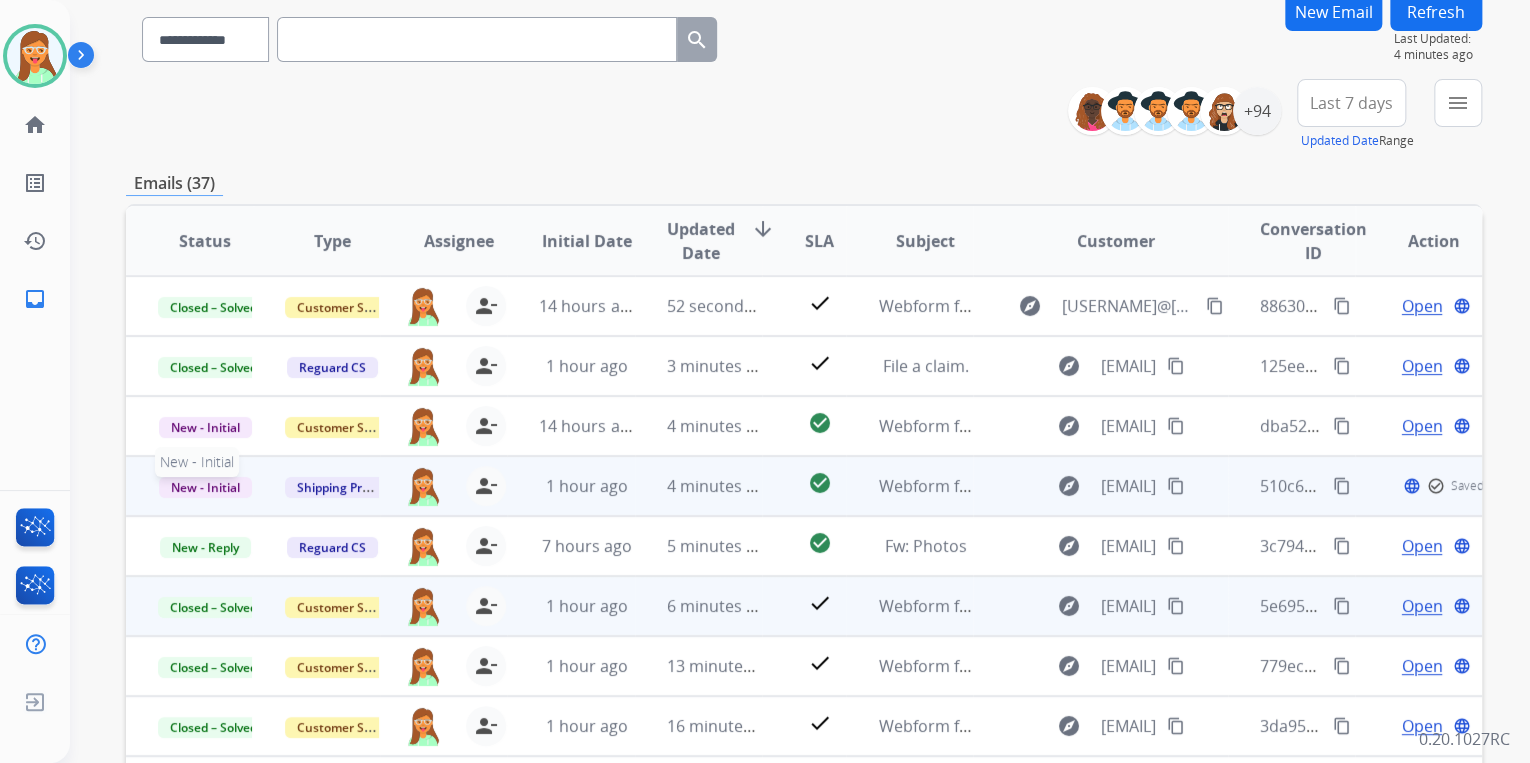 click on "New - Initial" at bounding box center [205, 487] 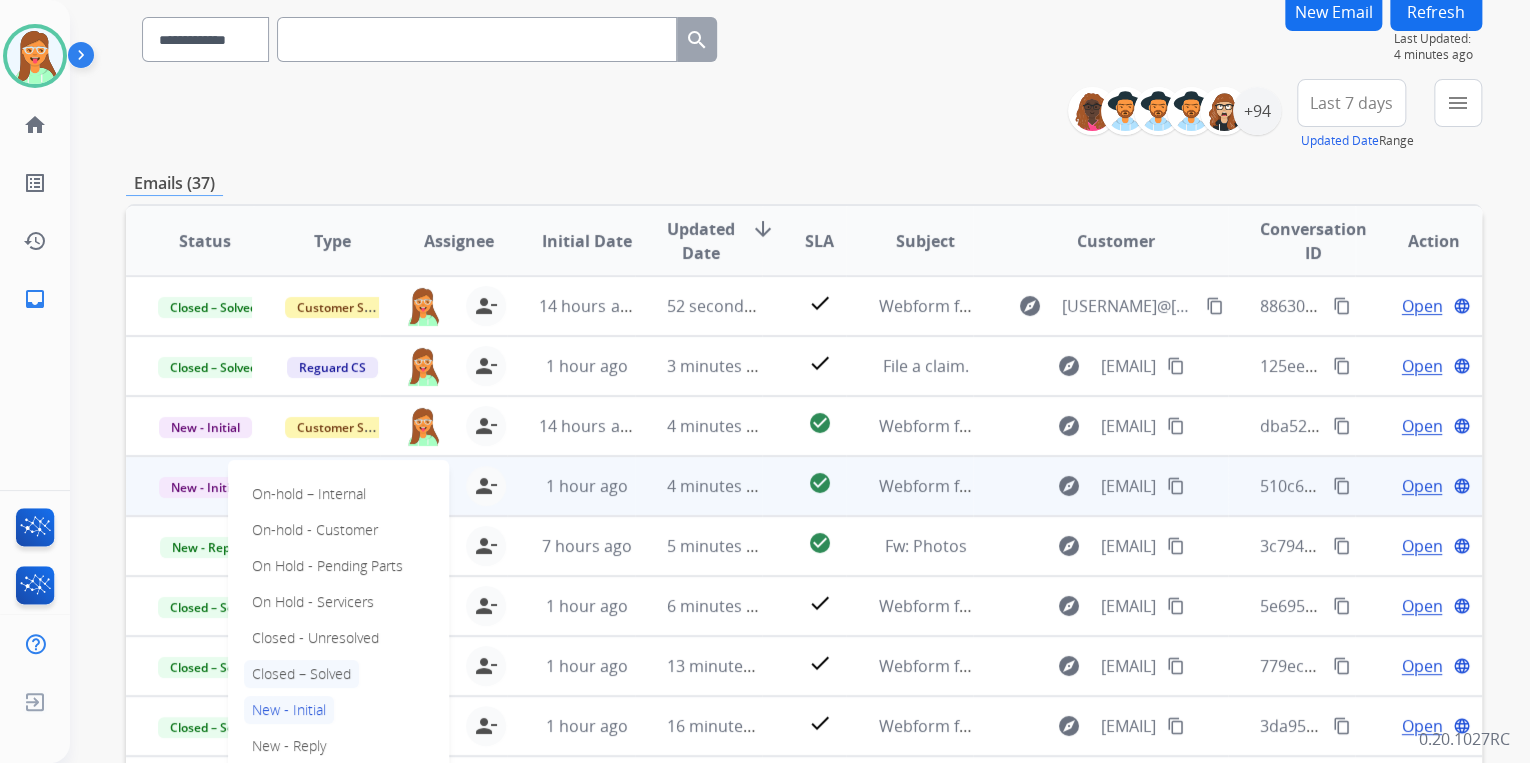 click on "Closed – Solved" at bounding box center [301, 674] 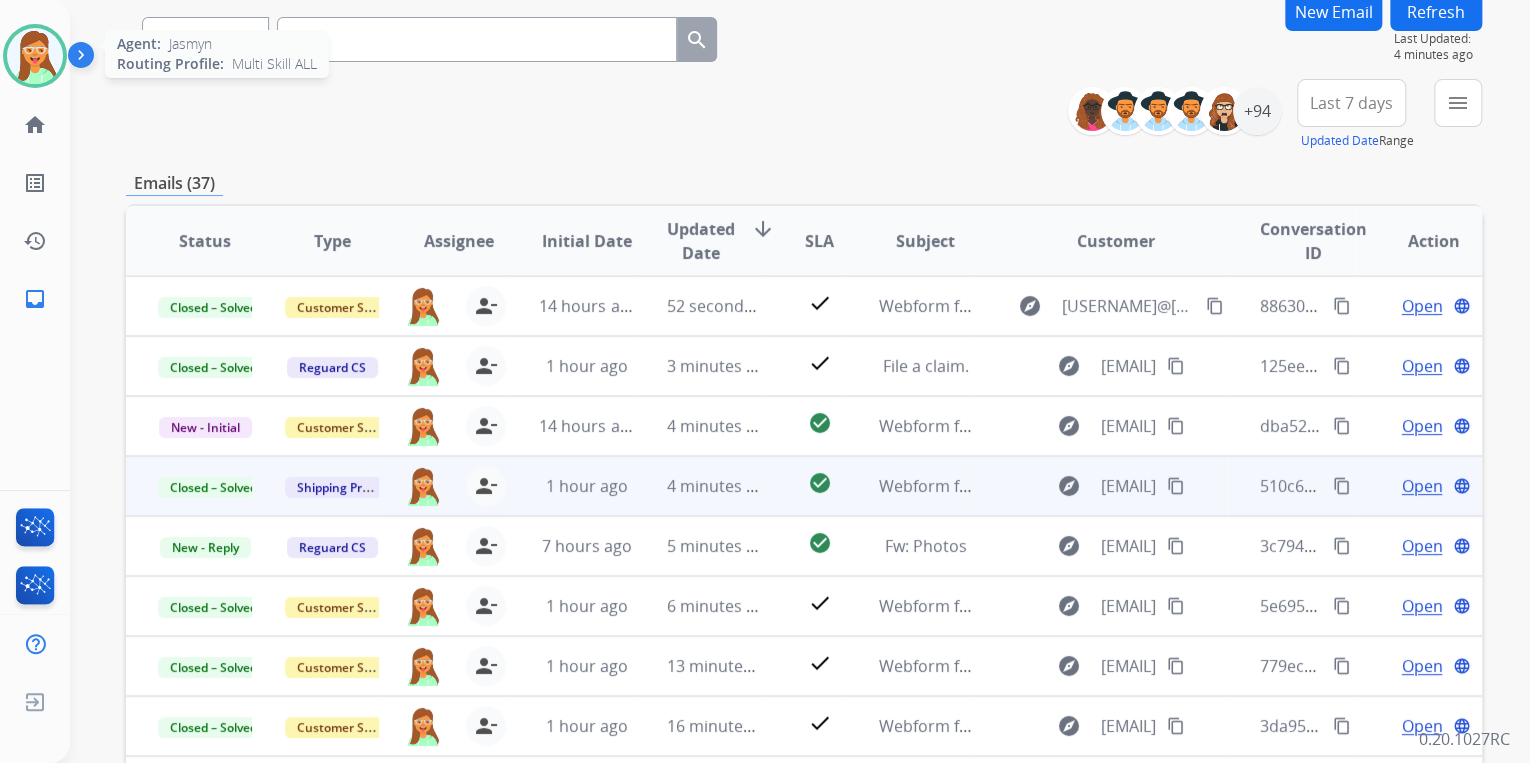 click at bounding box center (35, 56) 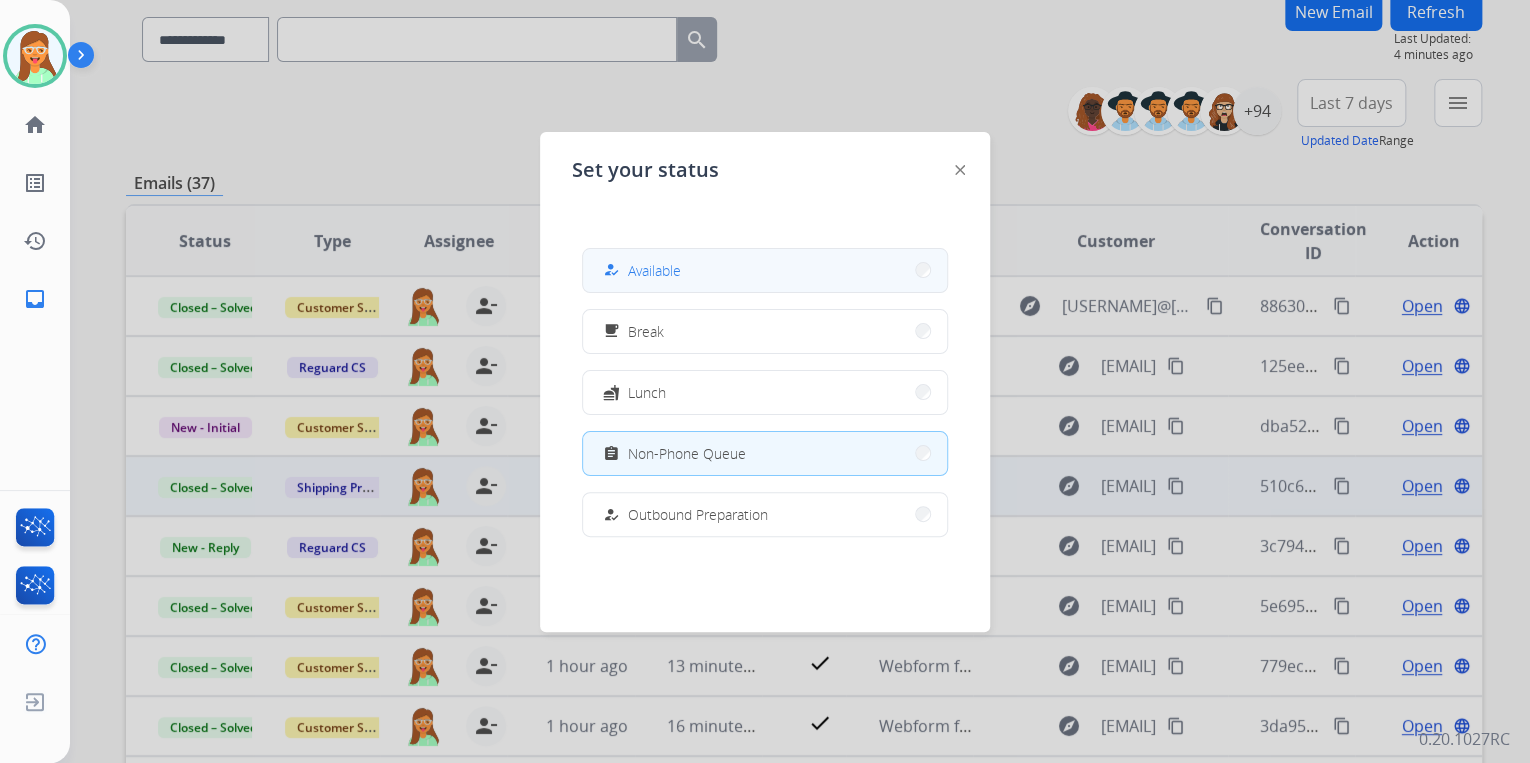 click on "how_to_reg Available" at bounding box center [765, 270] 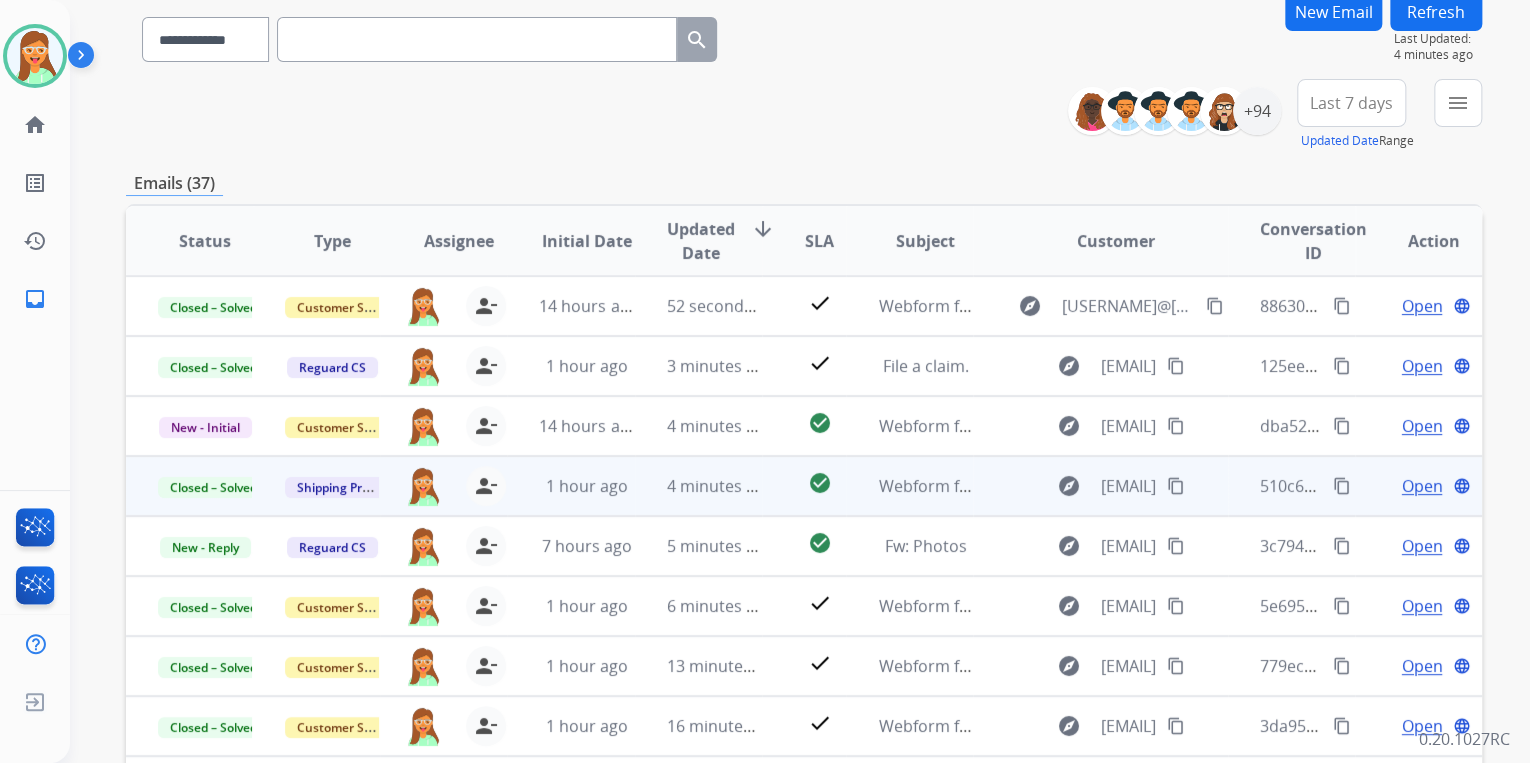 scroll, scrollTop: 1, scrollLeft: 0, axis: vertical 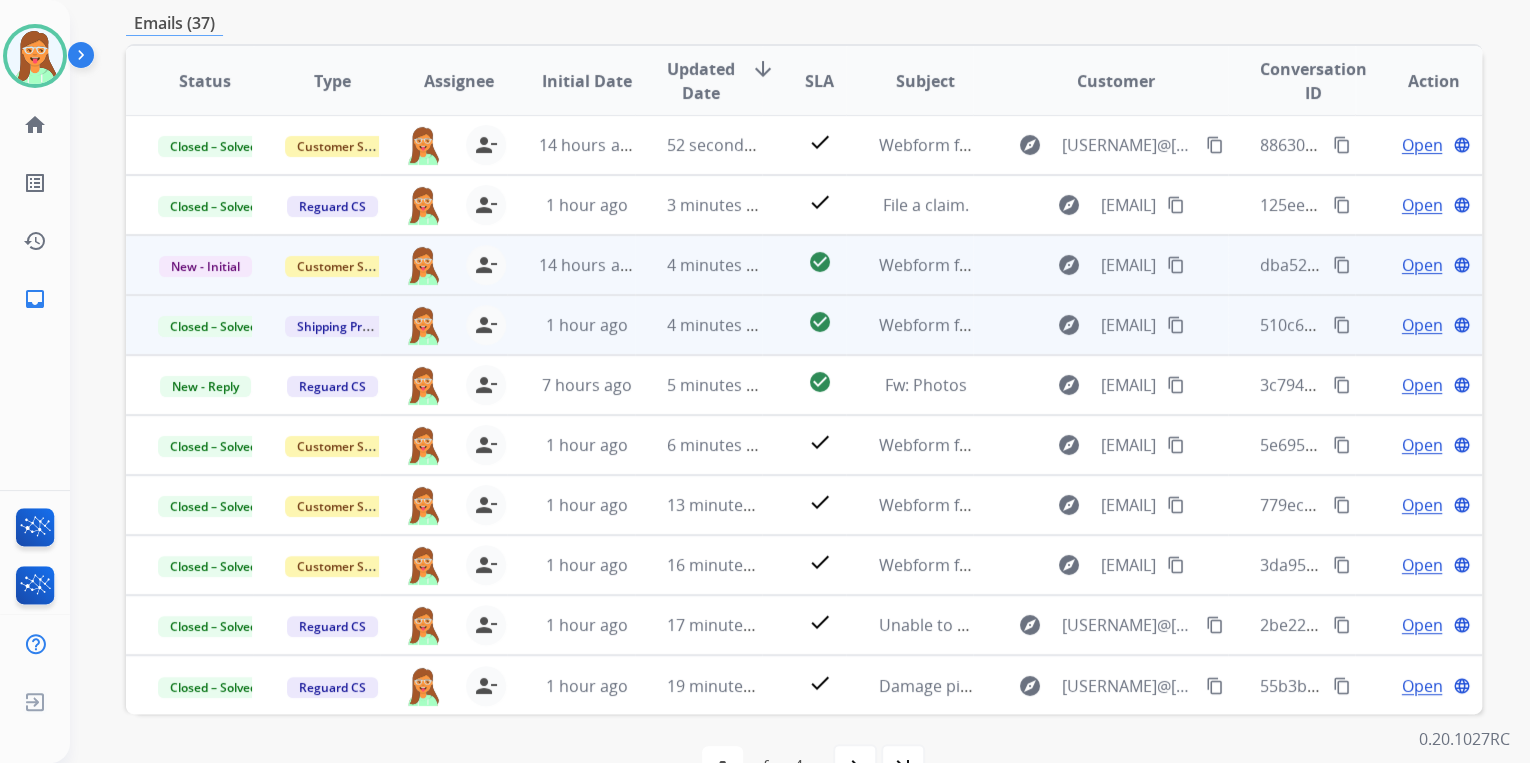 click on "Open" at bounding box center [1421, 265] 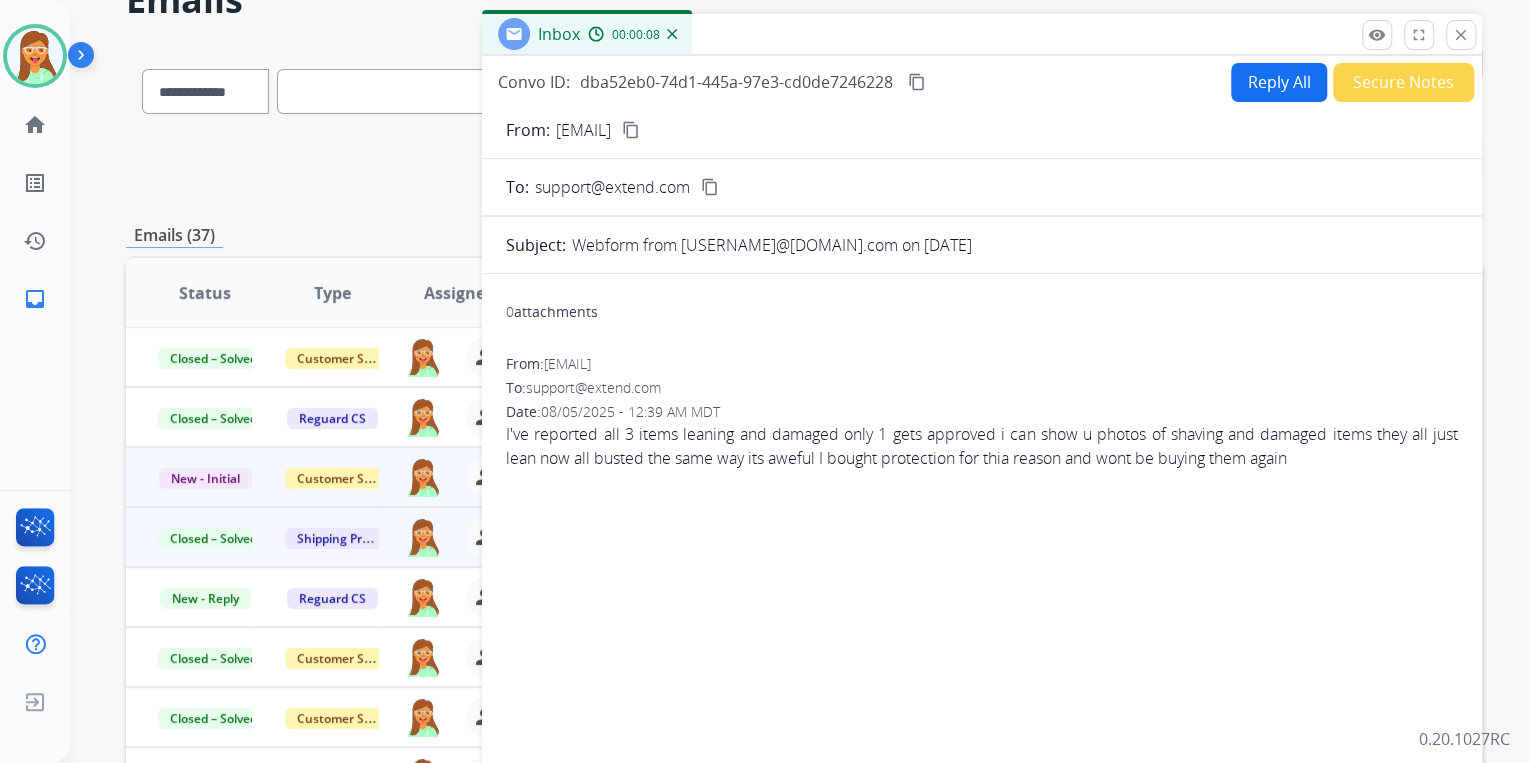 scroll, scrollTop: 80, scrollLeft: 0, axis: vertical 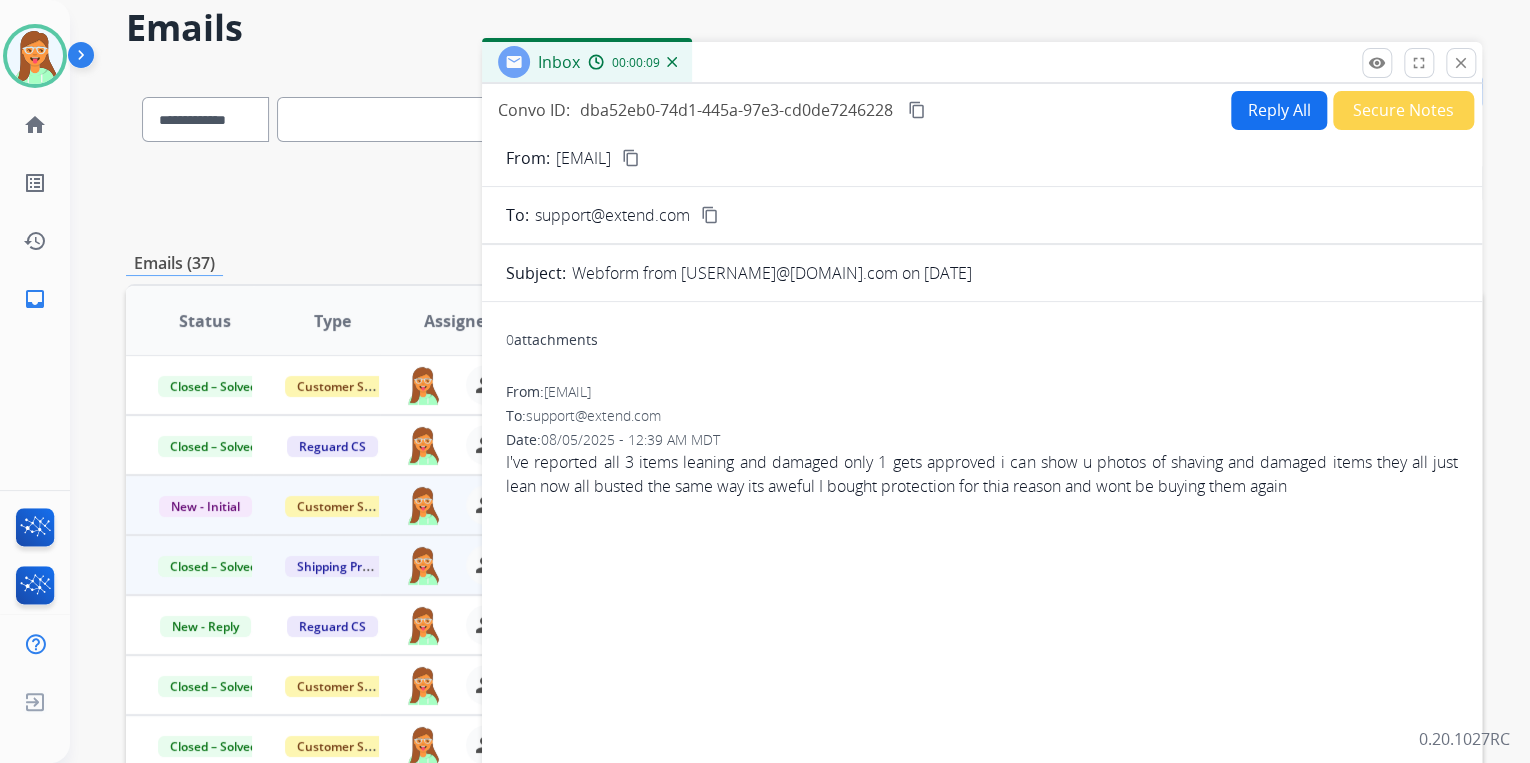 click on "content_copy" at bounding box center (631, 158) 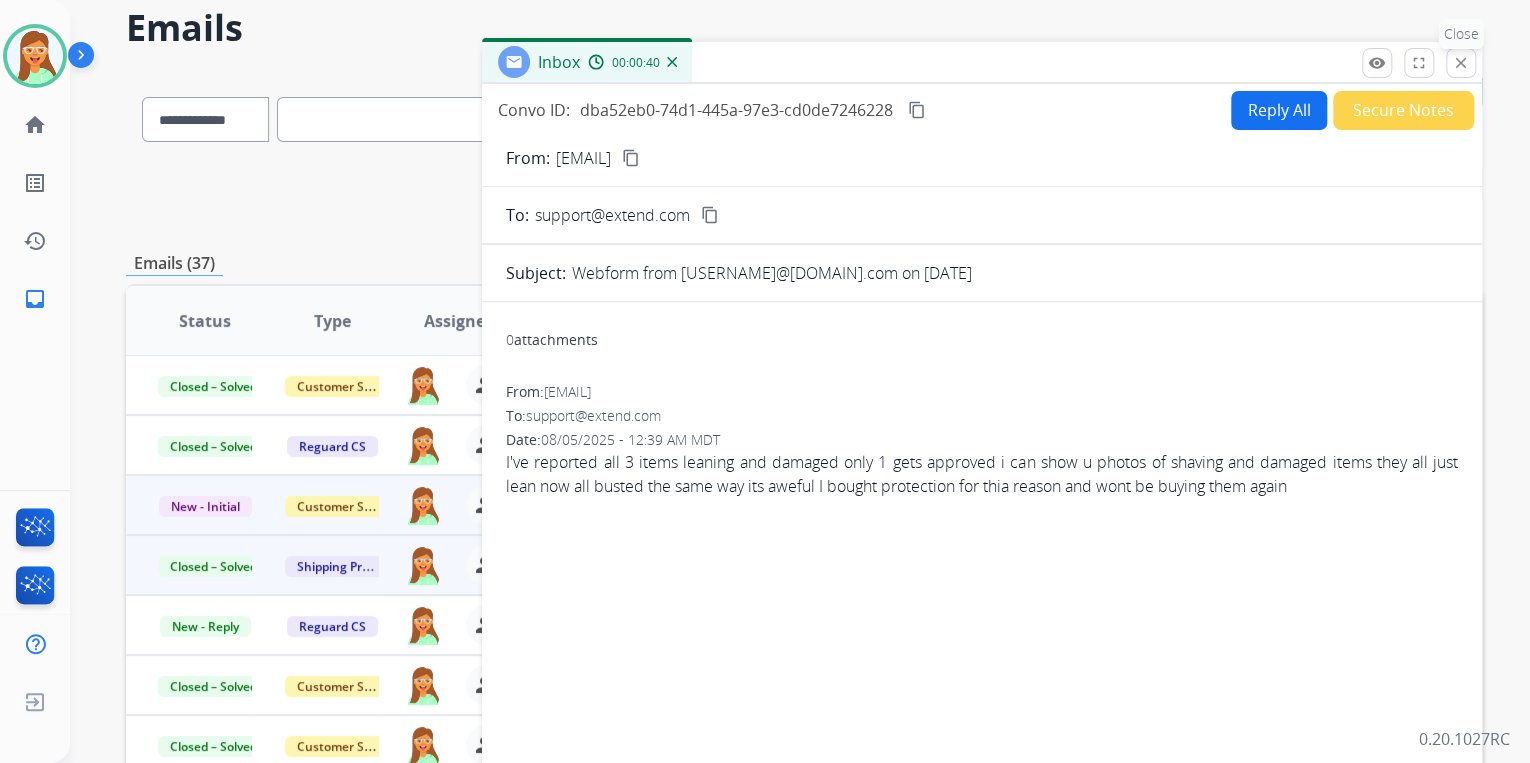 click on "close" at bounding box center [1461, 63] 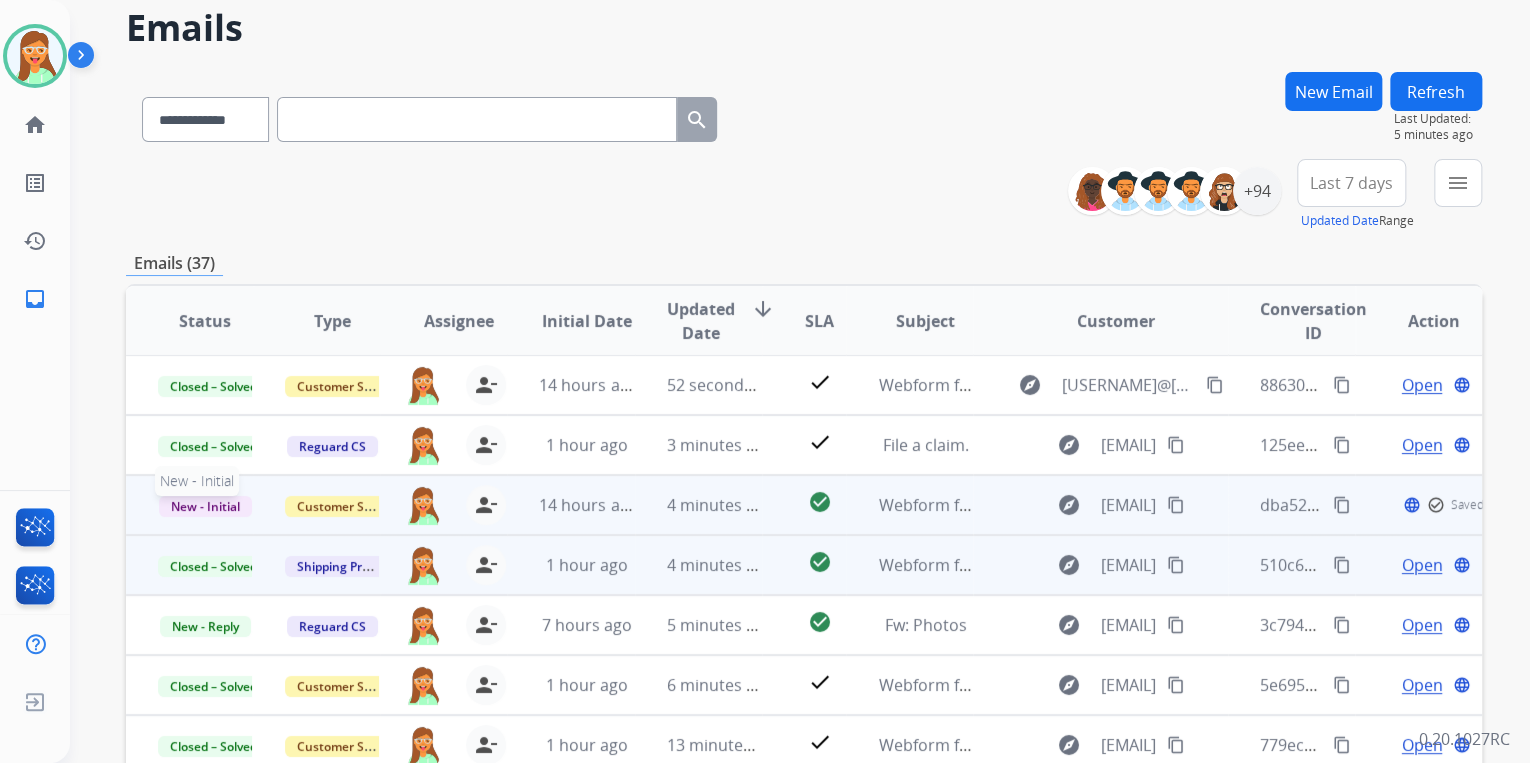 click on "New - Initial" at bounding box center (205, 506) 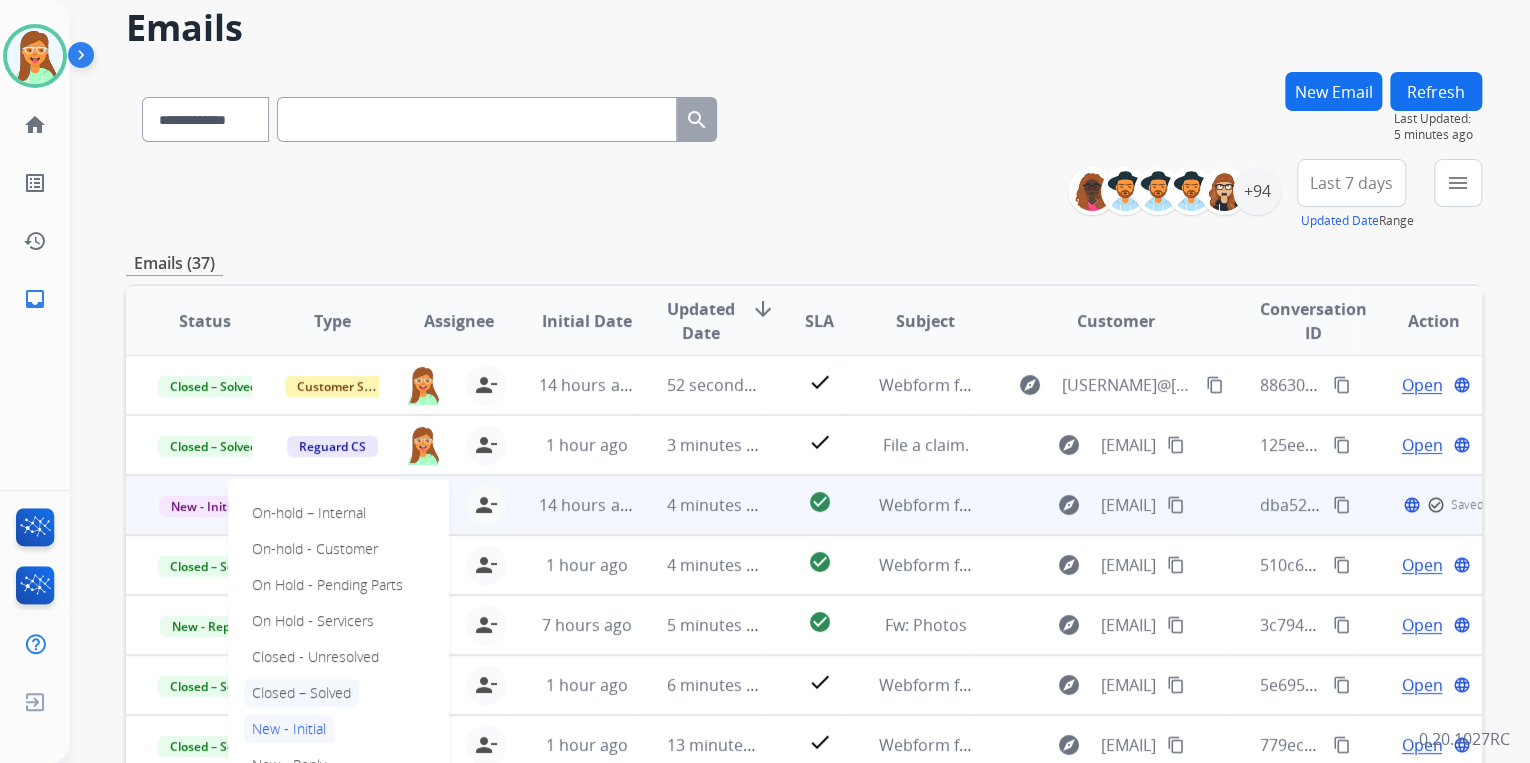 click on "Closed – Solved" at bounding box center [301, 693] 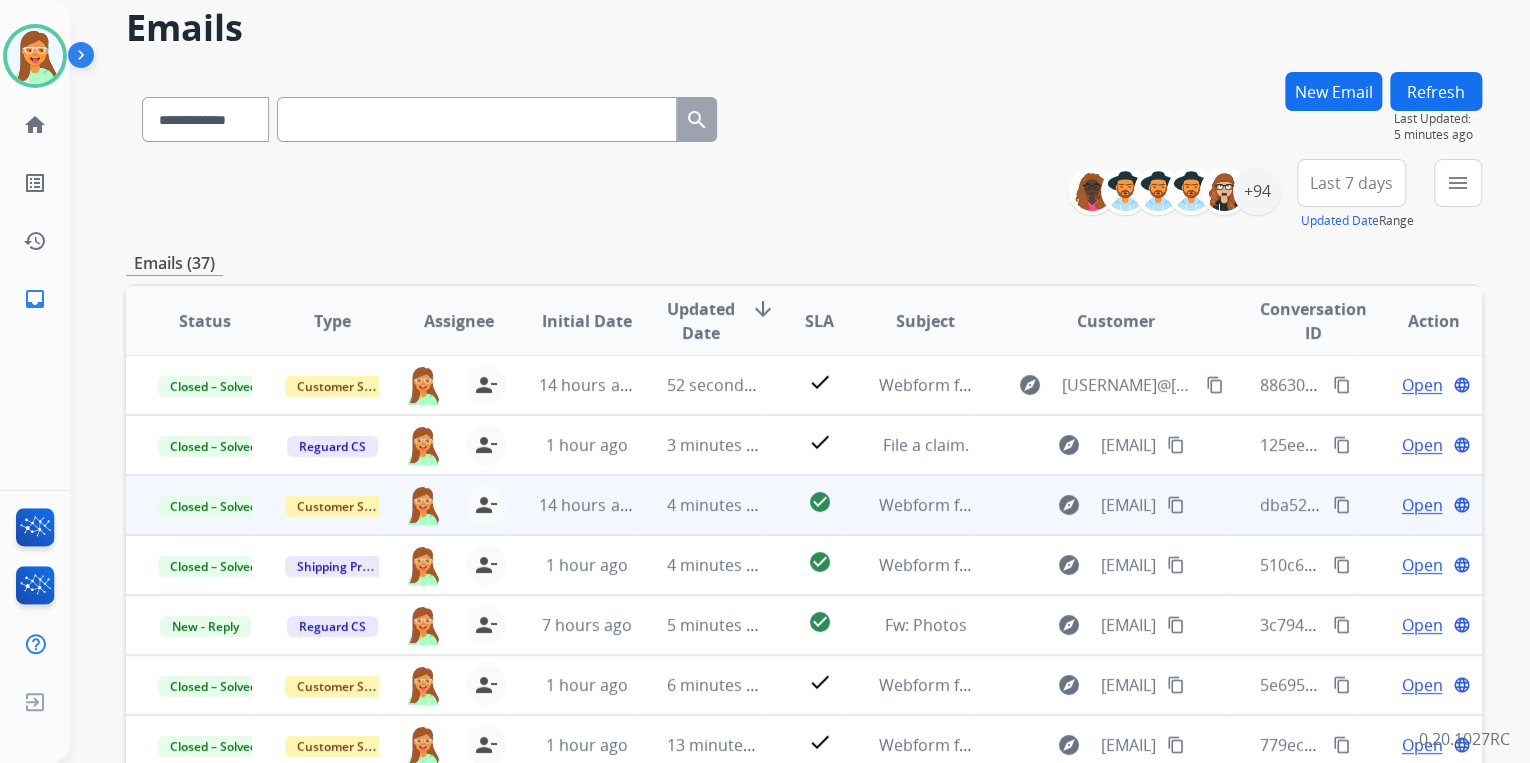 scroll, scrollTop: 374, scrollLeft: 0, axis: vertical 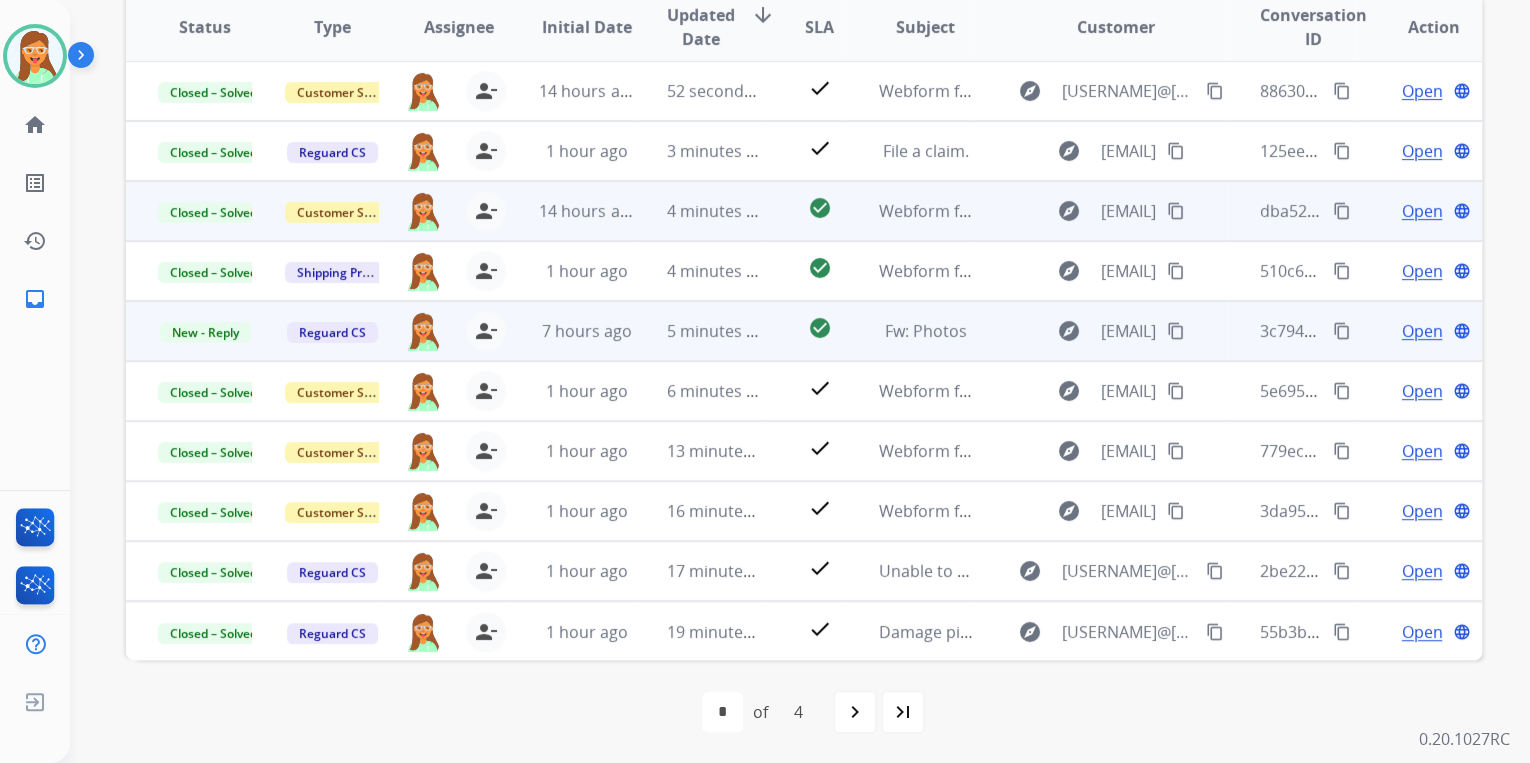 click on "content_copy" at bounding box center [1176, 331] 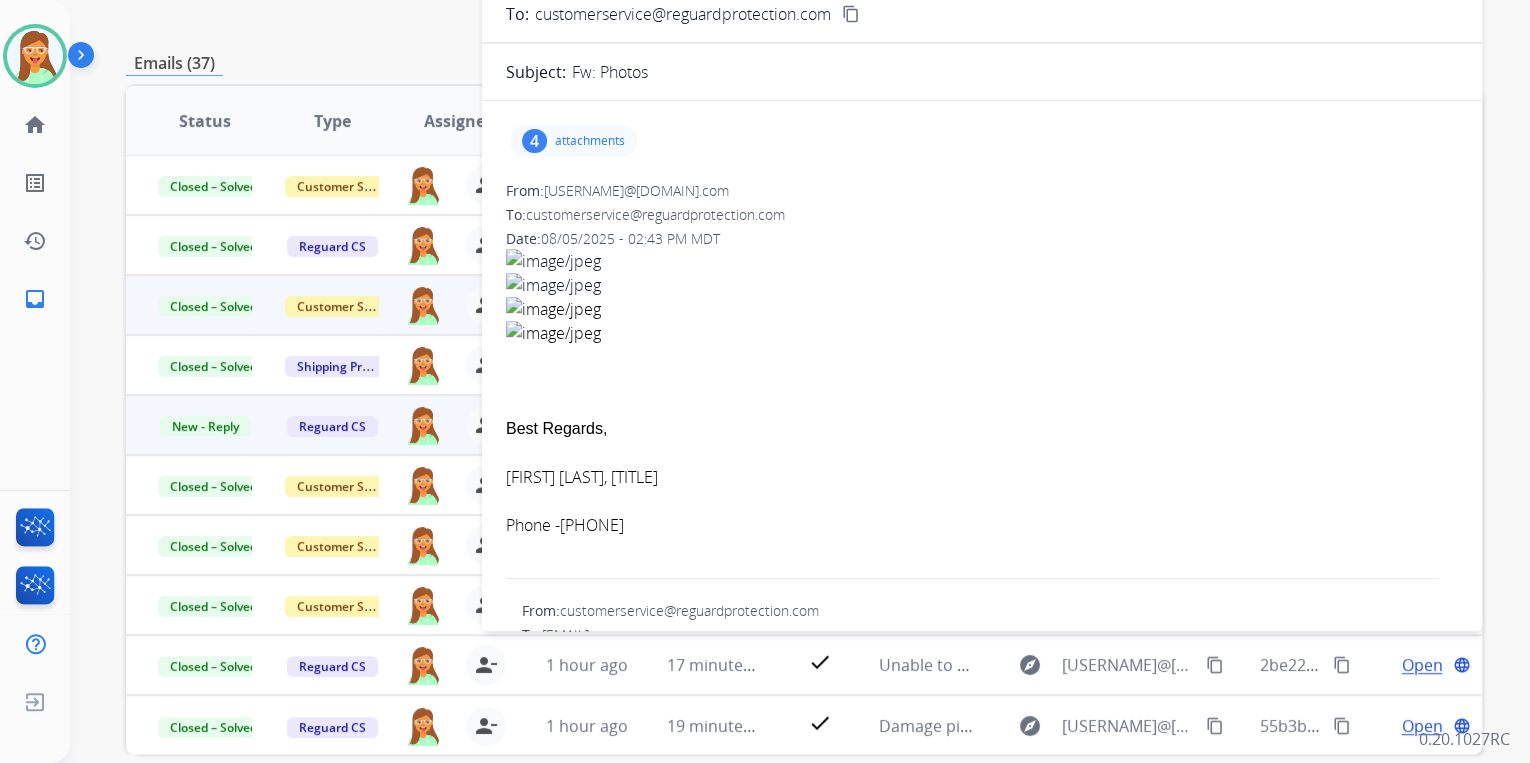 scroll, scrollTop: 134, scrollLeft: 0, axis: vertical 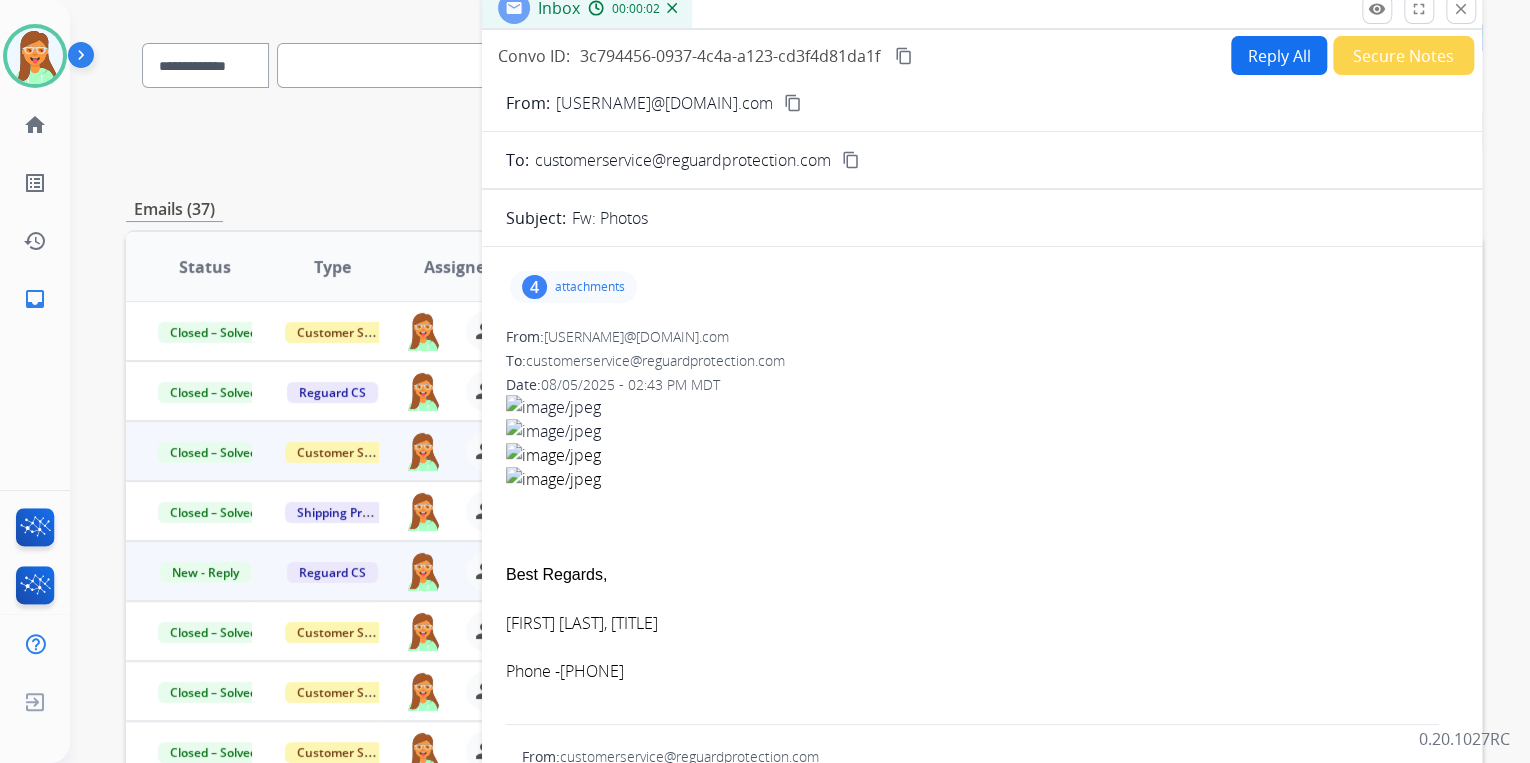 click on "attachments" at bounding box center (590, 287) 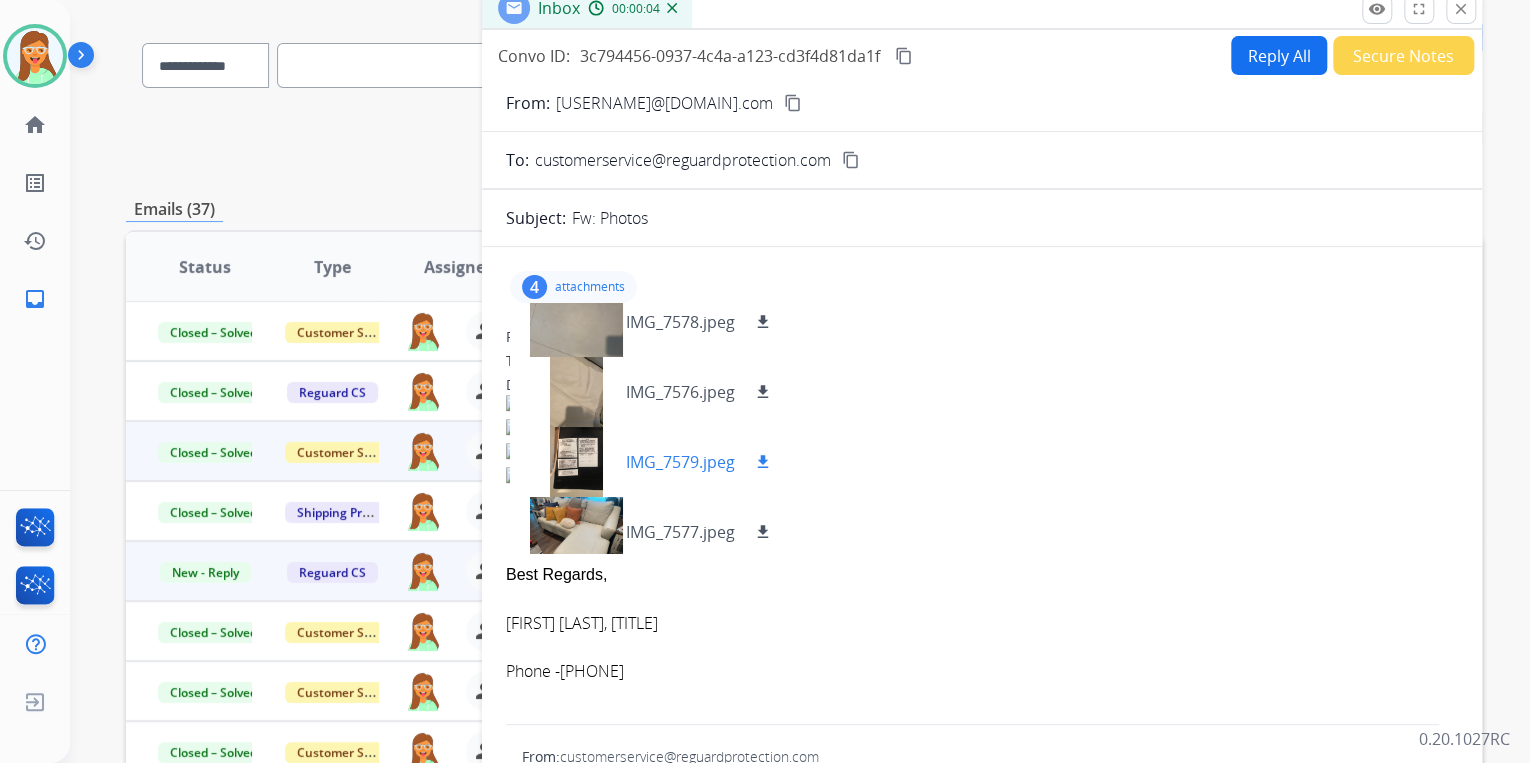 scroll, scrollTop: 29, scrollLeft: 0, axis: vertical 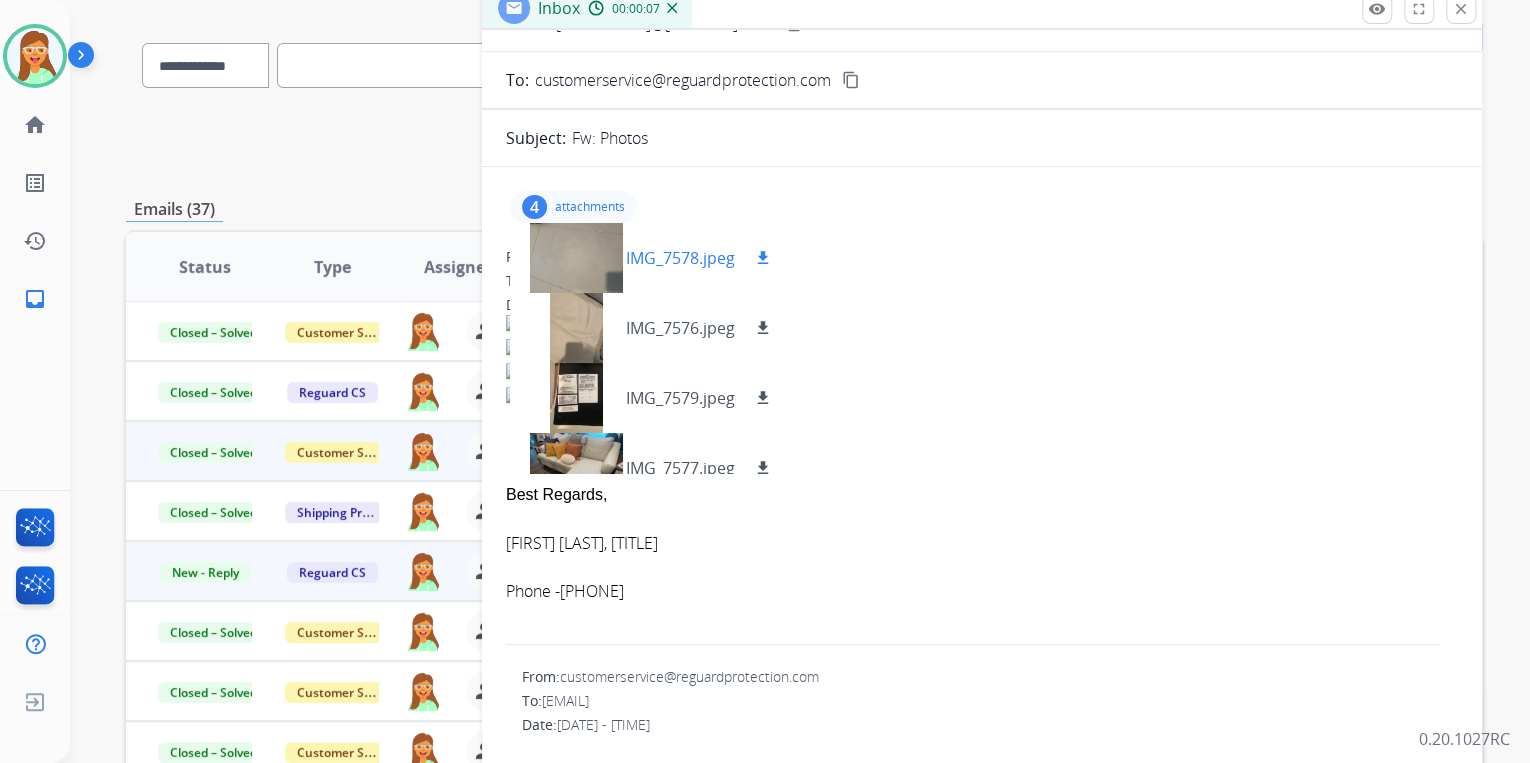 click at bounding box center [576, 258] 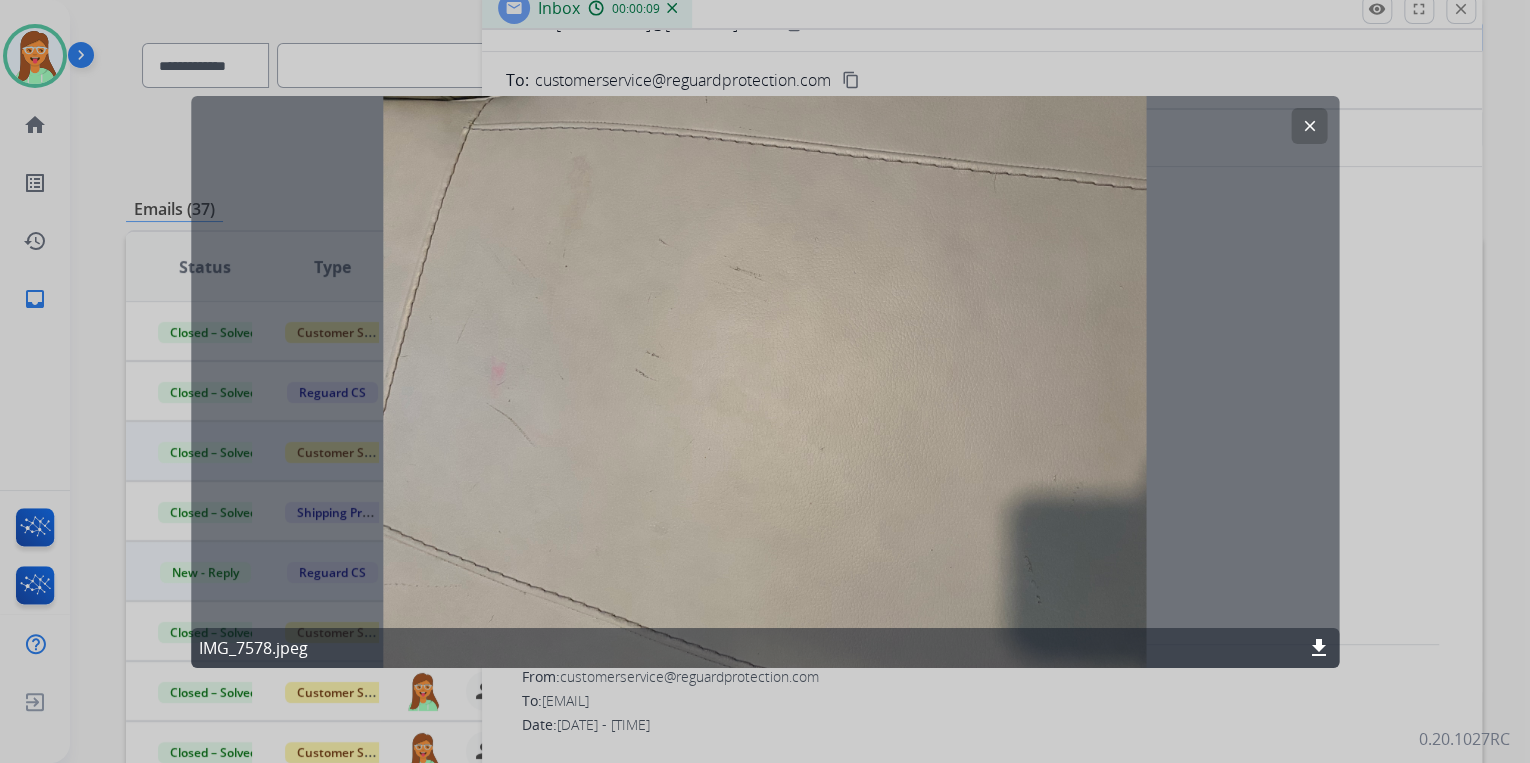 click on "clear" 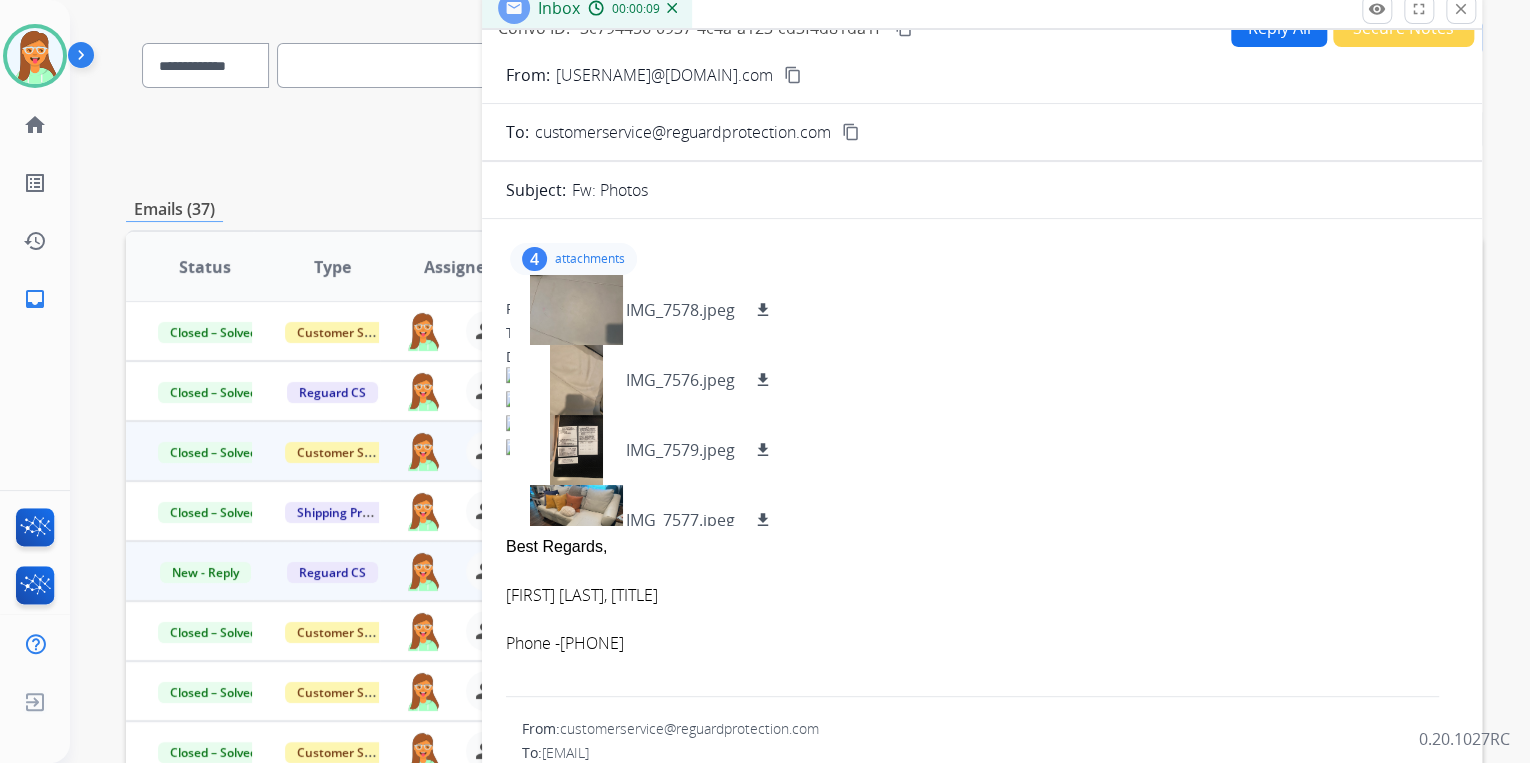 scroll, scrollTop: 0, scrollLeft: 0, axis: both 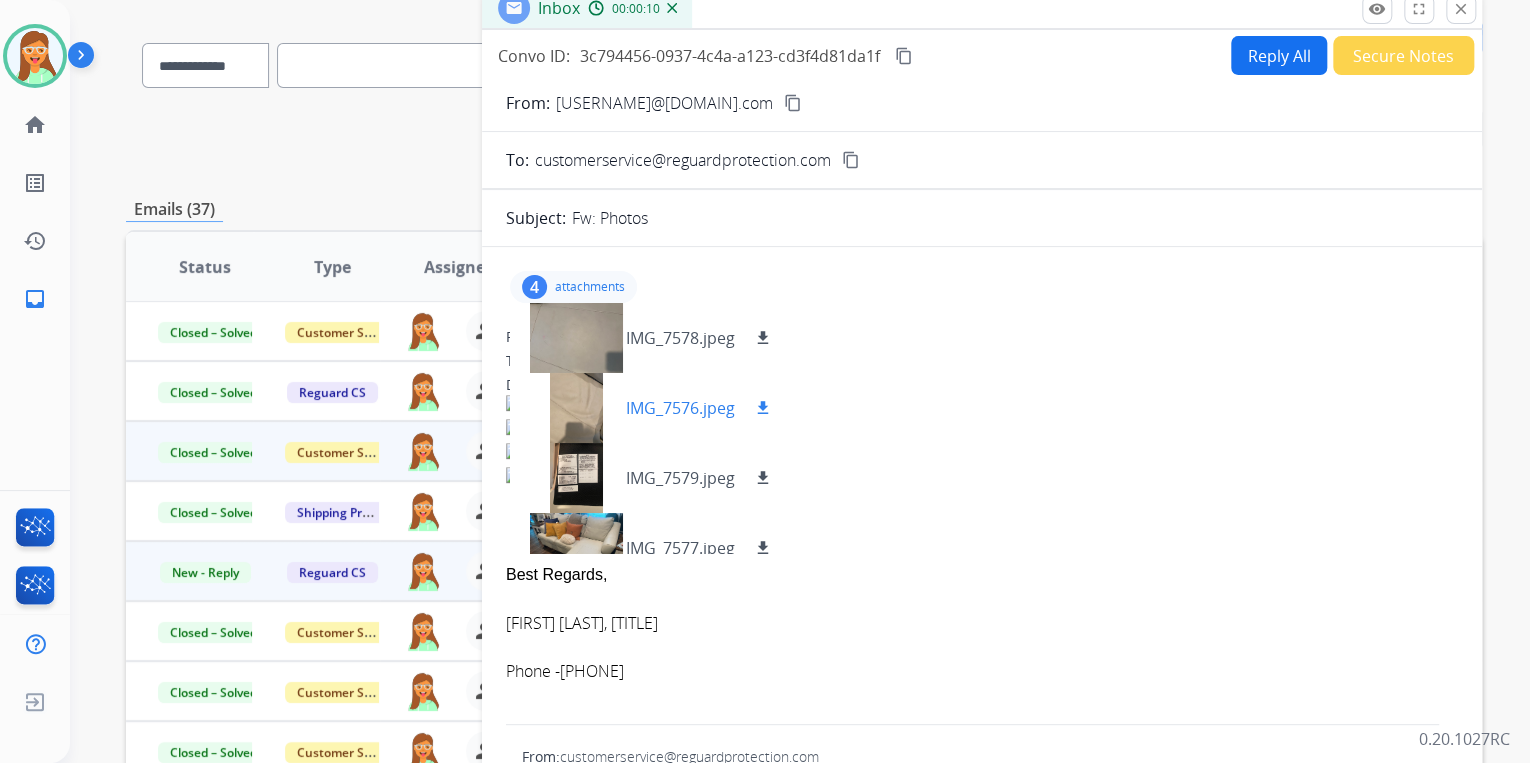 click at bounding box center [576, 408] 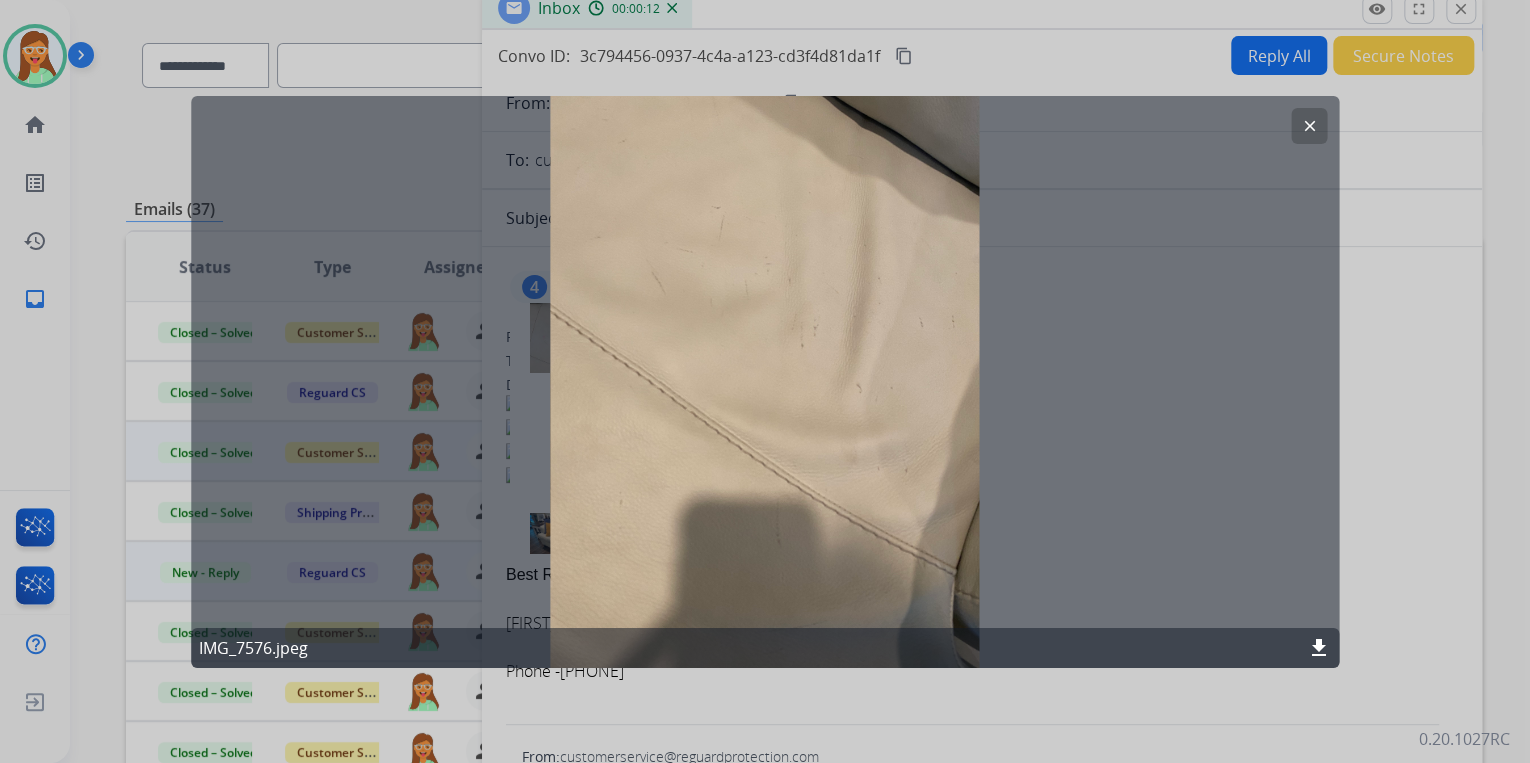 click on "clear" 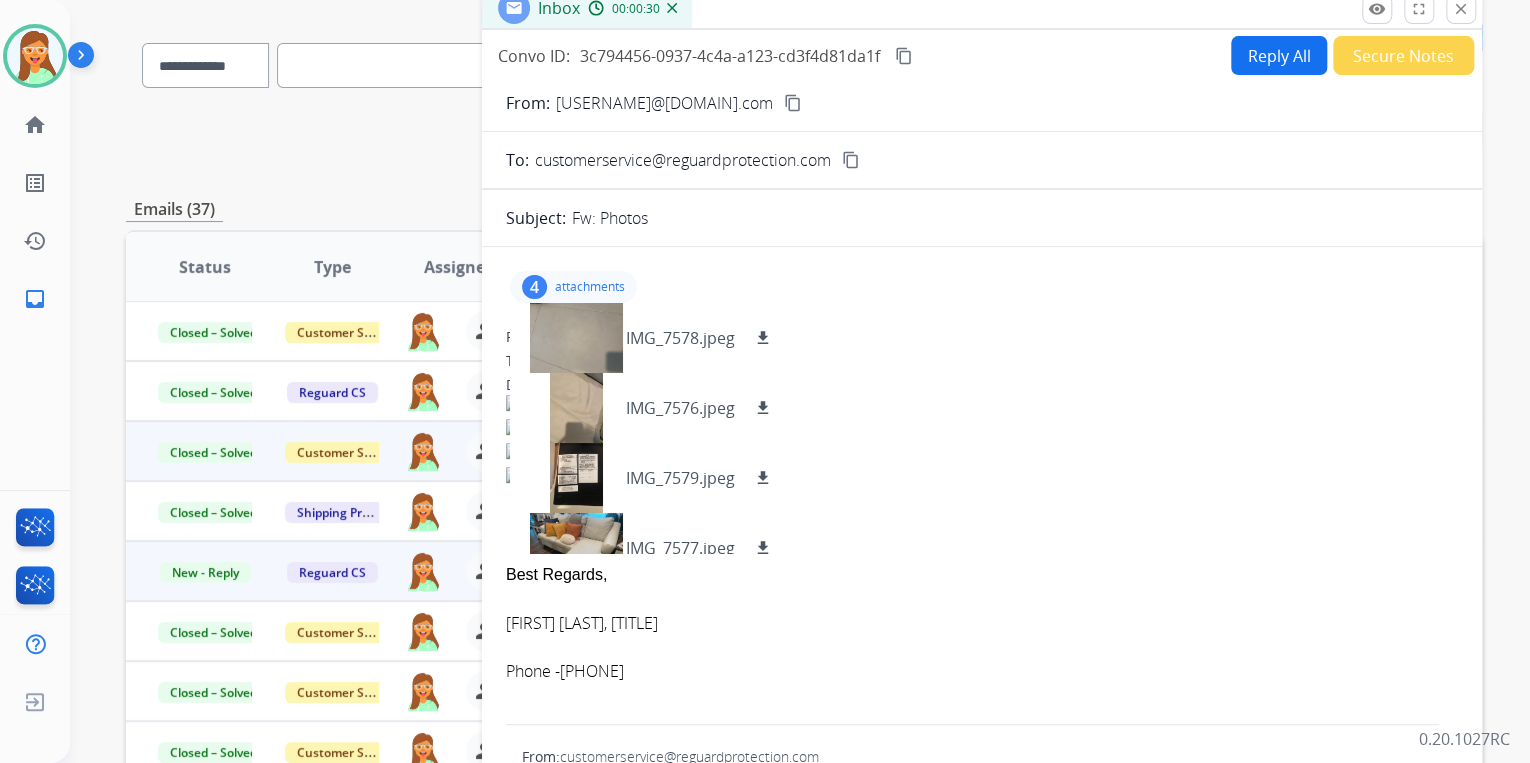 click on "Convo ID:  [UUID]  content_copy Reply All Secure Notes From: [EMAIL] content_copy To:  [EMAIL]  content_copy Subject:  Fw: Photos  4 attachments  IMG_7578.jpeg  download  IMG_7576.jpeg  download  IMG_7579.jpeg  download  IMG_7577.jpeg  download  From:  [EMAIL]   To:  [EMAIL]  Date:  [DATE] - [TIME] MDT
Best Regards,
[FIRST] [LAST], ABOC
Phone -
[PHONE]
From:  [EMAIL]   To:  [EMAIL]  Date:  [DATE] - [TIME] MDT   Hi [FIRST], Thank you for contacting Reguard! Please provide the following photos: A photo of the whole product with all edges visible. A close up photo of the damage. A photo of the manufacturing tag. If you need any other assistance, please reply to this email or call us at [PHONE]. Thank you, The Reguard Customer Service Team" at bounding box center (982, 399) 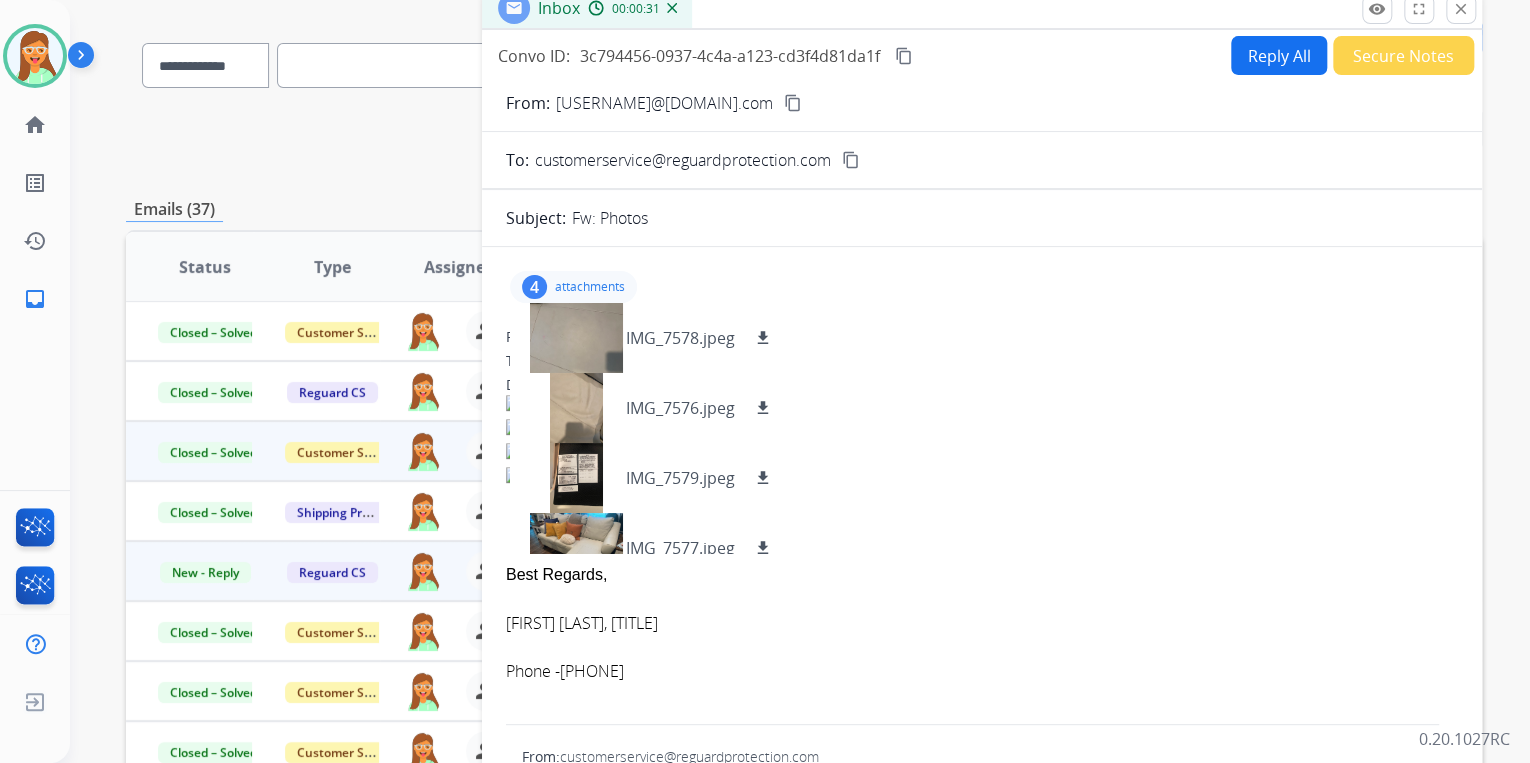 click on "Reply All" at bounding box center (1279, 55) 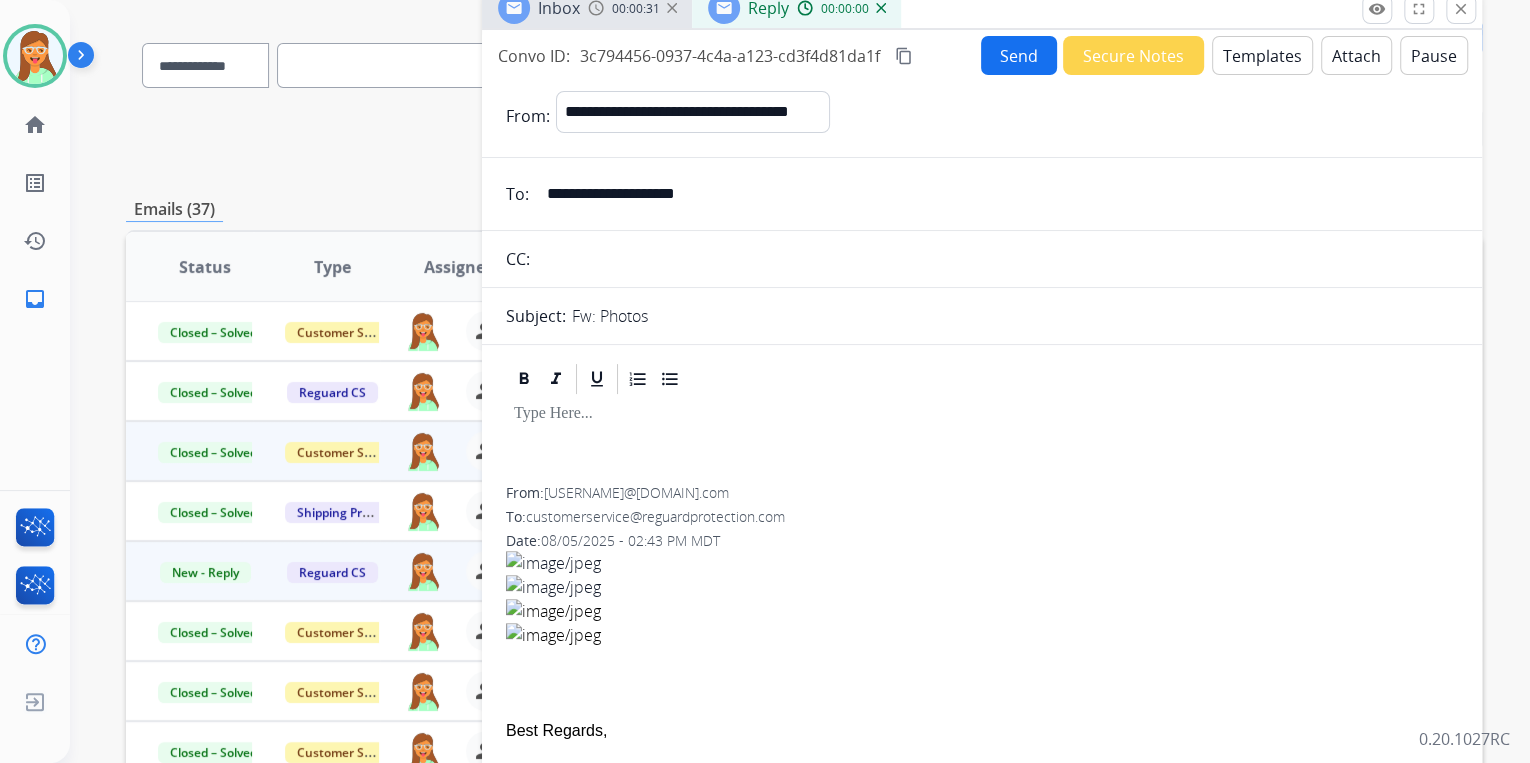 click on "Templates" at bounding box center (1262, 55) 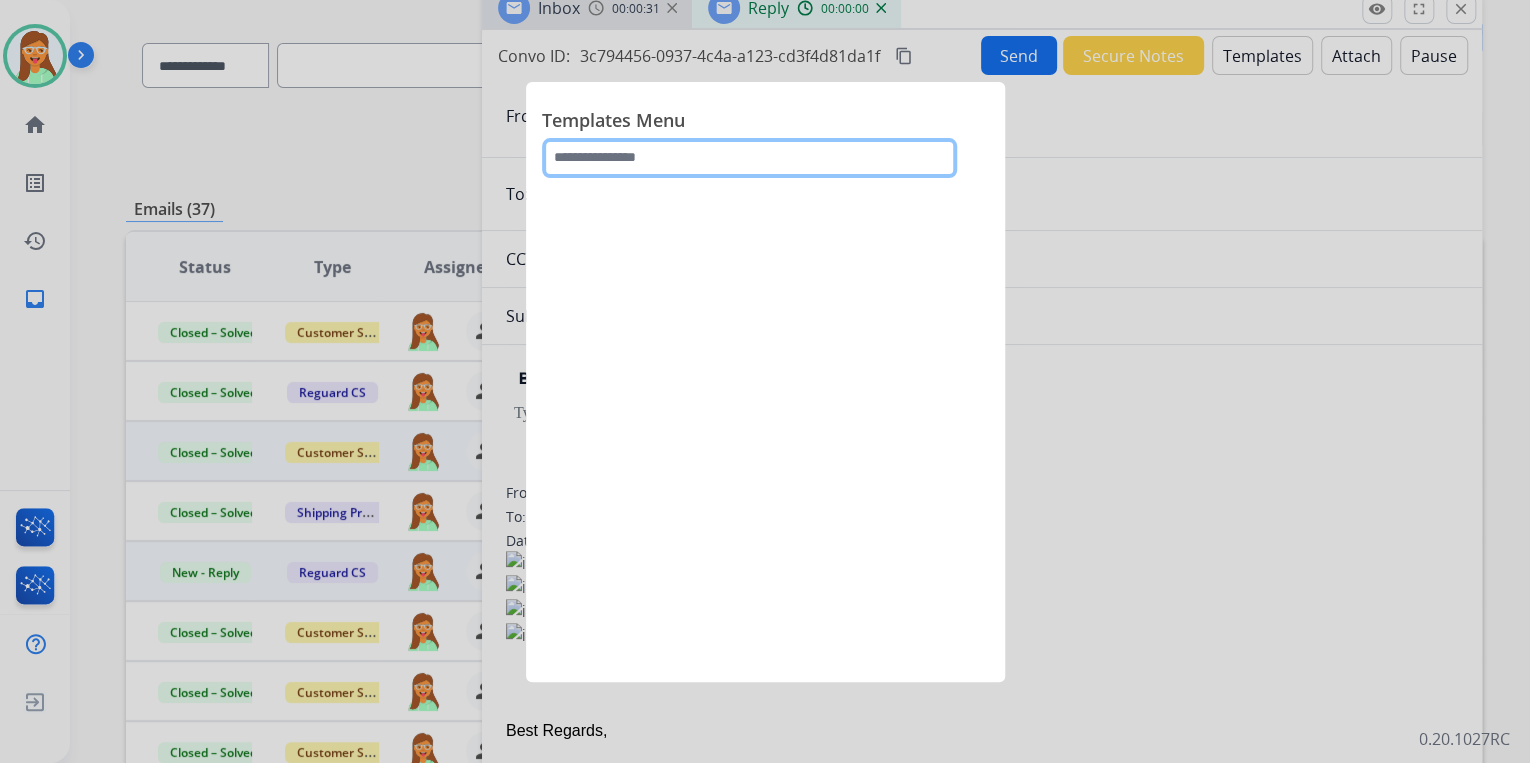 drag, startPoint x: 650, startPoint y: 139, endPoint x: 648, endPoint y: 151, distance: 12.165525 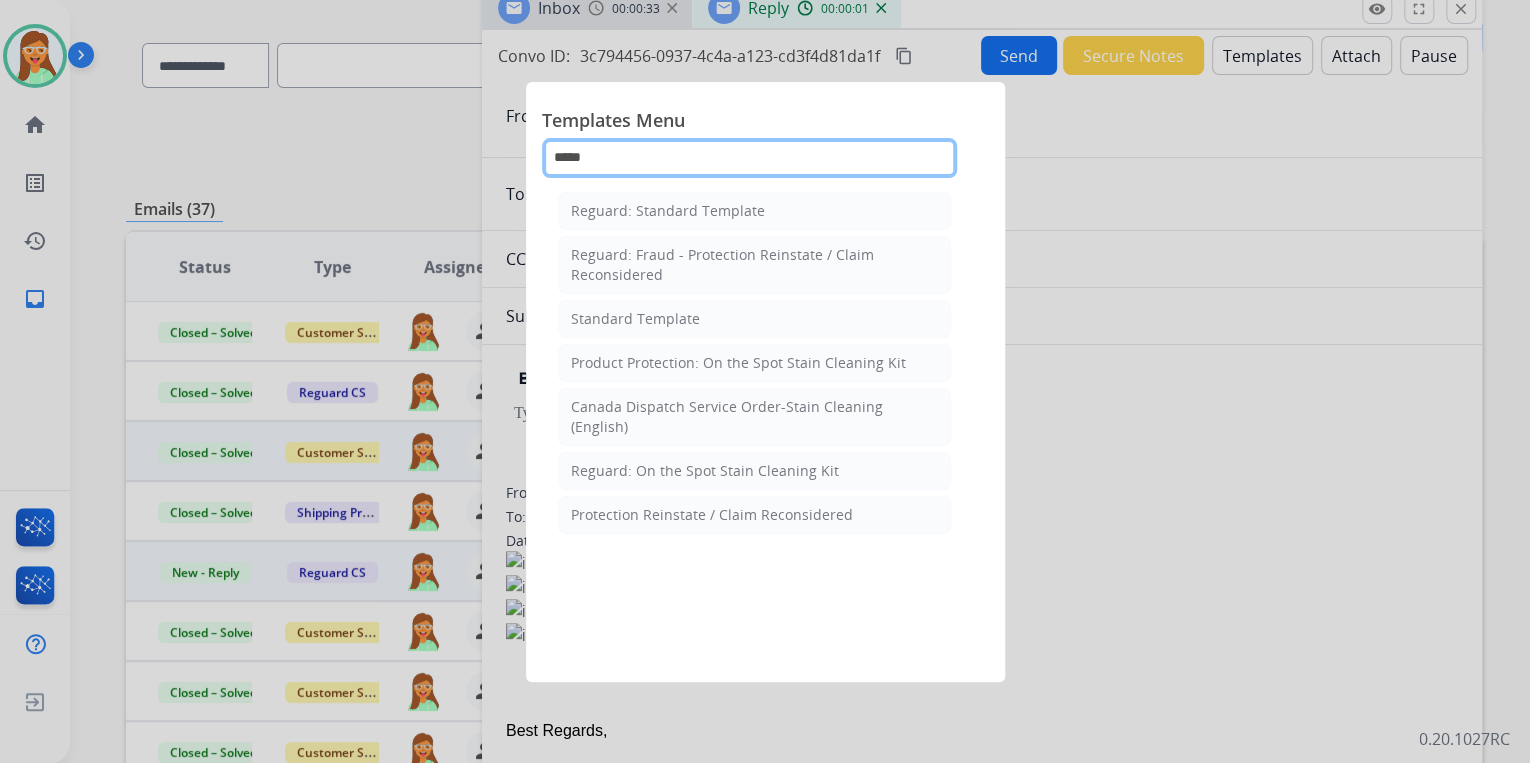 type on "******" 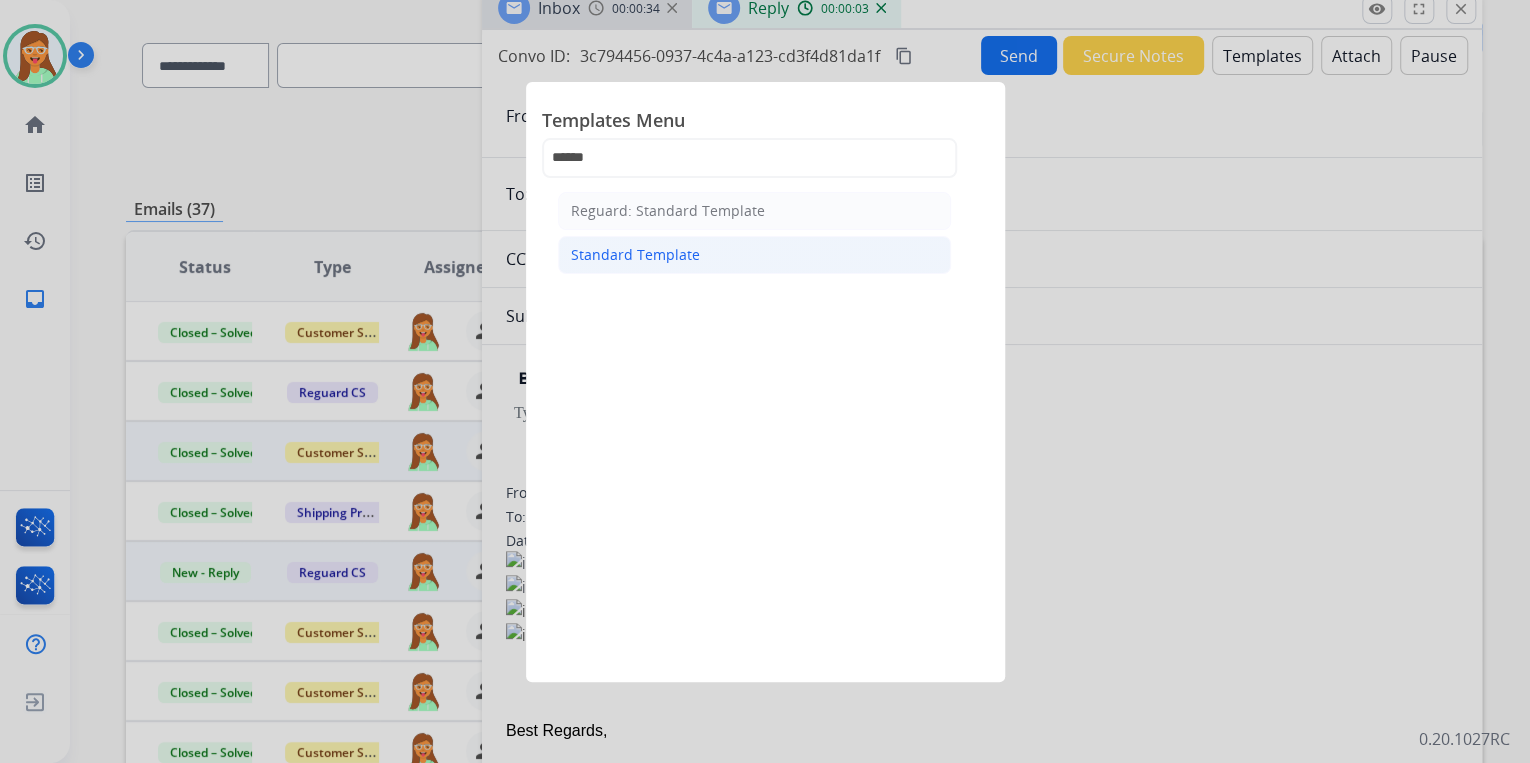 click on "Standard Template" 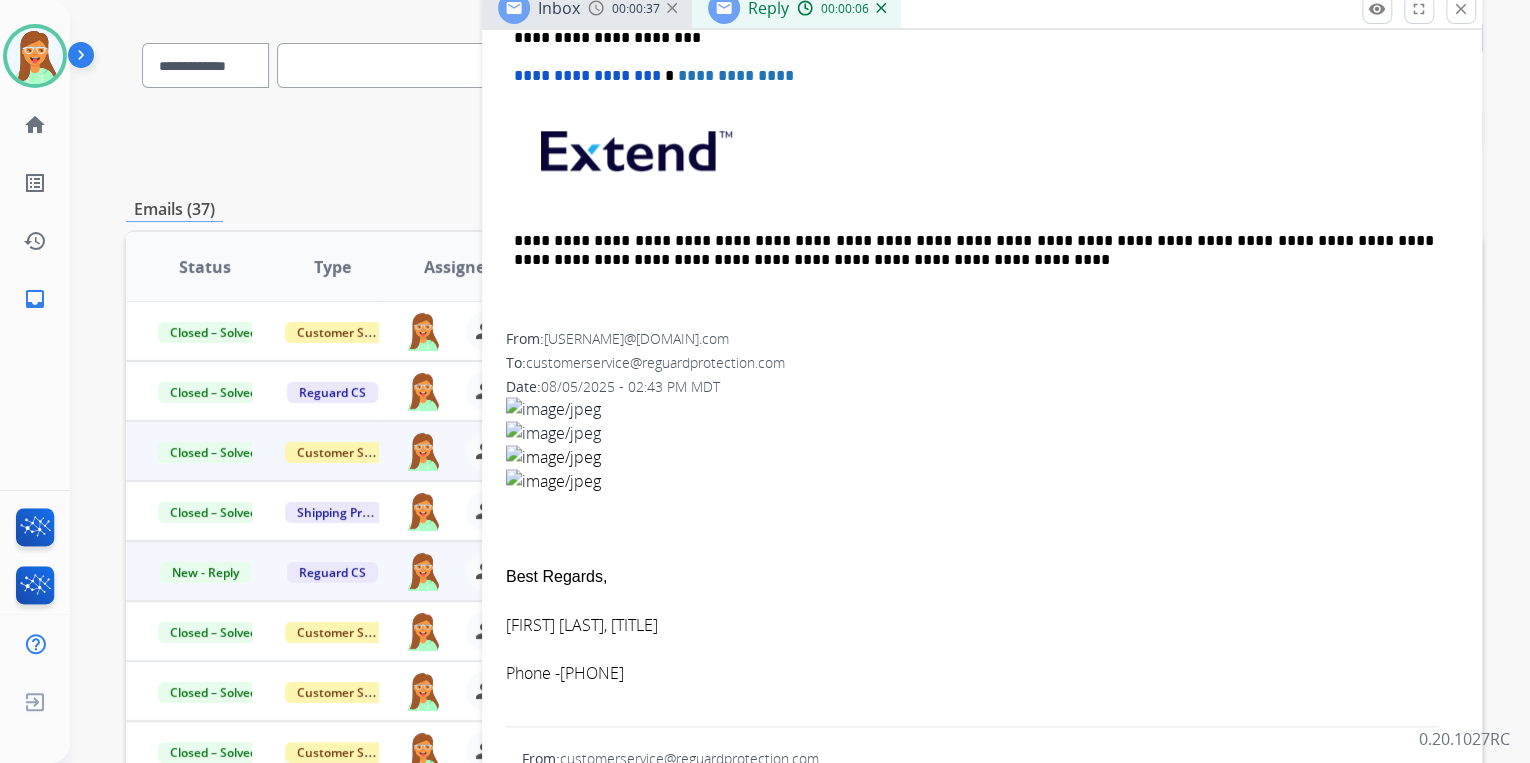 scroll, scrollTop: 400, scrollLeft: 0, axis: vertical 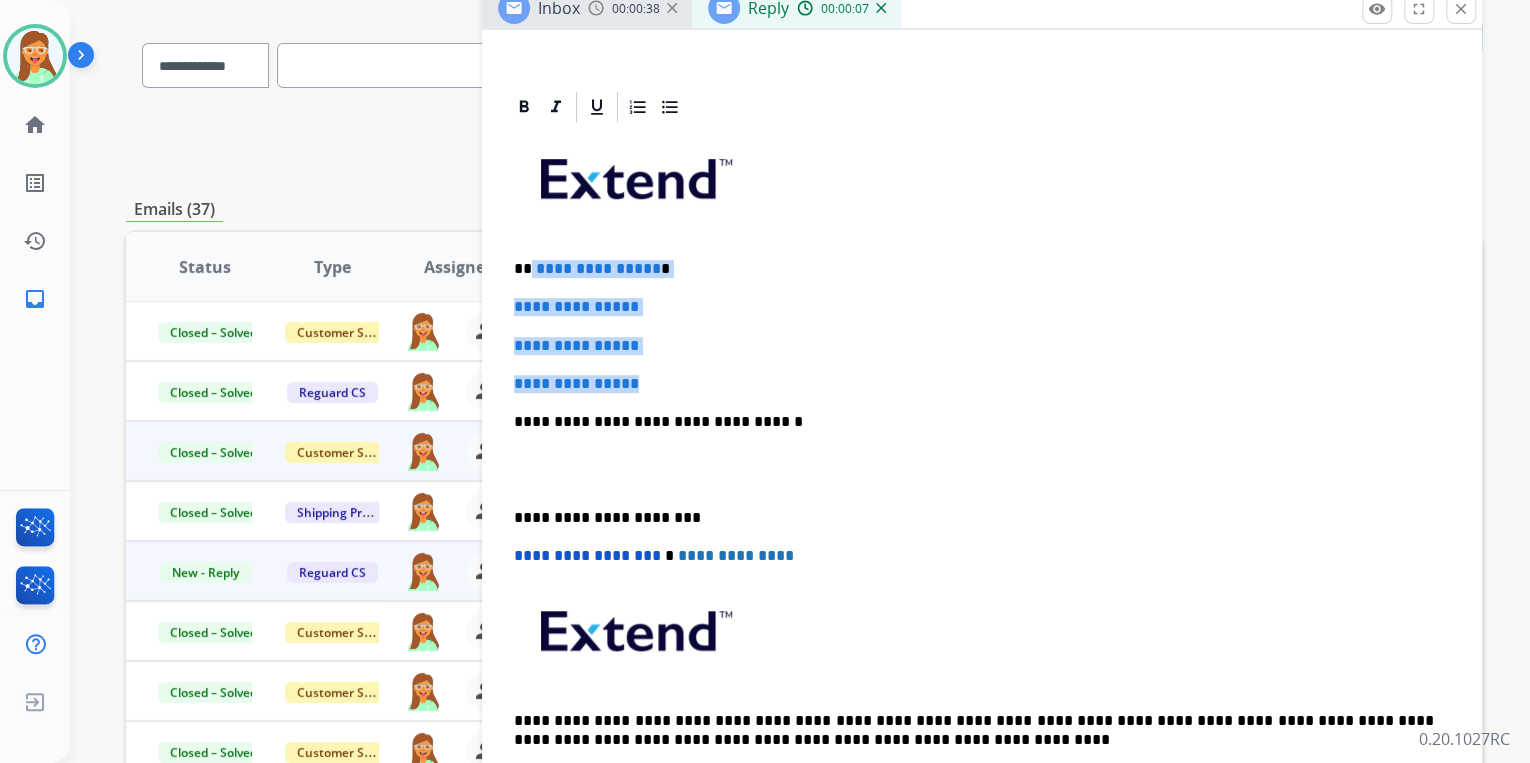 drag, startPoint x: 656, startPoint y: 381, endPoint x: 528, endPoint y: 253, distance: 181.01933 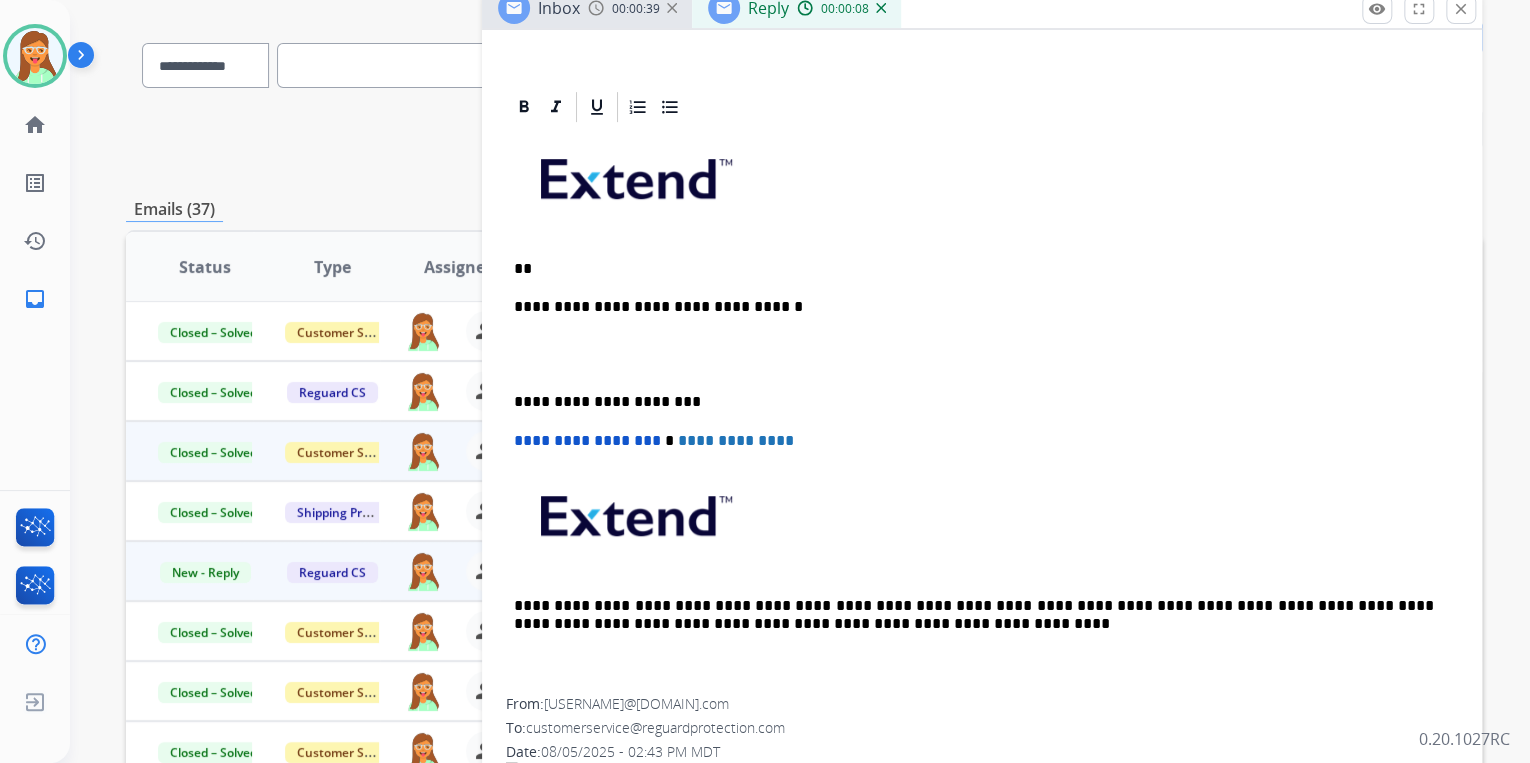 type 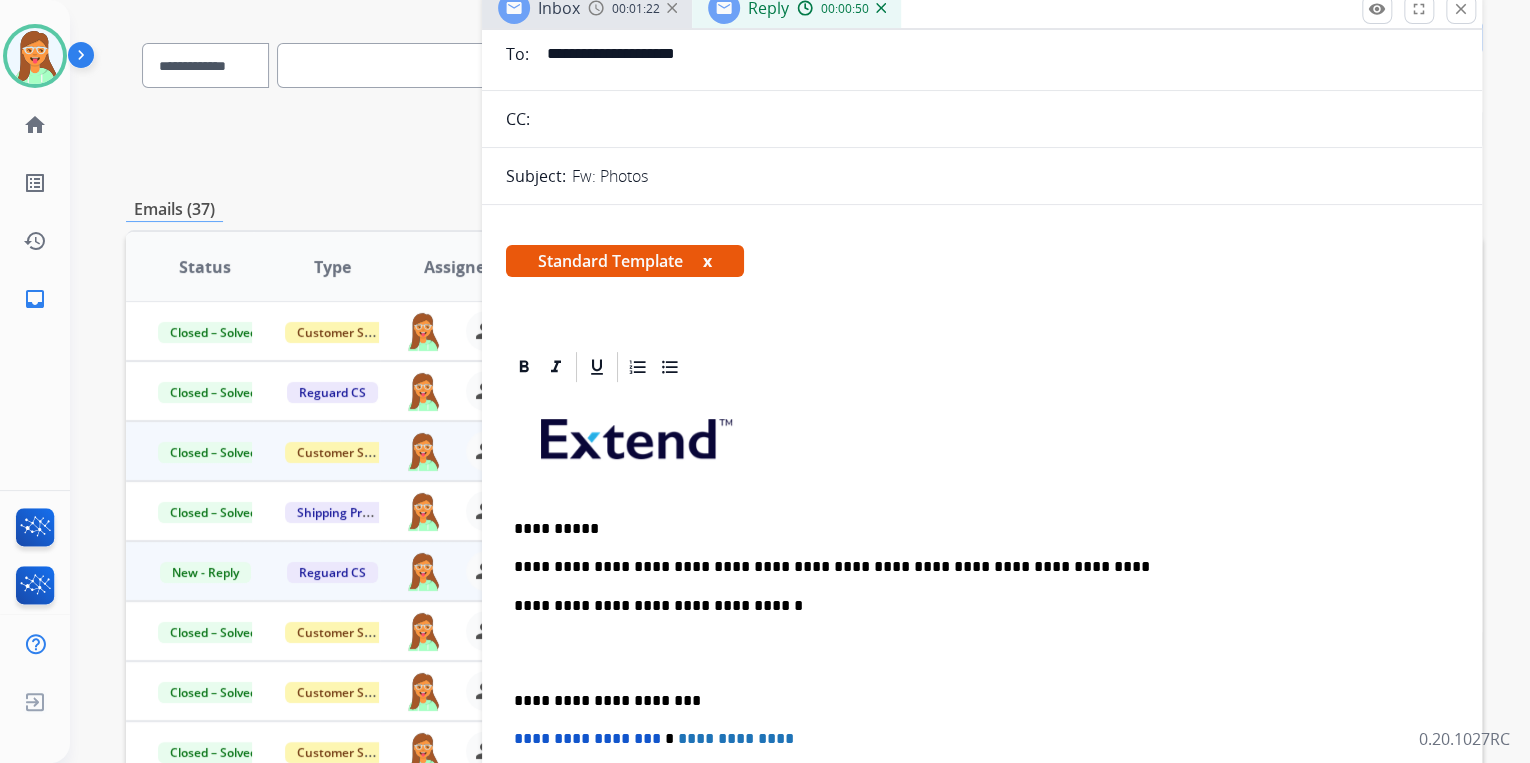 scroll, scrollTop: 0, scrollLeft: 0, axis: both 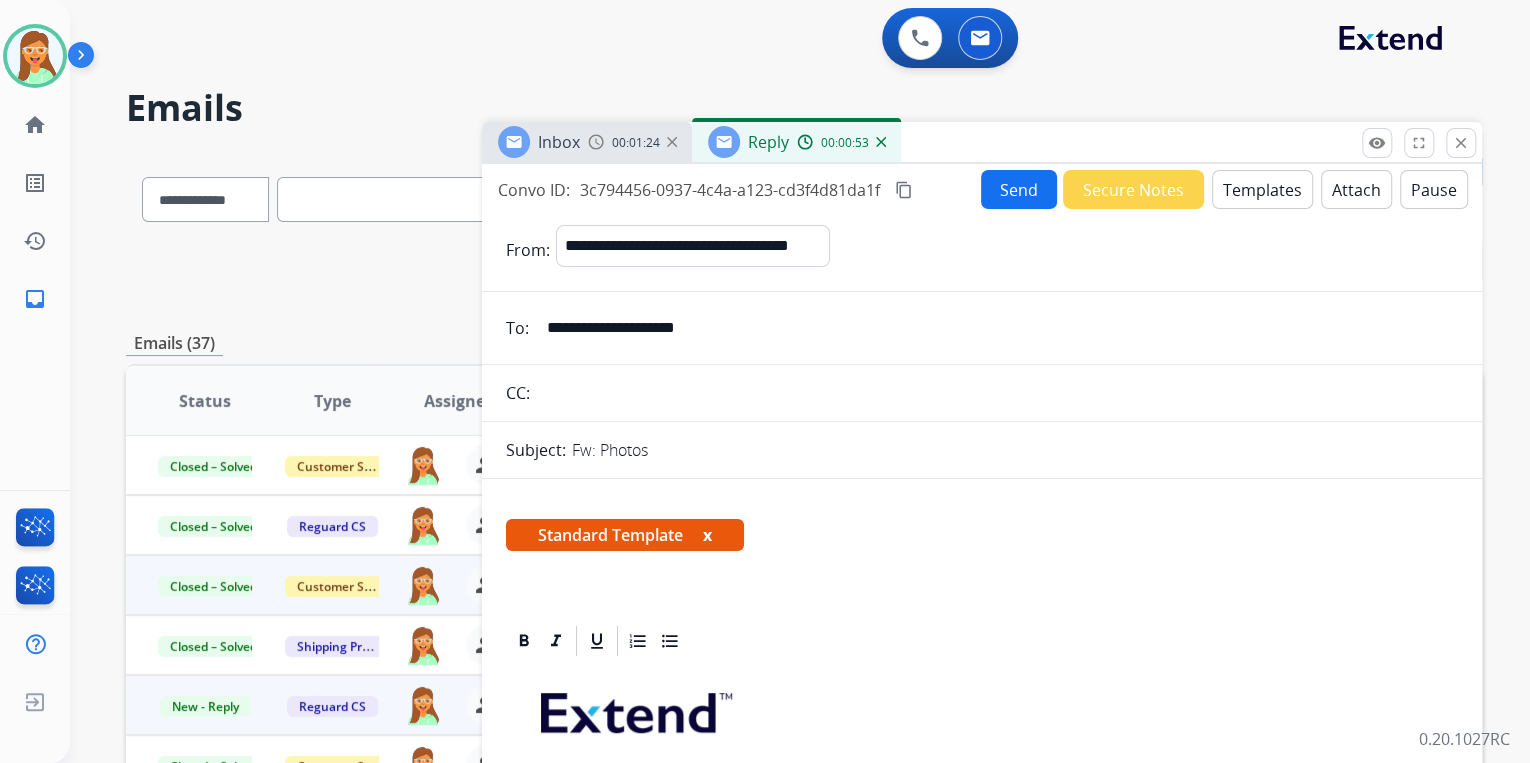 click on "Send" at bounding box center (1019, 189) 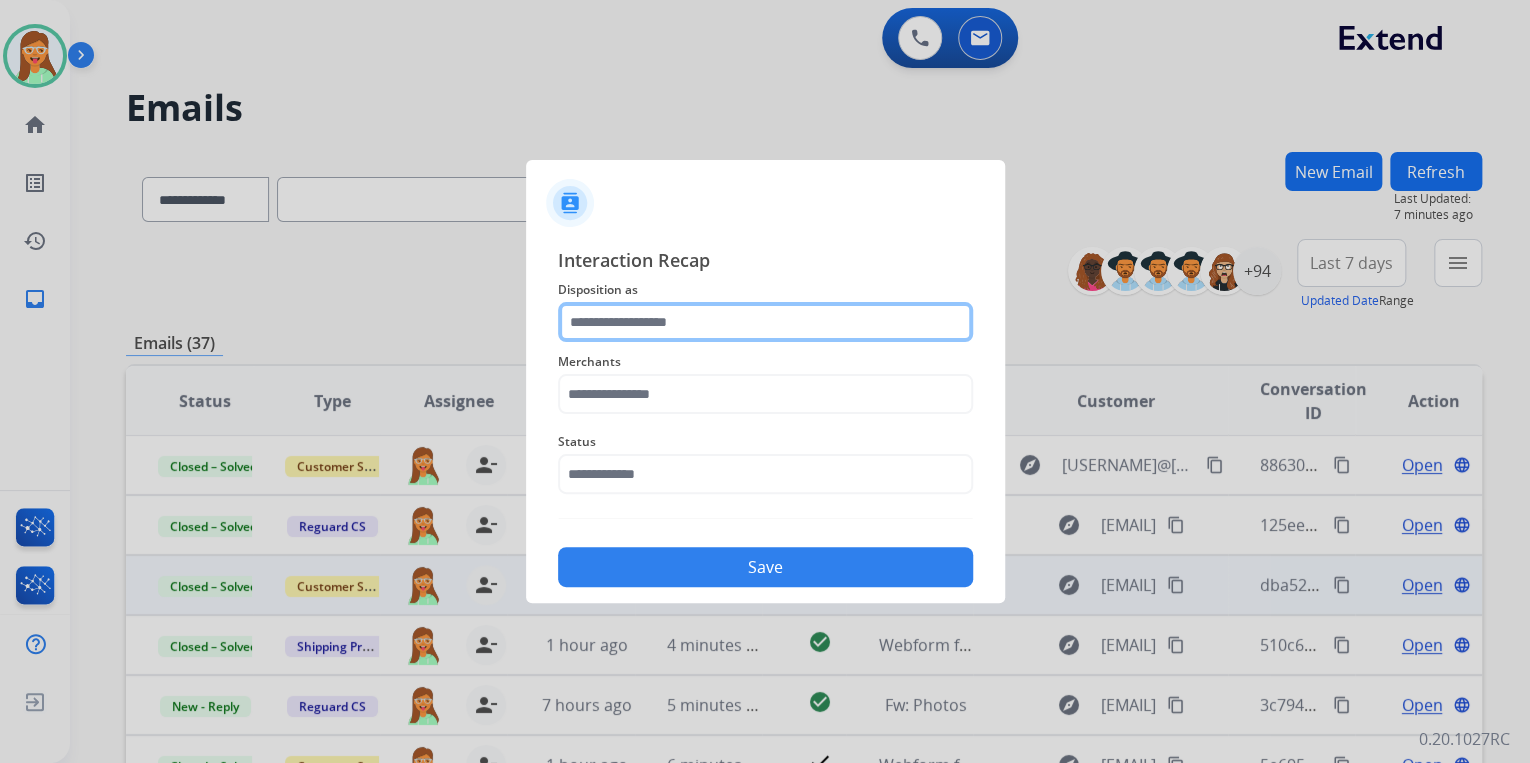 click 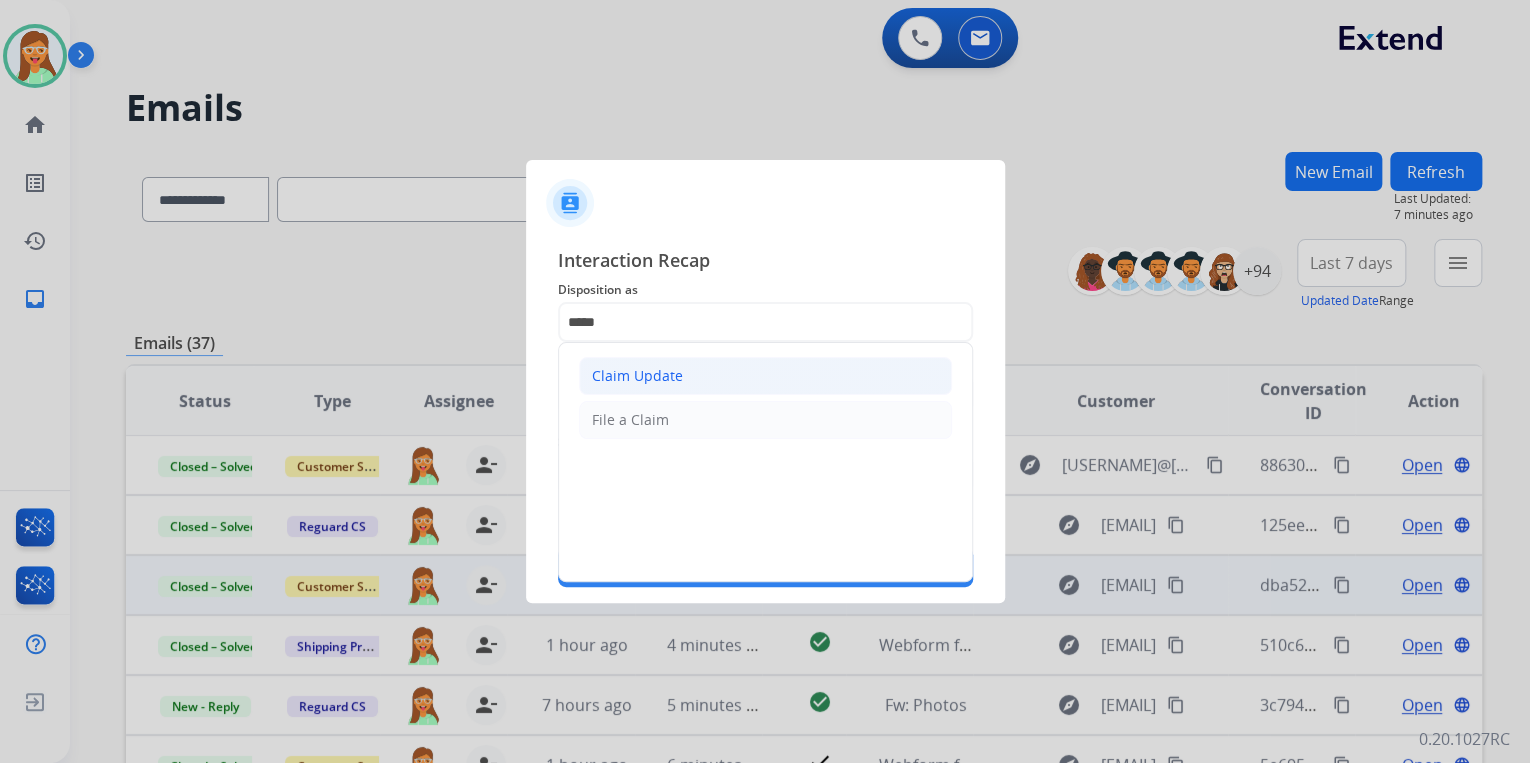 click on "Claim Update" 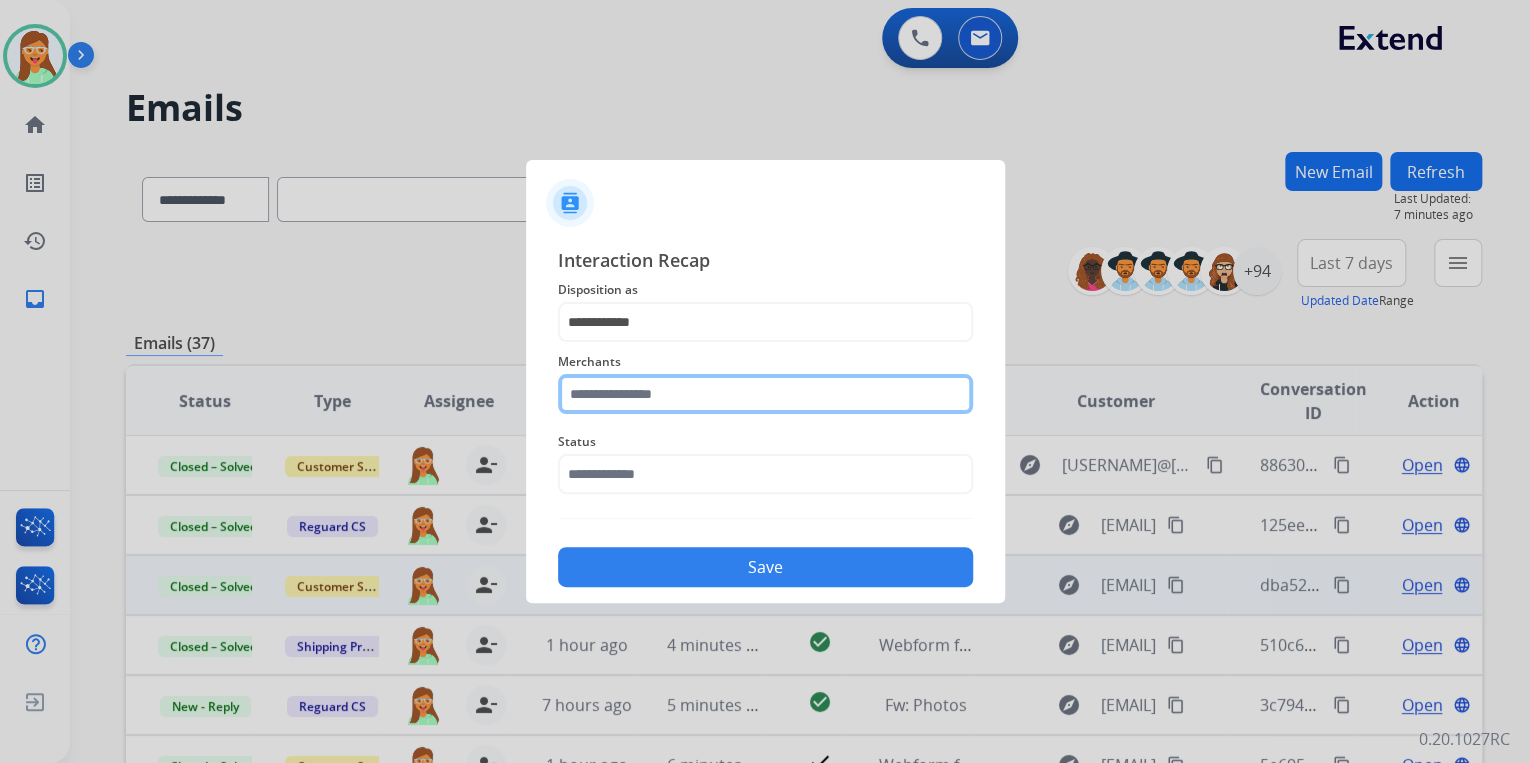 click 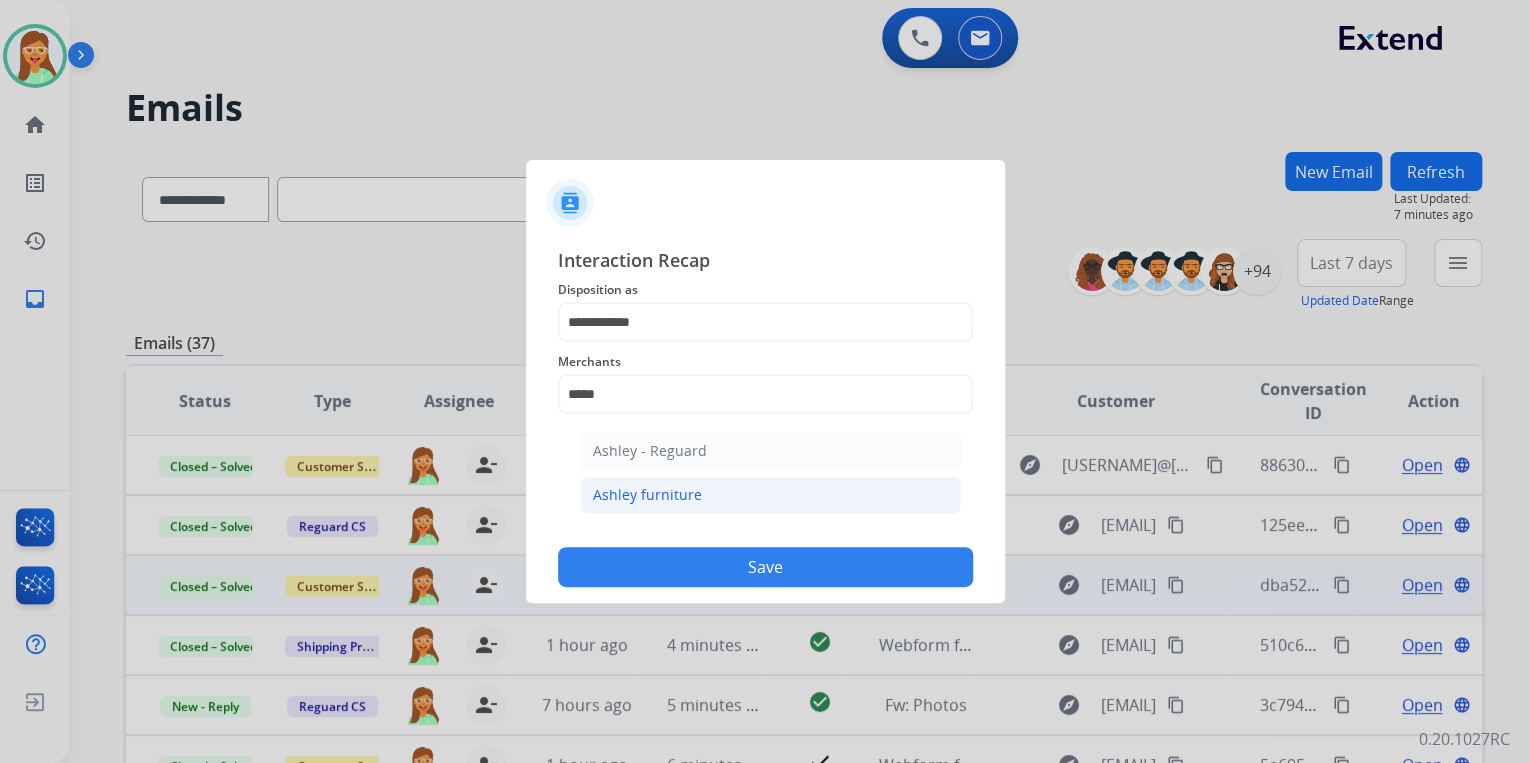 click on "Ashley furniture" 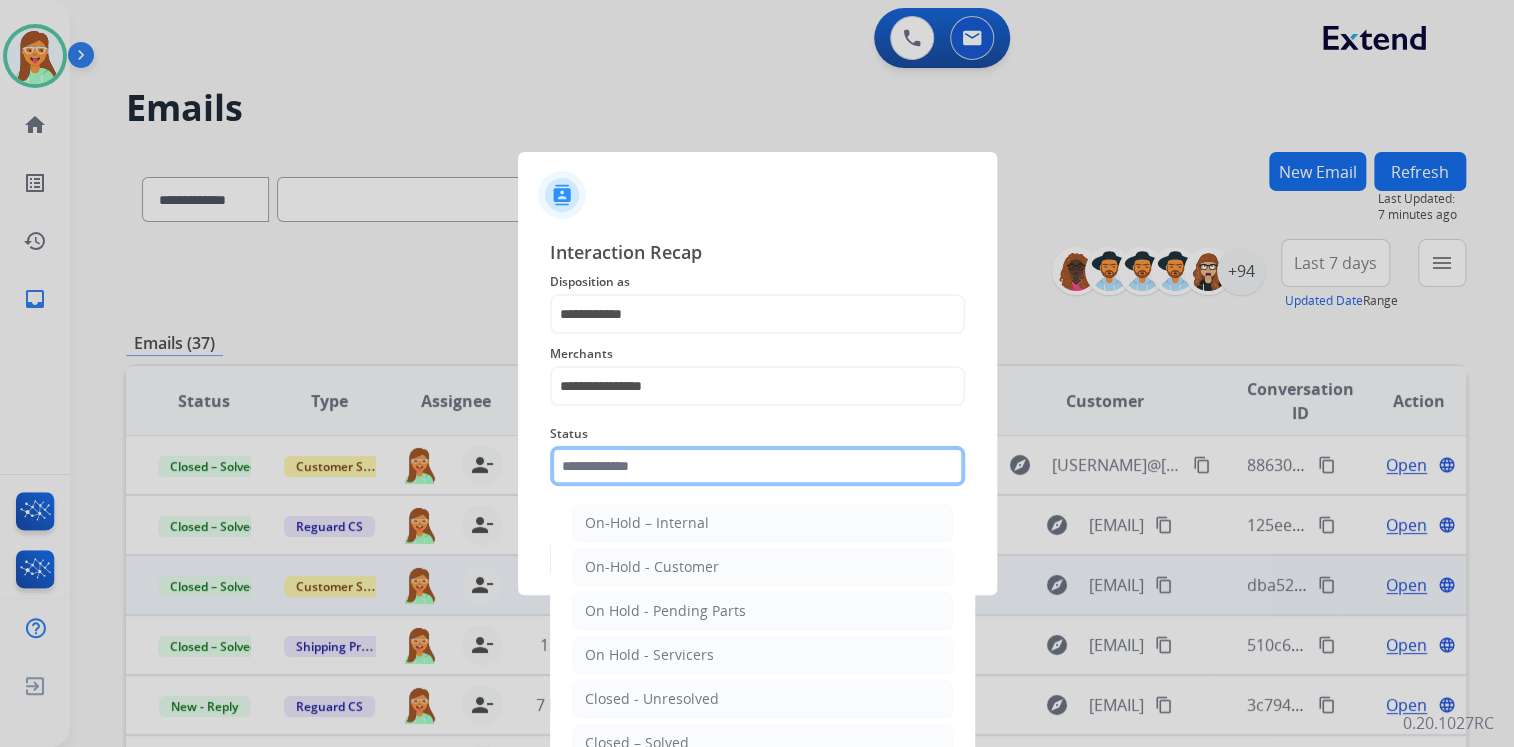 click 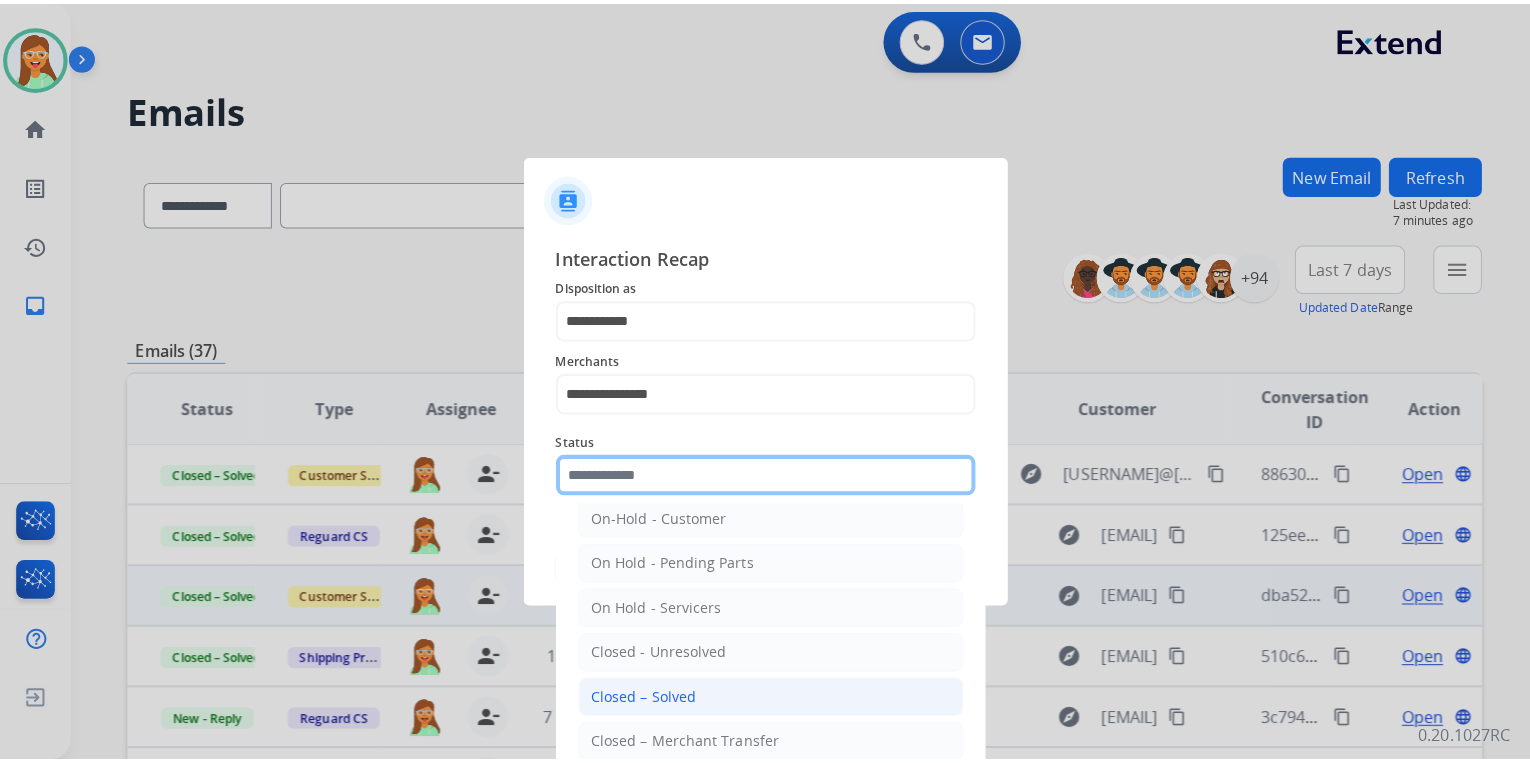 scroll, scrollTop: 116, scrollLeft: 0, axis: vertical 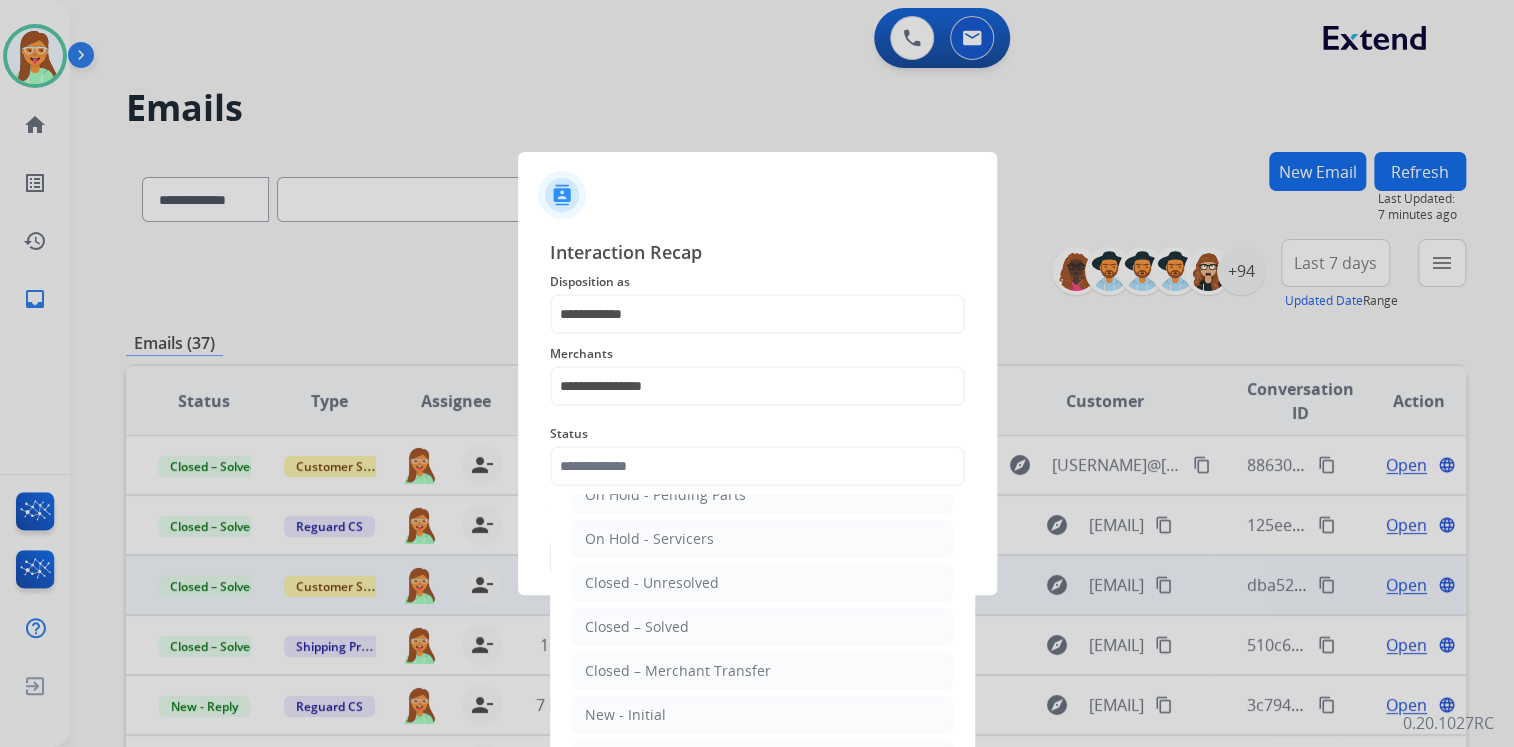 click on "Closed – Solved" 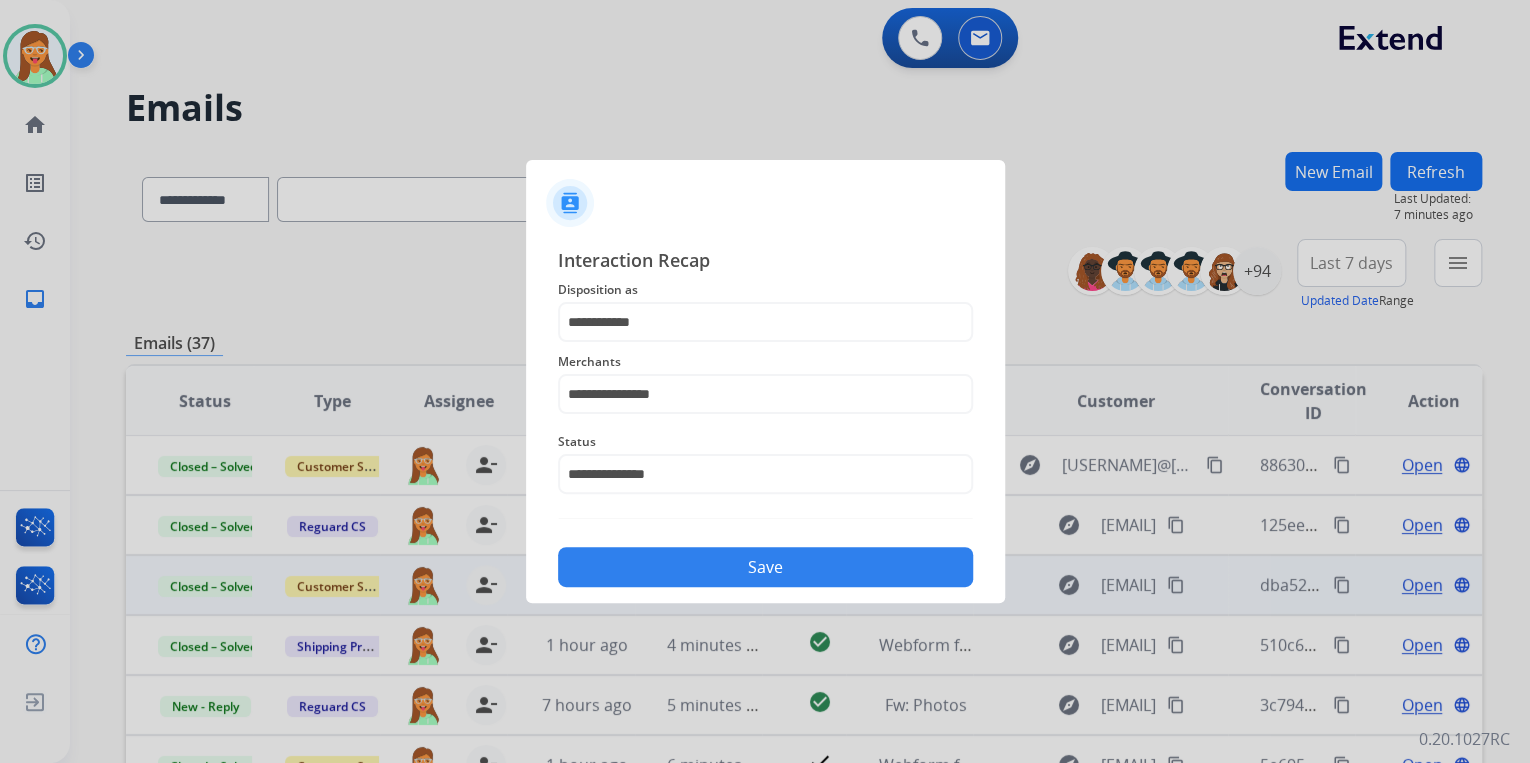 click on "Save" 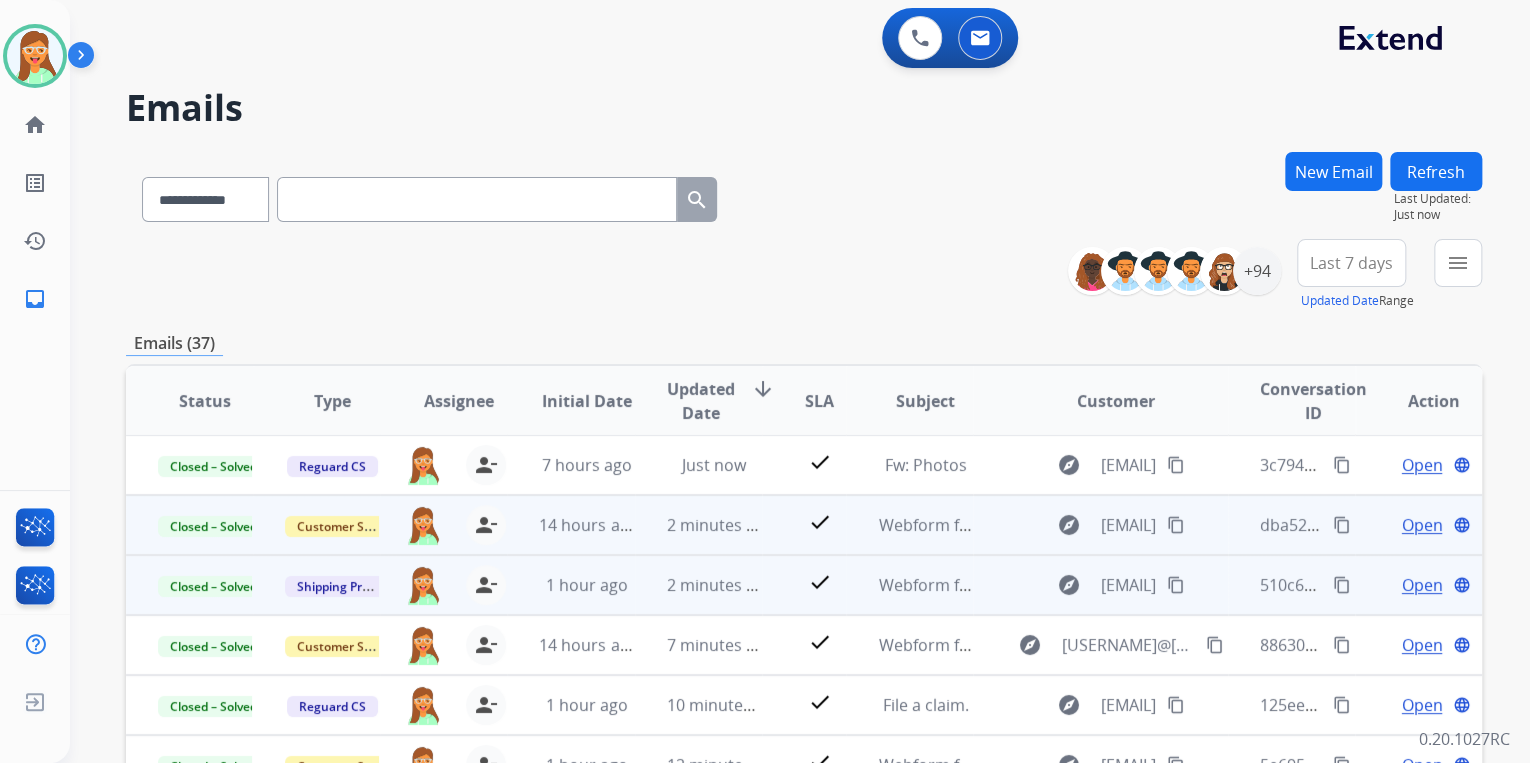 scroll, scrollTop: 374, scrollLeft: 0, axis: vertical 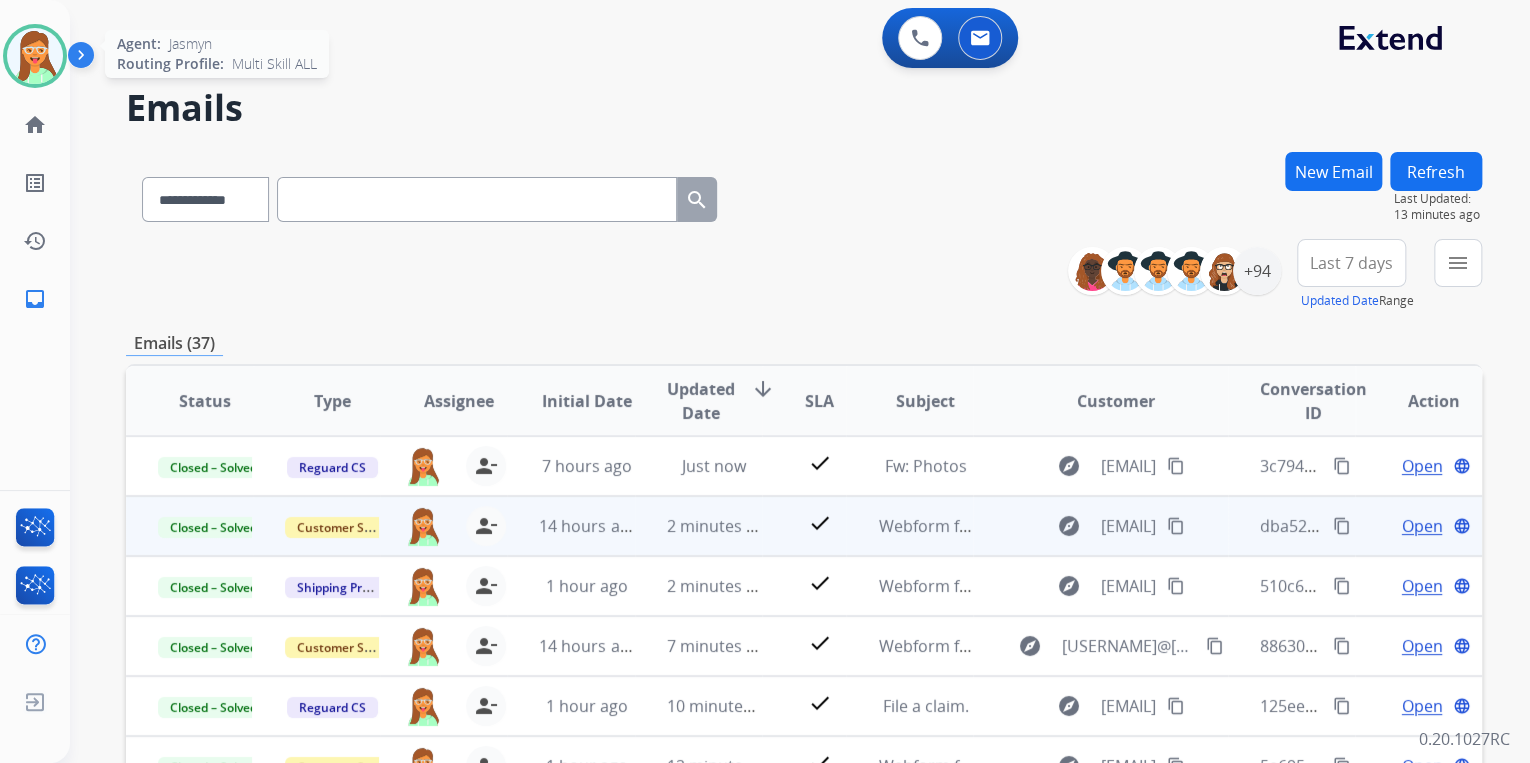 click at bounding box center [35, 56] 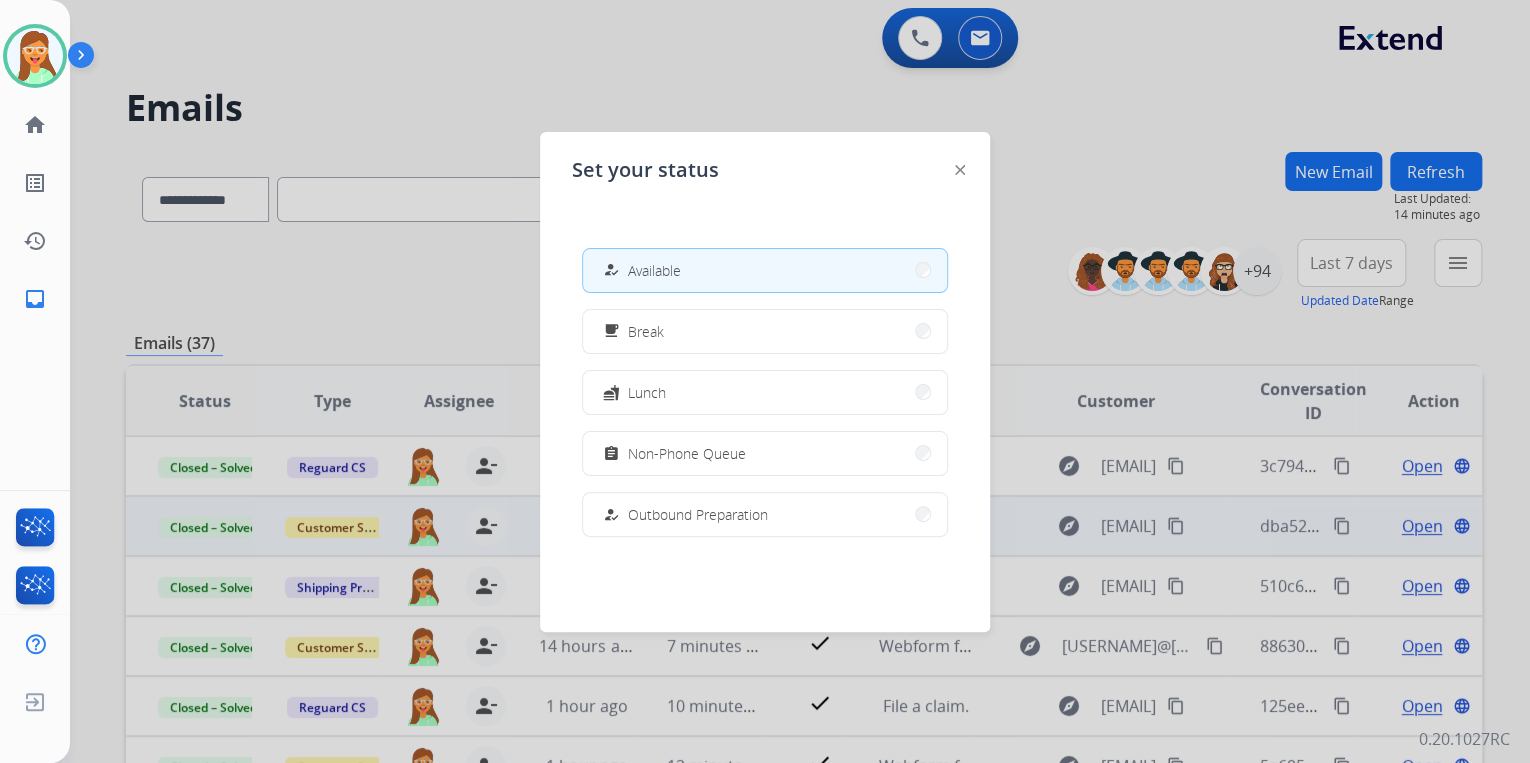 click at bounding box center (765, 381) 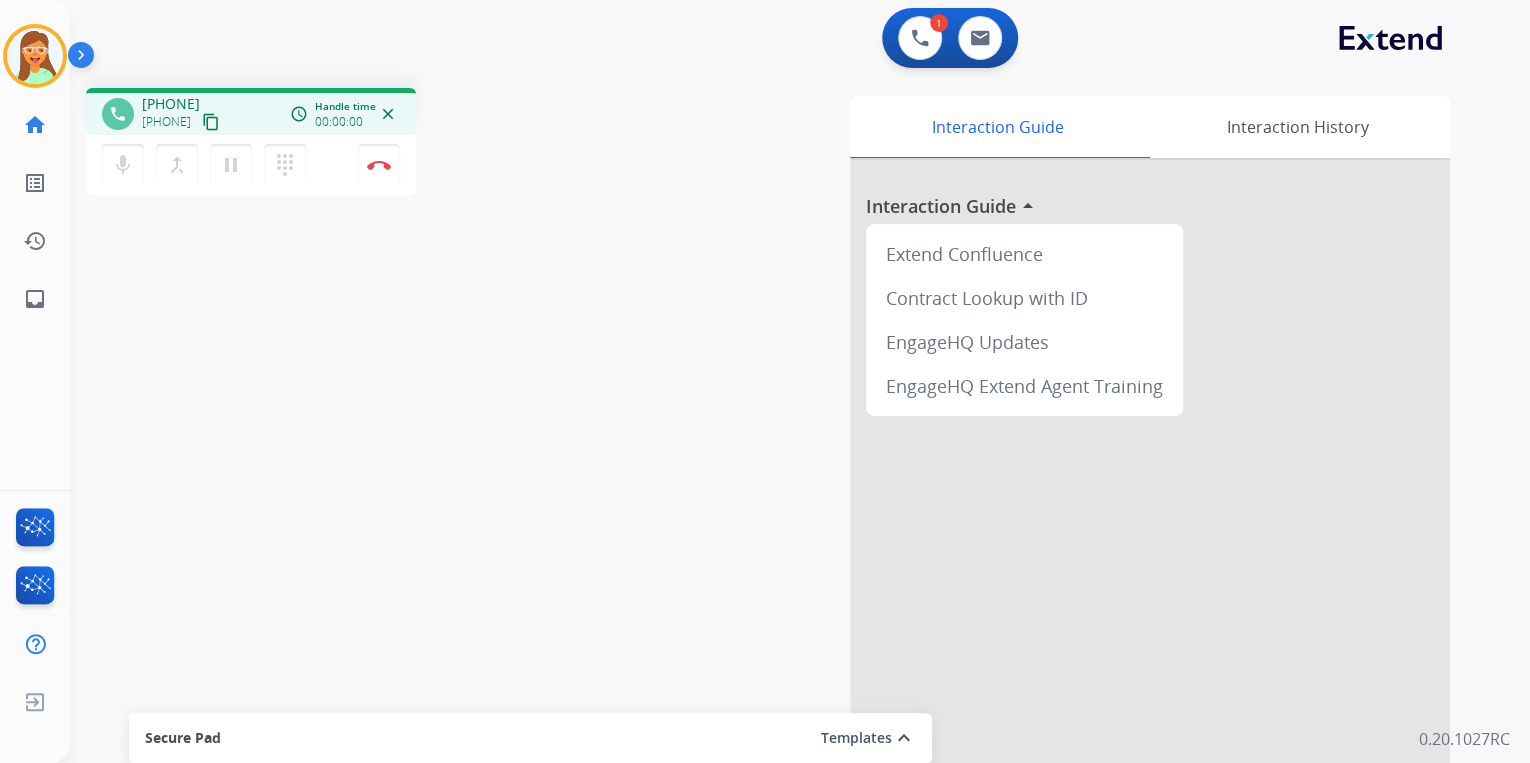 drag, startPoint x: 247, startPoint y: 119, endPoint x: 270, endPoint y: 0, distance: 121.20231 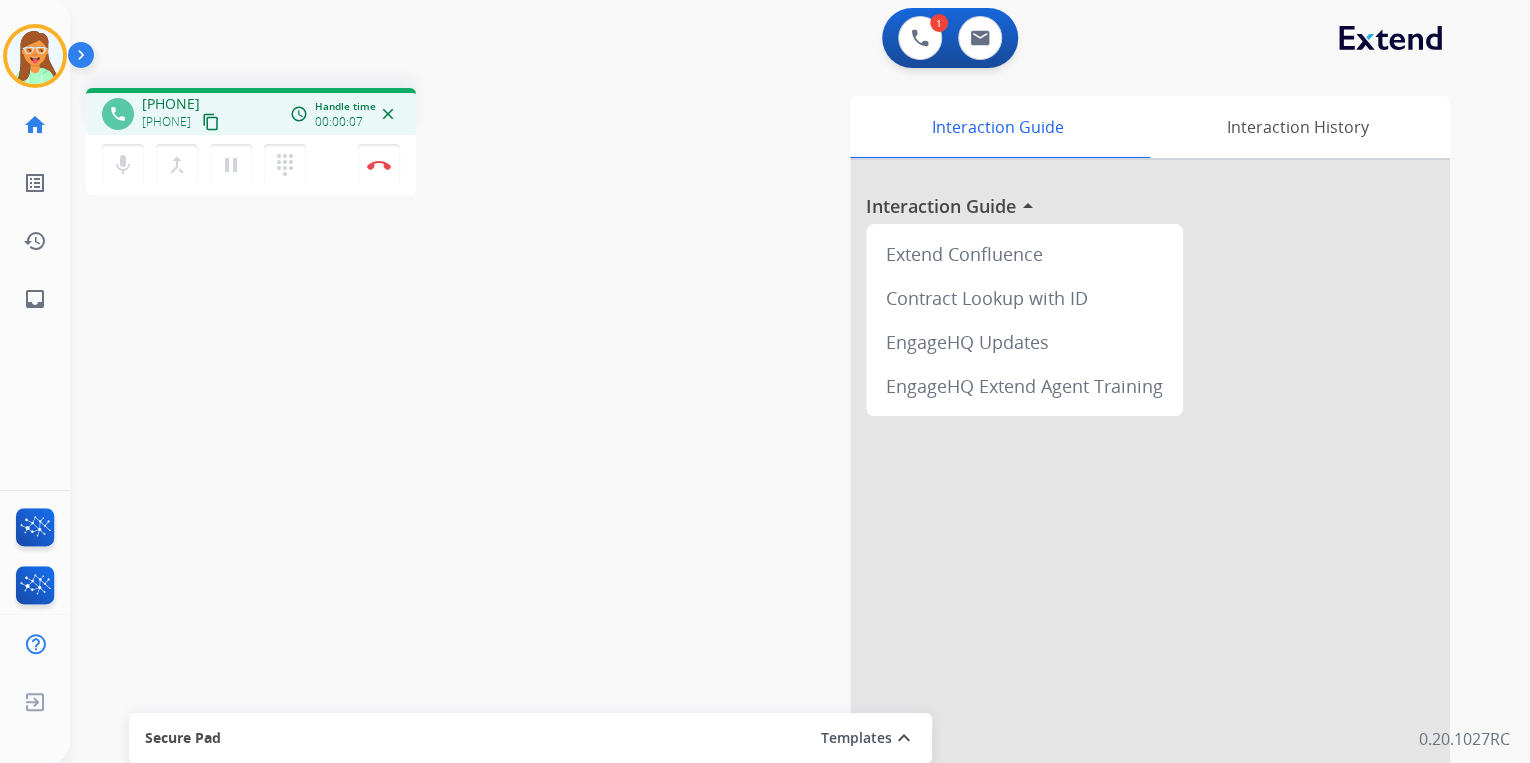 click on "content_copy" at bounding box center (211, 122) 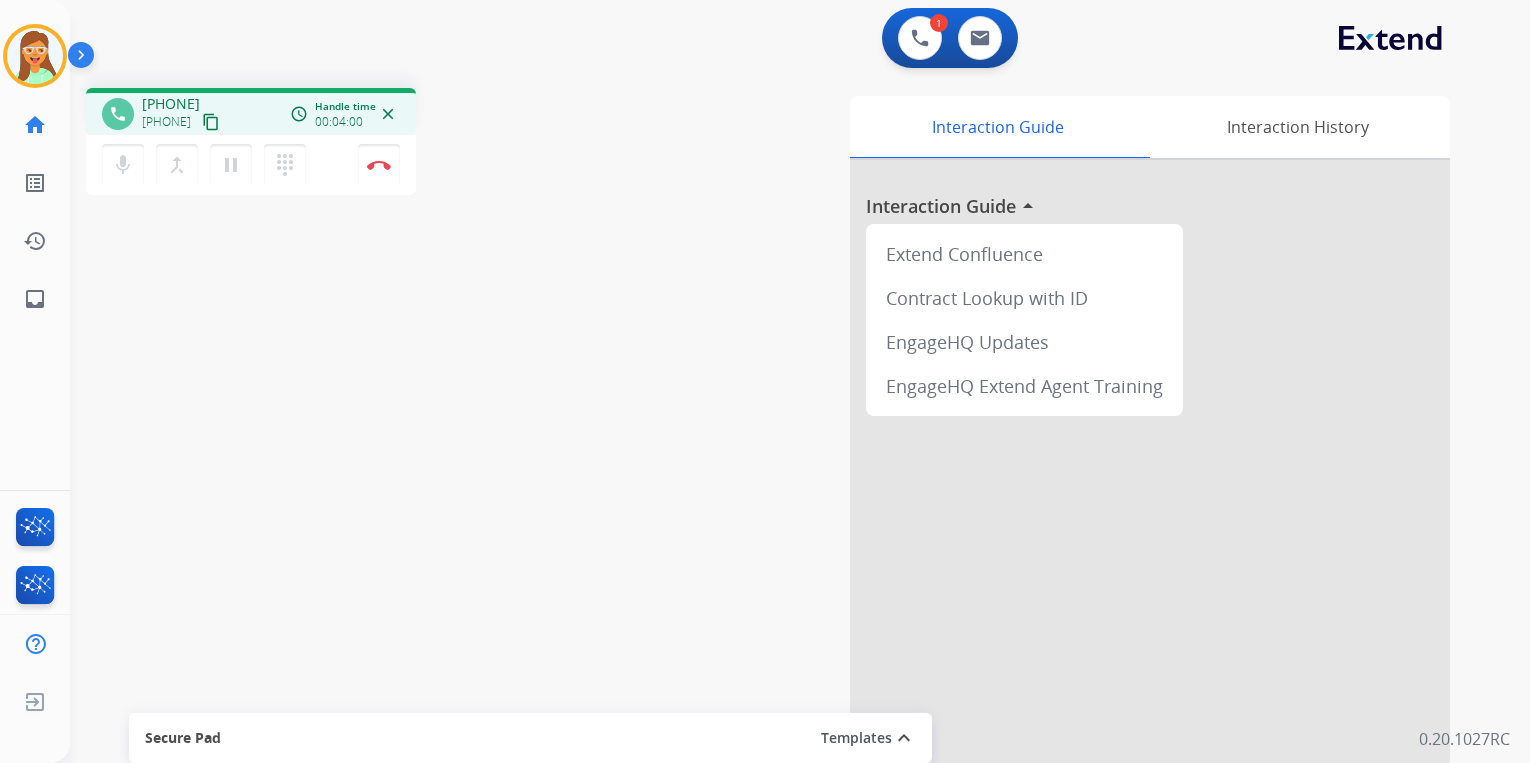 scroll, scrollTop: 0, scrollLeft: 0, axis: both 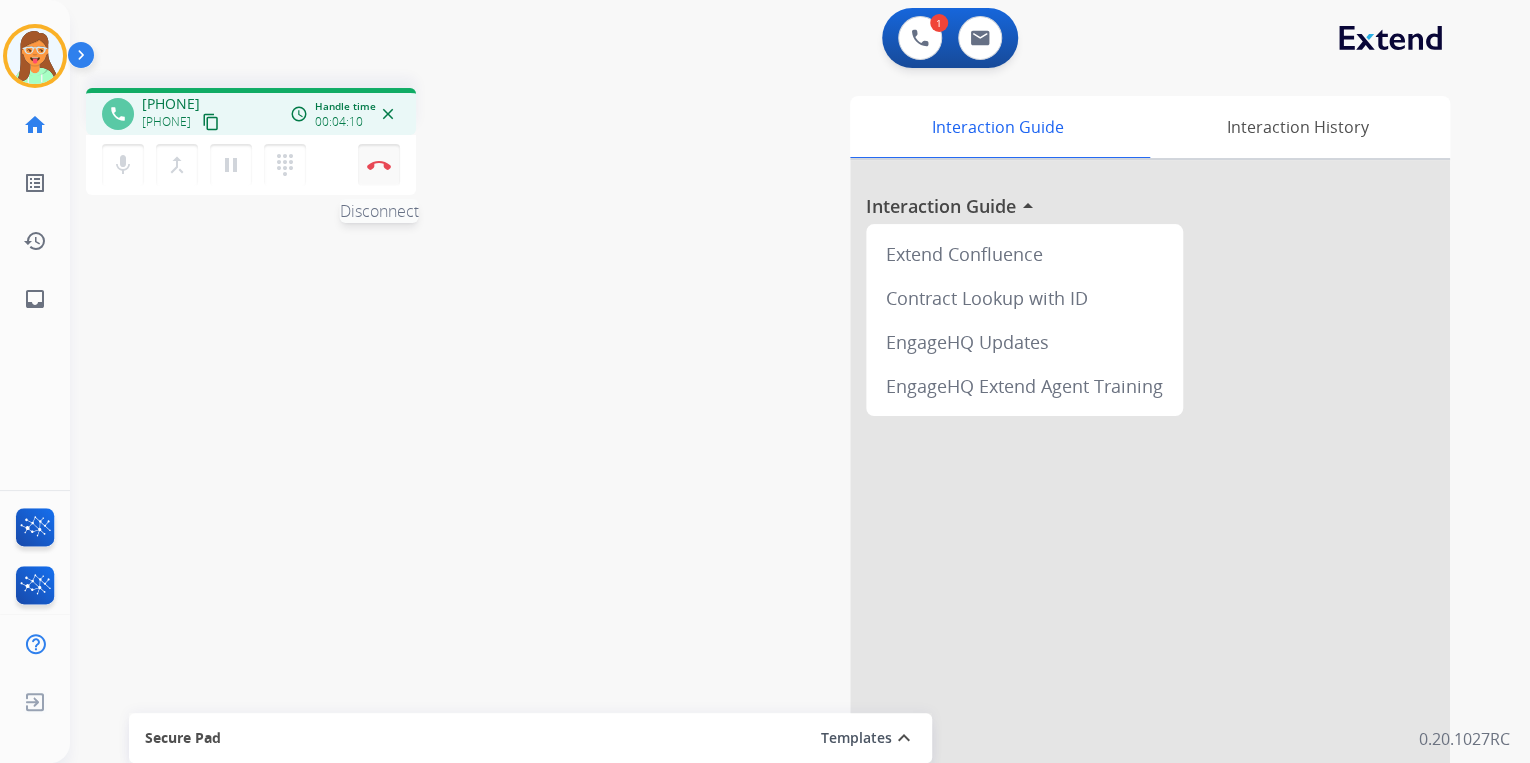 click on "Disconnect" at bounding box center [379, 165] 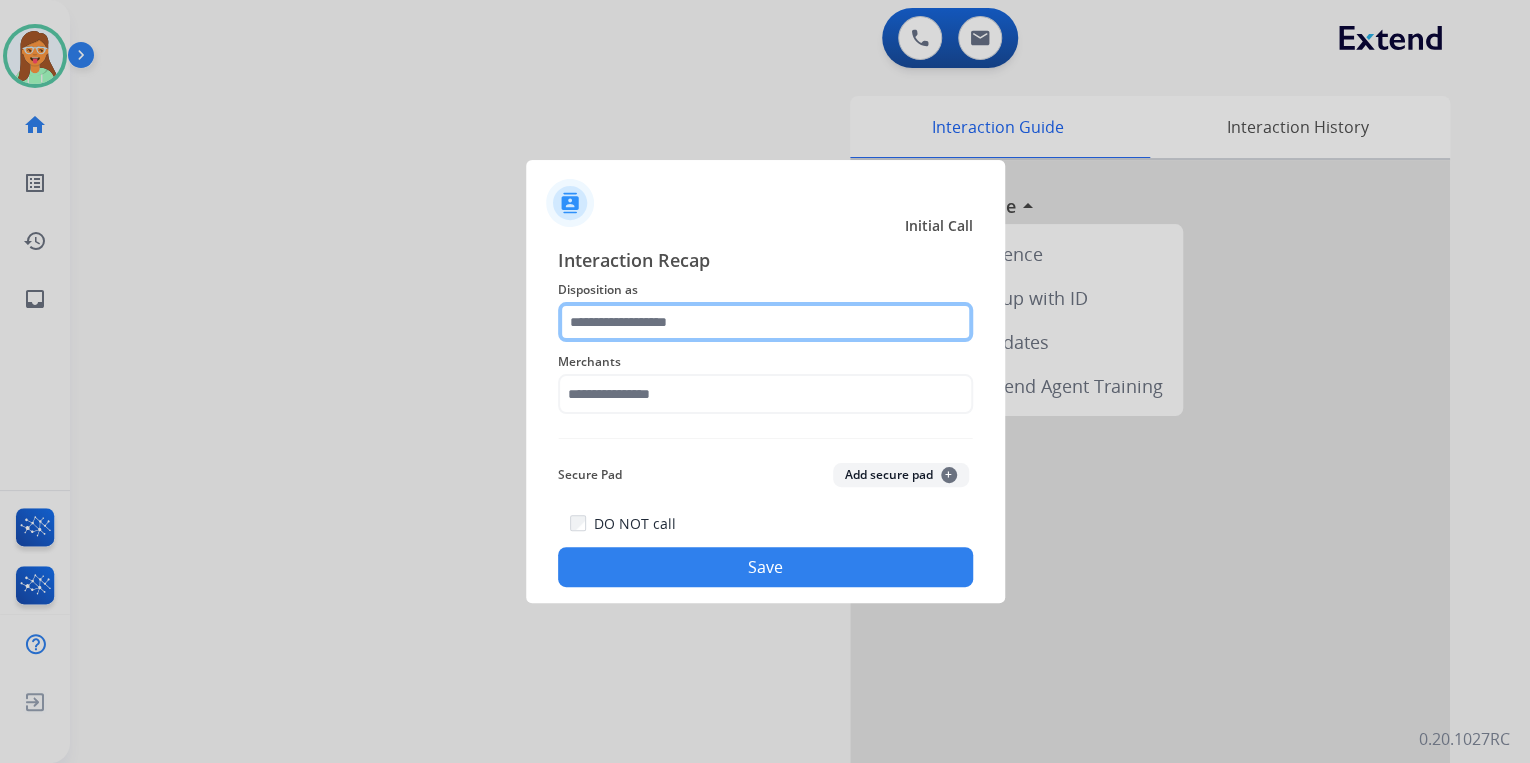 click 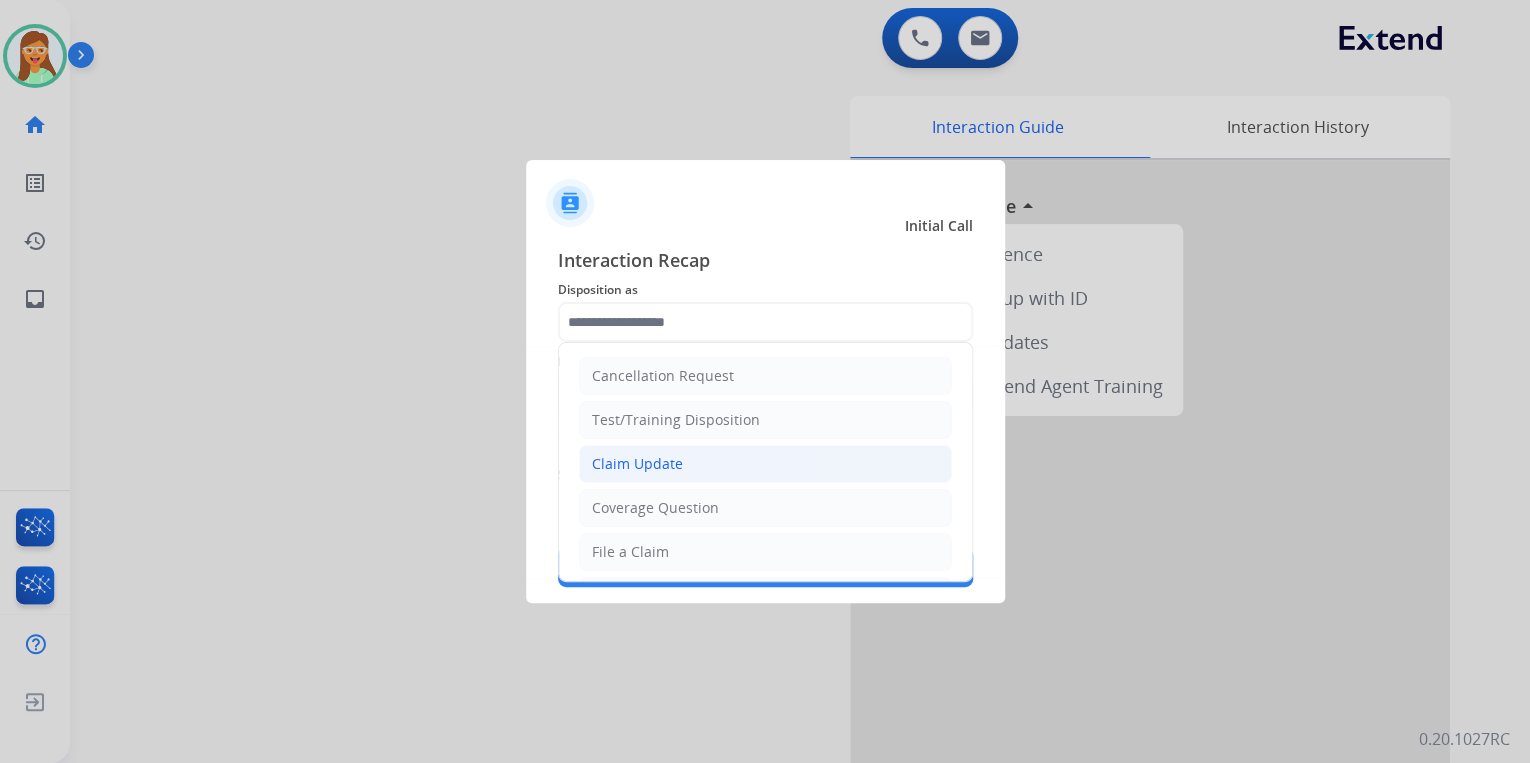 click on "Claim Update" 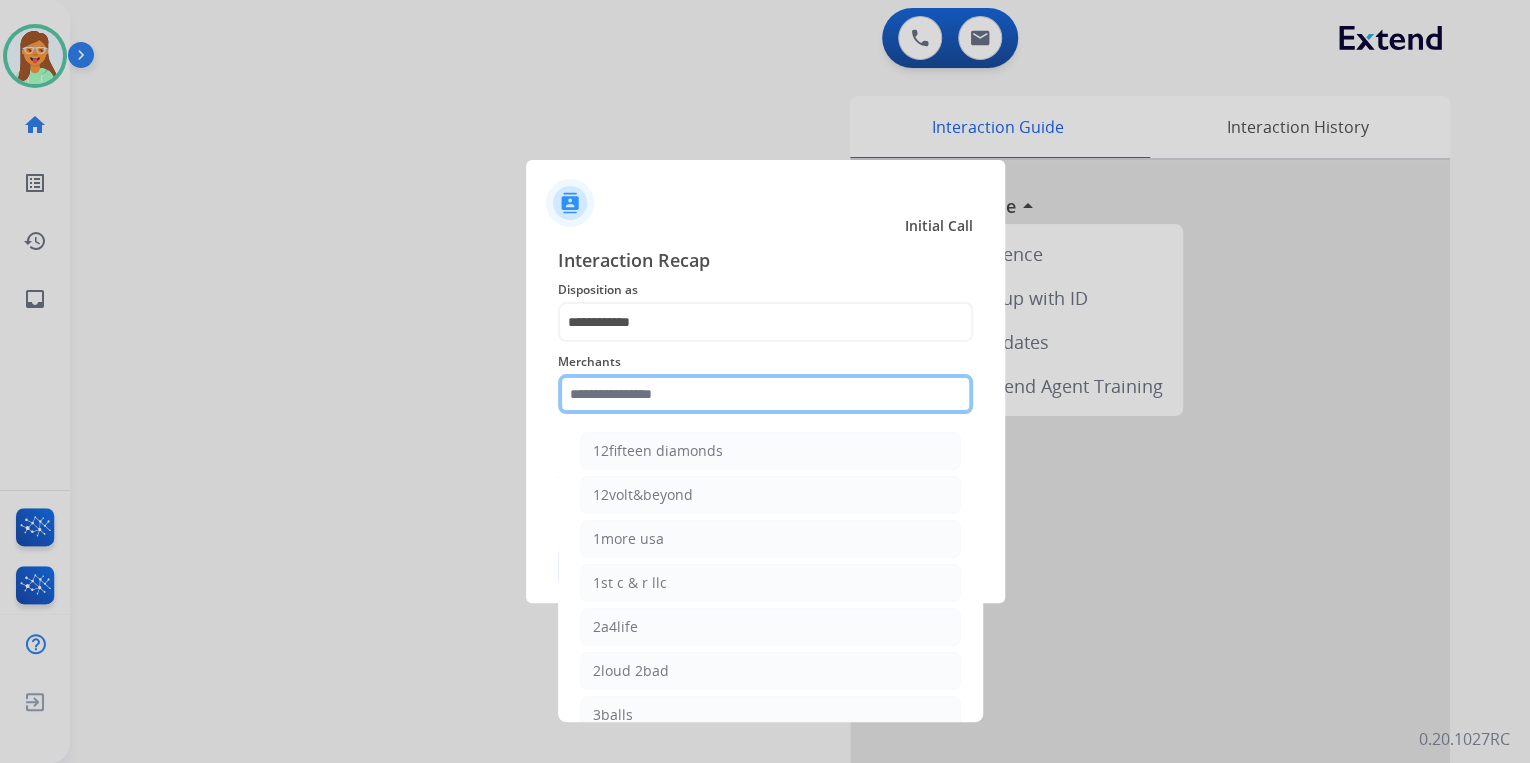 click 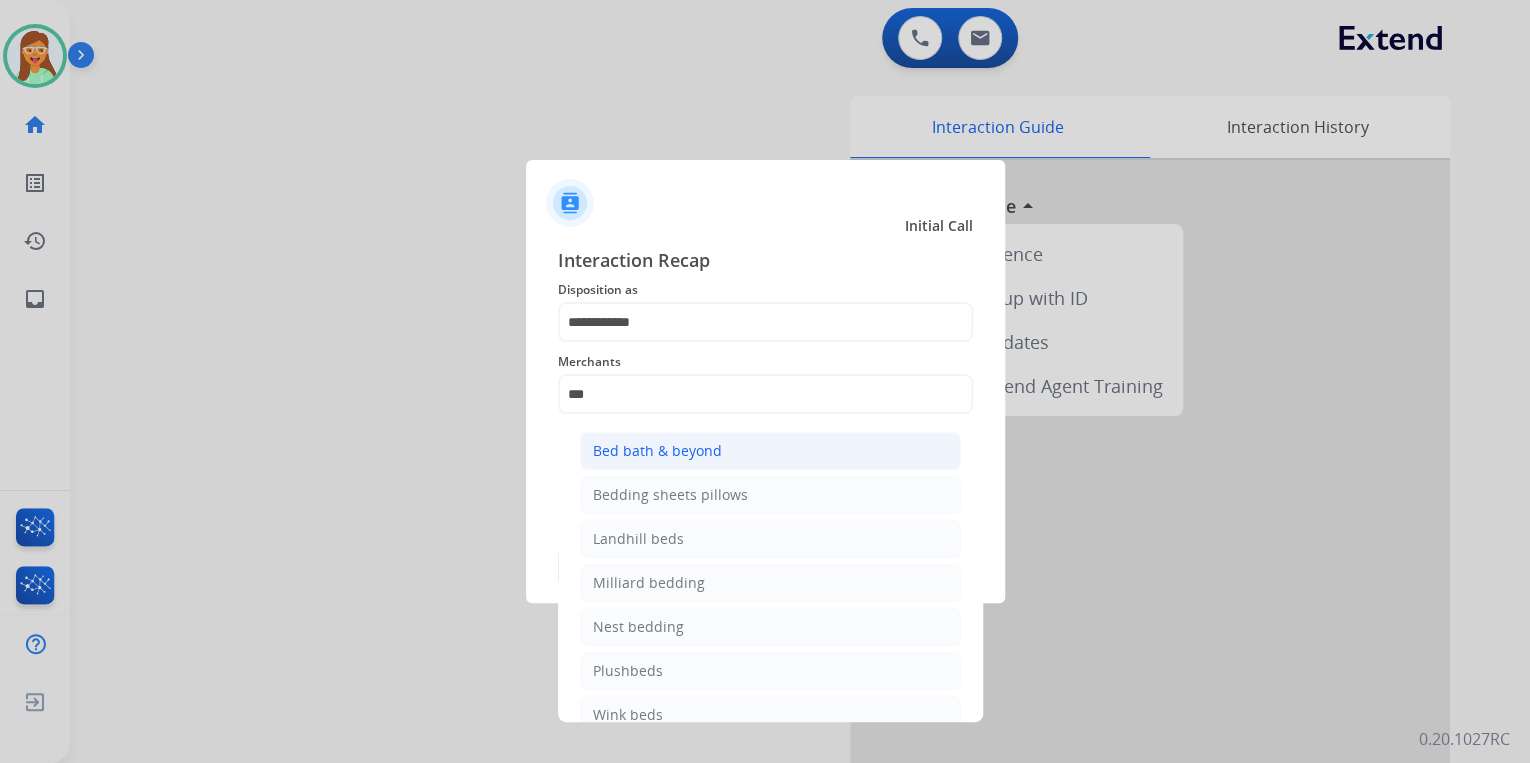 click on "Bed bath & beyond" 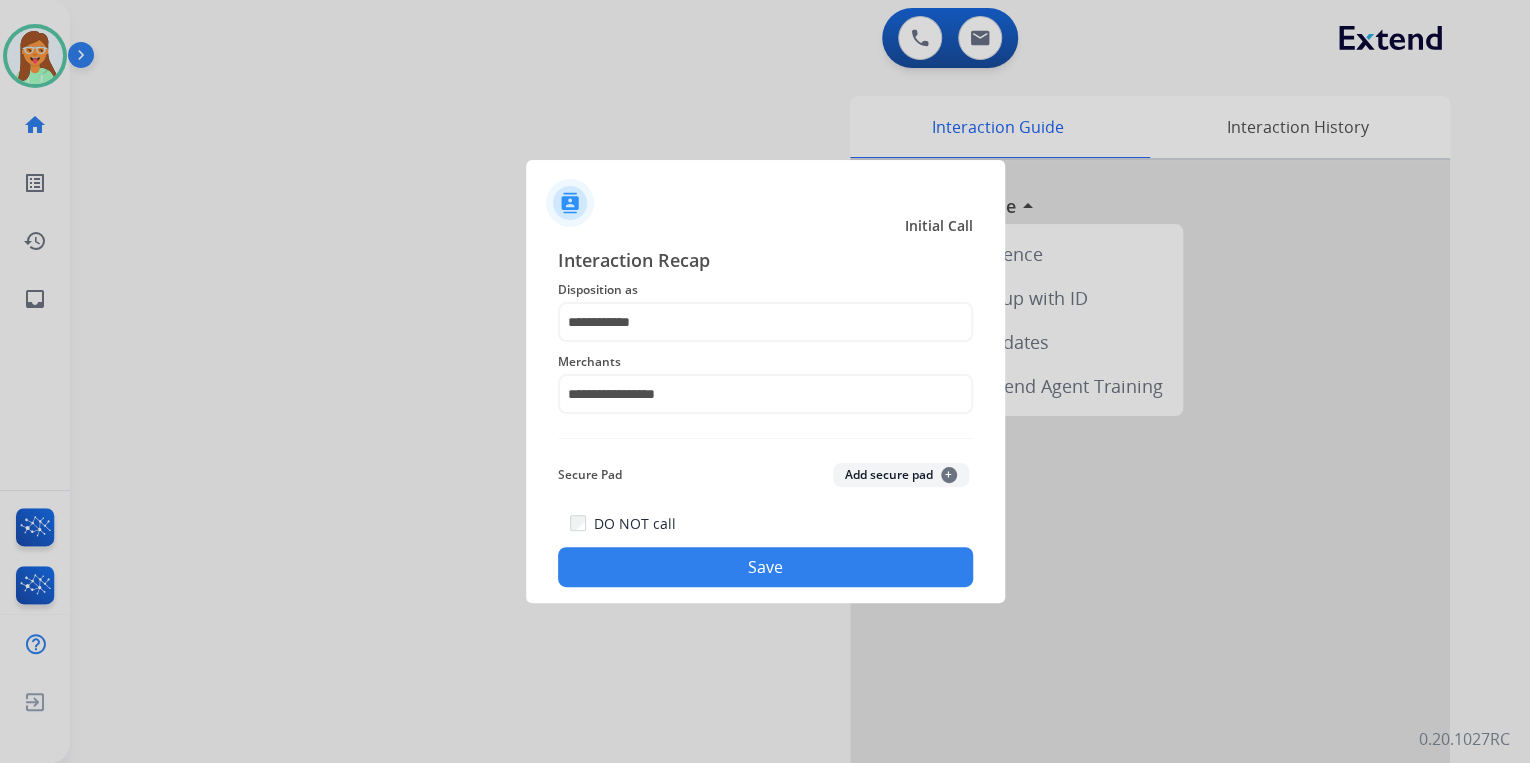 click on "Save" 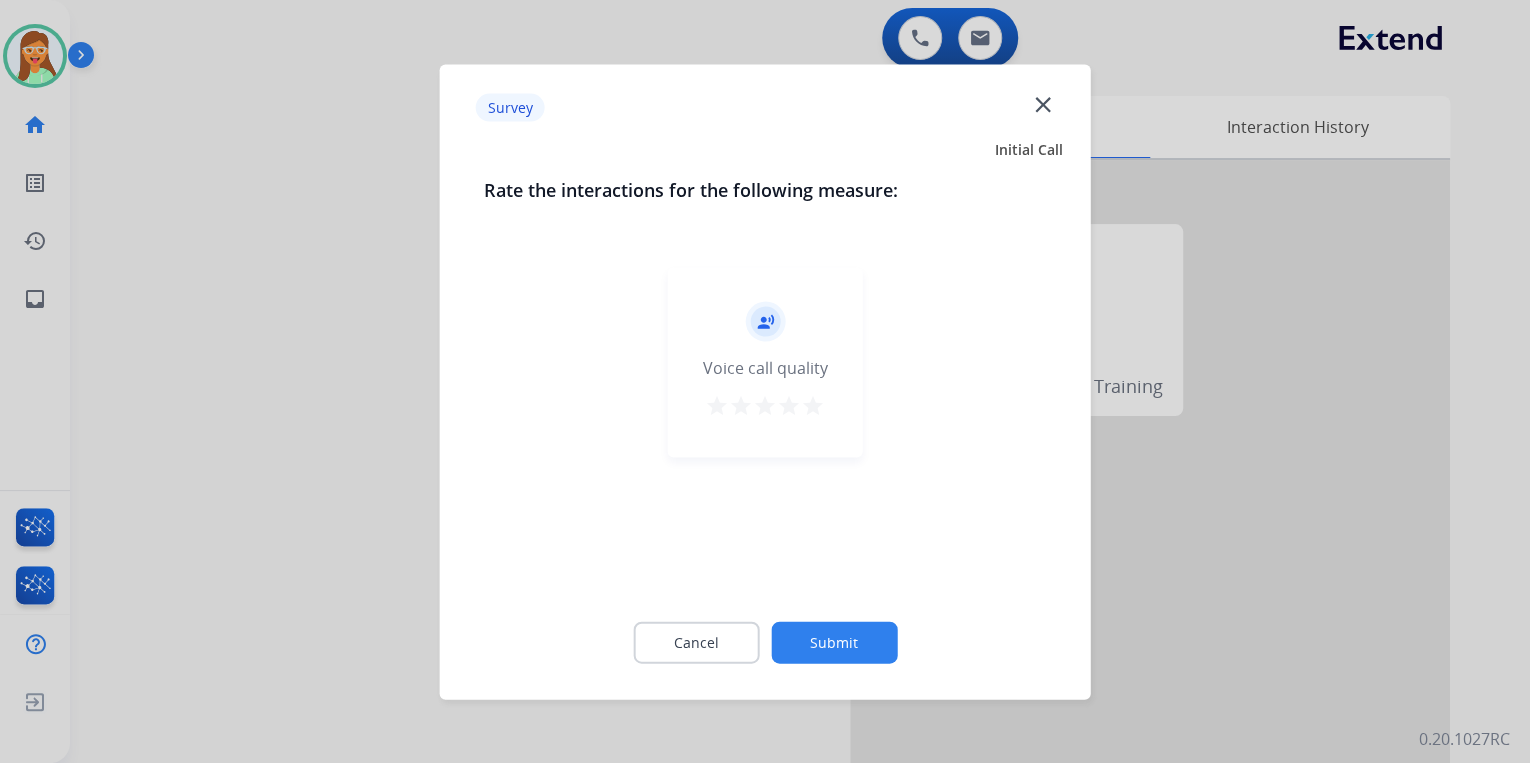 click on "close" 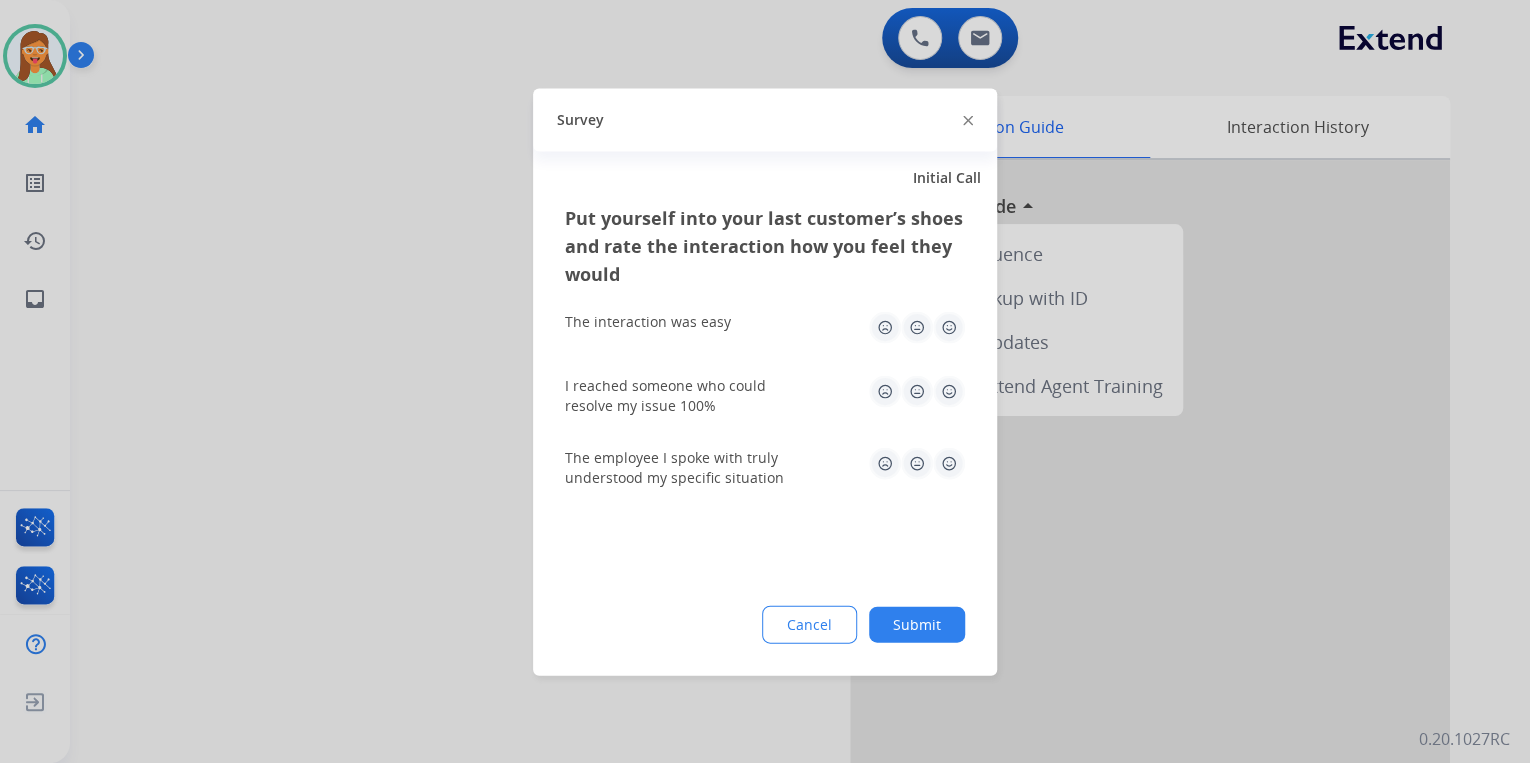 click 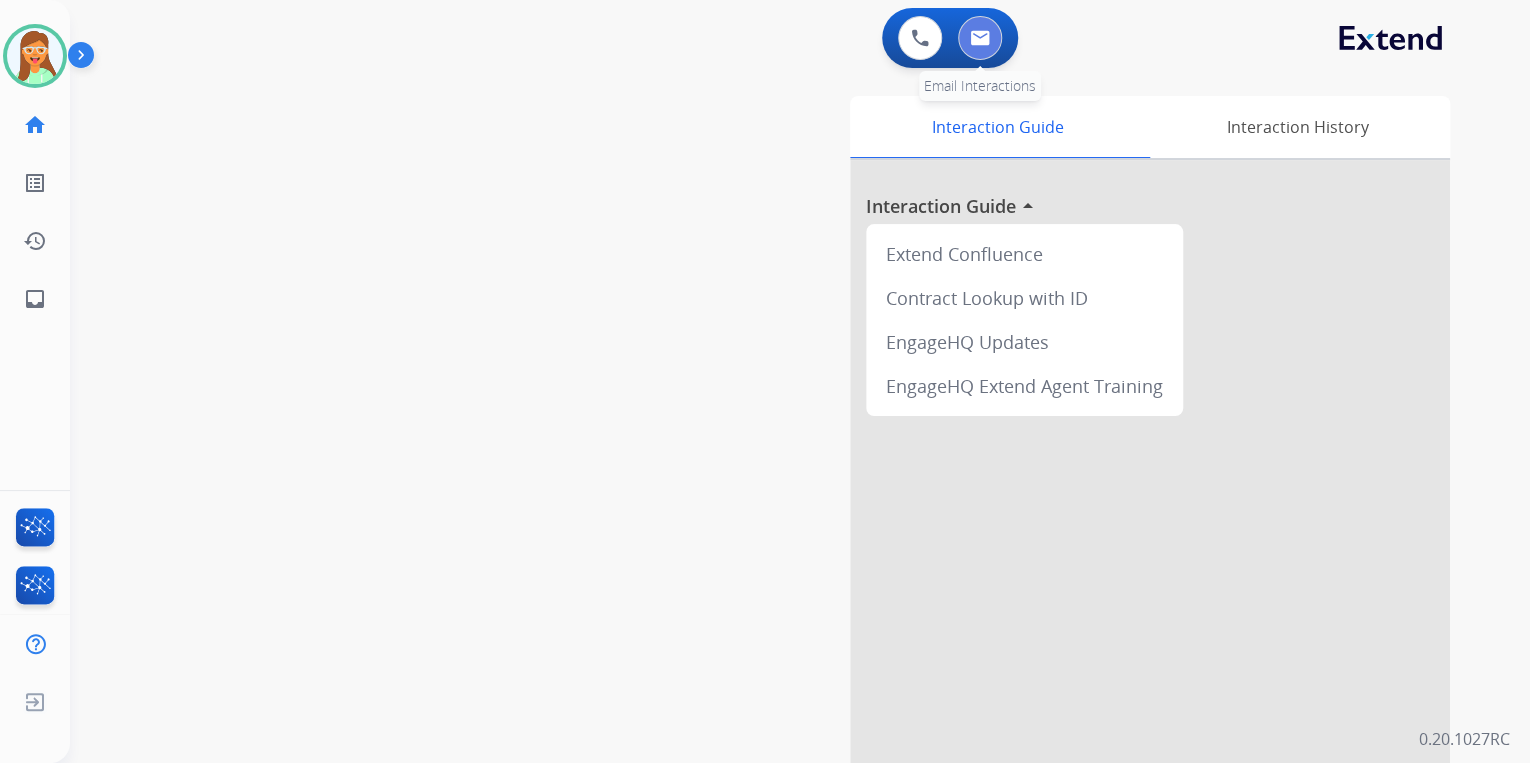 click at bounding box center [980, 38] 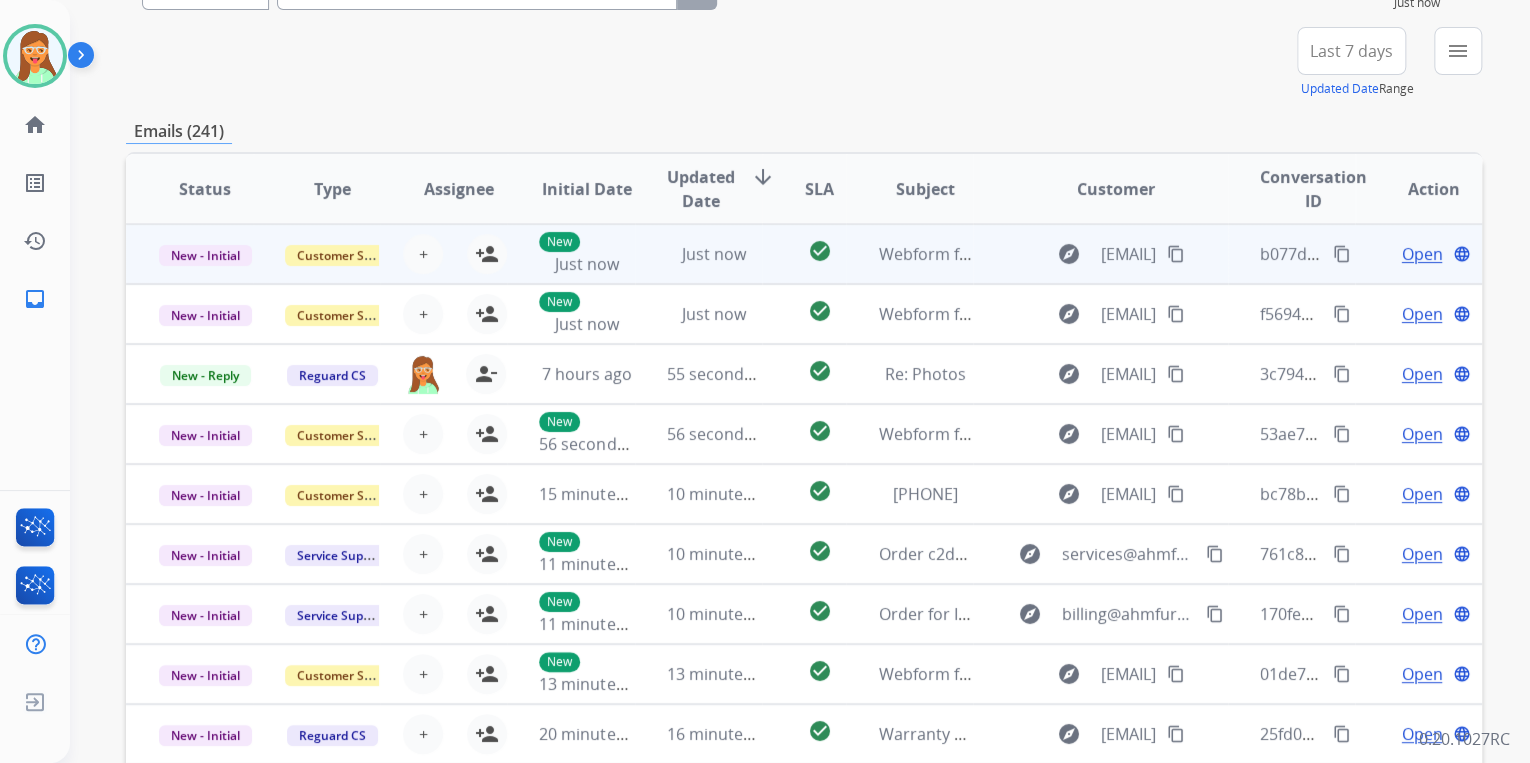 scroll, scrollTop: 0, scrollLeft: 0, axis: both 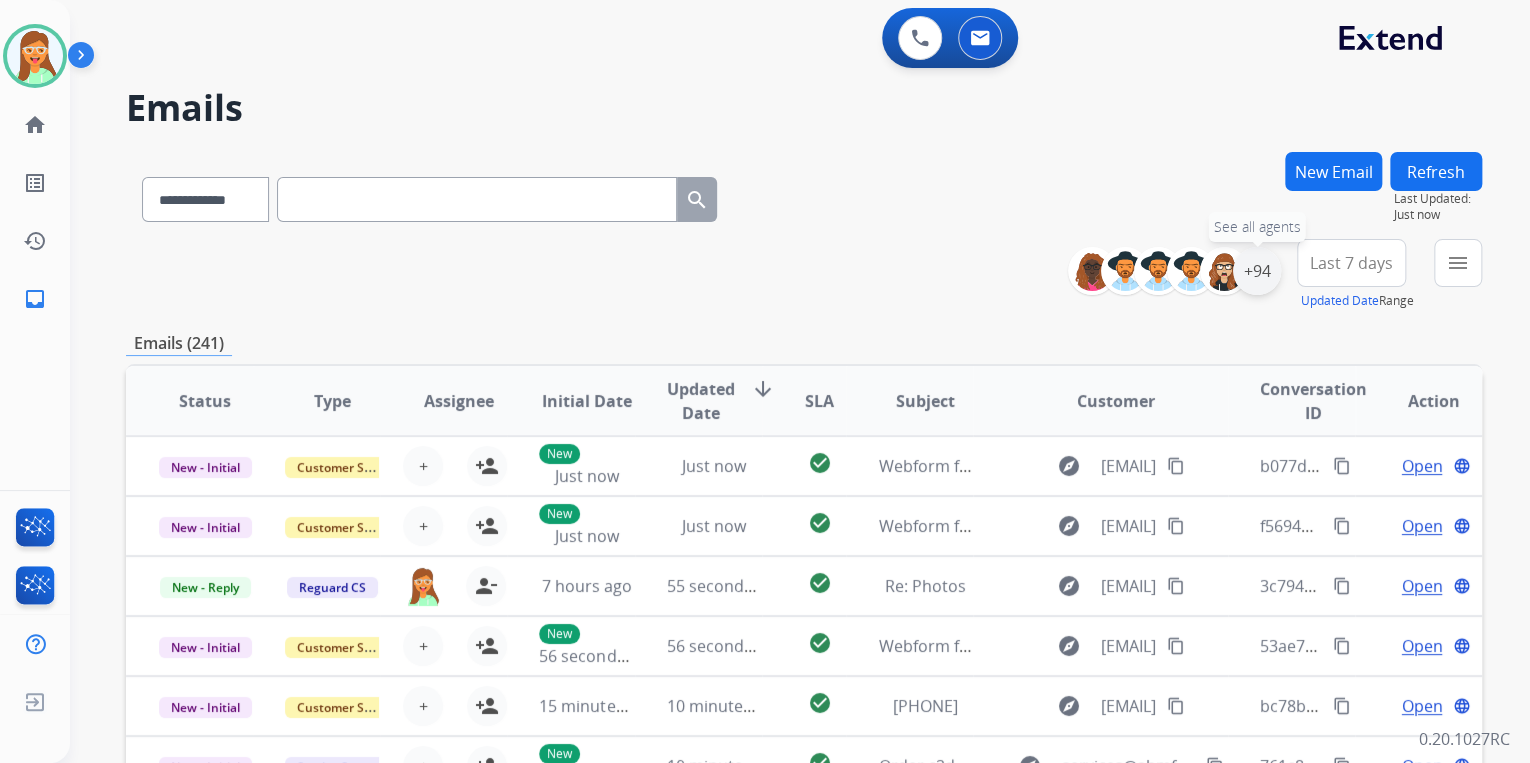 click on "+94" at bounding box center (1257, 271) 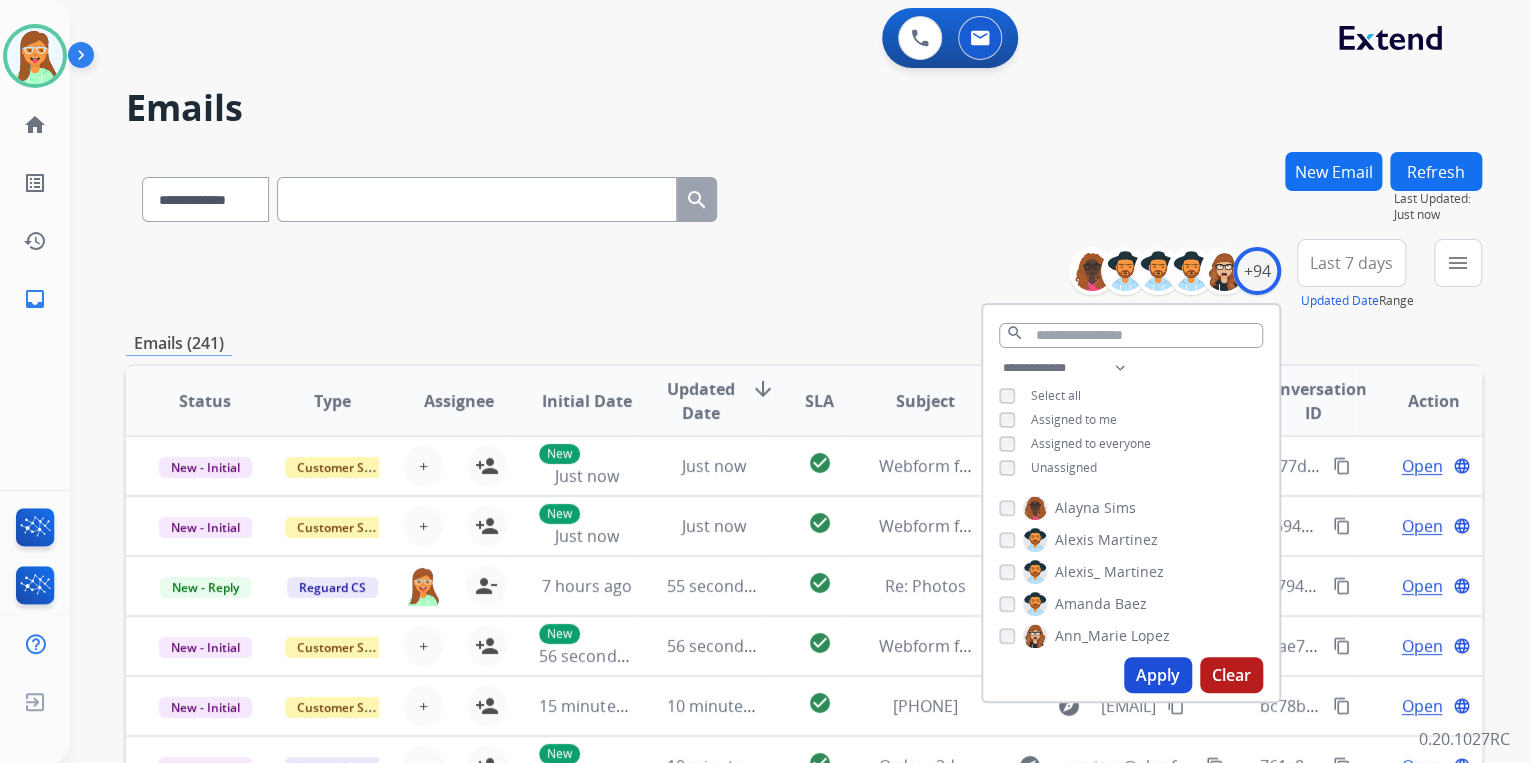 click on "Apply" at bounding box center [1158, 675] 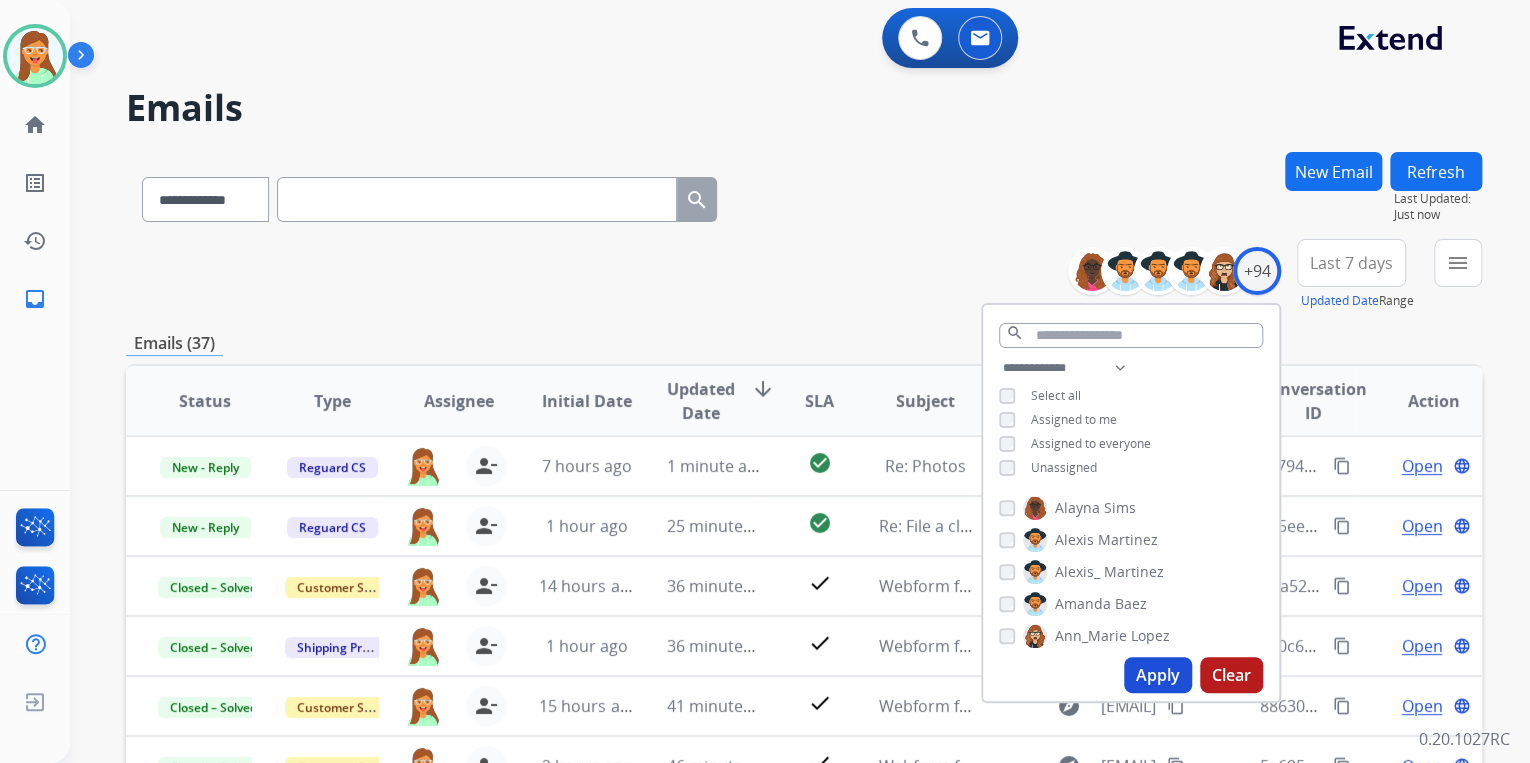 click on "**********" at bounding box center [804, 195] 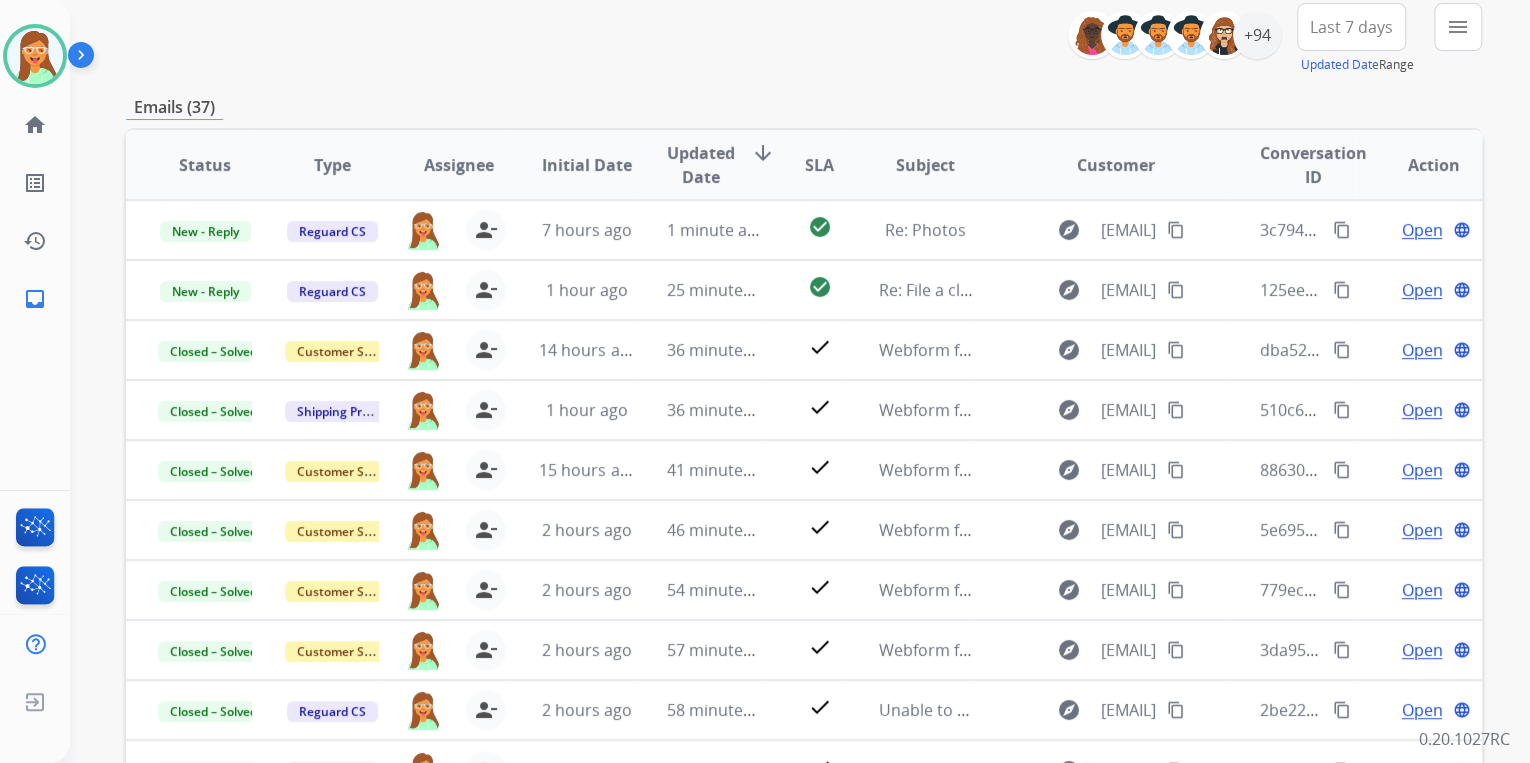 scroll, scrollTop: 240, scrollLeft: 0, axis: vertical 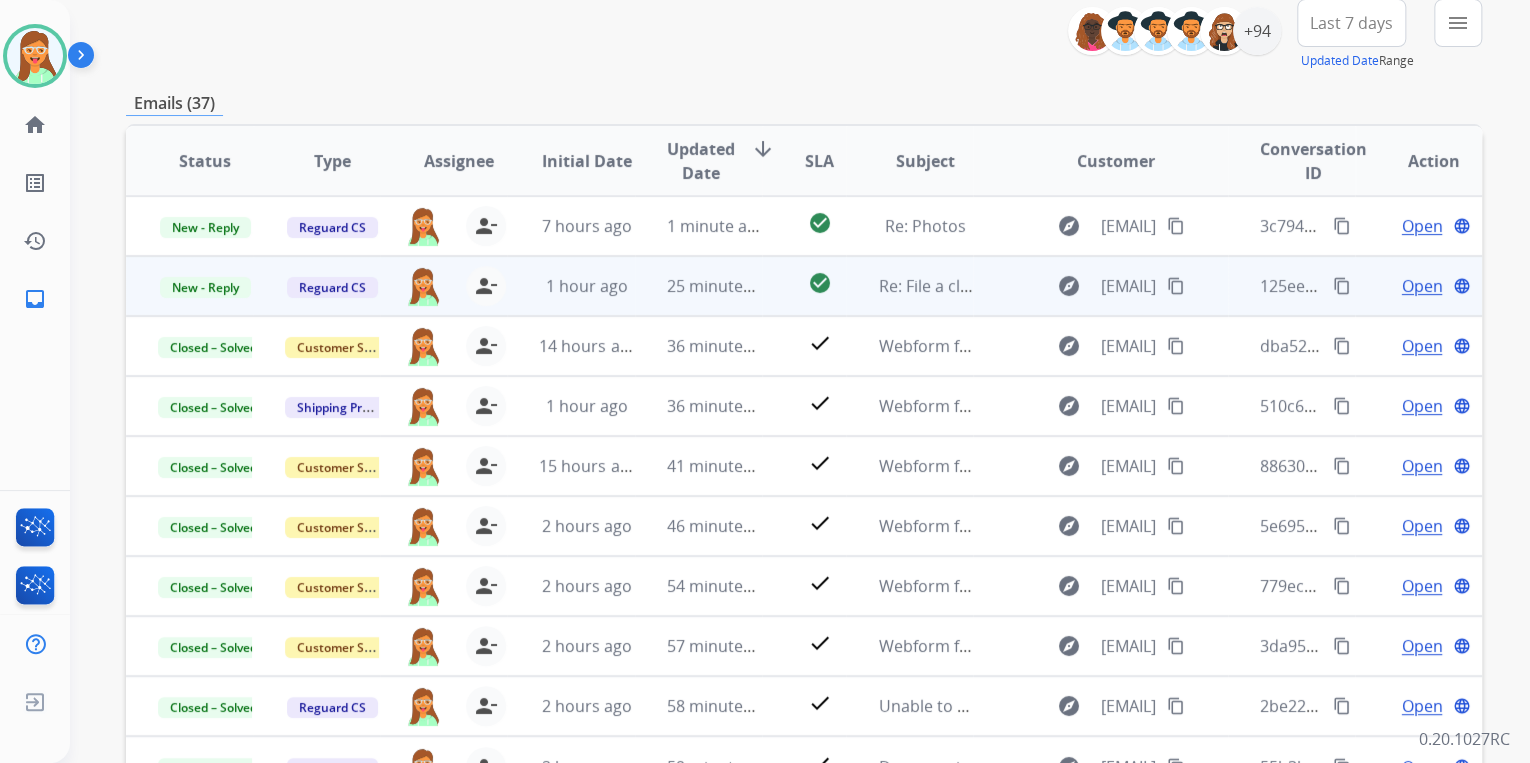 click on "explore thaonguyen2297@gmail.com content_copy" at bounding box center (1100, 286) 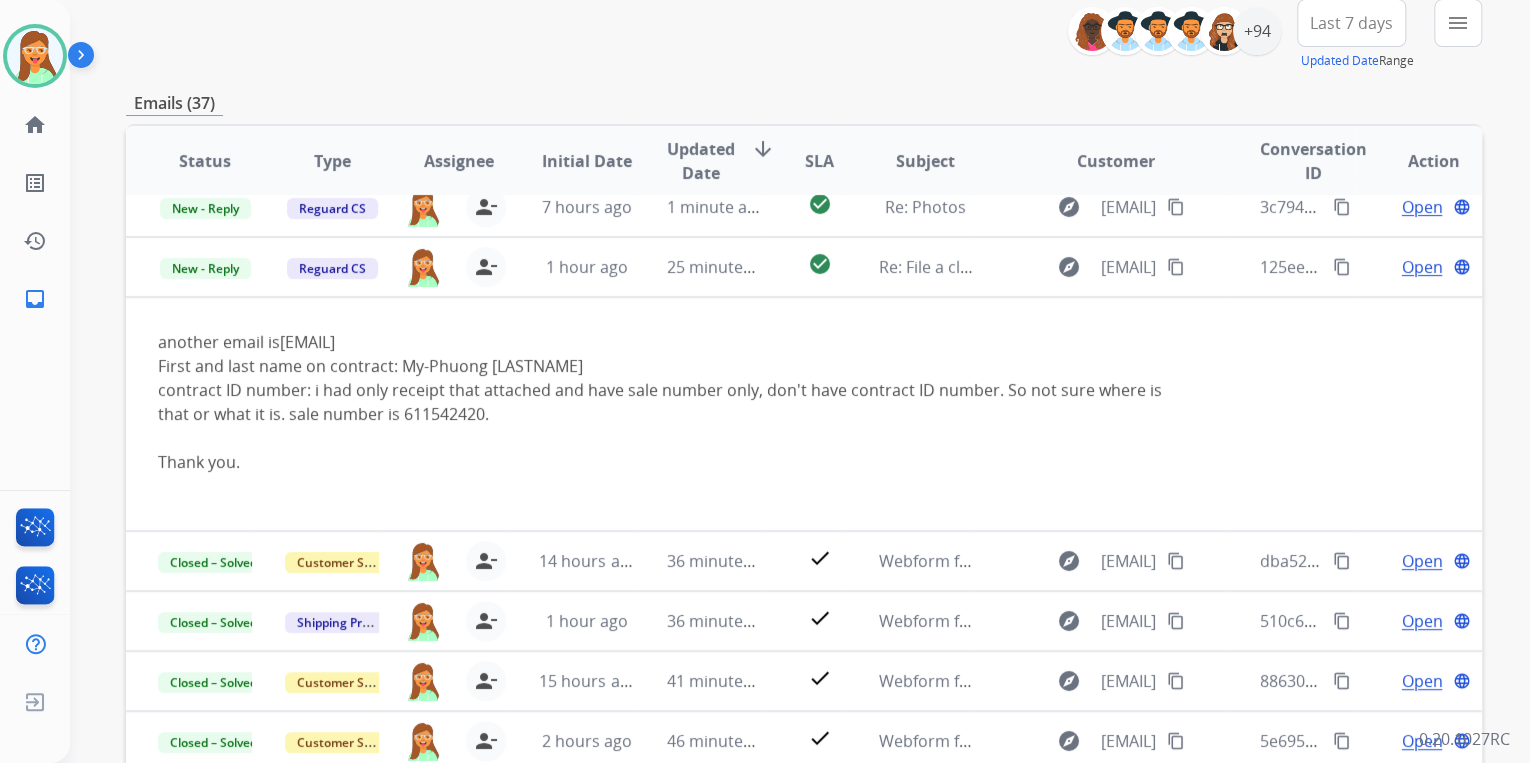 scroll, scrollTop: 0, scrollLeft: 0, axis: both 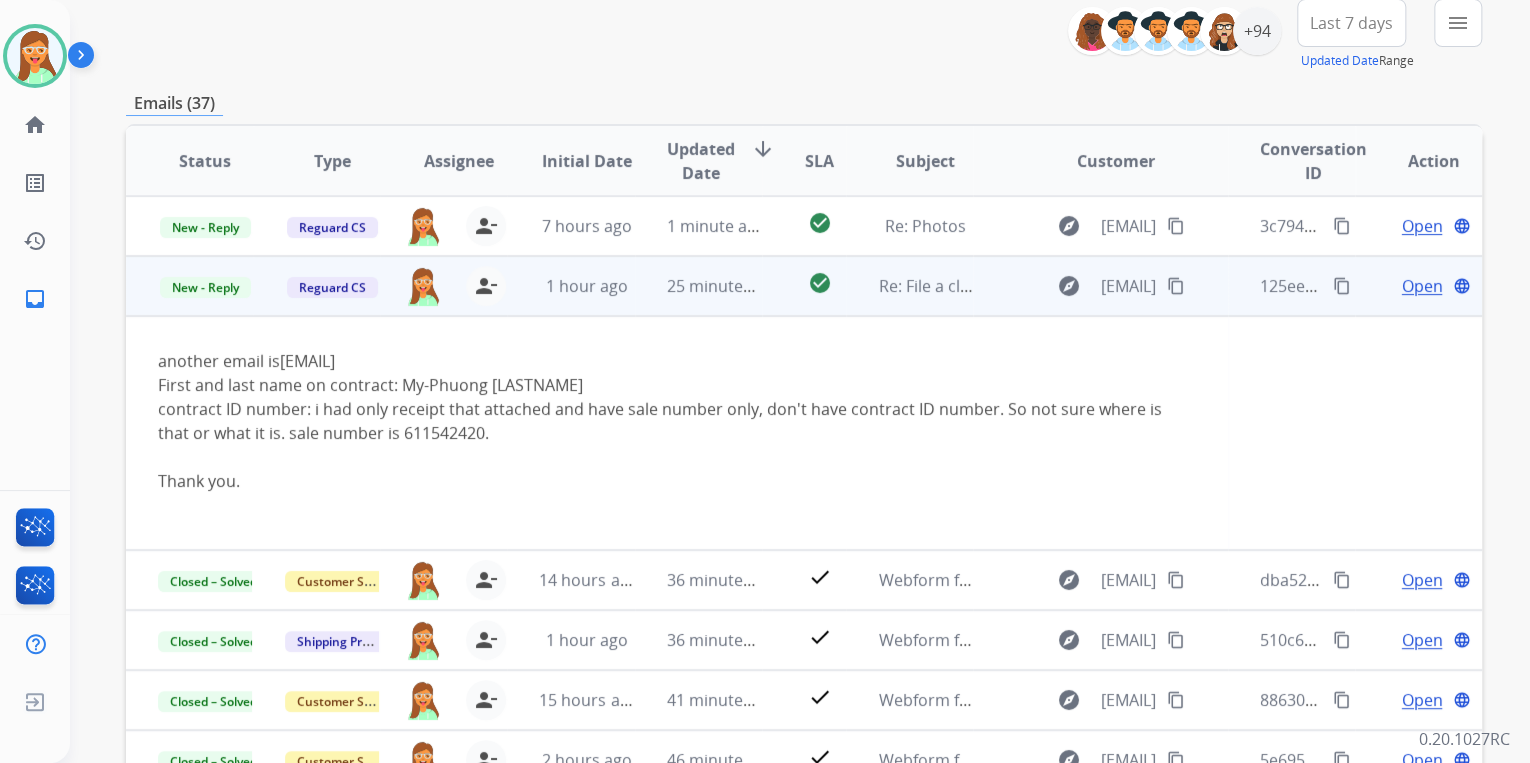 click on "Open" at bounding box center (1421, 286) 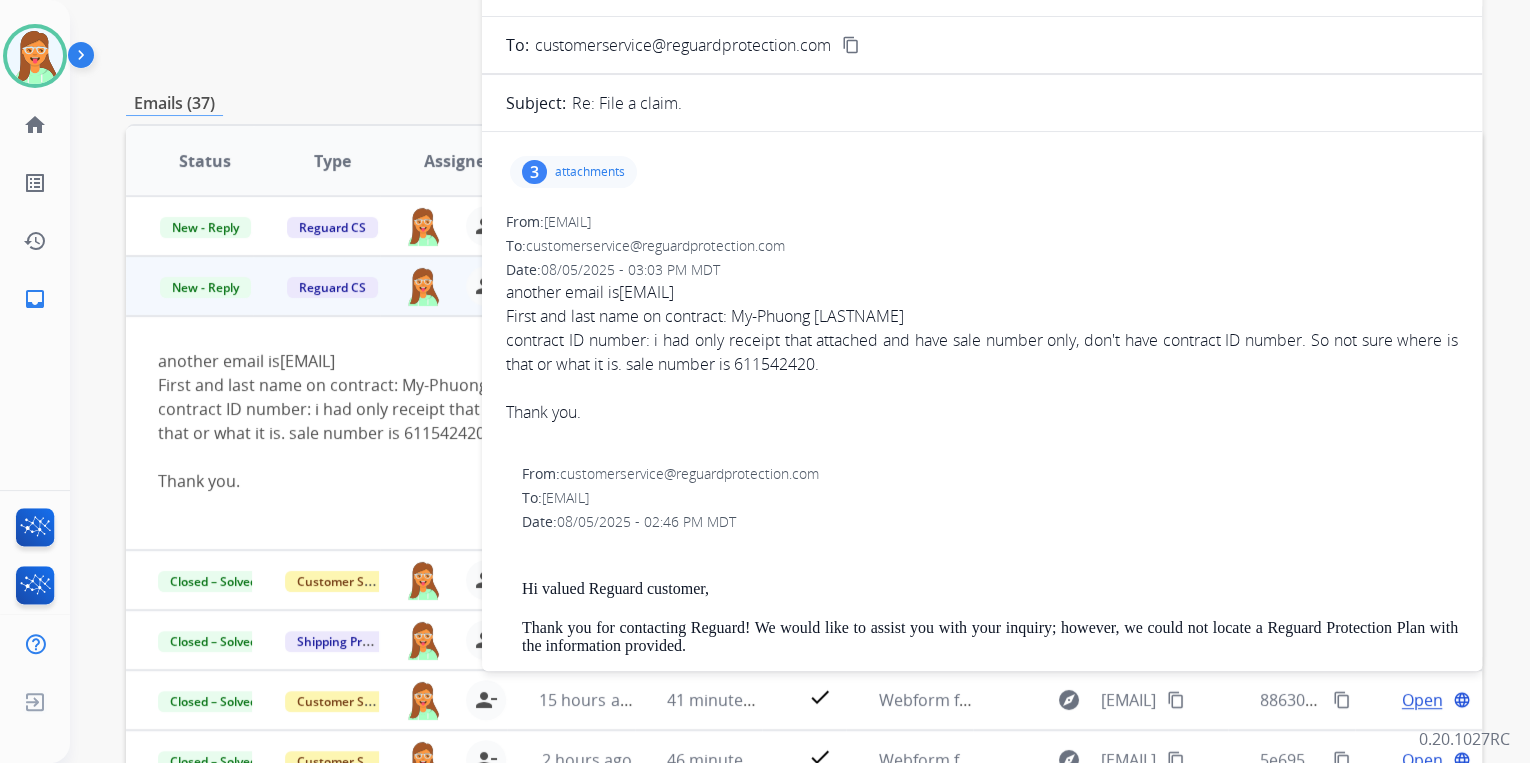 scroll, scrollTop: 0, scrollLeft: 0, axis: both 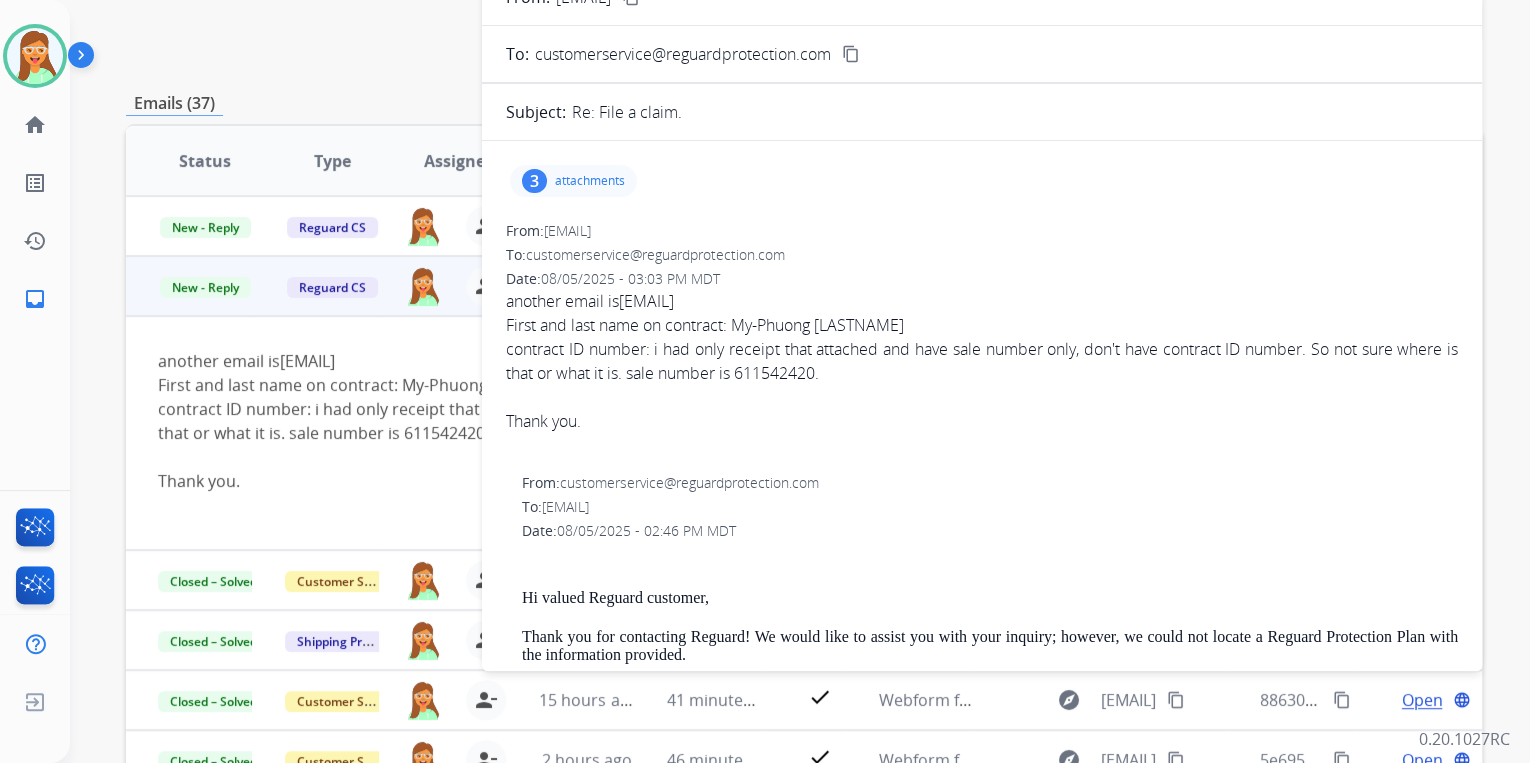 drag, startPoint x: 624, startPoint y: 296, endPoint x: 777, endPoint y: 299, distance: 153.0294 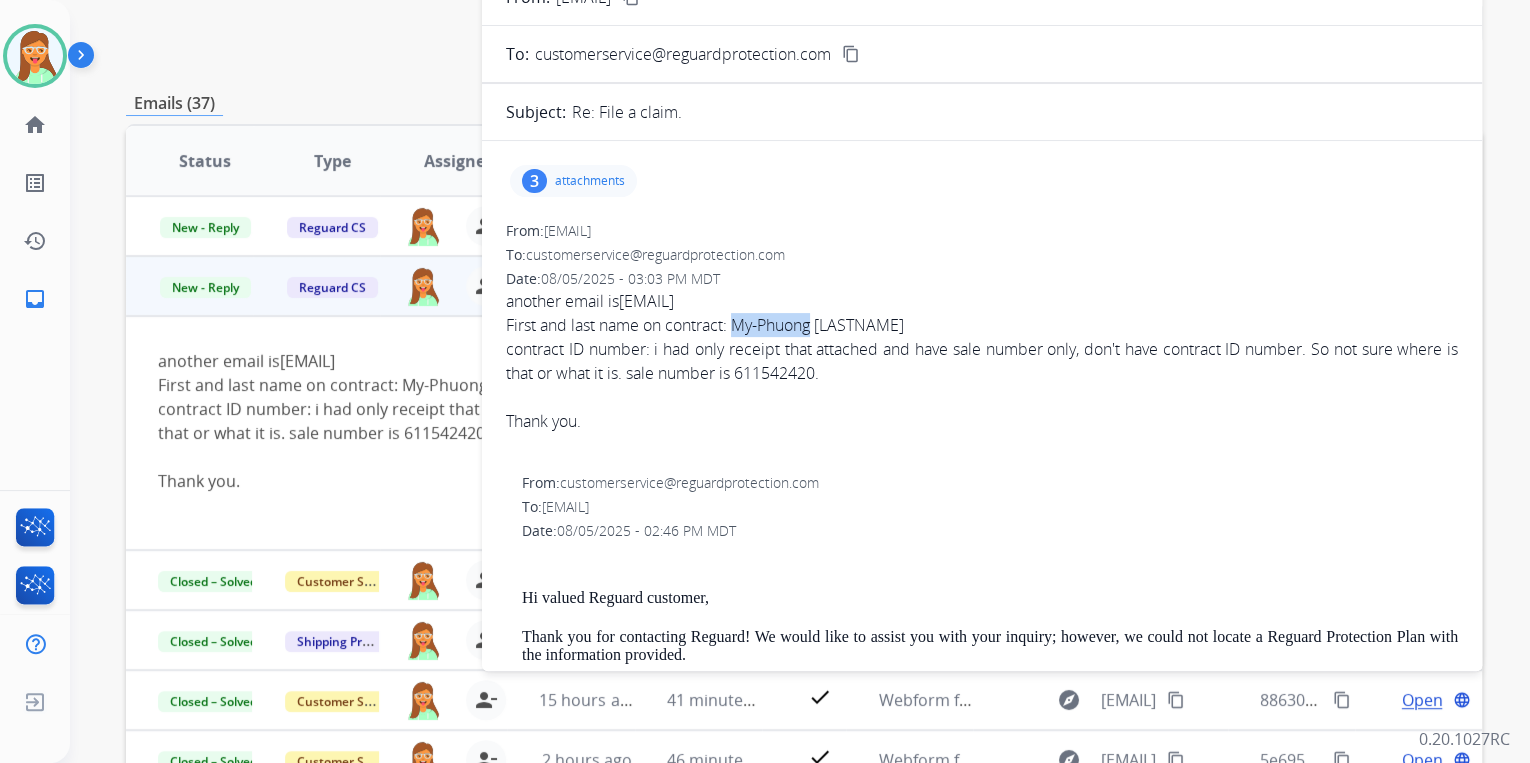 drag, startPoint x: 738, startPoint y: 328, endPoint x: 816, endPoint y: 327, distance: 78.00641 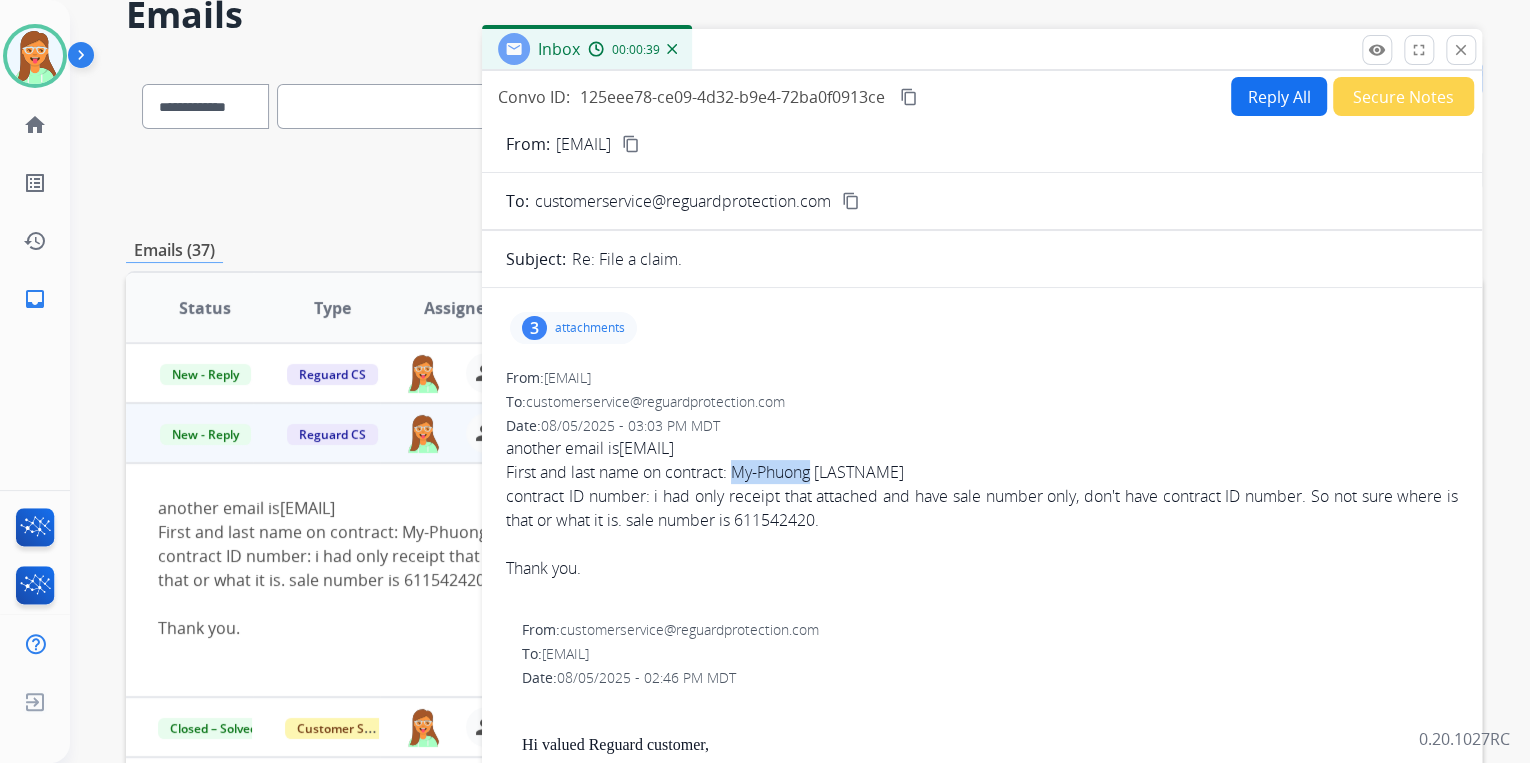 scroll, scrollTop: 0, scrollLeft: 0, axis: both 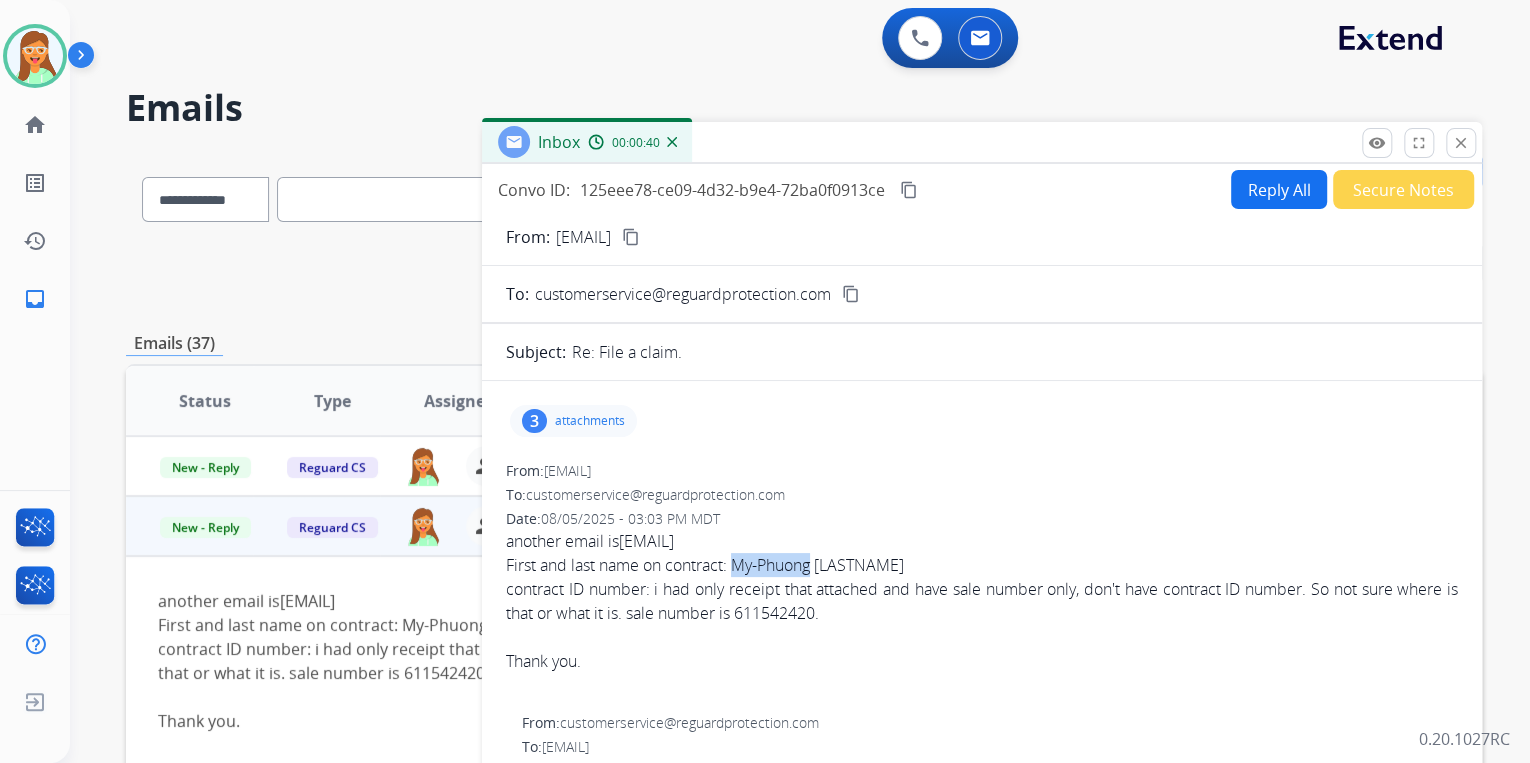 click on "Reply All" at bounding box center (1279, 189) 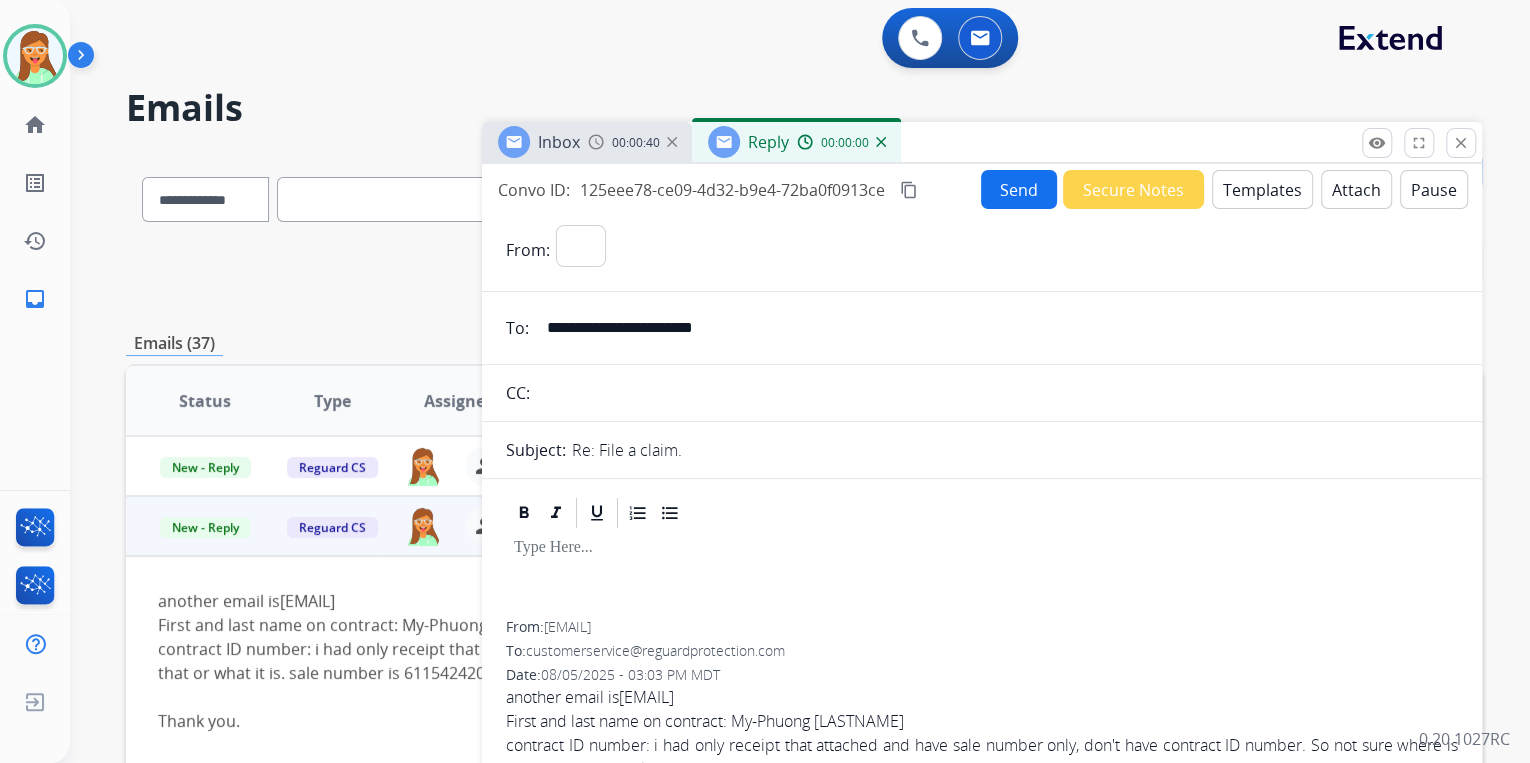 click on "Templates" at bounding box center [1262, 189] 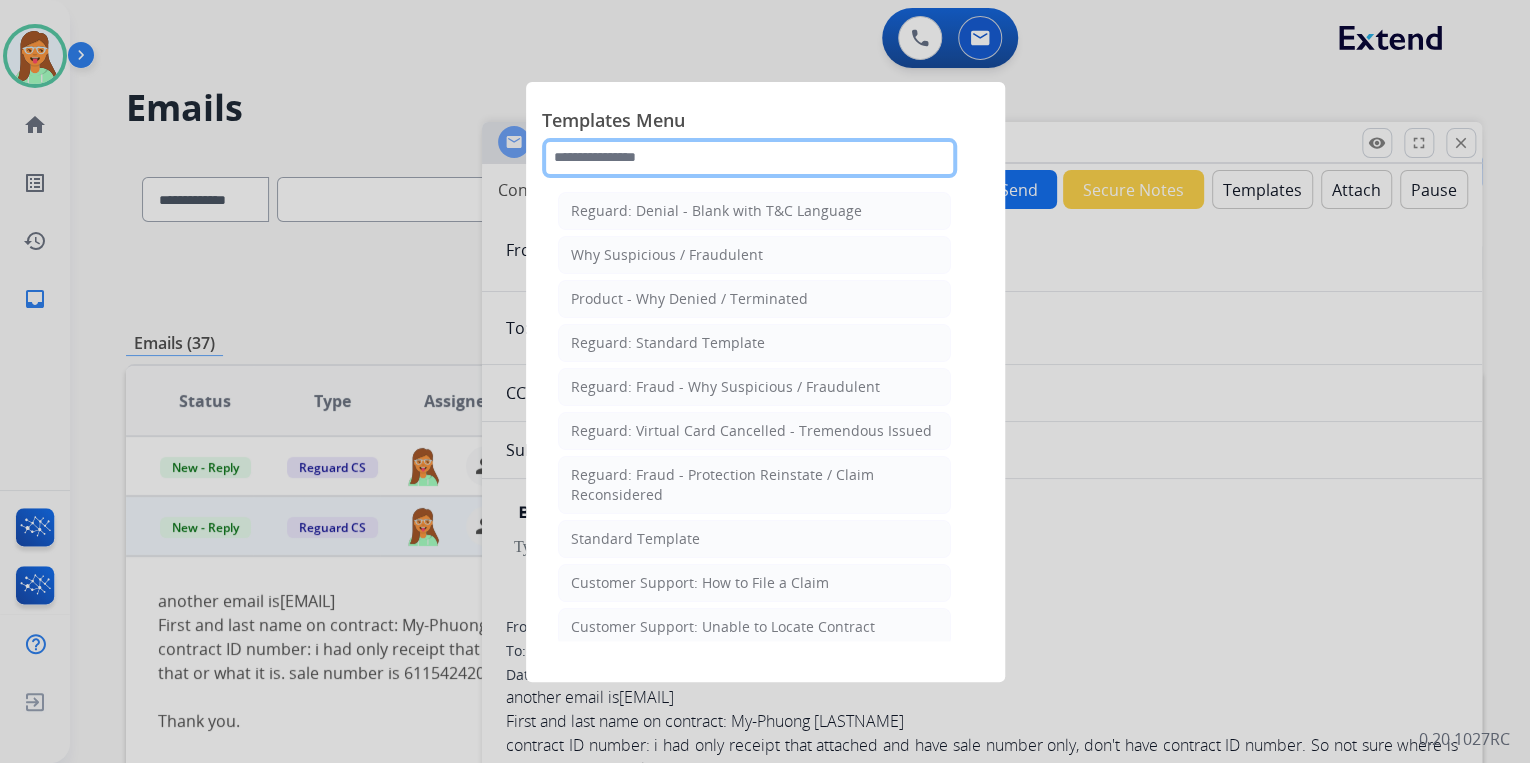 click 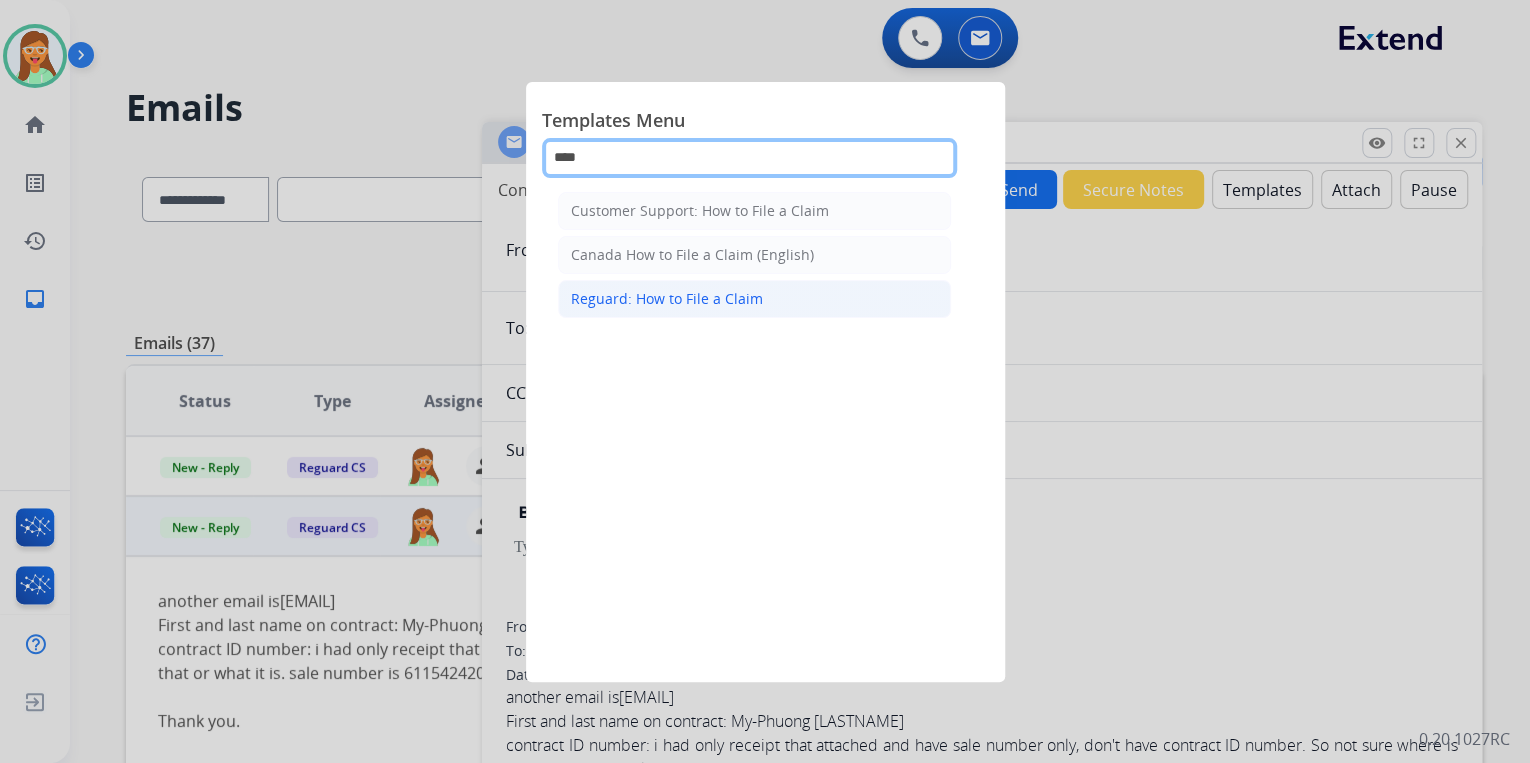 type on "****" 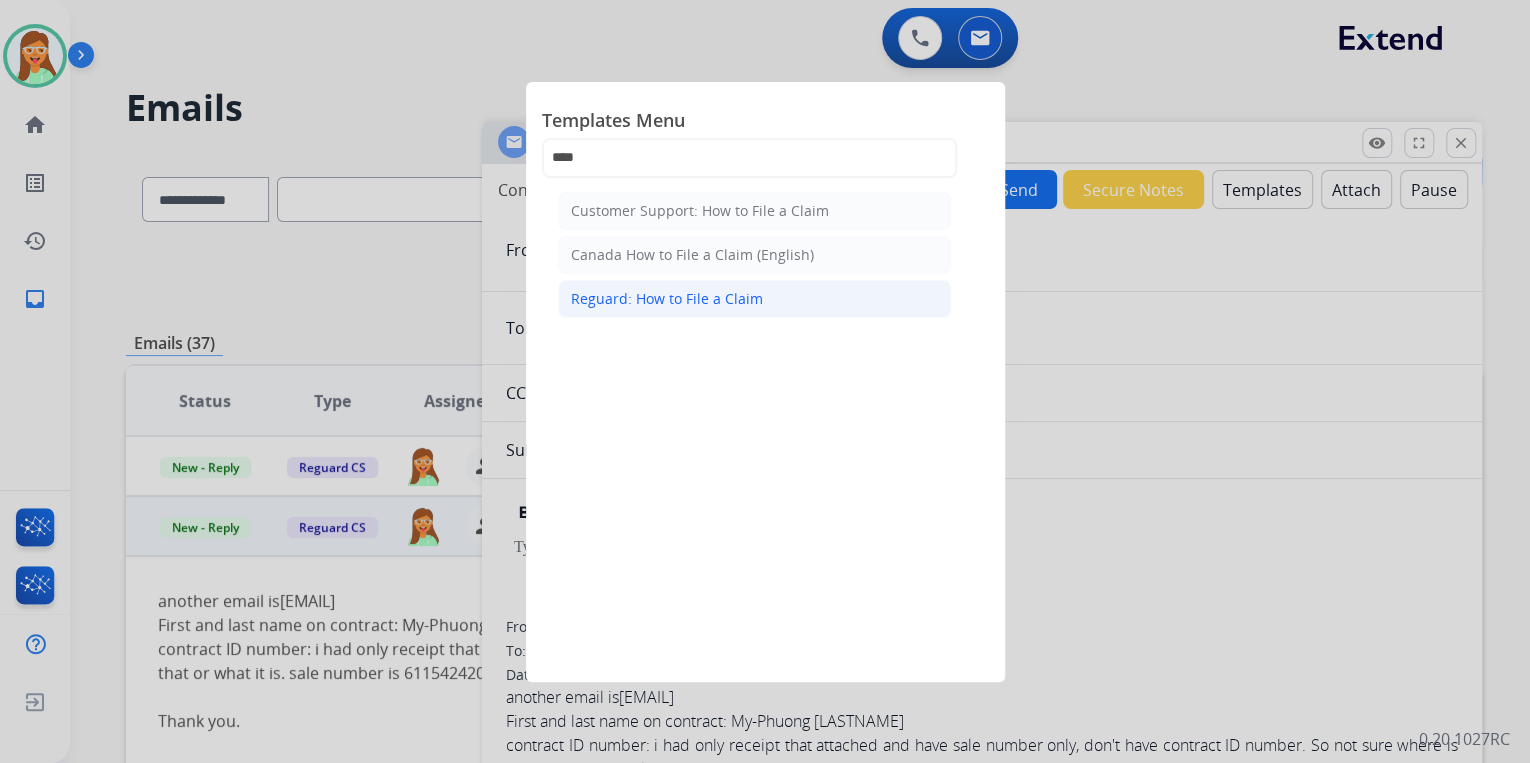 click on "Reguard: How to File a Claim" 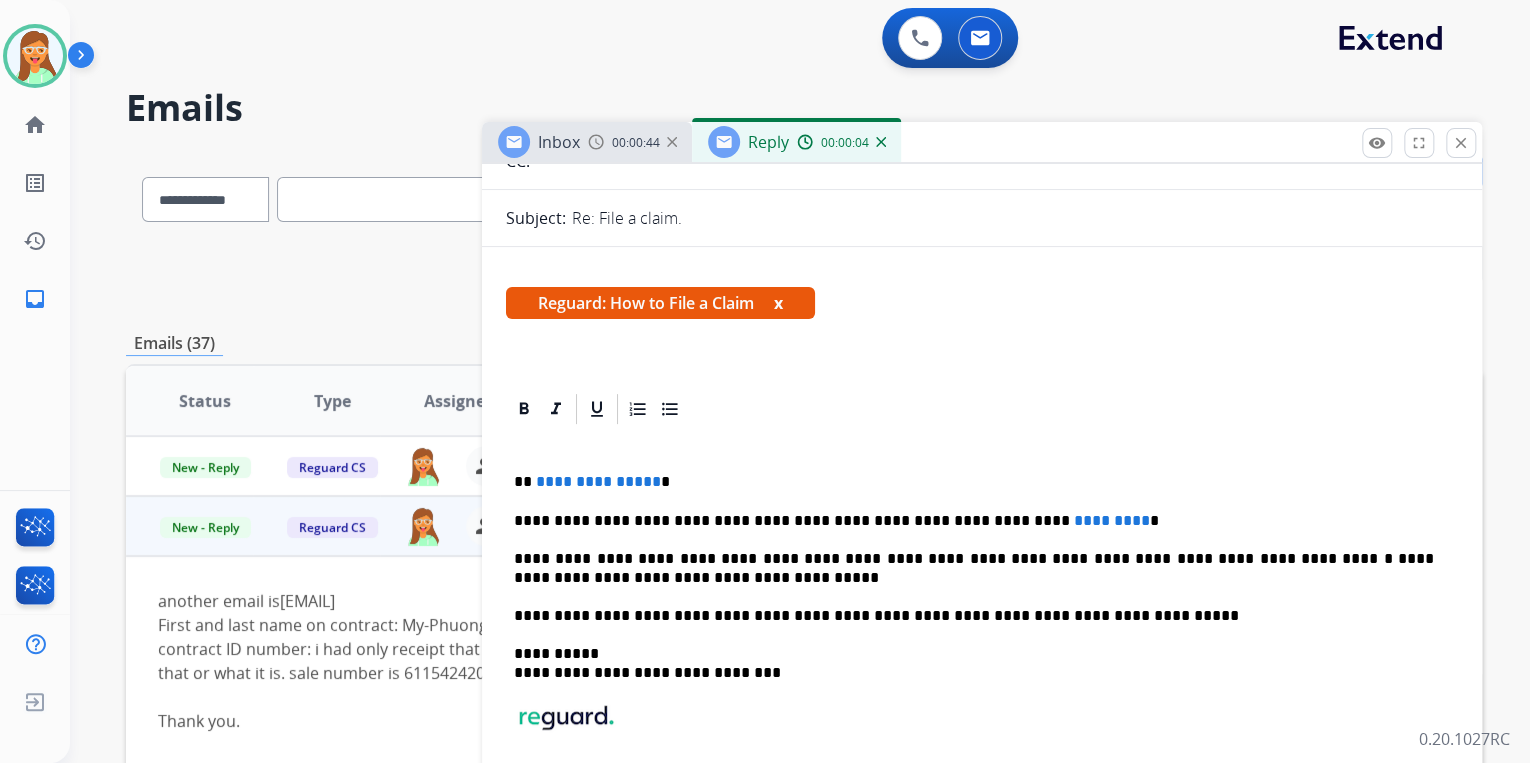 scroll, scrollTop: 480, scrollLeft: 0, axis: vertical 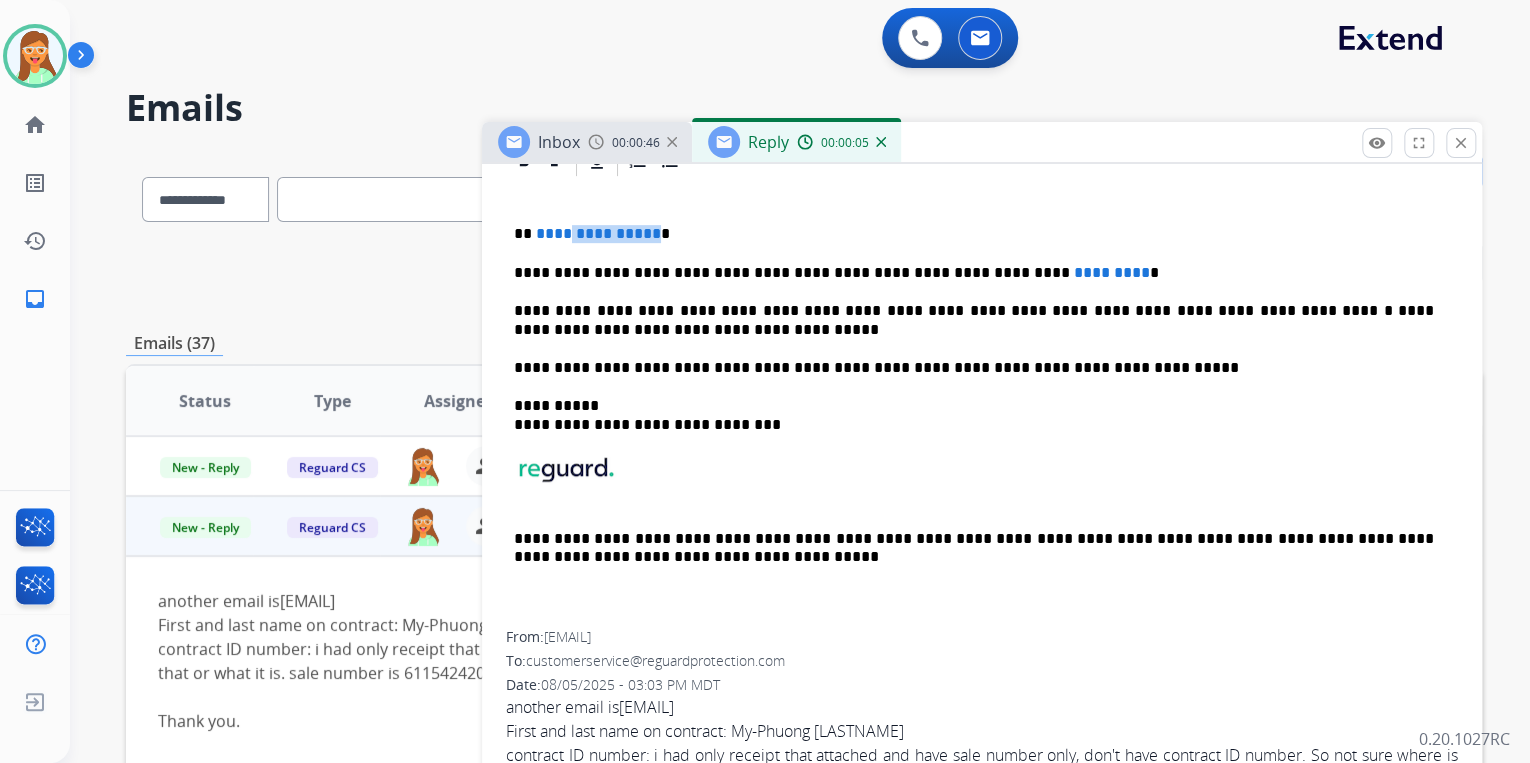 drag, startPoint x: 649, startPoint y: 227, endPoint x: 562, endPoint y: 219, distance: 87.36704 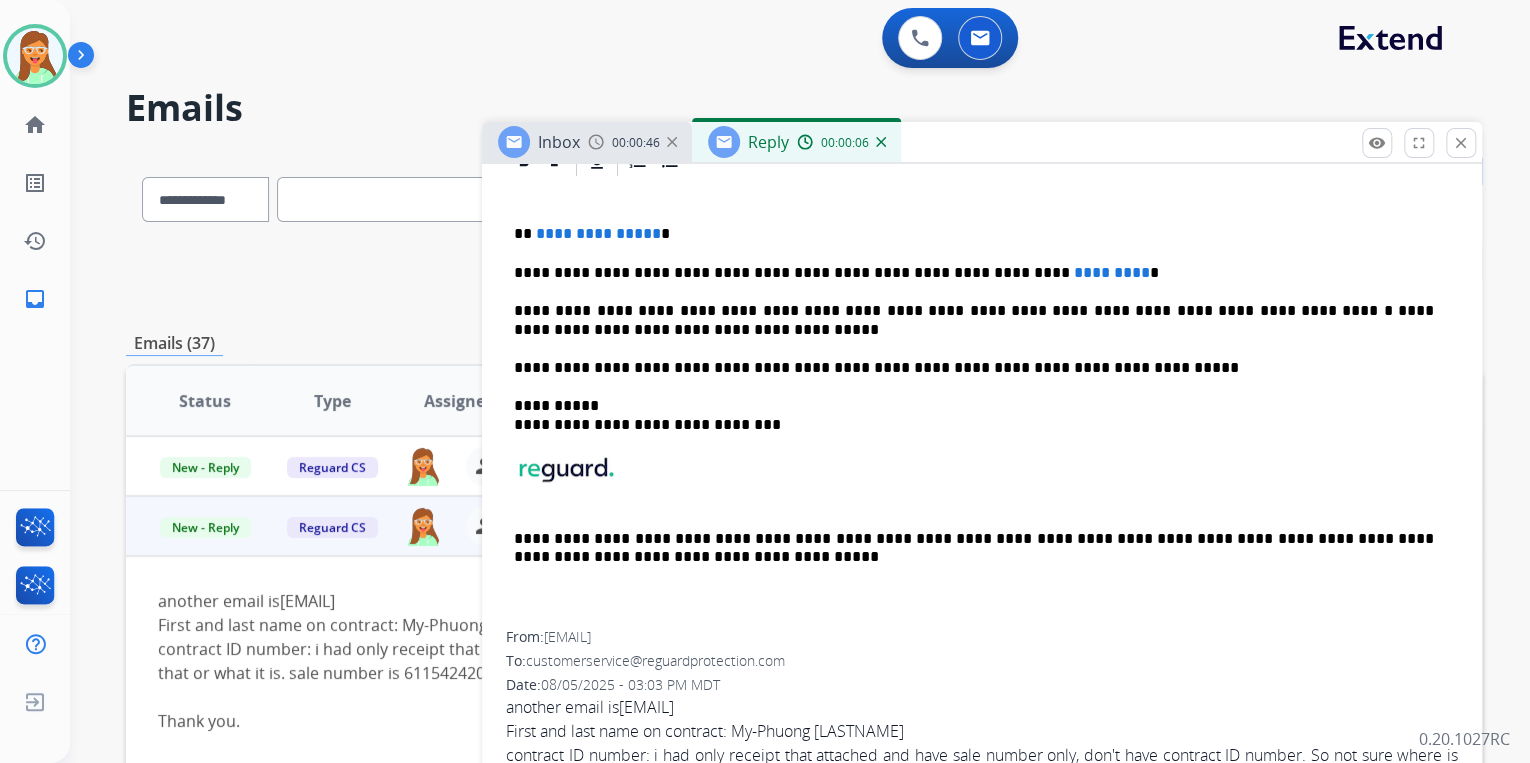 click on "**********" at bounding box center (974, 234) 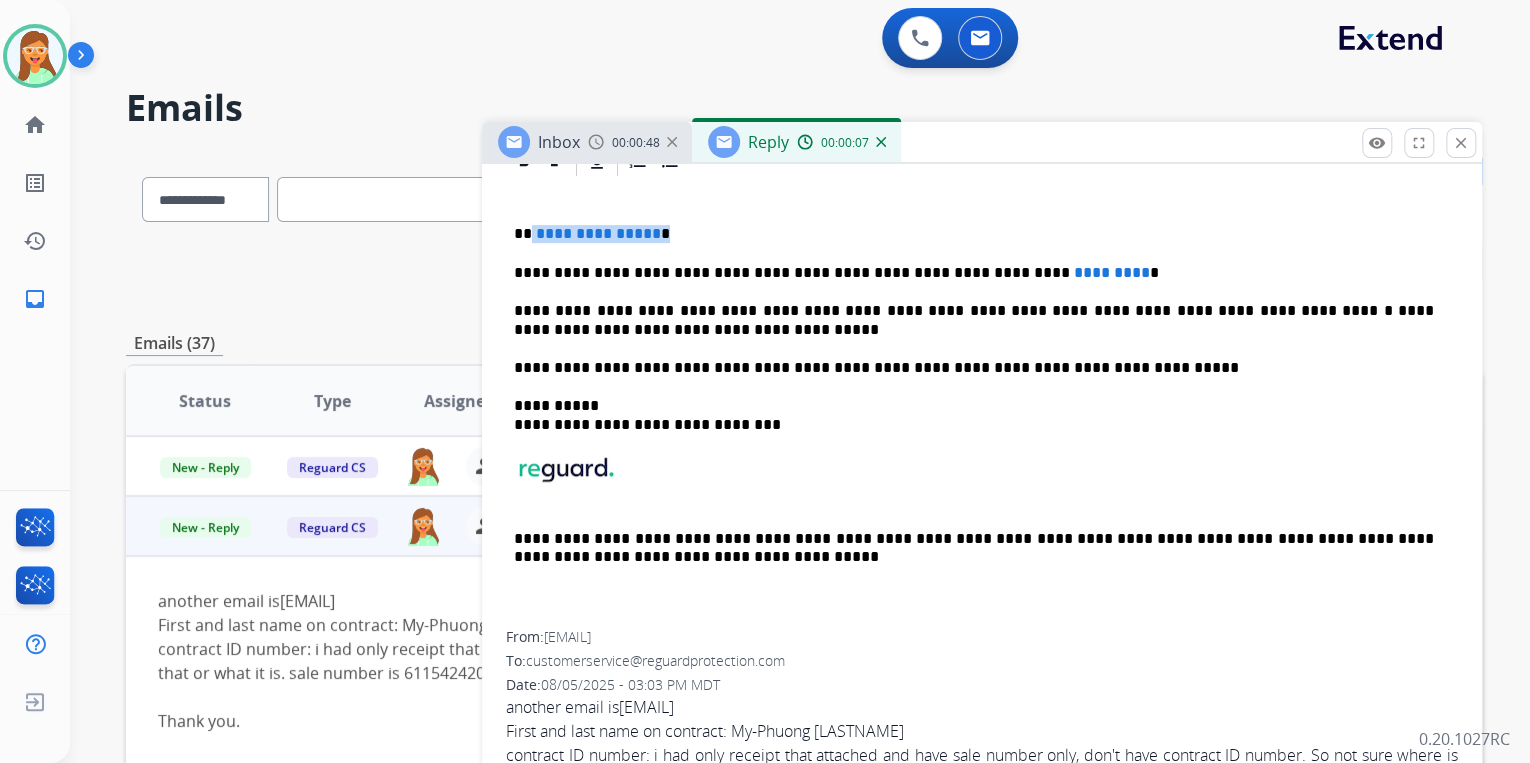 drag, startPoint x: 673, startPoint y: 228, endPoint x: 530, endPoint y: 216, distance: 143.50261 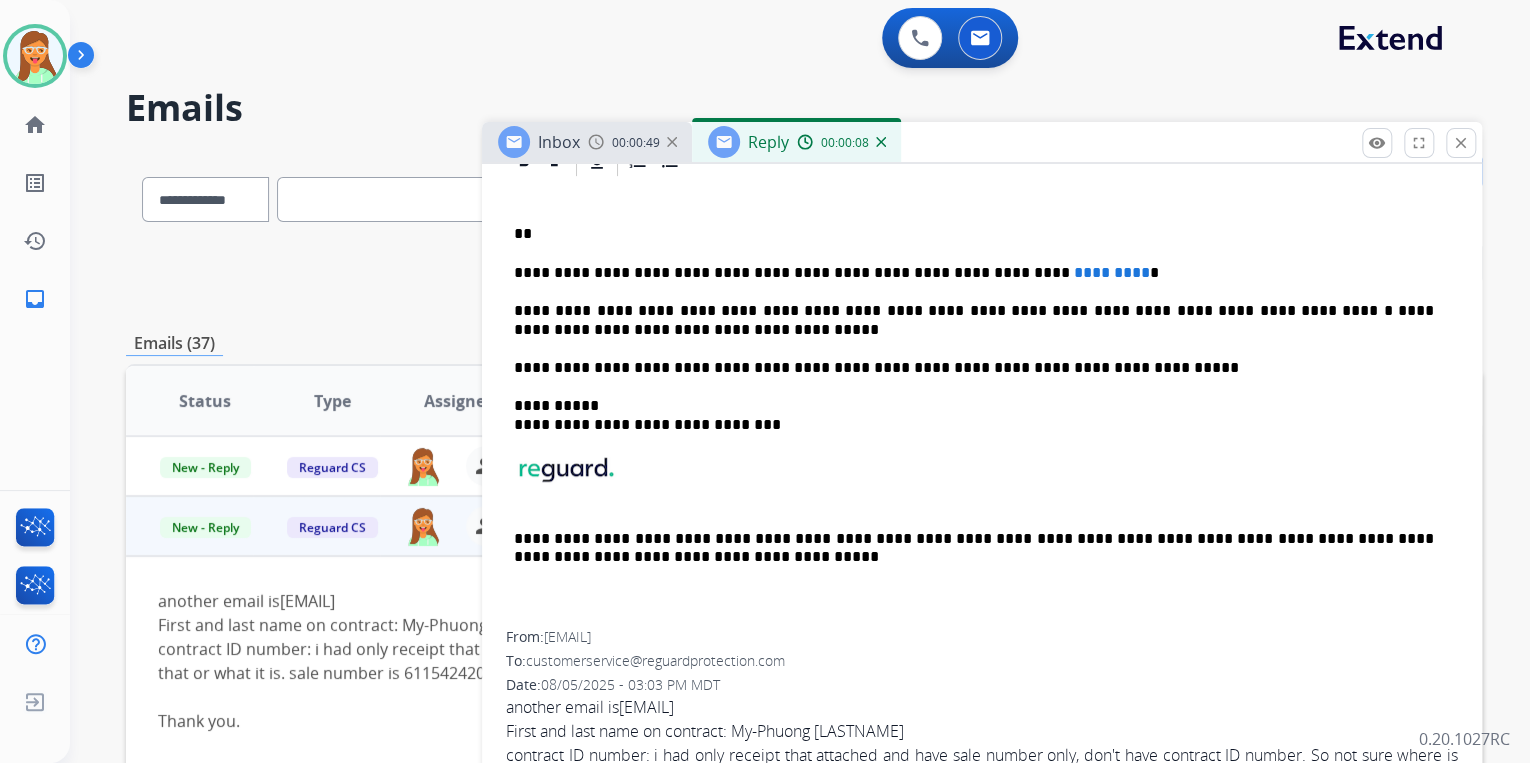 type 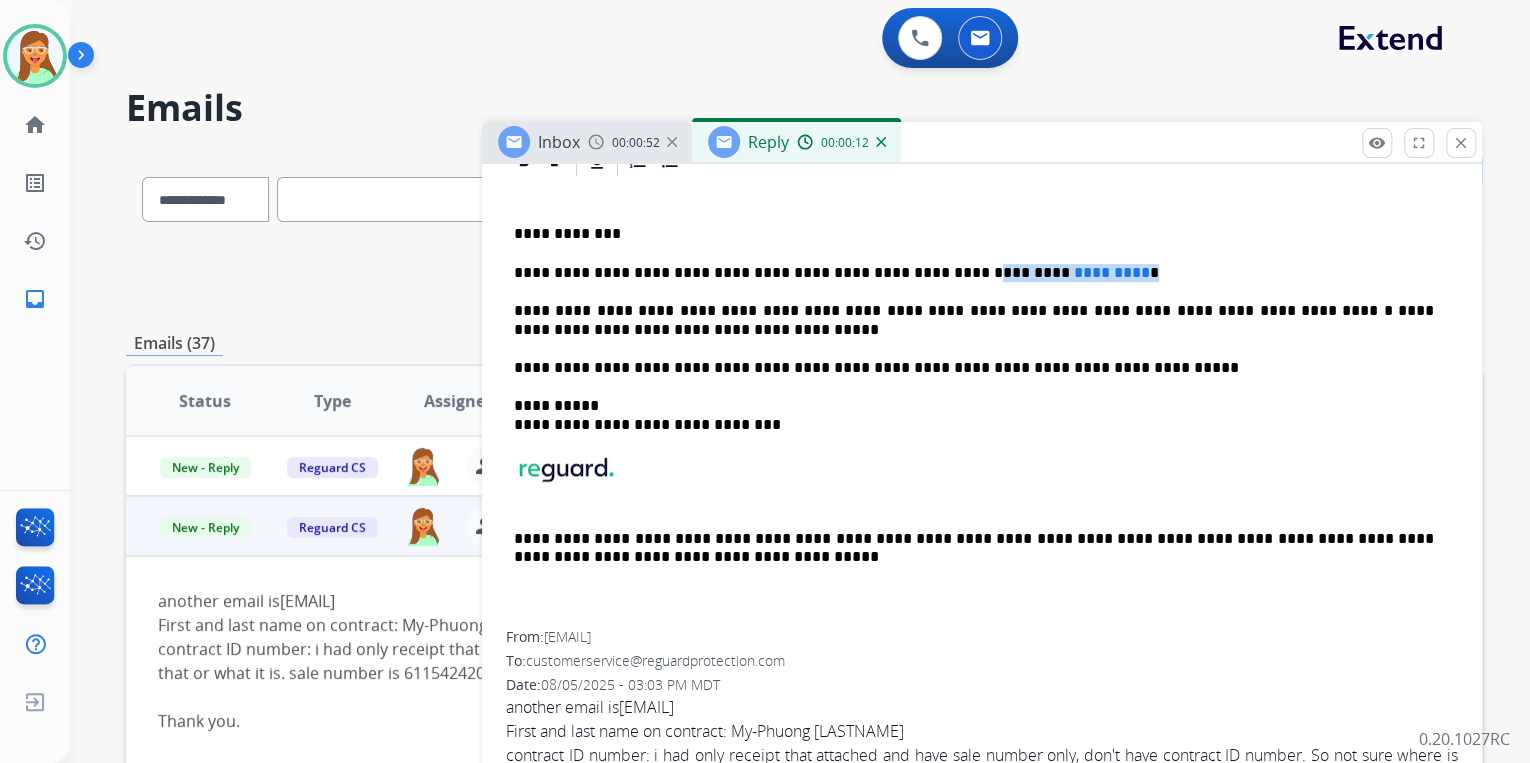 drag, startPoint x: 1099, startPoint y: 266, endPoint x: 916, endPoint y: 264, distance: 183.01093 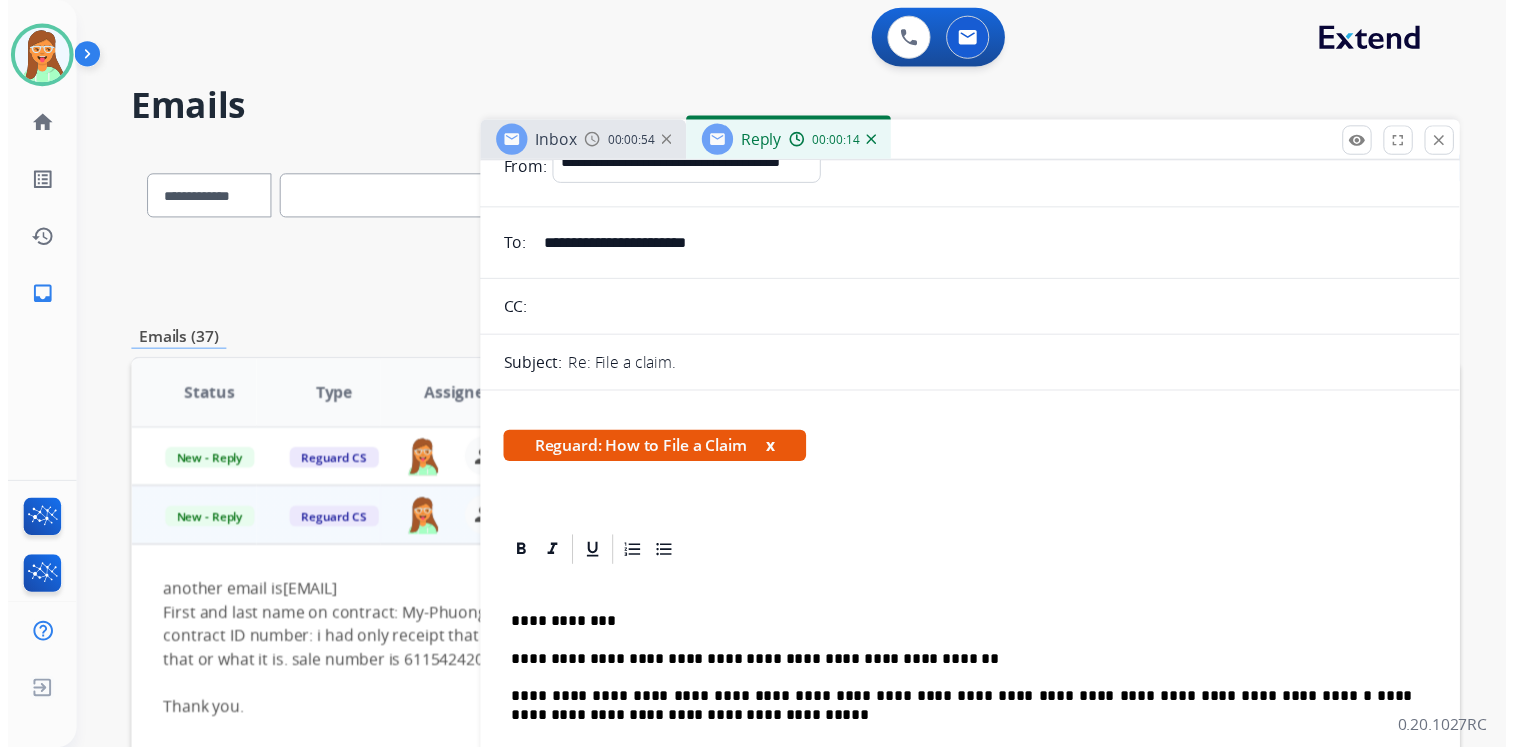 scroll, scrollTop: 0, scrollLeft: 0, axis: both 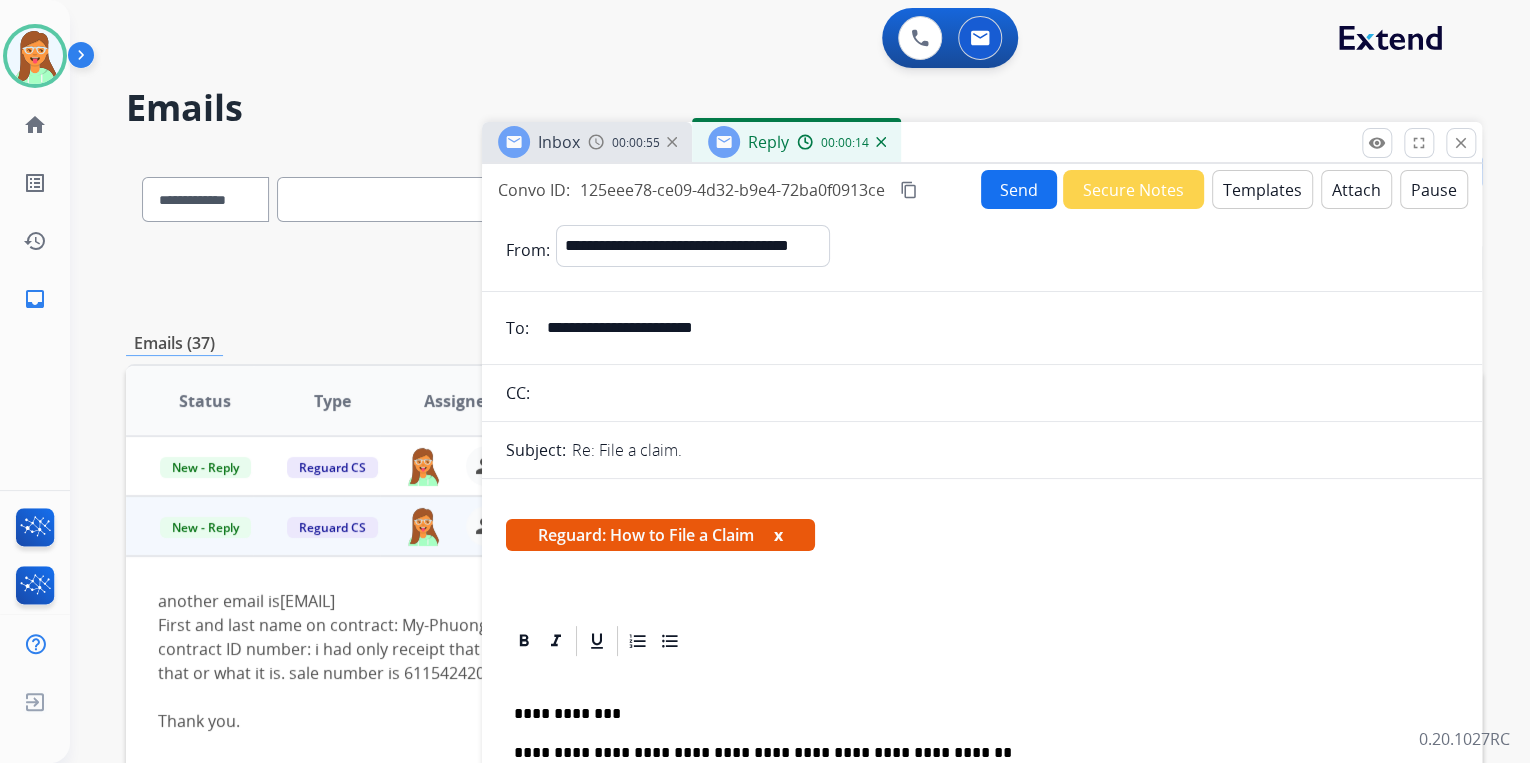 click on "Send" at bounding box center (1019, 189) 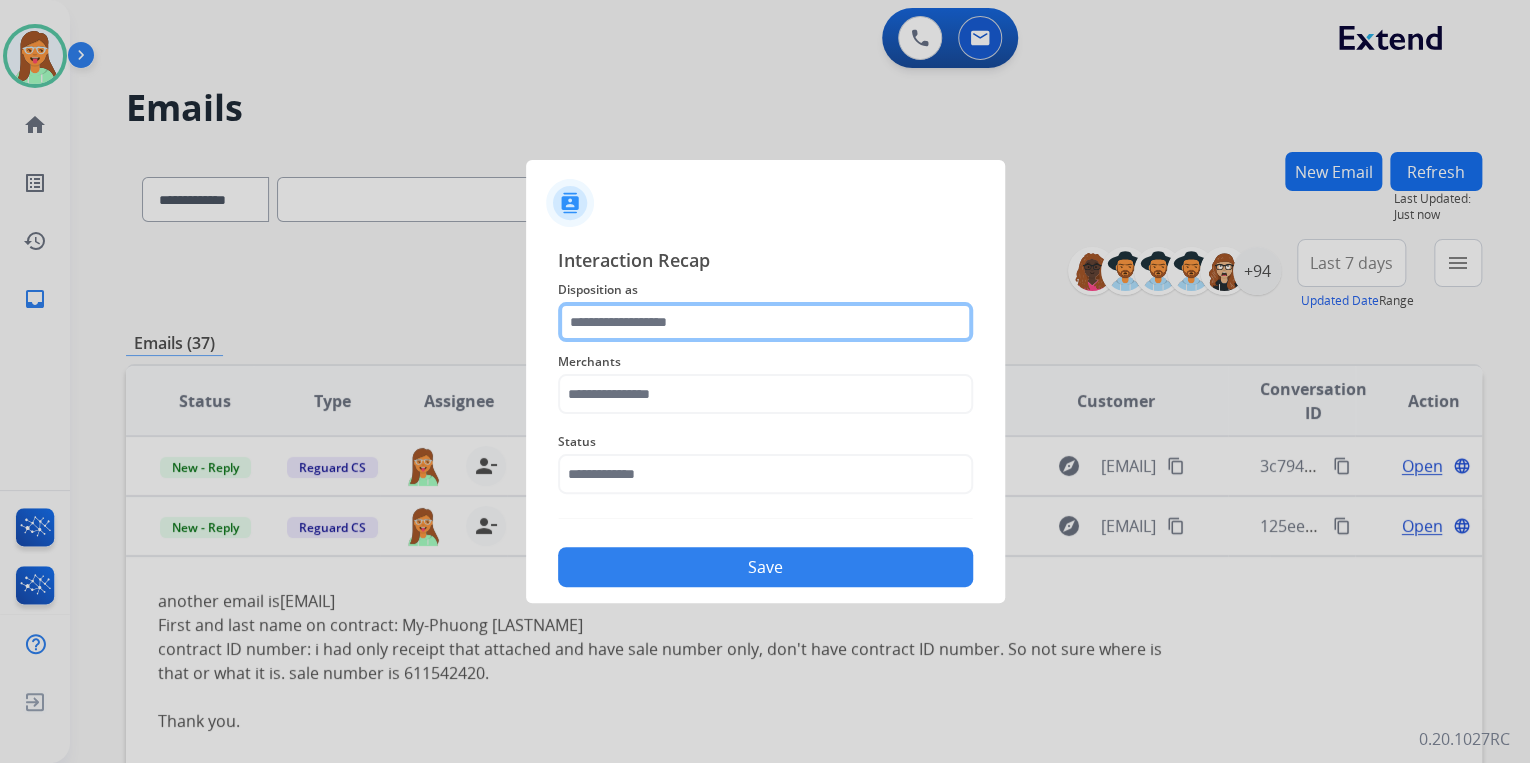 click 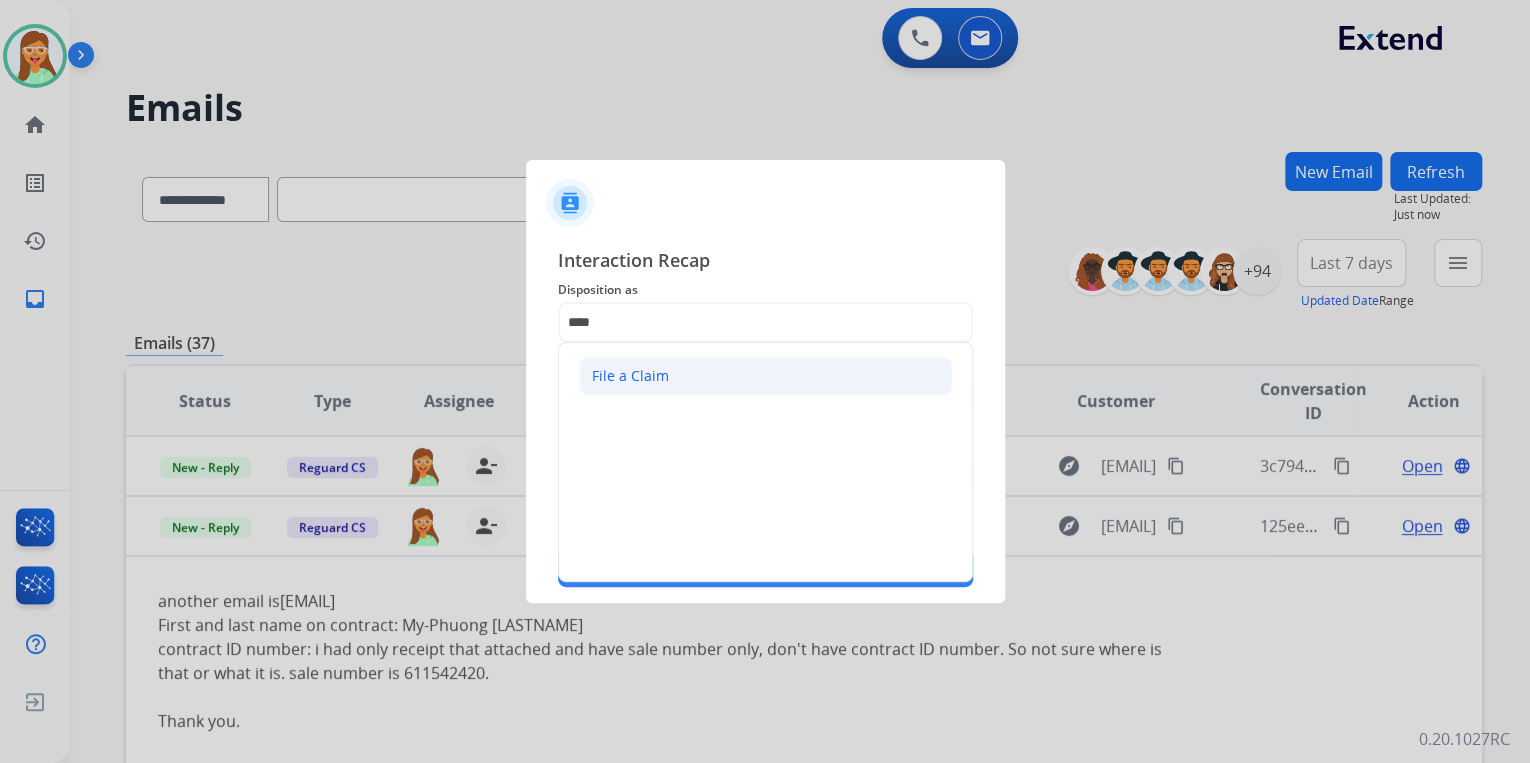 click on "File a Claim" 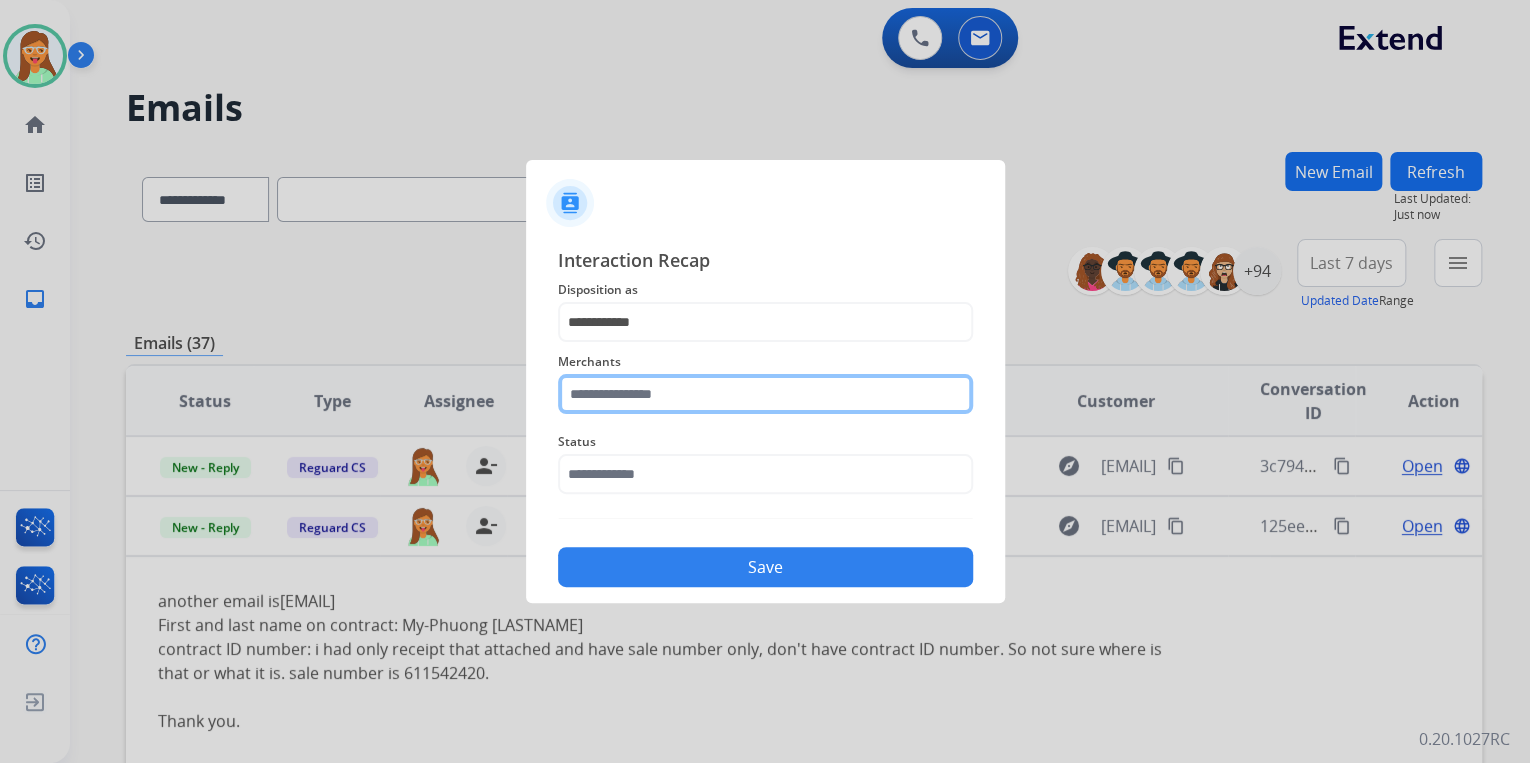 click 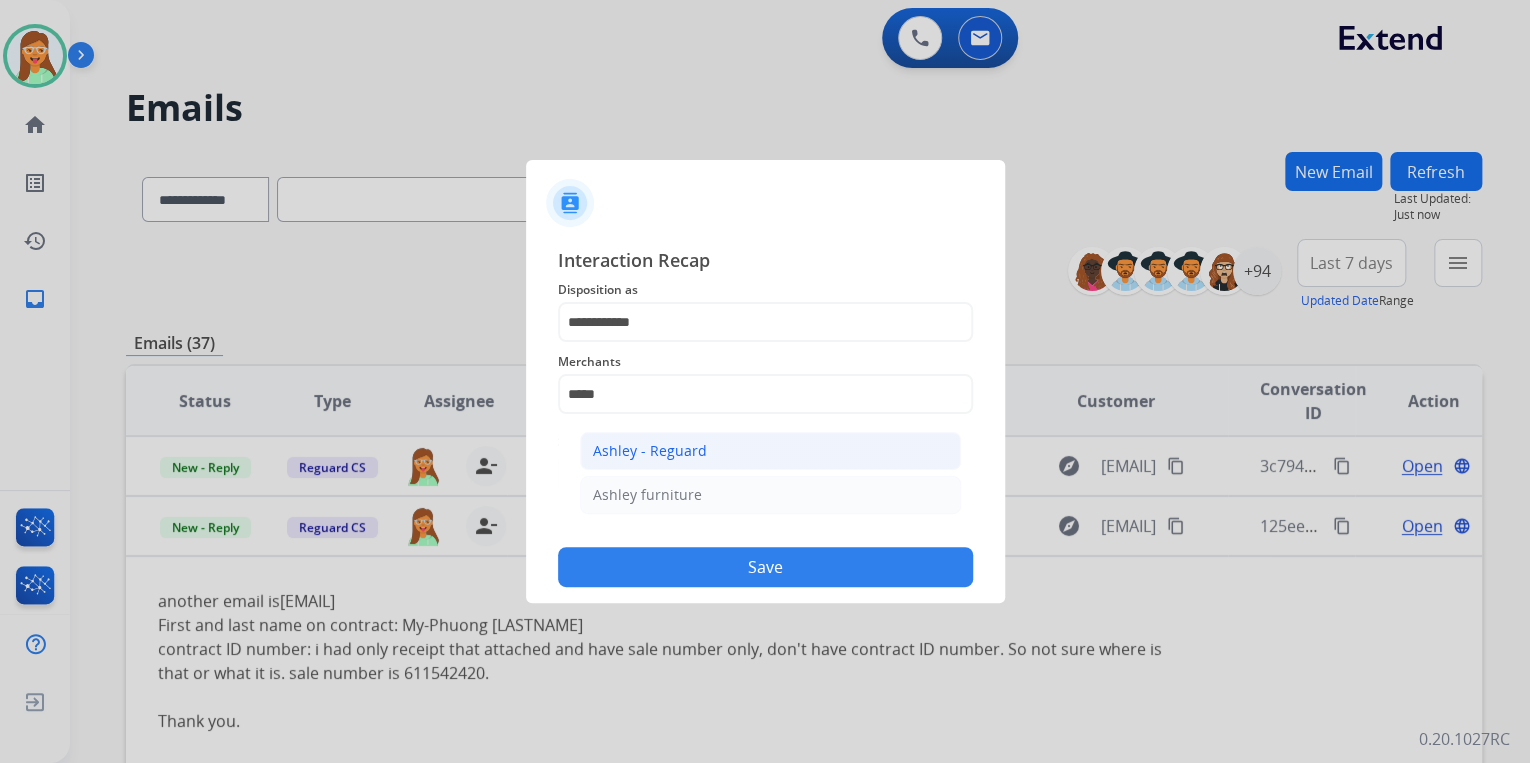 click on "Ashley - Reguard" 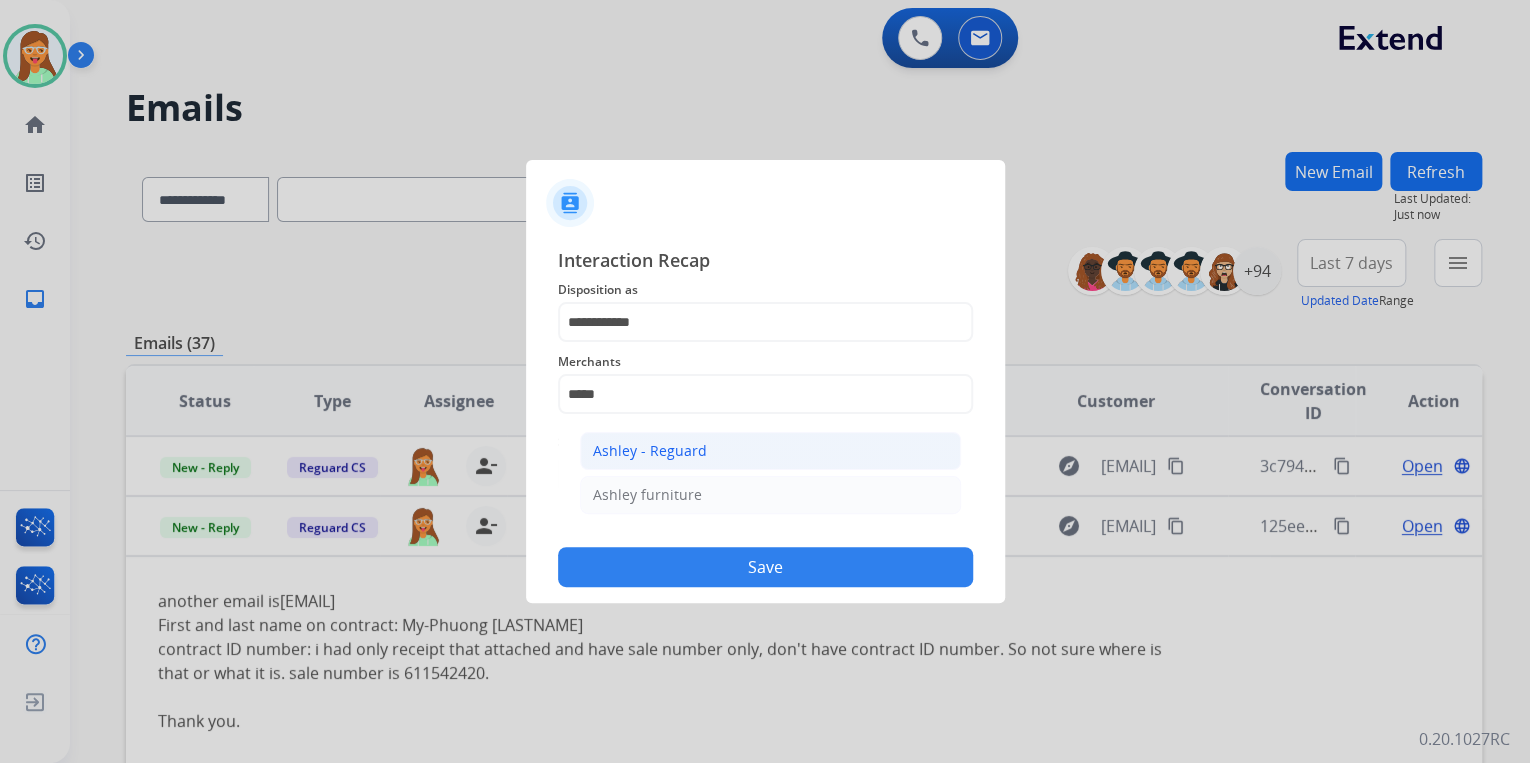 type on "**********" 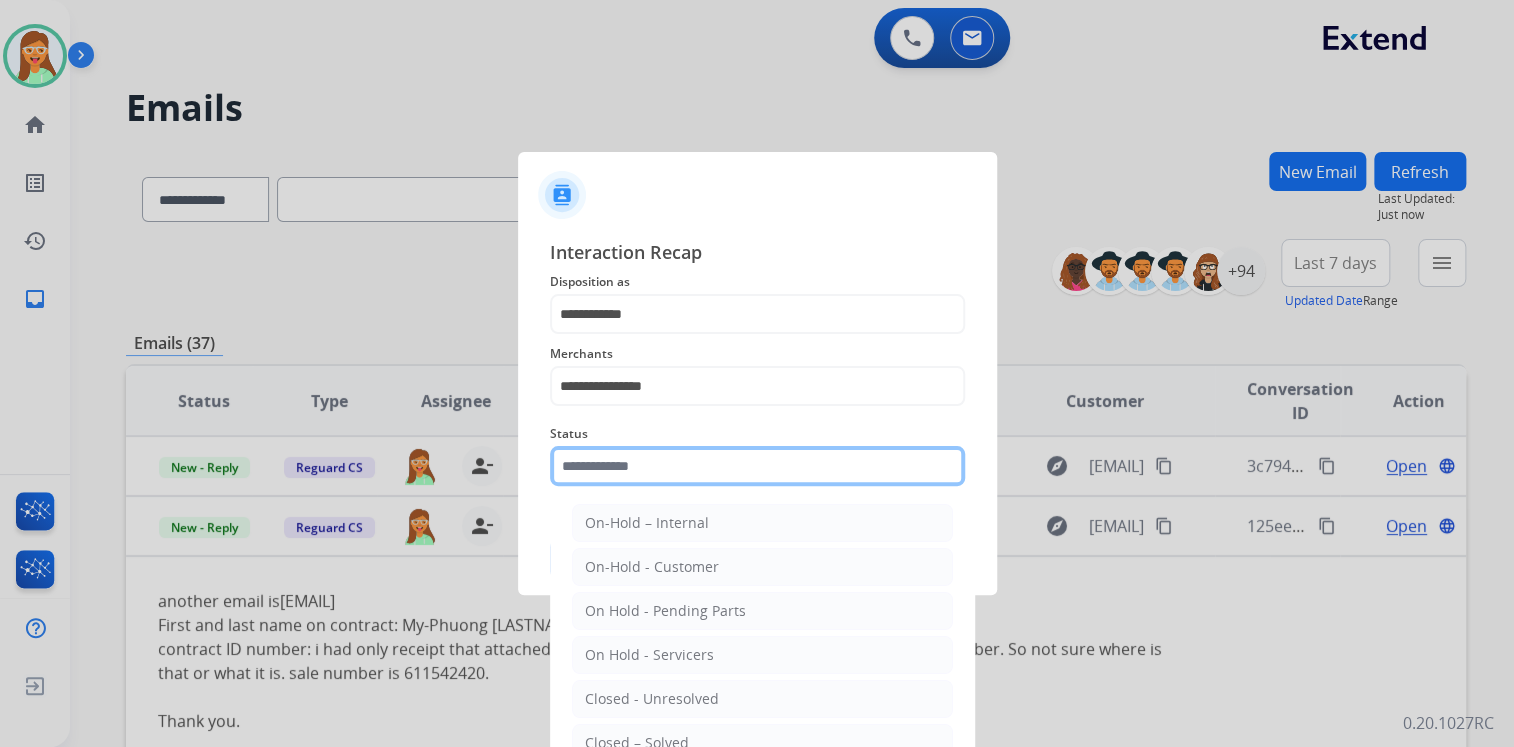 click on "Status    On-Hold – Internal   On-Hold - Customer   On Hold - Pending Parts   On Hold - Servicers   Closed - Unresolved   Closed – Solved   Closed – Merchant Transfer   New - Initial   New - Reply" 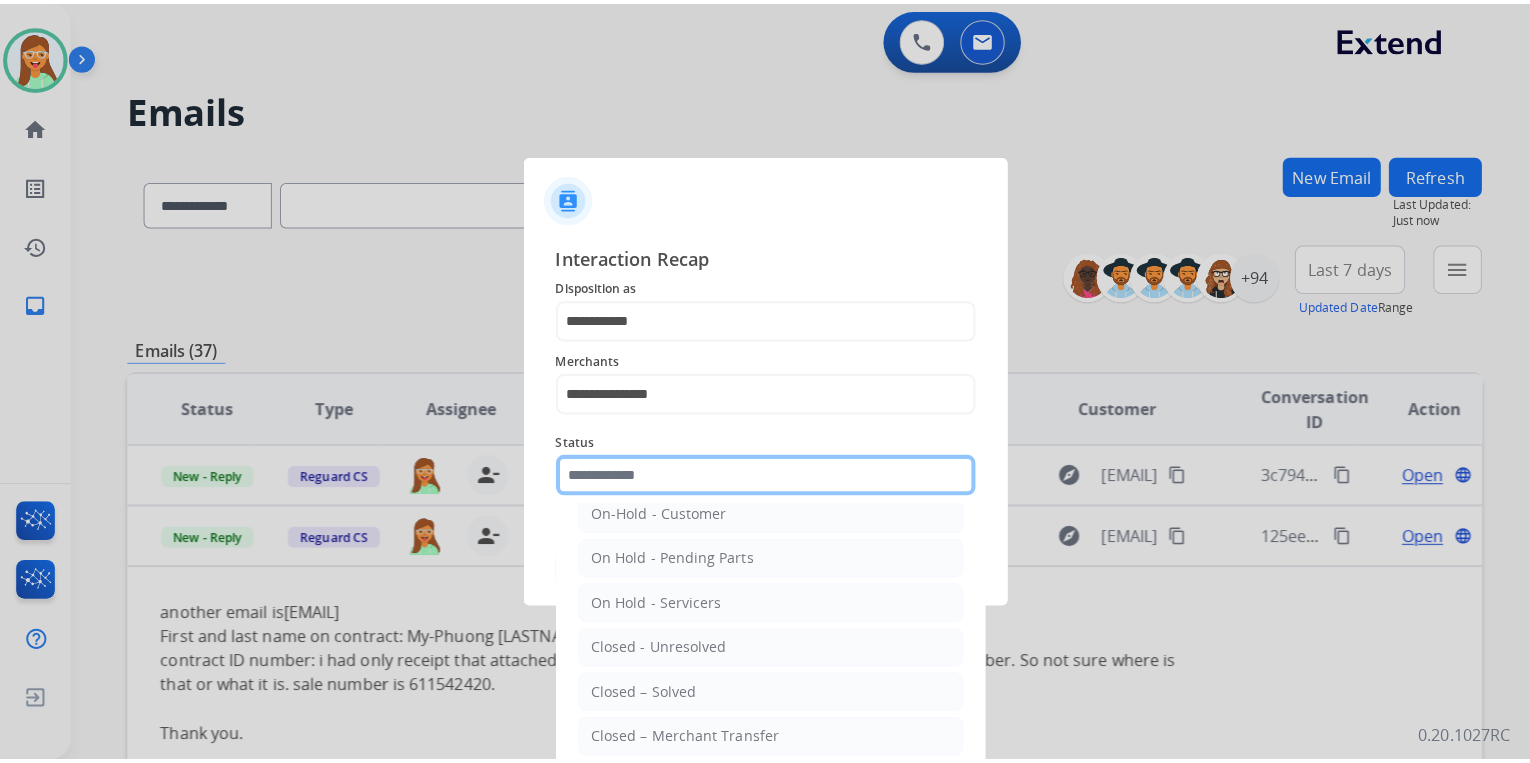 scroll, scrollTop: 116, scrollLeft: 0, axis: vertical 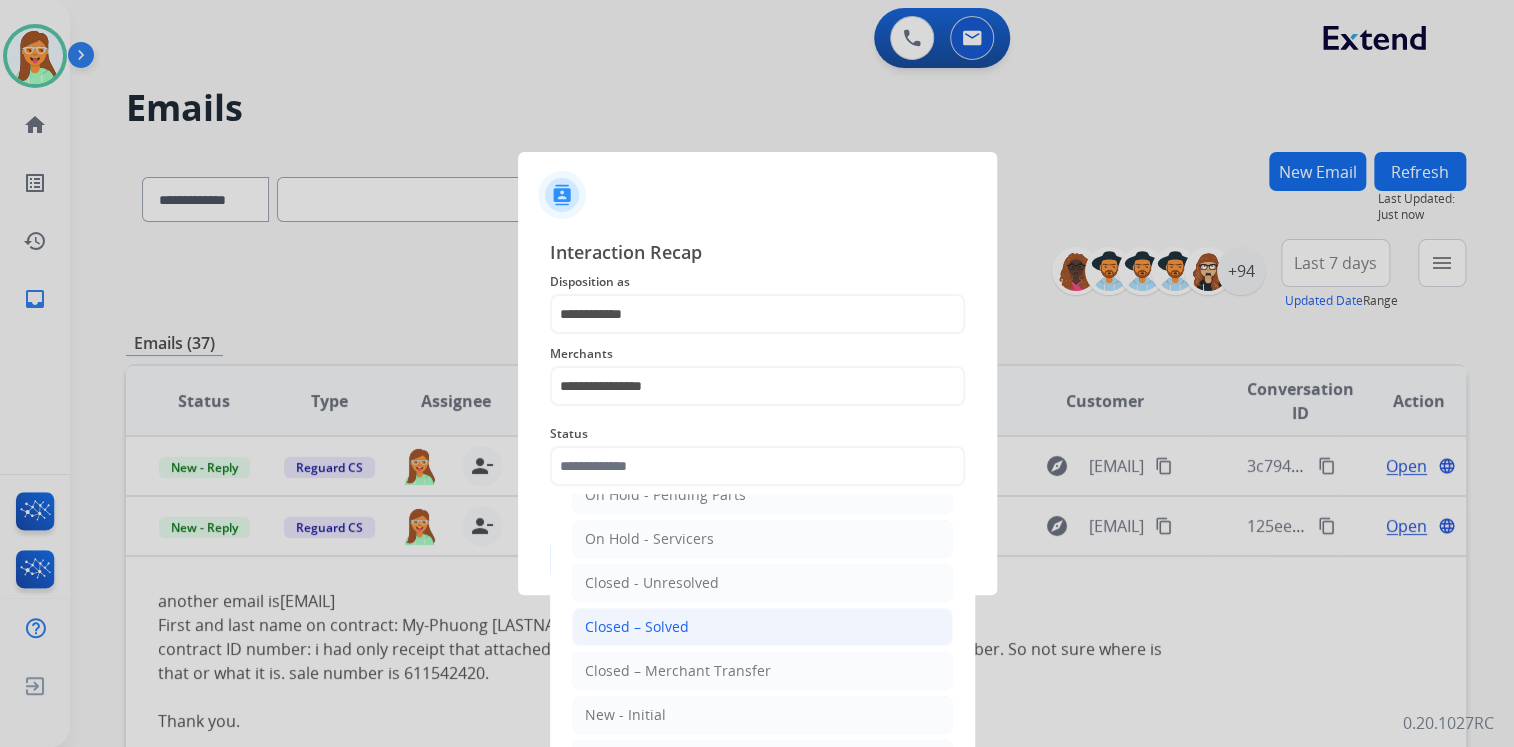 click on "Closed – Solved" 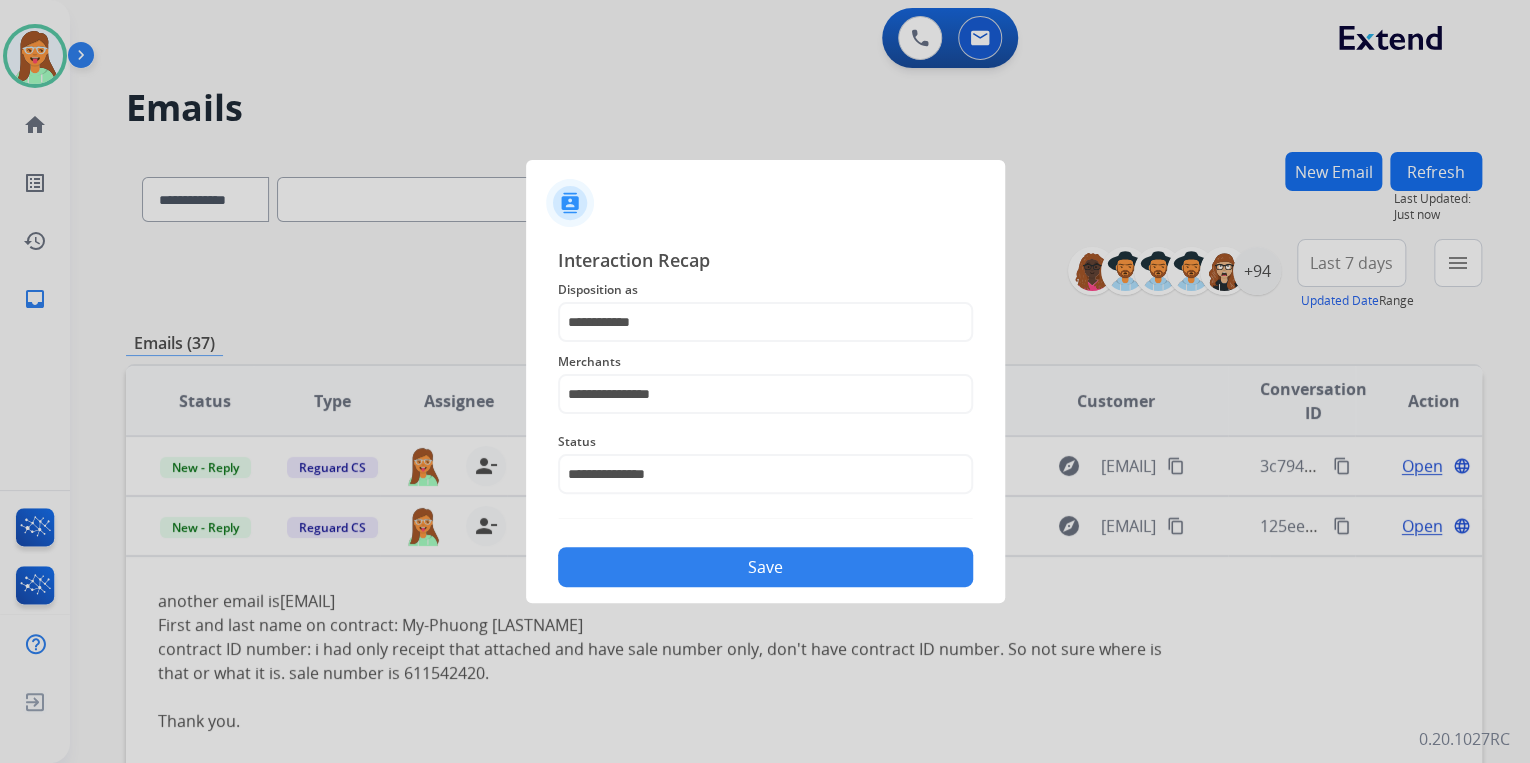 click on "Save" 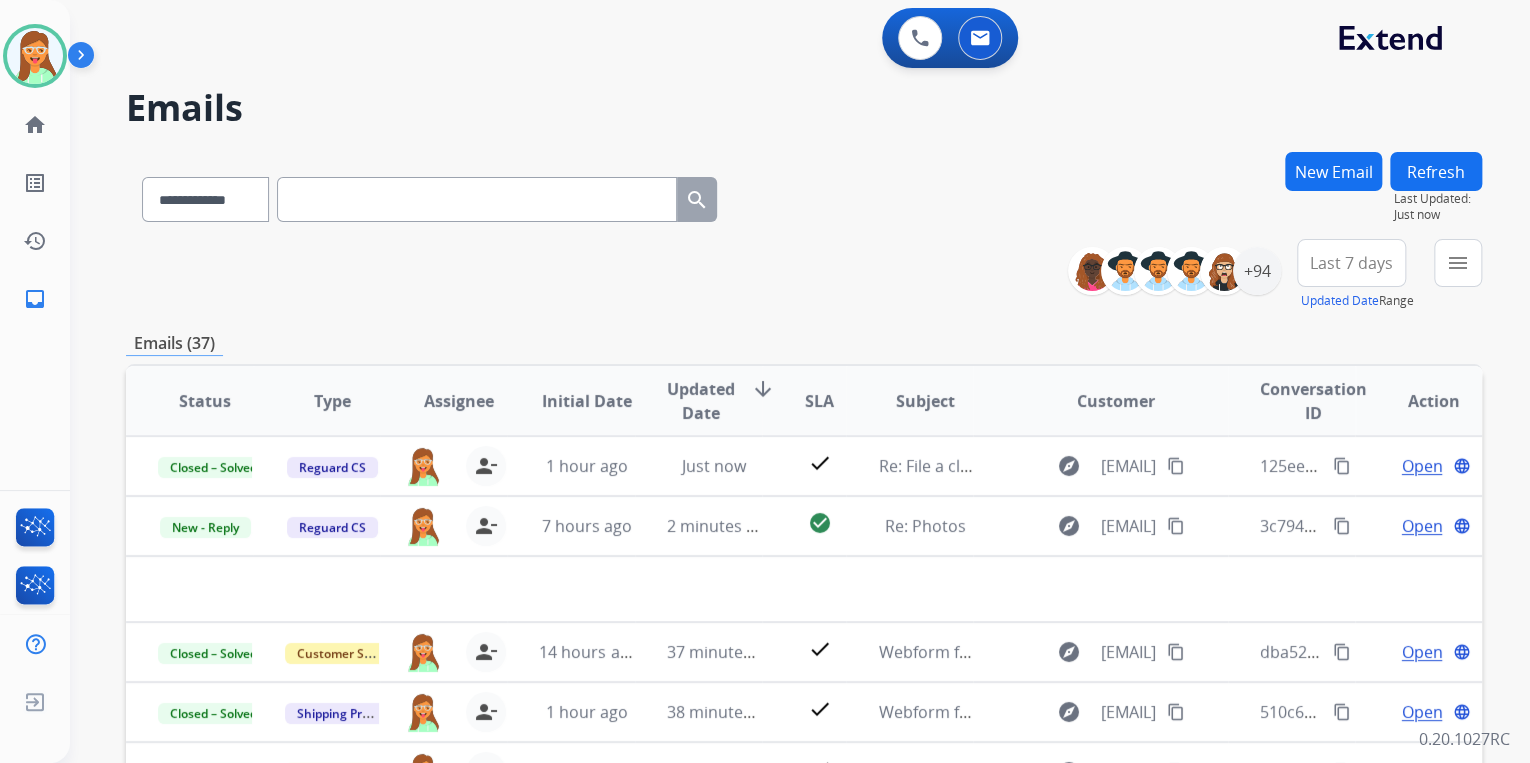 click on "**********" at bounding box center (804, 275) 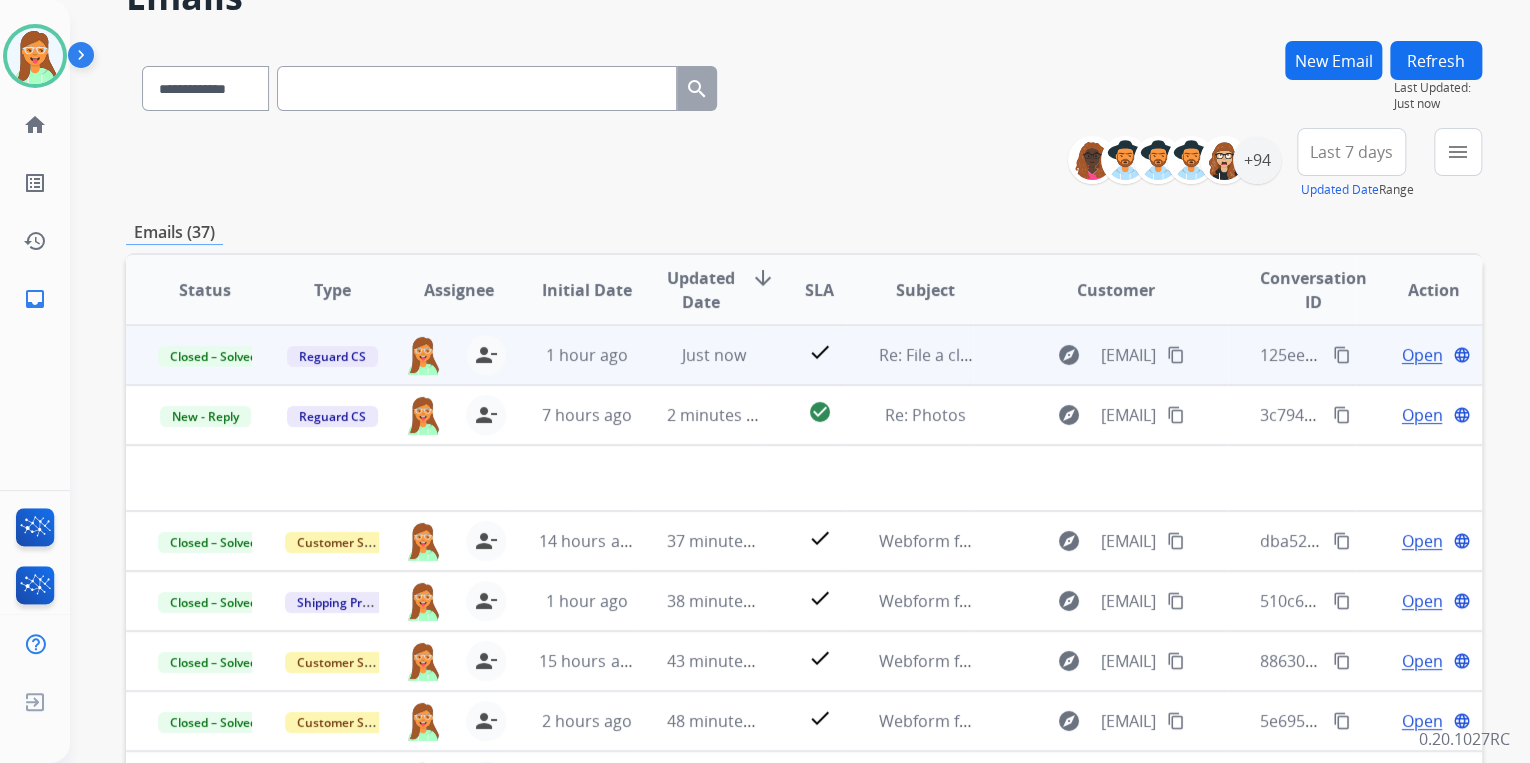 scroll, scrollTop: 320, scrollLeft: 0, axis: vertical 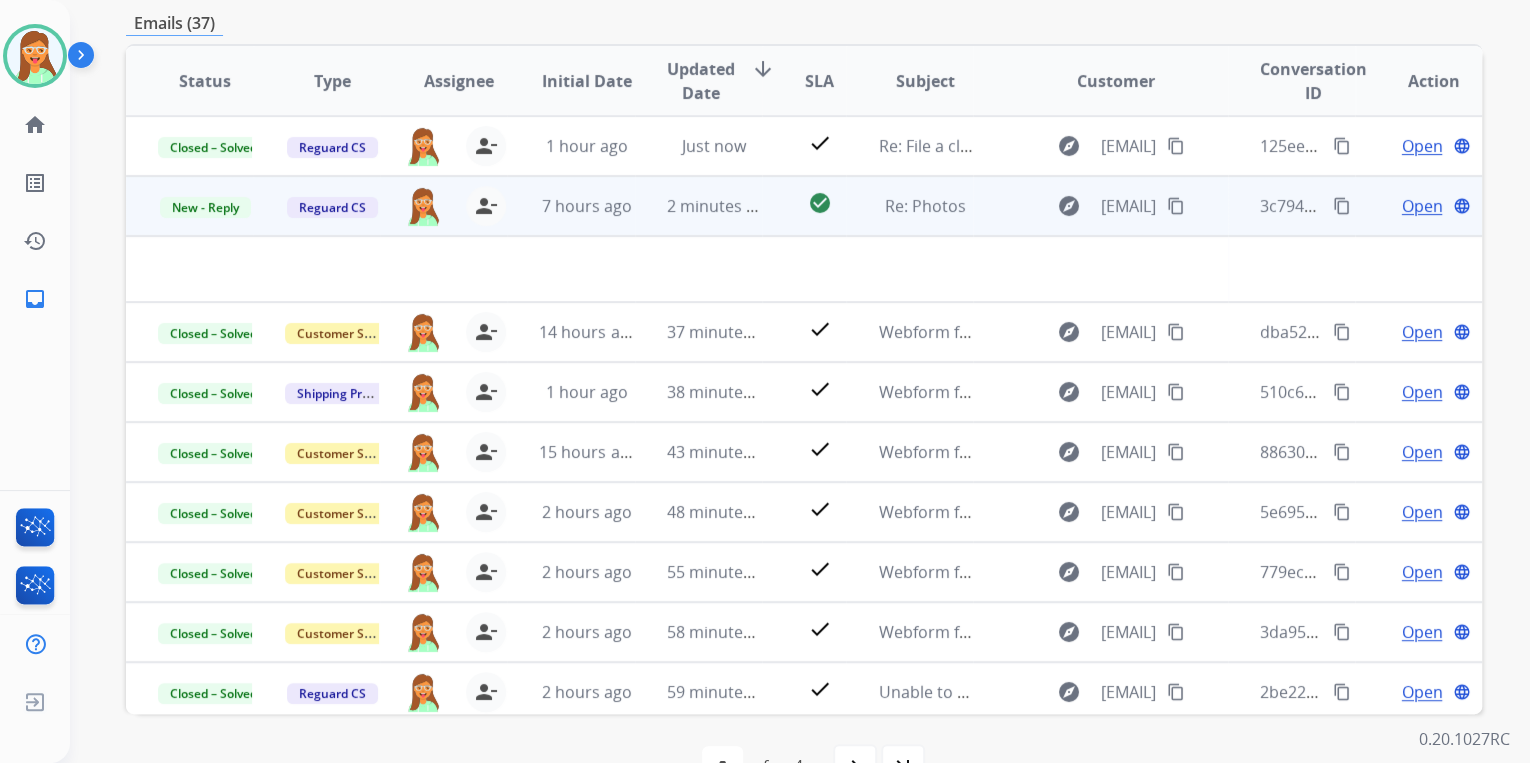 click on "Open" at bounding box center [1421, 206] 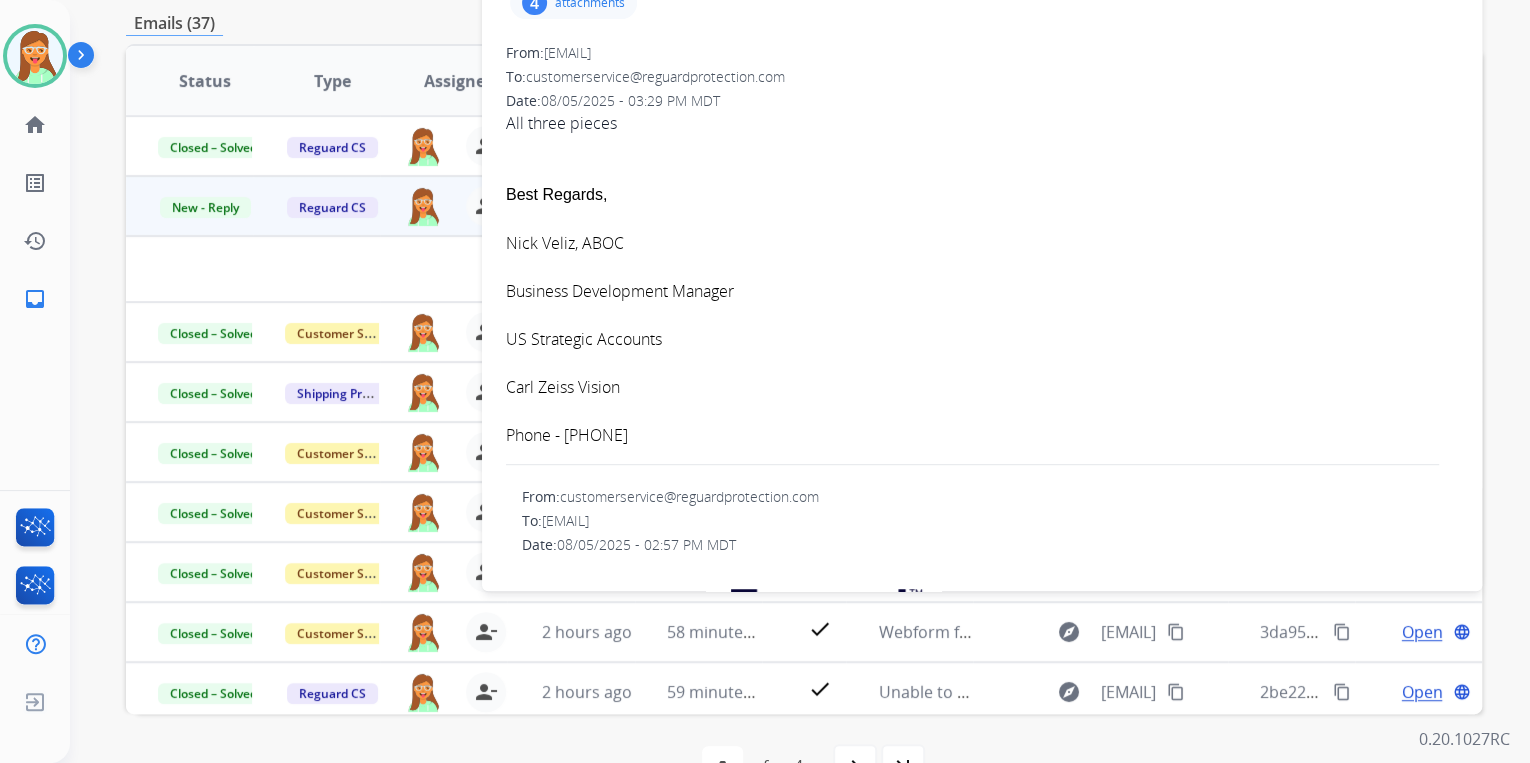 scroll, scrollTop: 0, scrollLeft: 0, axis: both 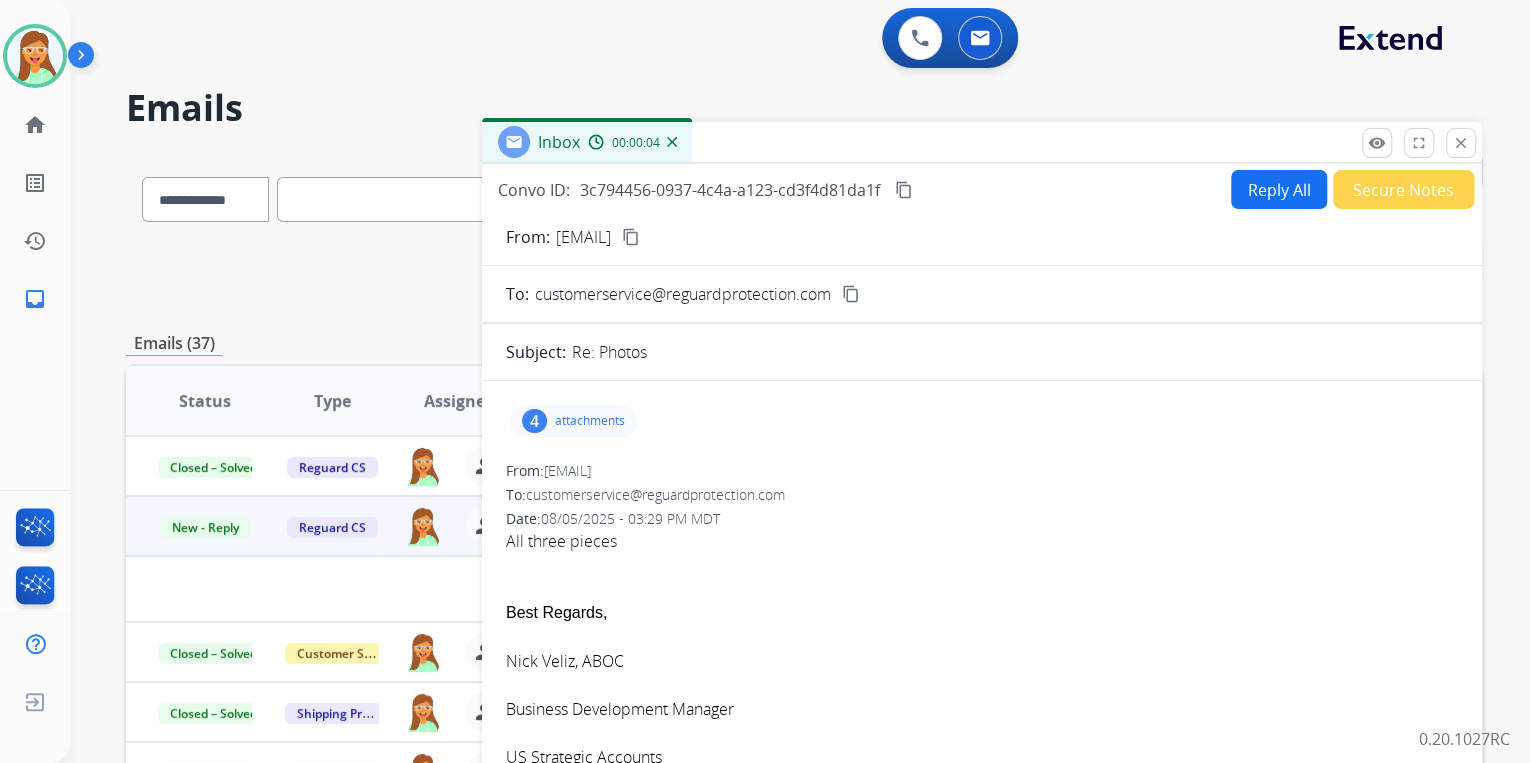 click on "From: NickVeliz@hotmail.com content_copy" at bounding box center (982, 237) 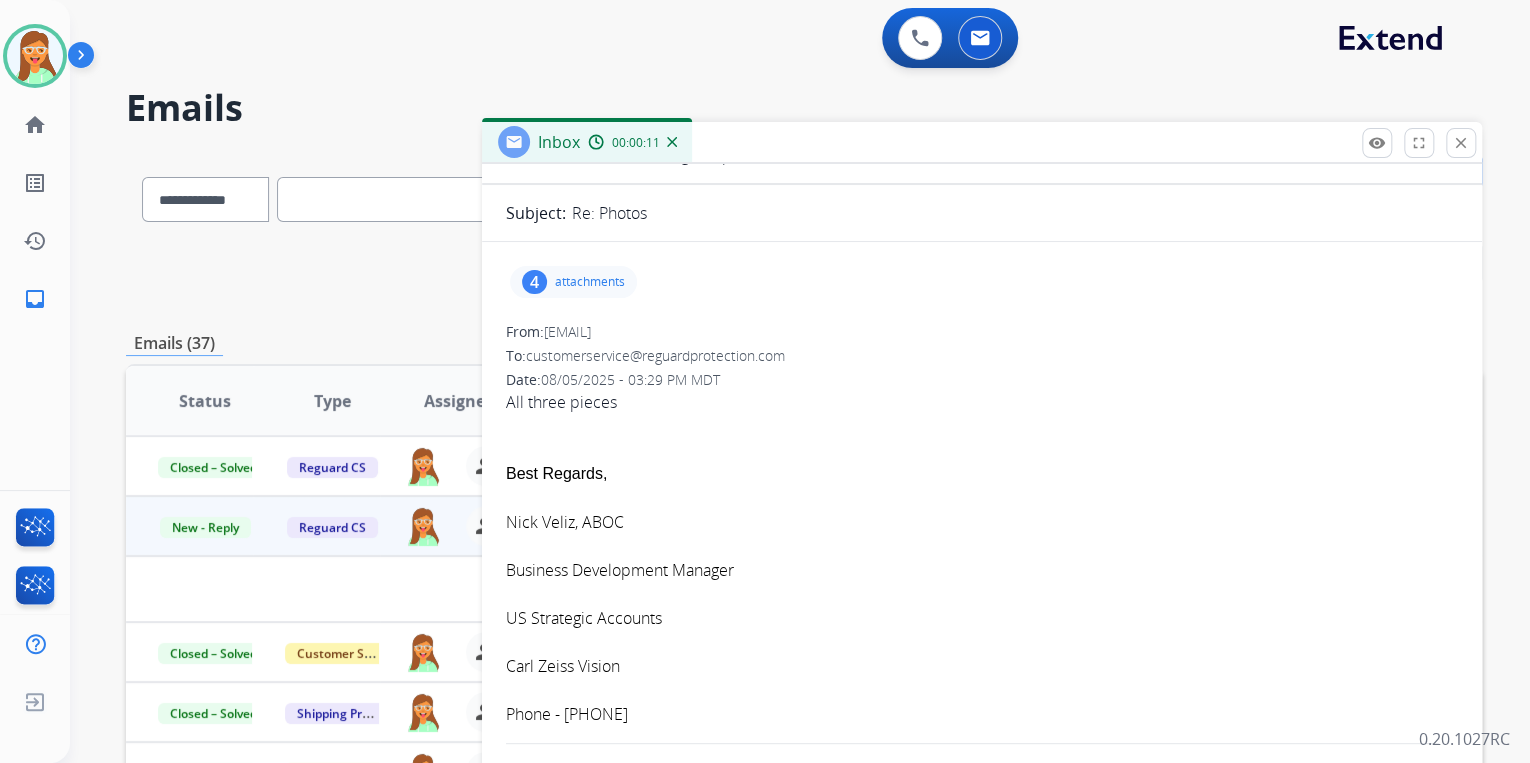 scroll, scrollTop: 0, scrollLeft: 0, axis: both 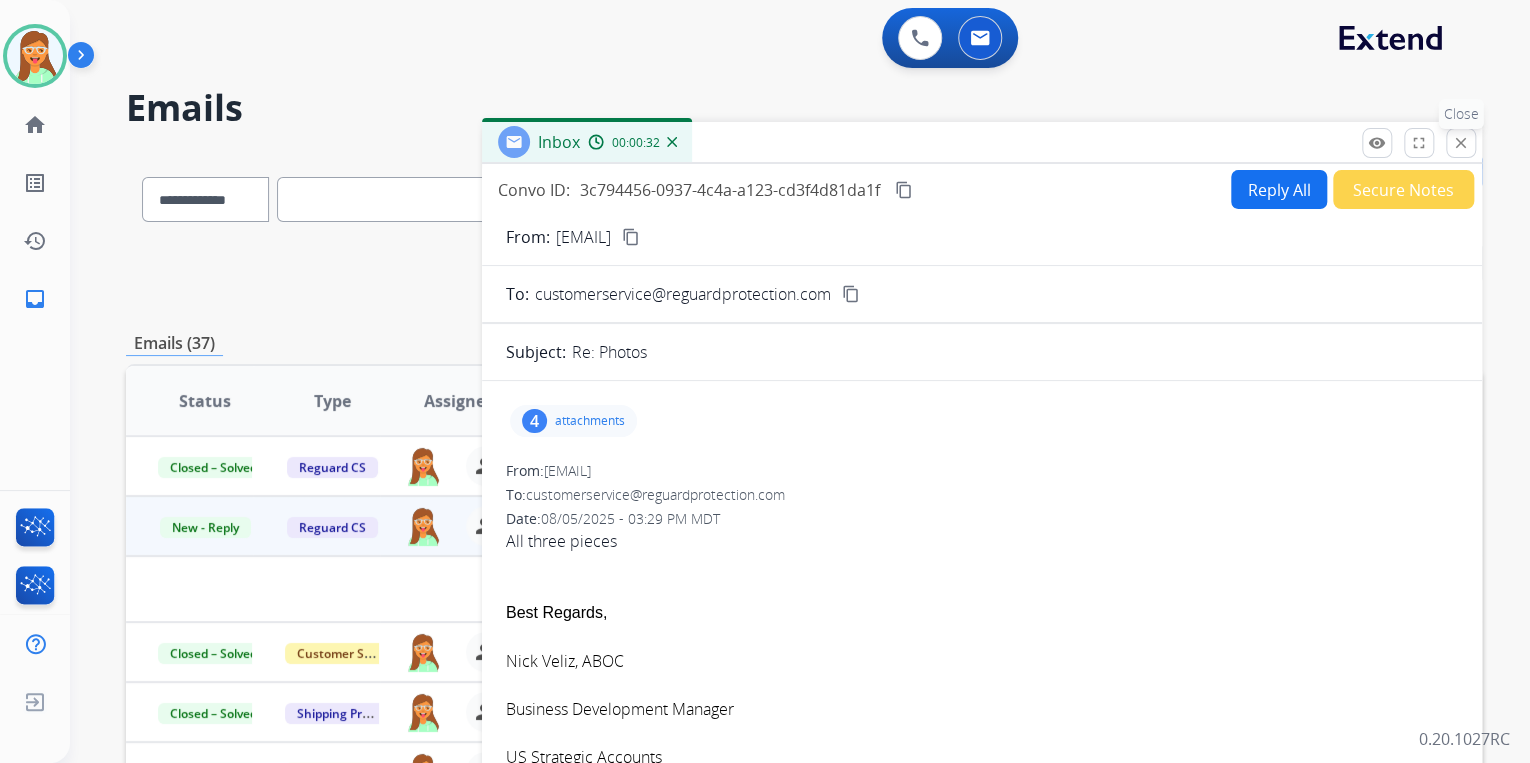click on "close" at bounding box center [1461, 143] 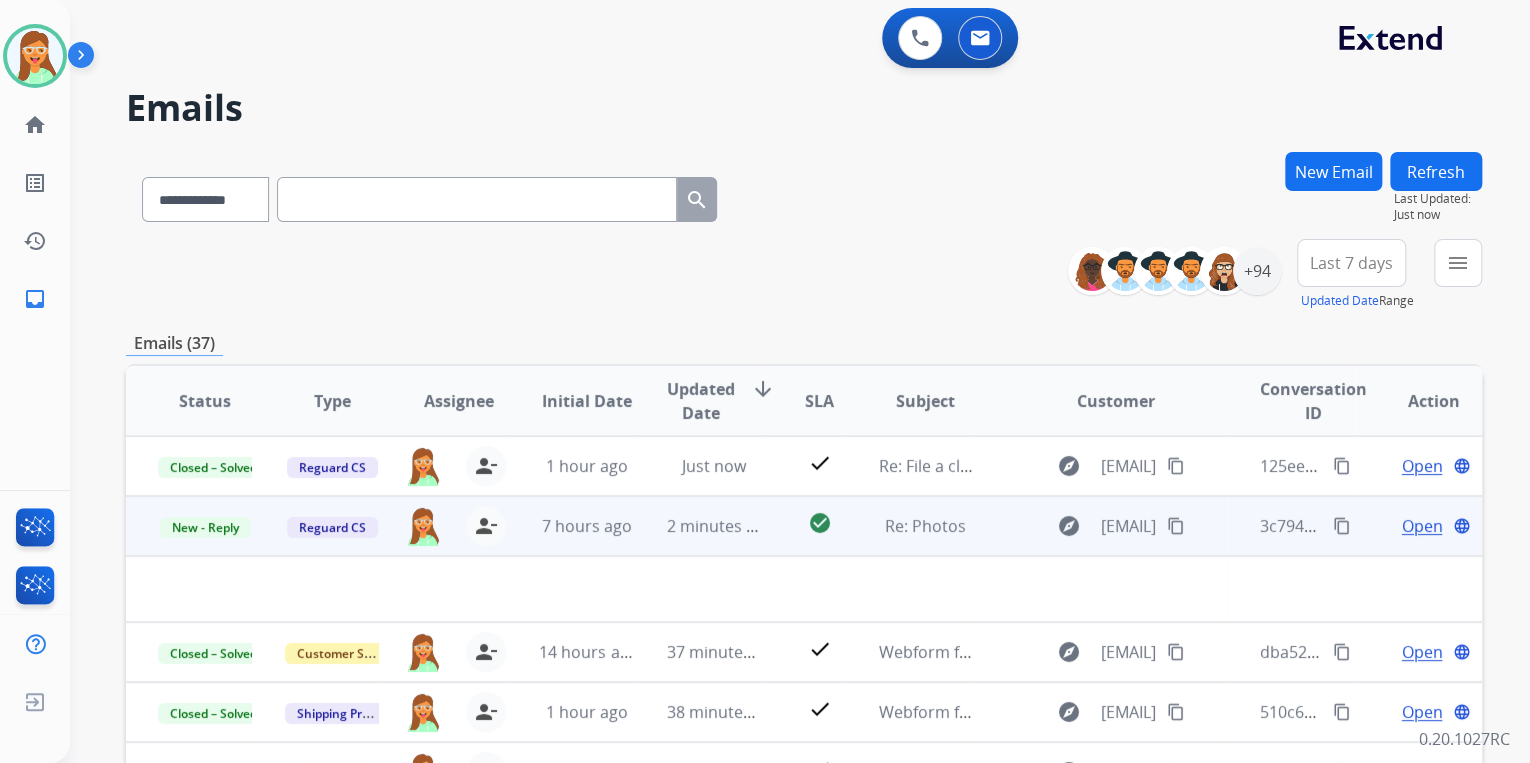 click on "content_copy" at bounding box center [1176, 526] 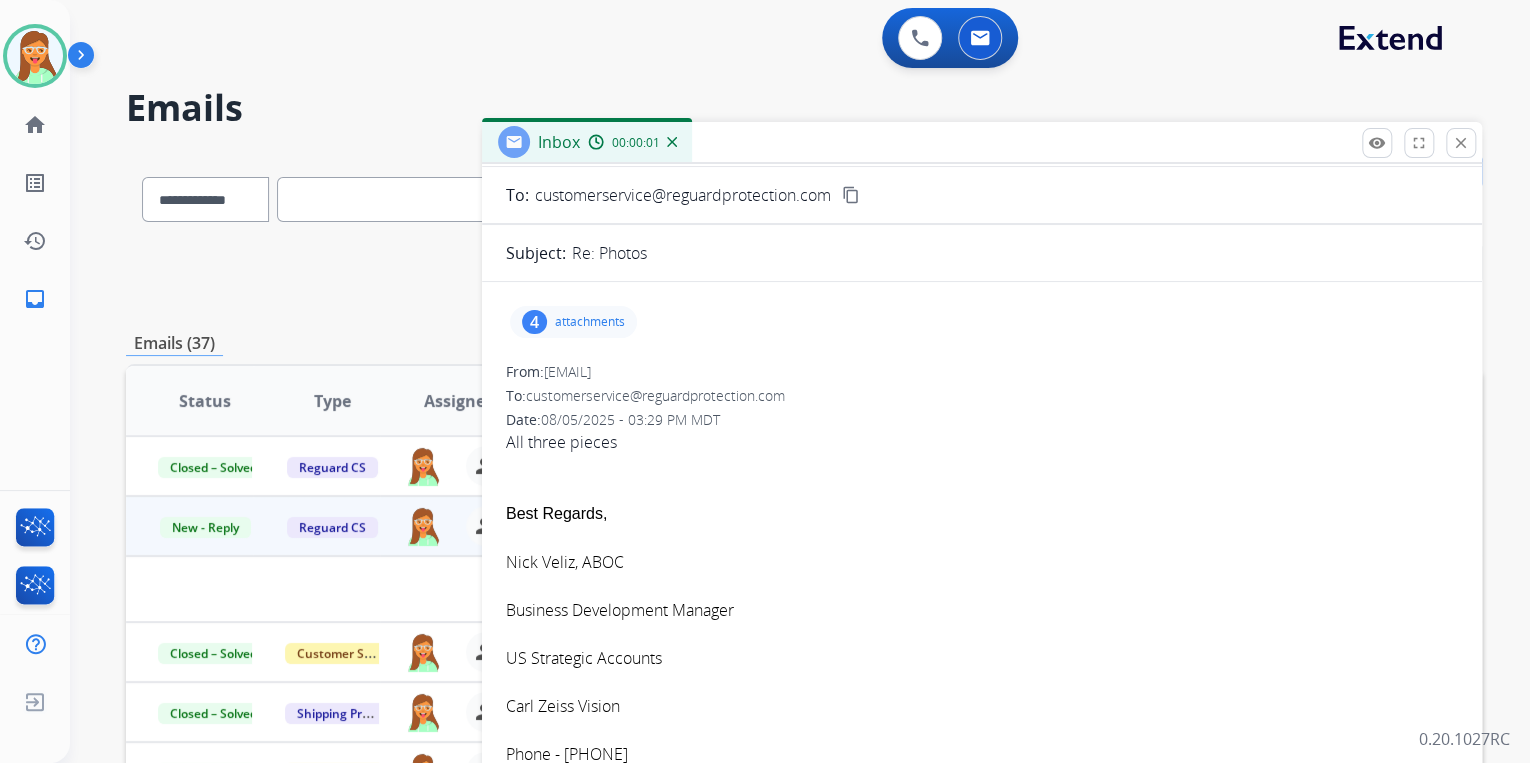 scroll, scrollTop: 0, scrollLeft: 0, axis: both 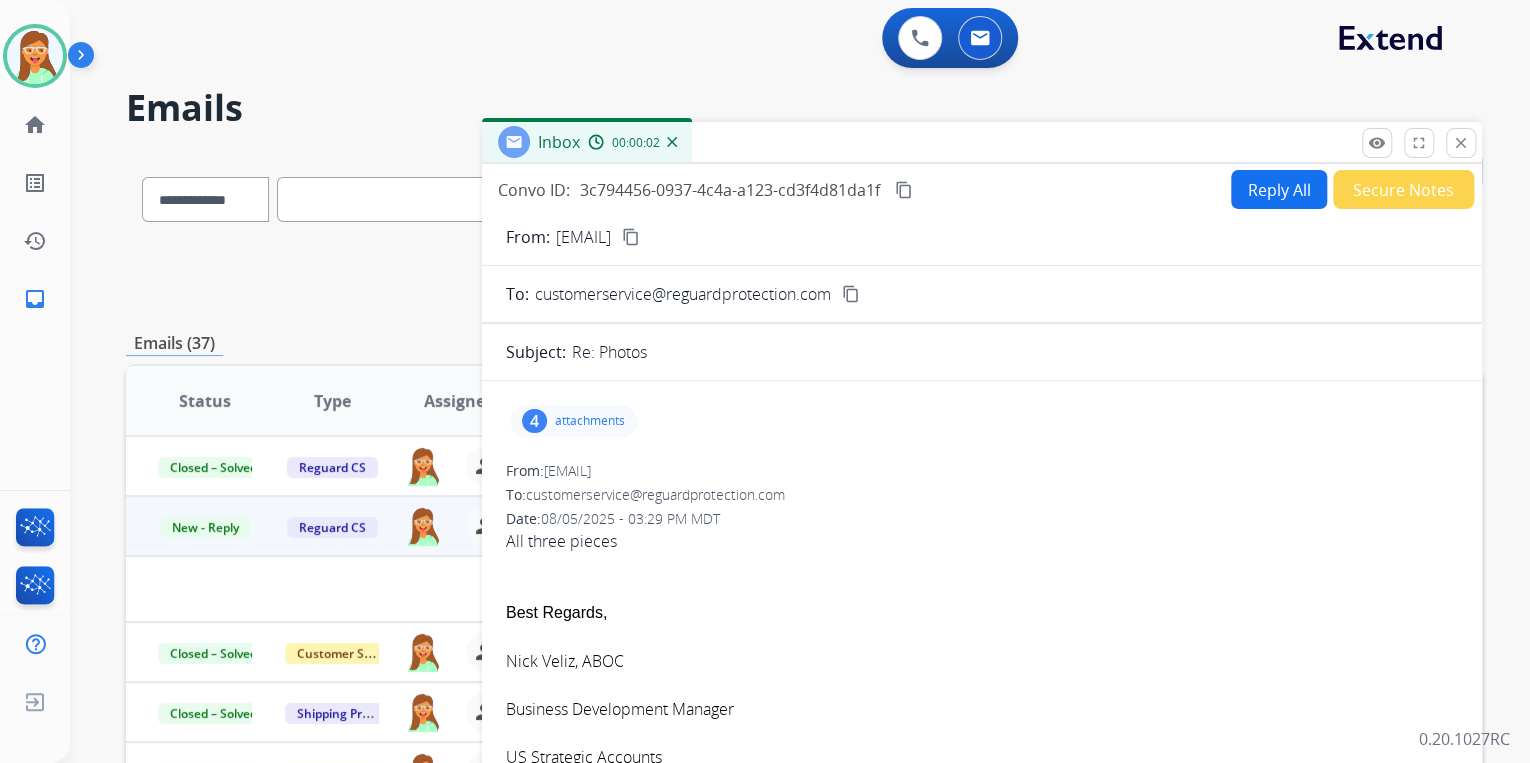 click on "attachments" at bounding box center (590, 421) 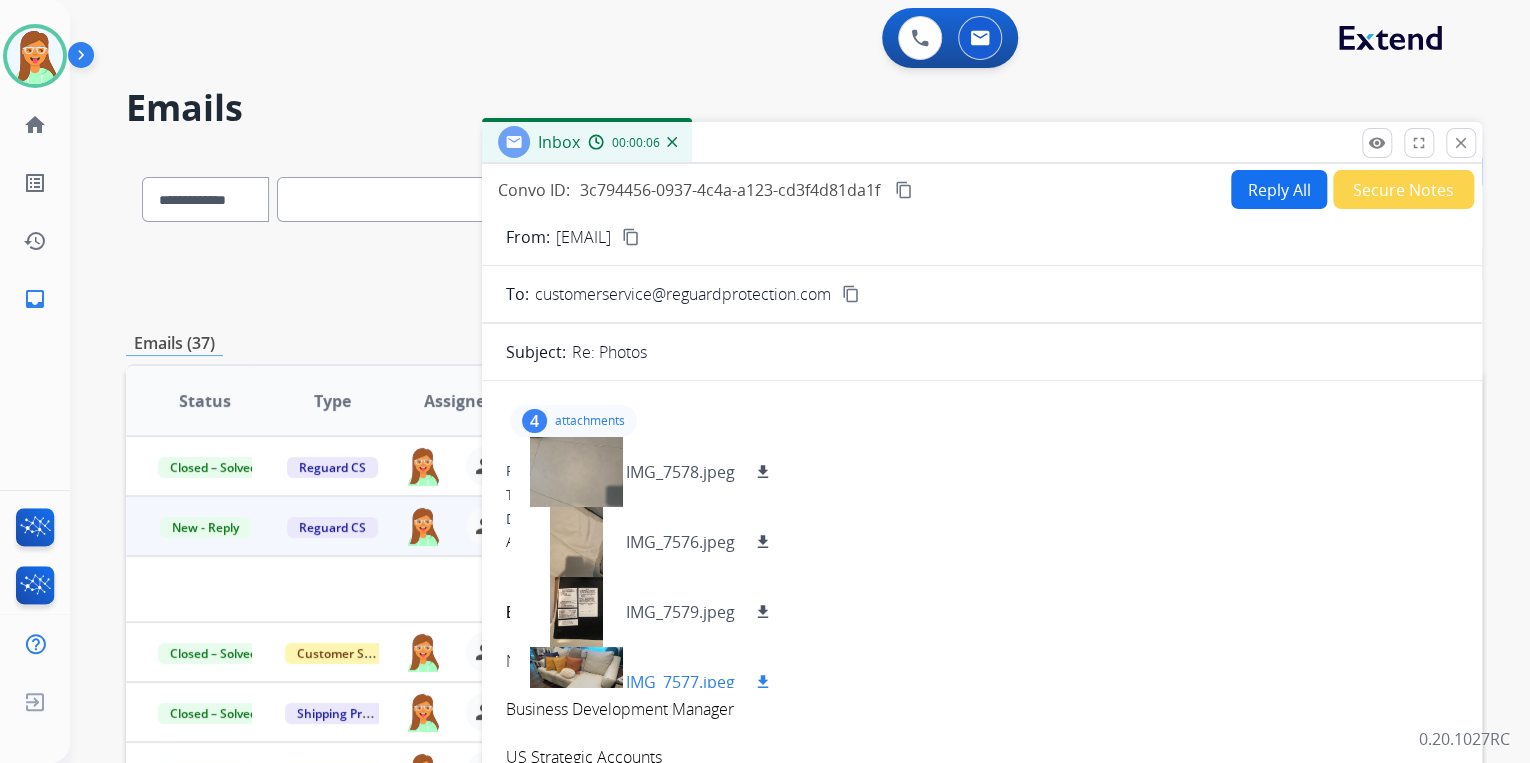 click at bounding box center [576, 682] 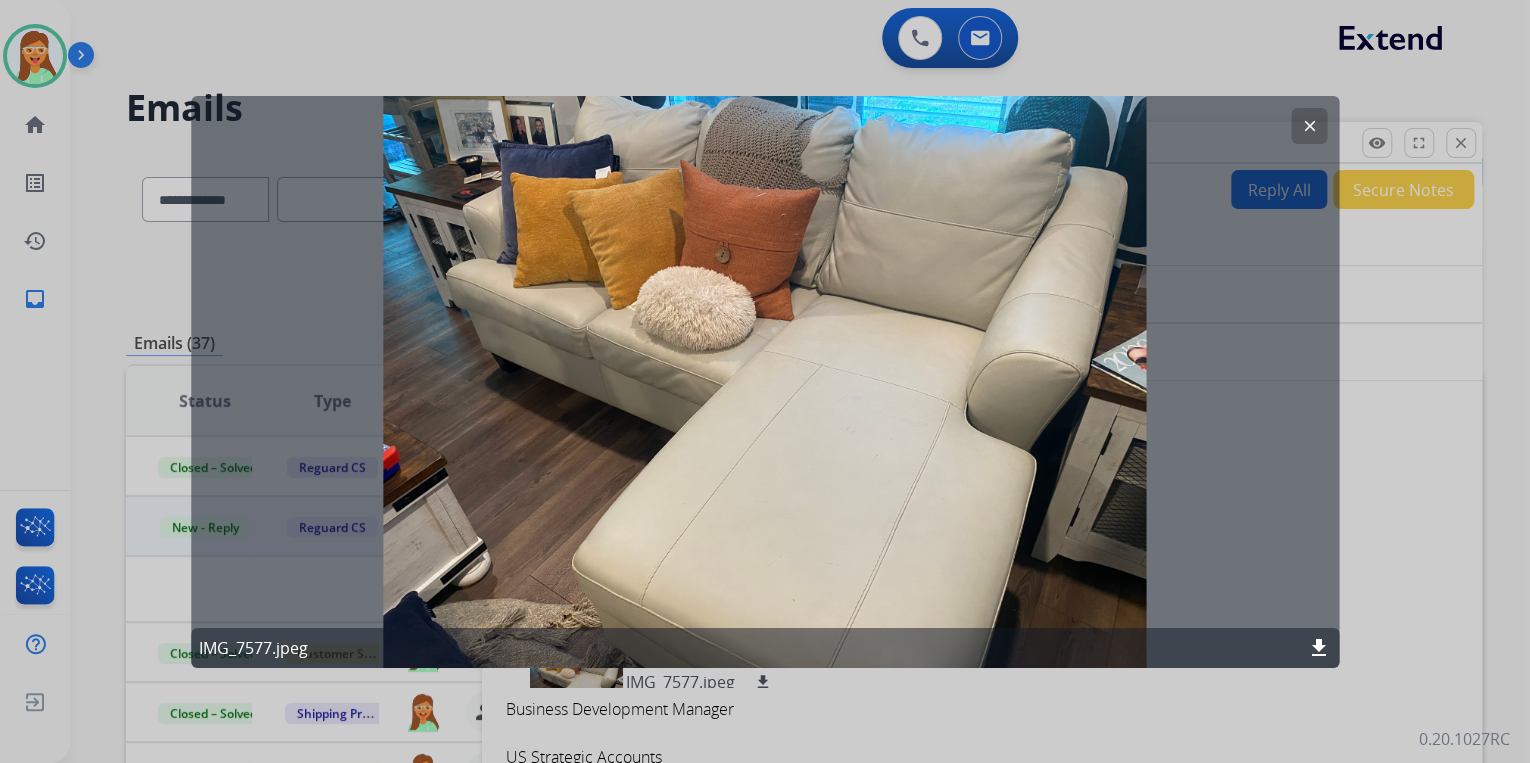 click on "download" 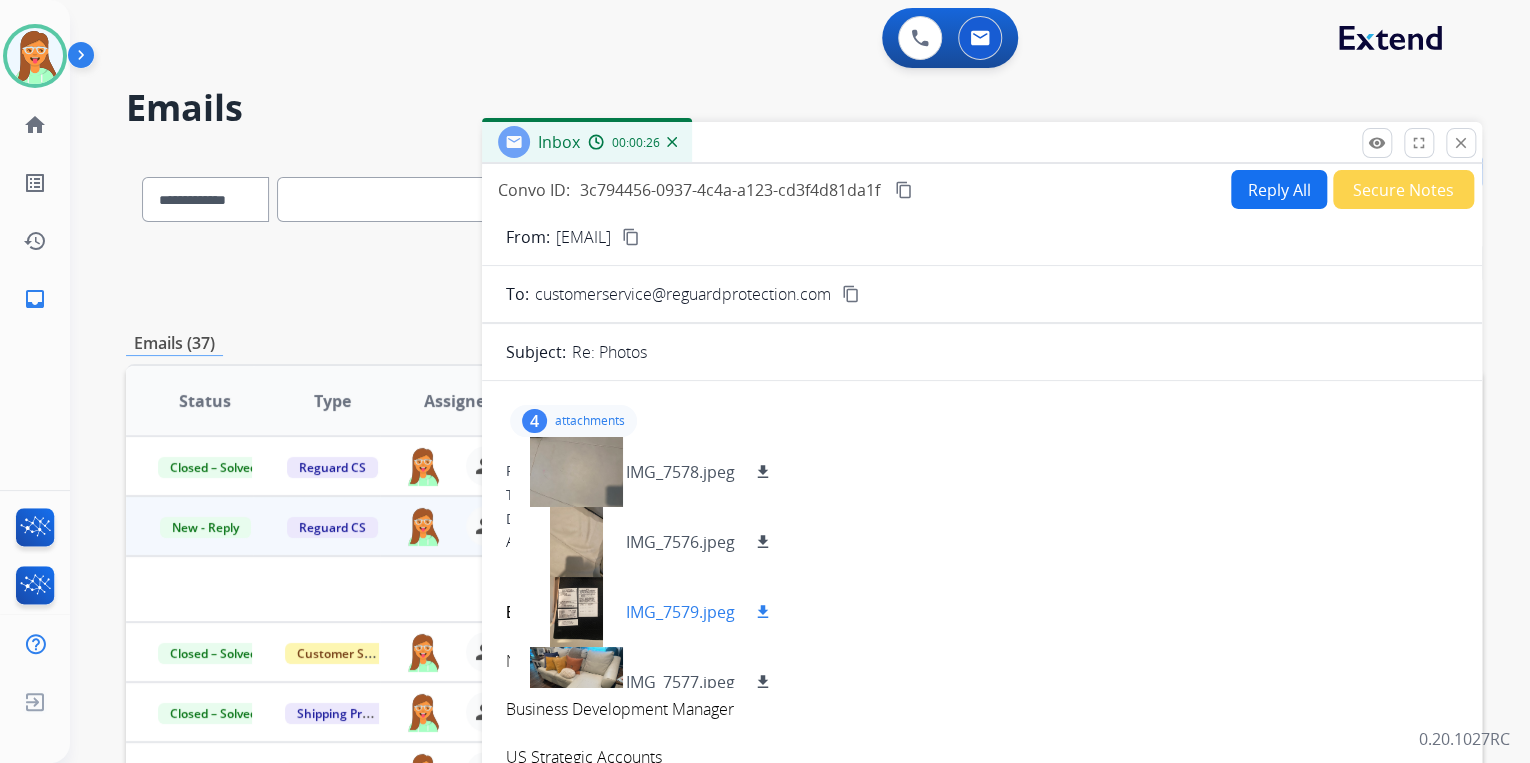 click at bounding box center (576, 612) 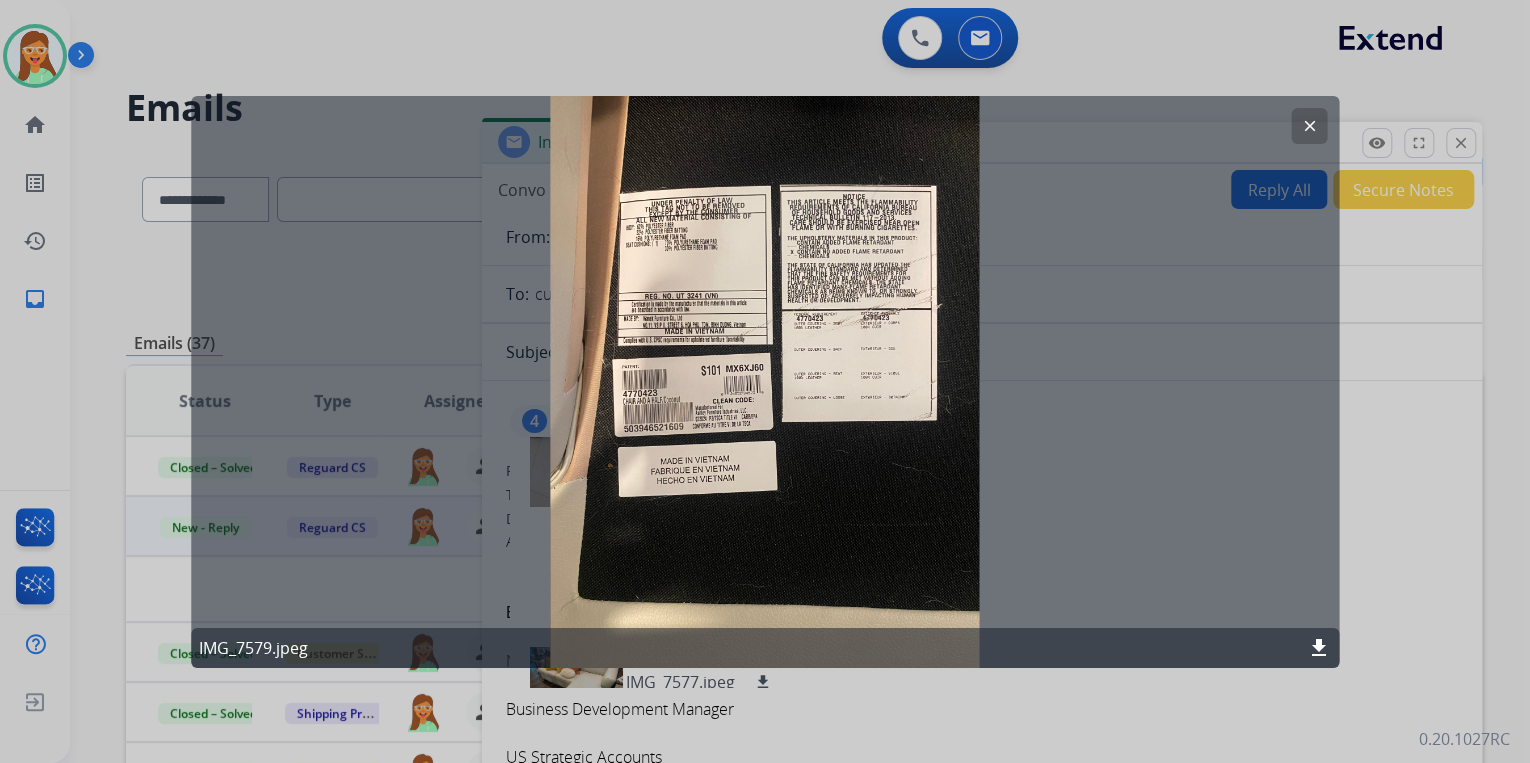click on "download" 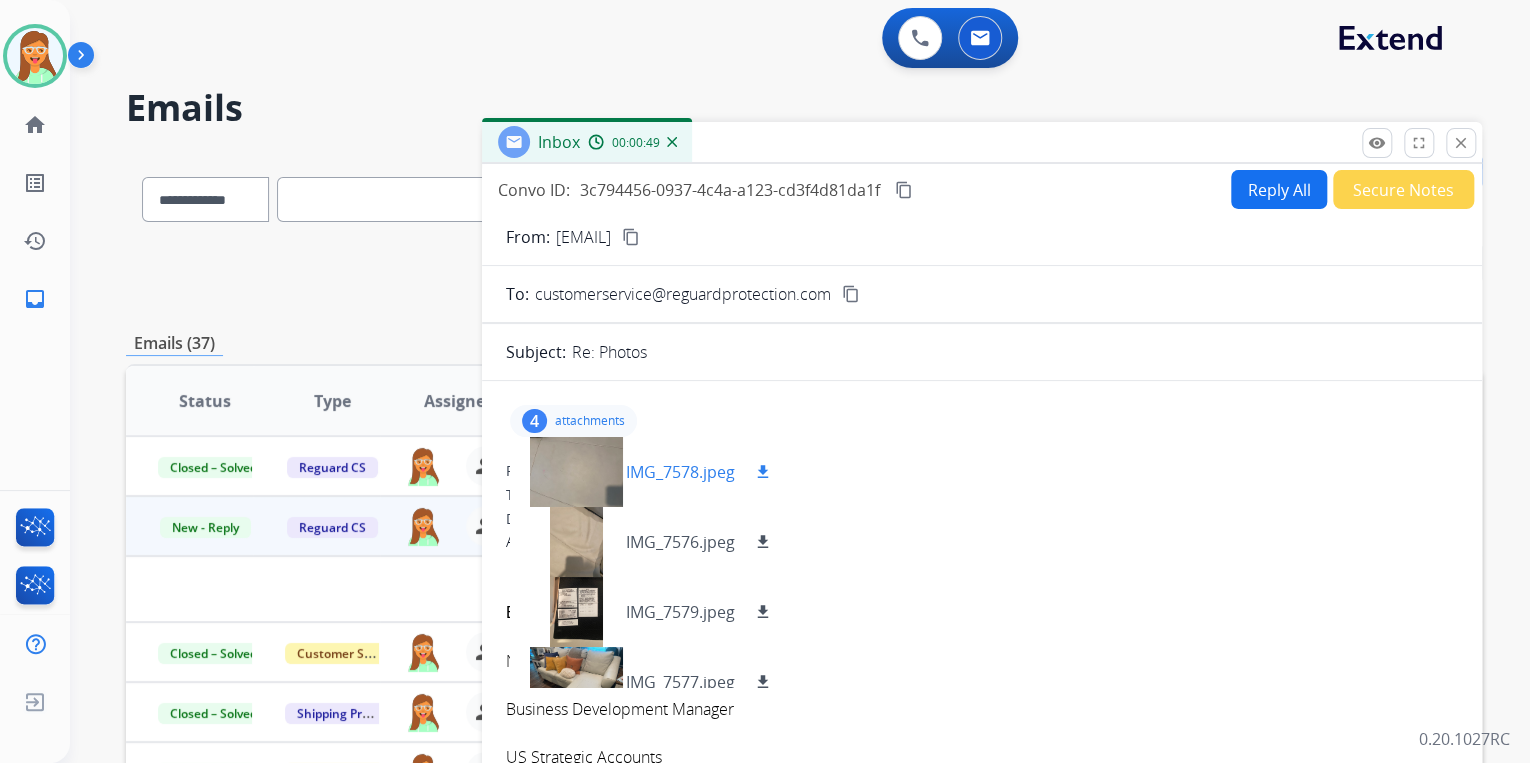 click on "download" at bounding box center (763, 472) 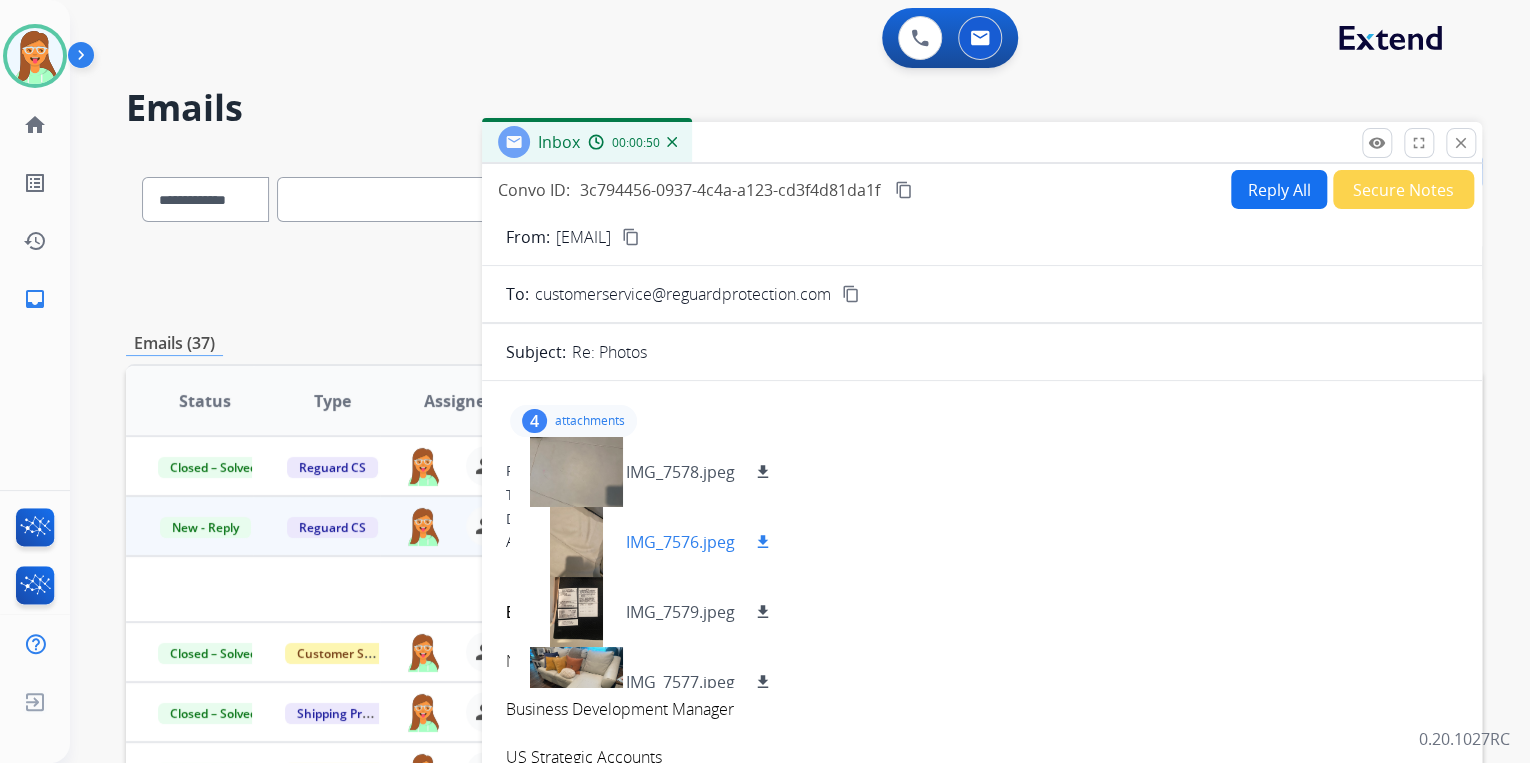 click on "download" at bounding box center [763, 542] 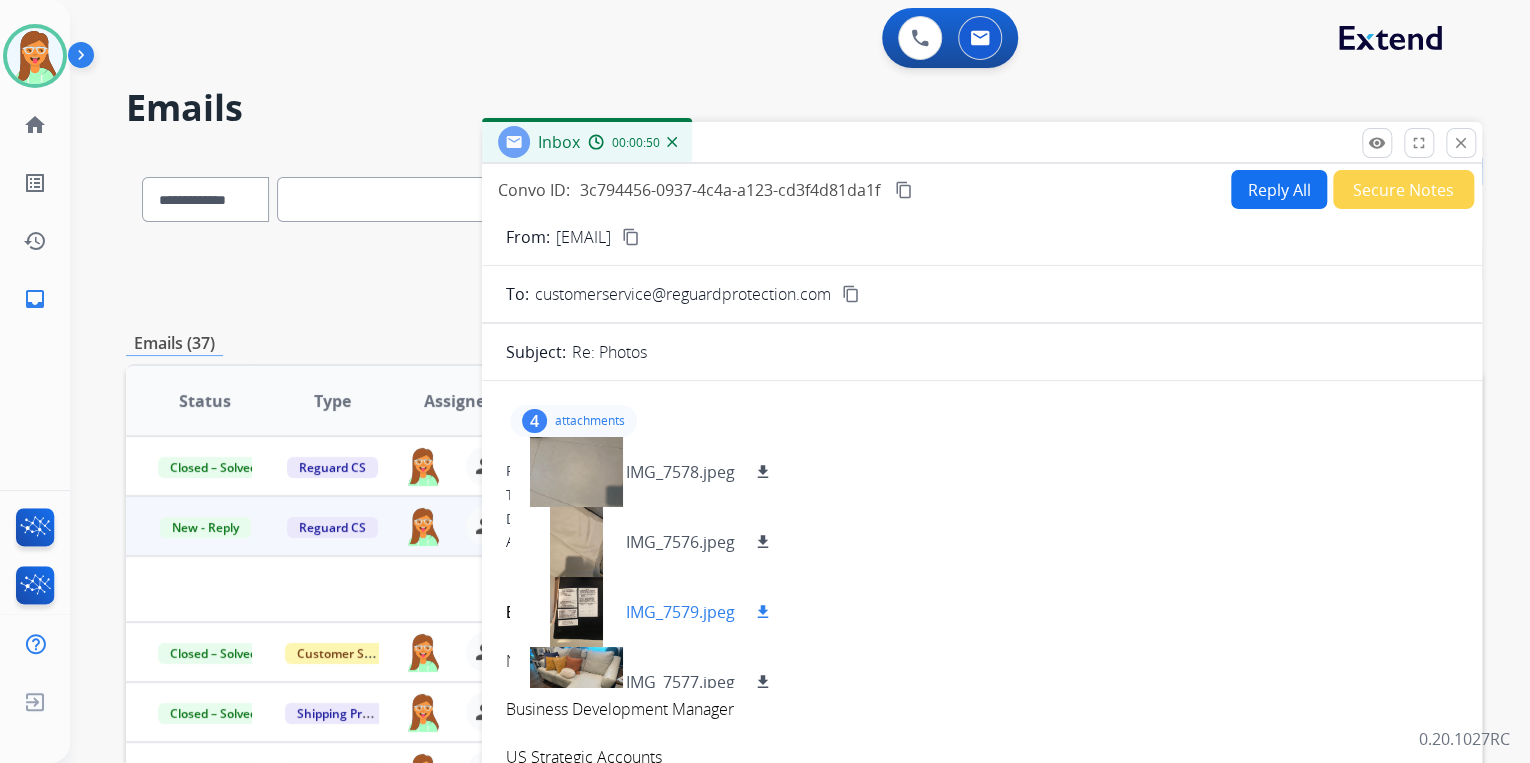 click on "download" at bounding box center (763, 612) 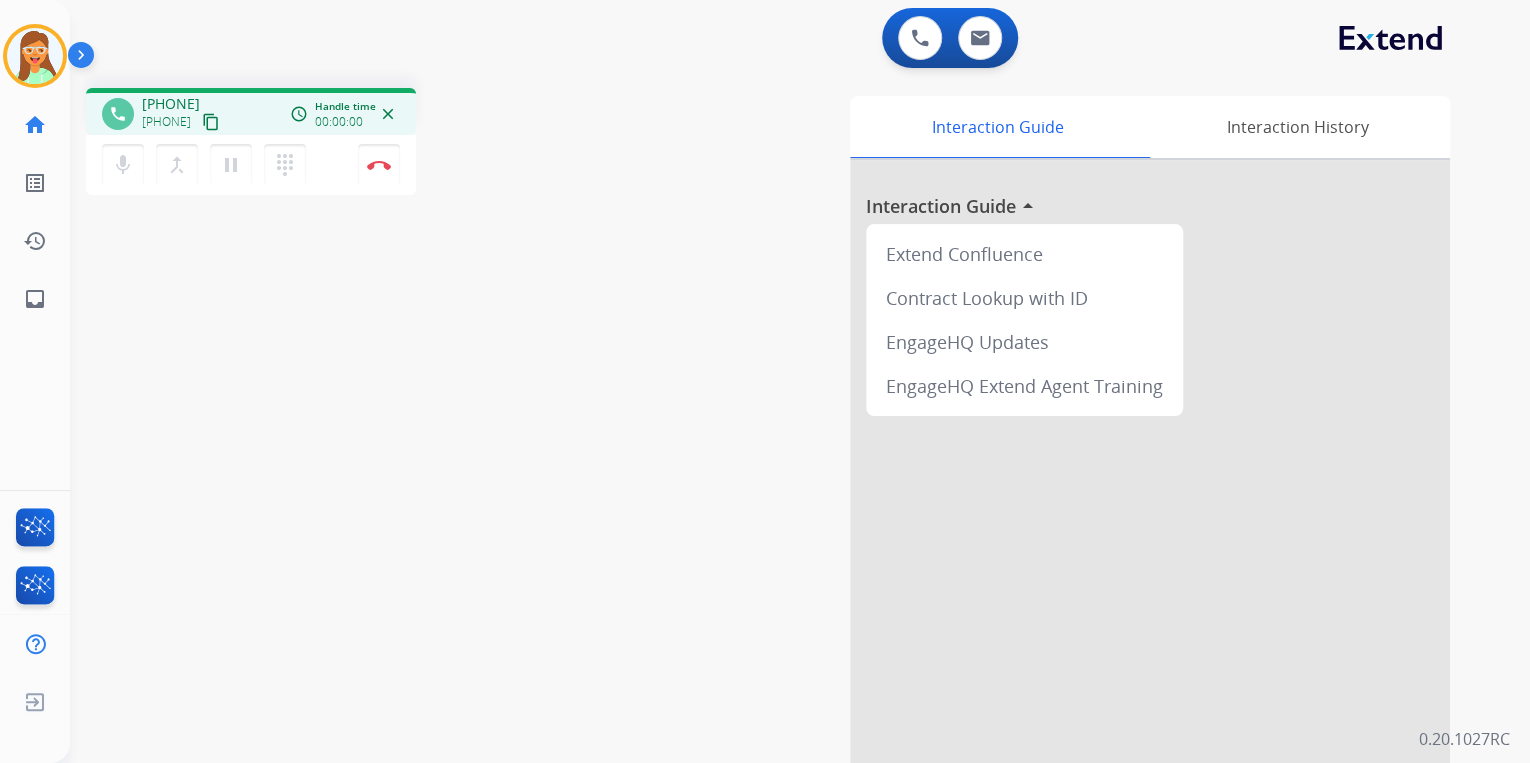 click on "content_copy" at bounding box center [211, 122] 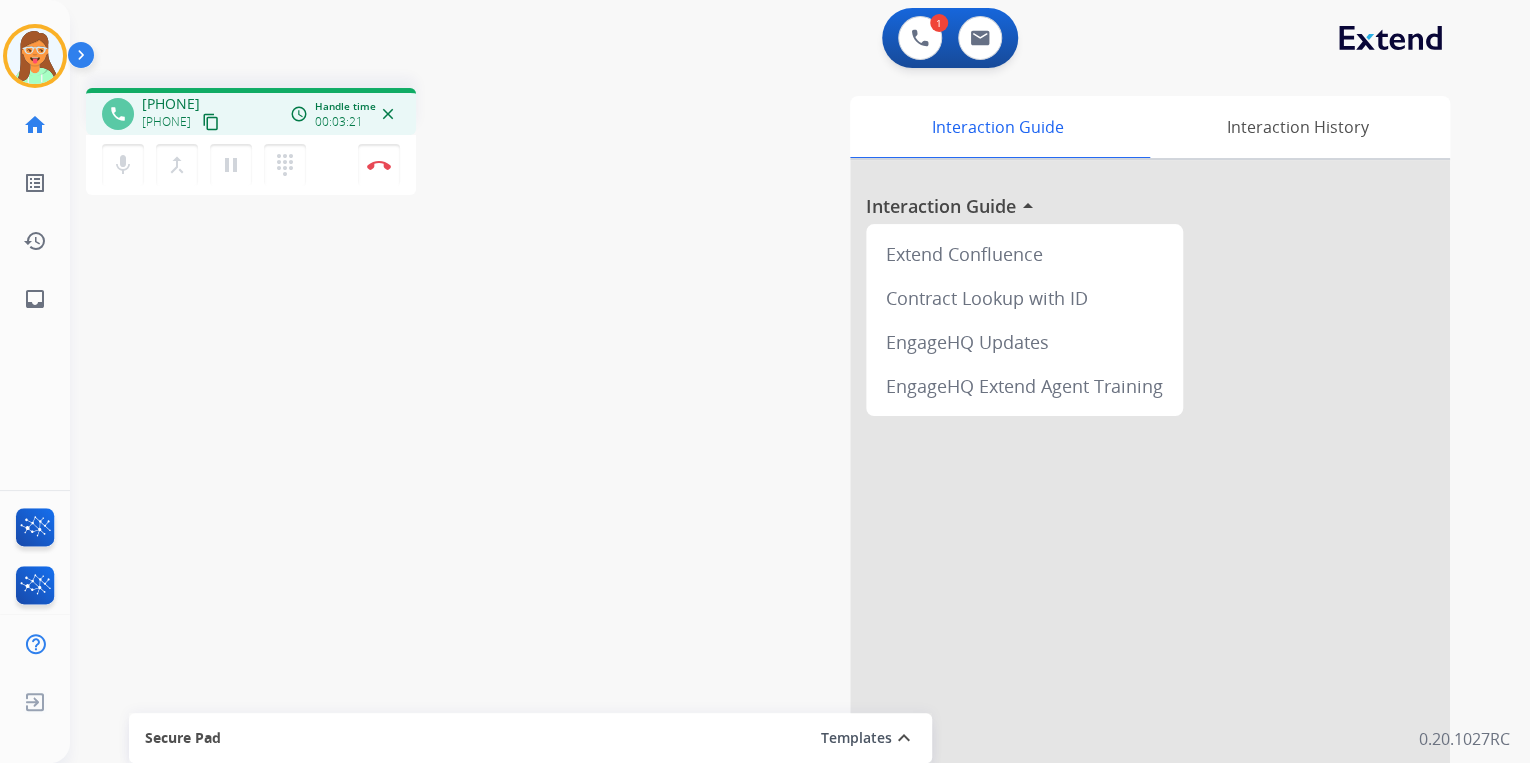 click on "content_copy" at bounding box center [211, 122] 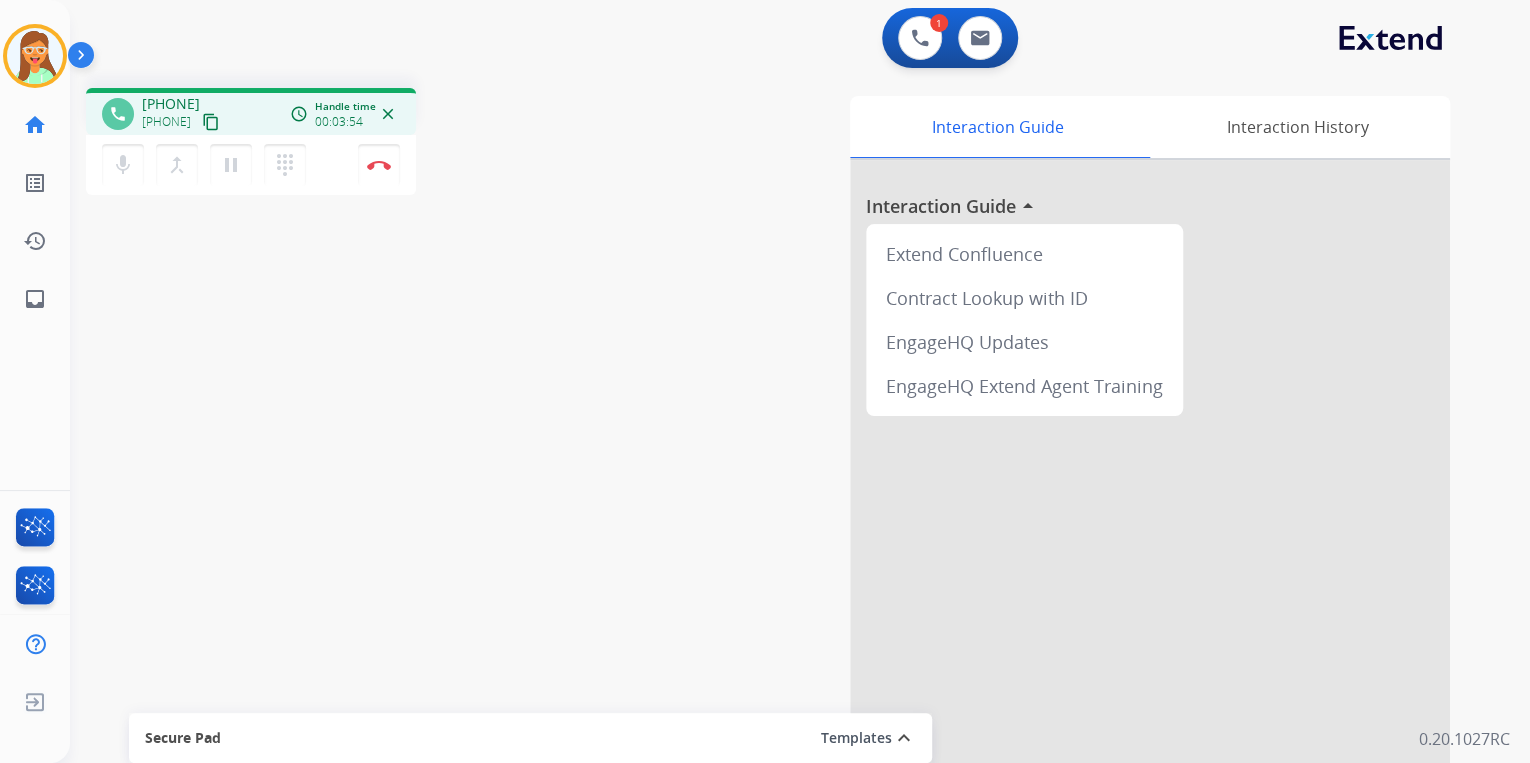 click on "content_copy" at bounding box center (211, 122) 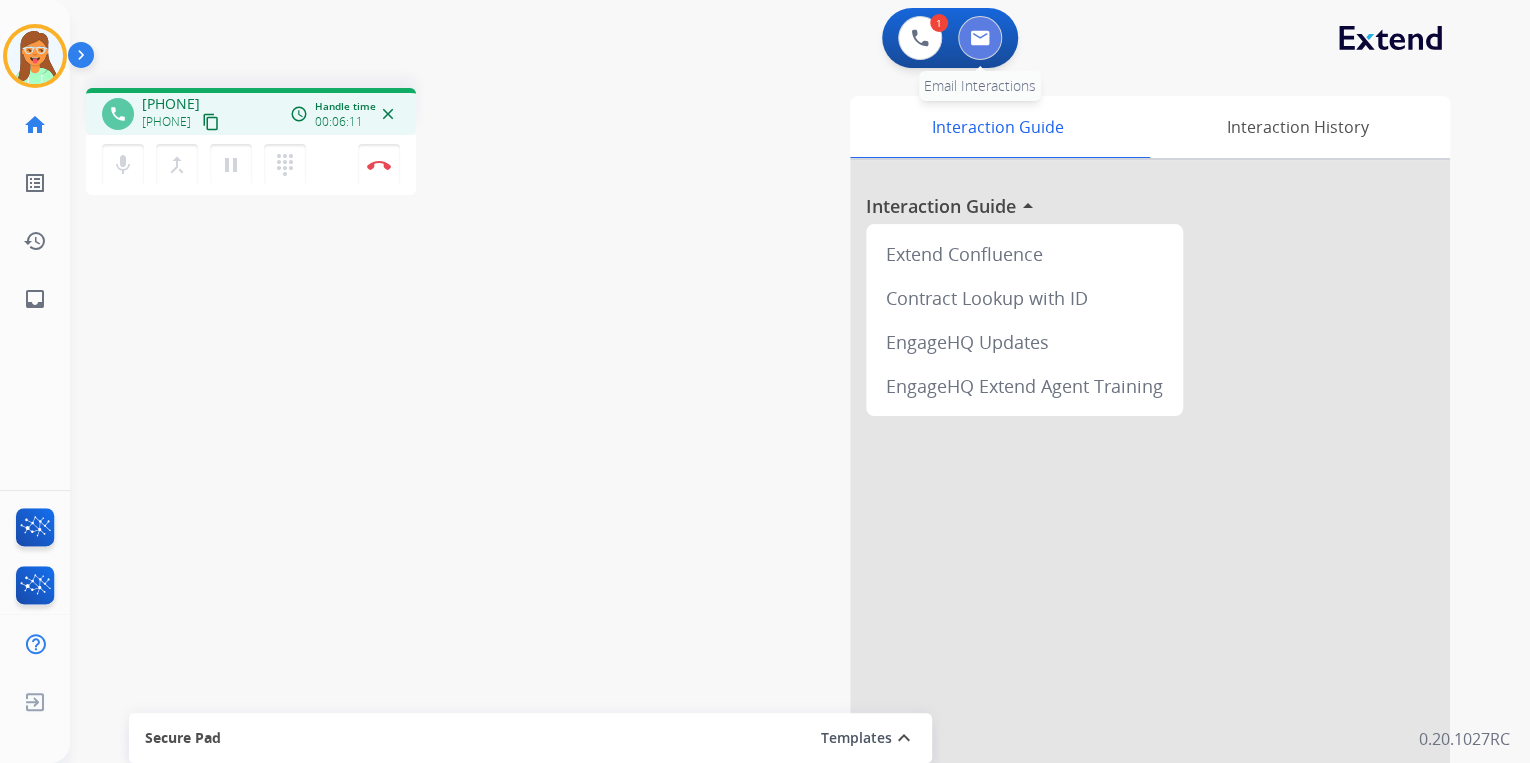 click at bounding box center (980, 38) 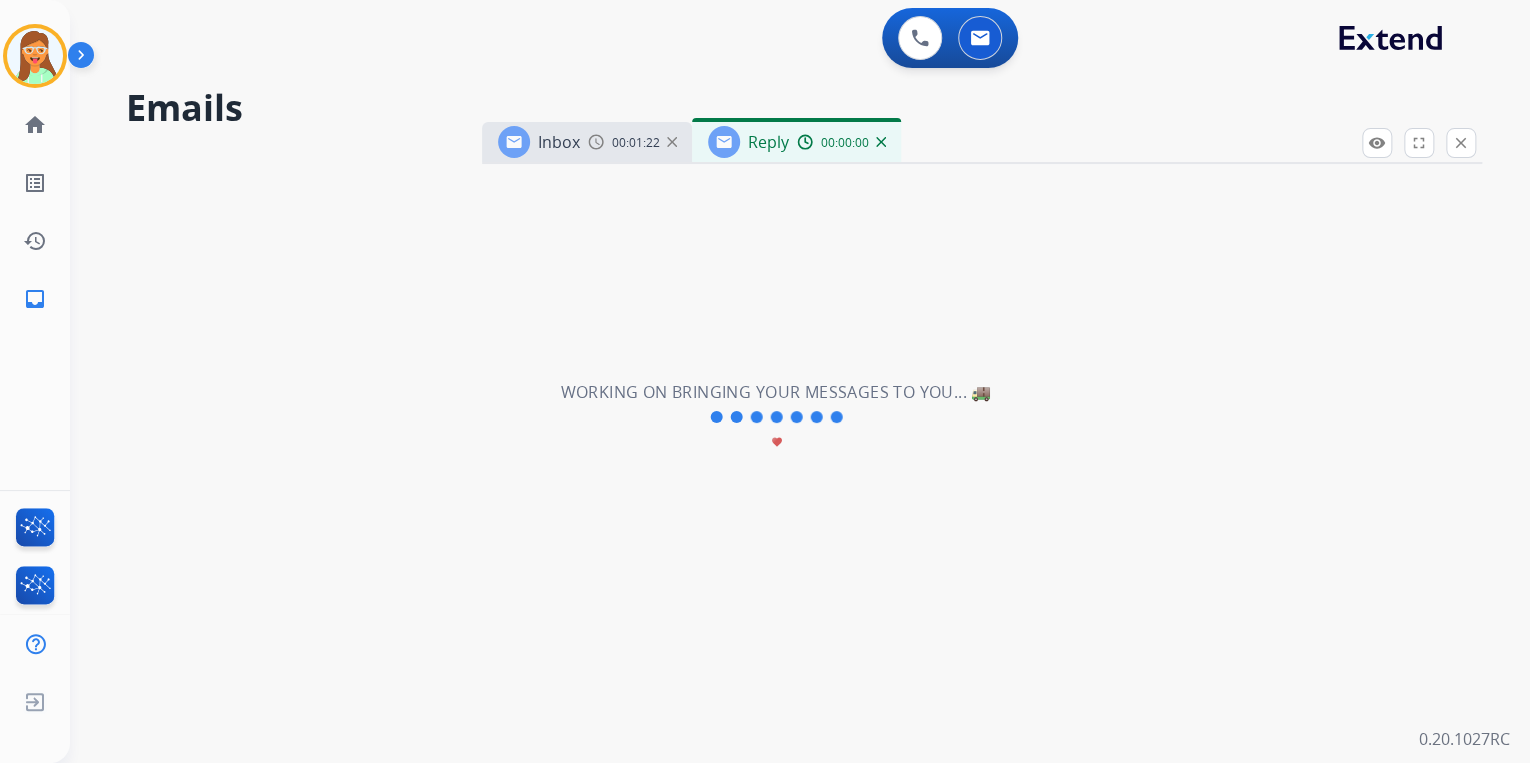 select on "**********" 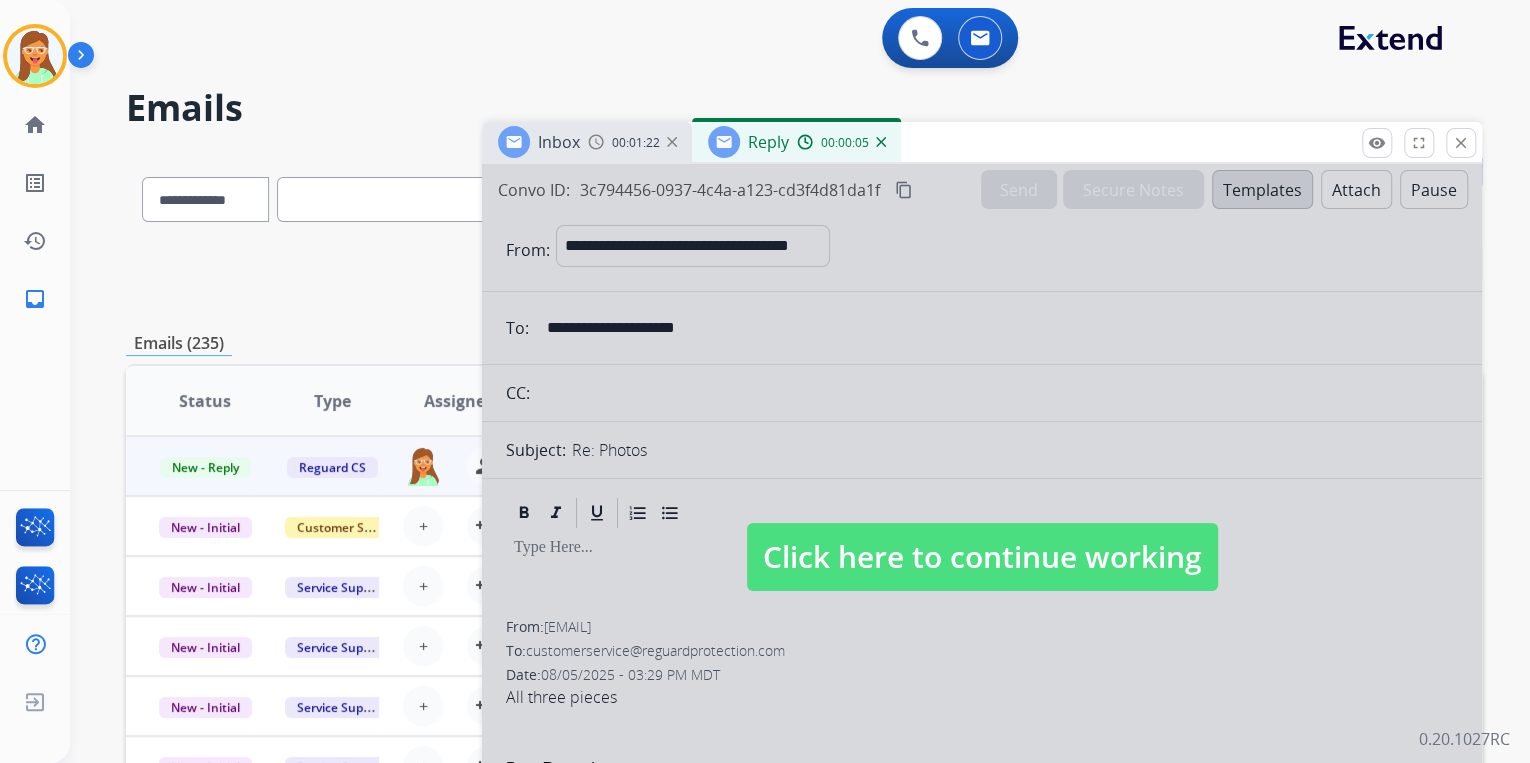 click on "Click here to continue working" at bounding box center [982, 557] 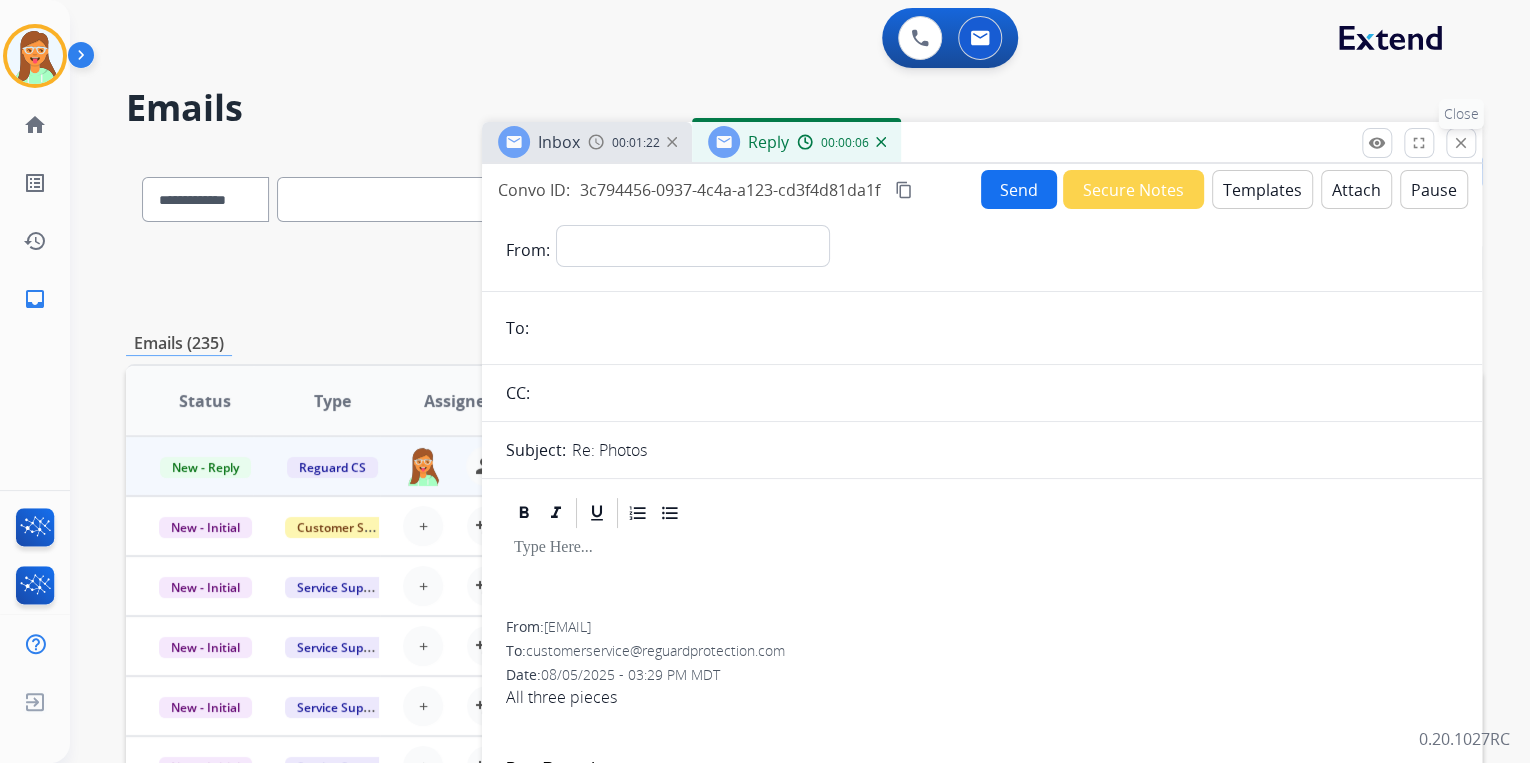 click on "close" at bounding box center (1461, 143) 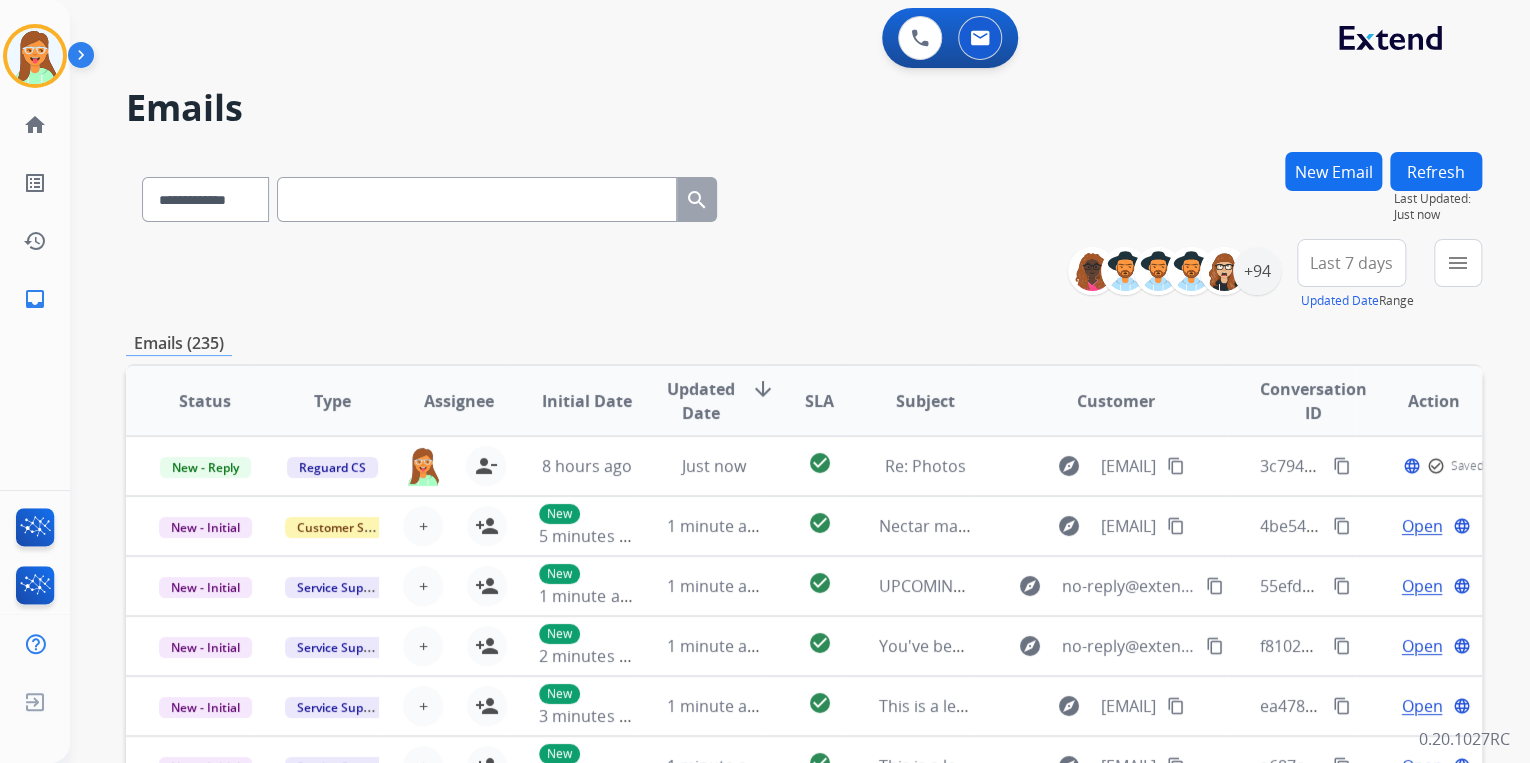 click on "**********" at bounding box center [804, 195] 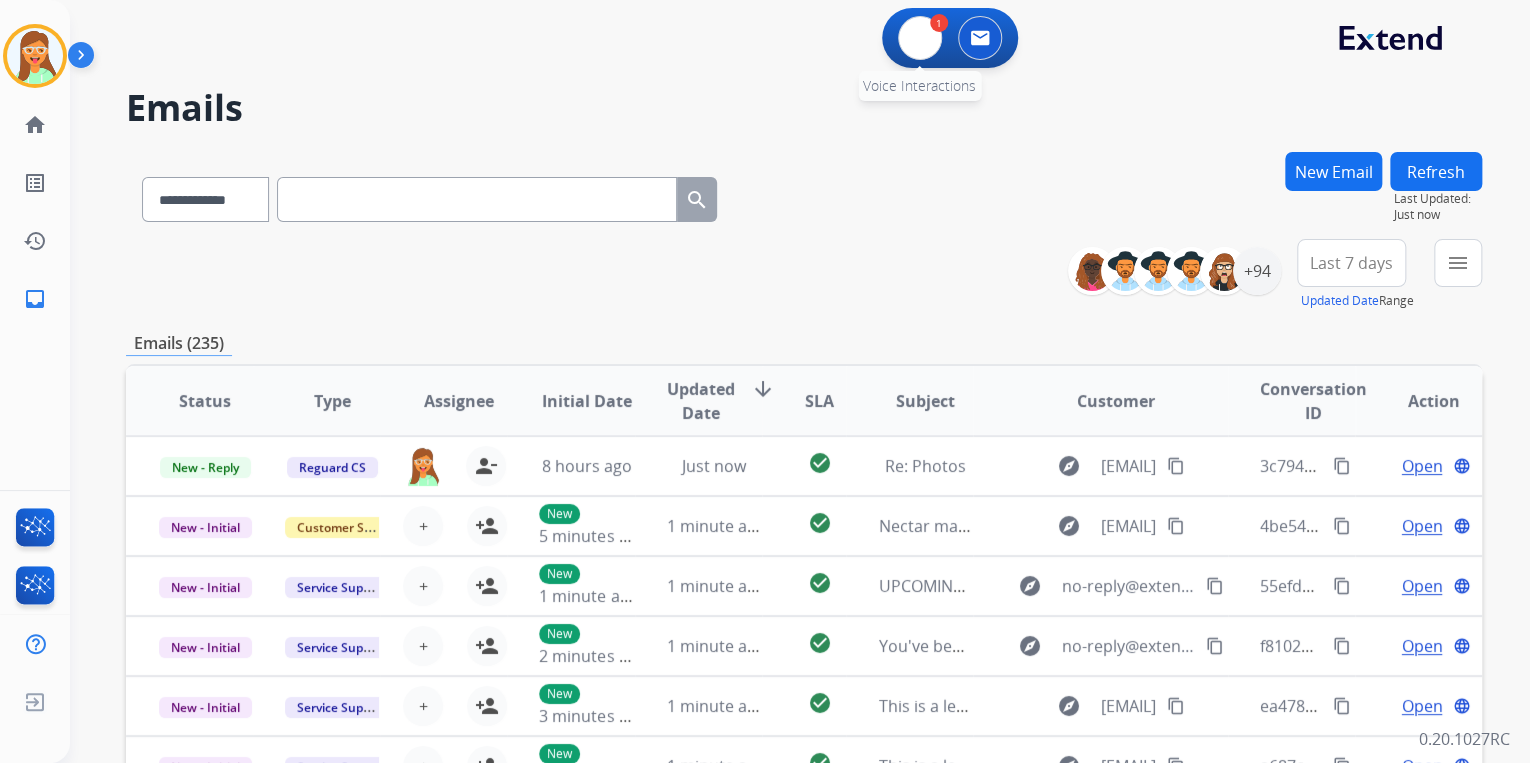 click on "1 Voice Interactions" at bounding box center [920, 38] 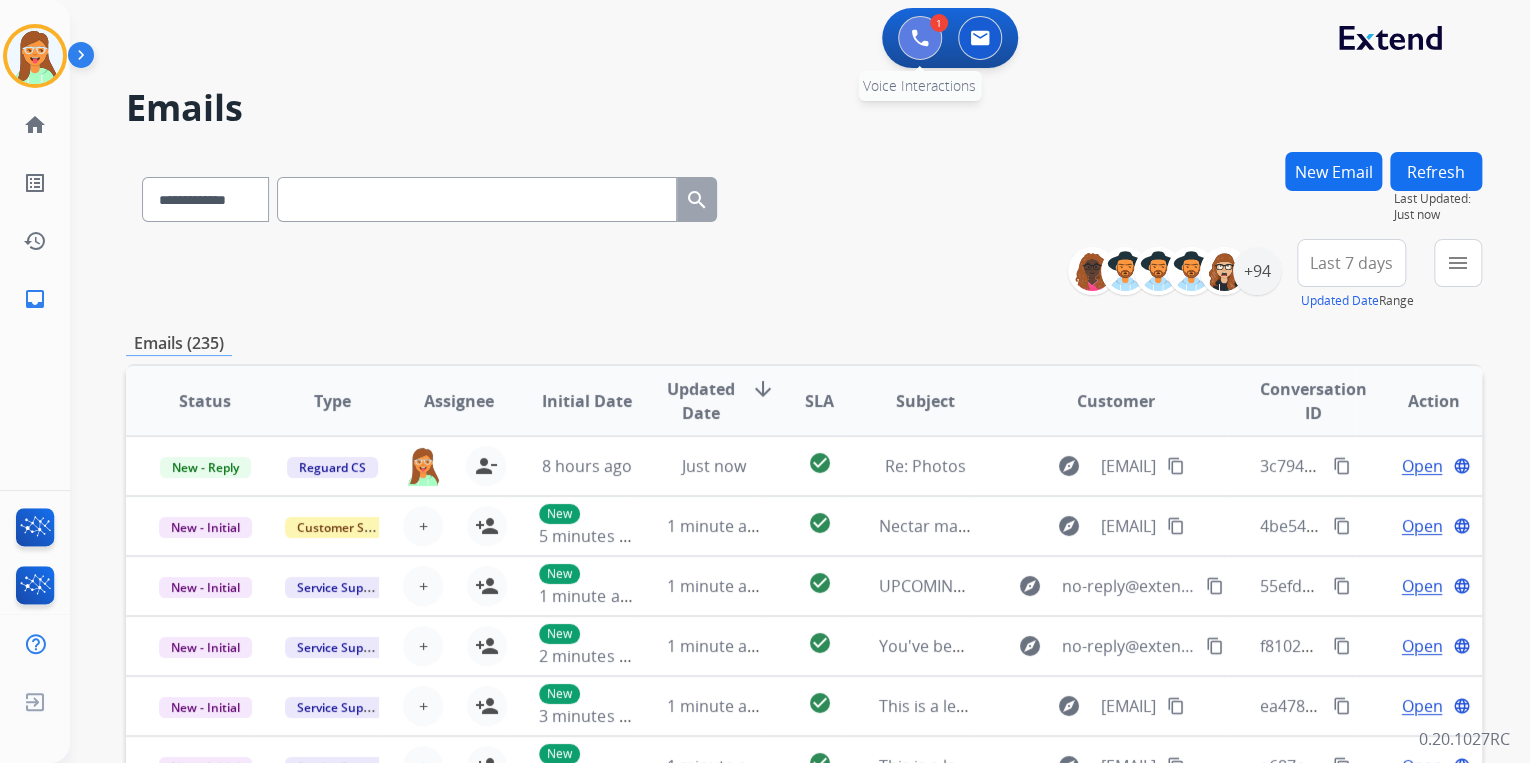 click at bounding box center [920, 38] 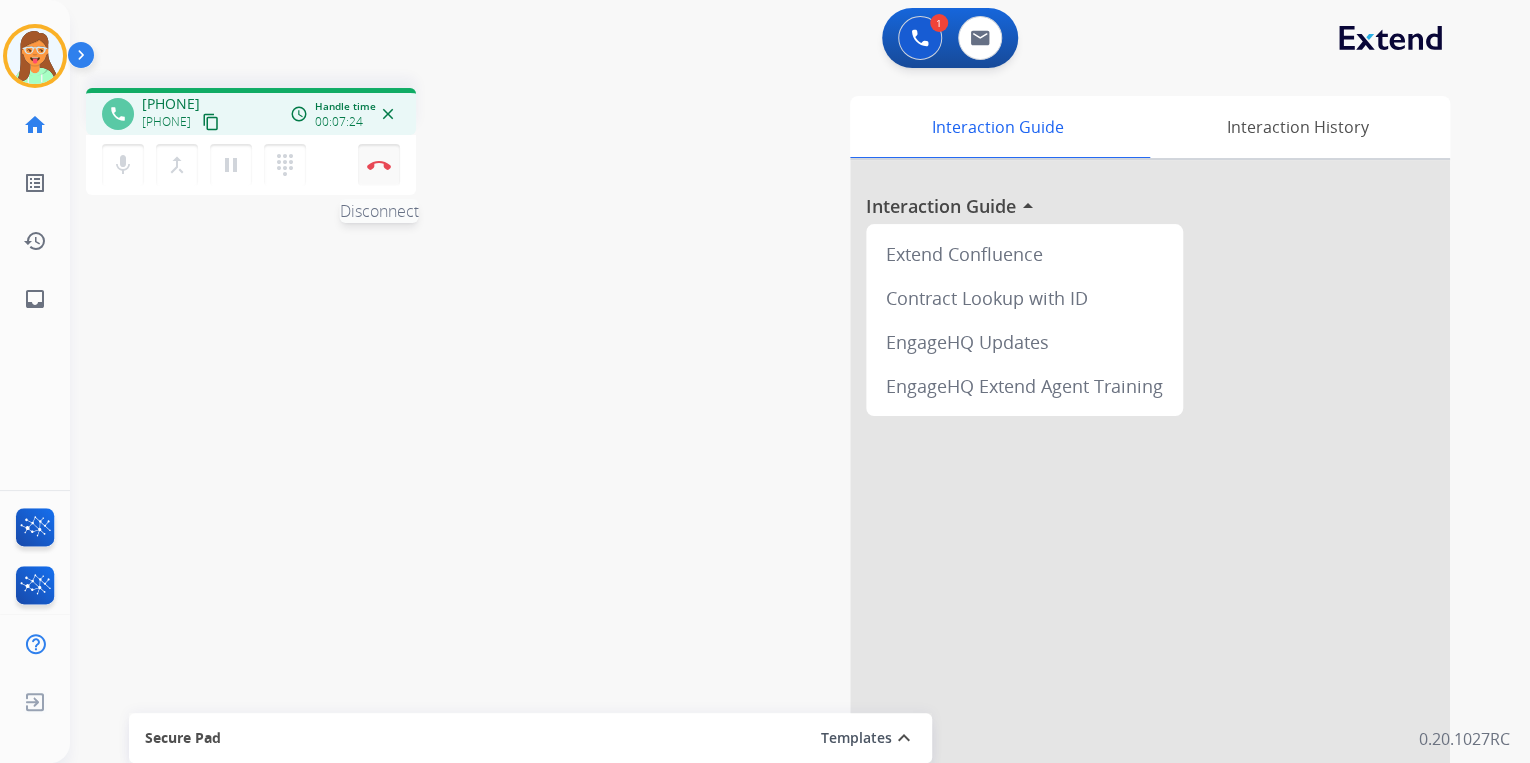 click on "Disconnect" at bounding box center (379, 165) 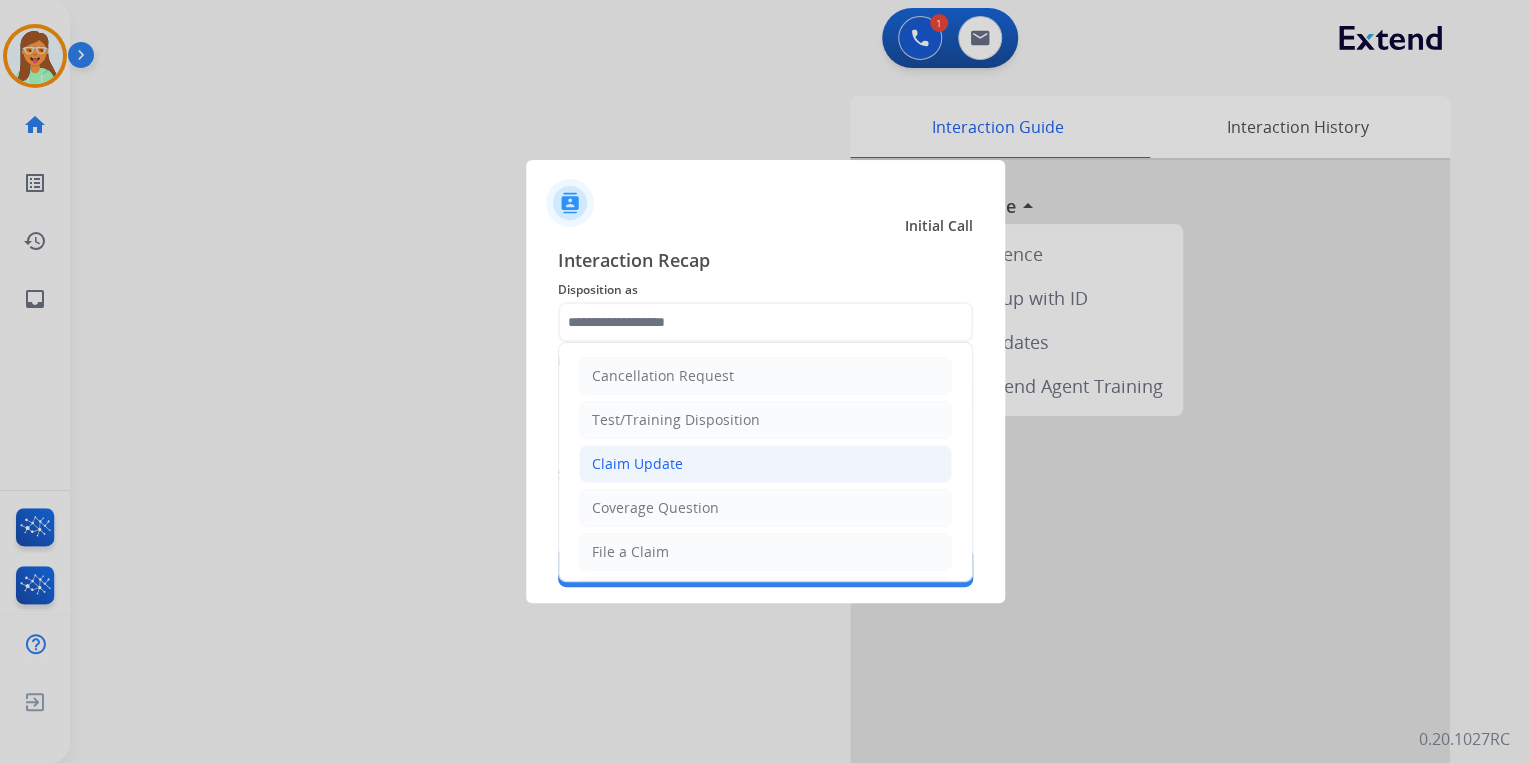 click on "Claim Update" 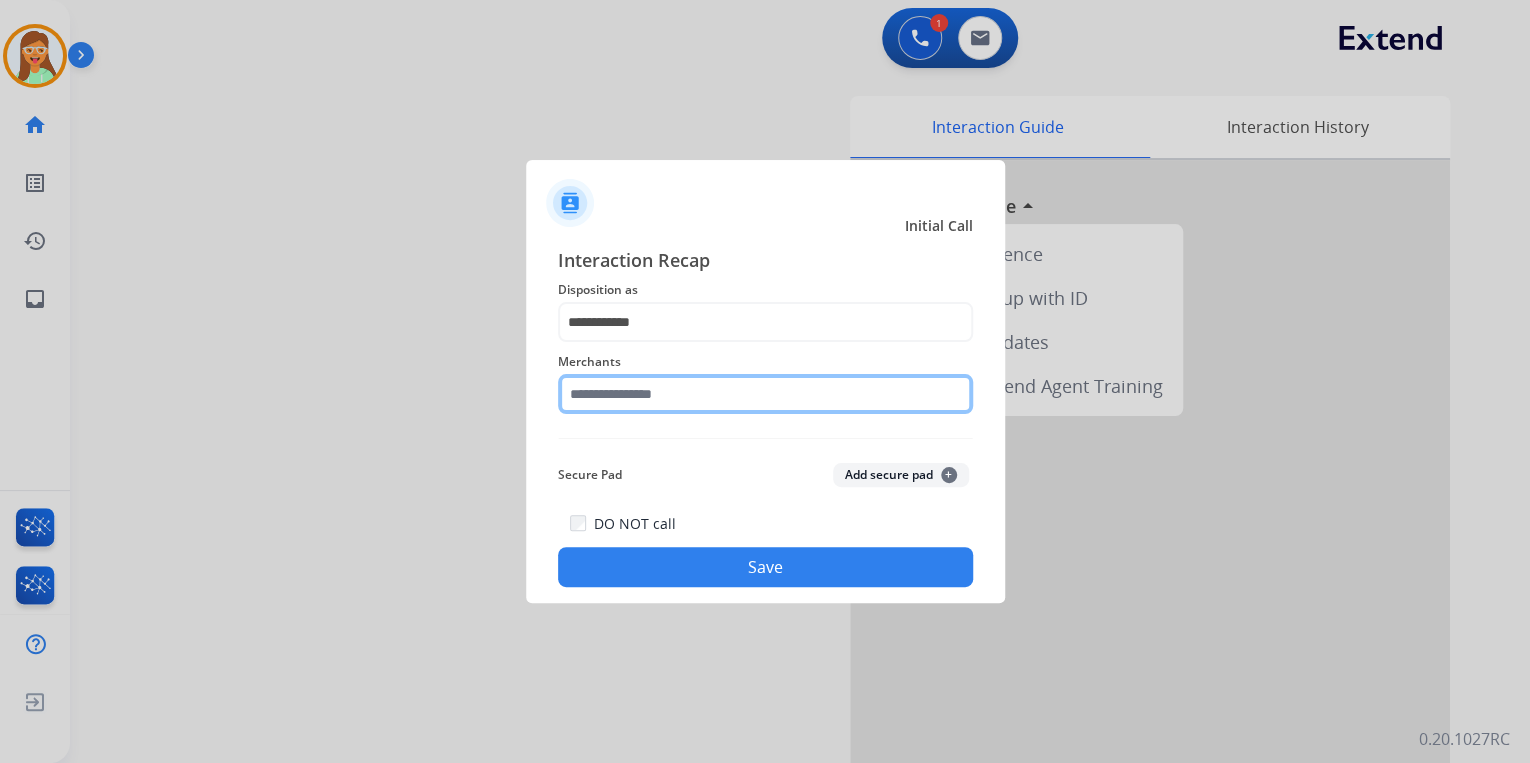 click 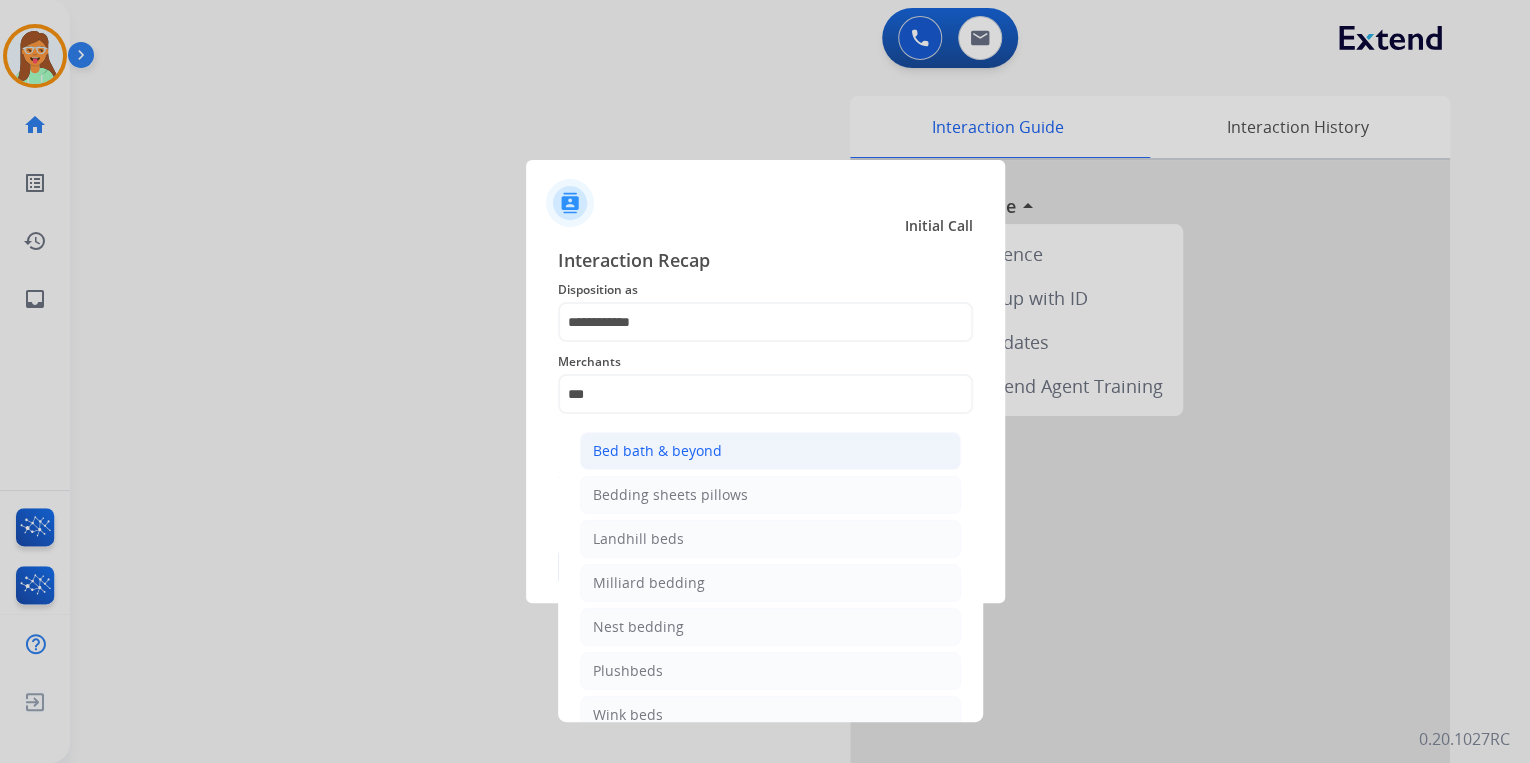 click on "Bed bath & beyond" 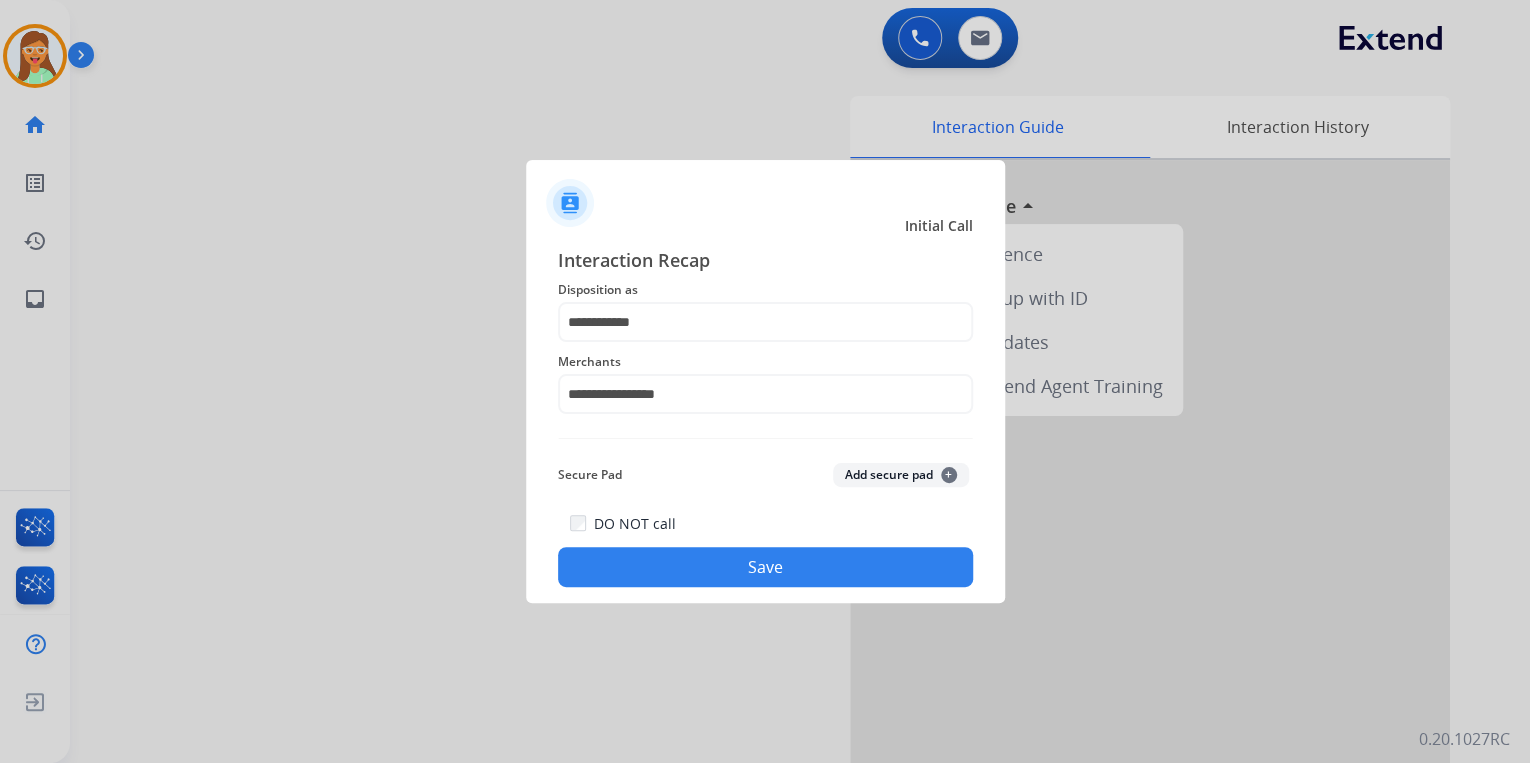 click on "Save" 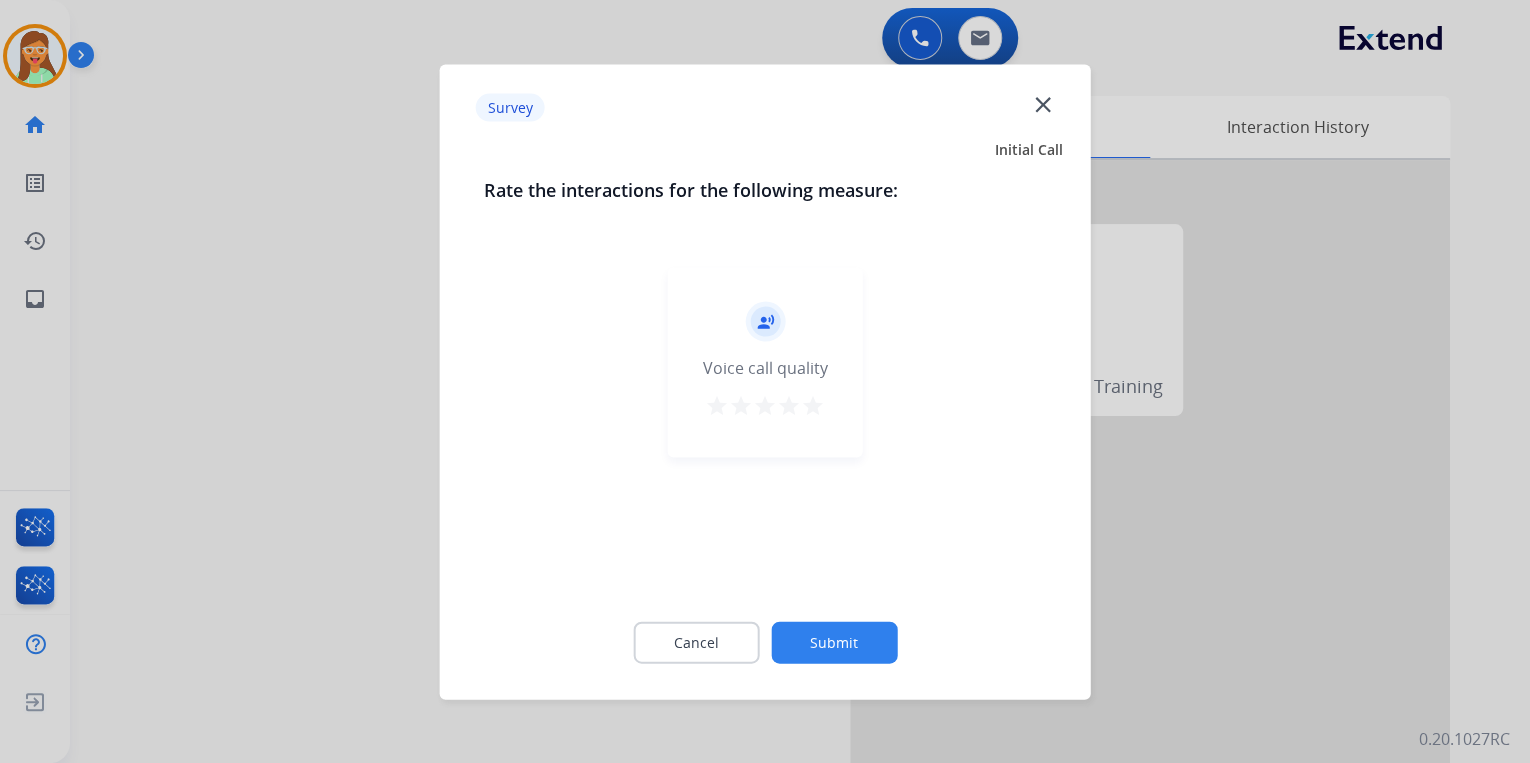 click on "star" at bounding box center [813, 405] 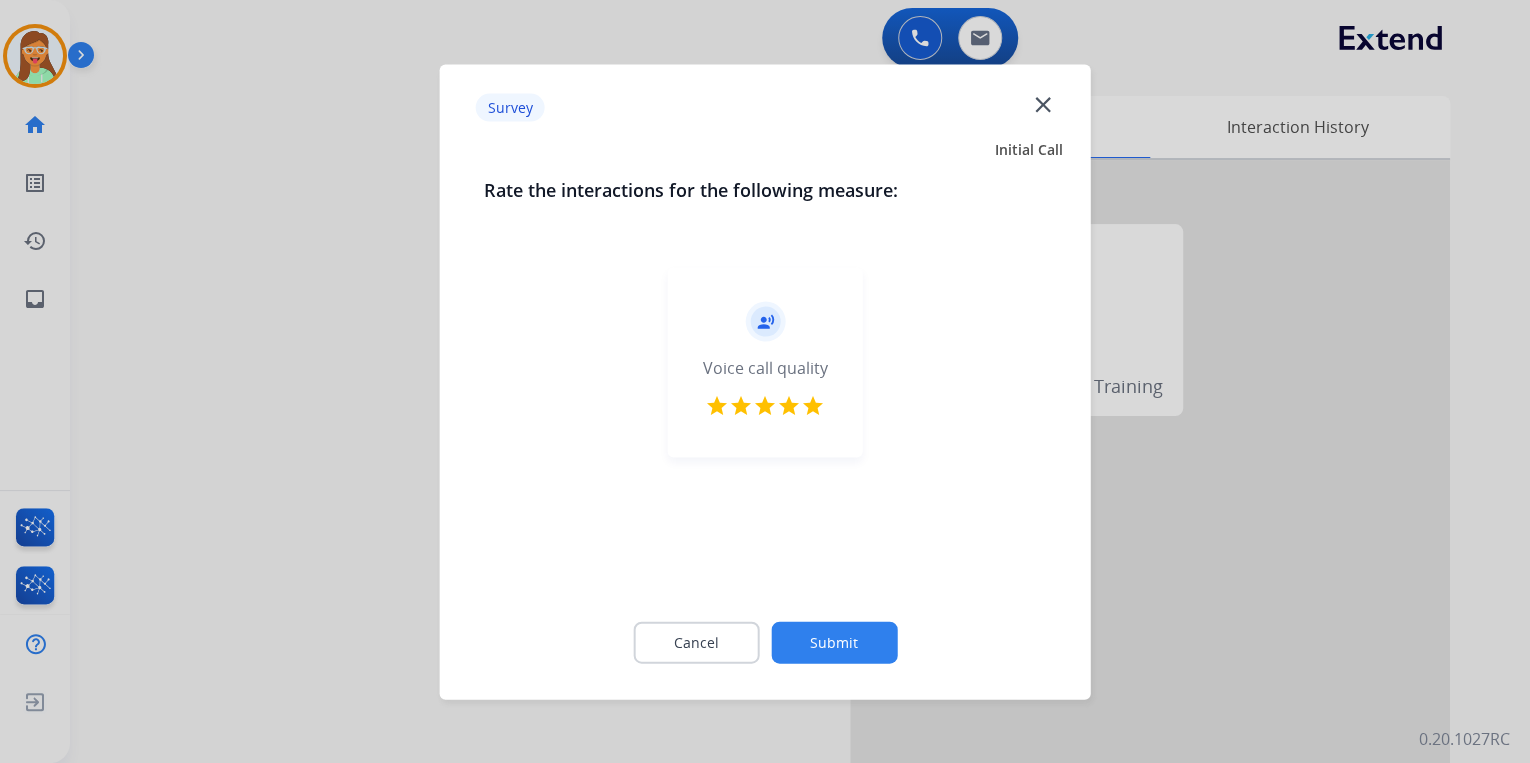 drag, startPoint x: 824, startPoint y: 598, endPoint x: 830, endPoint y: 626, distance: 28.635643 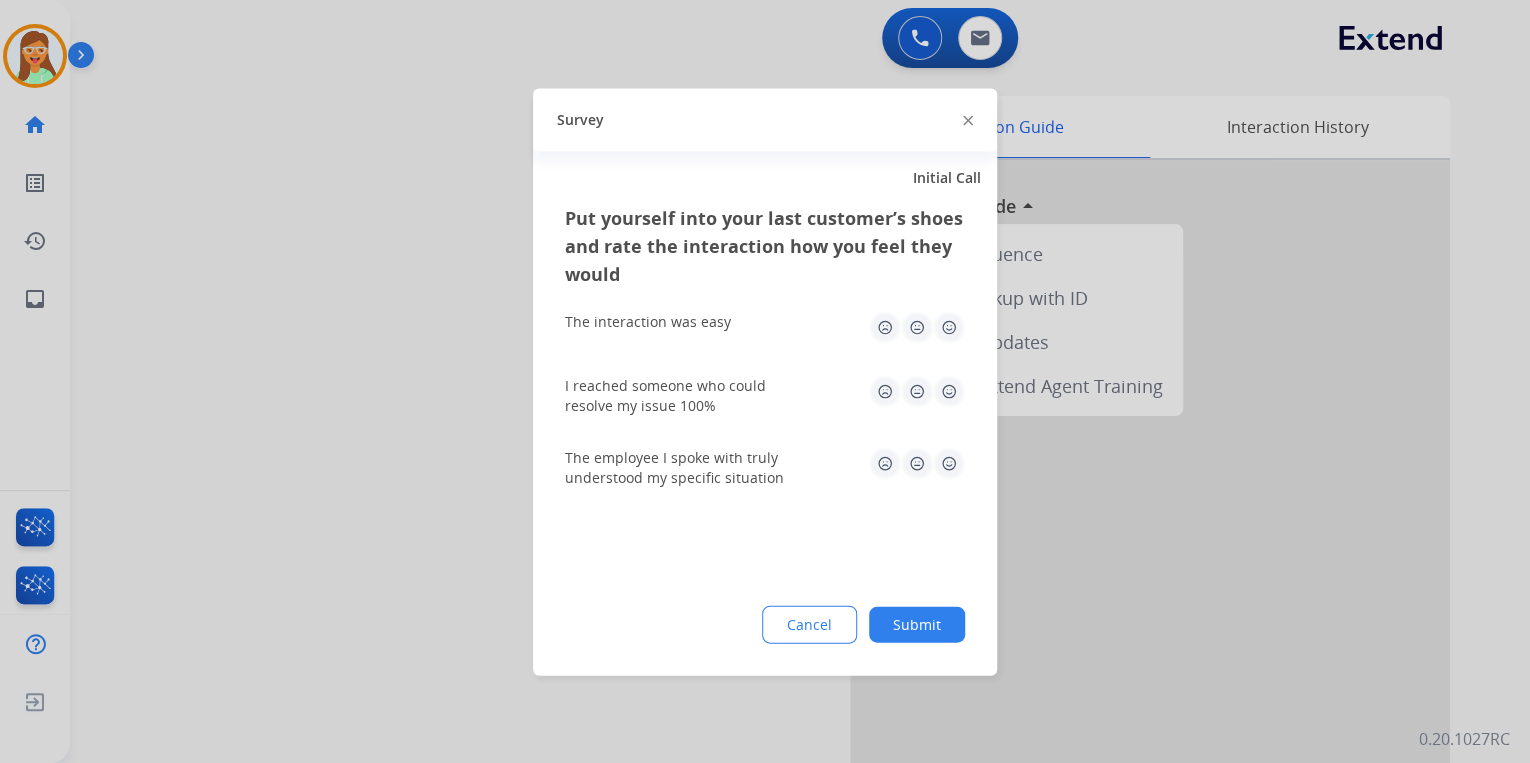 click 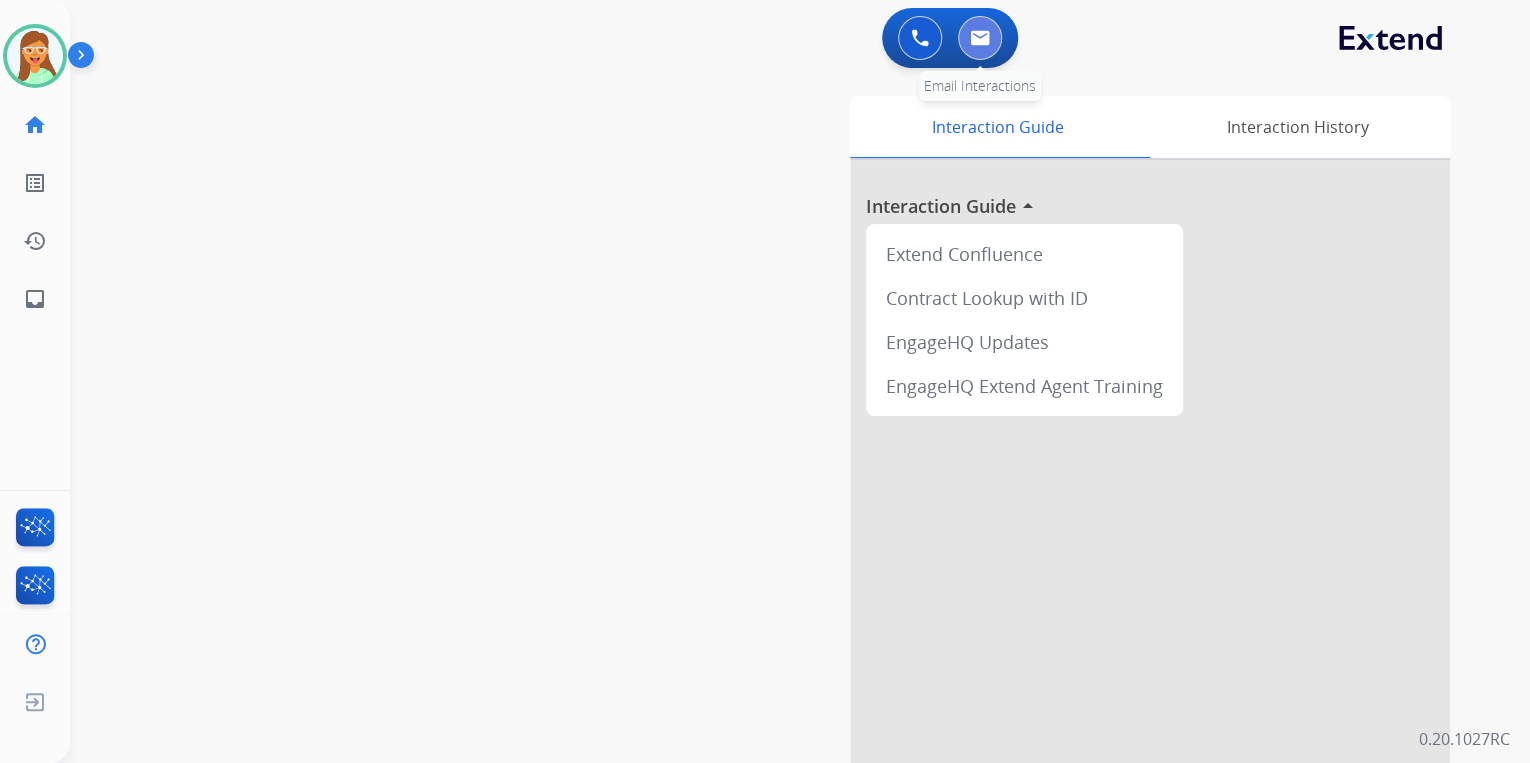 click at bounding box center [980, 38] 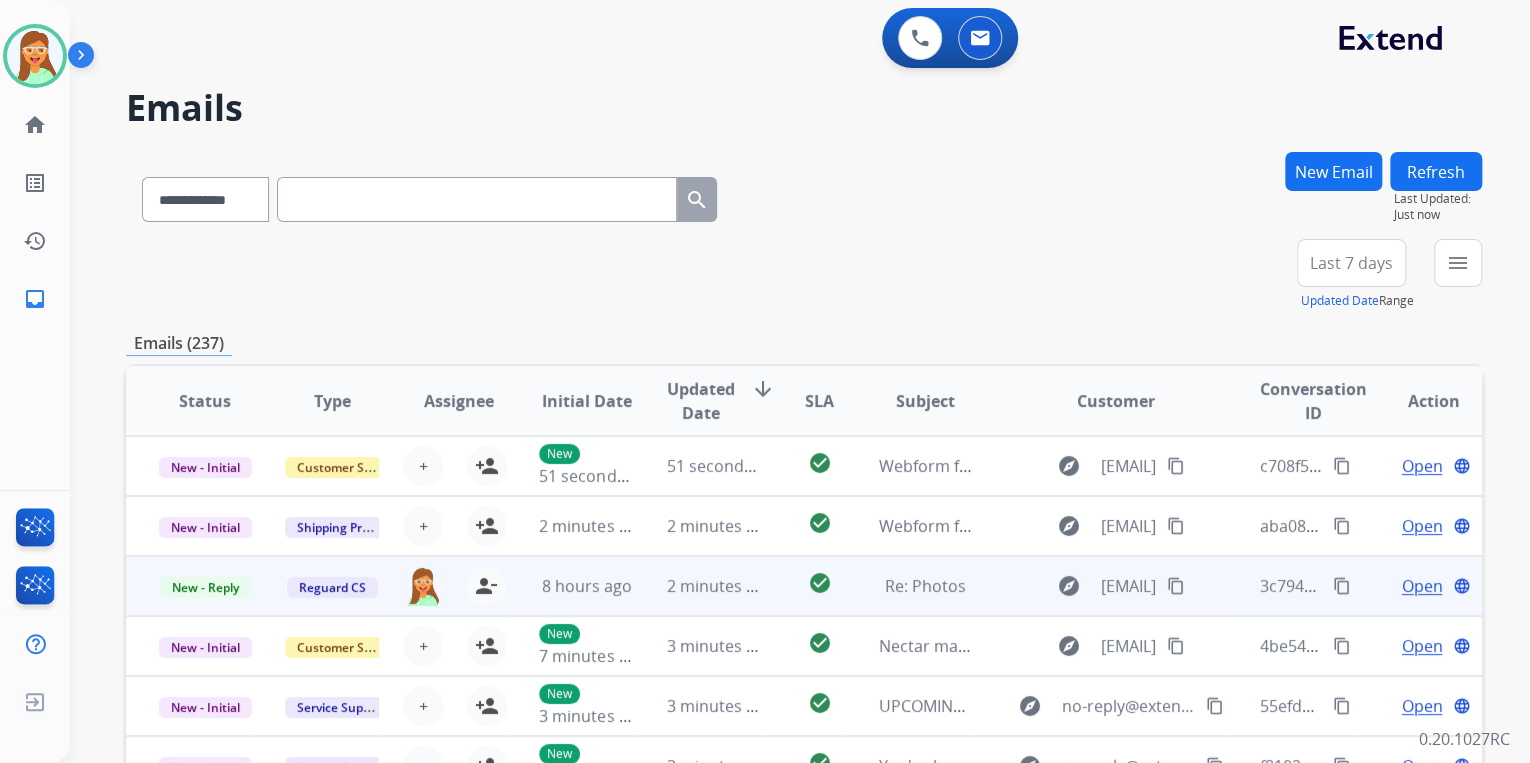 click on "Open" at bounding box center (1421, 586) 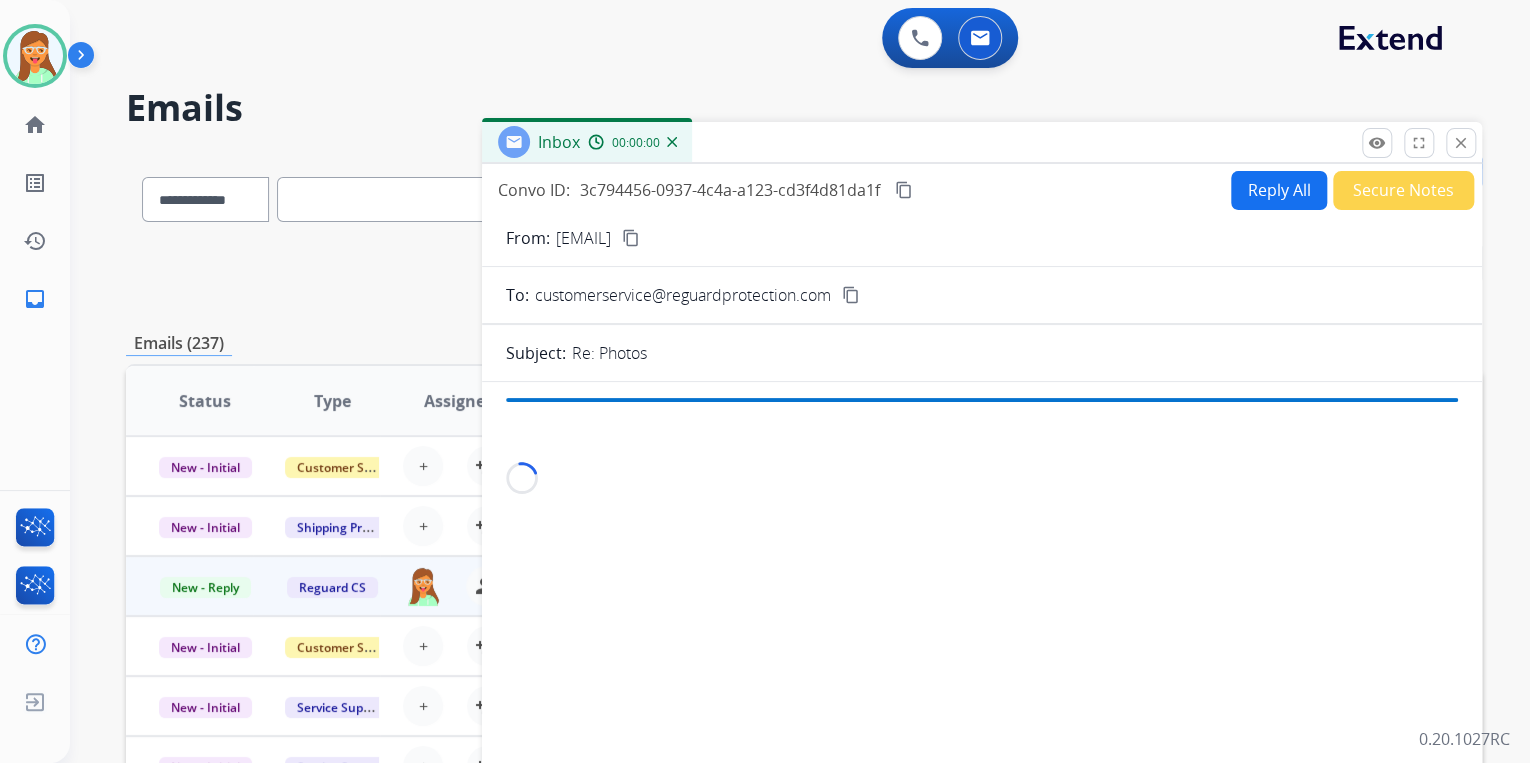 click on "Reply All" at bounding box center (1279, 190) 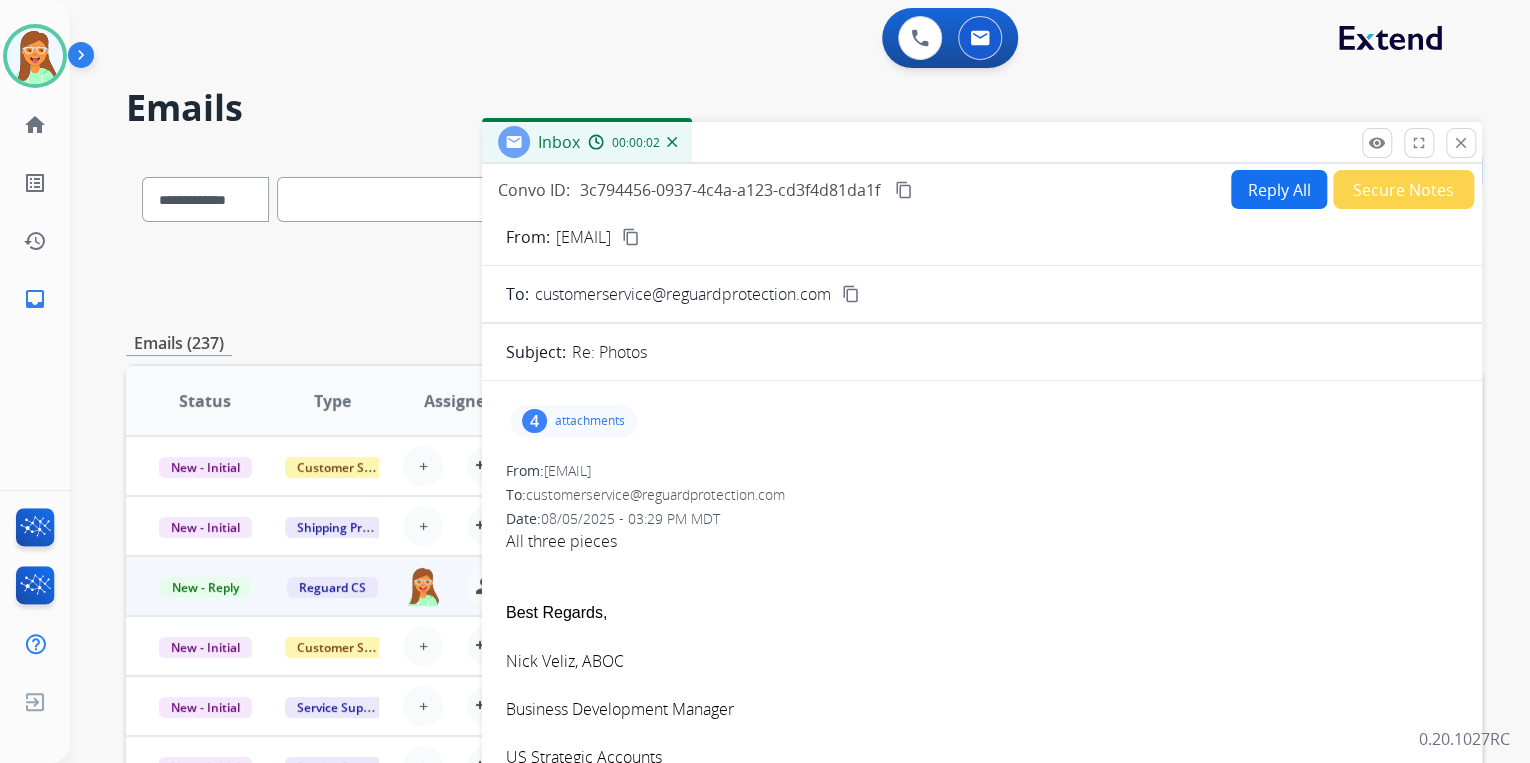 click on "Reply All" at bounding box center [1279, 189] 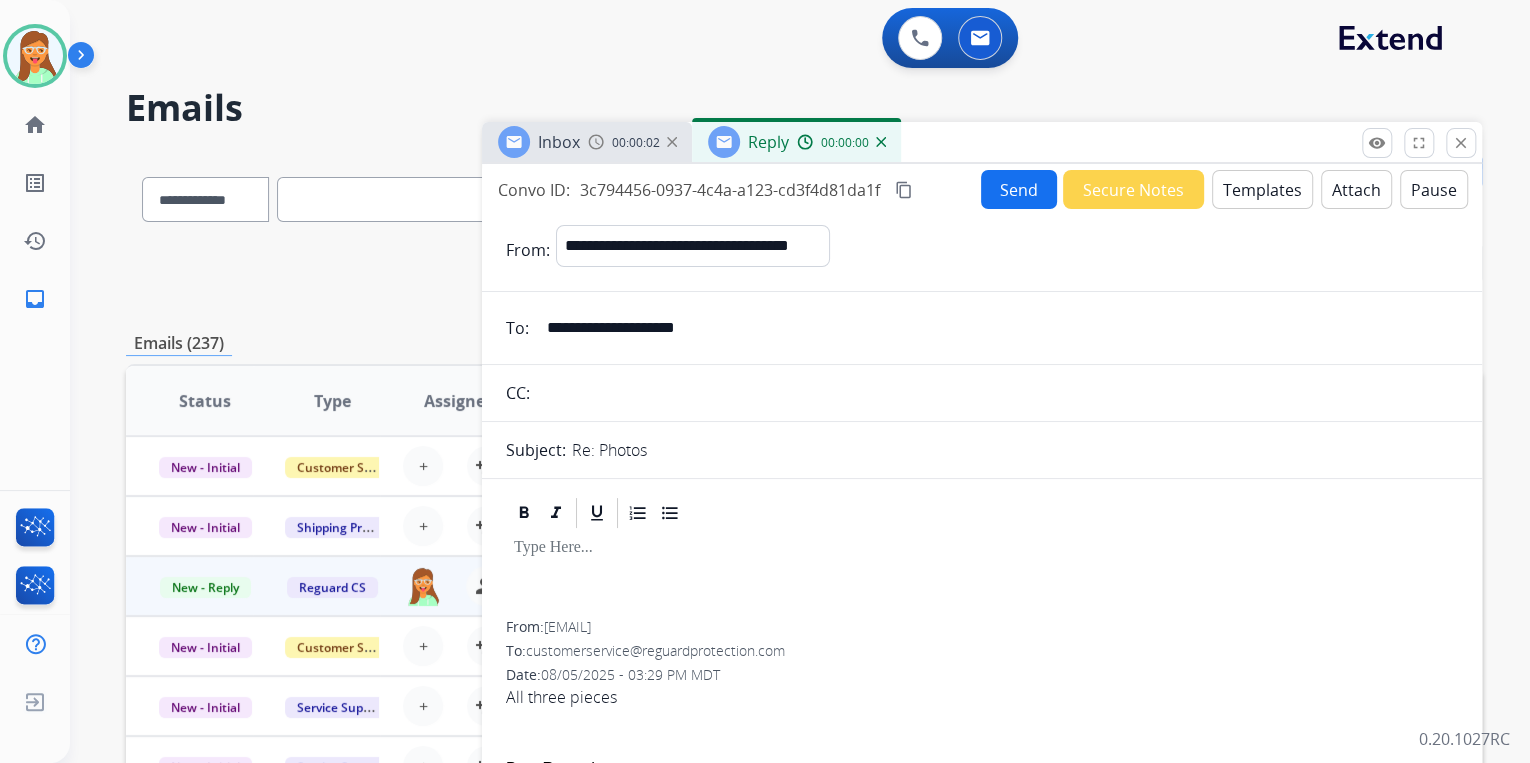 click on "Templates" at bounding box center [1262, 189] 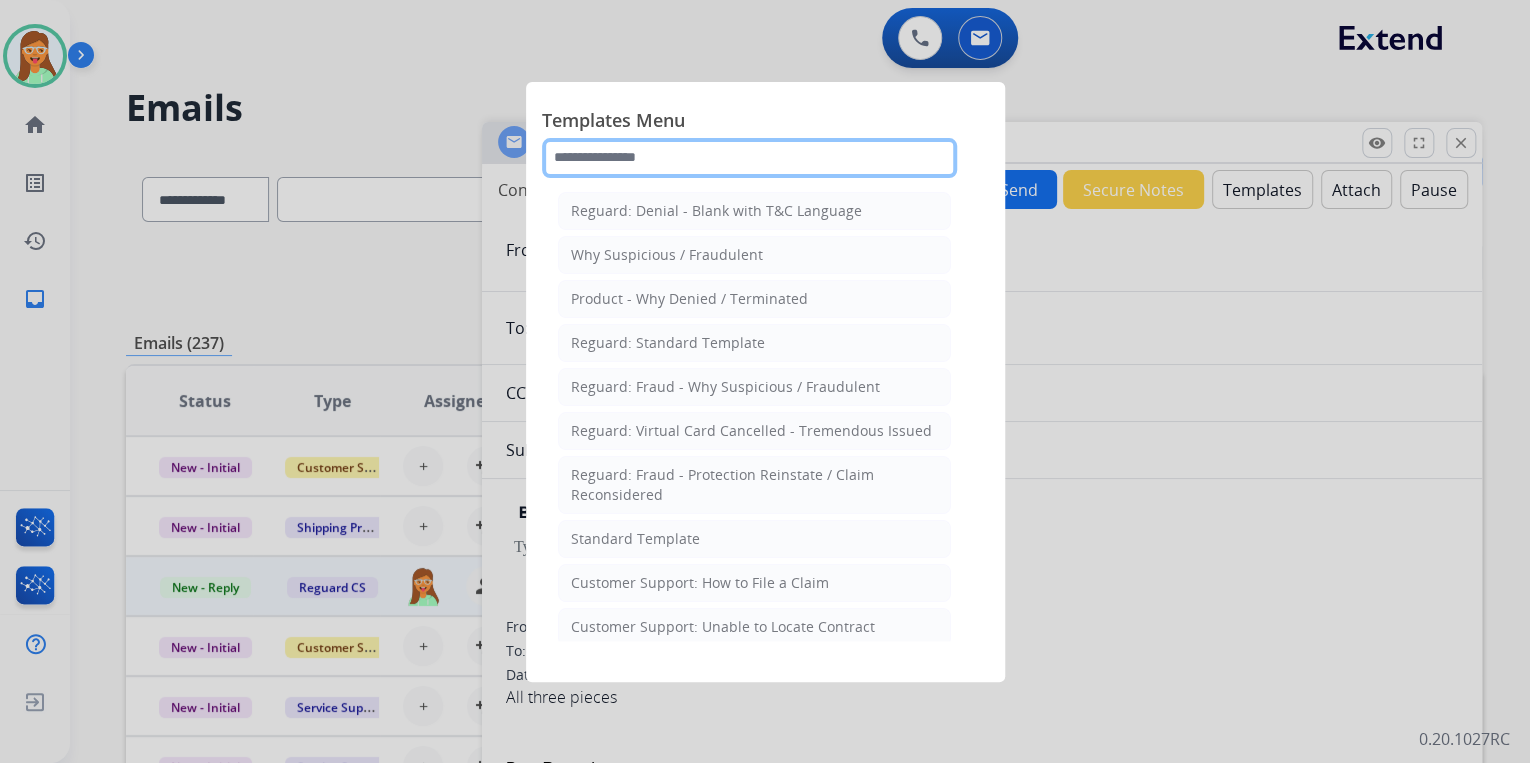 click 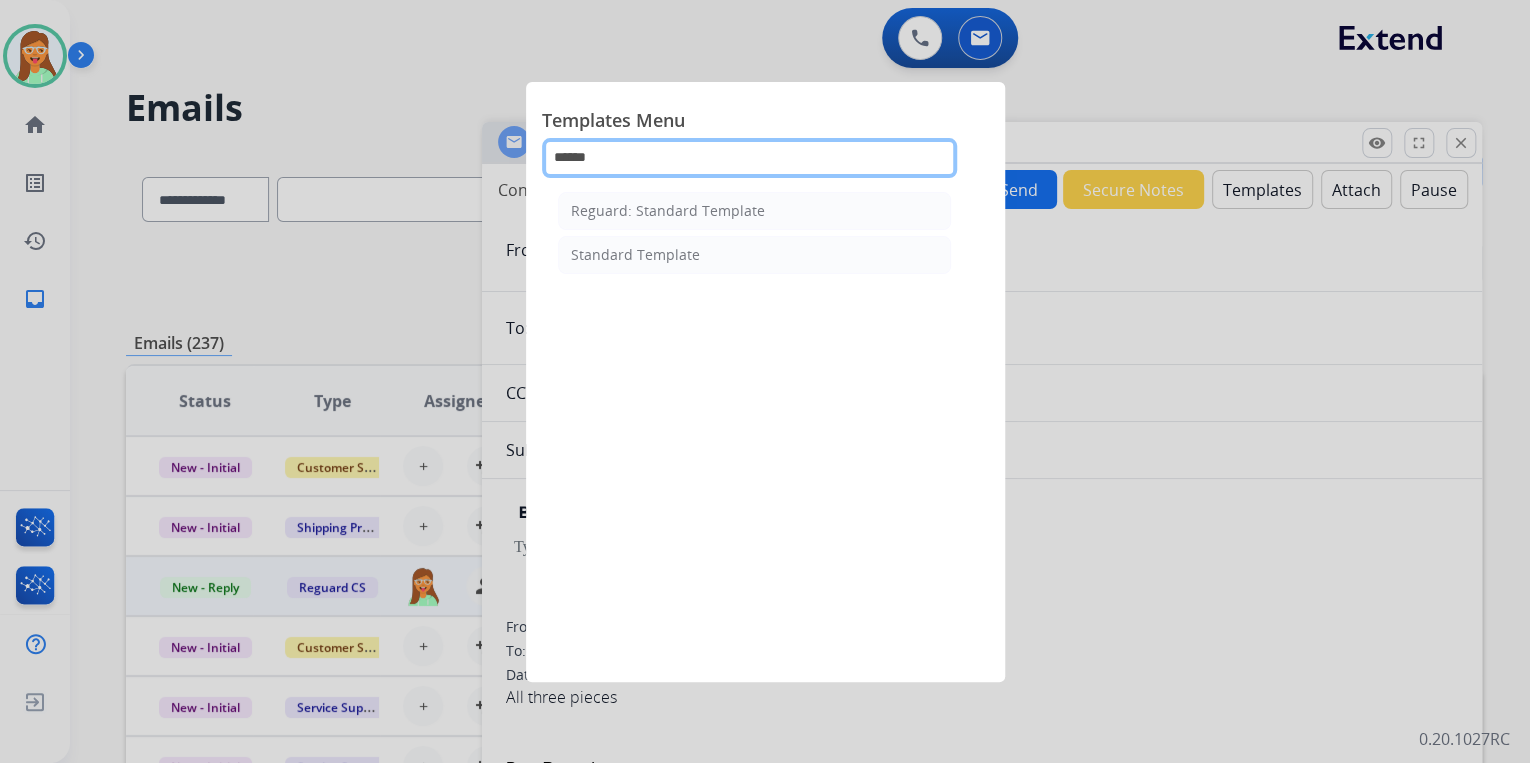 type on "******" 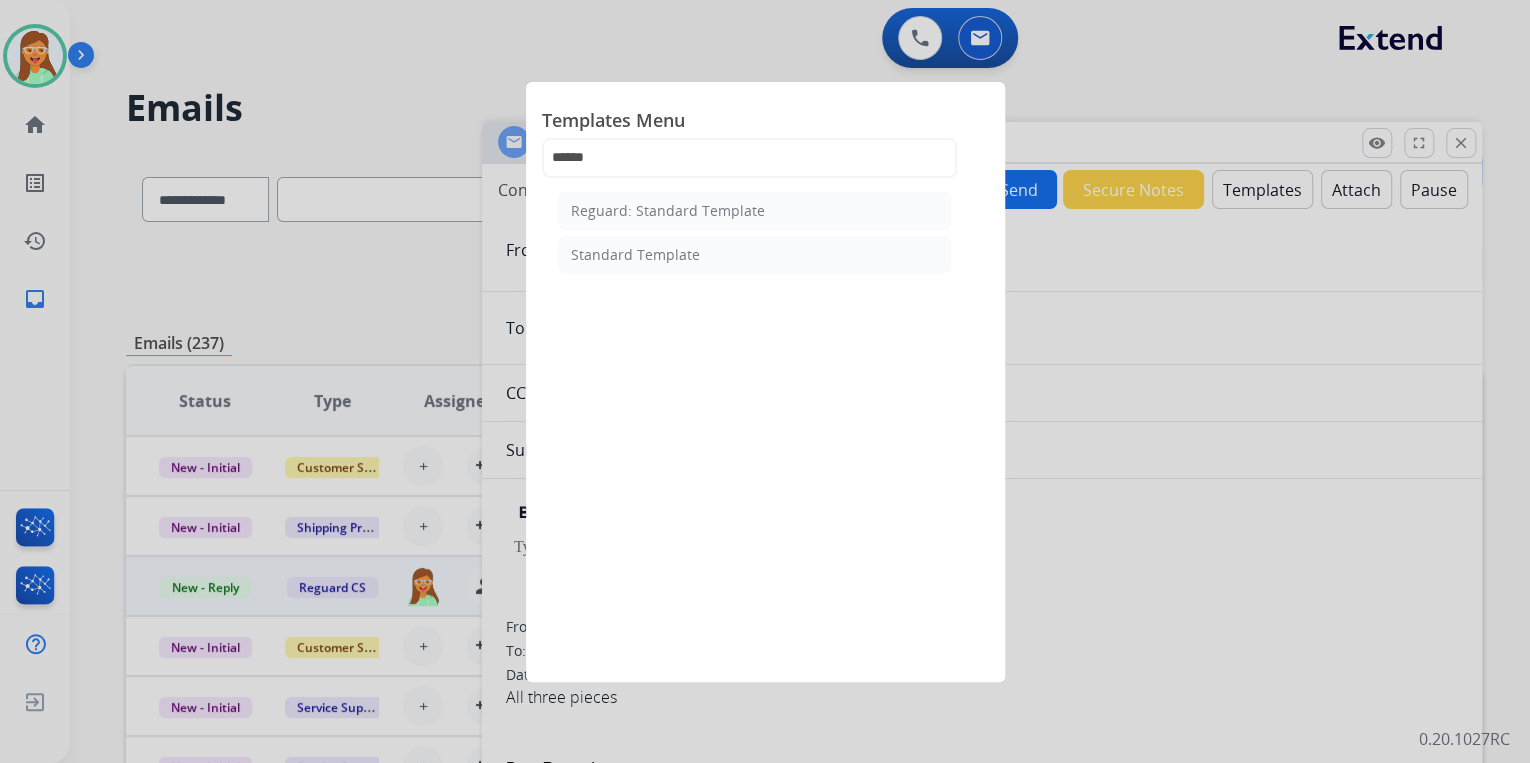 click on "Standard Template" 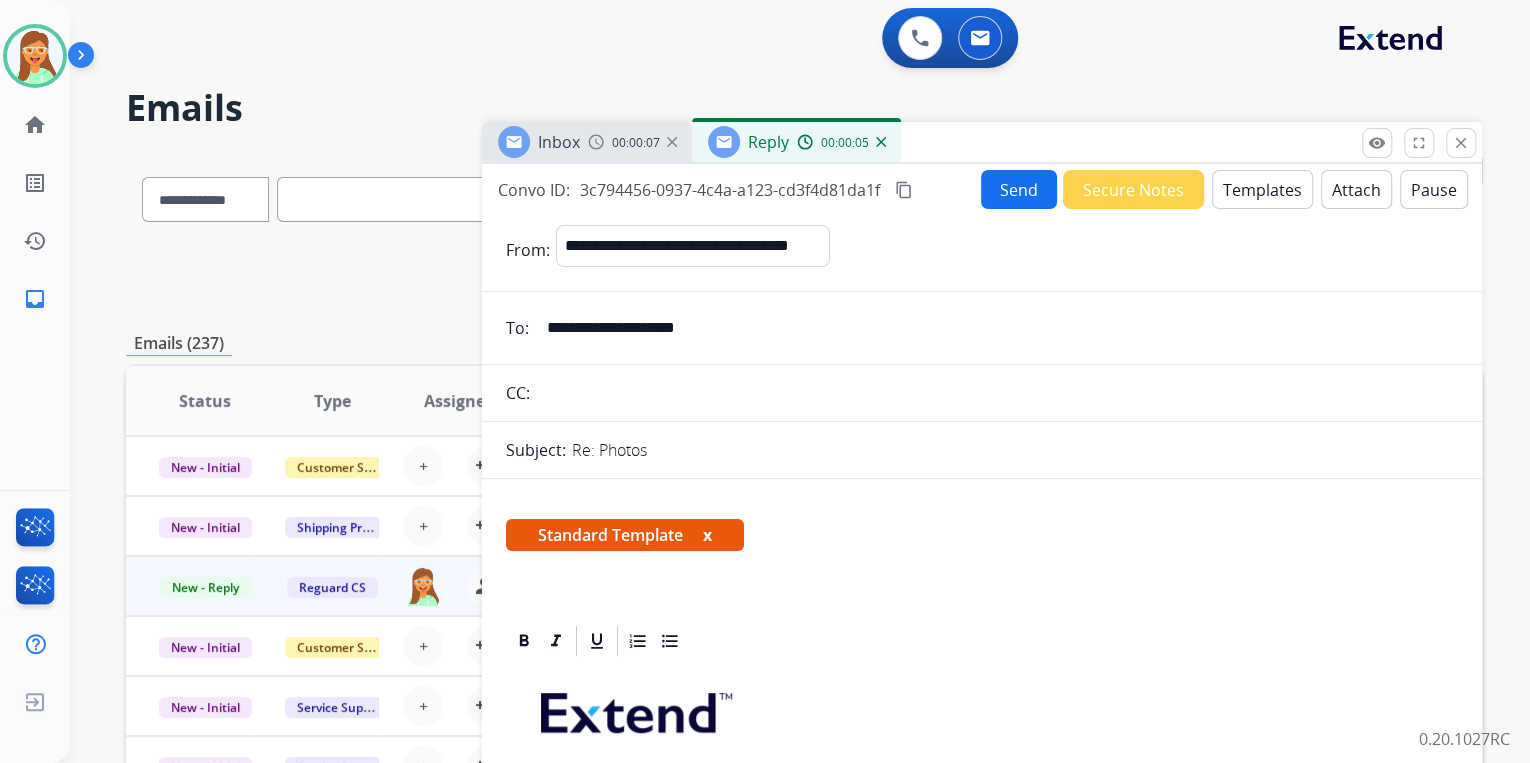 scroll, scrollTop: 320, scrollLeft: 0, axis: vertical 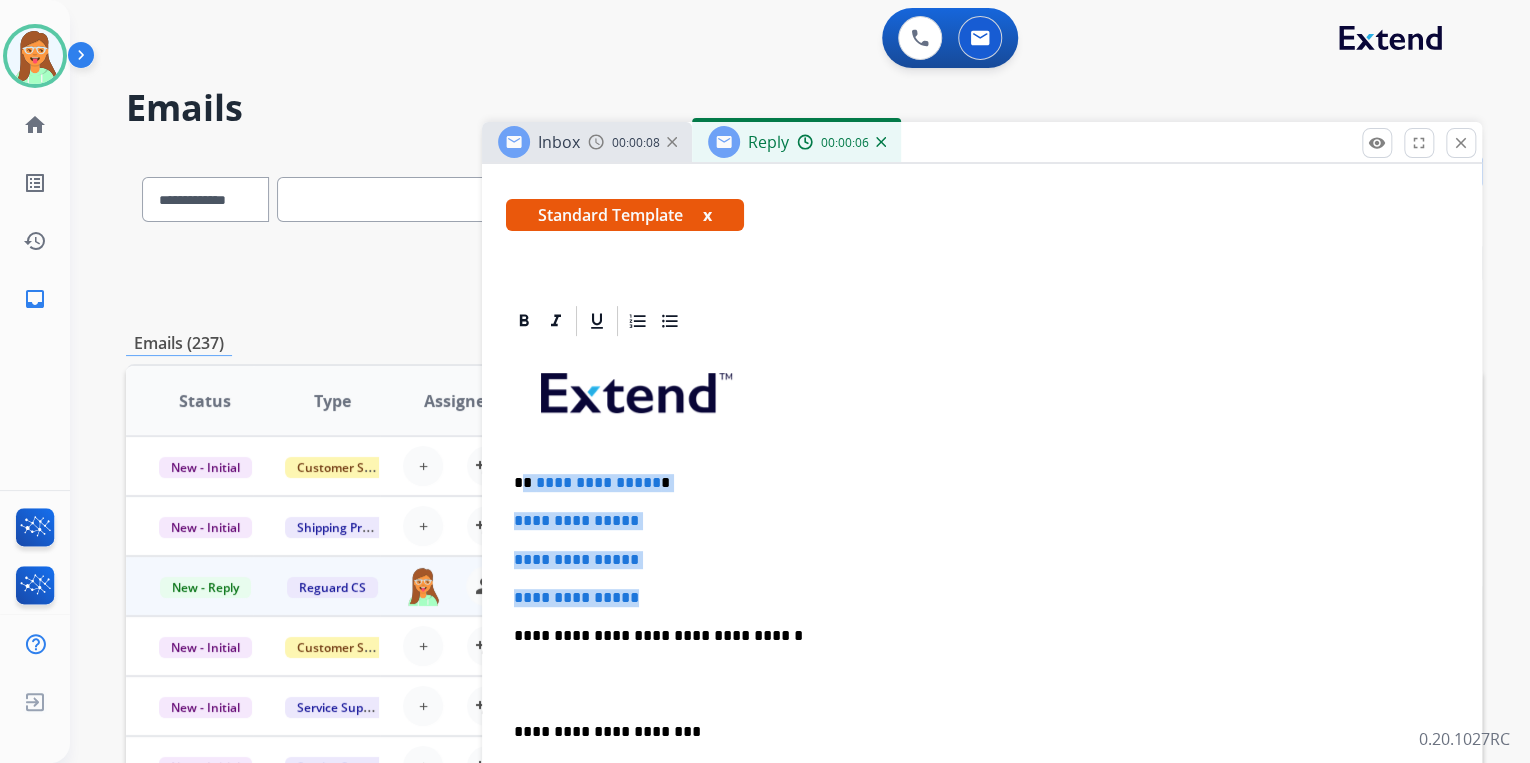 drag, startPoint x: 663, startPoint y: 592, endPoint x: 520, endPoint y: 477, distance: 183.50476 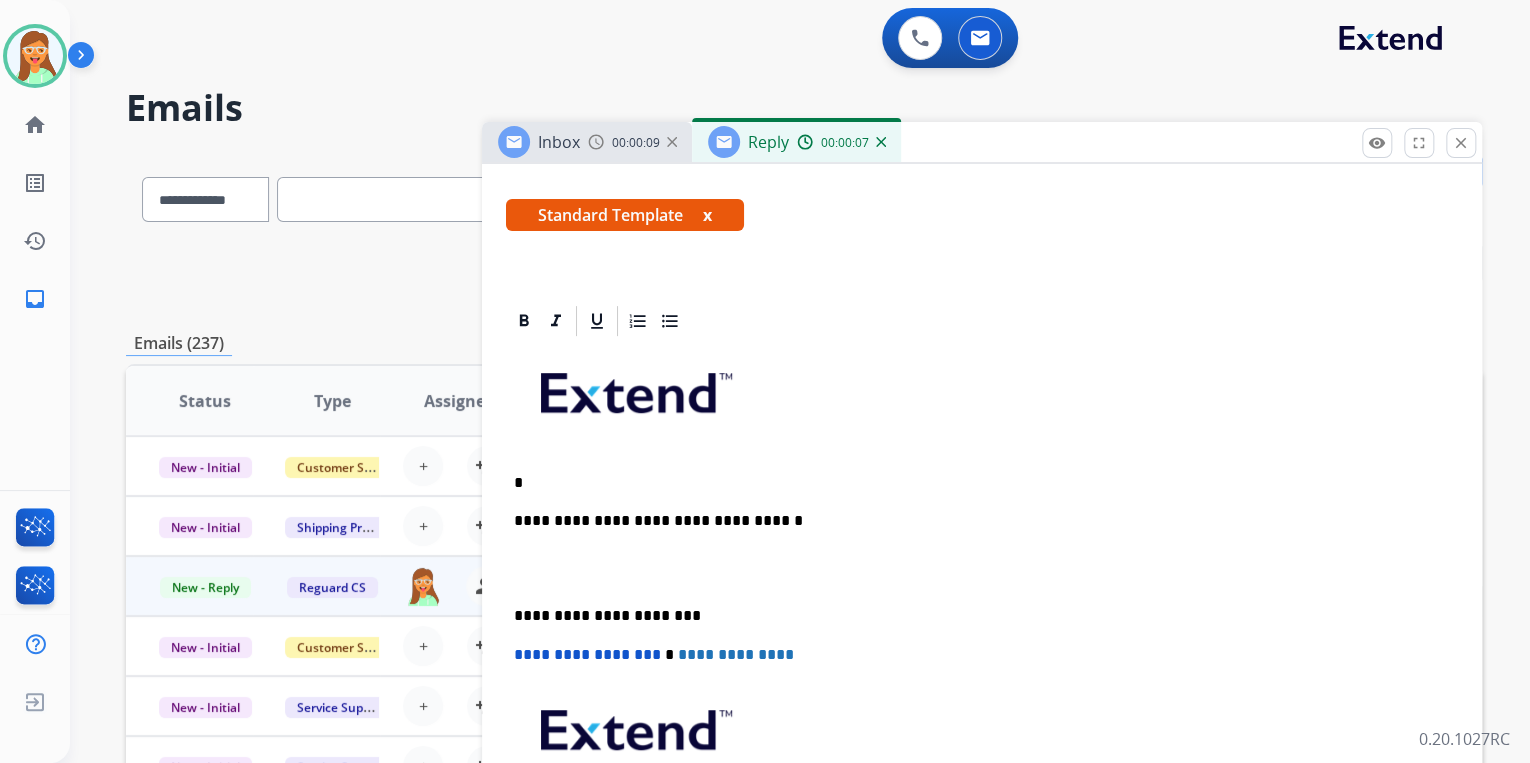 type 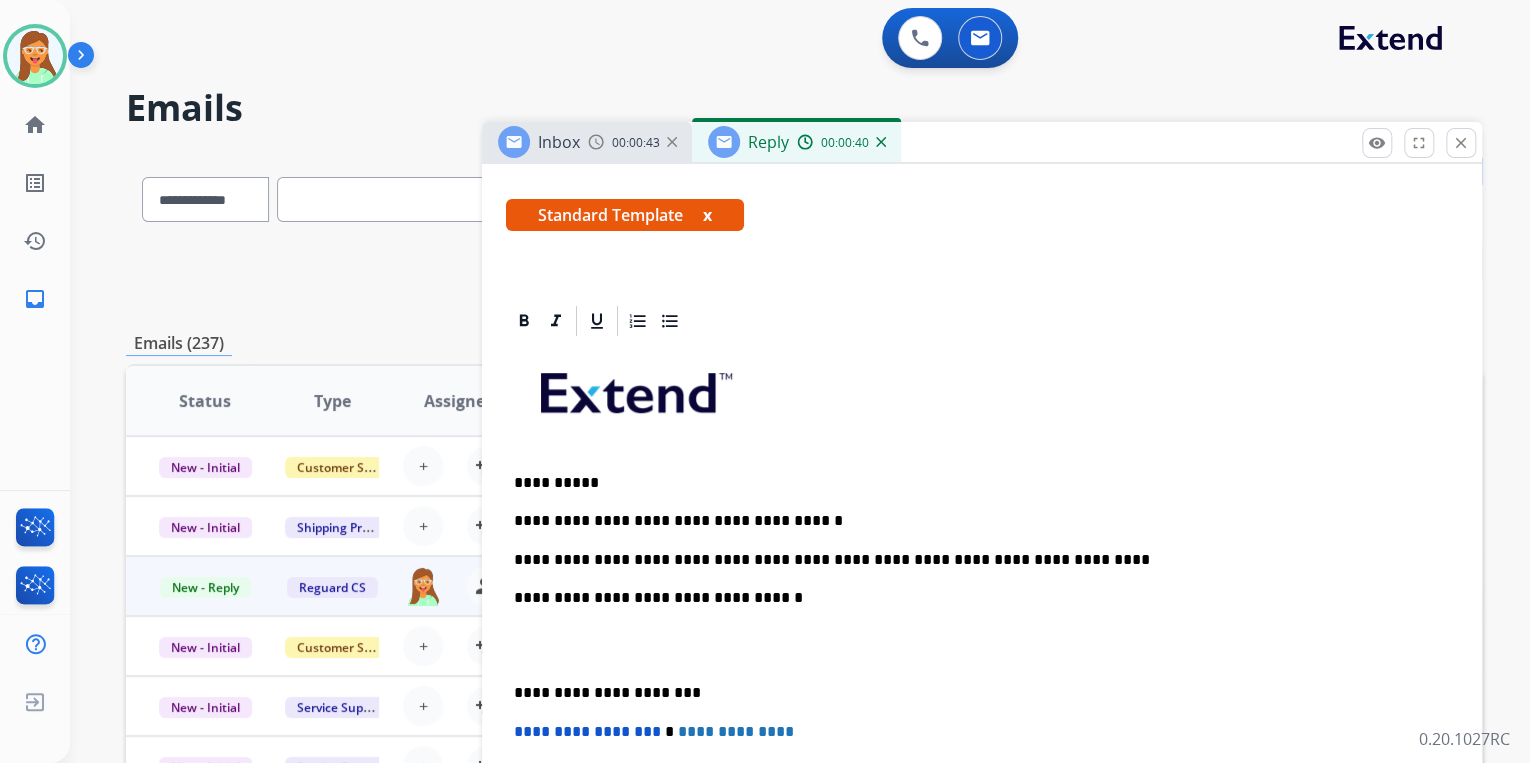click on "**********" at bounding box center (974, 521) 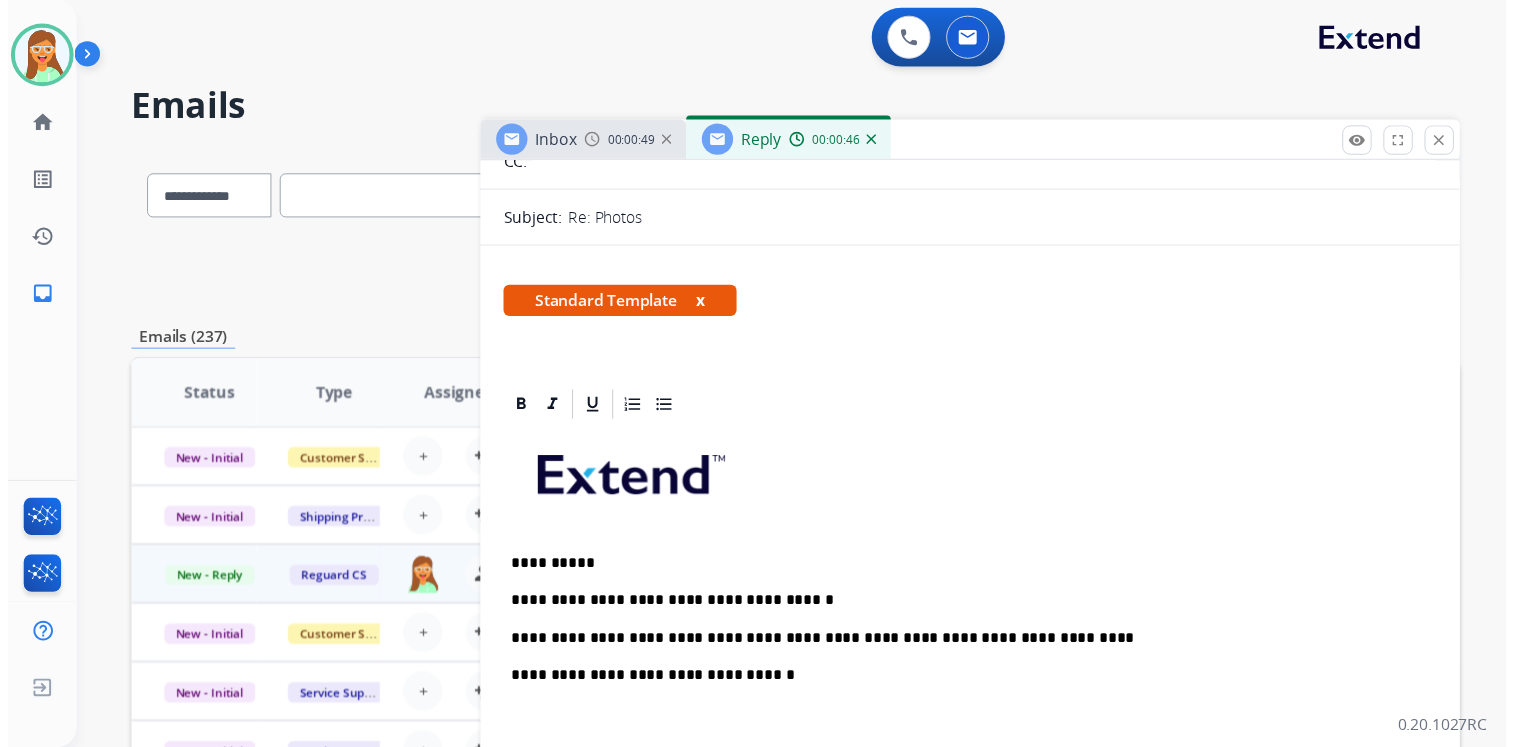 scroll, scrollTop: 0, scrollLeft: 0, axis: both 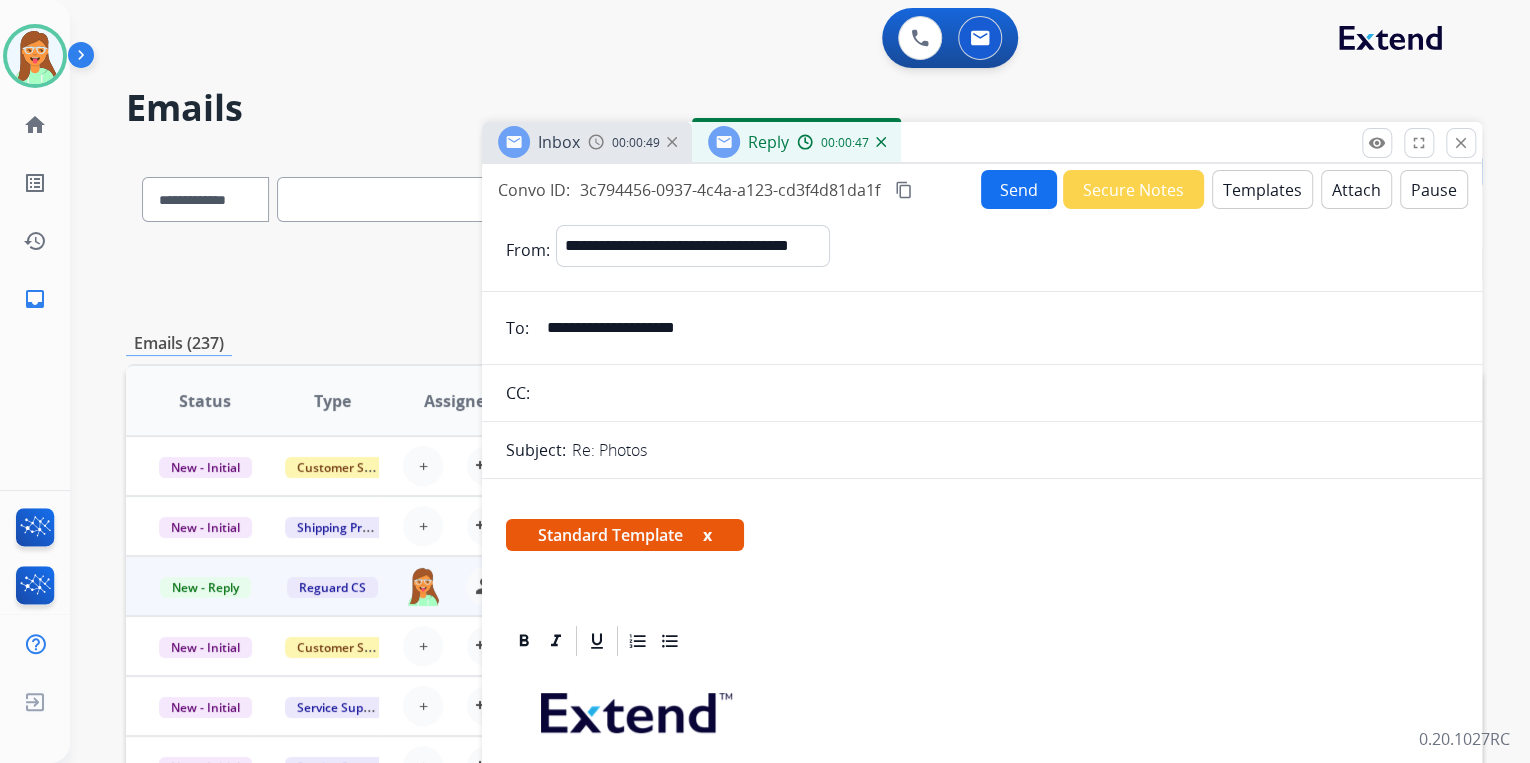 click on "Send" at bounding box center (1019, 189) 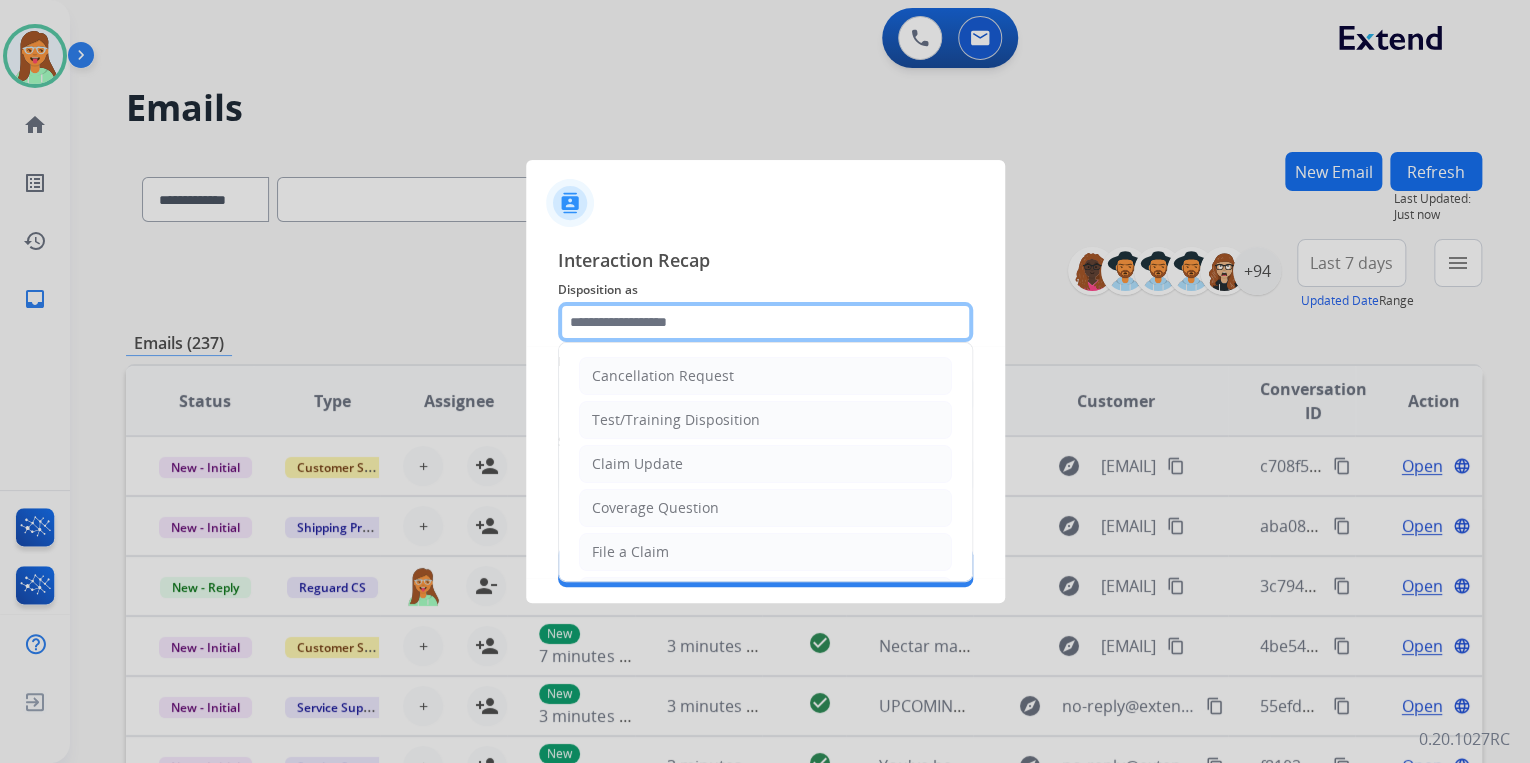 drag, startPoint x: 628, startPoint y: 320, endPoint x: 636, endPoint y: 332, distance: 14.422205 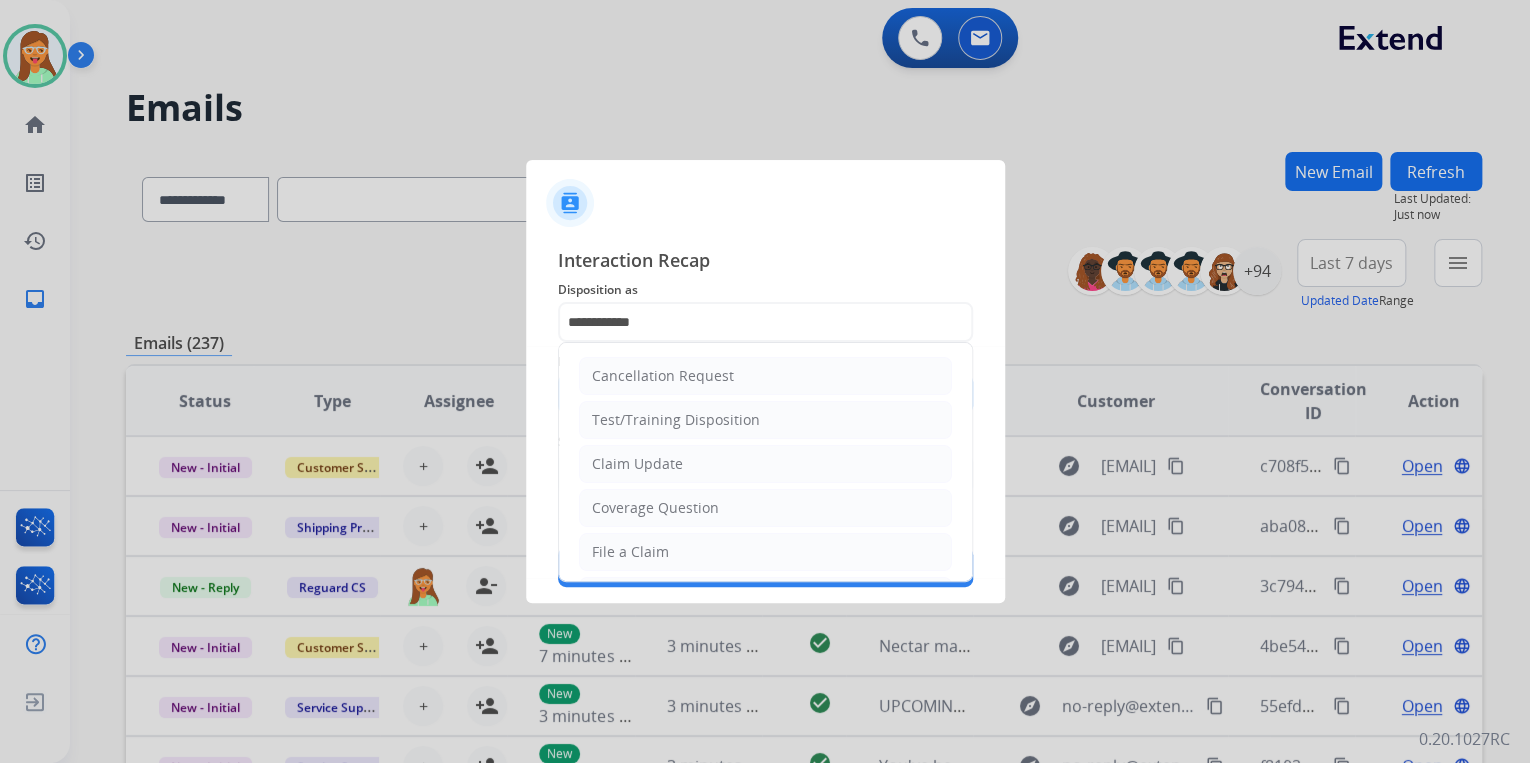 type on "**" 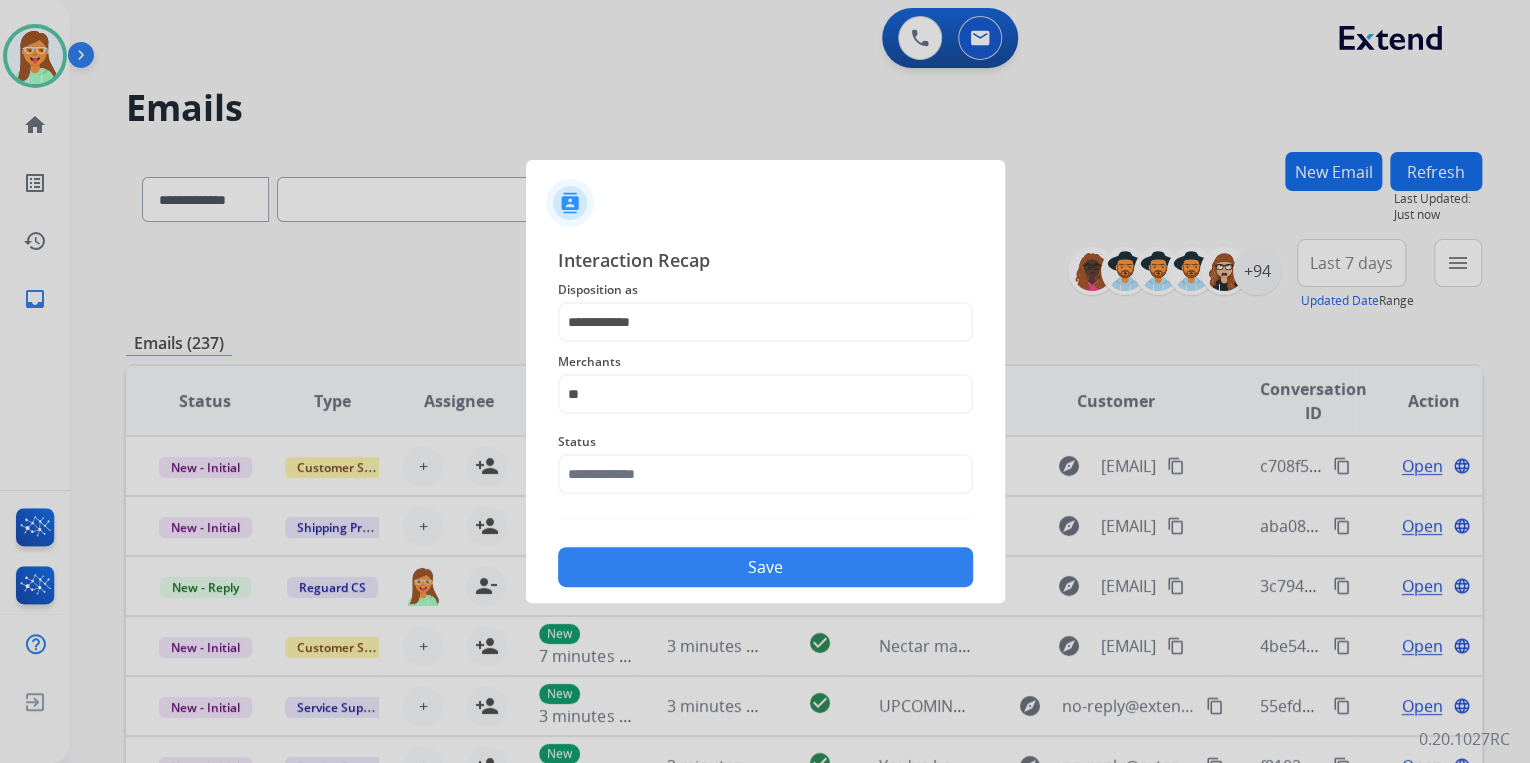 click on "Merchants" 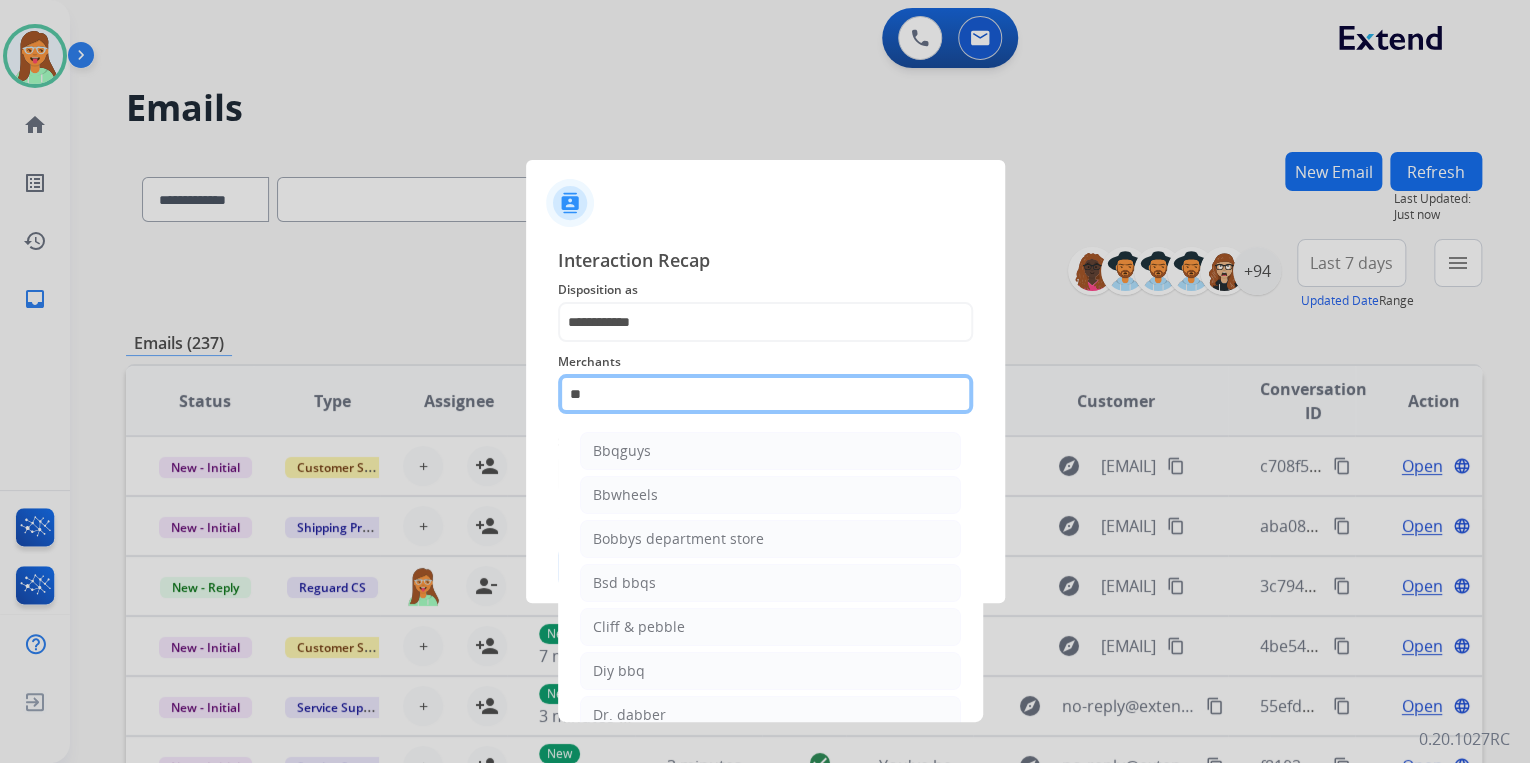 click on "**" 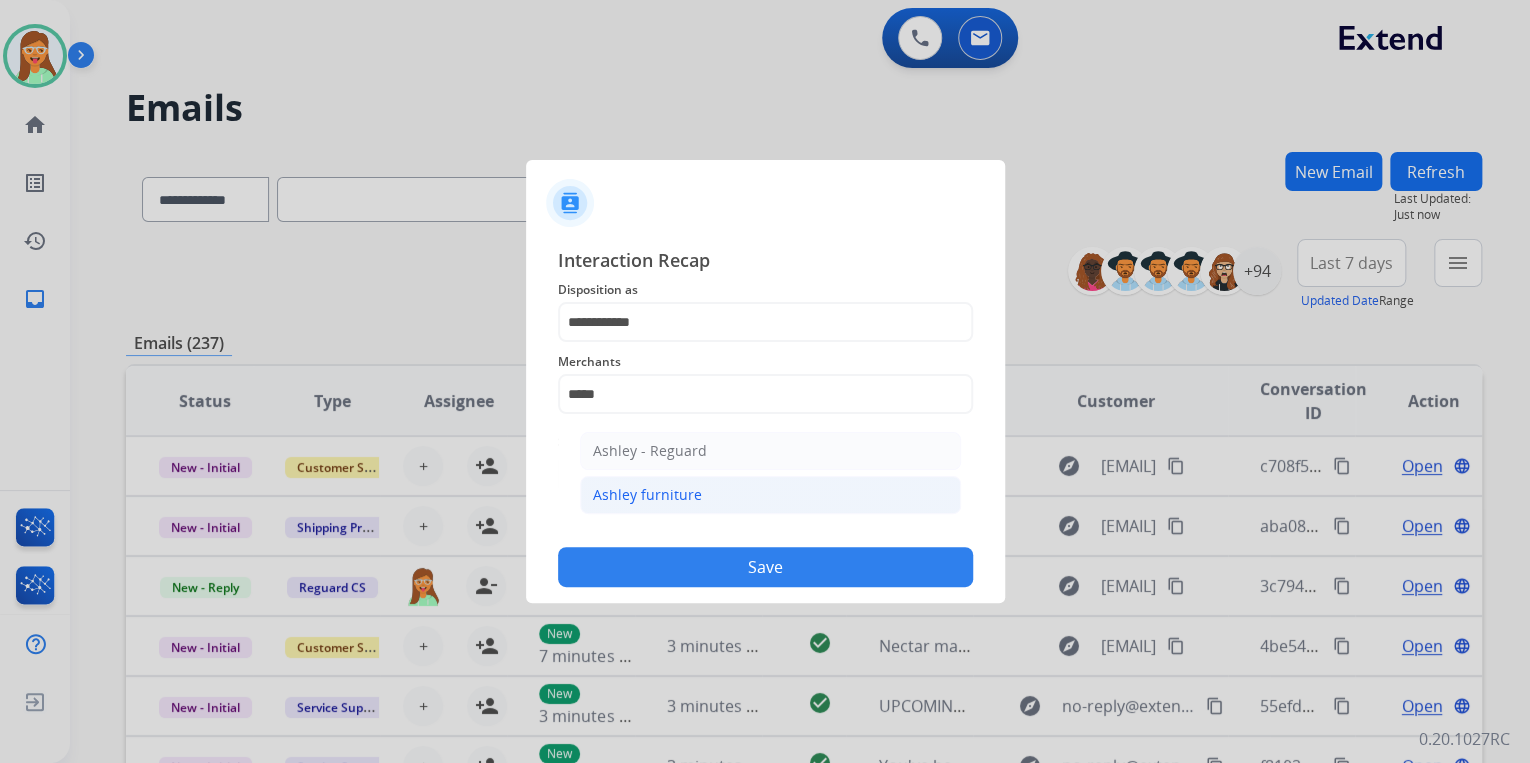 click on "Ashley furniture" 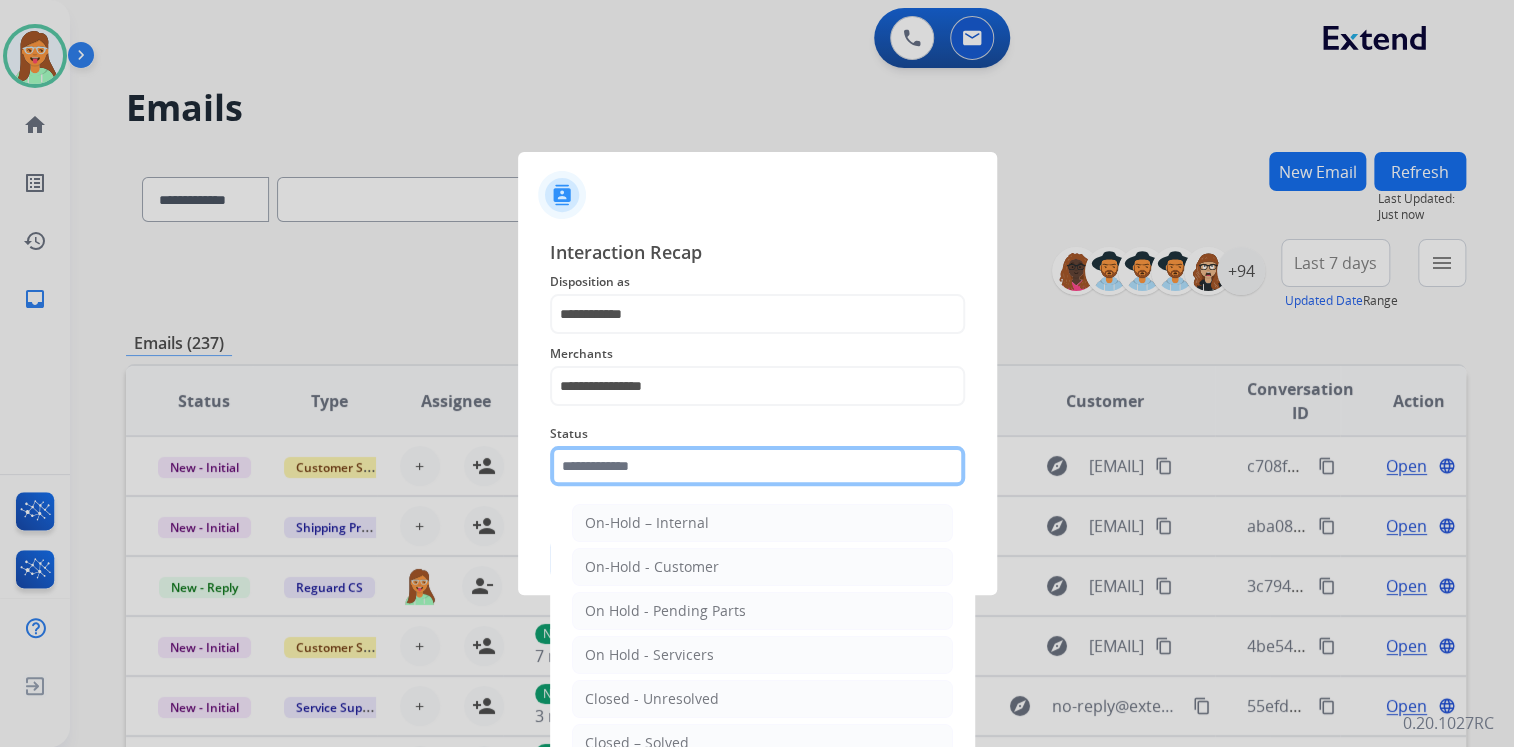 click on "Status    On-Hold – Internal   On-Hold - Customer   On Hold - Pending Parts   On Hold - Servicers   Closed - Unresolved   Closed – Solved   Closed – Merchant Transfer   New - Initial   New - Reply" 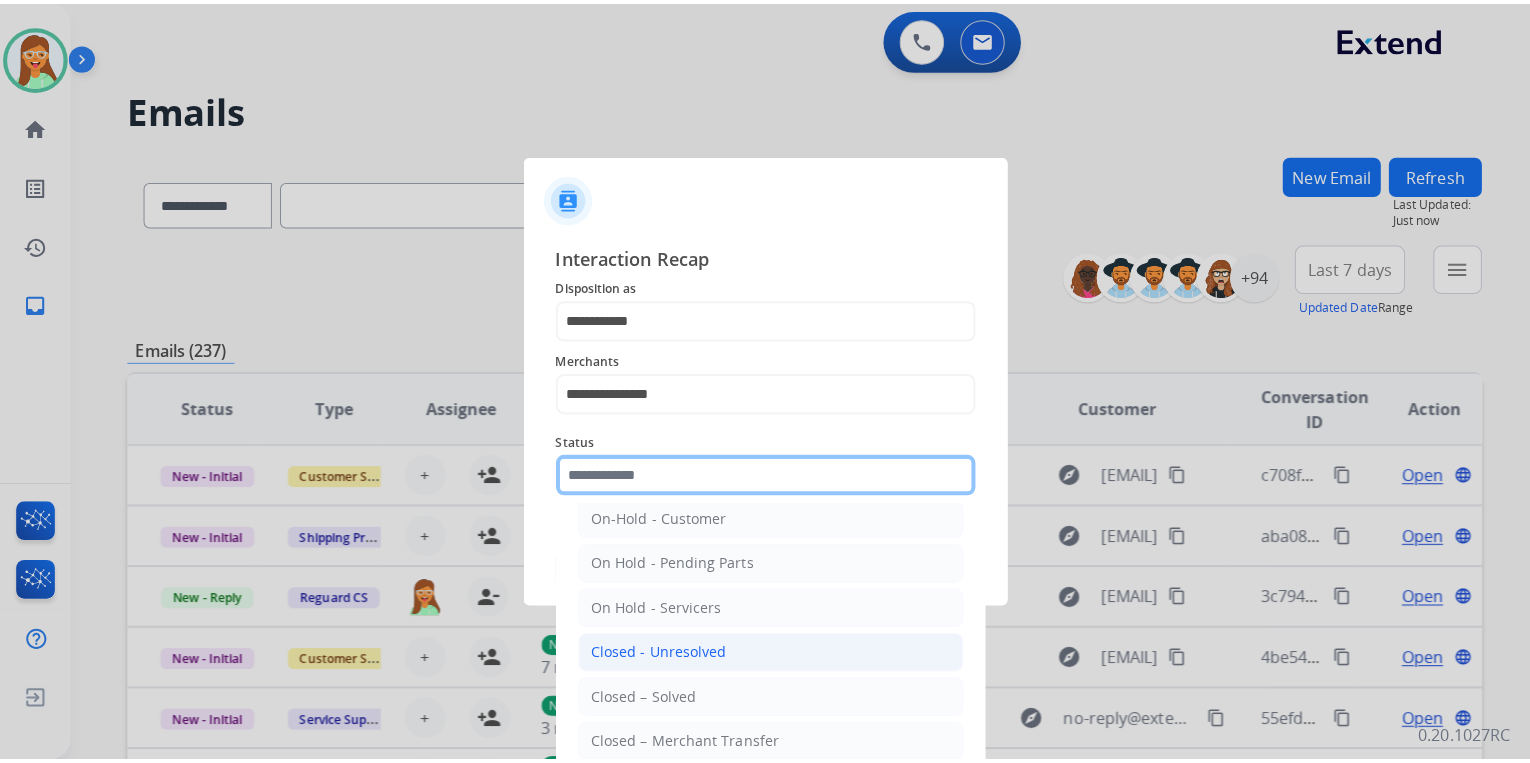 scroll, scrollTop: 116, scrollLeft: 0, axis: vertical 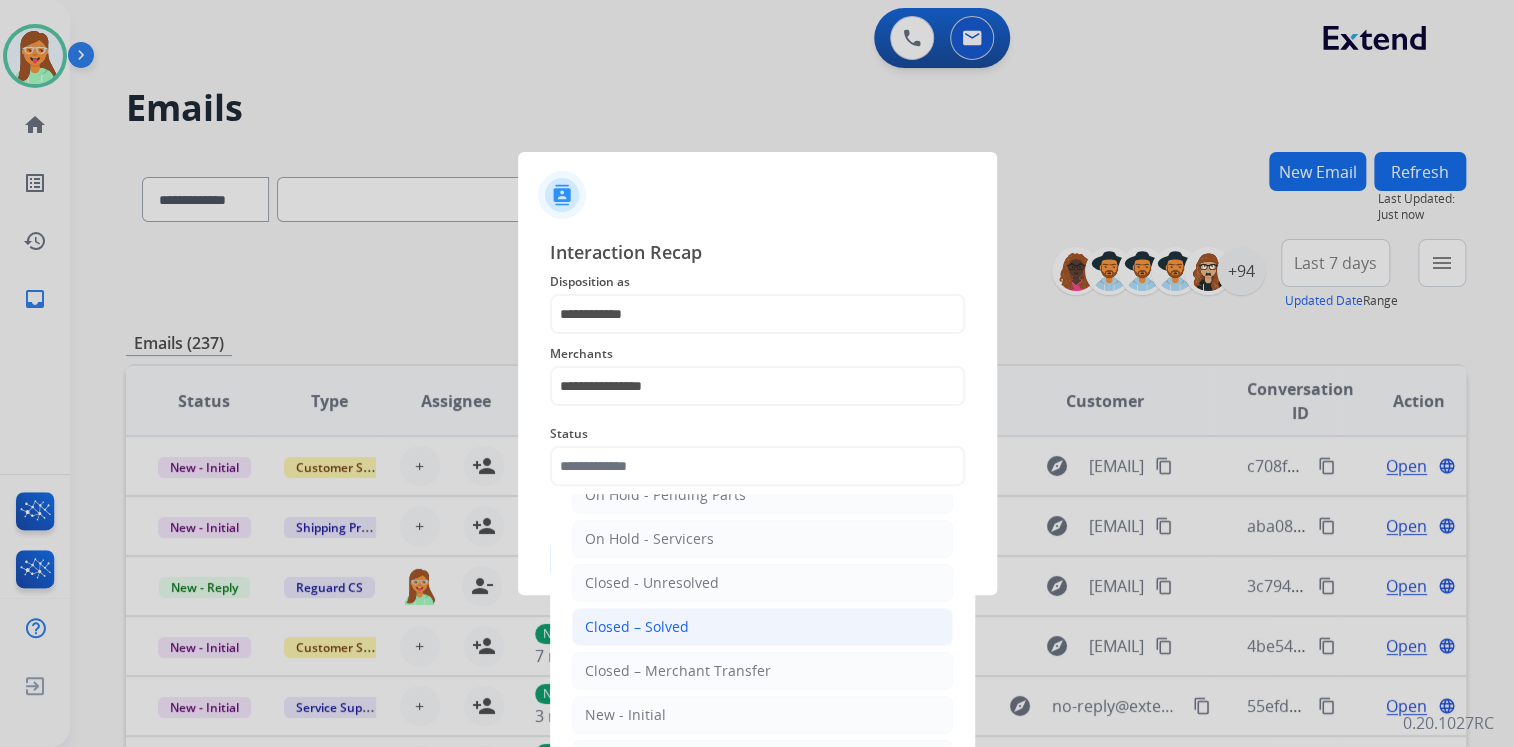 click on "Closed – Solved" 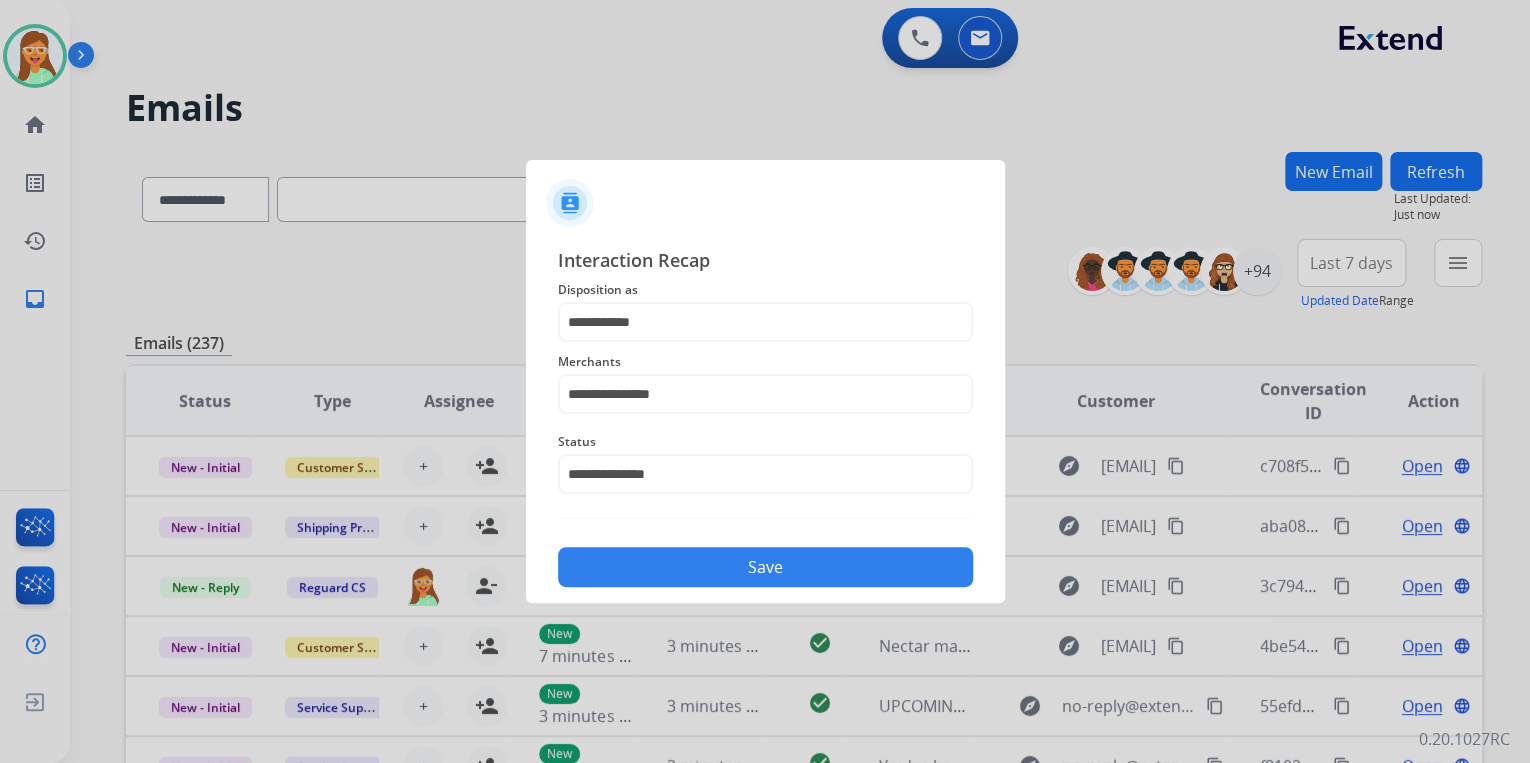 click on "Save" 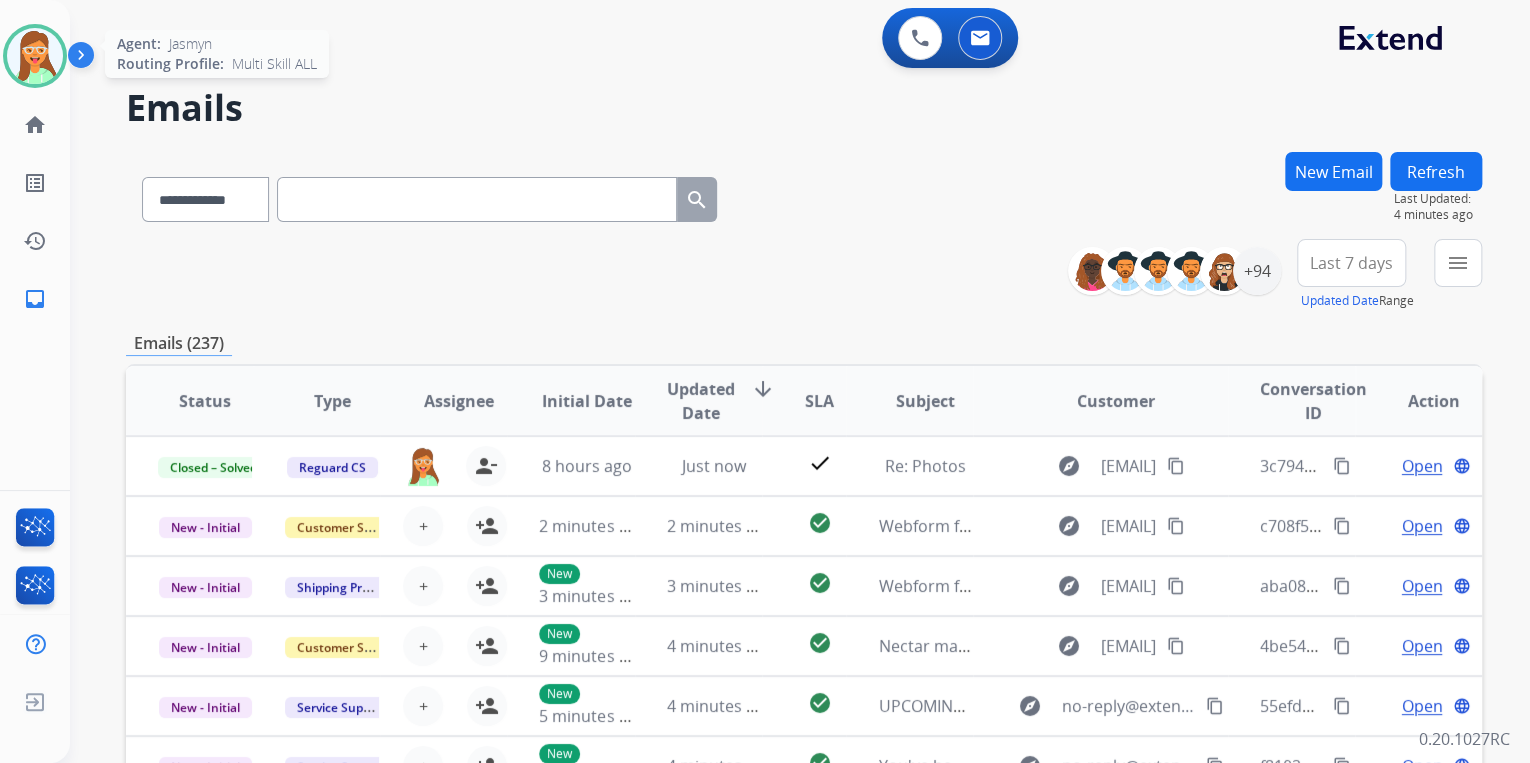 click at bounding box center (35, 56) 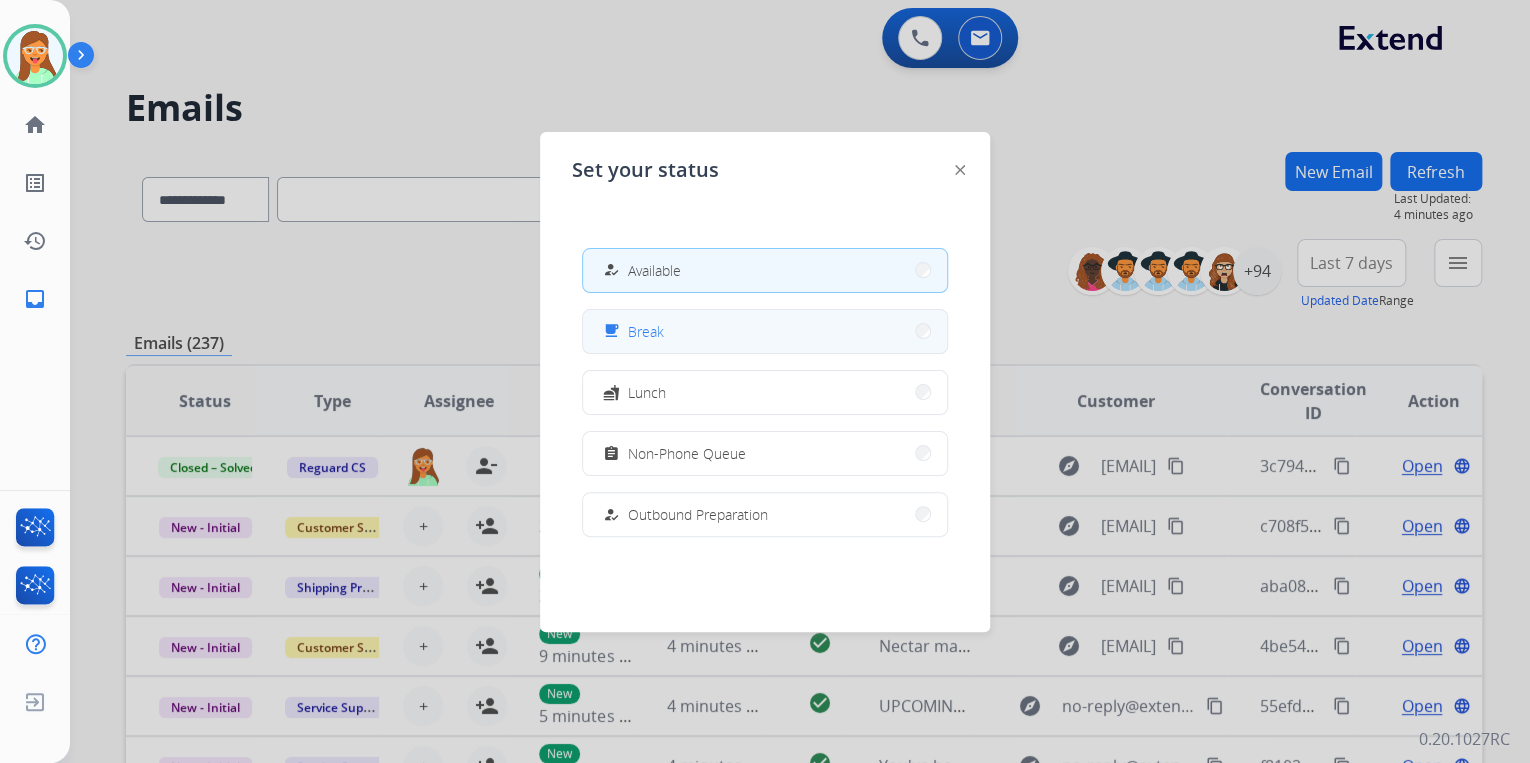 click on "free_breakfast Break" at bounding box center (765, 331) 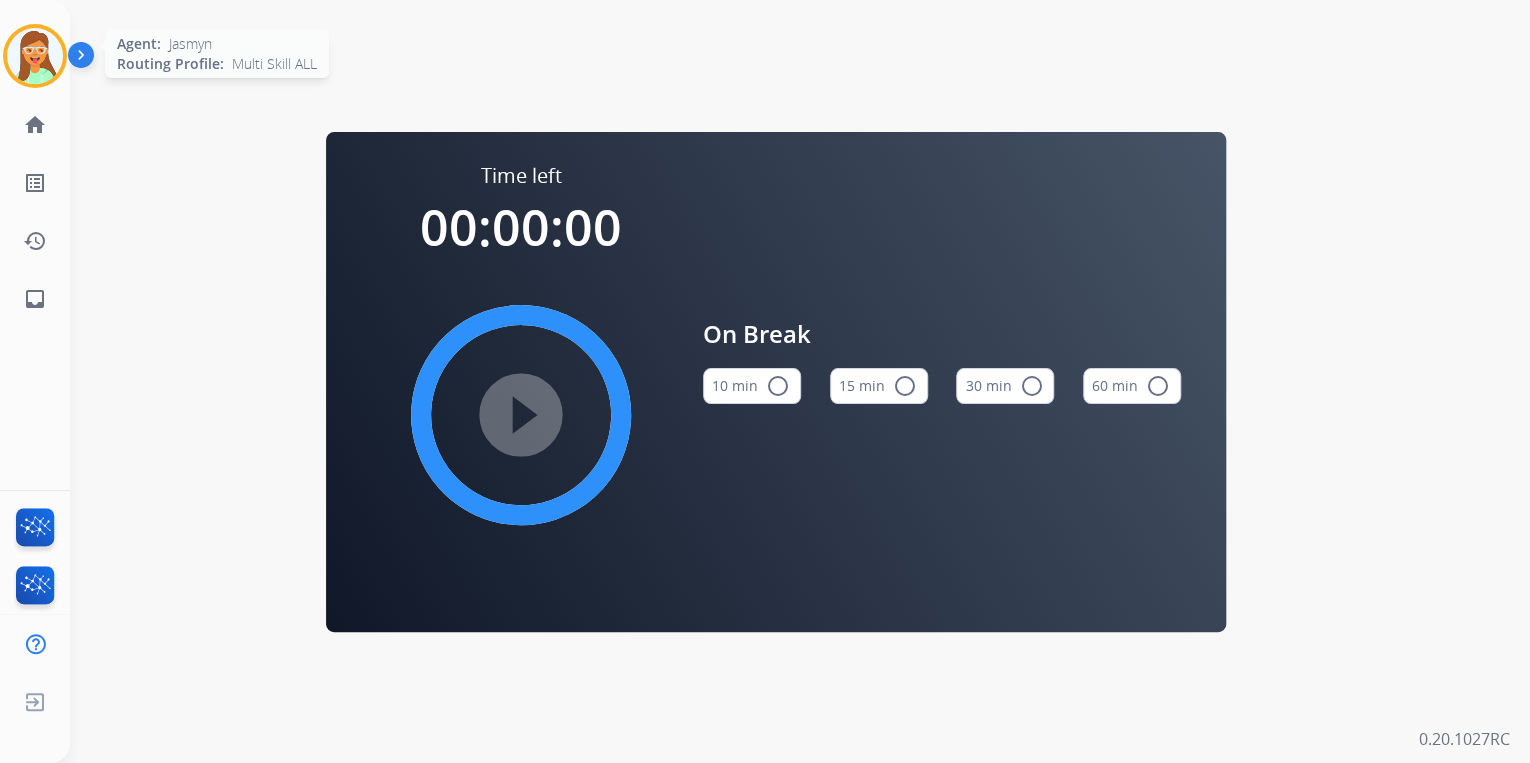 click at bounding box center (35, 56) 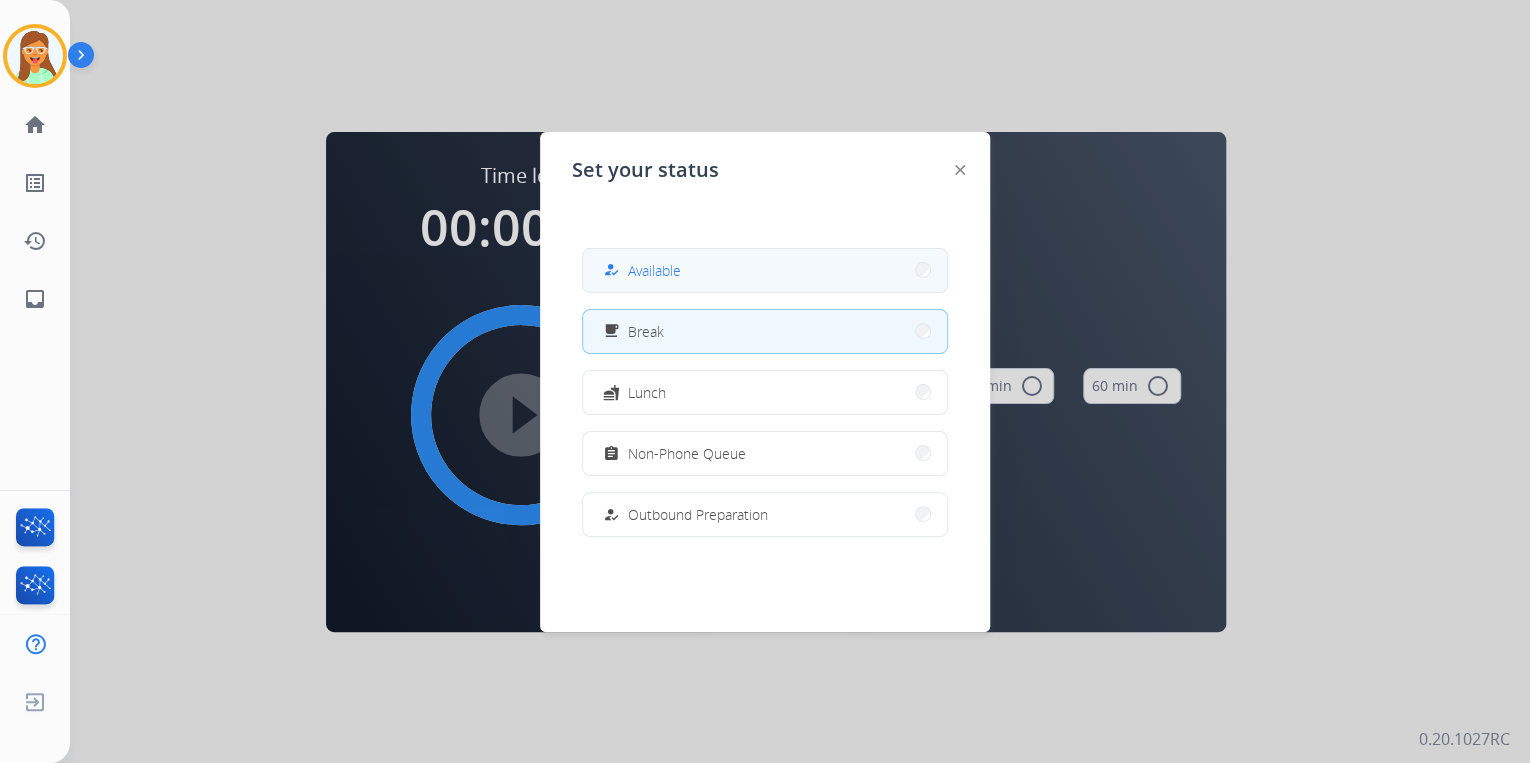 click on "Available" at bounding box center [654, 270] 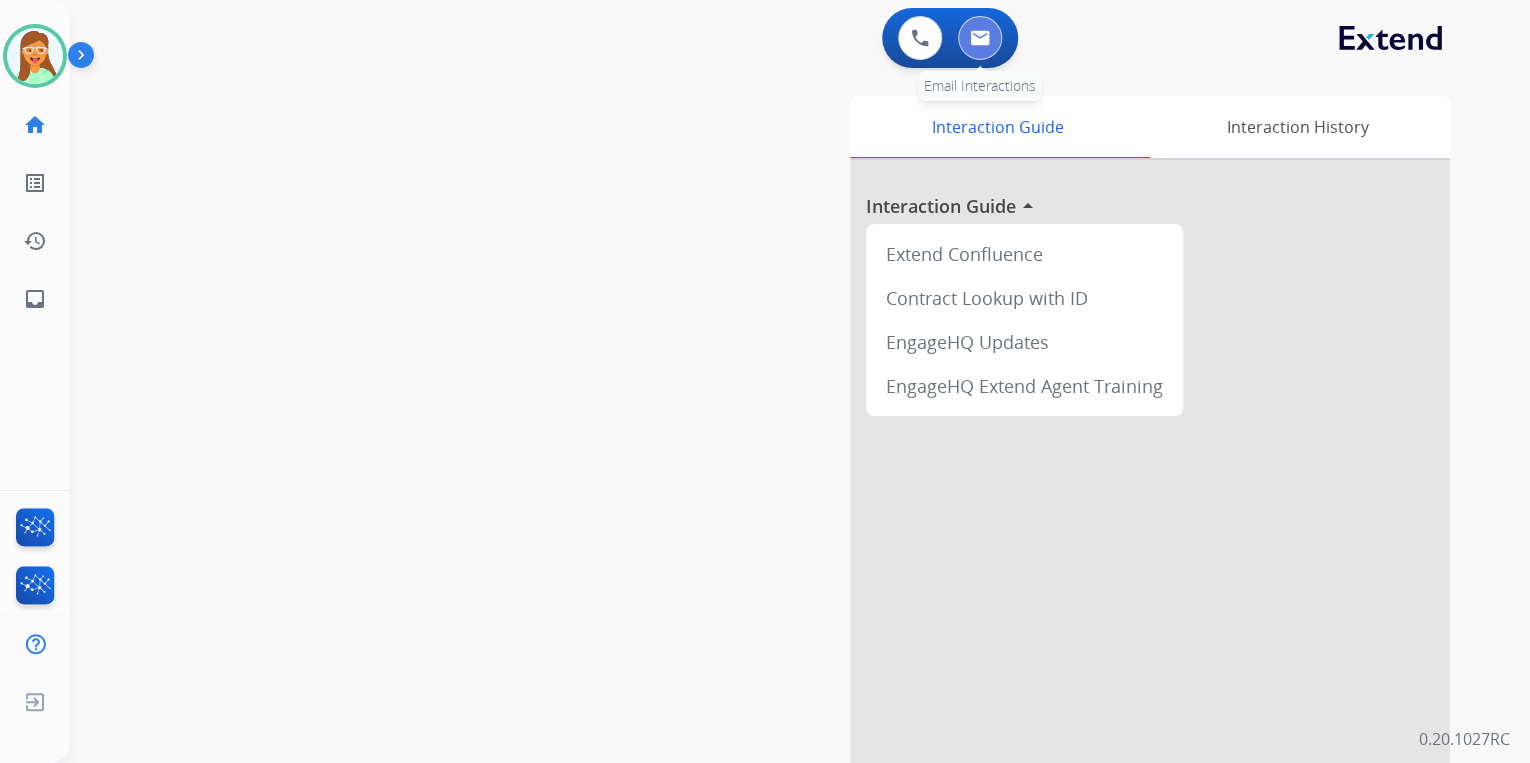 click at bounding box center (980, 38) 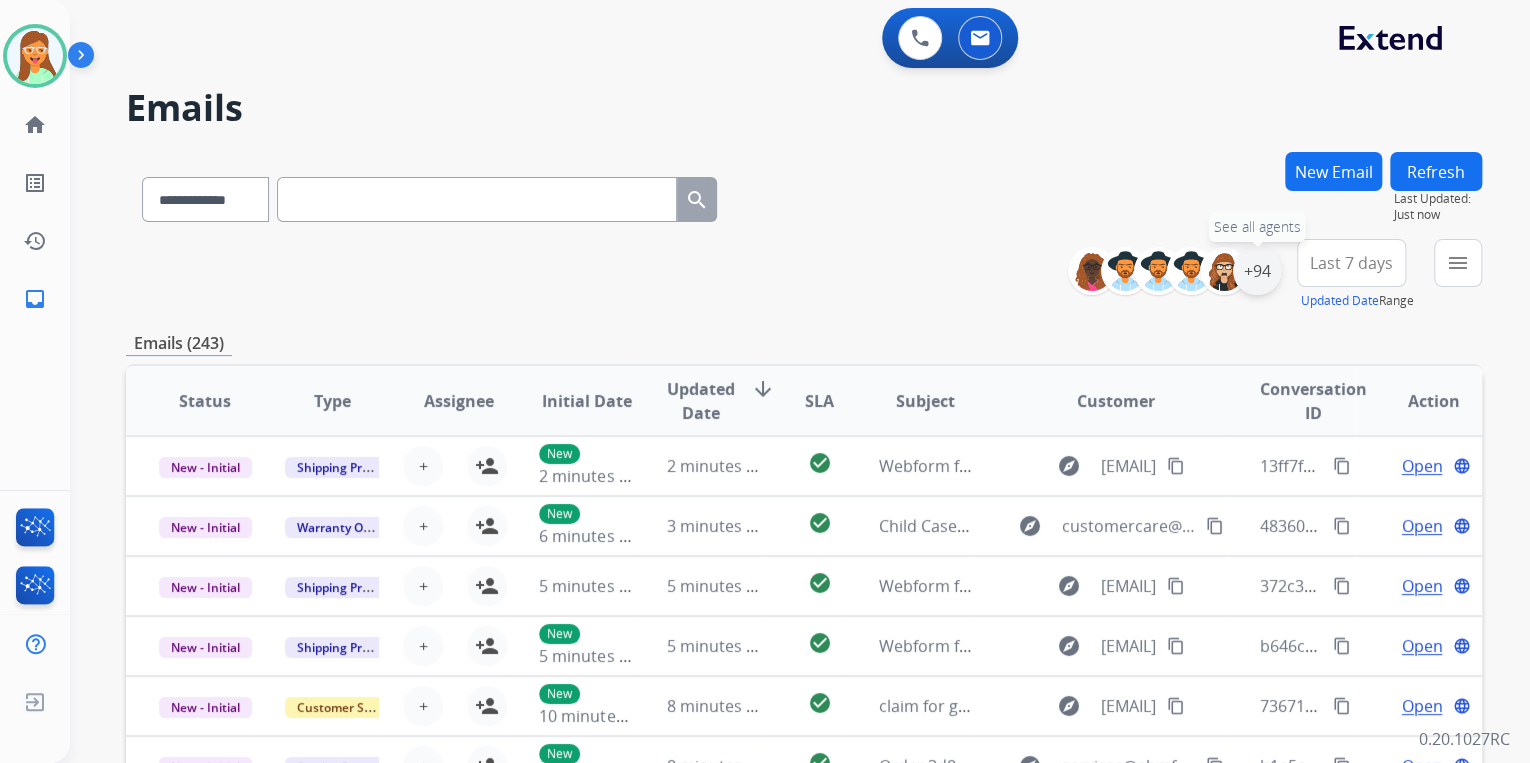 click on "+94" at bounding box center (1257, 271) 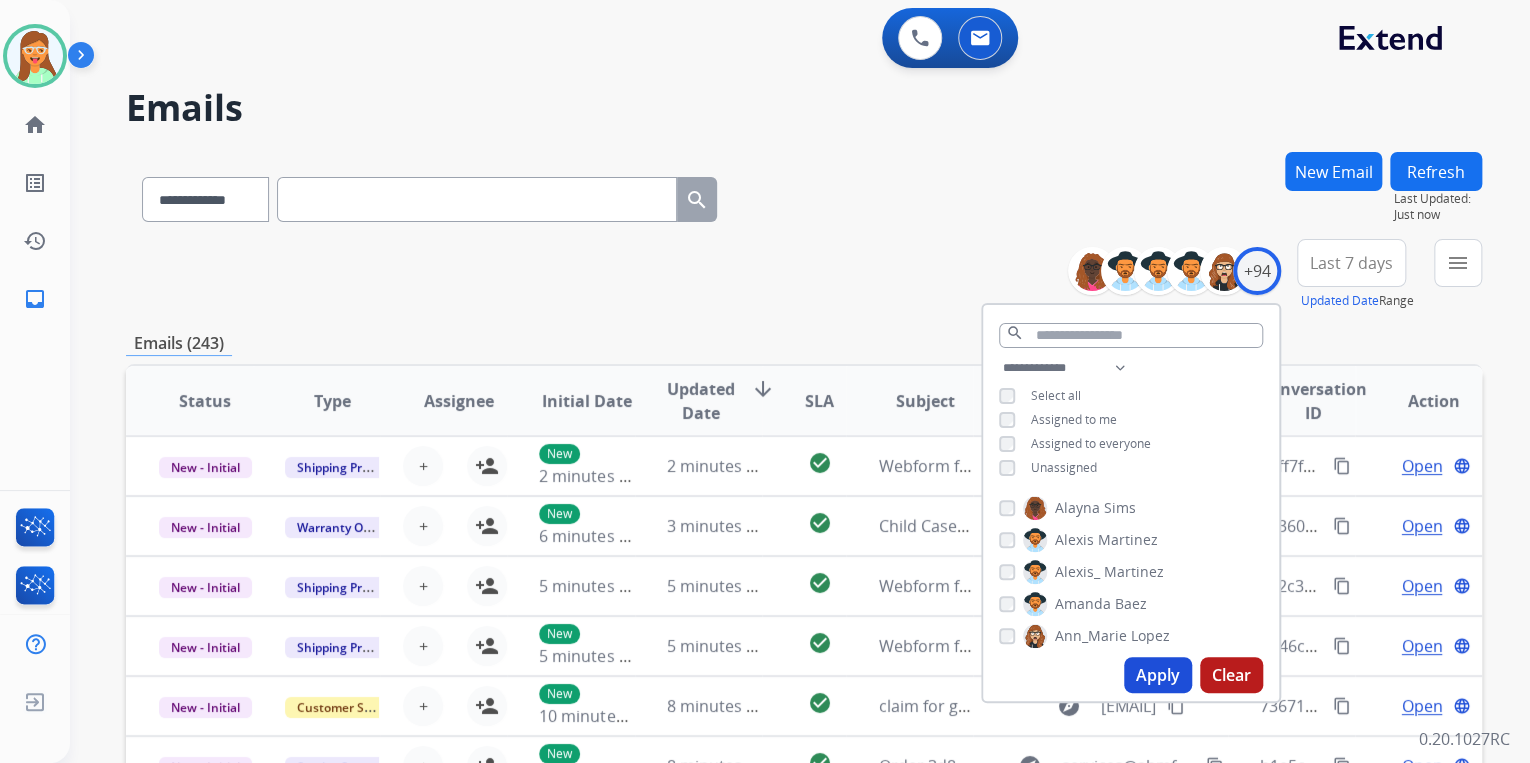 click on "Unassigned" at bounding box center [1064, 467] 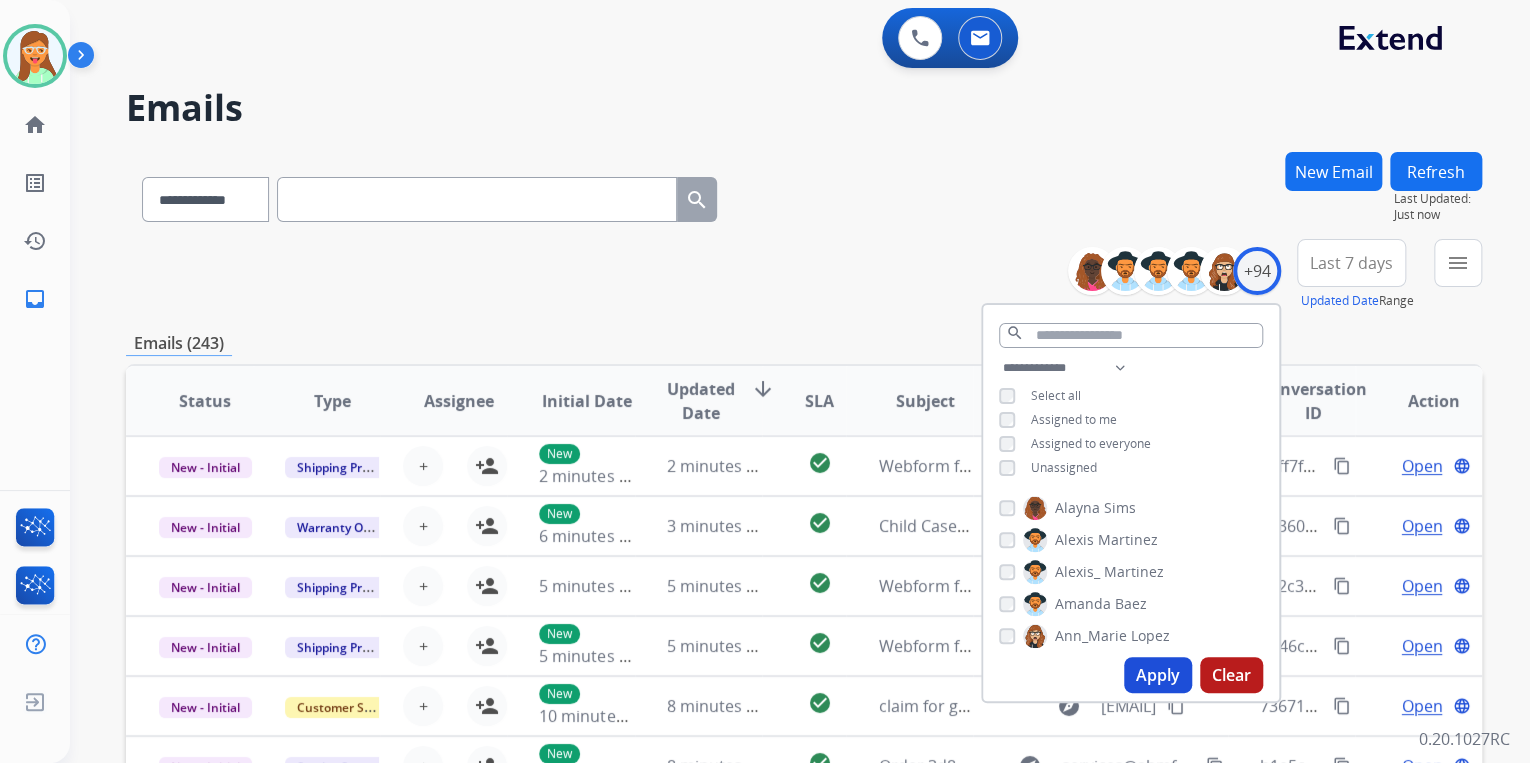click on "Apply" at bounding box center [1158, 675] 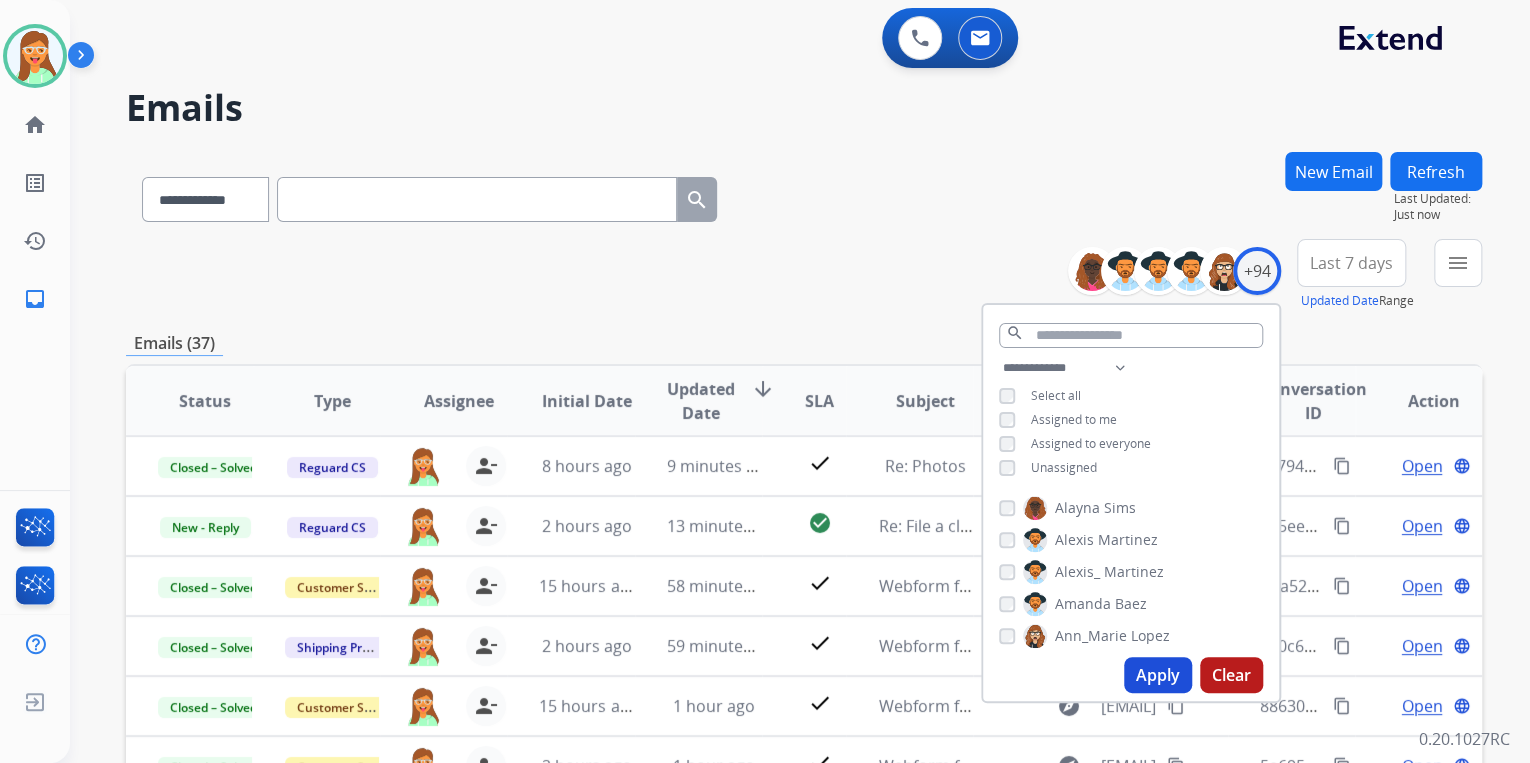 click on "Last 7 days" at bounding box center [1351, 263] 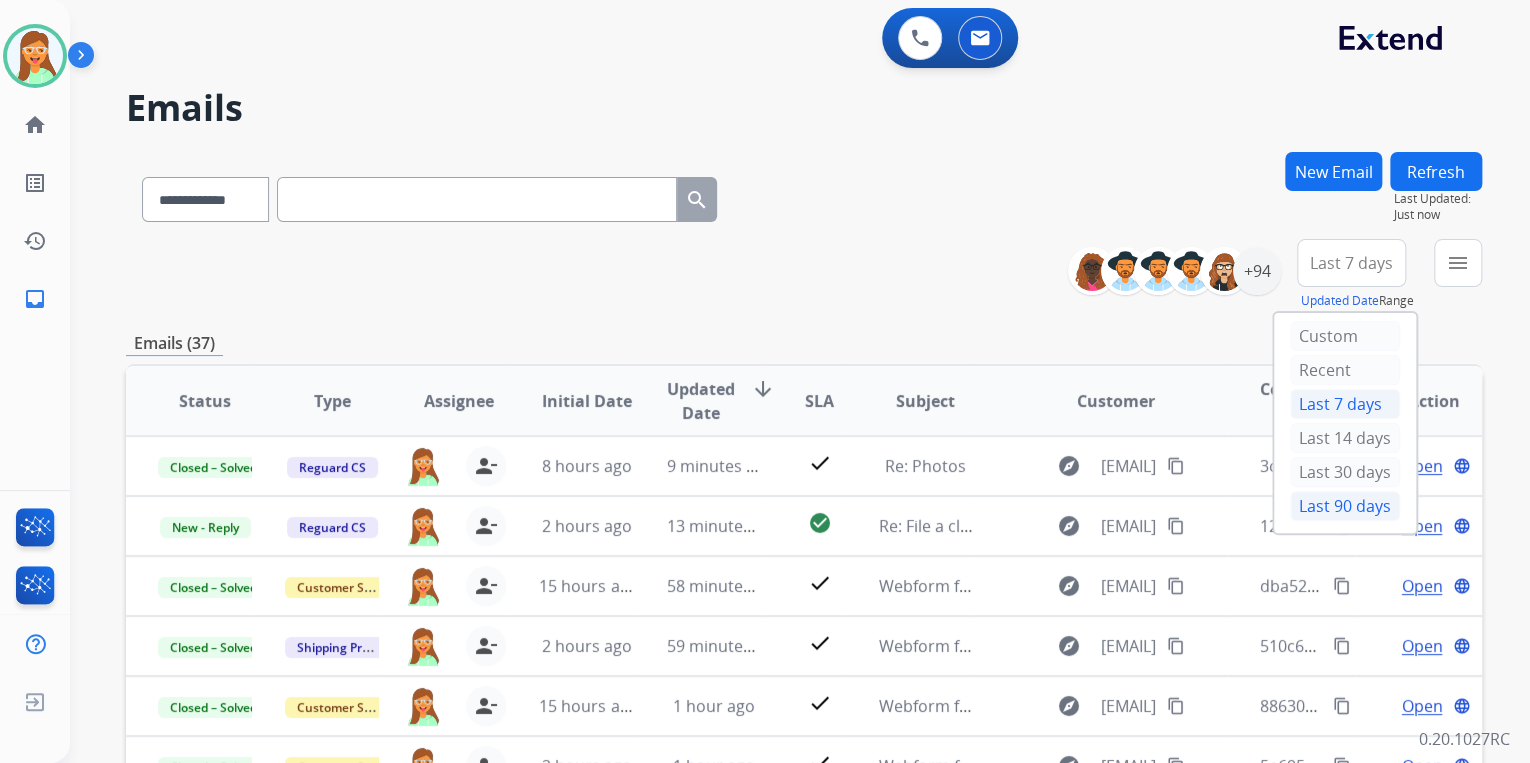 click on "Last 90 days" at bounding box center [1345, 506] 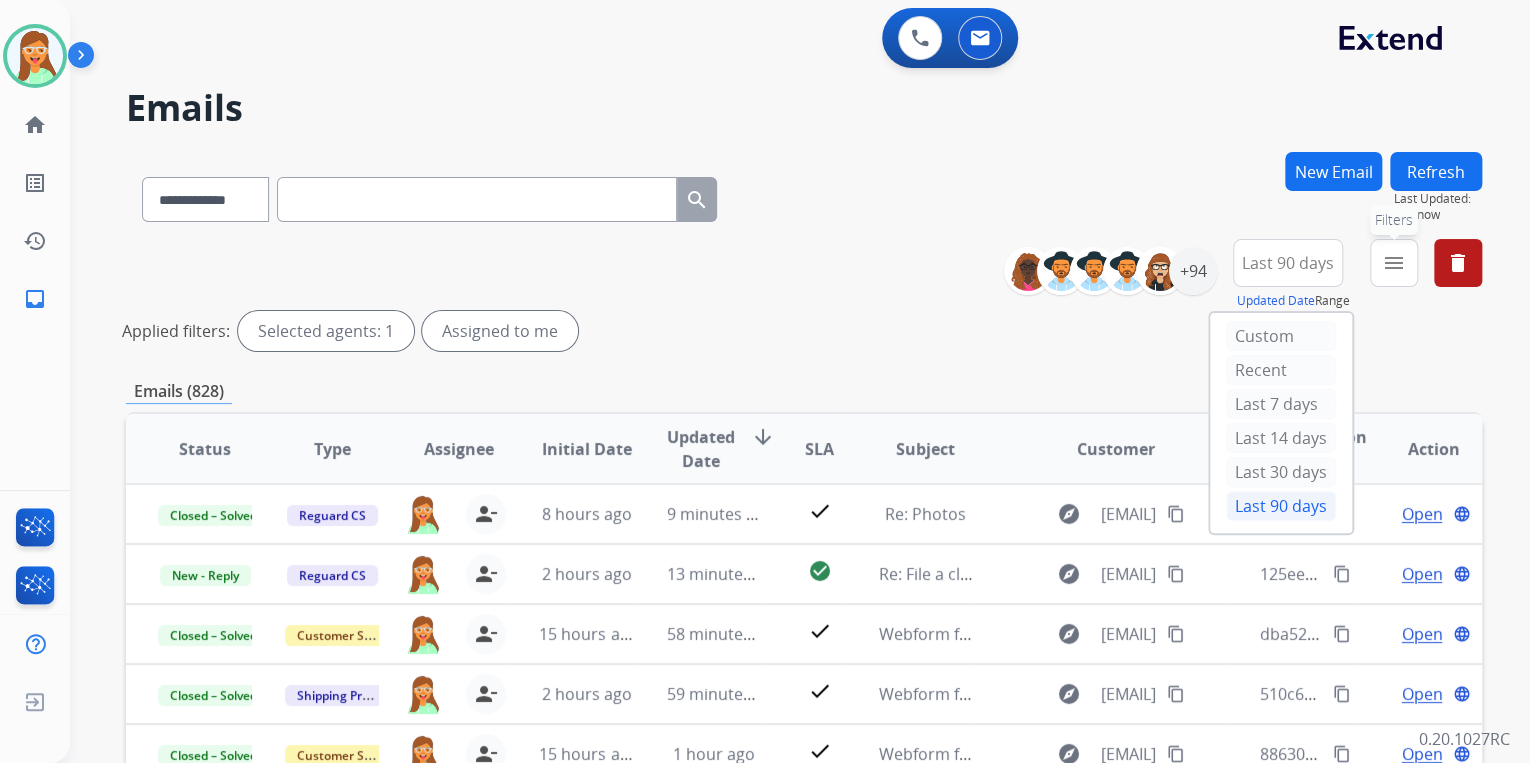 click on "menu" at bounding box center [1394, 263] 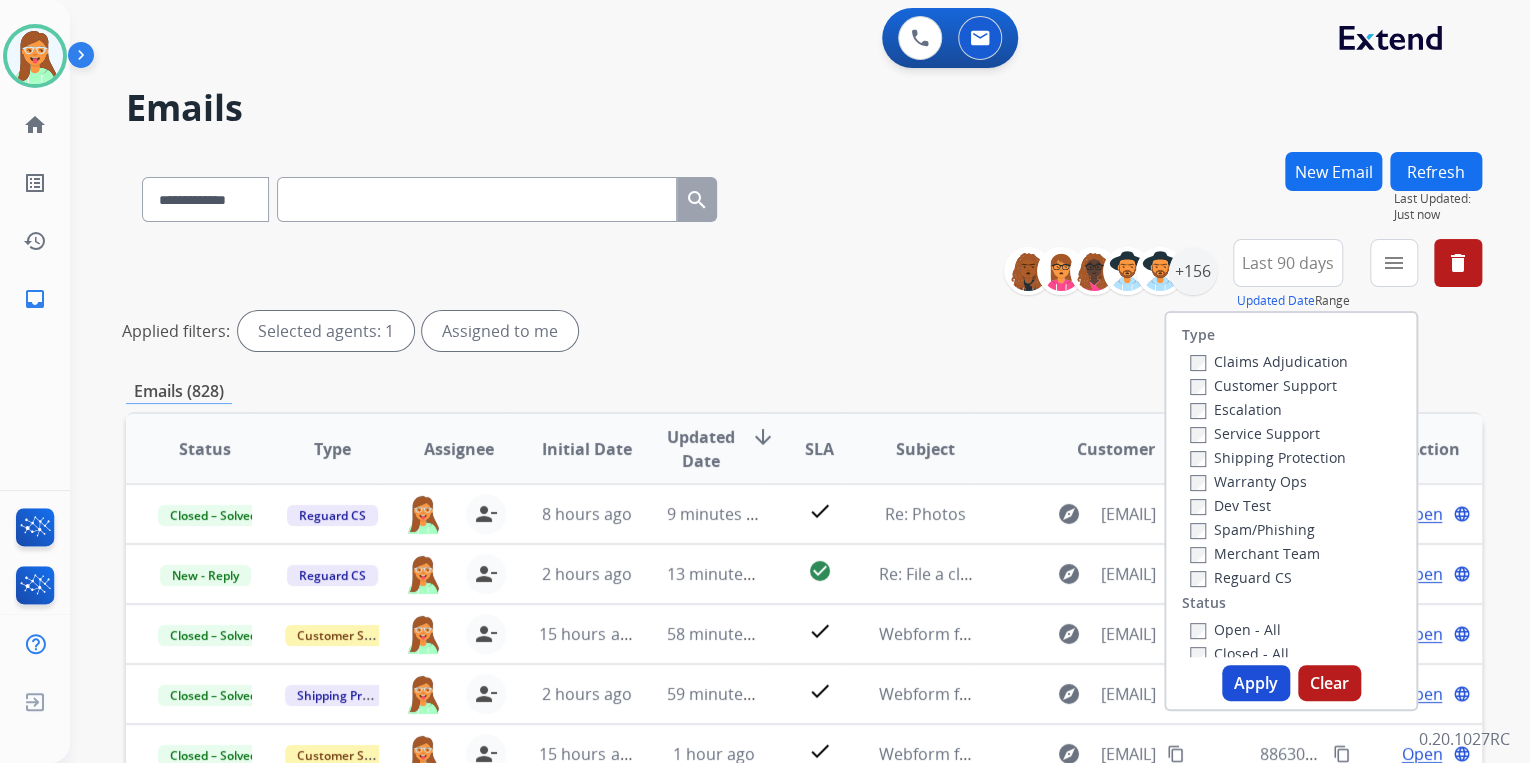 click on "**********" at bounding box center (804, 669) 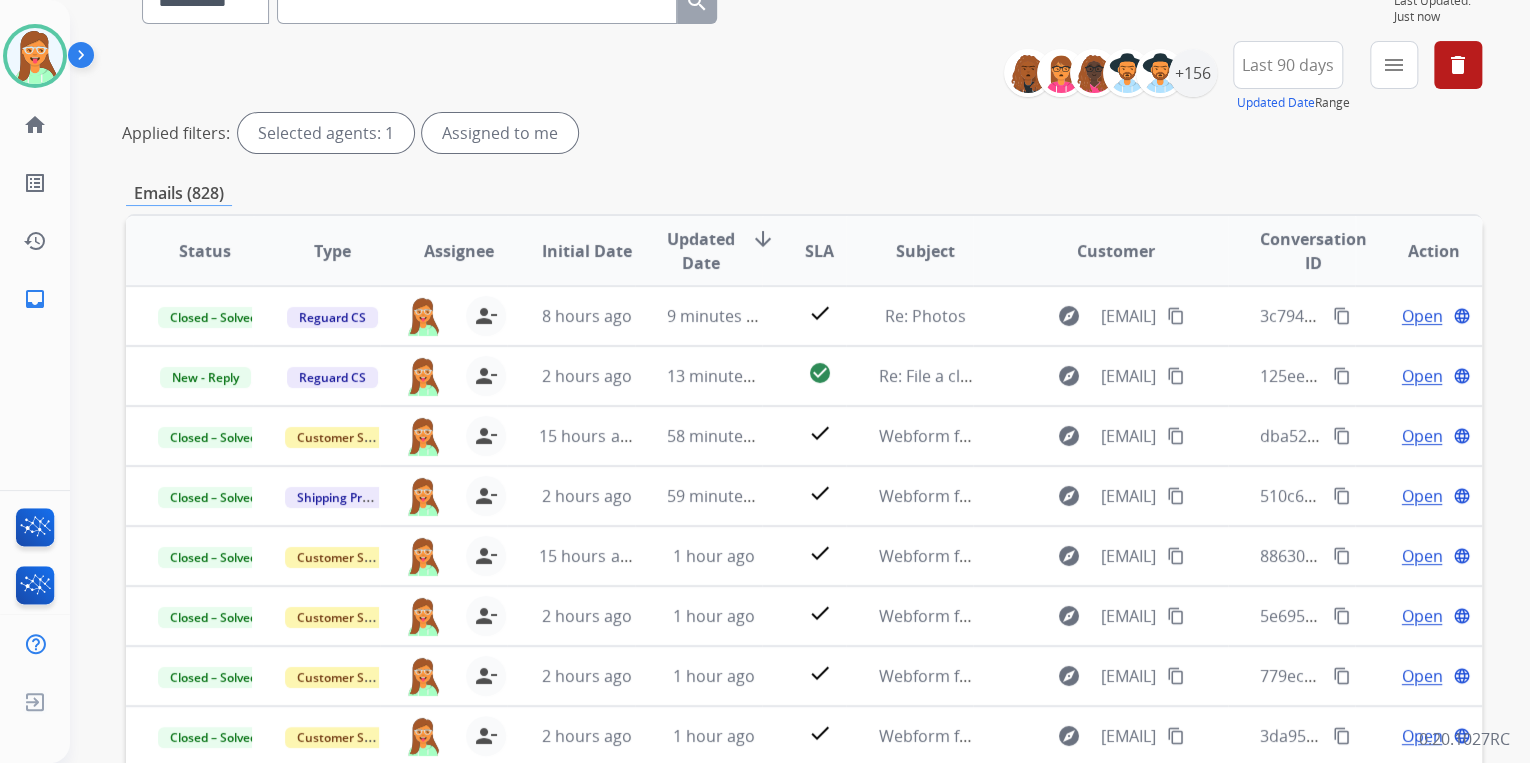 scroll, scrollTop: 0, scrollLeft: 0, axis: both 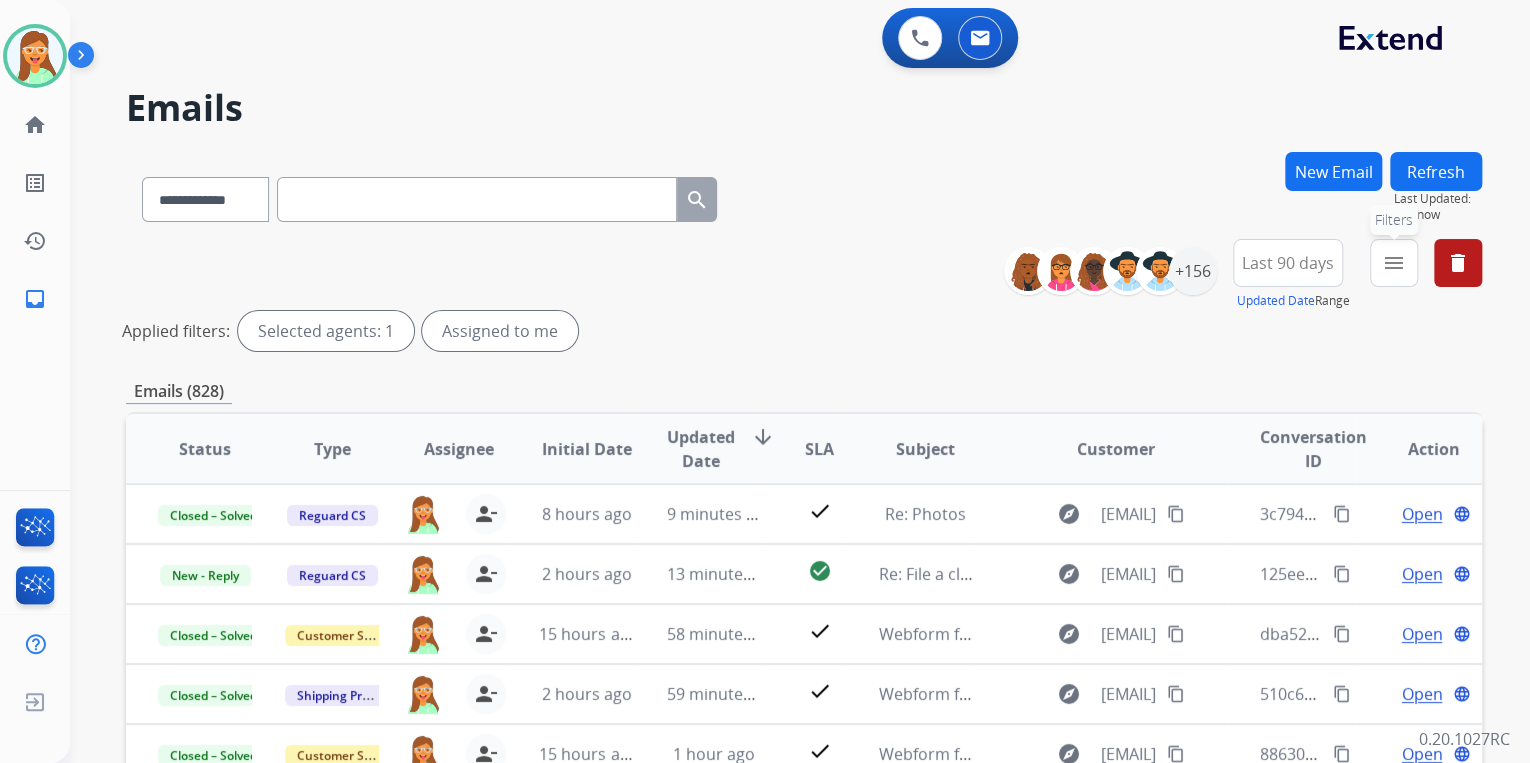 click on "menu" at bounding box center [1394, 263] 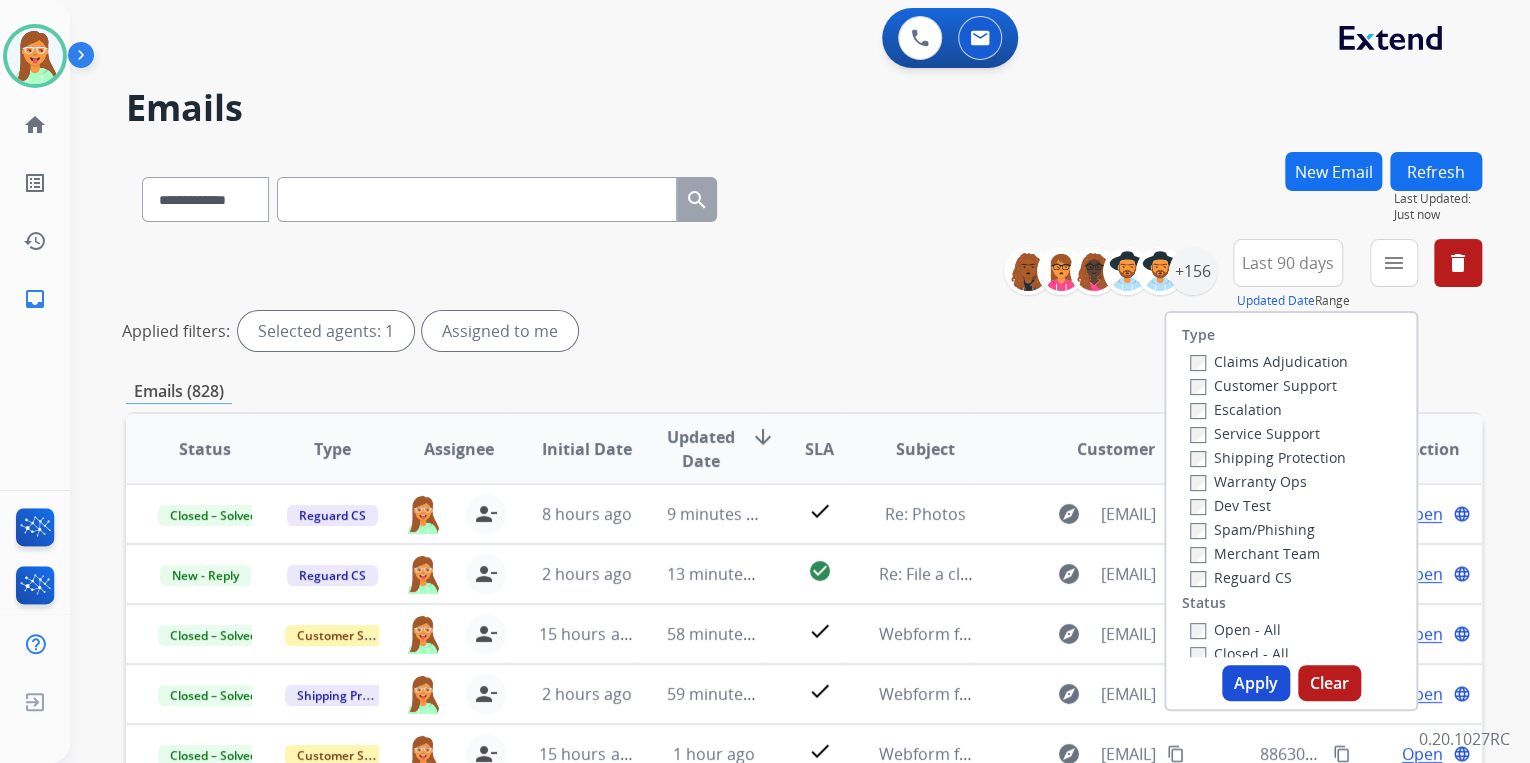 click on "Customer Support" at bounding box center [1263, 385] 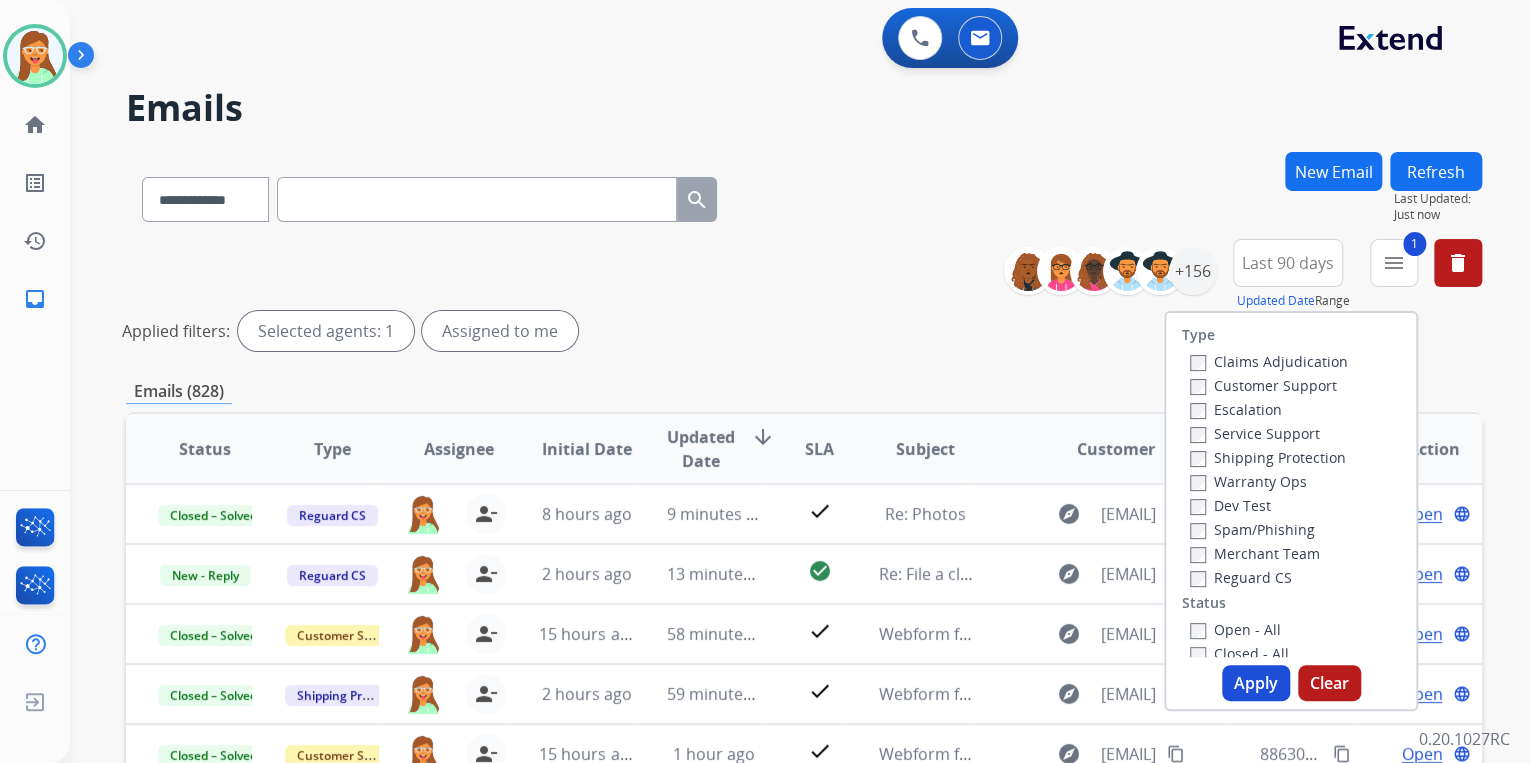 click on "Shipping Protection" at bounding box center [1268, 457] 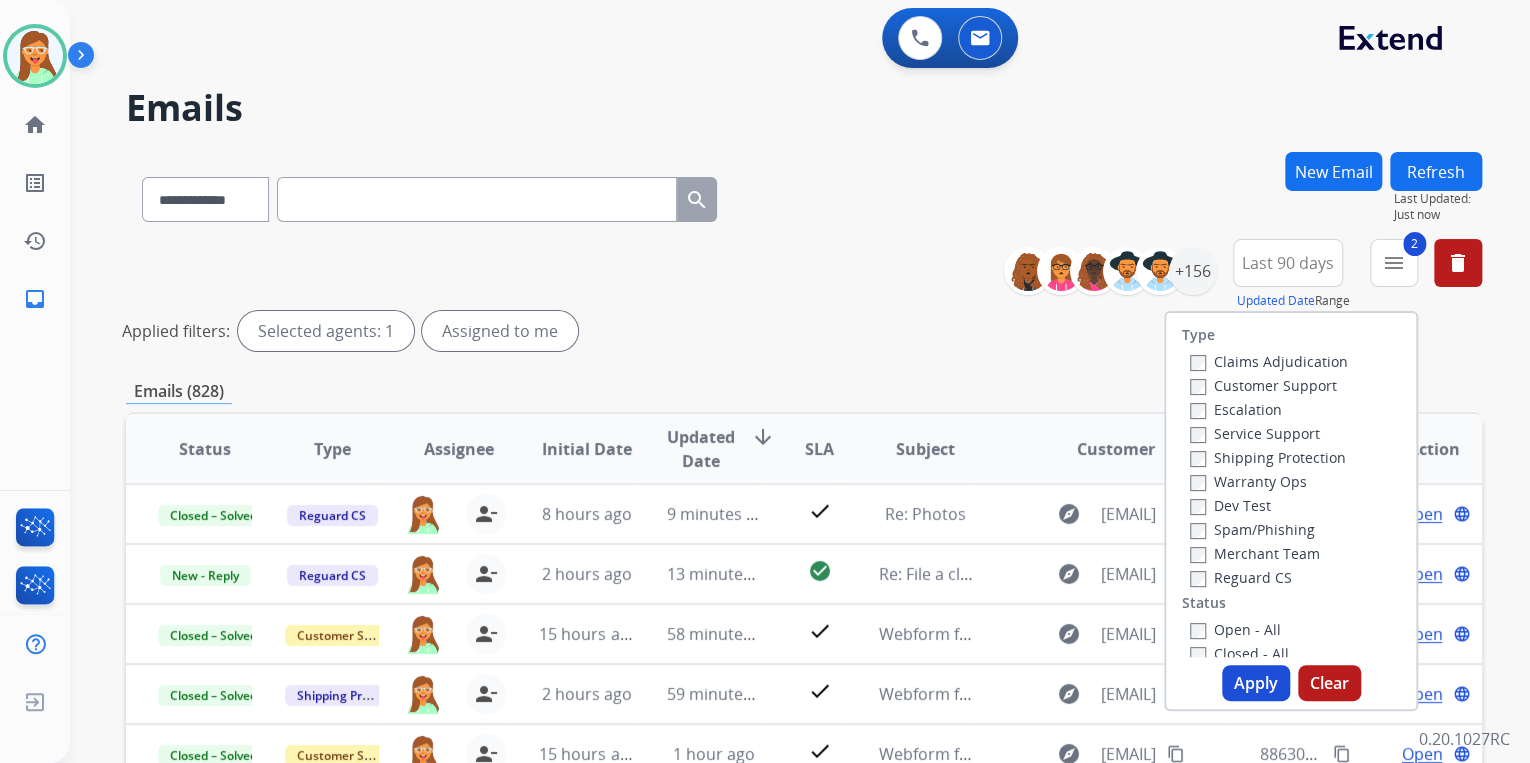 click on "Reguard CS" at bounding box center (1241, 577) 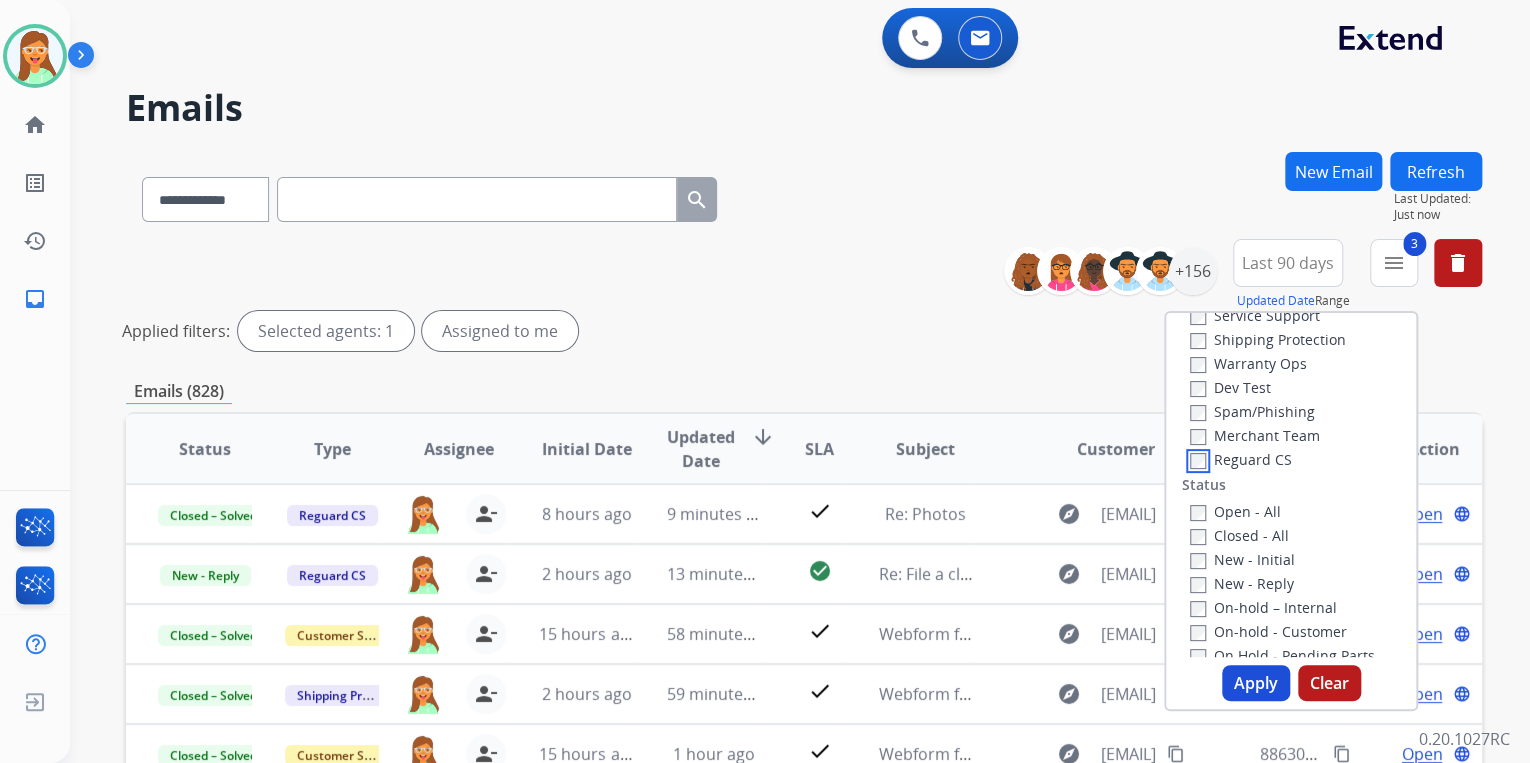 scroll, scrollTop: 160, scrollLeft: 0, axis: vertical 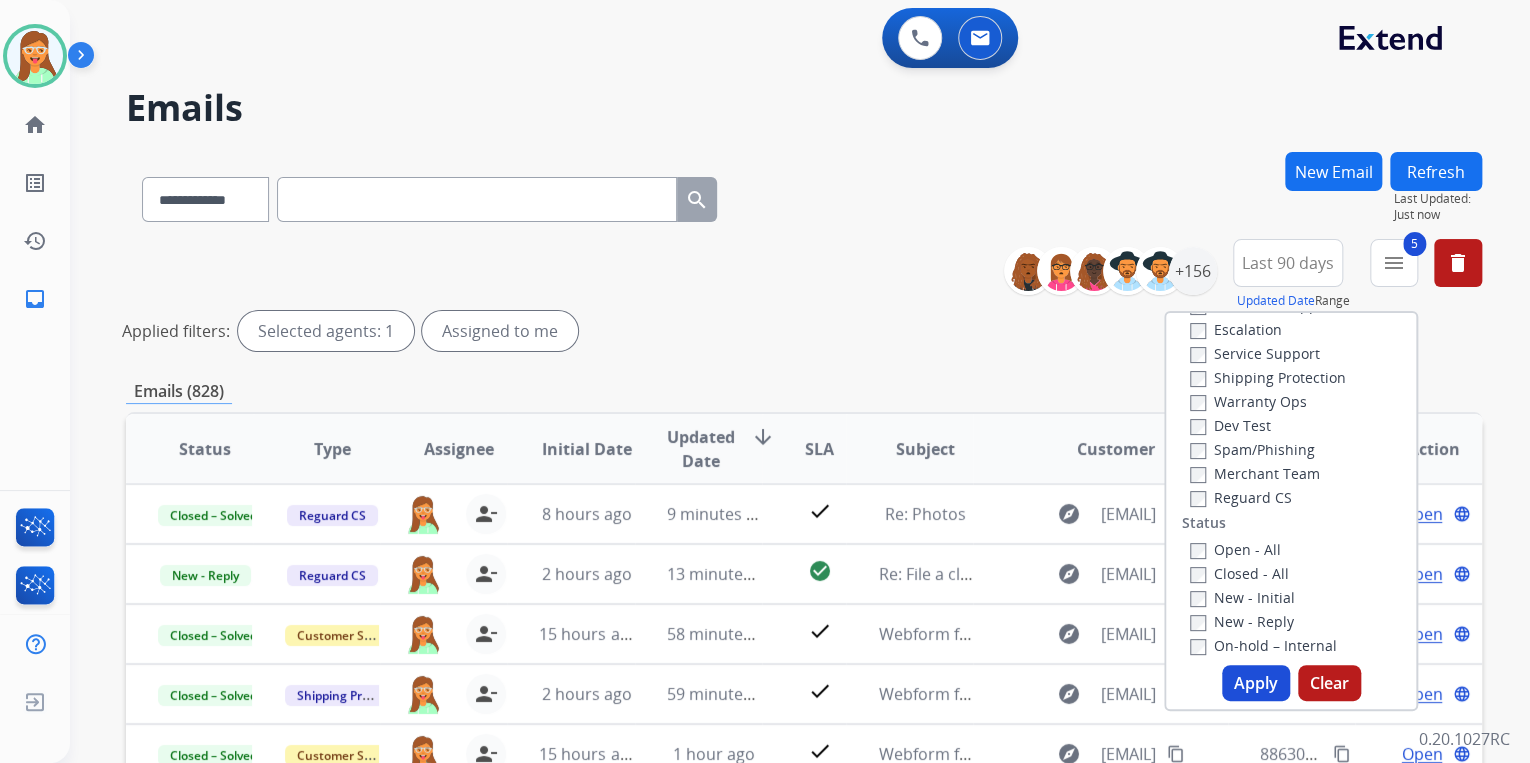 click on "Apply" at bounding box center [1256, 683] 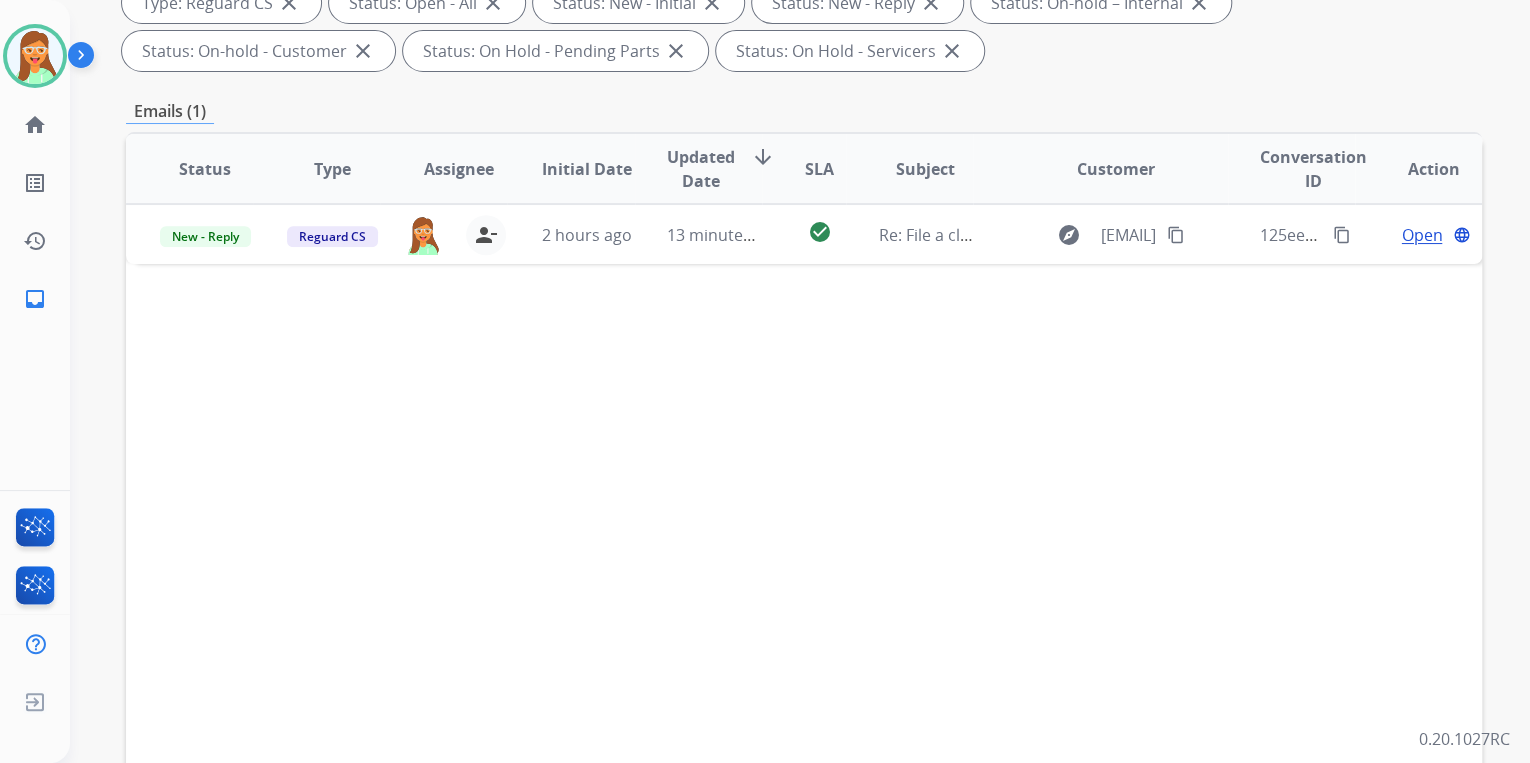 scroll, scrollTop: 240, scrollLeft: 0, axis: vertical 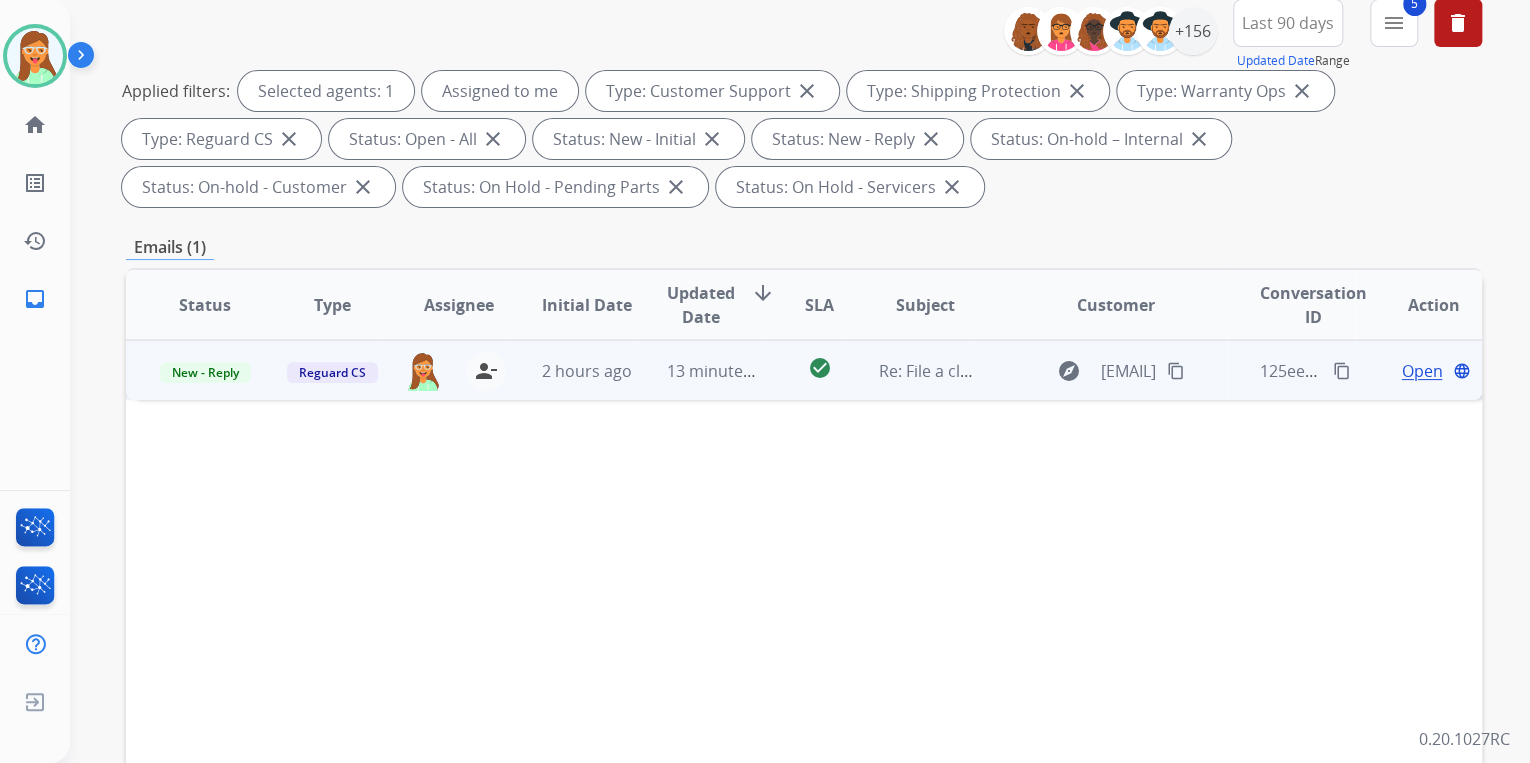 click on "Open" at bounding box center (1421, 371) 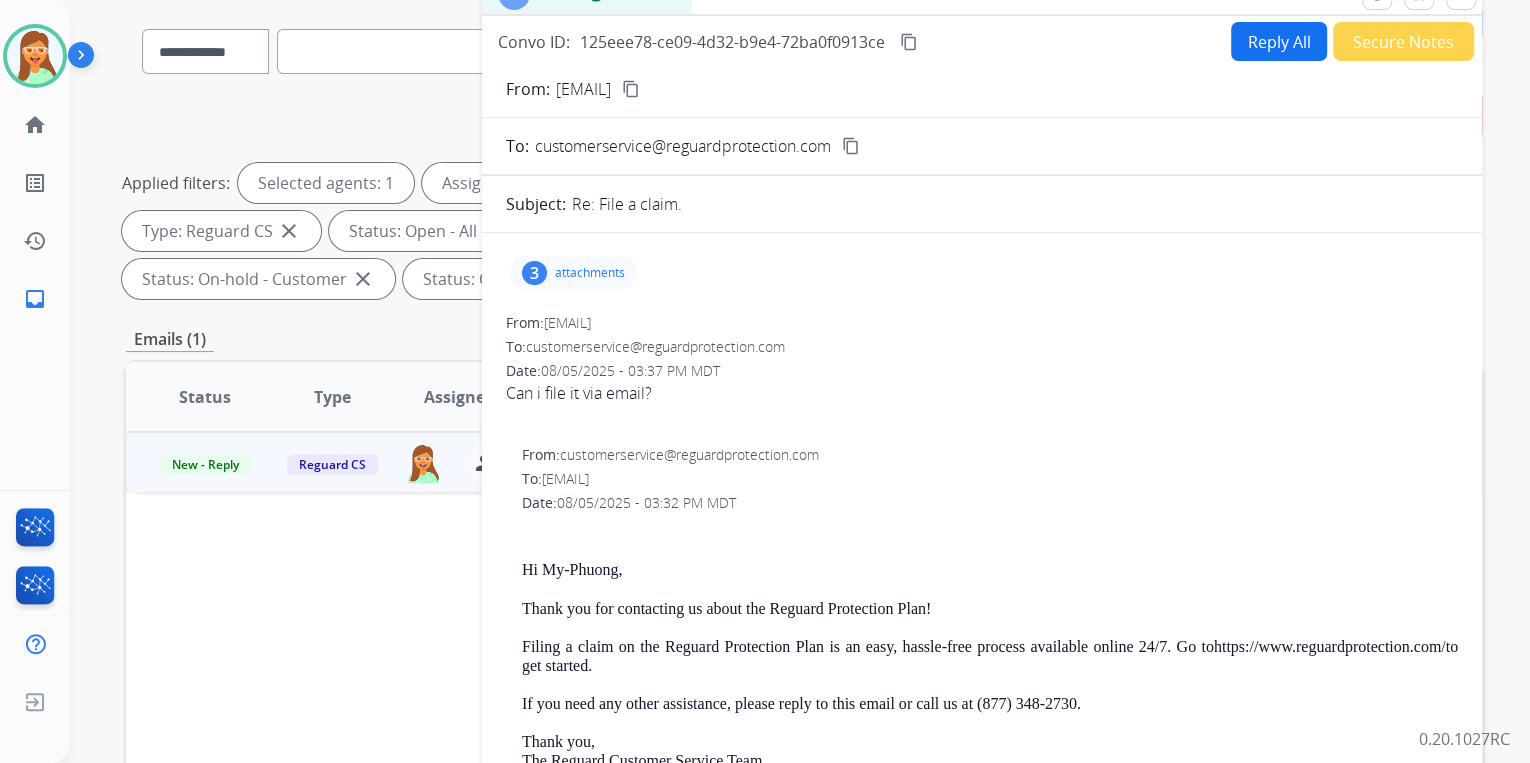 scroll, scrollTop: 80, scrollLeft: 0, axis: vertical 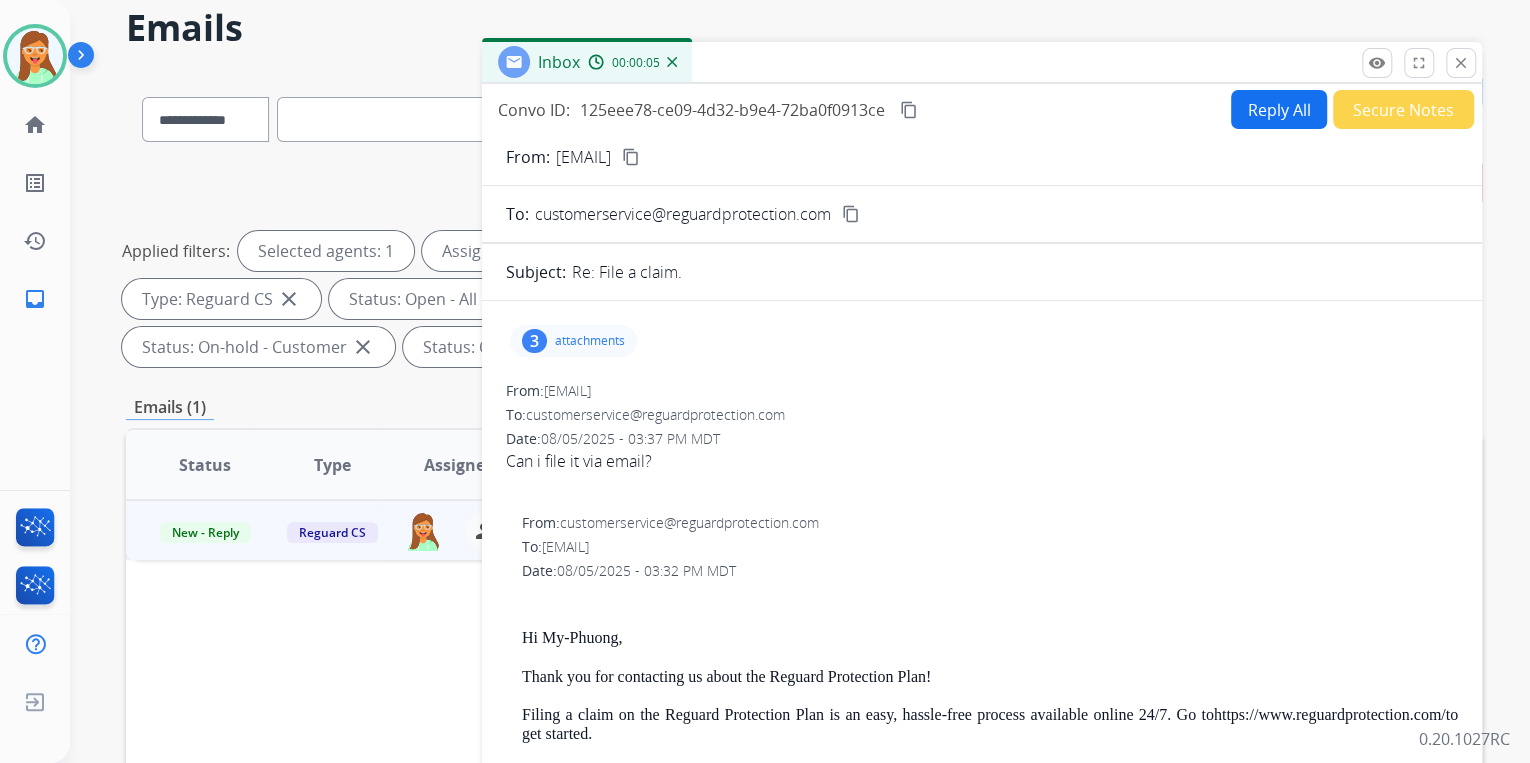 click on "Reply All" at bounding box center [1279, 109] 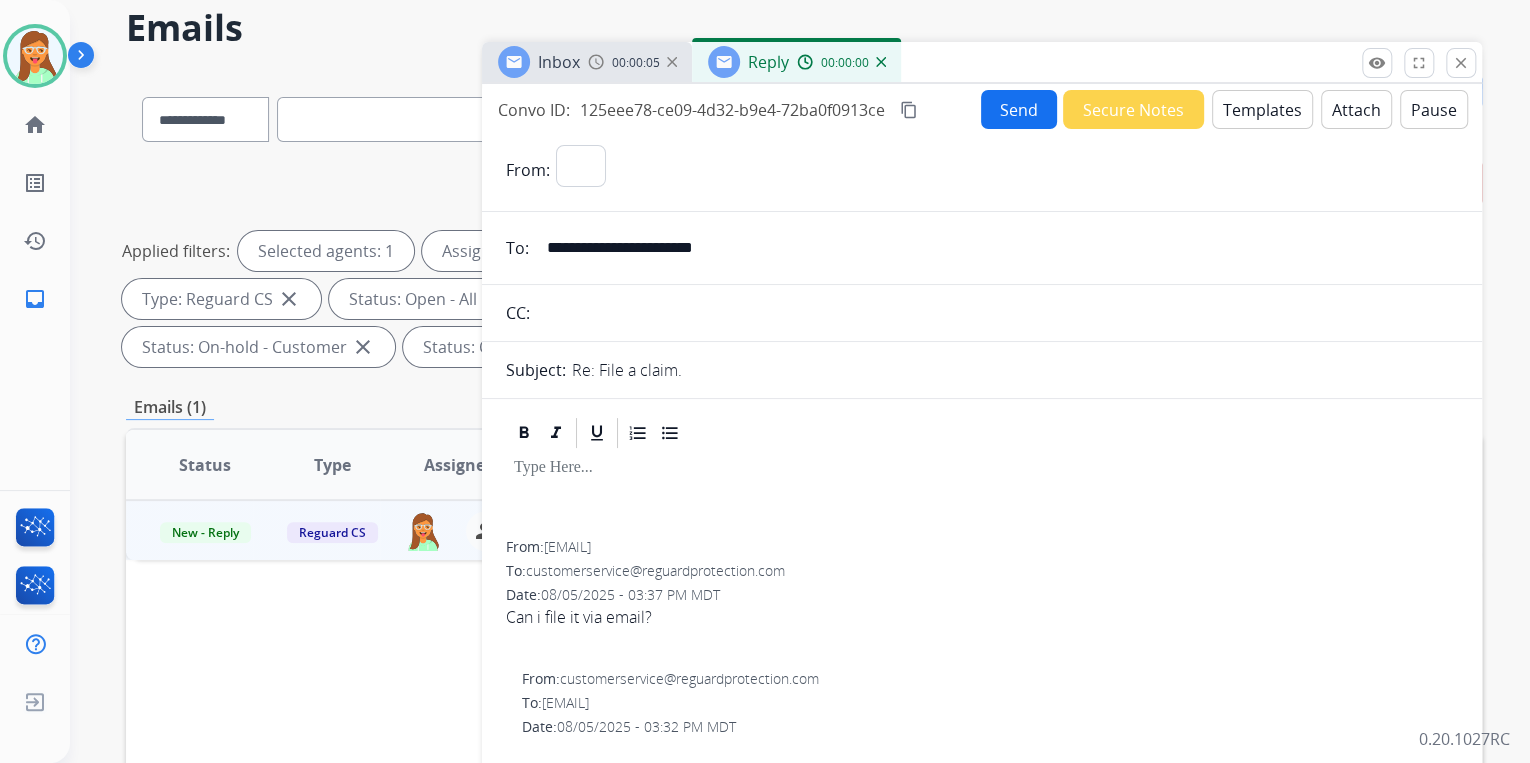 click on "Templates" at bounding box center (1262, 109) 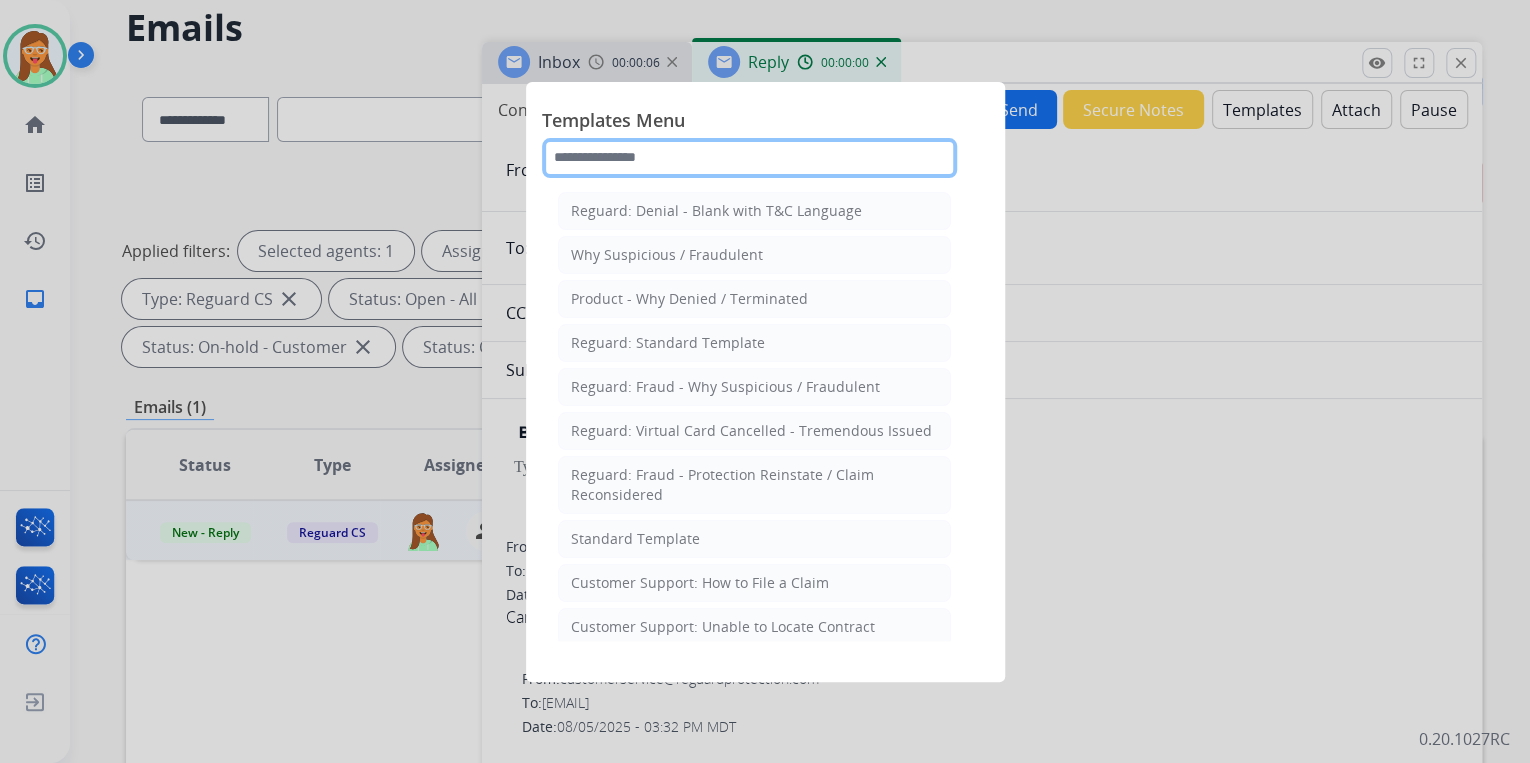click 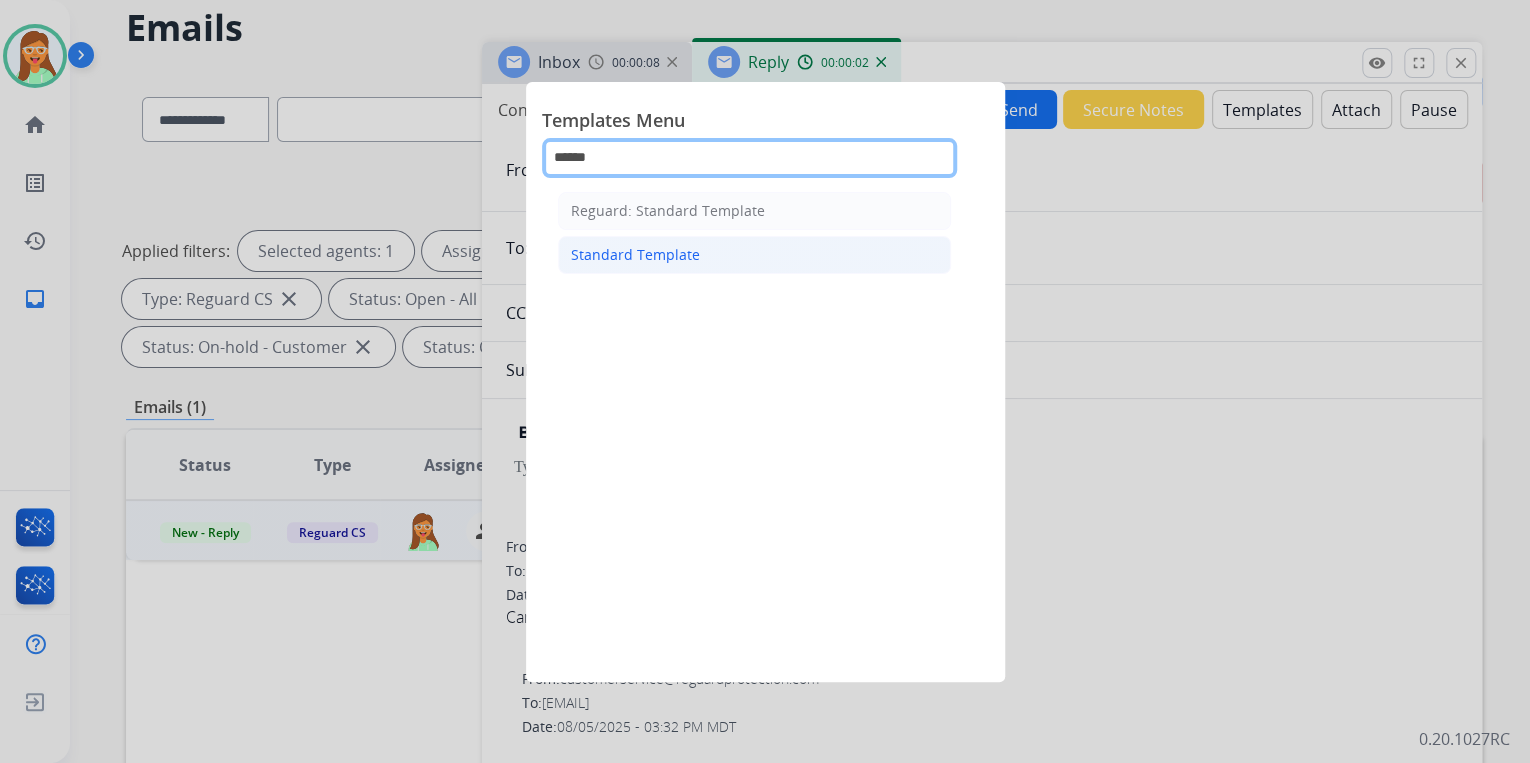 type on "******" 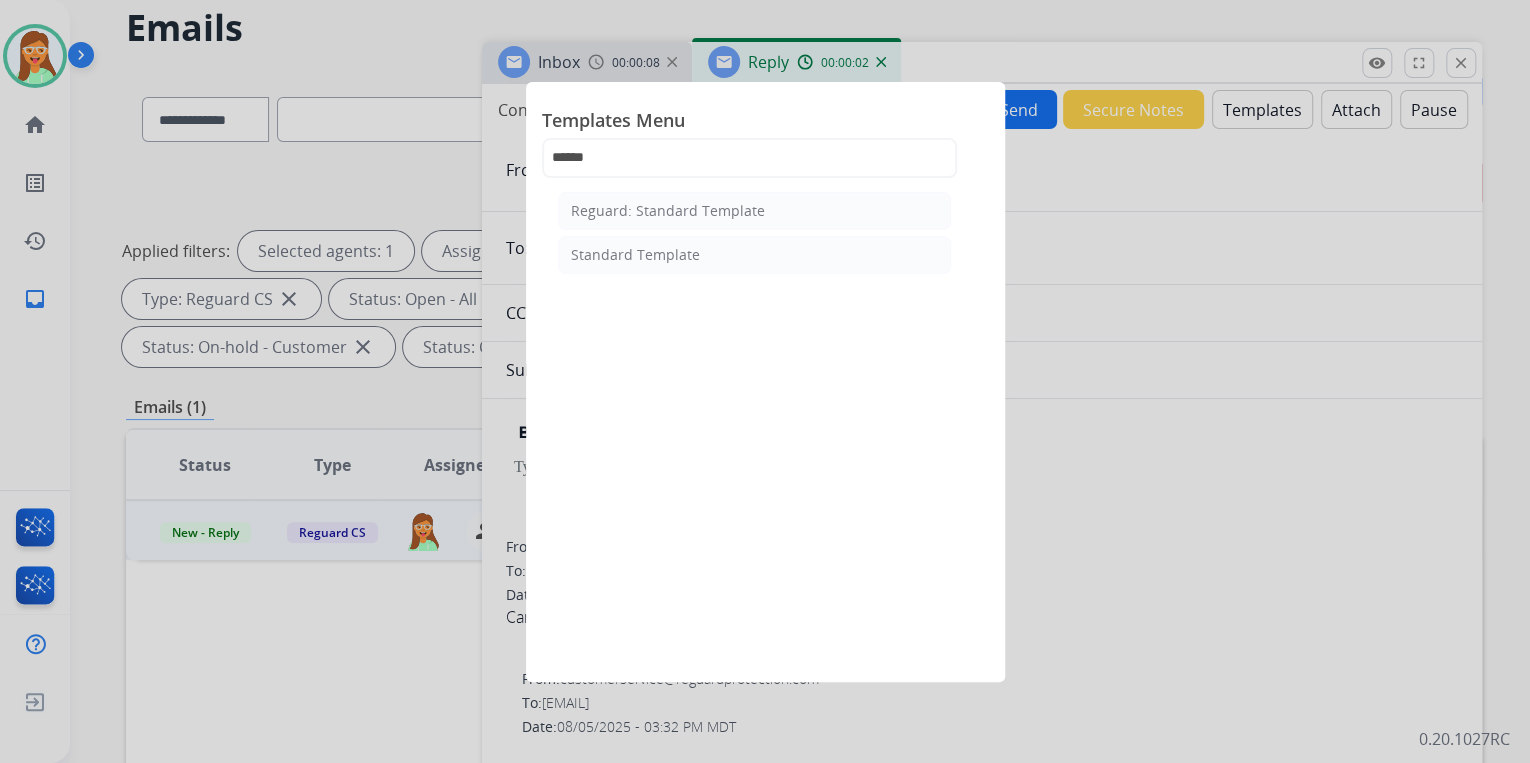 drag, startPoint x: 719, startPoint y: 255, endPoint x: 729, endPoint y: 256, distance: 10.049875 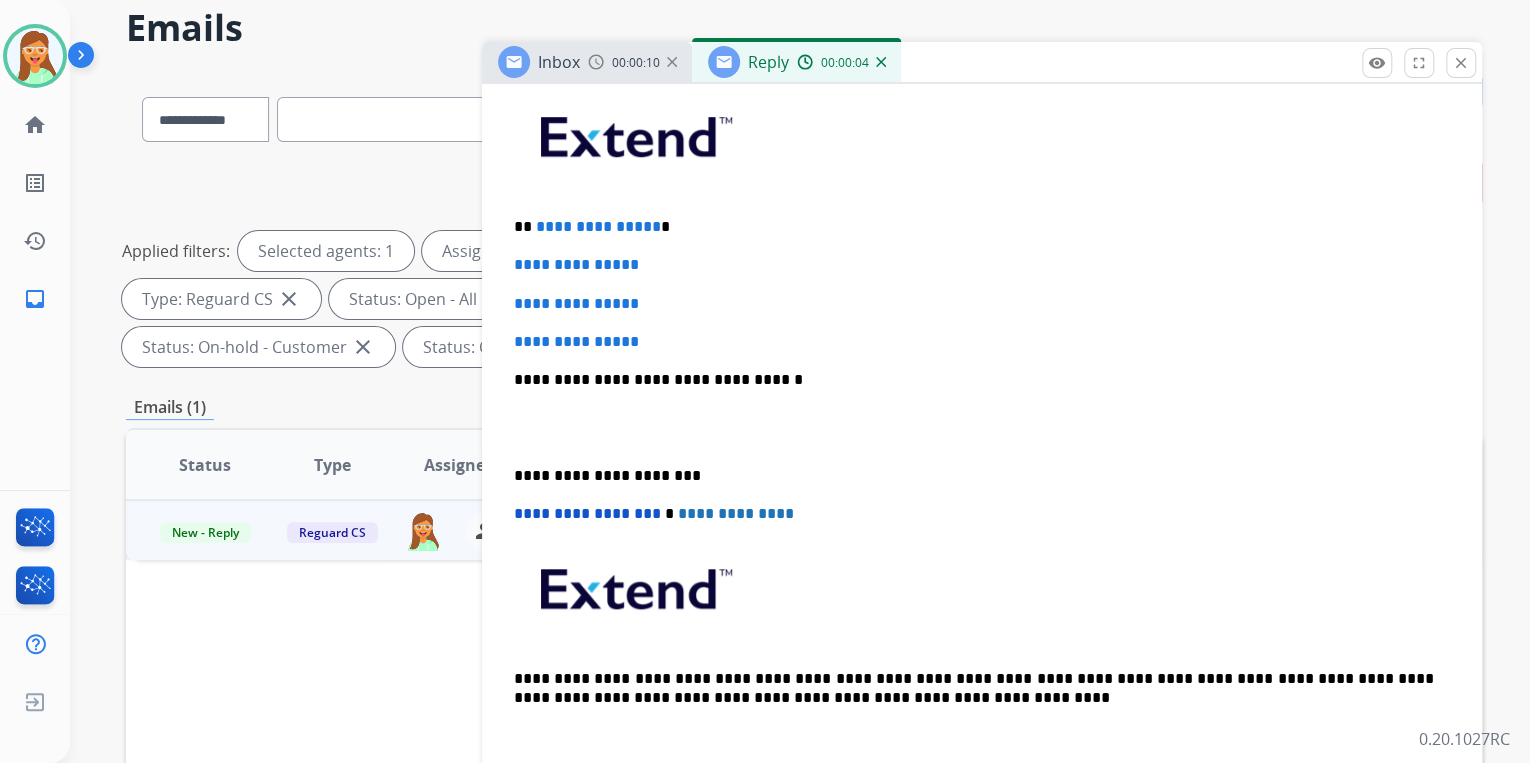 scroll, scrollTop: 400, scrollLeft: 0, axis: vertical 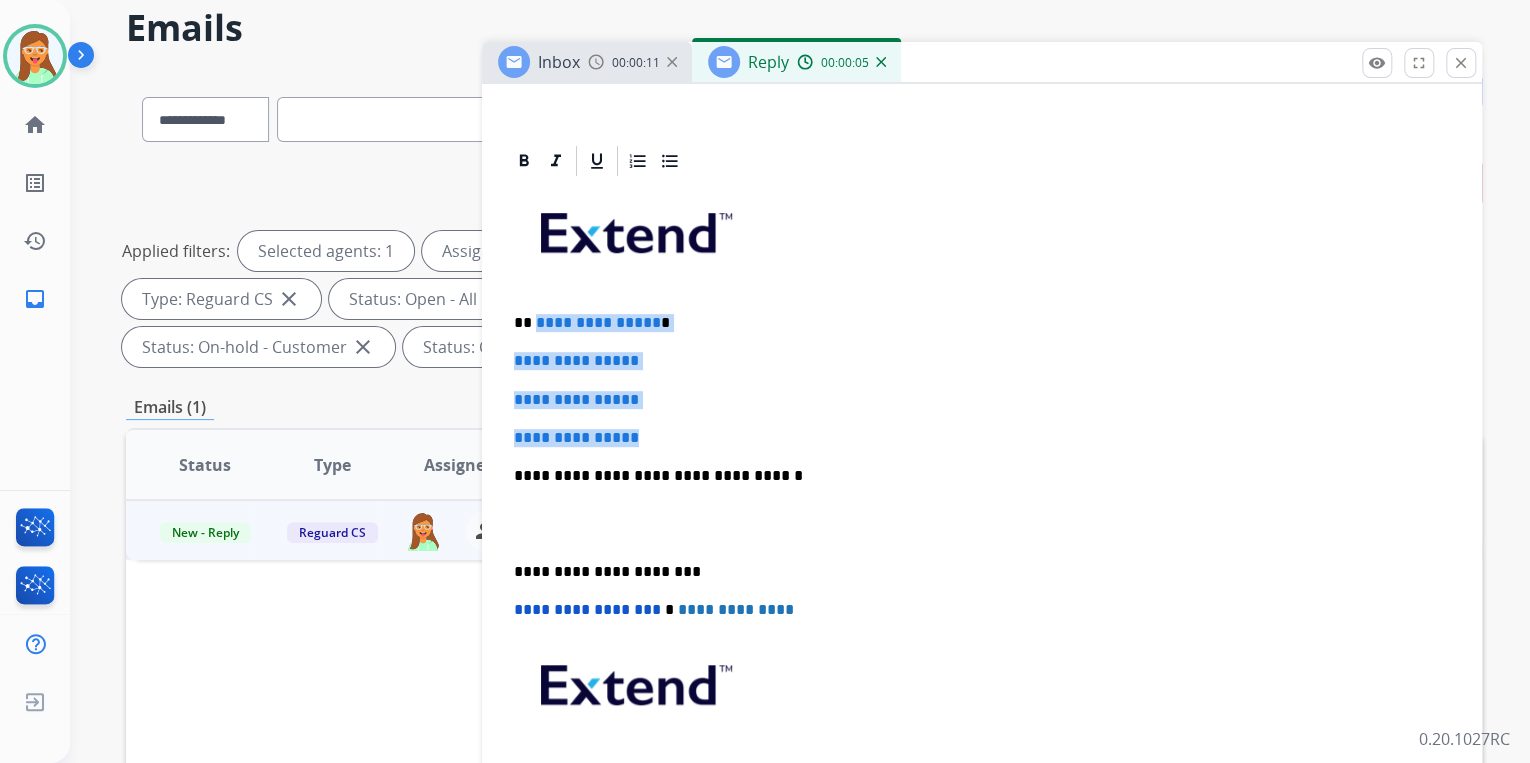 drag, startPoint x: 654, startPoint y: 433, endPoint x: 534, endPoint y: 309, distance: 172.55724 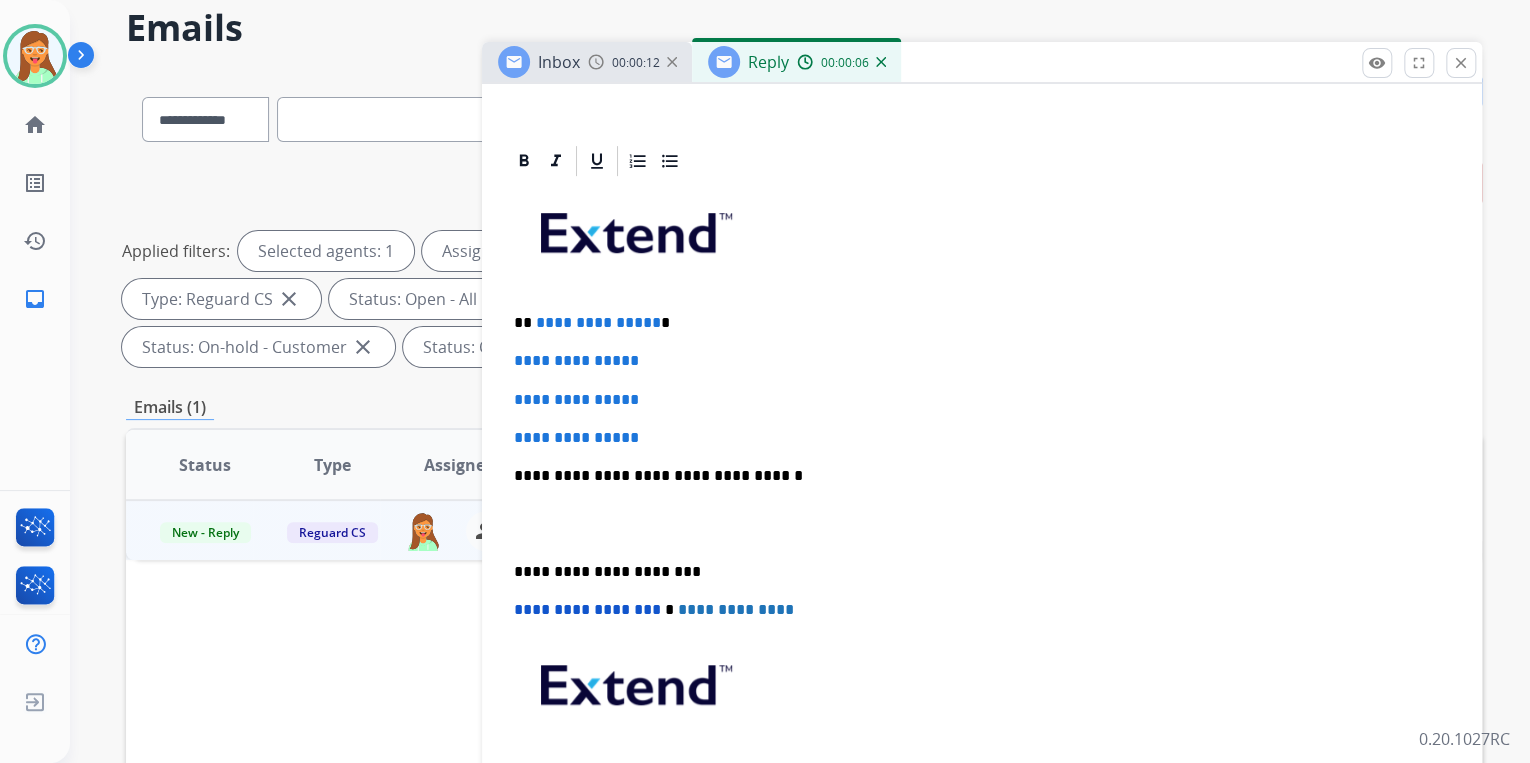 type 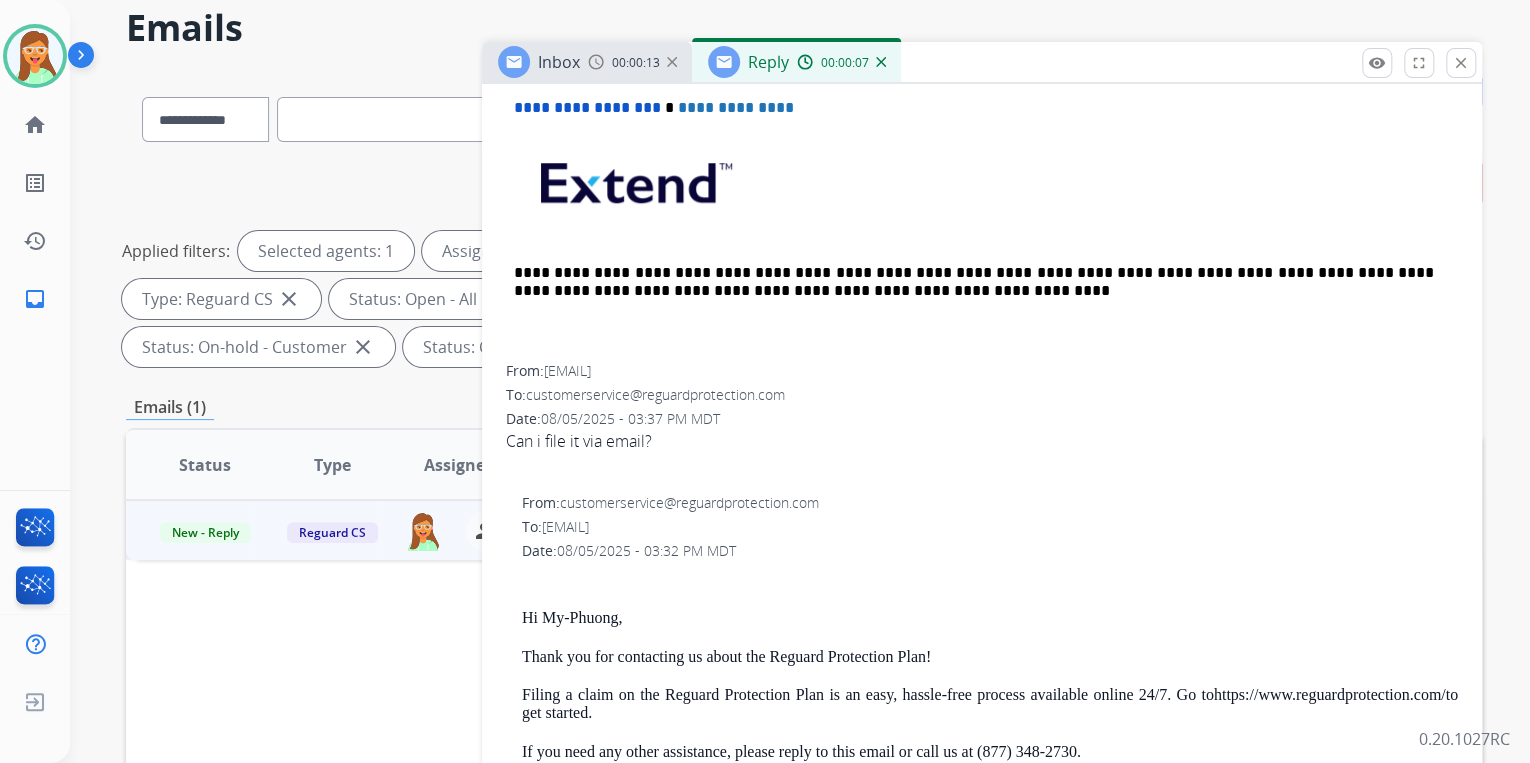 scroll, scrollTop: 880, scrollLeft: 0, axis: vertical 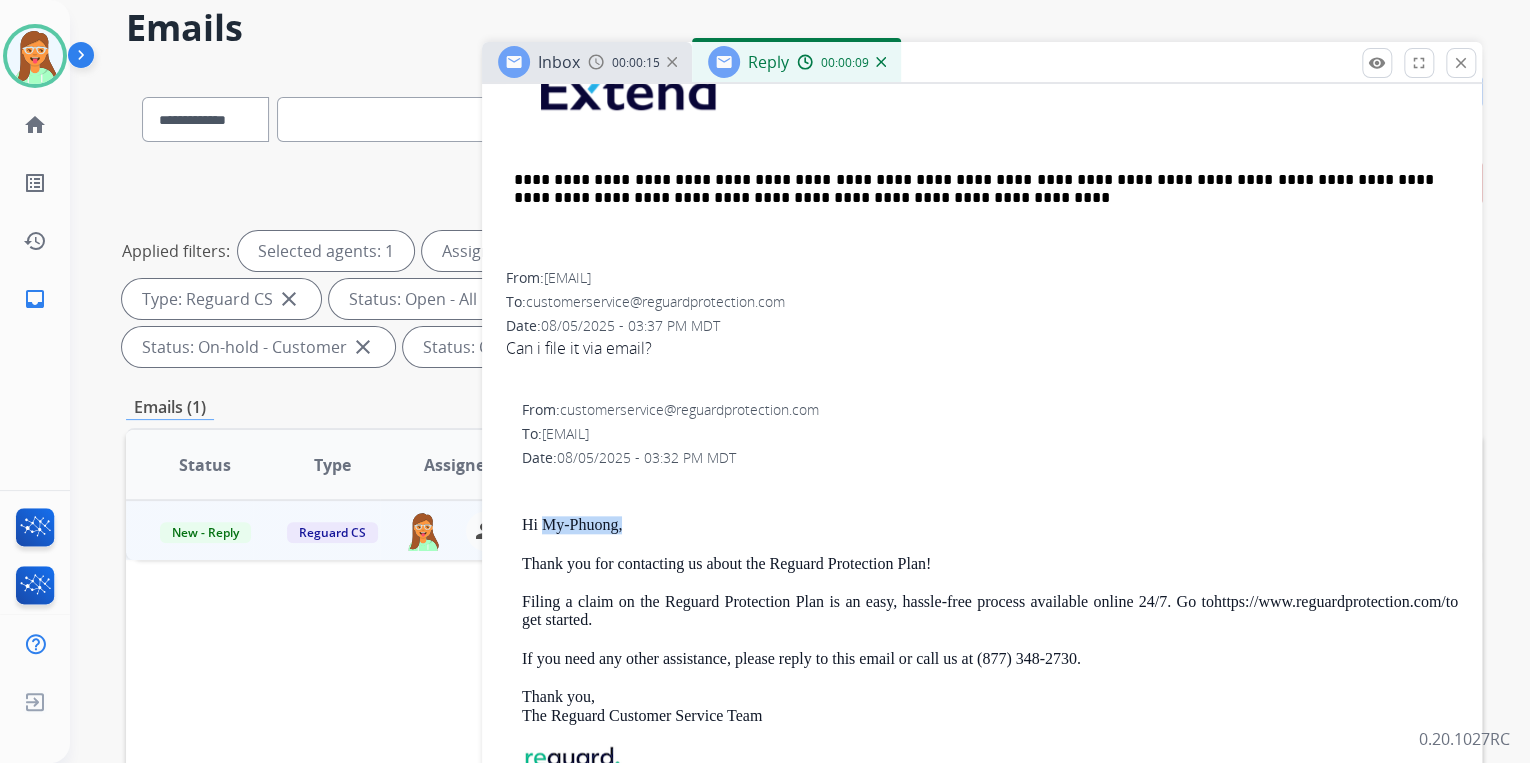 drag, startPoint x: 622, startPoint y: 528, endPoint x: 547, endPoint y: 526, distance: 75.026665 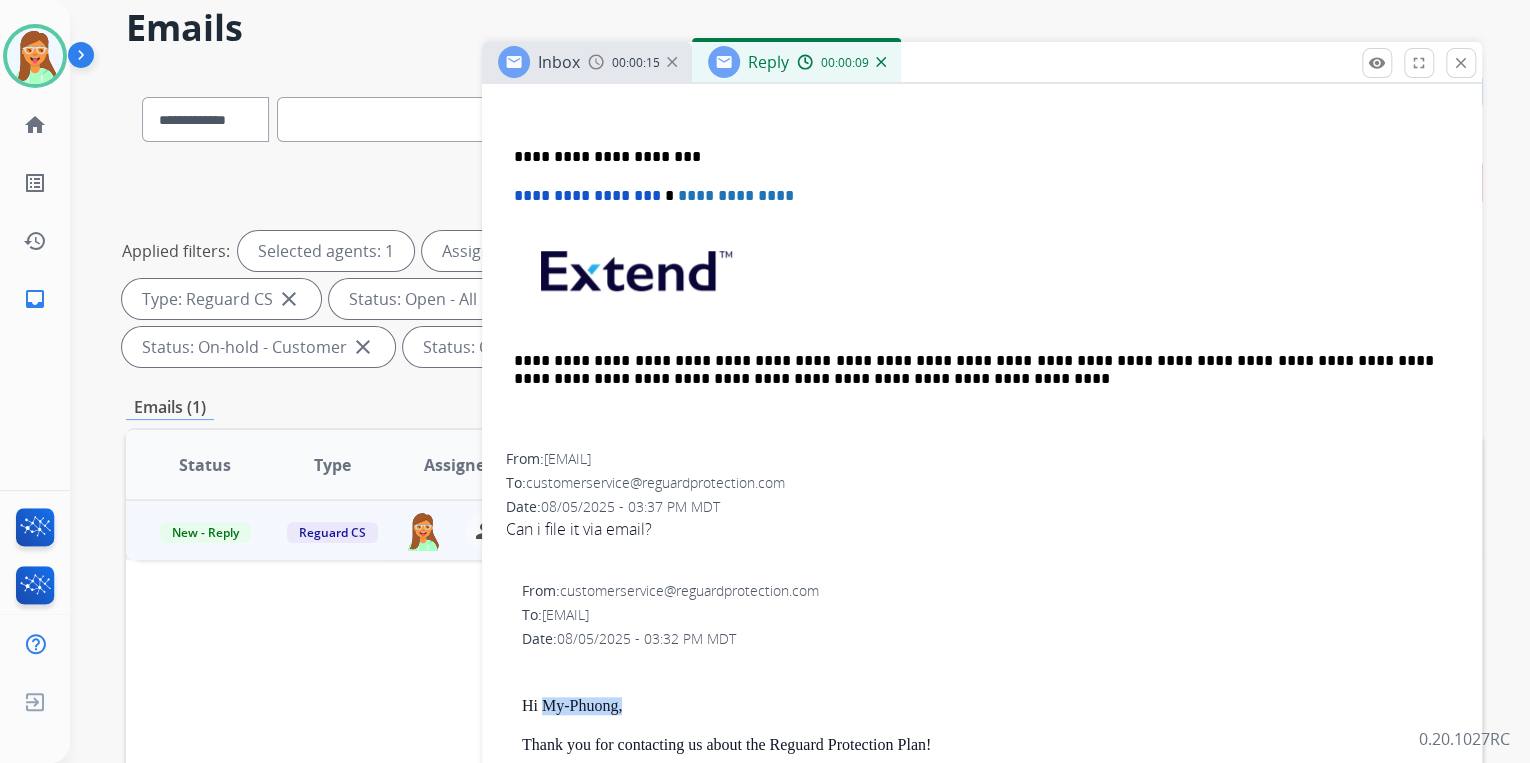 scroll, scrollTop: 400, scrollLeft: 0, axis: vertical 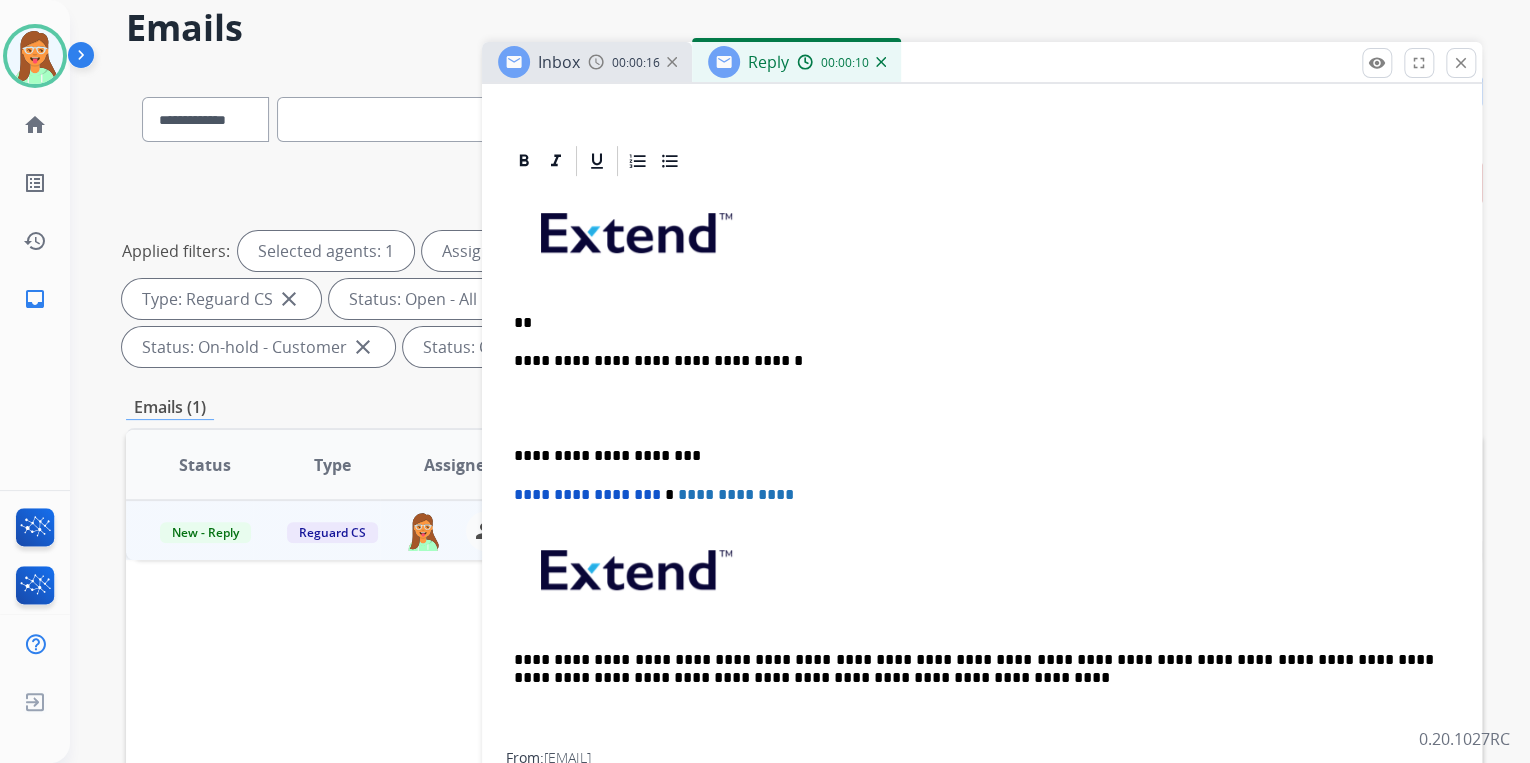 click on "**********" at bounding box center (982, 465) 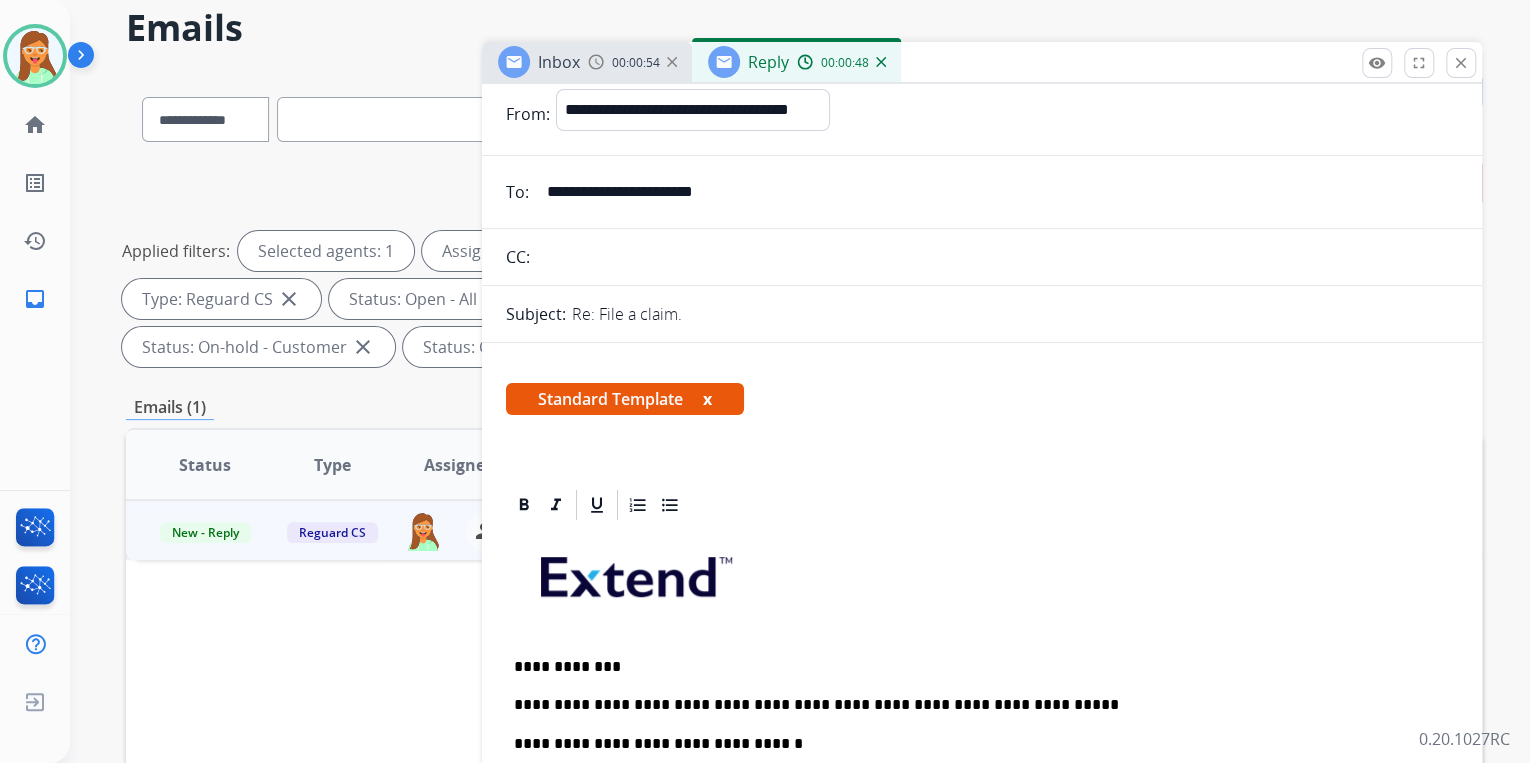 scroll, scrollTop: 240, scrollLeft: 0, axis: vertical 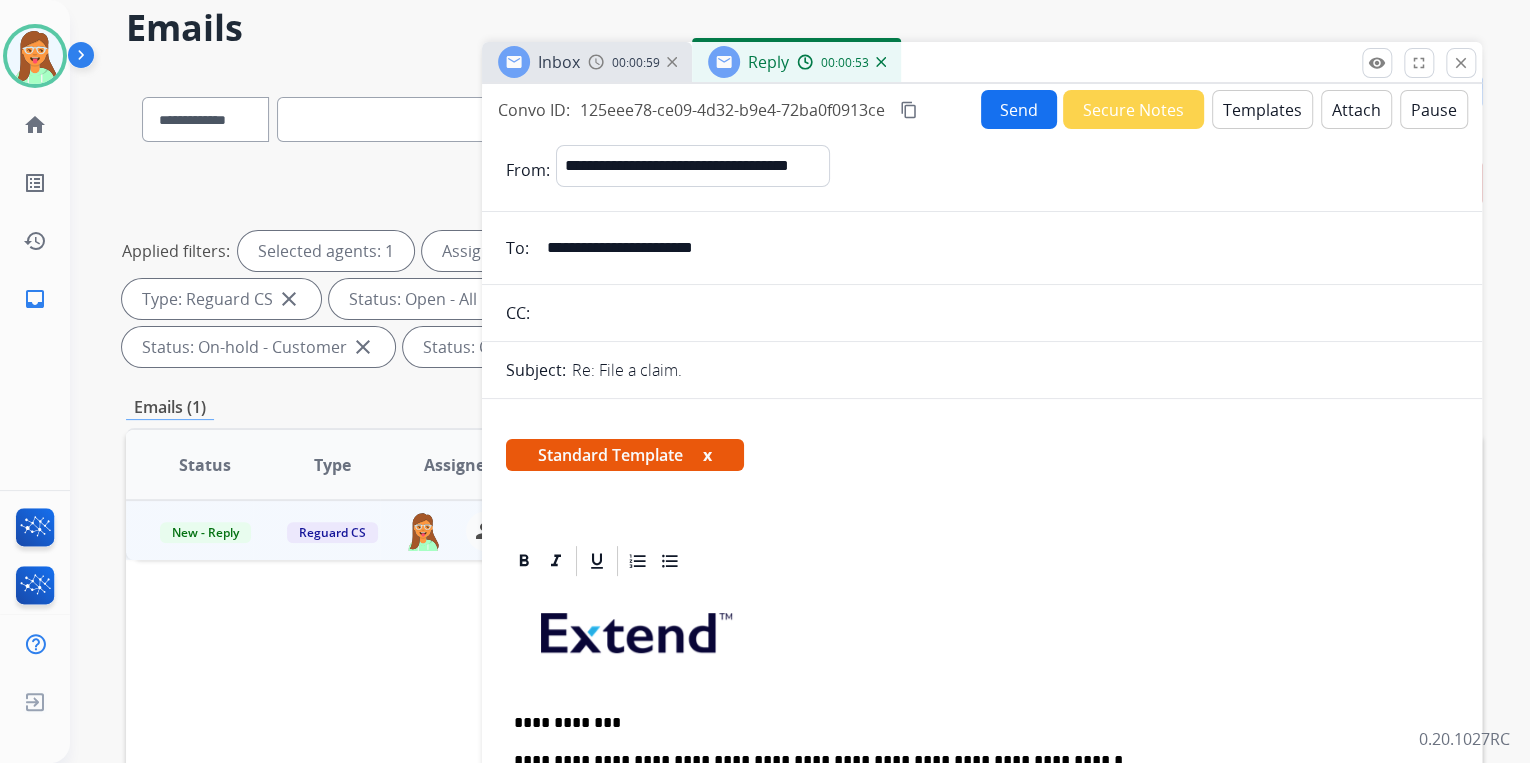 click on "Send" at bounding box center [1019, 109] 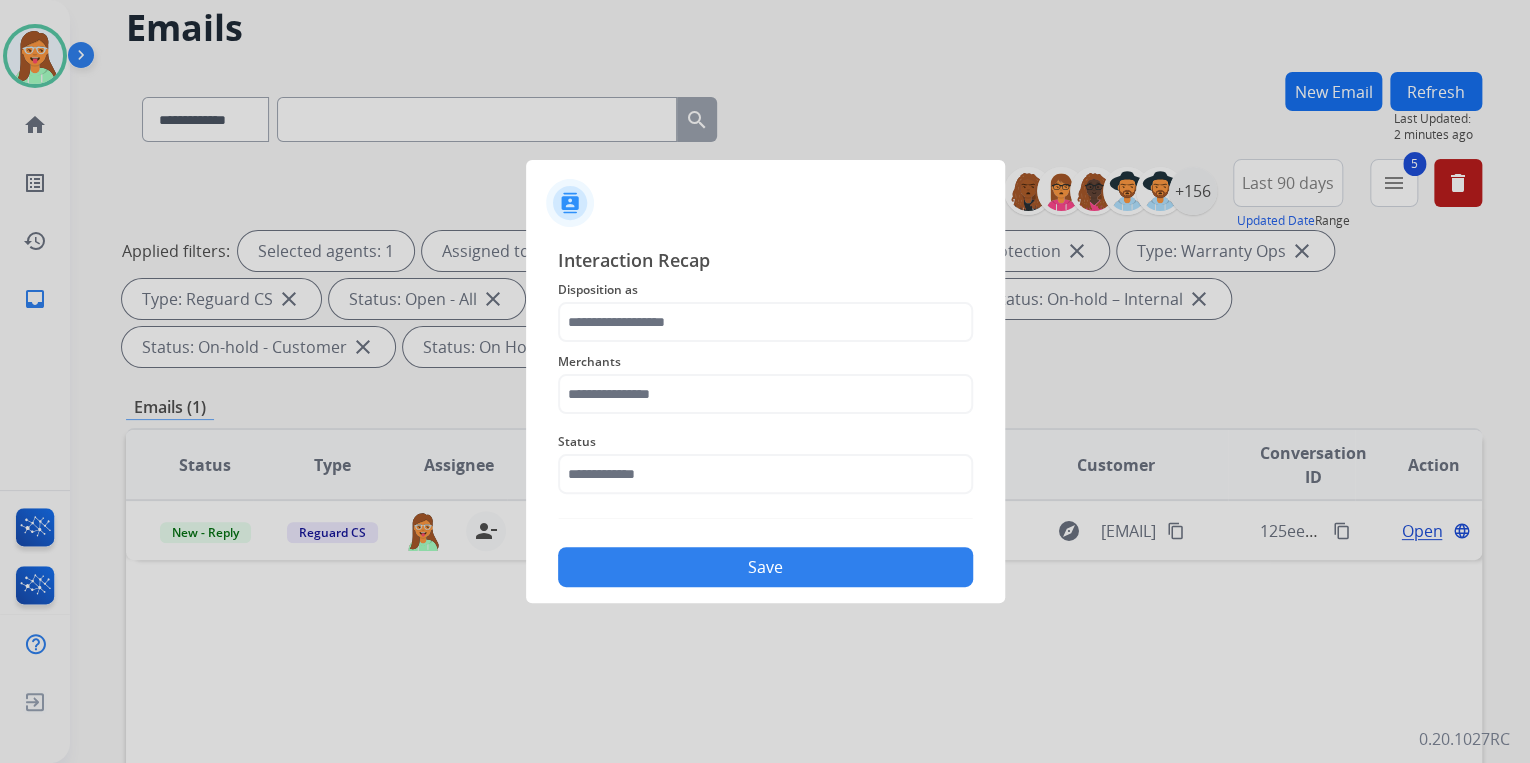 click on "Disposition as" 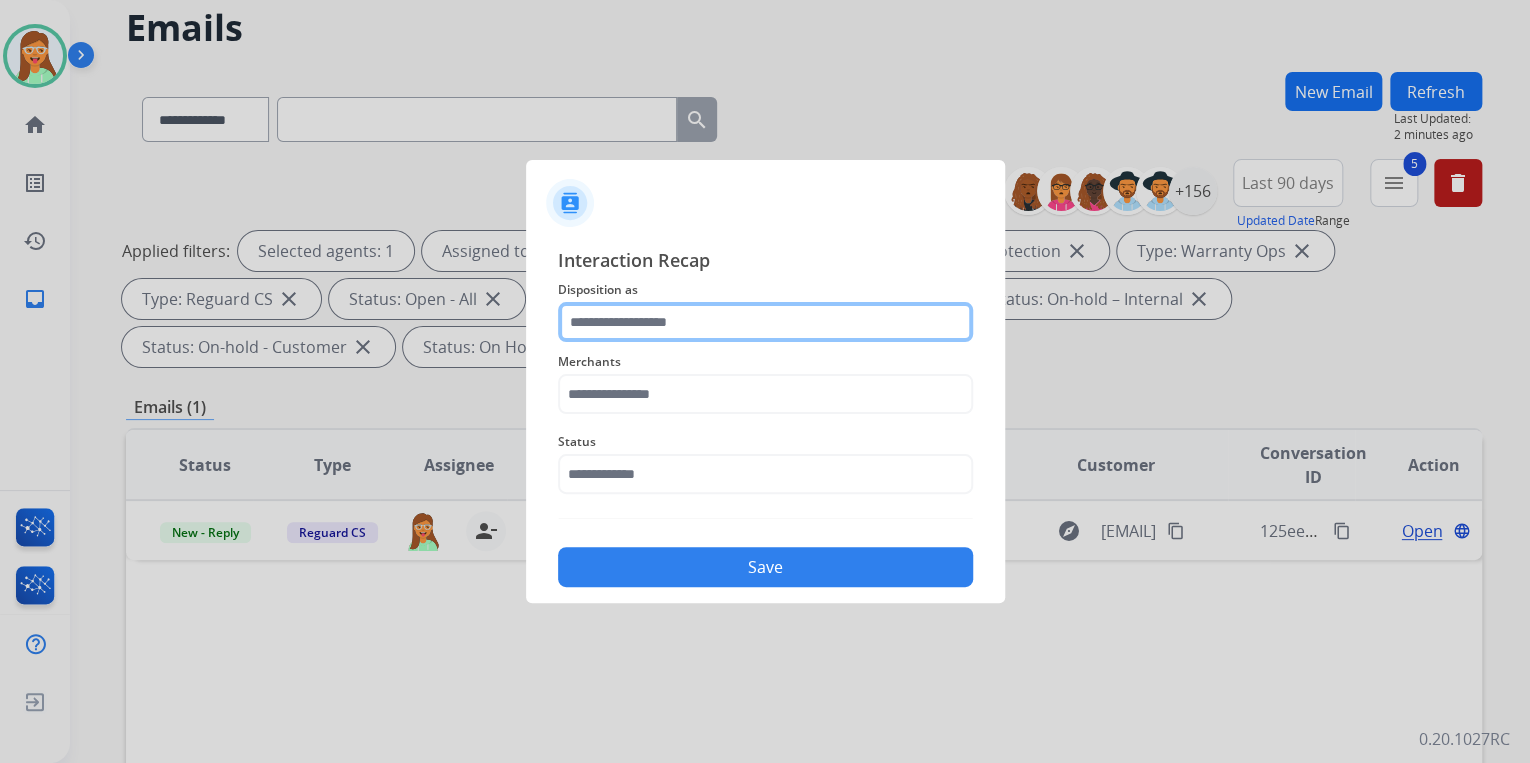 click 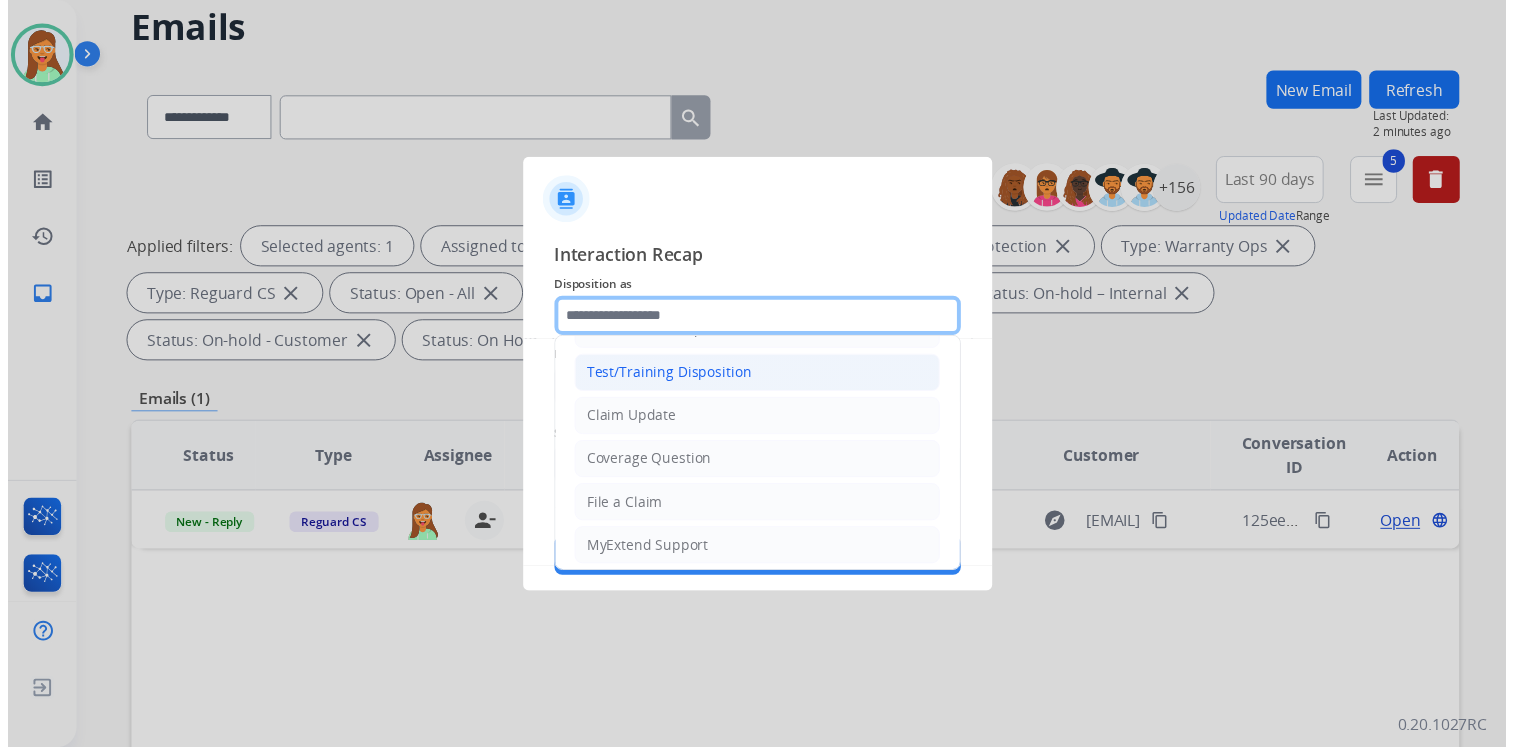 scroll, scrollTop: 80, scrollLeft: 0, axis: vertical 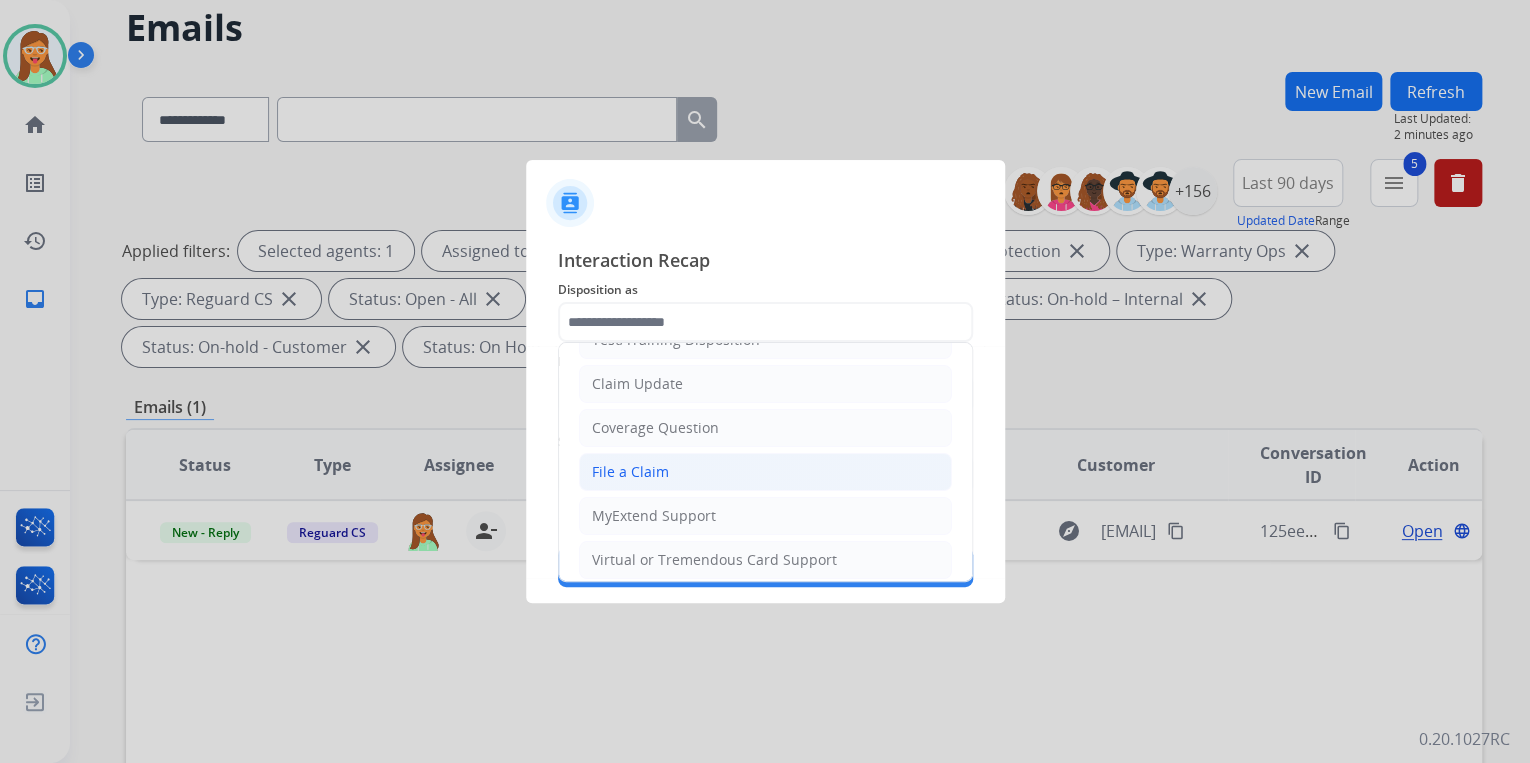 click on "File a Claim" 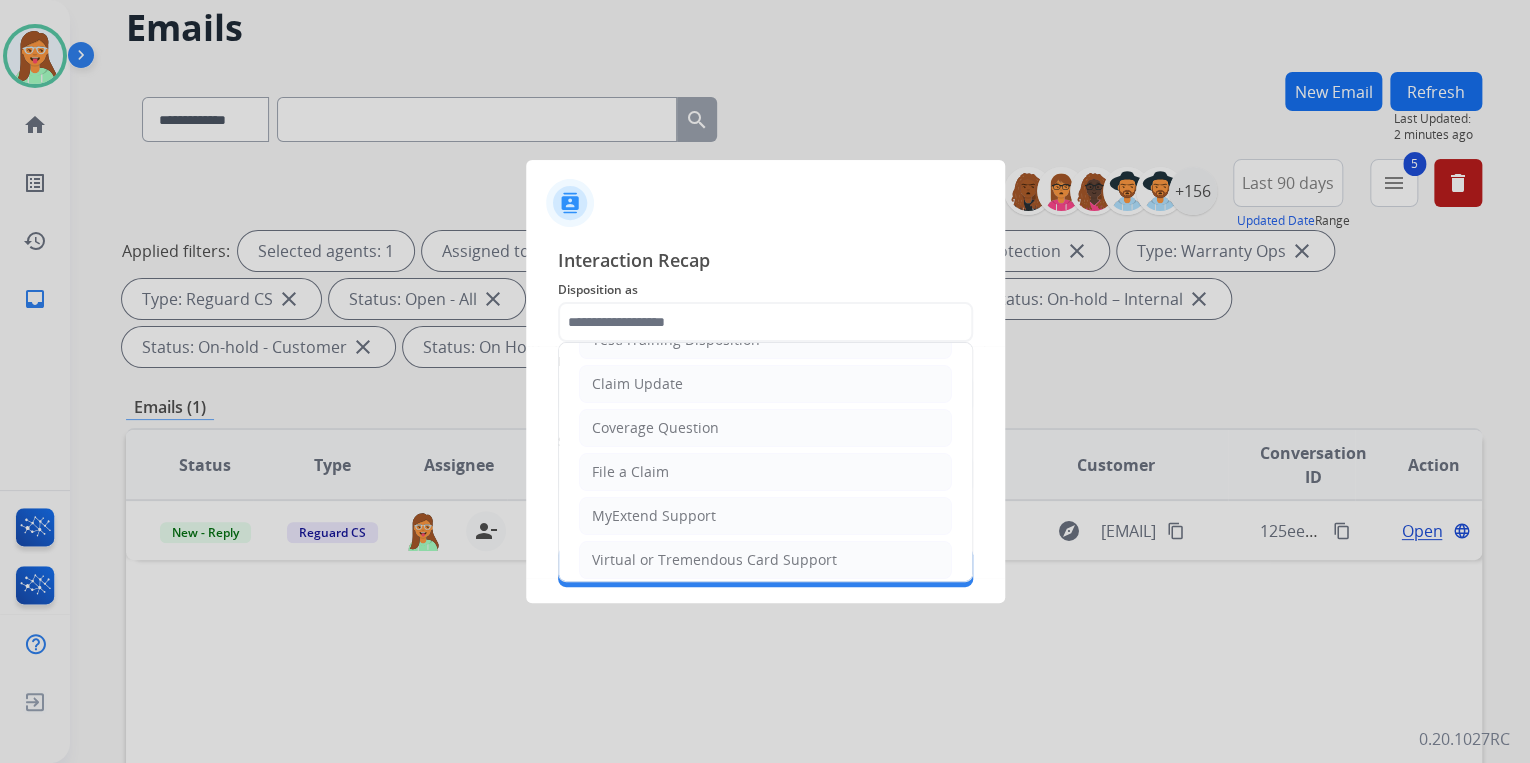 type on "**********" 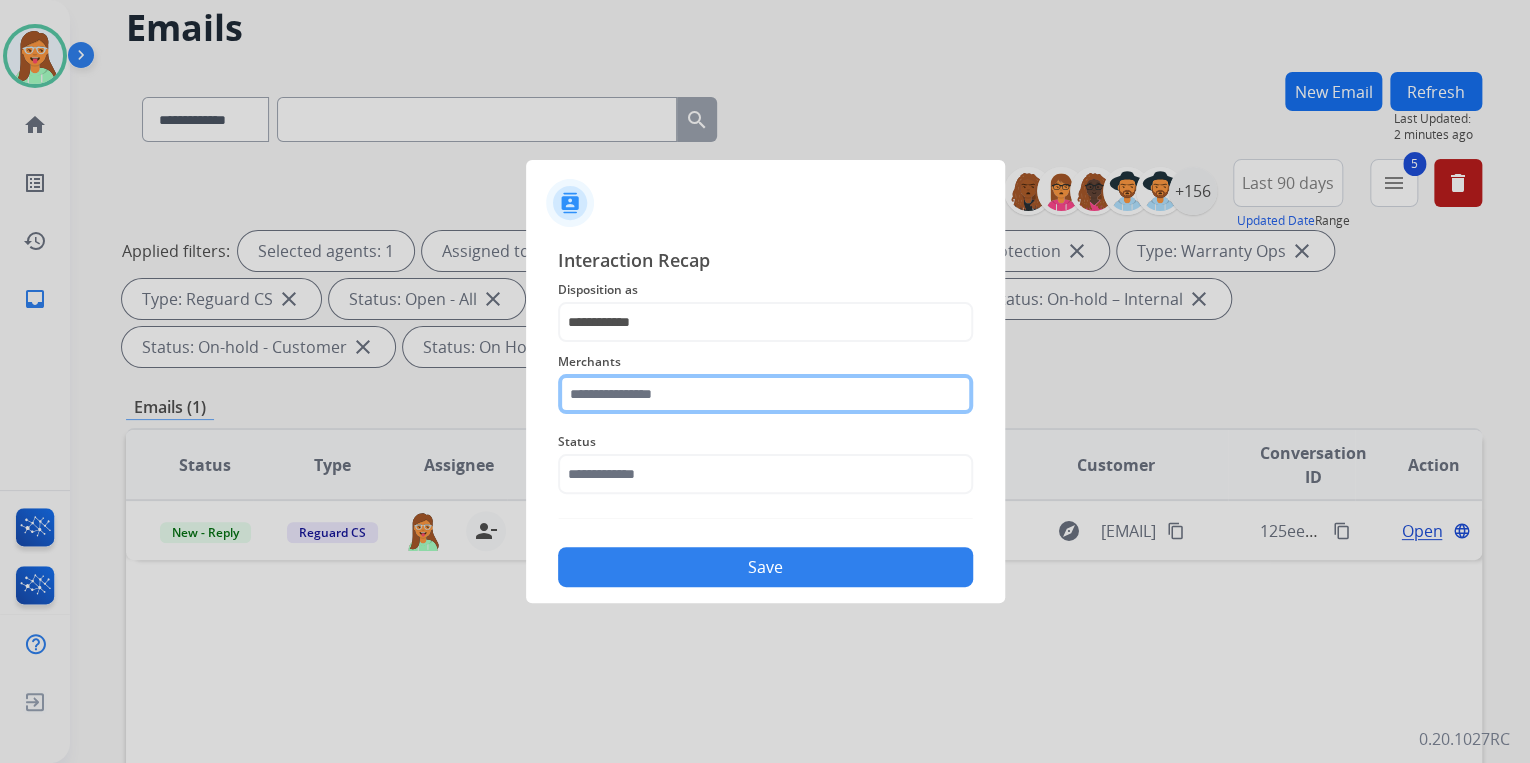 click 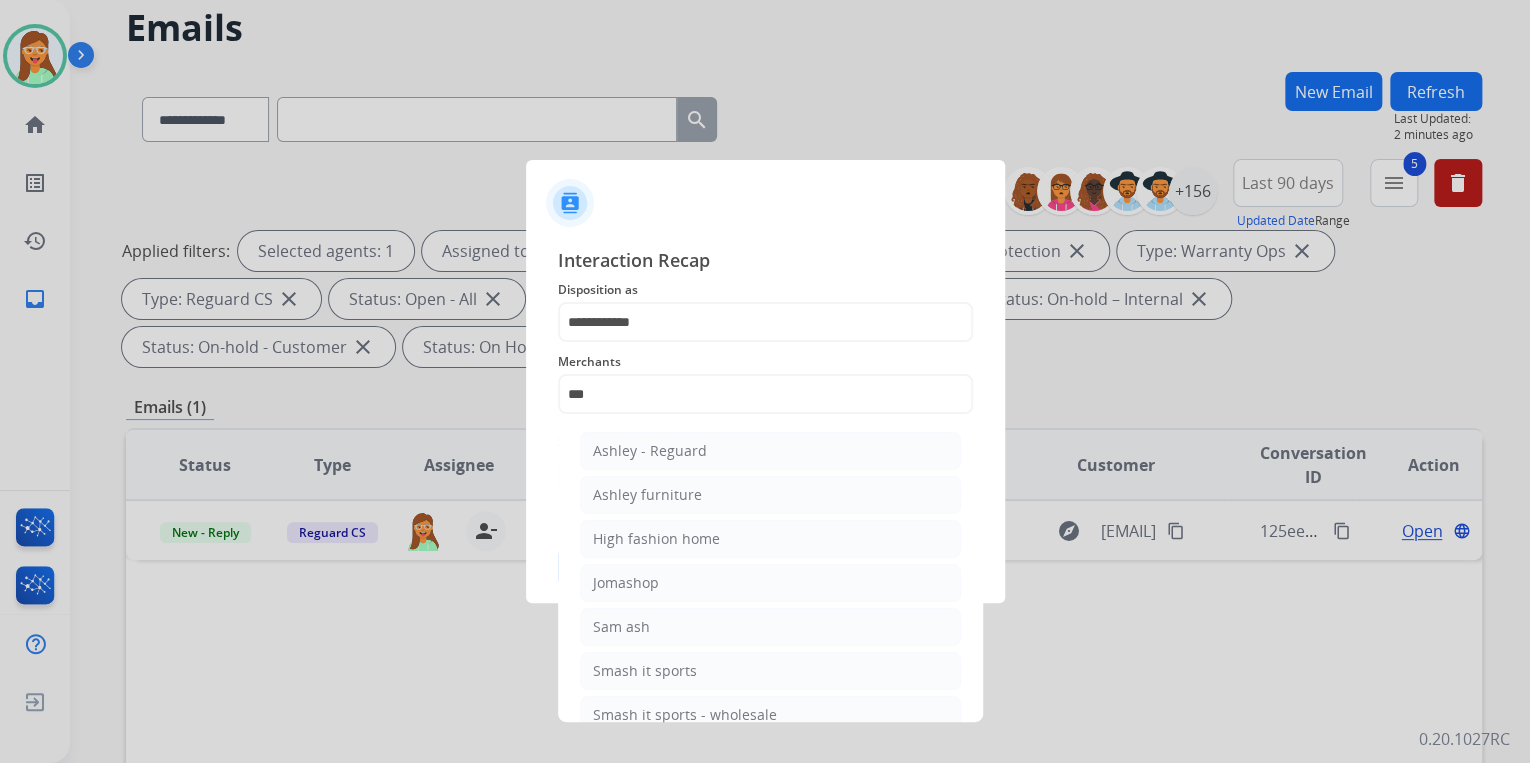 drag, startPoint x: 788, startPoint y: 452, endPoint x: 759, endPoint y: 484, distance: 43.185646 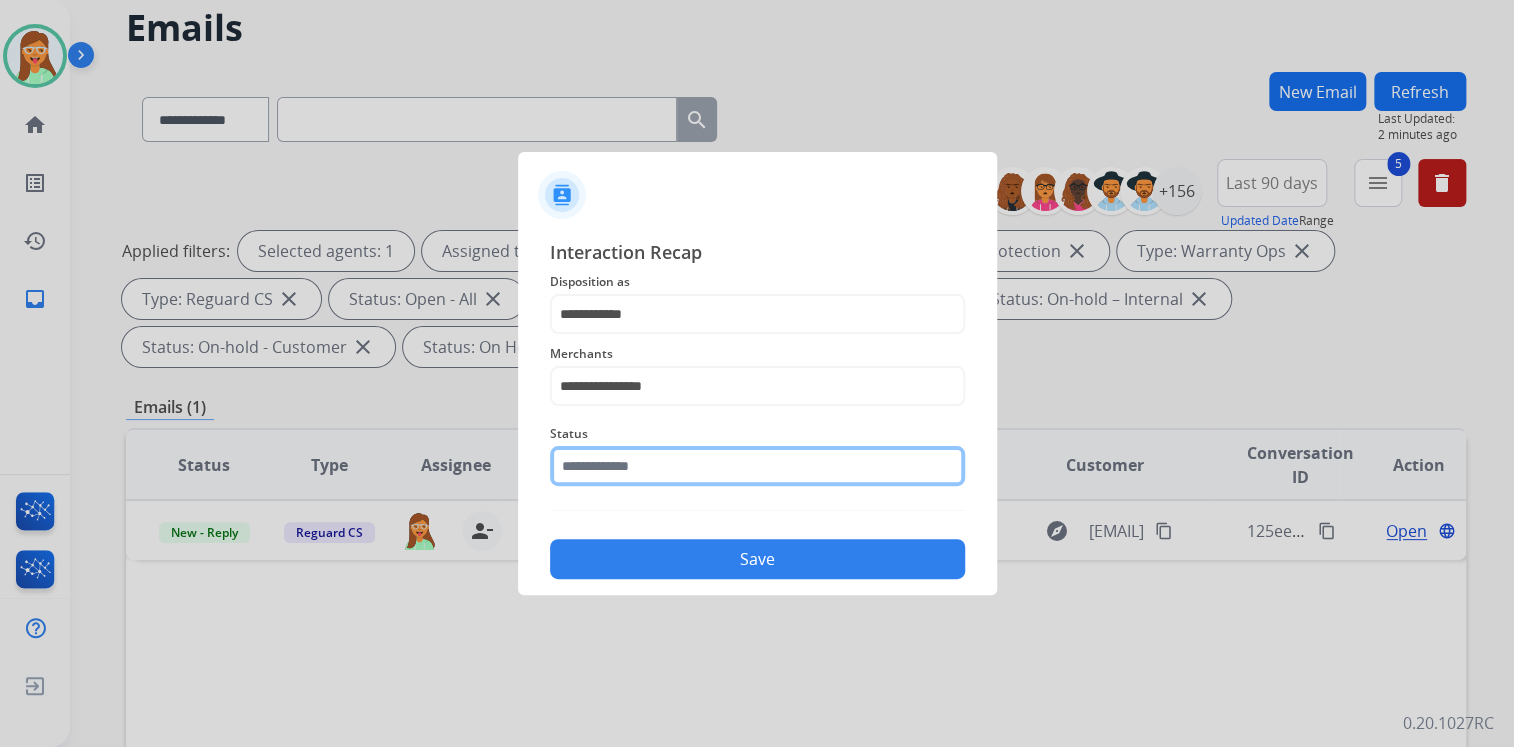 click 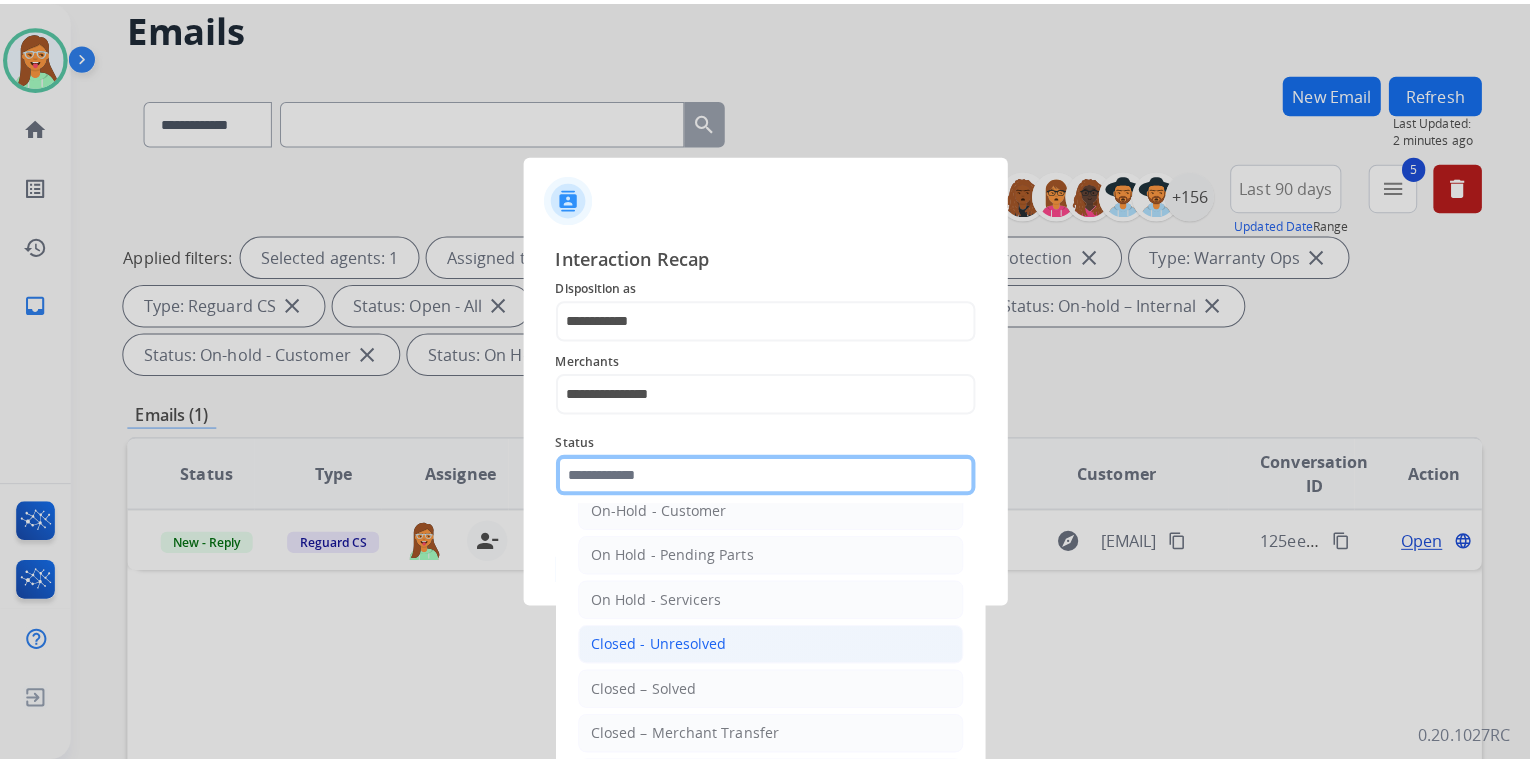 scroll, scrollTop: 116, scrollLeft: 0, axis: vertical 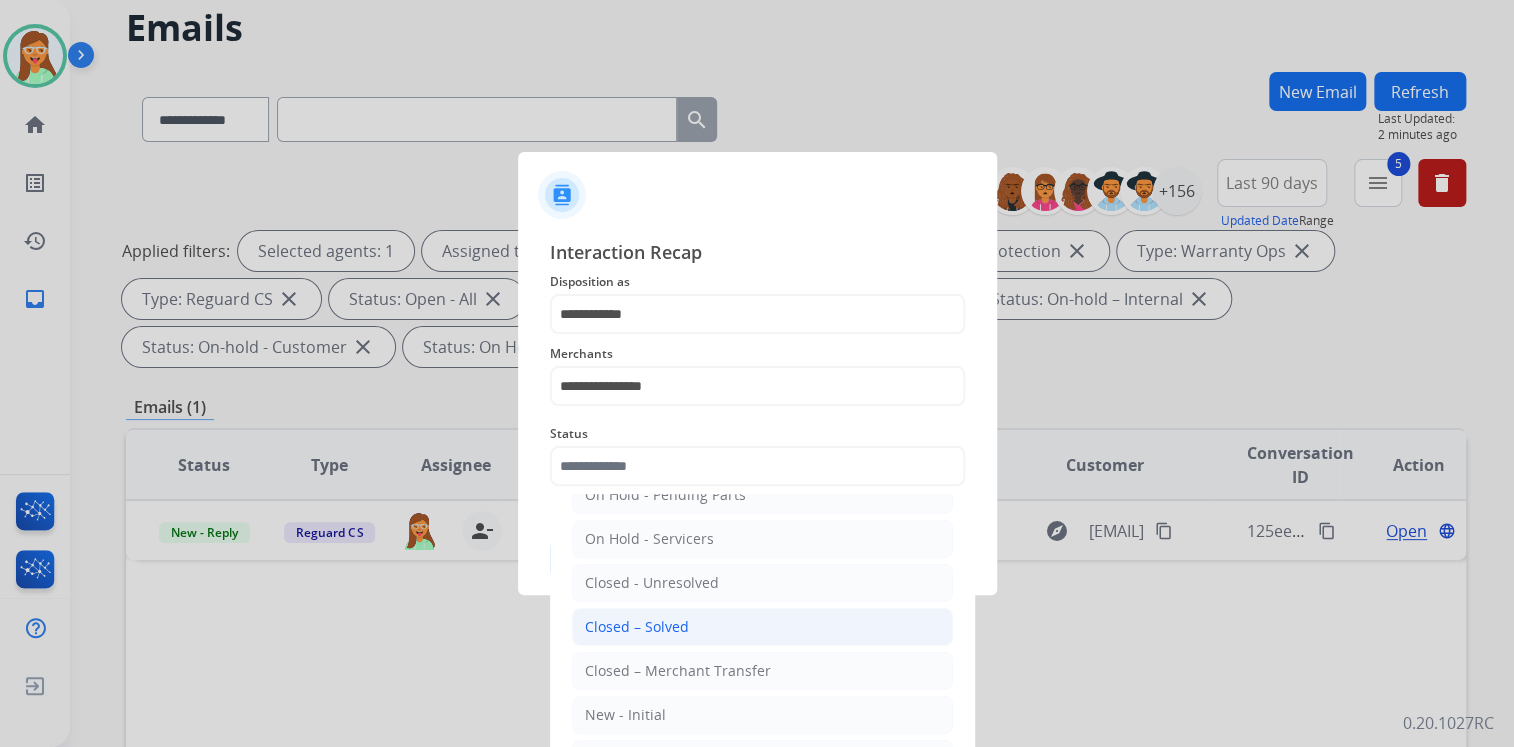 click on "Closed – Solved" 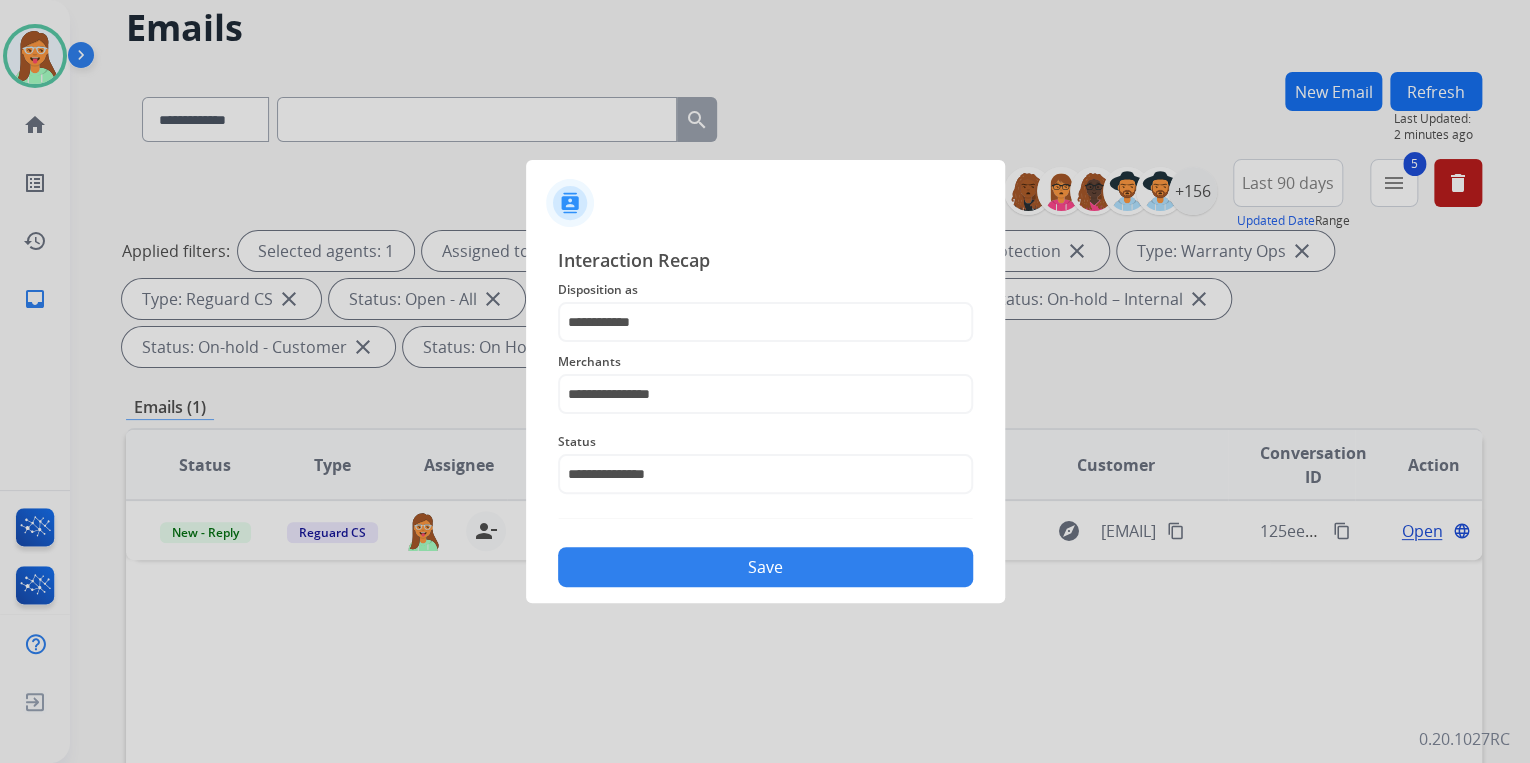 drag, startPoint x: 758, startPoint y: 545, endPoint x: 765, endPoint y: 565, distance: 21.189621 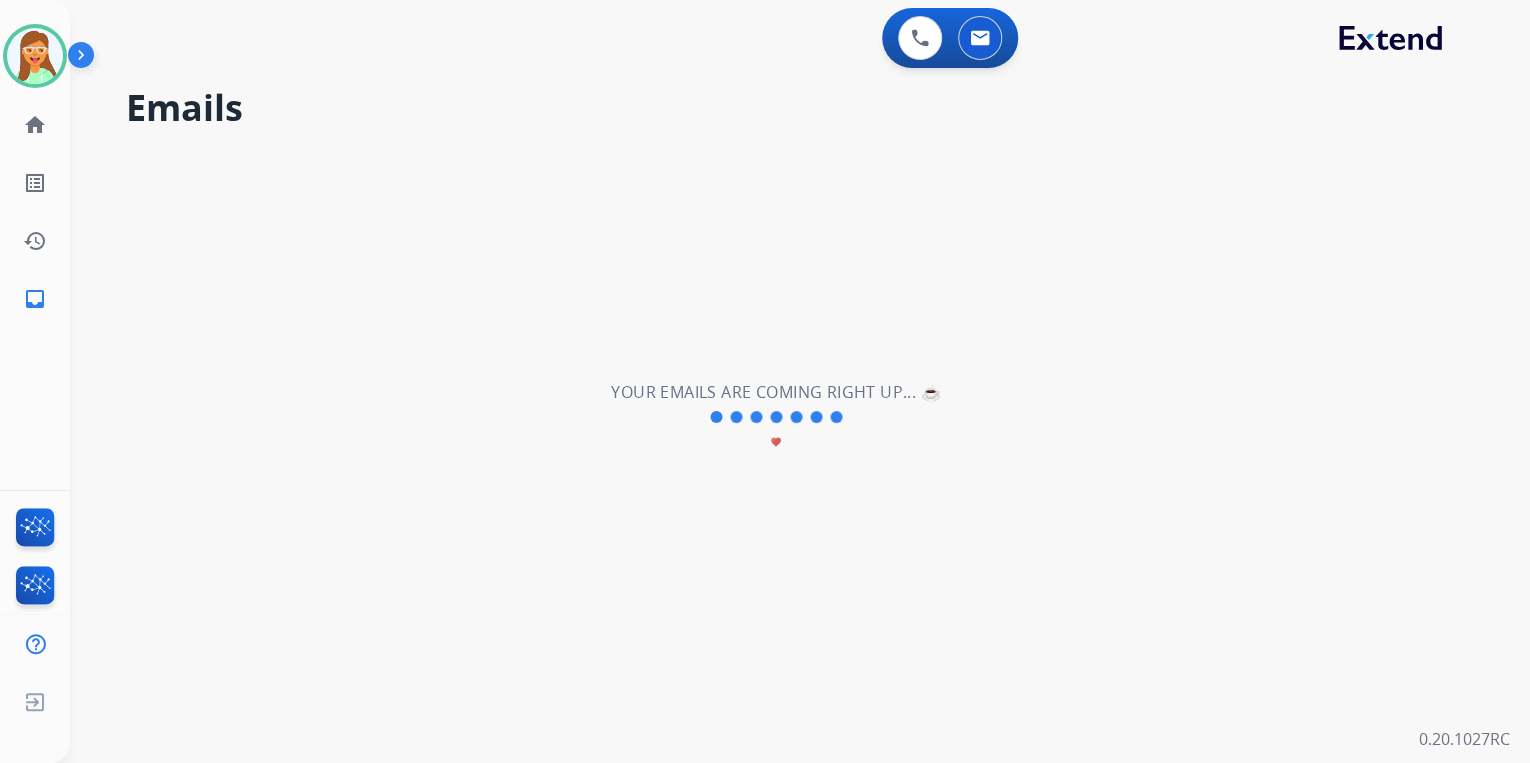 scroll, scrollTop: 0, scrollLeft: 0, axis: both 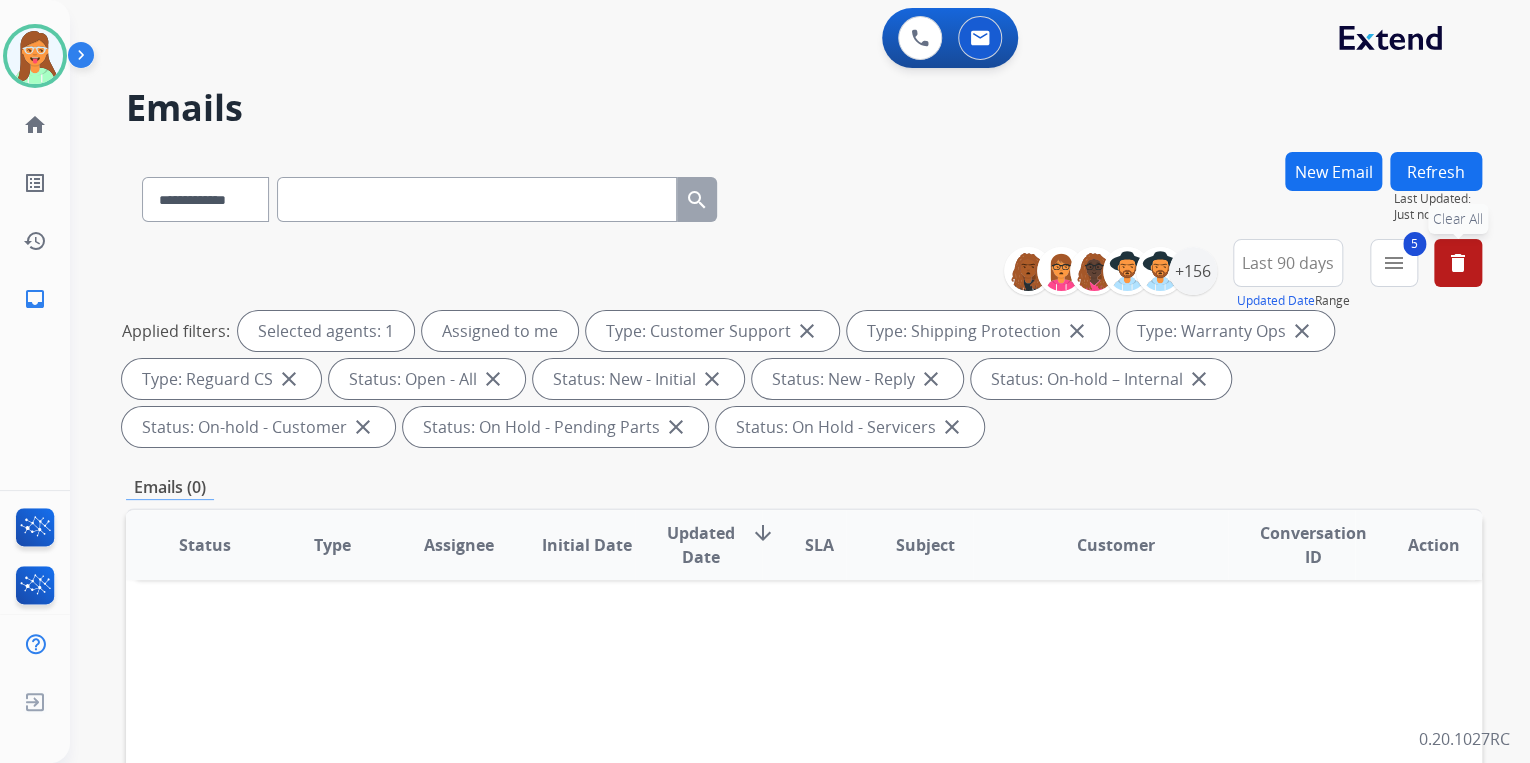click on "delete" at bounding box center (1458, 263) 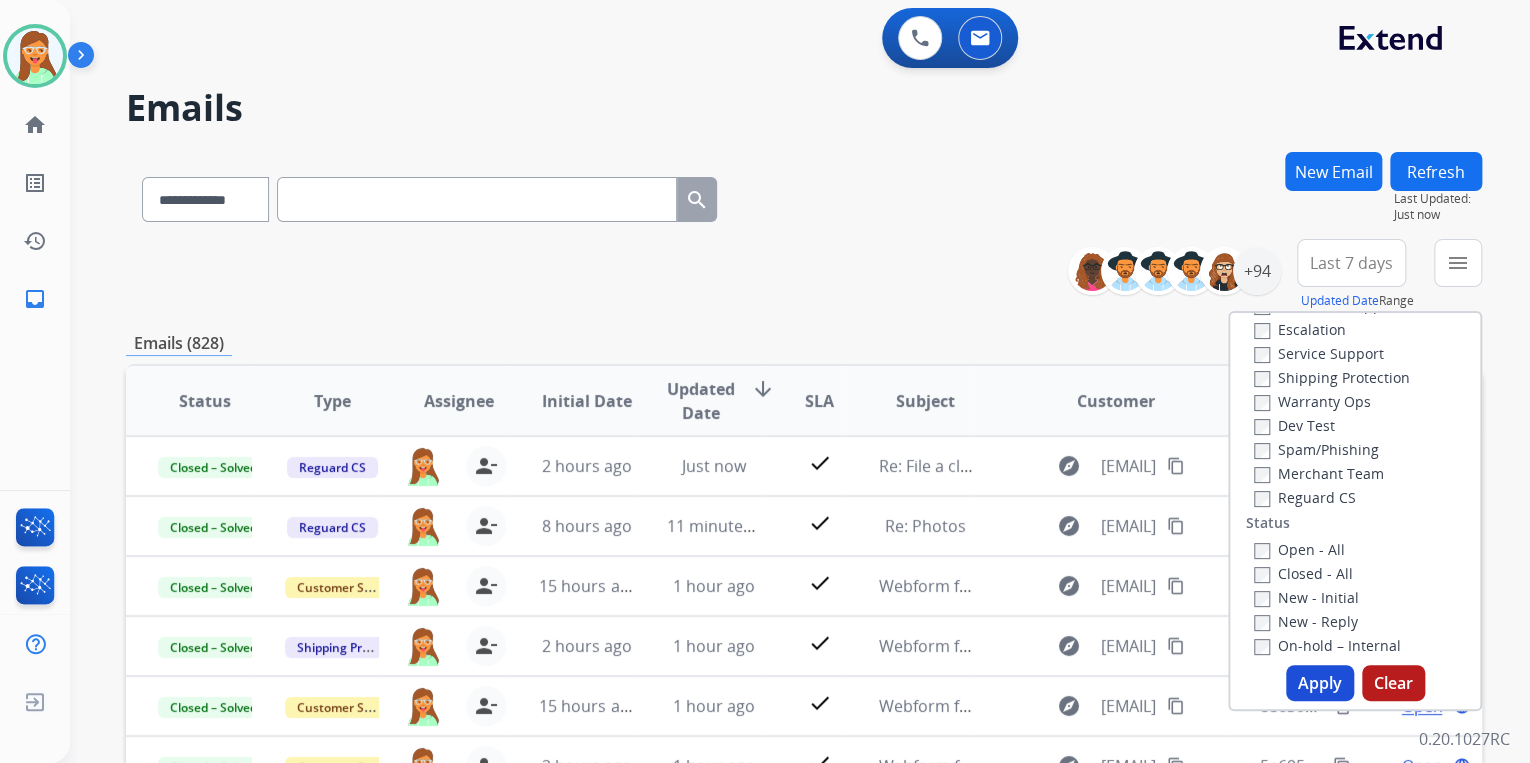 click on "**********" at bounding box center (804, 275) 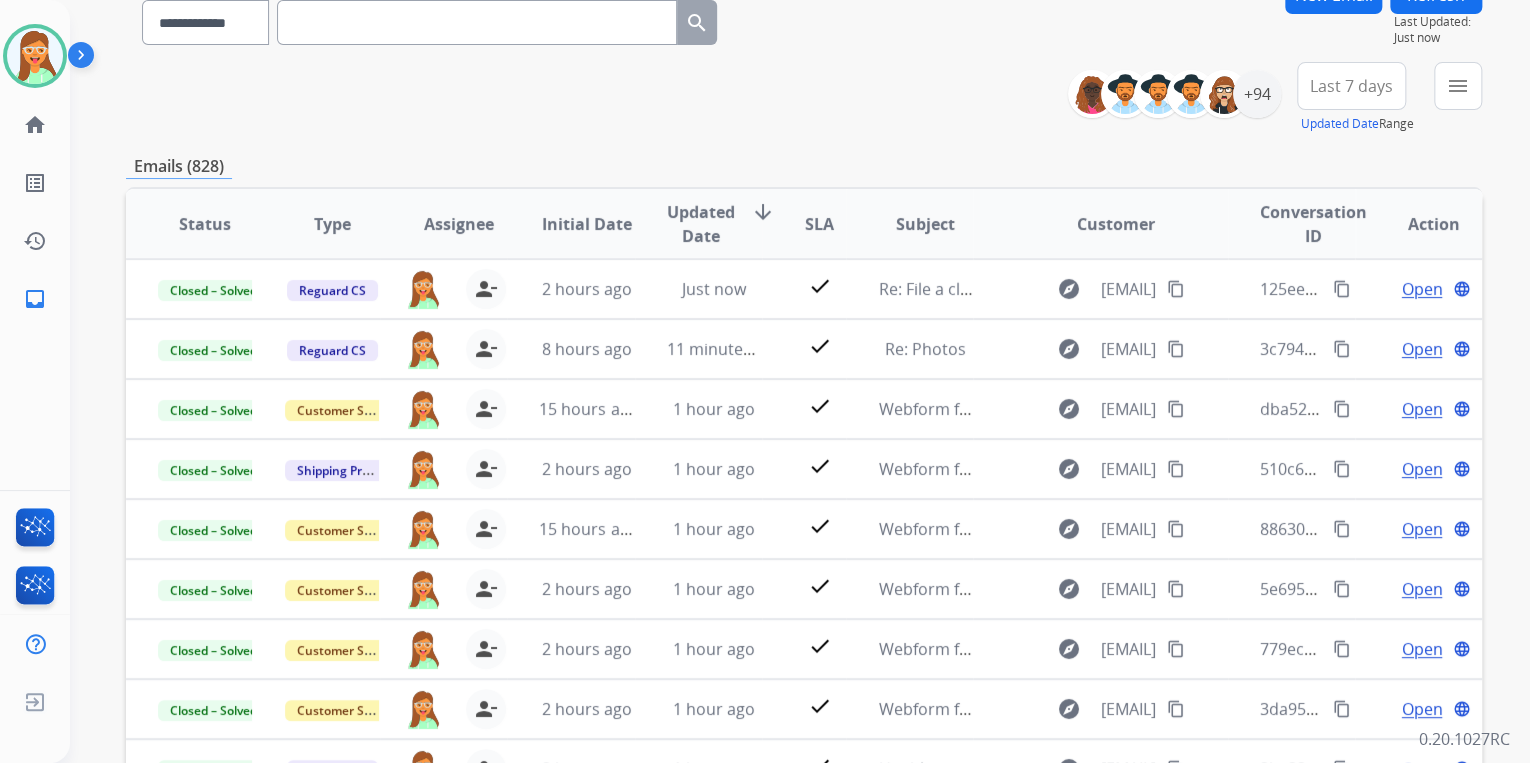 scroll, scrollTop: 0, scrollLeft: 0, axis: both 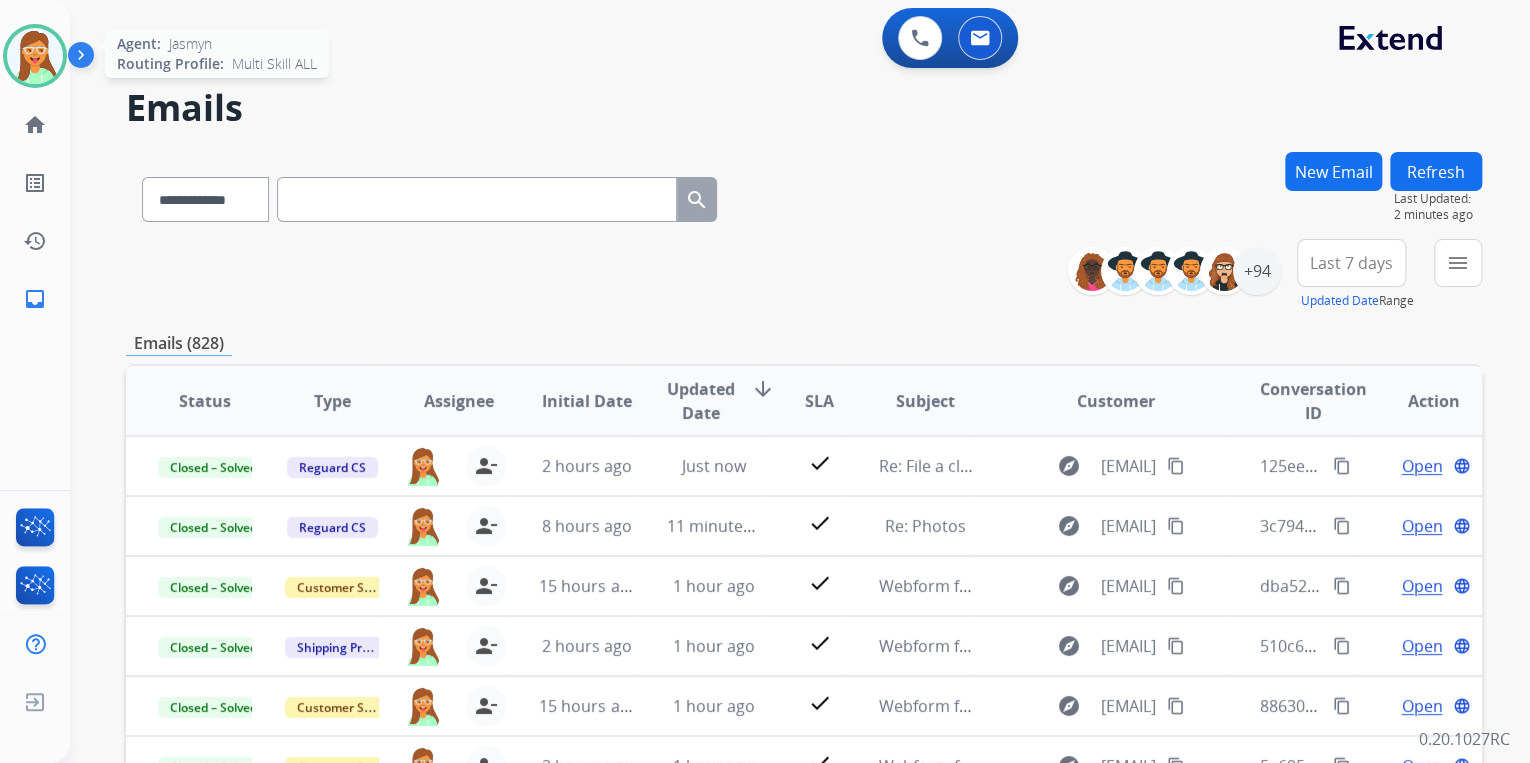 click at bounding box center [35, 56] 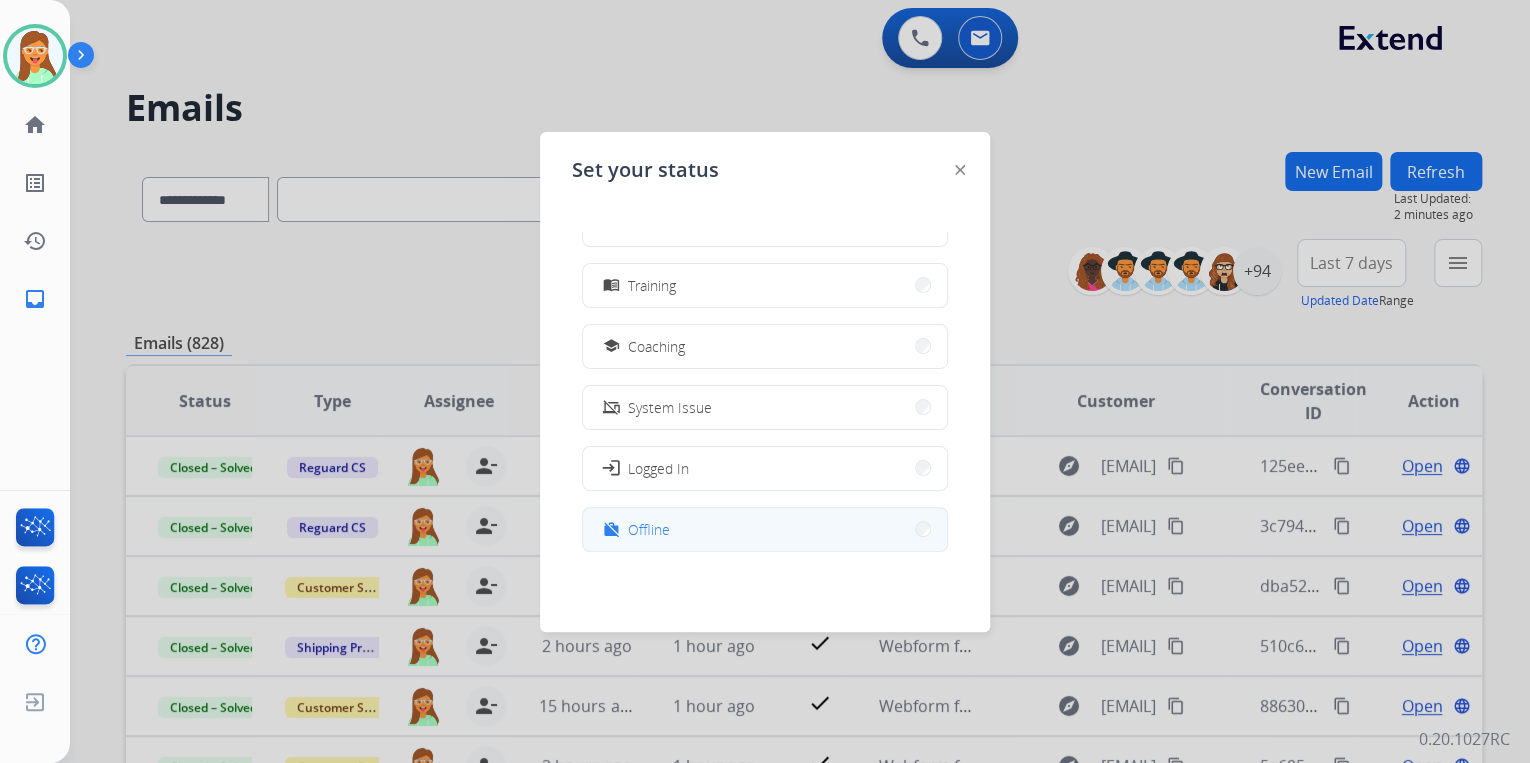 scroll, scrollTop: 376, scrollLeft: 0, axis: vertical 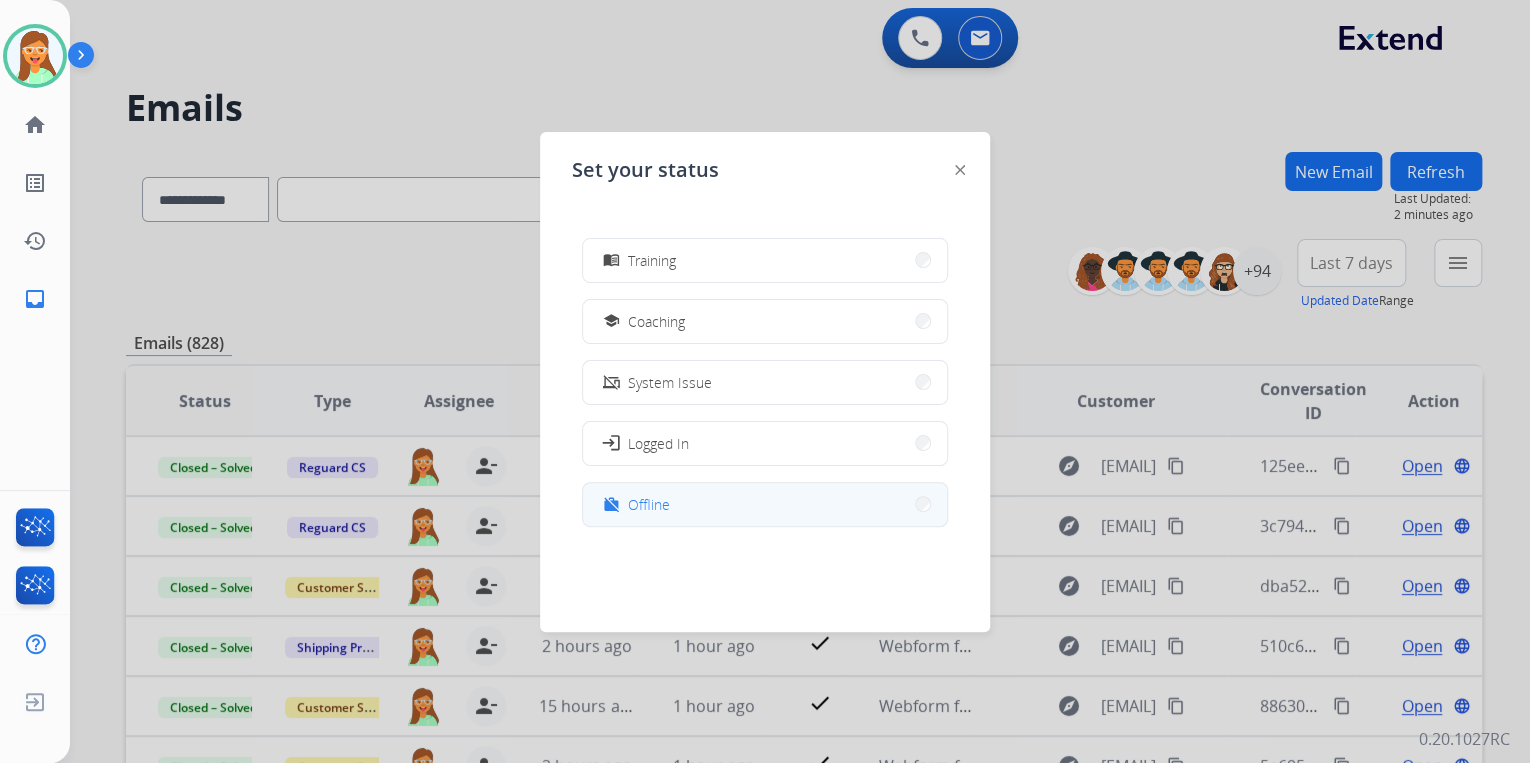 click on "work_off Offline" at bounding box center (765, 504) 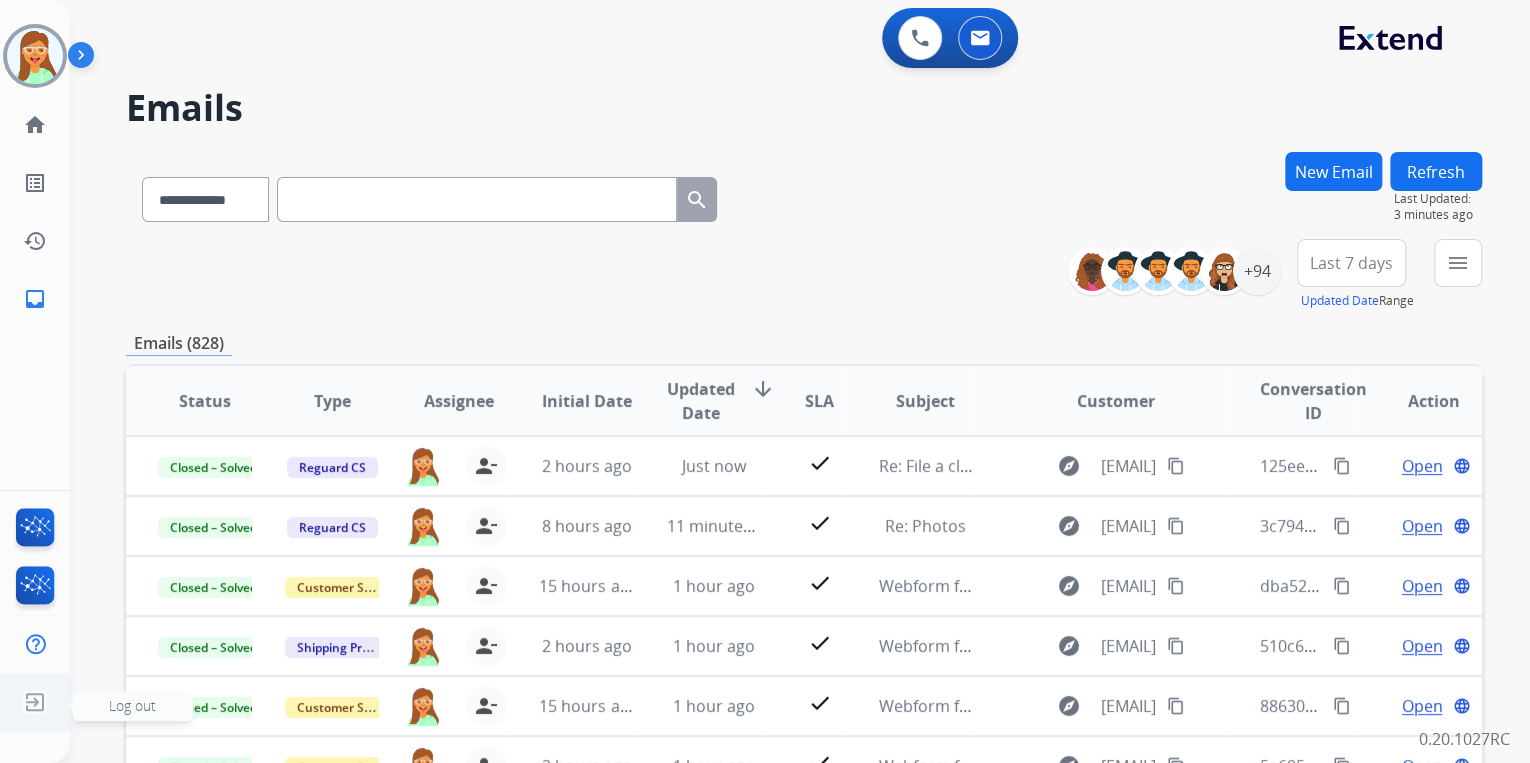 click 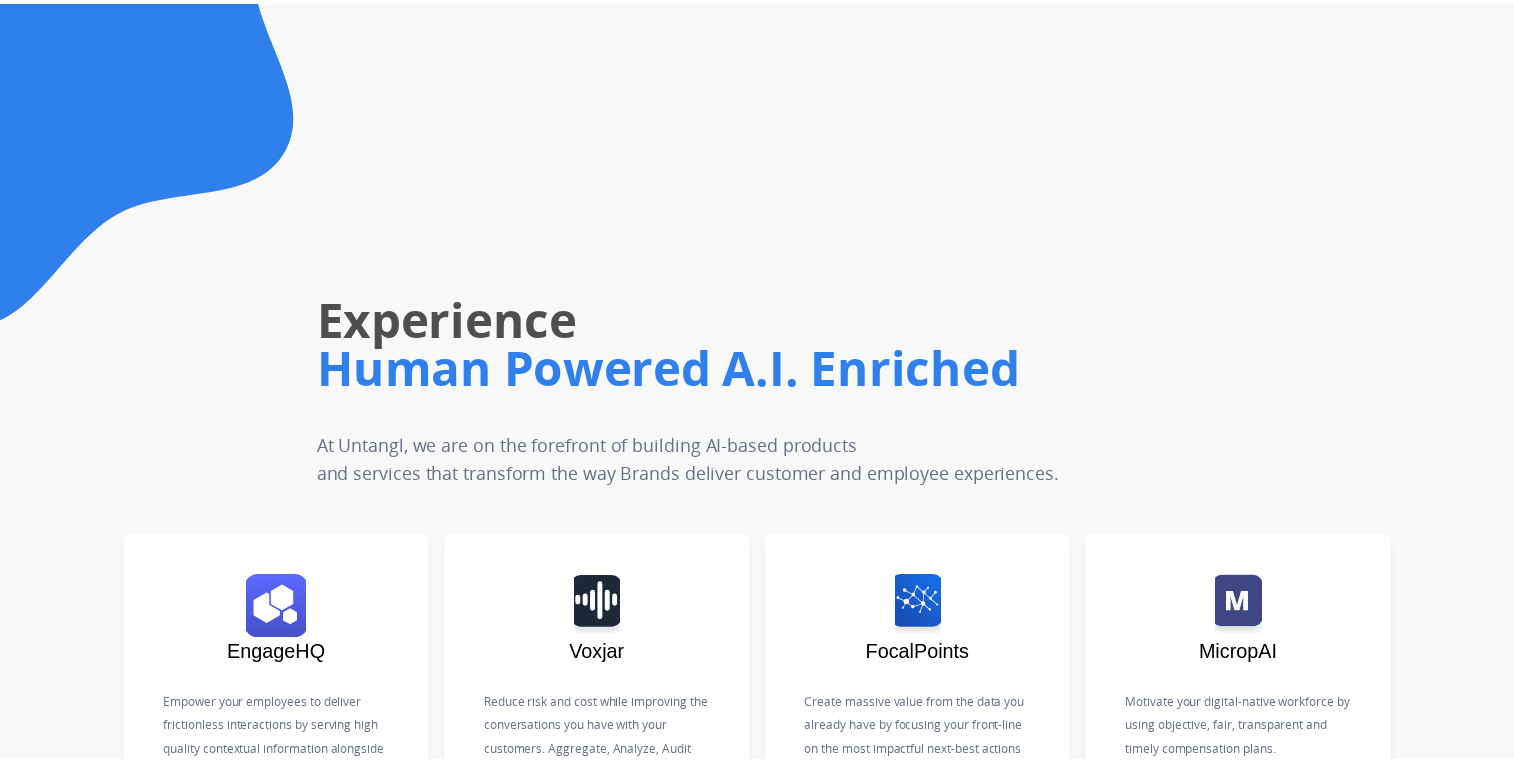 scroll, scrollTop: 0, scrollLeft: 0, axis: both 